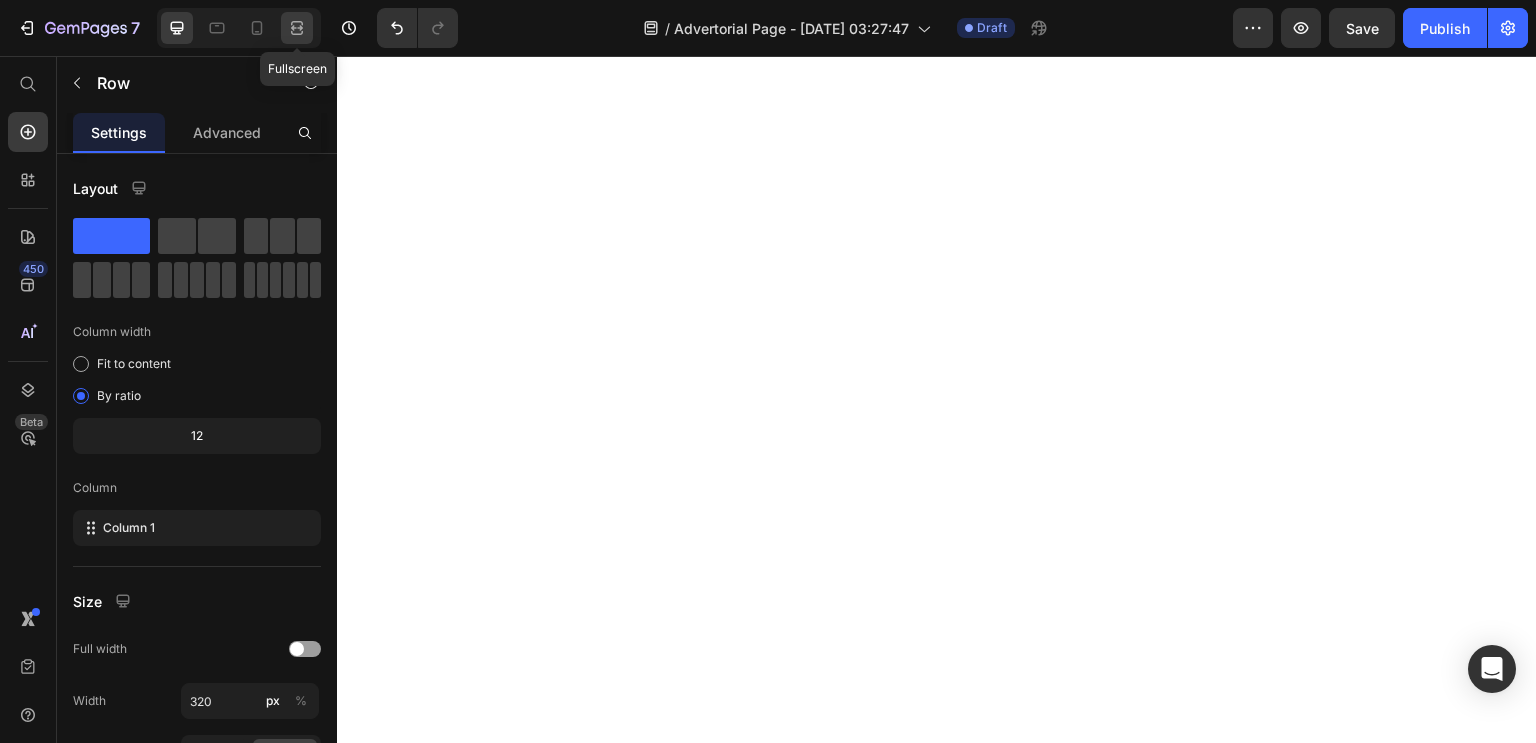 scroll, scrollTop: 0, scrollLeft: 0, axis: both 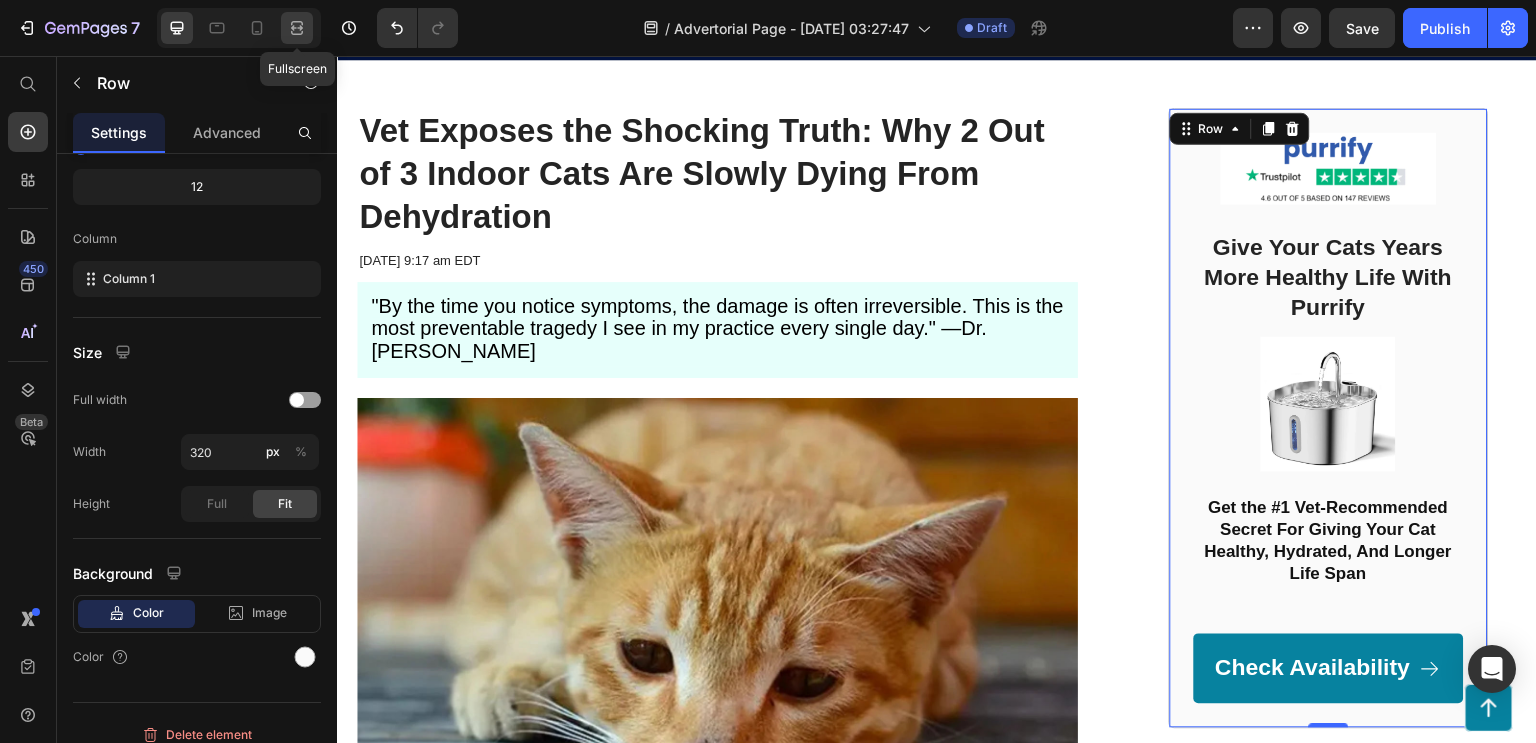 type on "320" 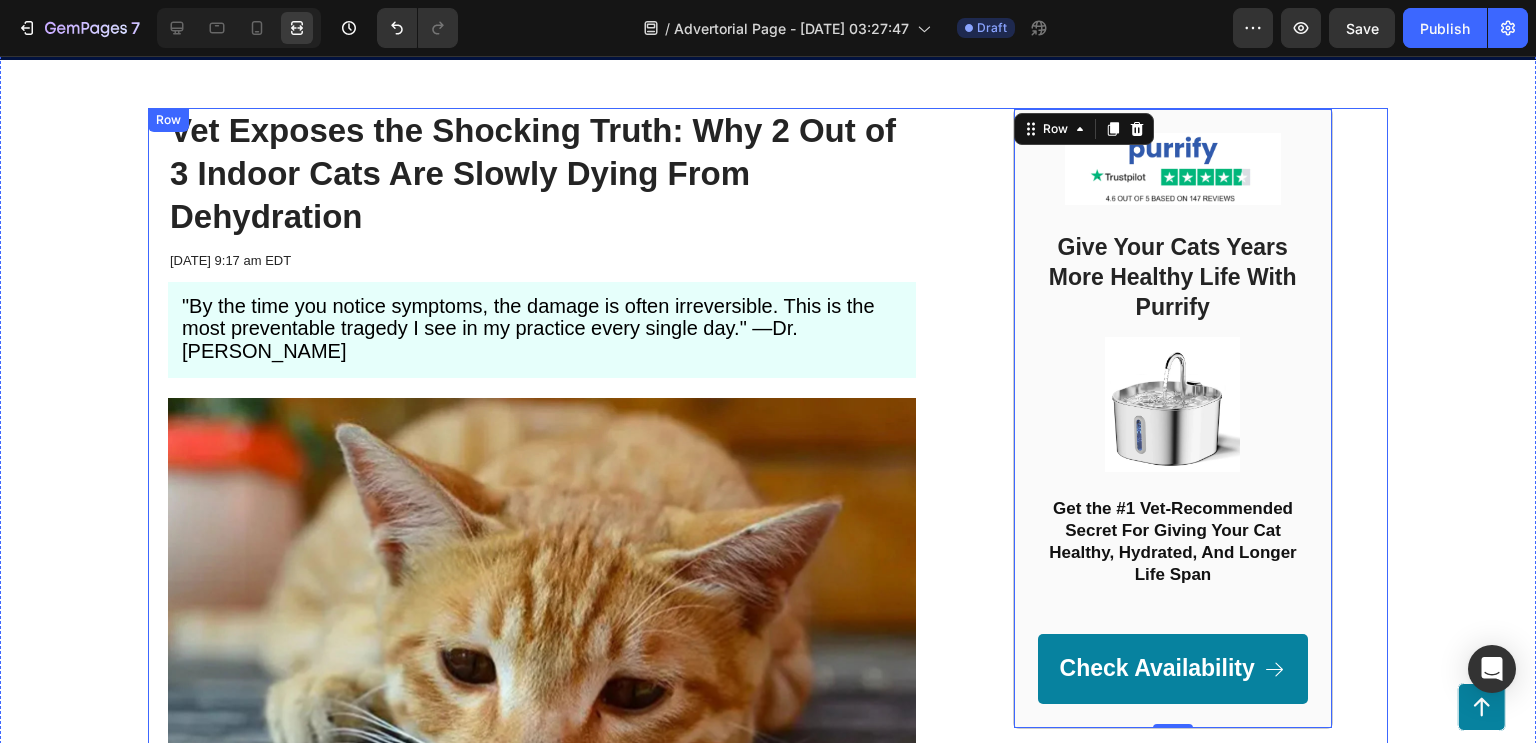 click on "Image Give Your Cats Years More Healthy Life With Purrify  Heading Image Get the #1 Vet-Recommended Secret For Giving Your Cat Healthy, Hydrated, And Longer Life Span   Heading
Check Availability Button Row   0" at bounding box center [1173, 514] 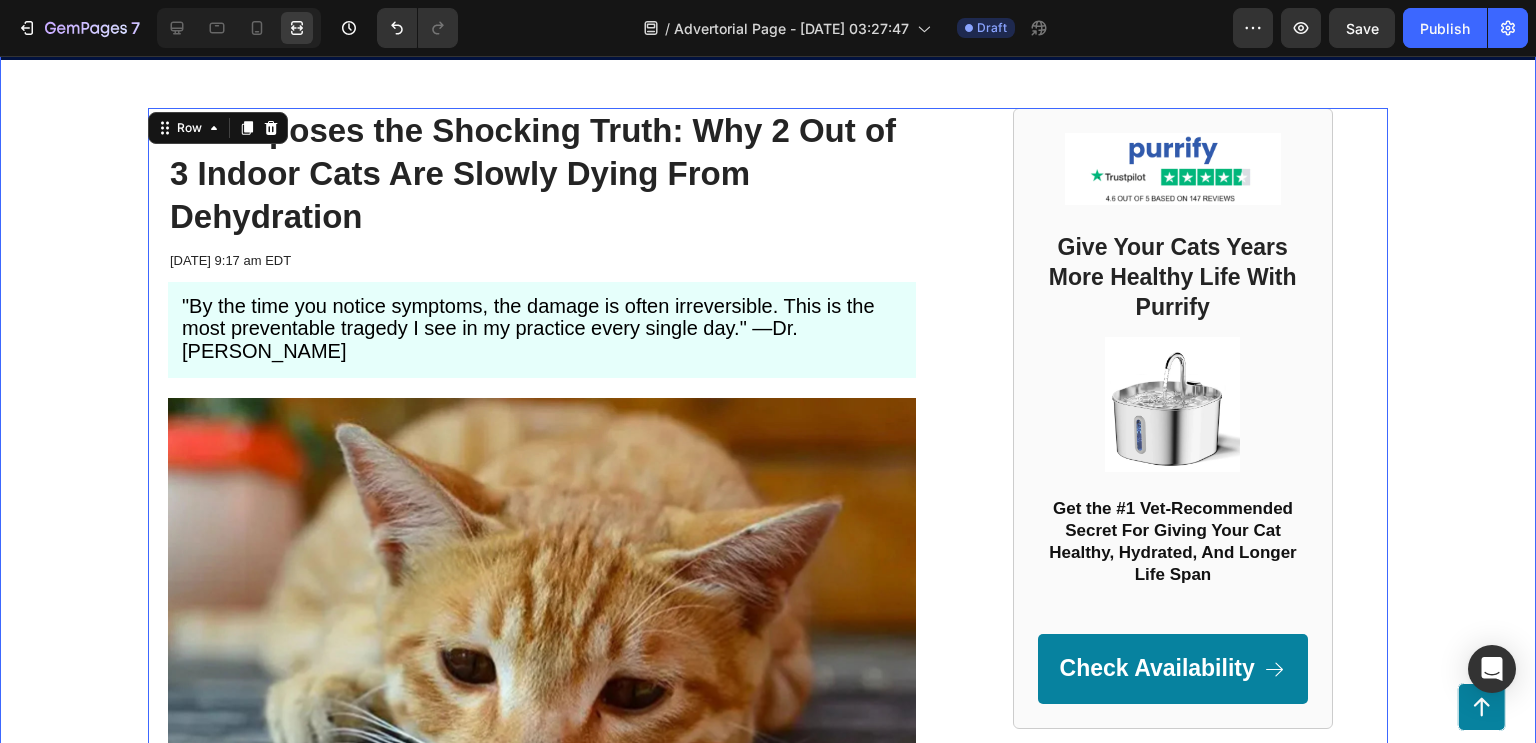 click on "HEALTHY CAT INSIDER Text Block
Drop element here Row Row Vet Exposes the Shocking Truth: Why 2 Out of 3 Indoor Cats Are Slowly Dying From Dehydration Heading [DATE] 9:17 am EDT Text Block "By the time you notice symptoms, the damage is often irreversible. This is the most preventable tragedy I see in my practice every single day." —Dr. [PERSON_NAME] Text Block Row Image Row Image Give Your Cats Years More Healthy Life With Purrify  Heading Image Get the #1 Vet-Recommended Secret For Giving Your Cat Healthy, Hydrated, And Longer Life Span   Heading
Check Availability Button Row Row   0" at bounding box center [768, 428] 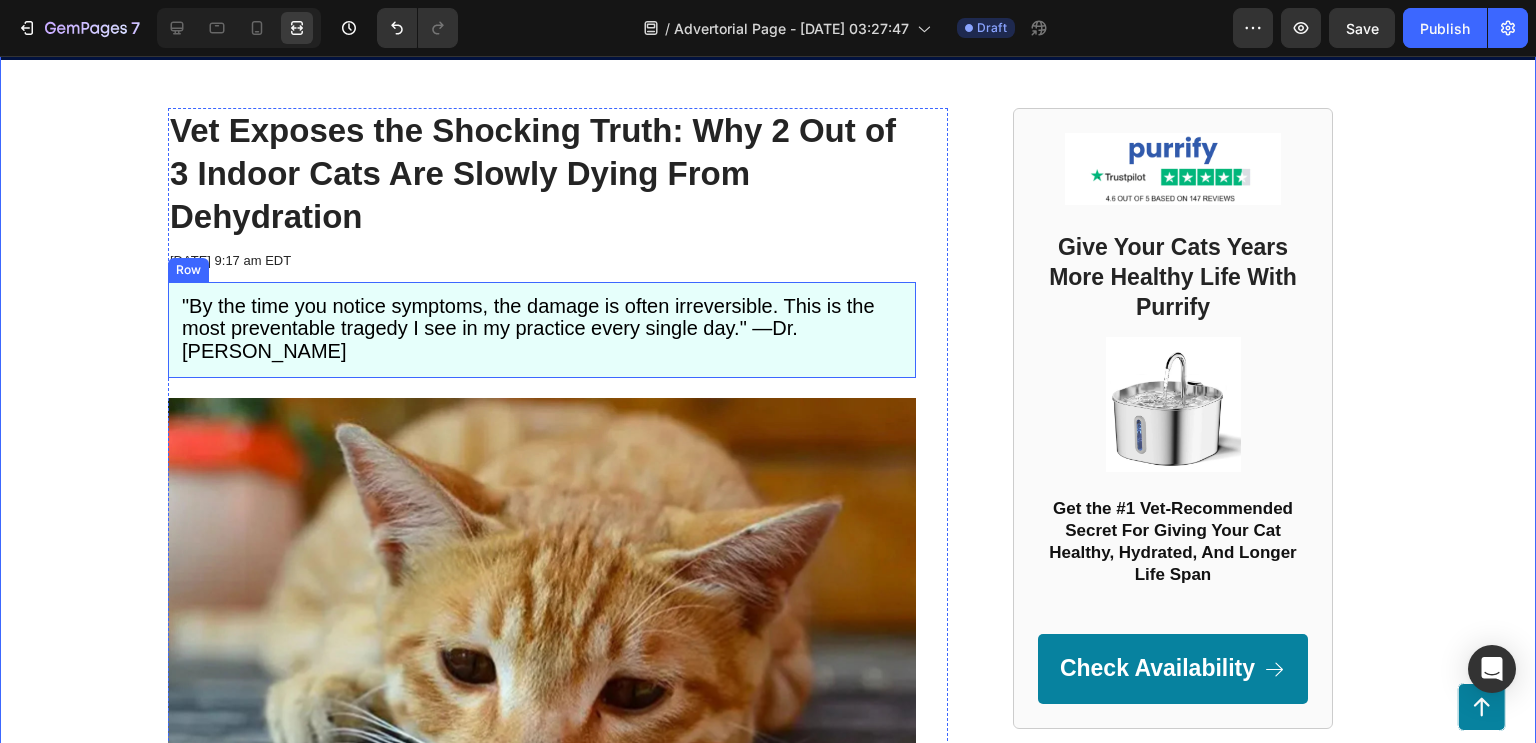 scroll, scrollTop: 0, scrollLeft: 0, axis: both 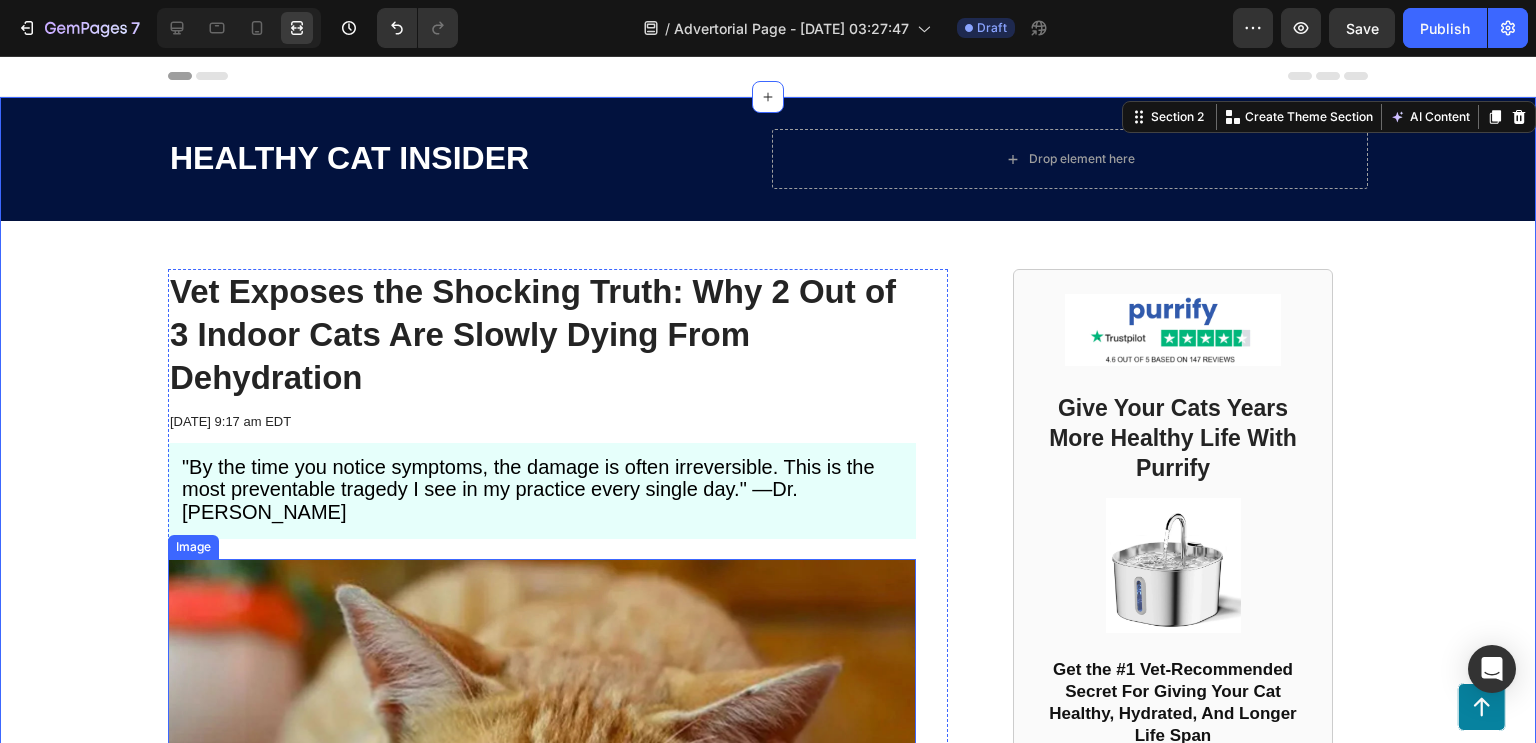 click at bounding box center [542, 808] 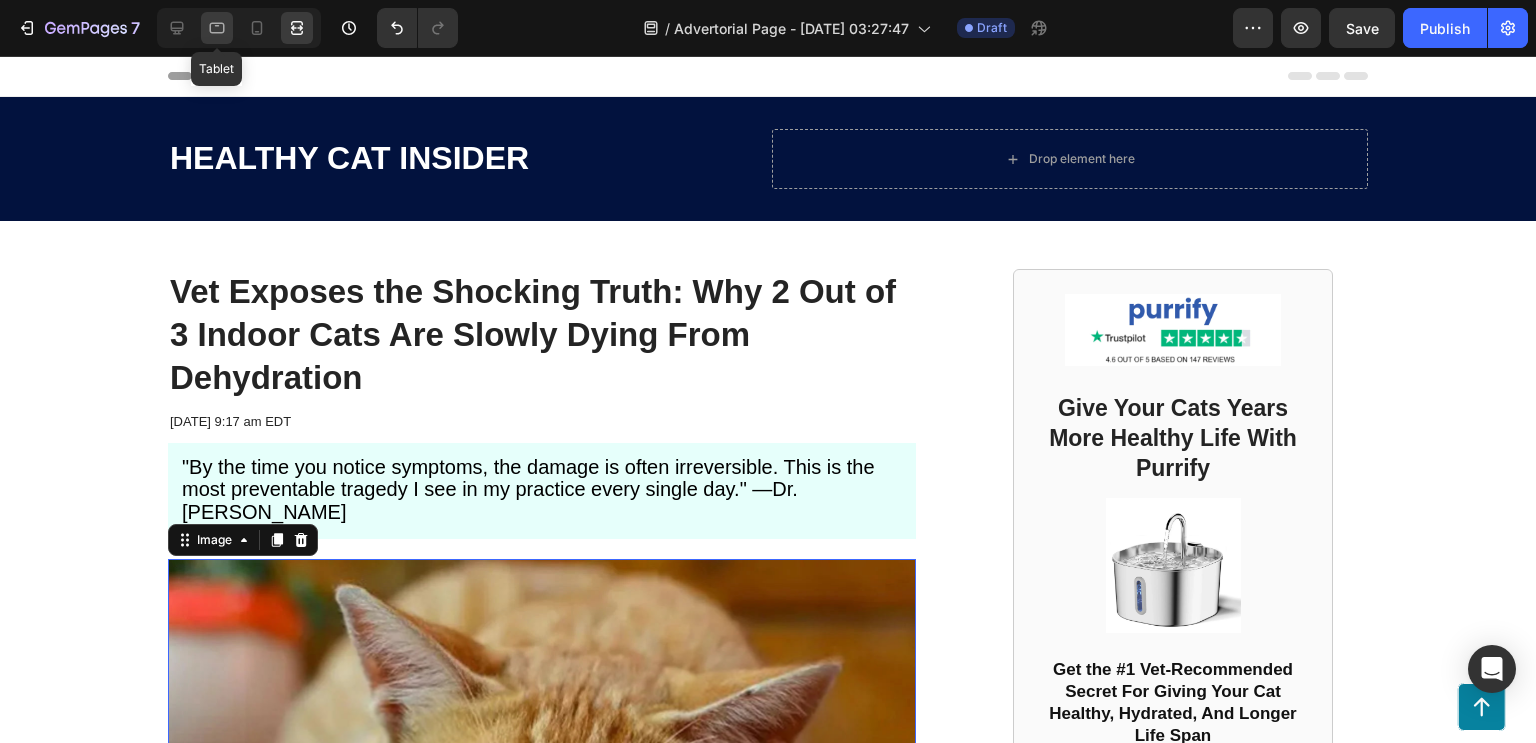click 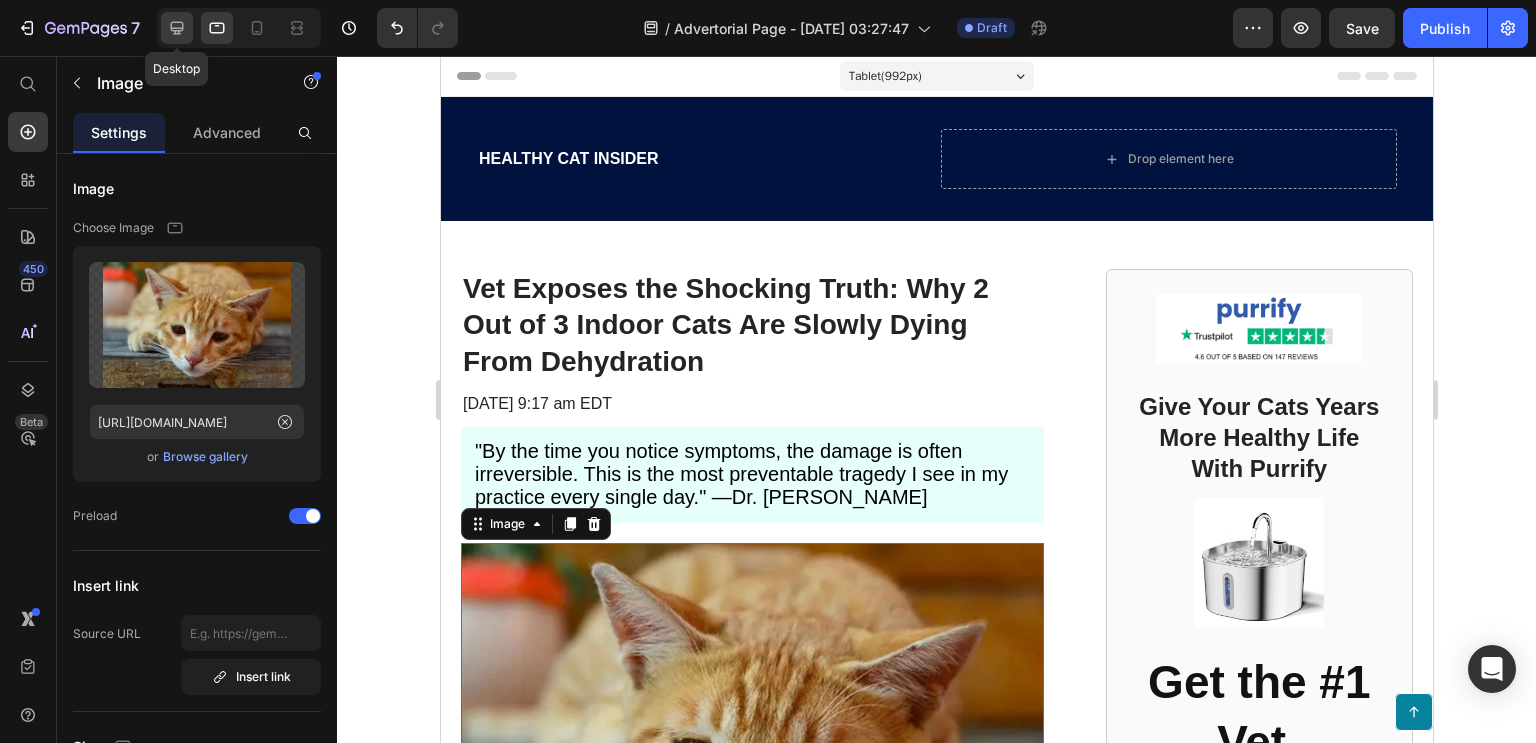 click 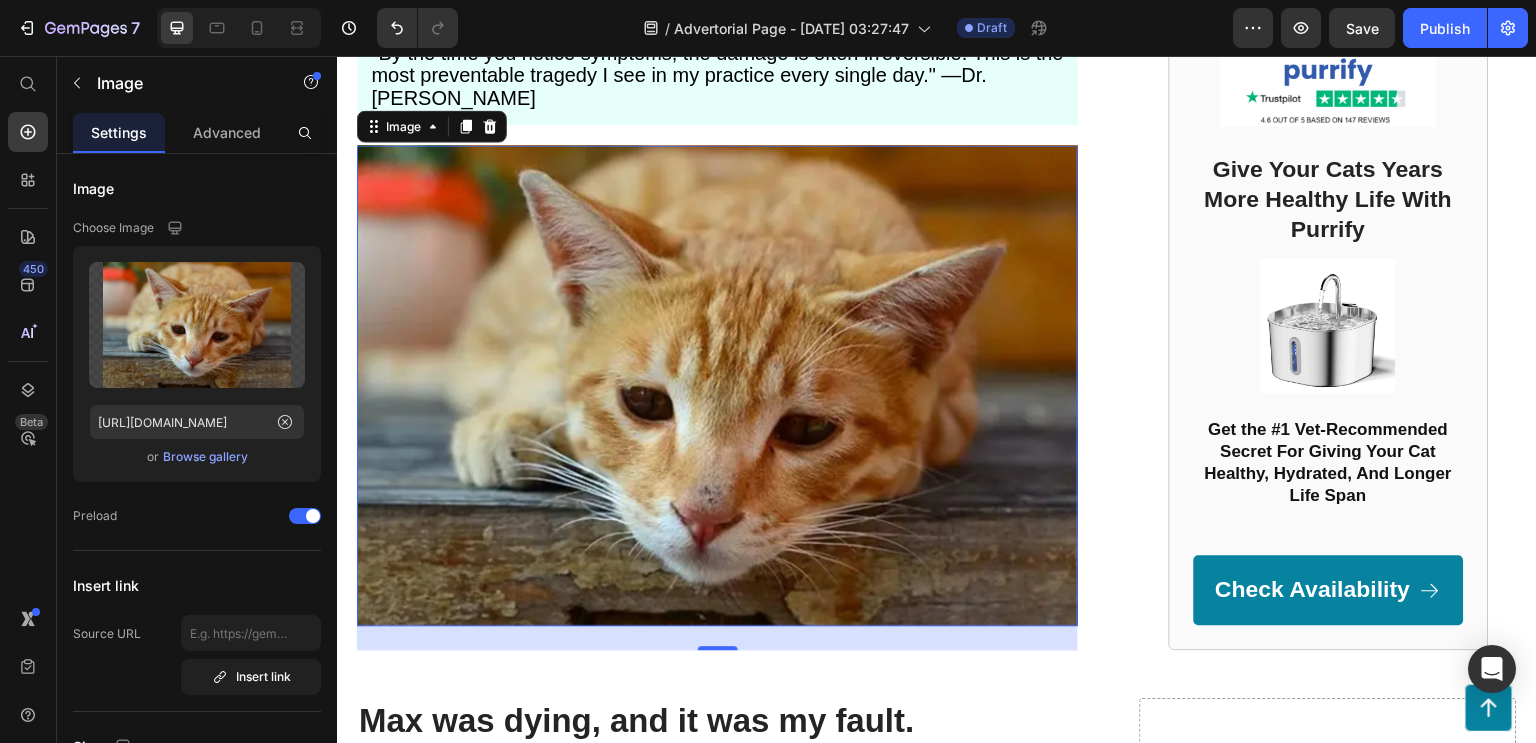 scroll, scrollTop: 430, scrollLeft: 0, axis: vertical 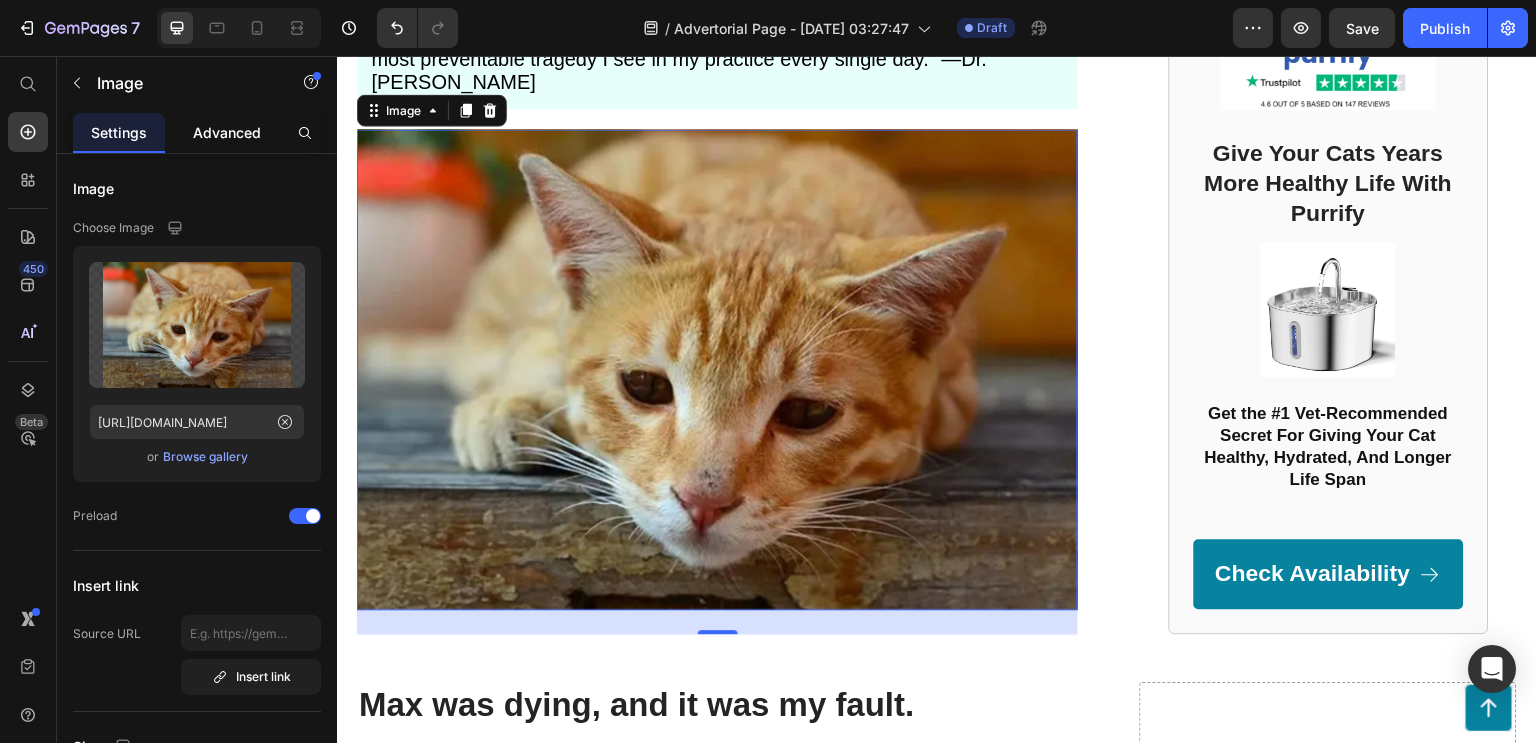 click on "Advanced" 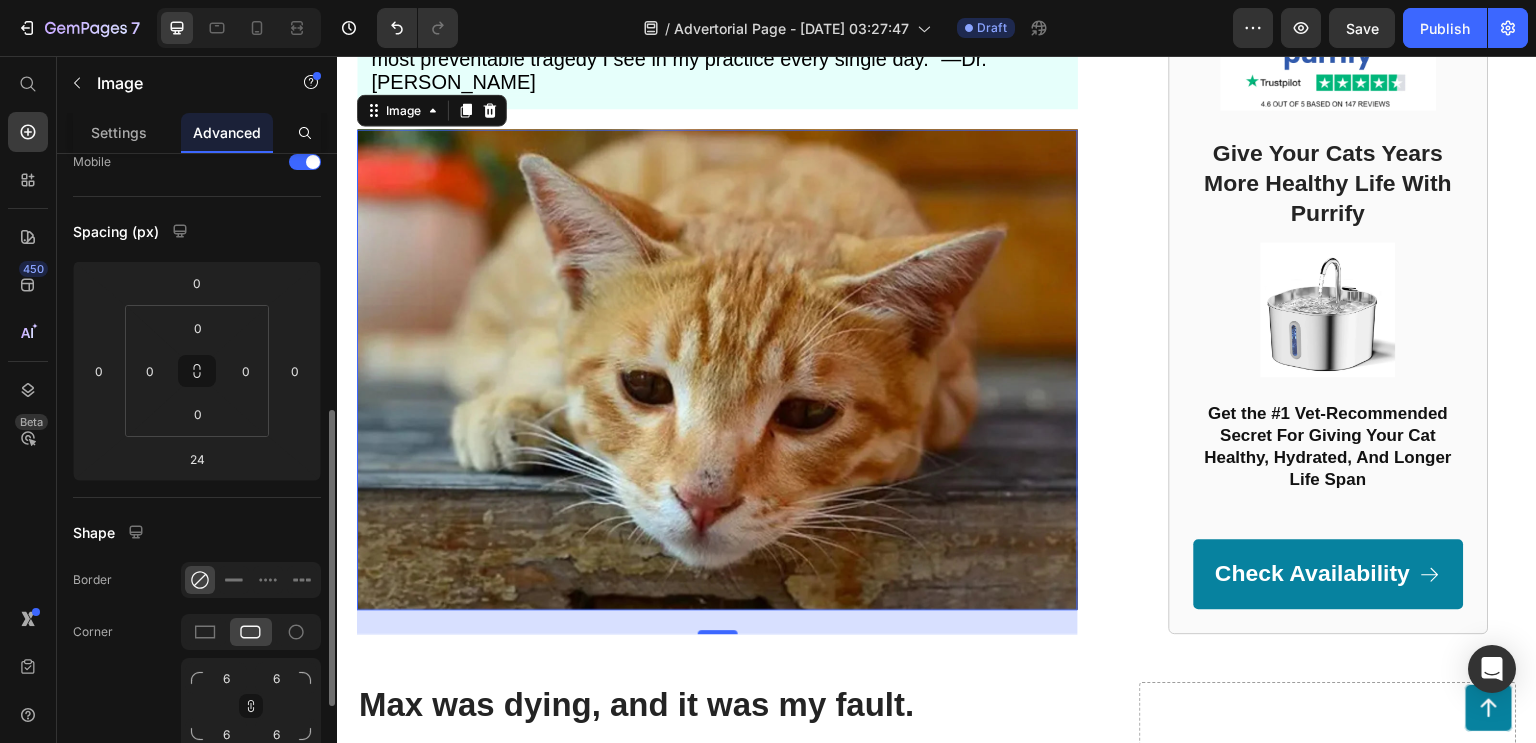 scroll, scrollTop: 281, scrollLeft: 0, axis: vertical 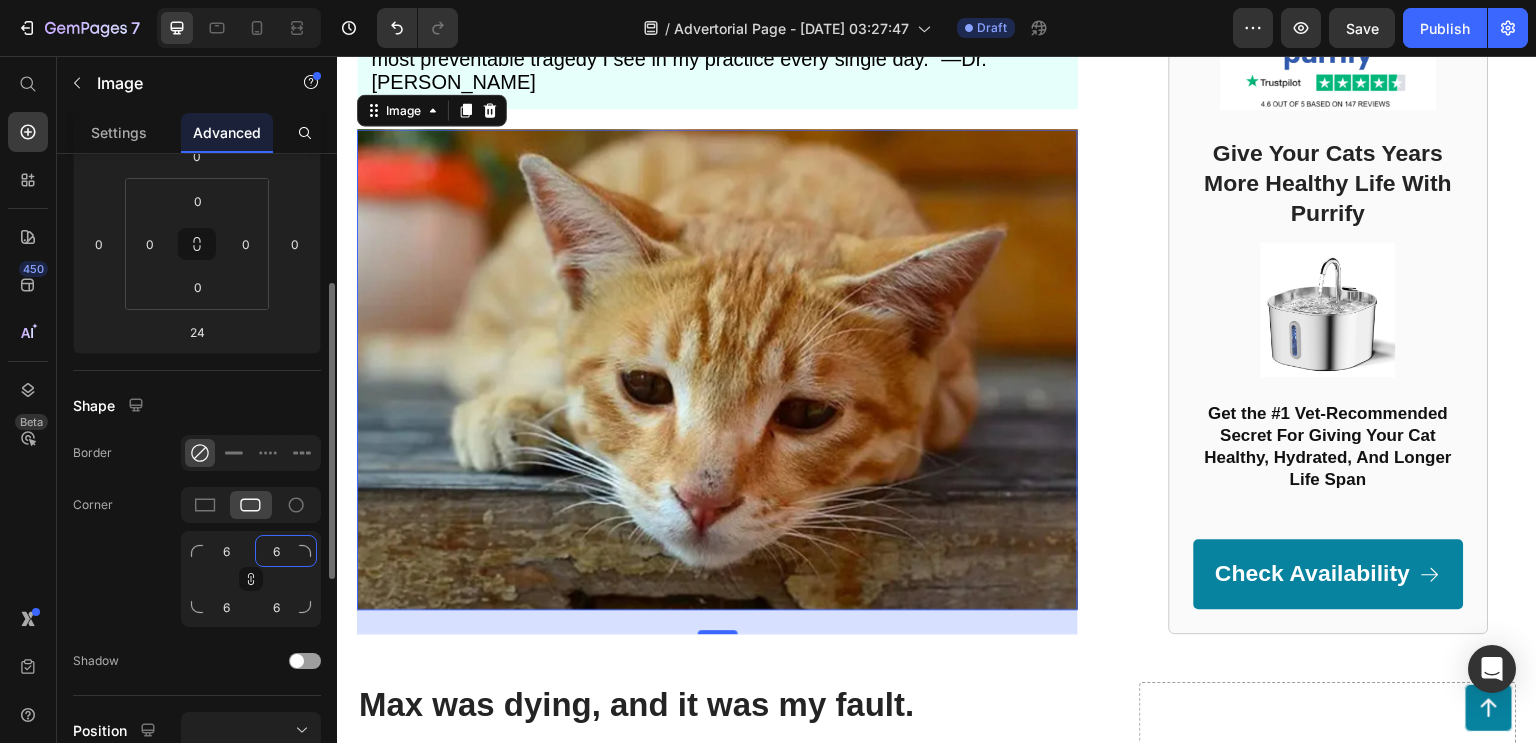click on "6" 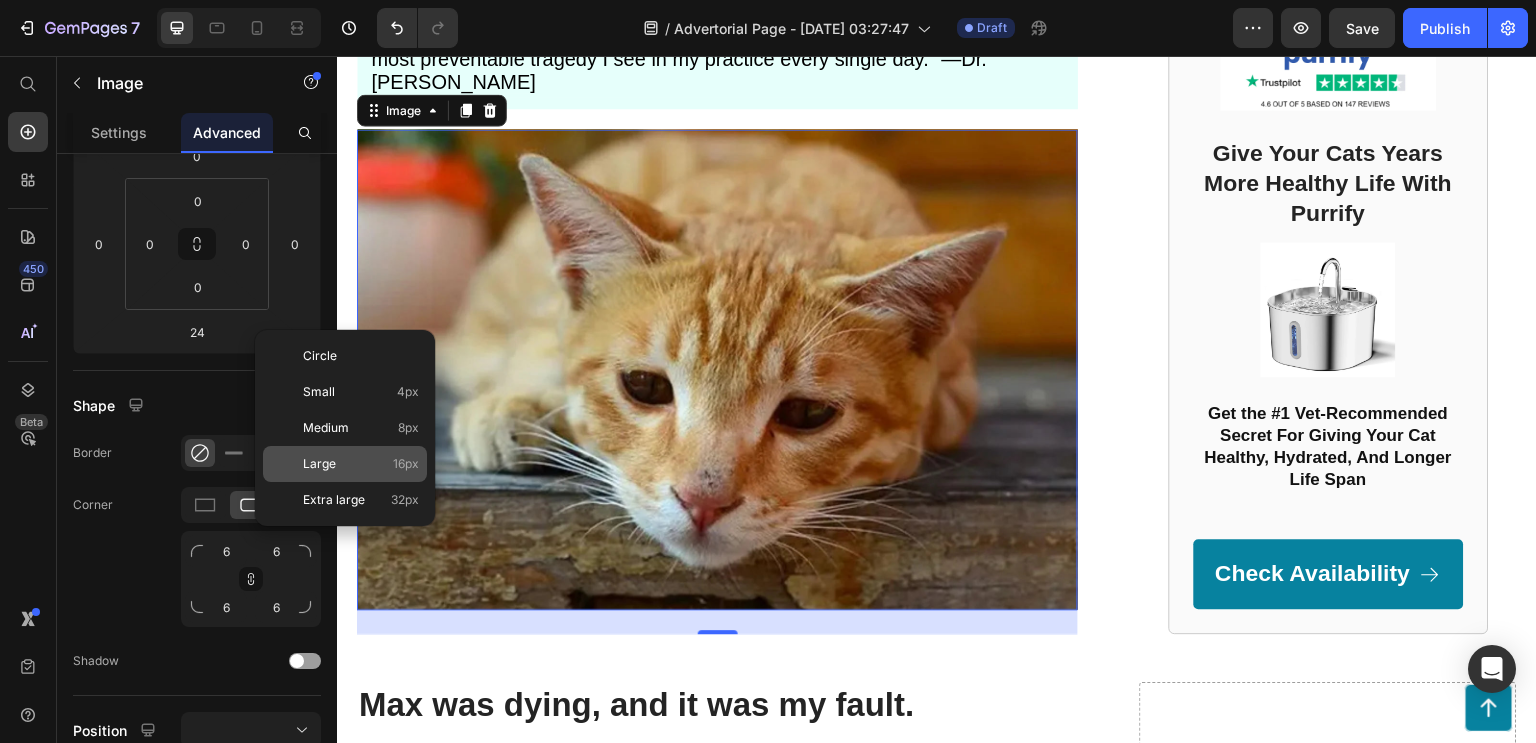 click on "Large 16px" at bounding box center [361, 464] 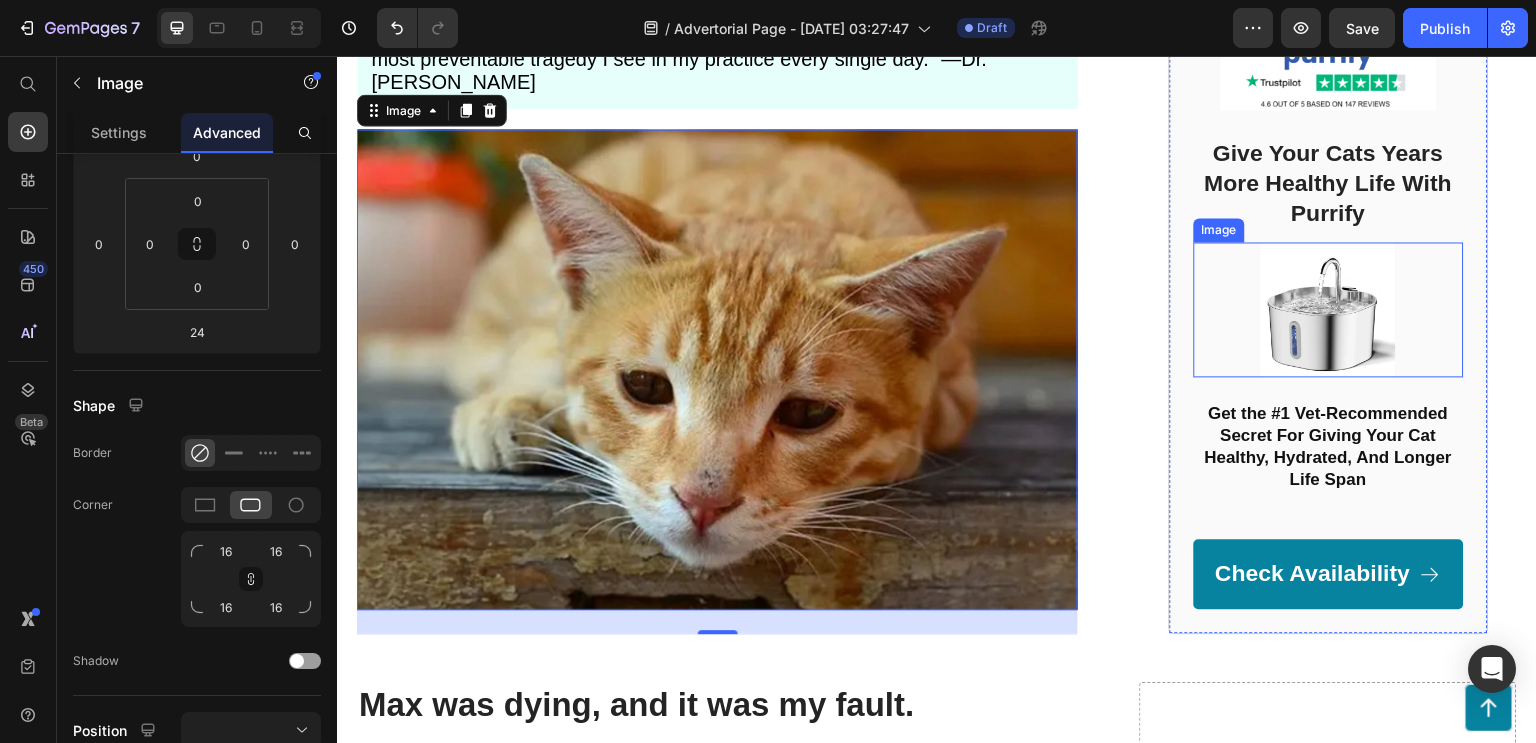 click at bounding box center [1329, 309] 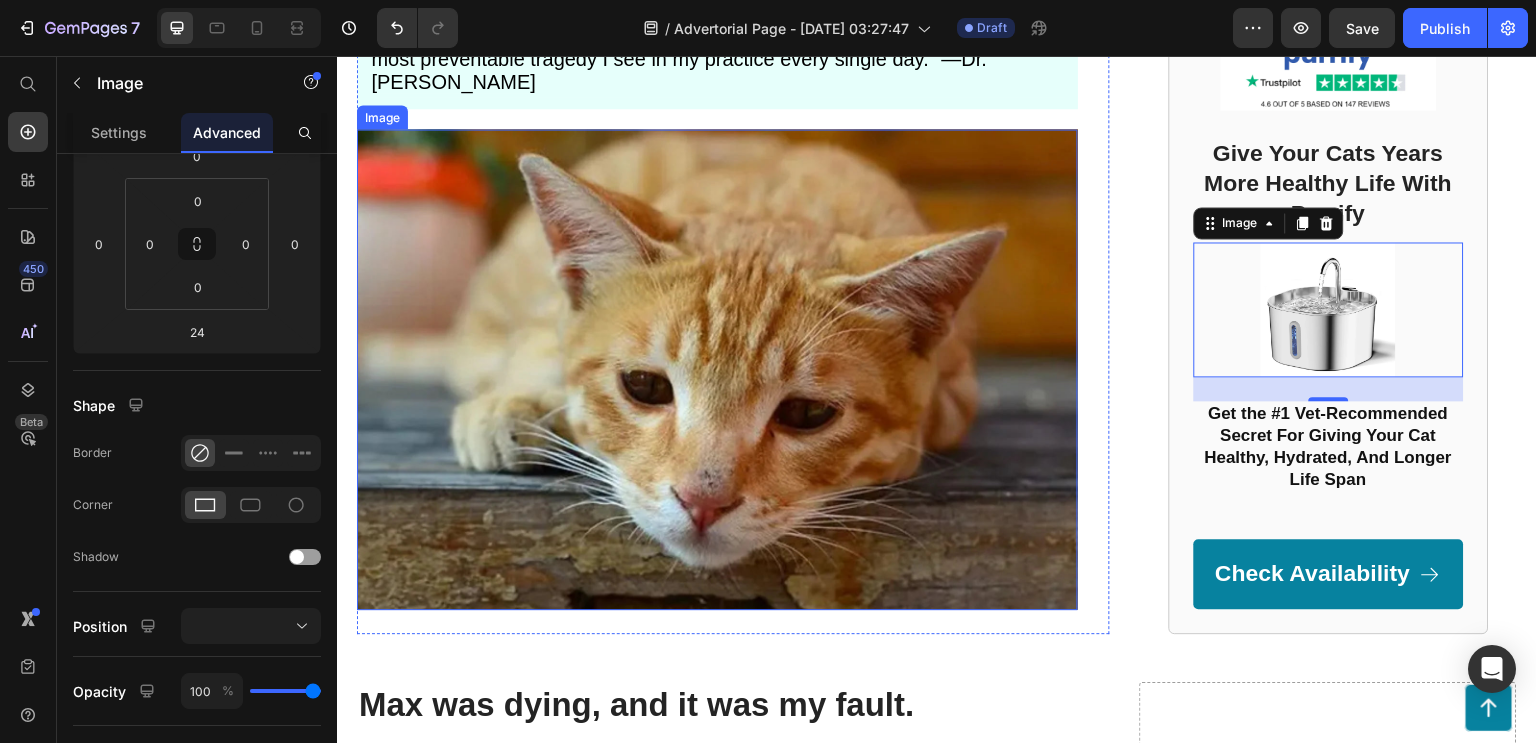 click at bounding box center (717, 369) 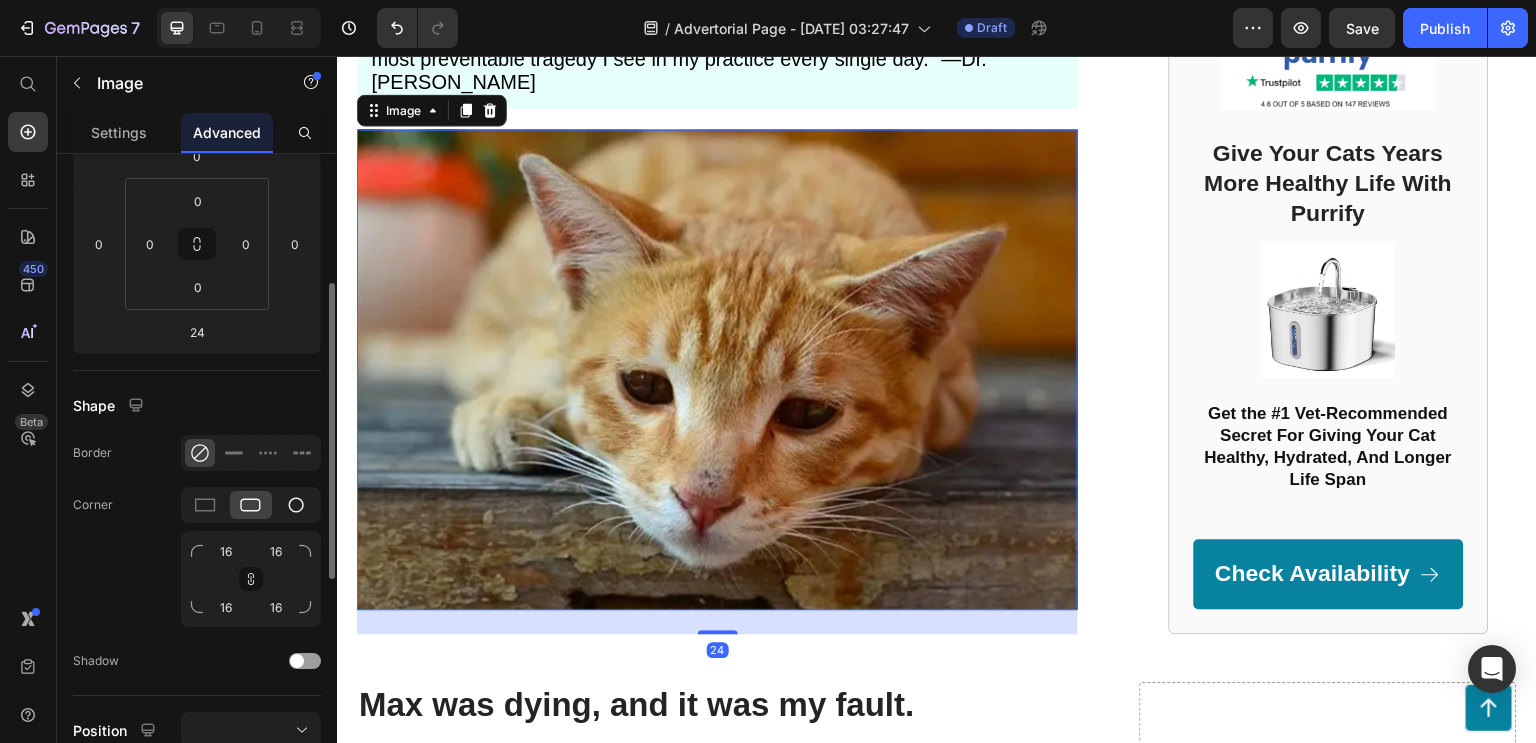 click 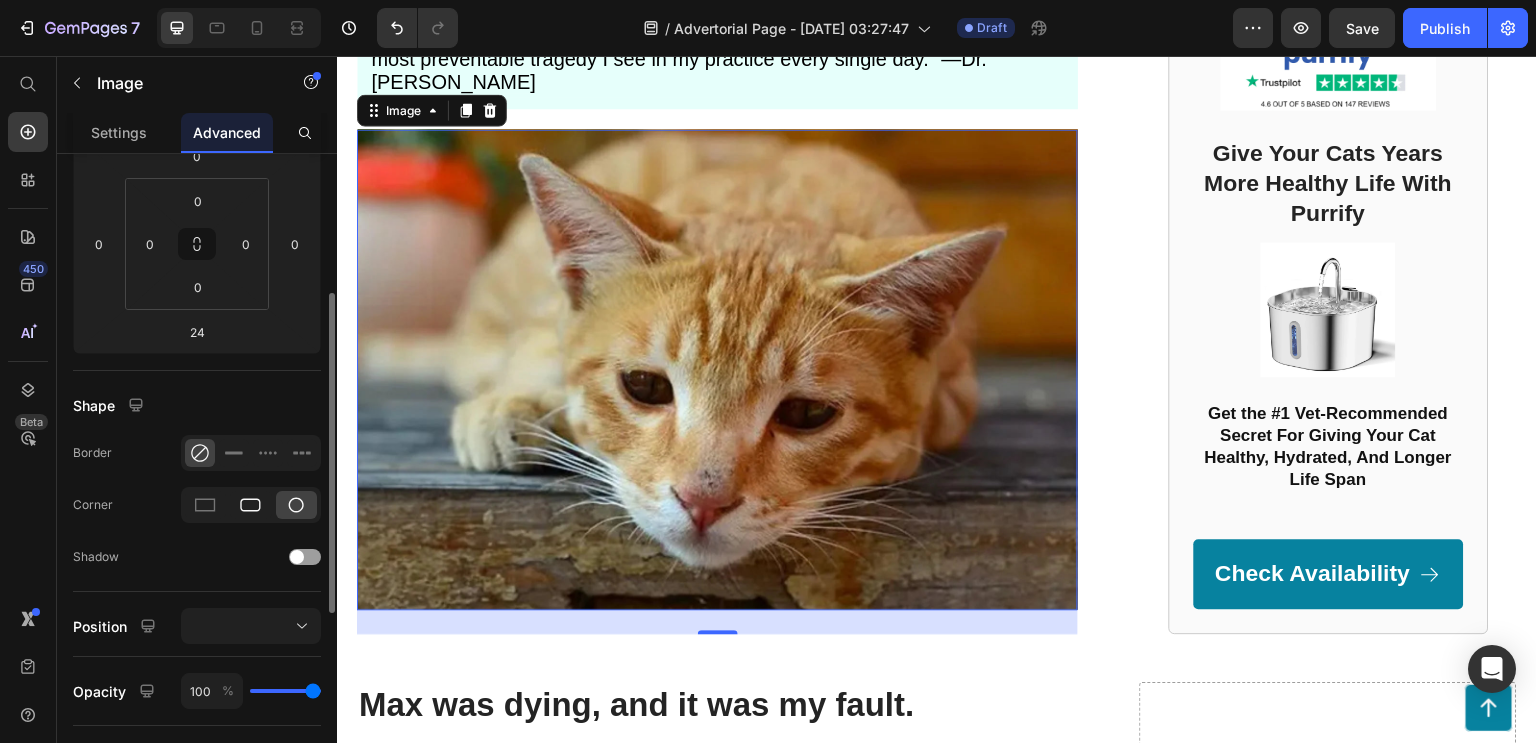 click 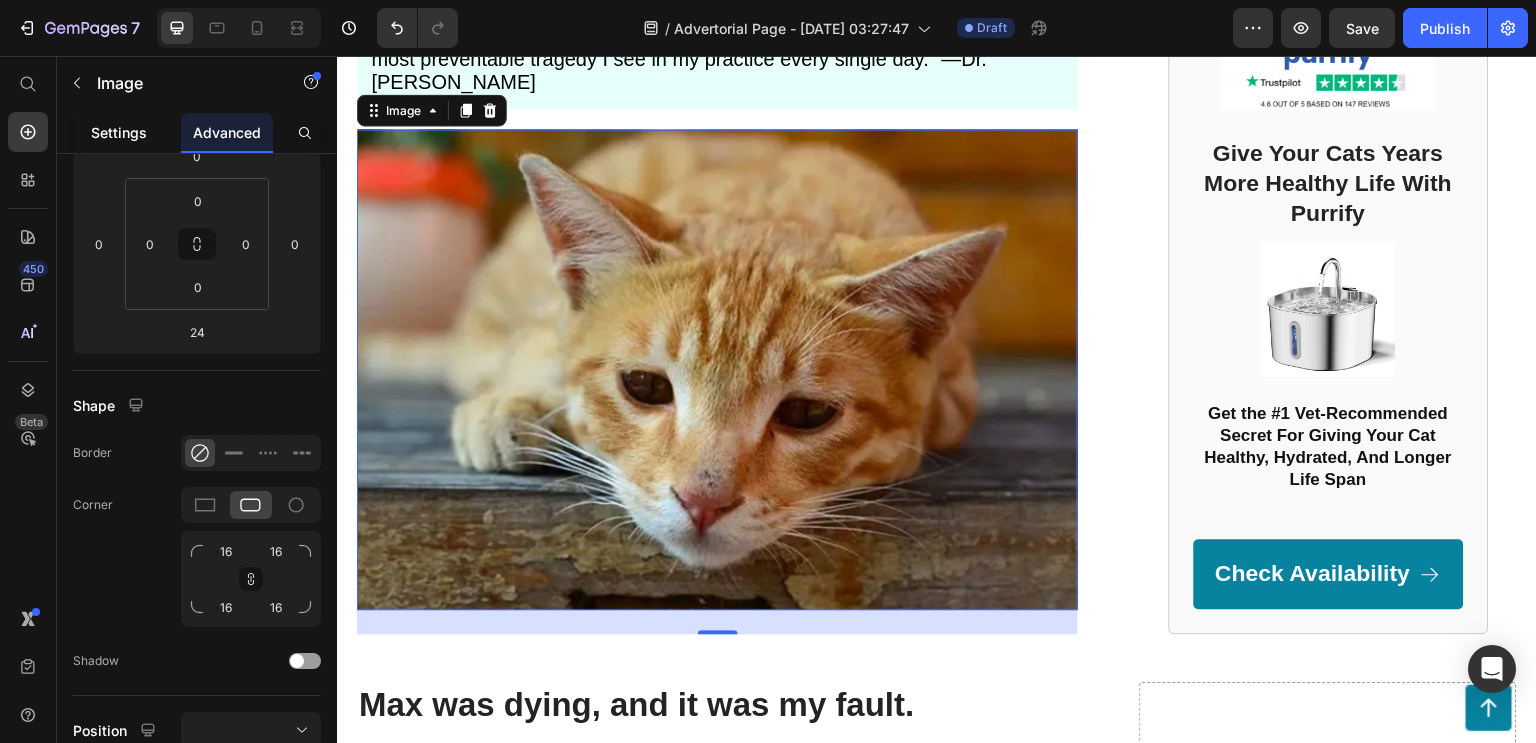 click on "Settings" at bounding box center [119, 132] 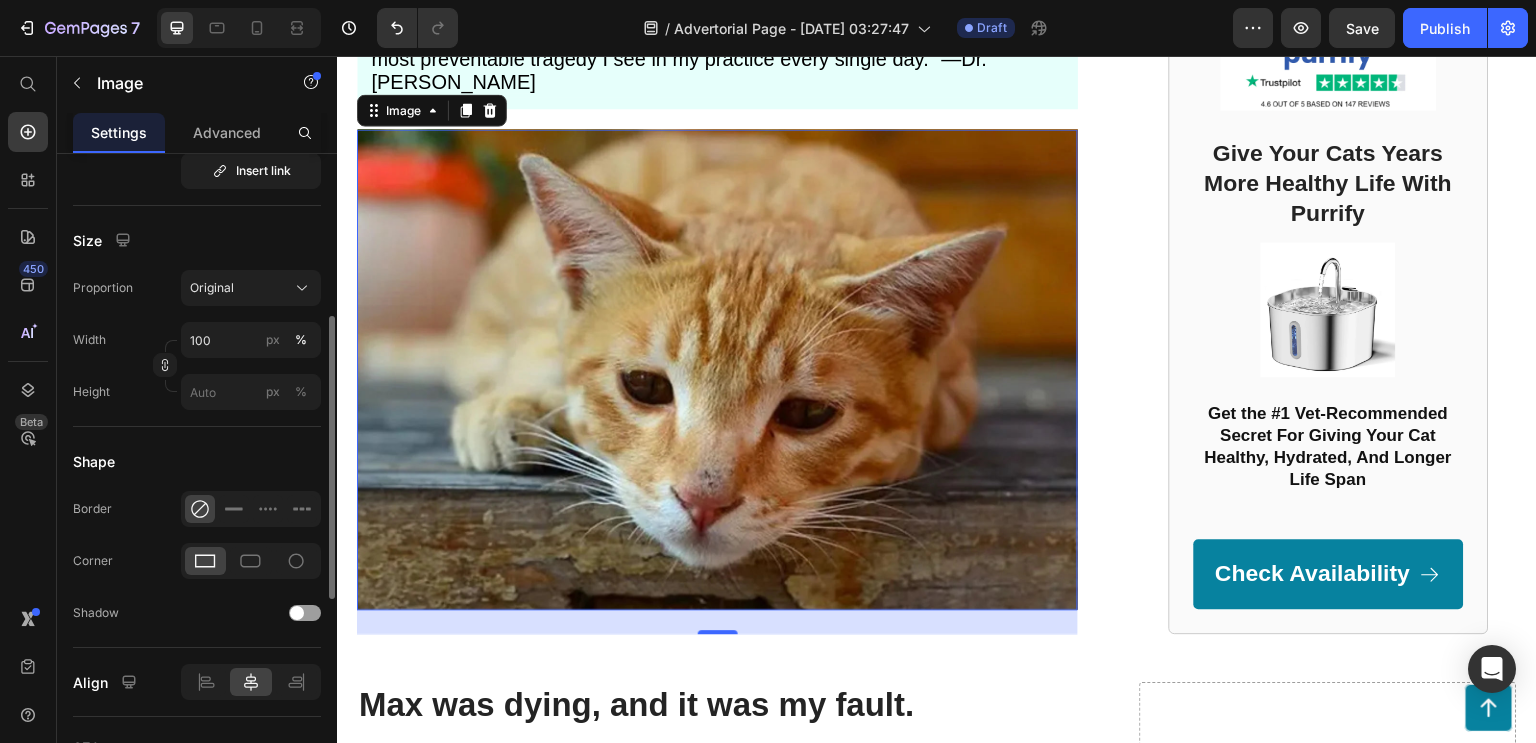 scroll, scrollTop: 509, scrollLeft: 0, axis: vertical 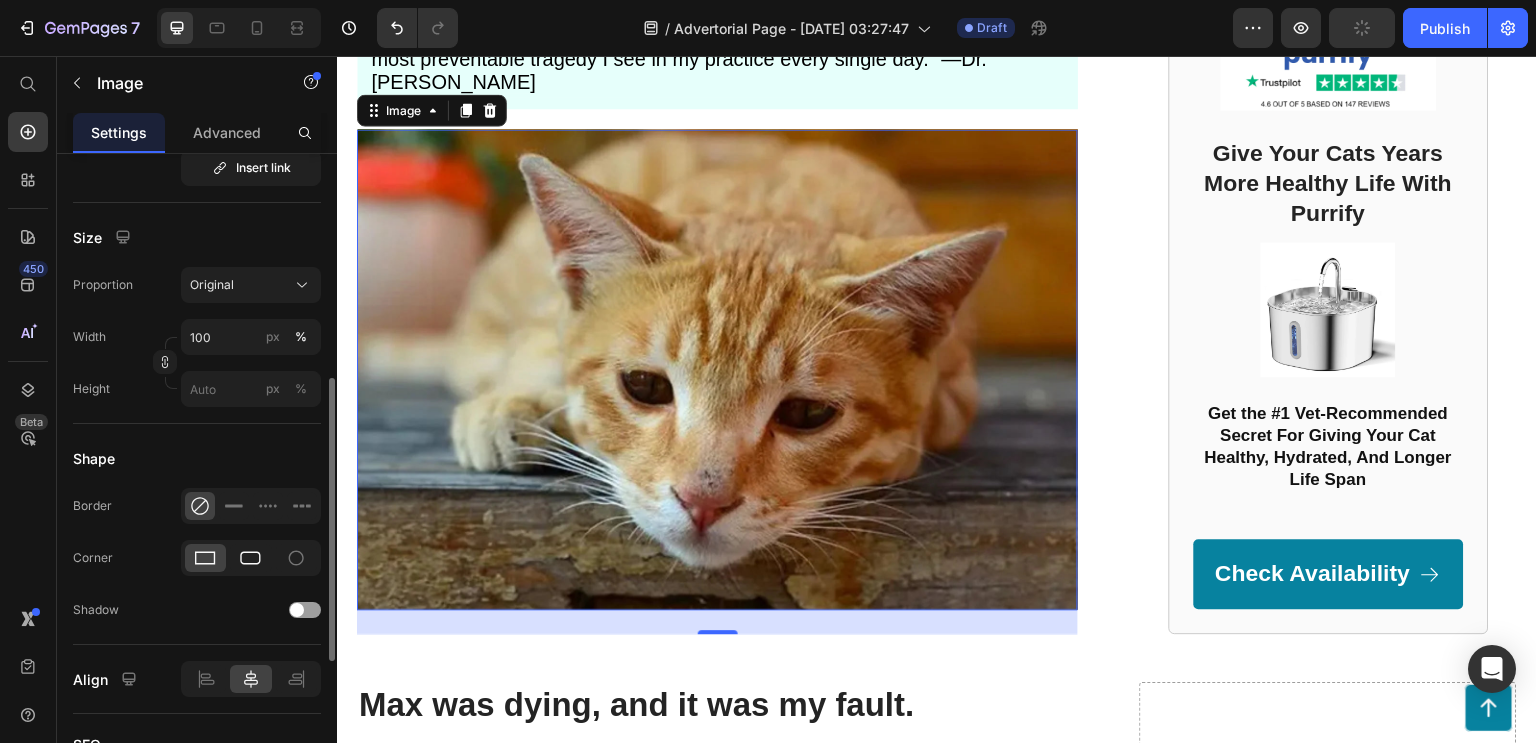 click 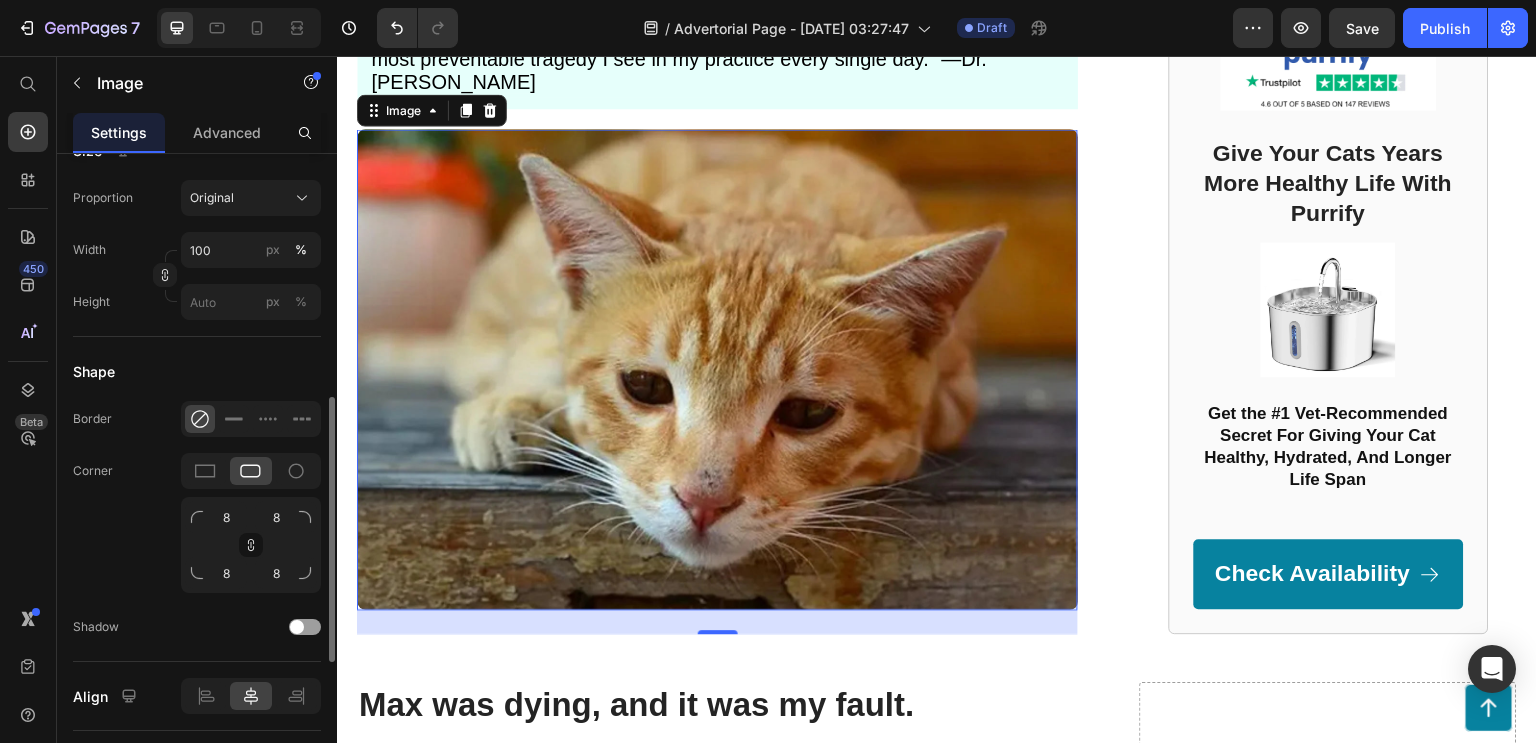 scroll, scrollTop: 600, scrollLeft: 0, axis: vertical 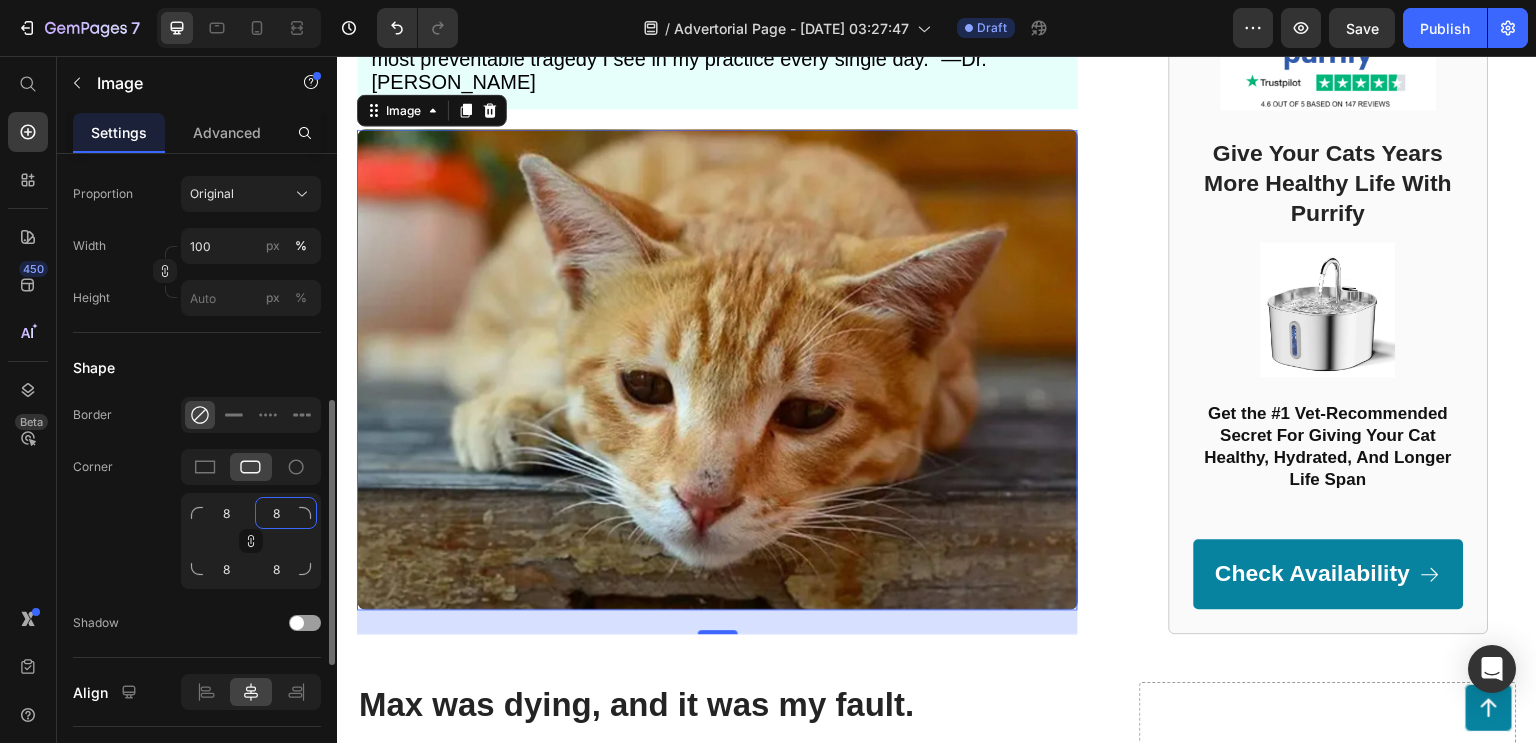 click on "8" 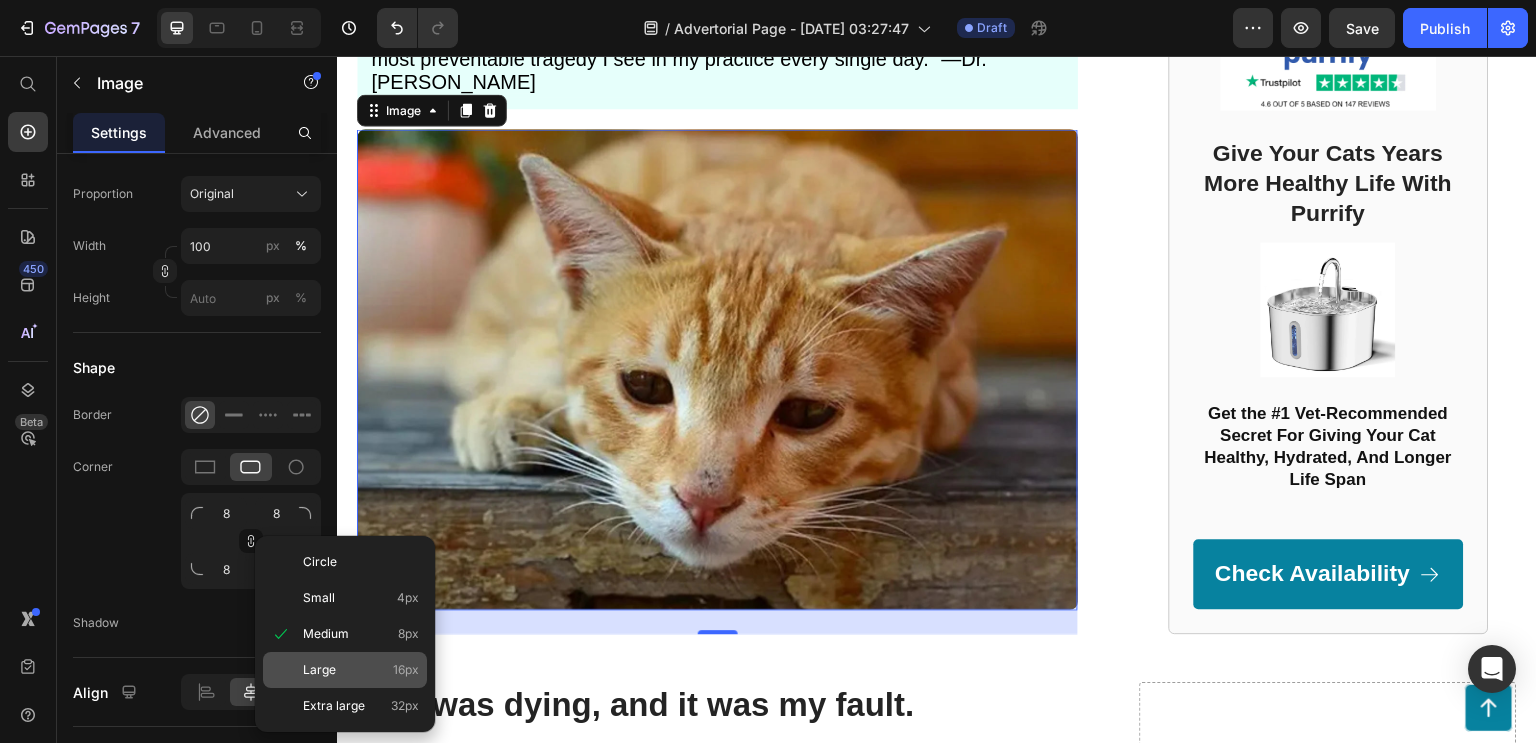 click on "Large" at bounding box center [319, 670] 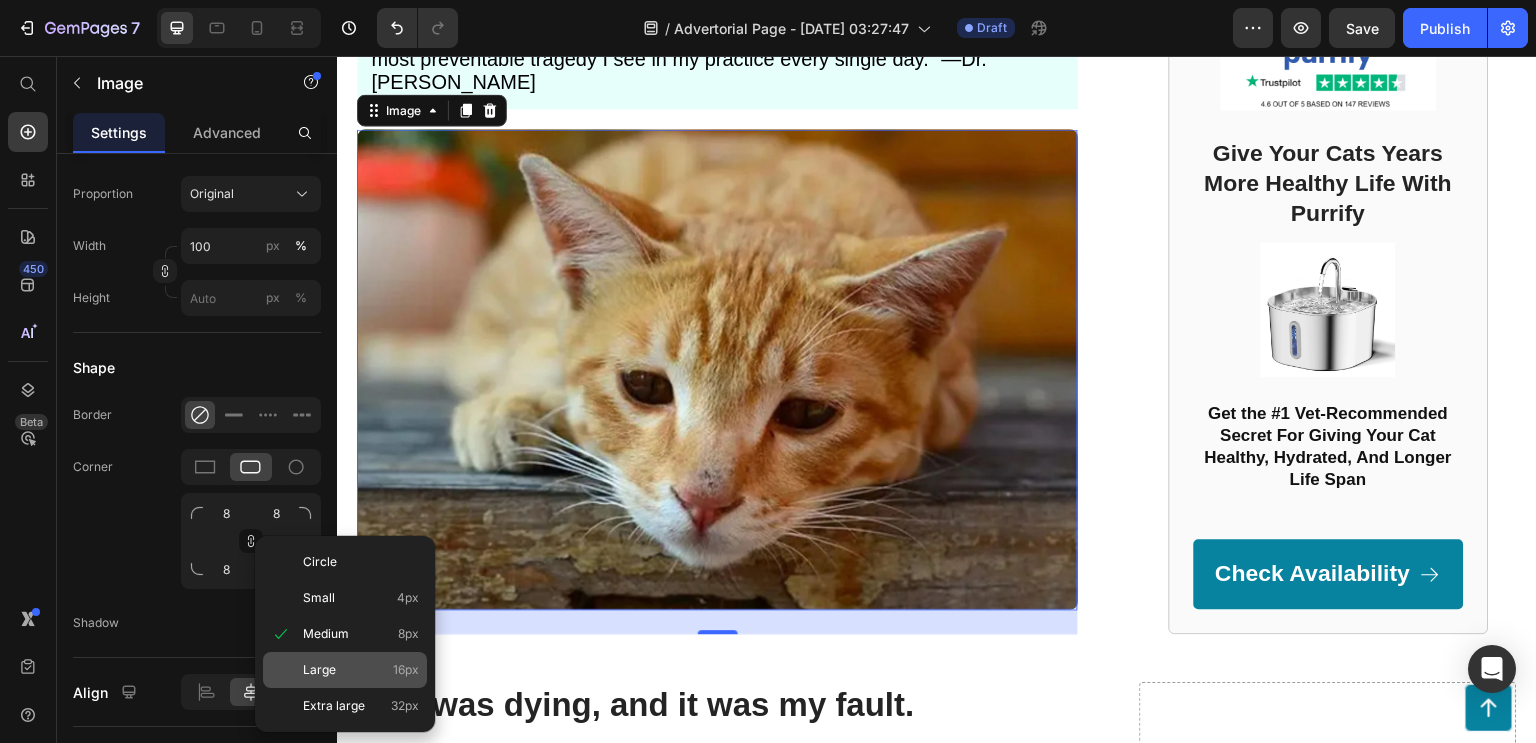 type on "16" 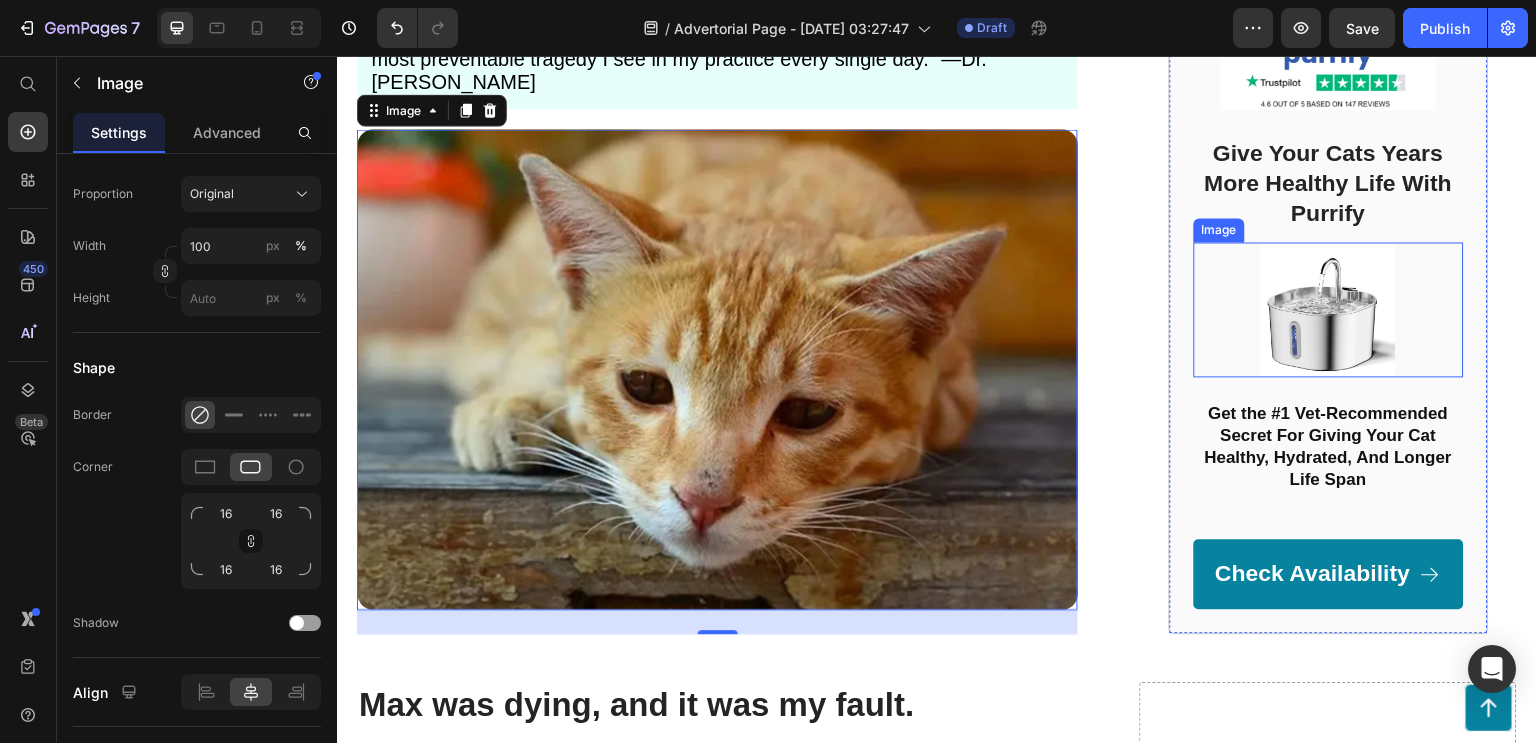 click at bounding box center [1329, 309] 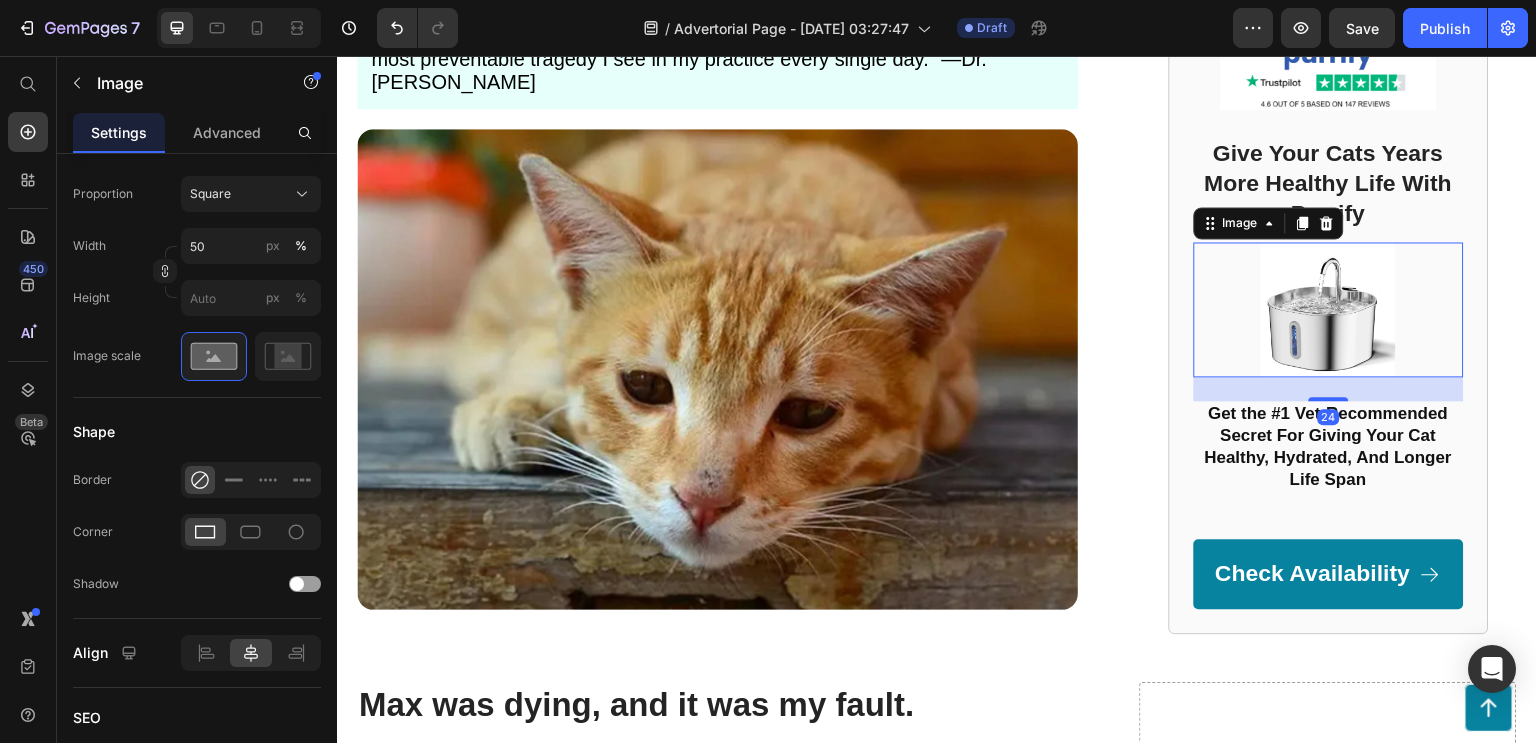 scroll, scrollTop: 600, scrollLeft: 0, axis: vertical 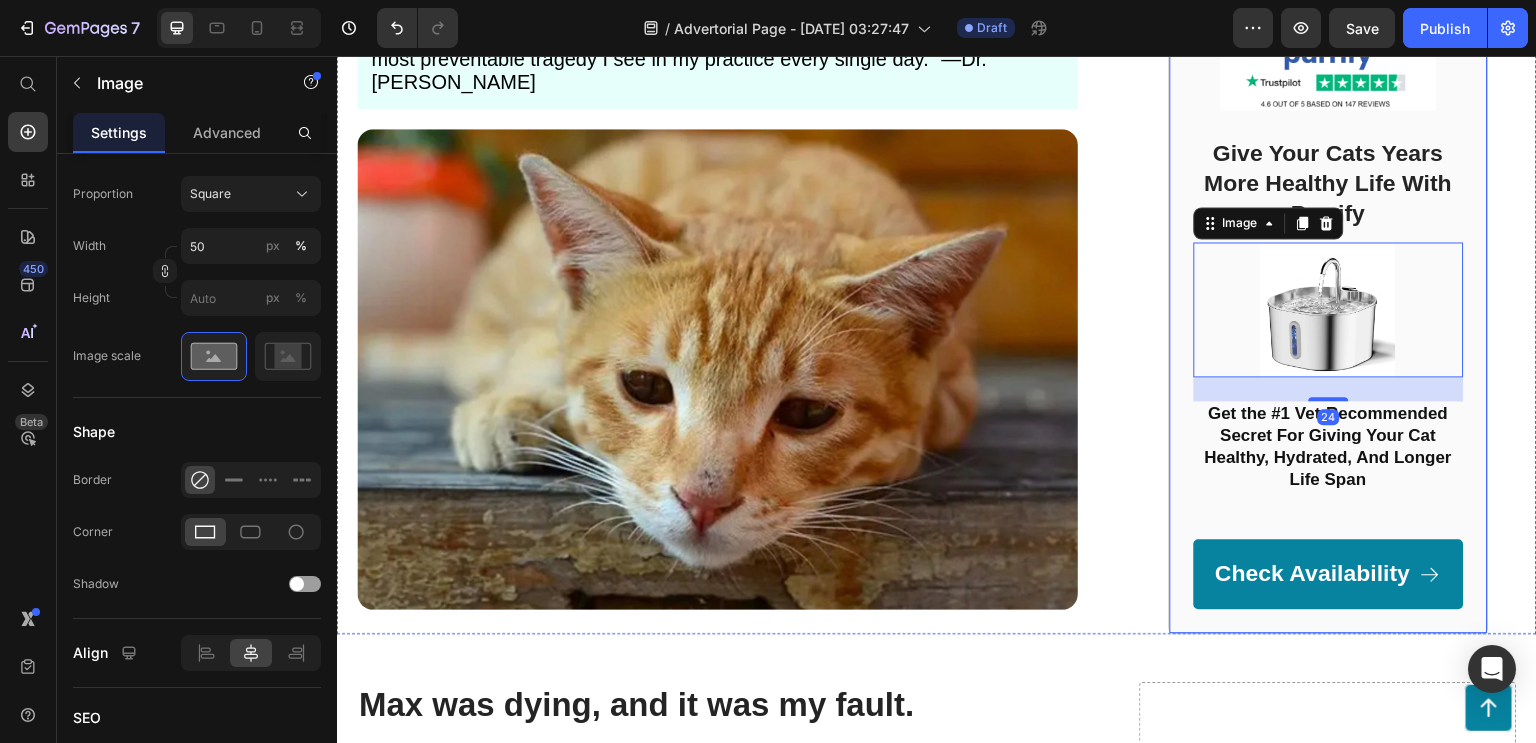 click on "Image Give Your Cats Years More Healthy Life With Purrify  Heading Image   24 Get the #1 Vet-Recommended Secret For Giving Your Cat Healthy, Hydrated, And Longer Life Span   Heading
Check Availability Button Row" at bounding box center [1329, 323] 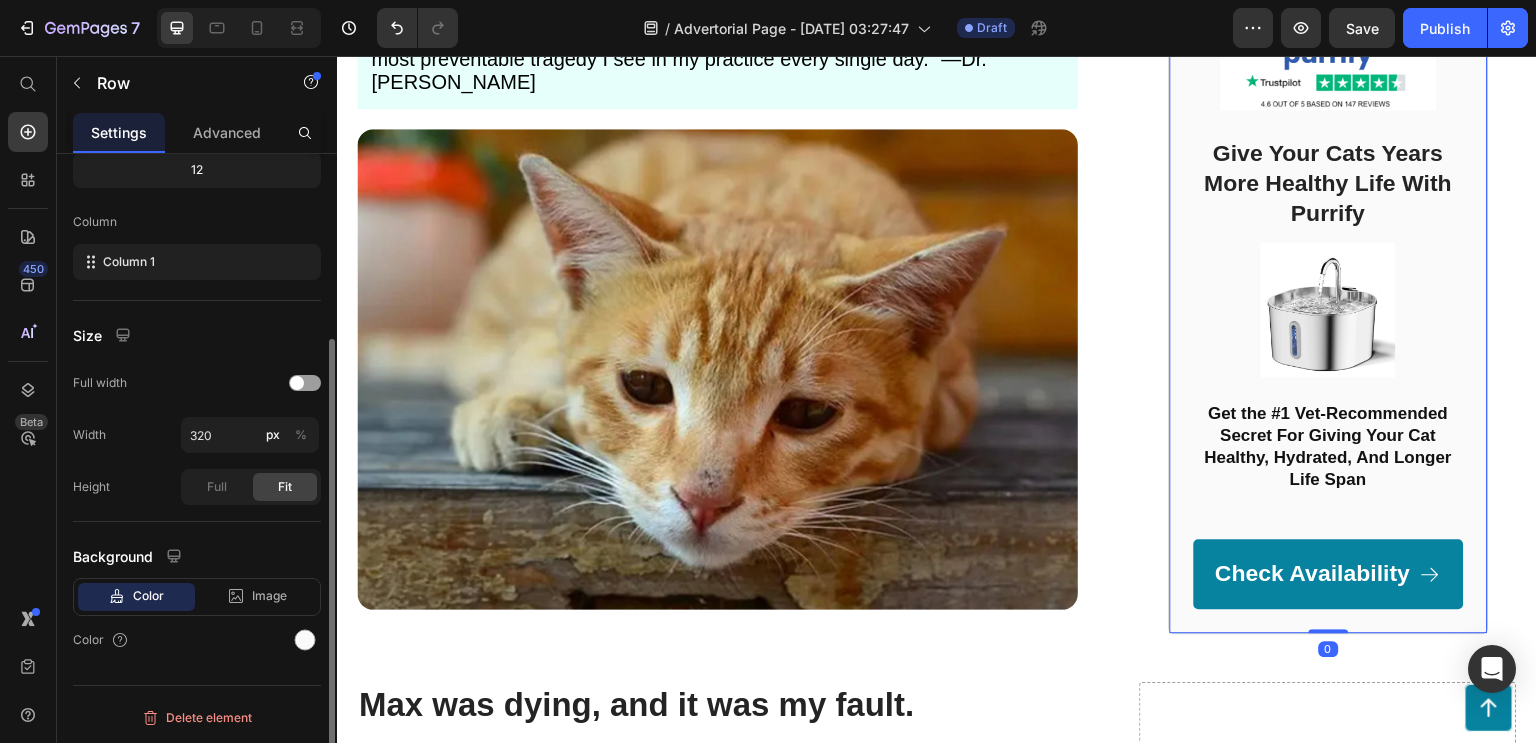 scroll, scrollTop: 0, scrollLeft: 0, axis: both 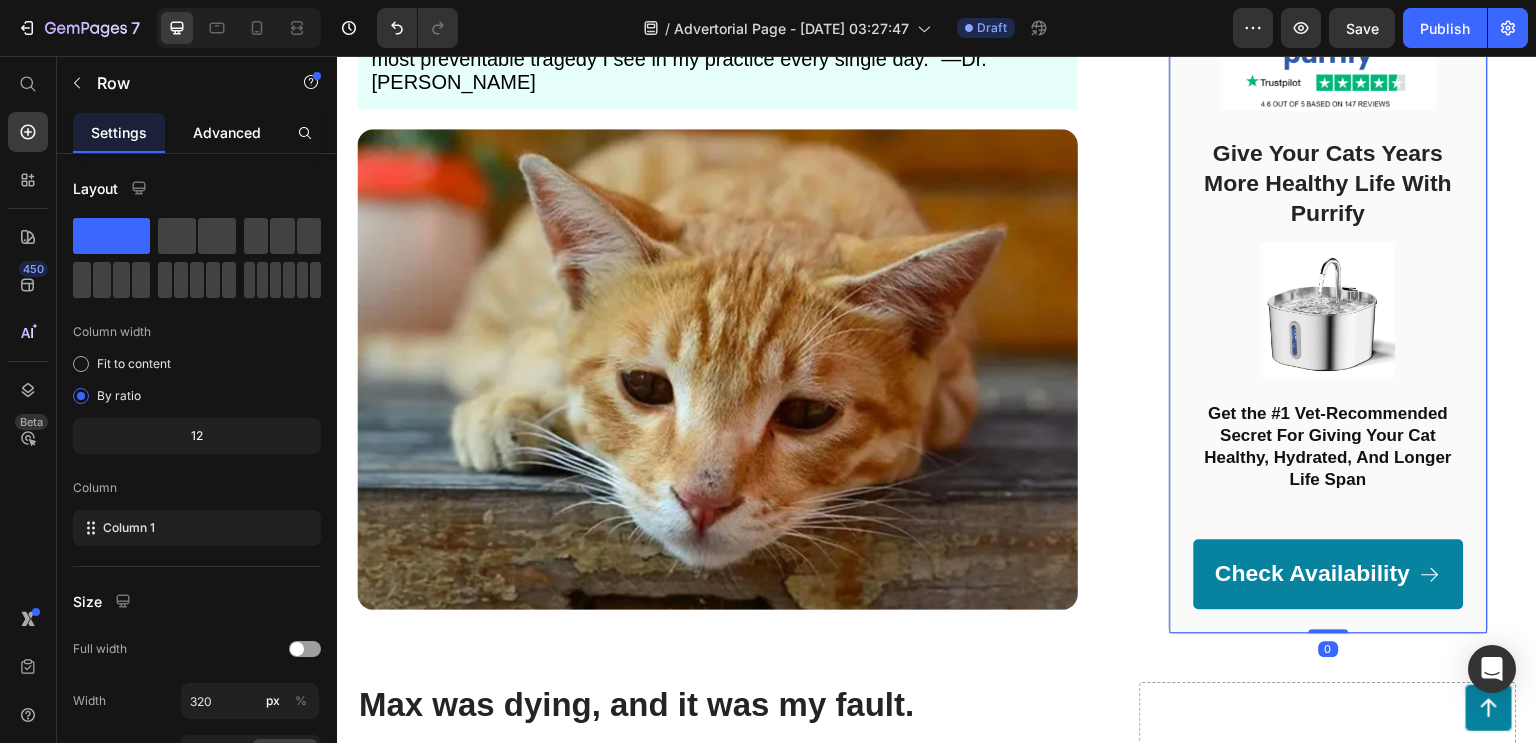 click on "Advanced" at bounding box center [227, 132] 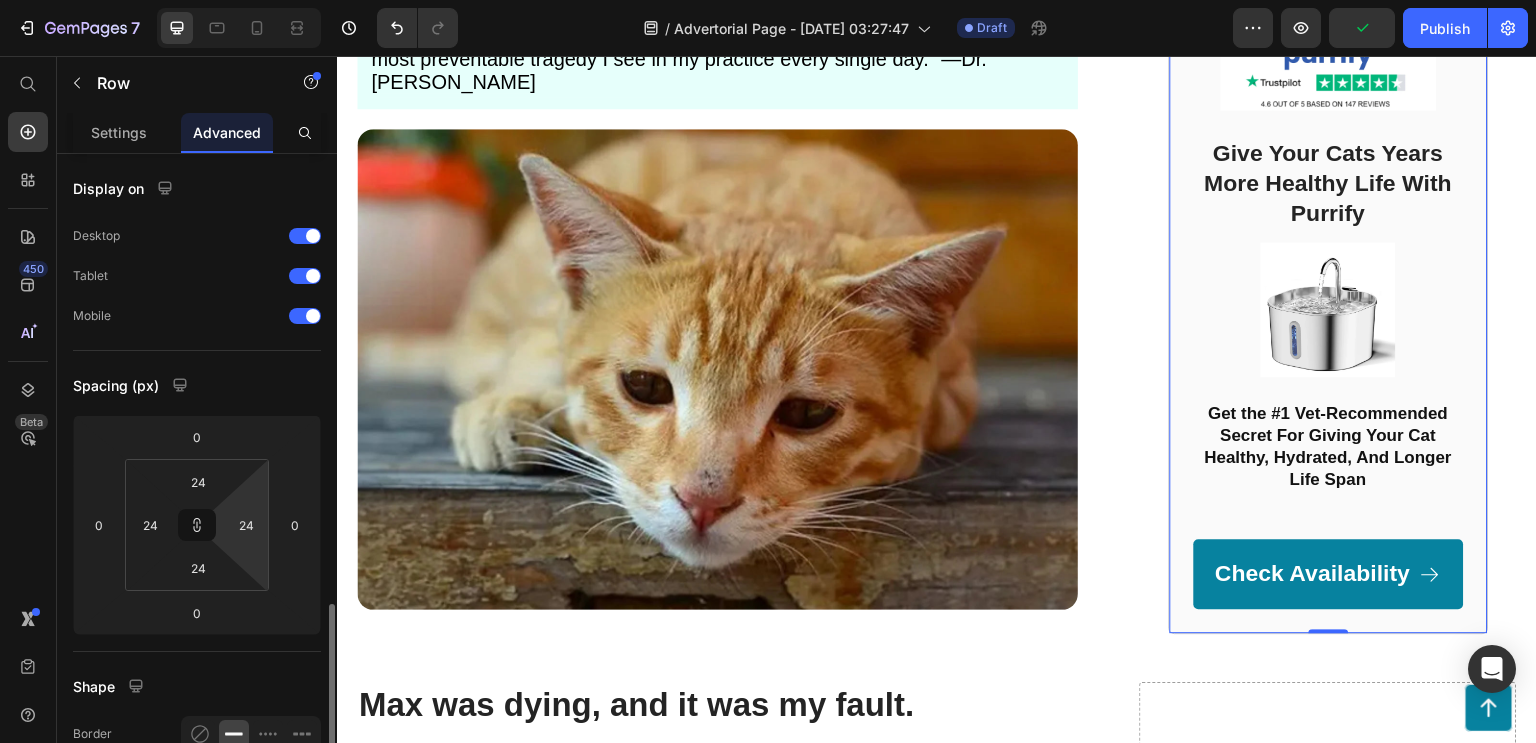 scroll, scrollTop: 327, scrollLeft: 0, axis: vertical 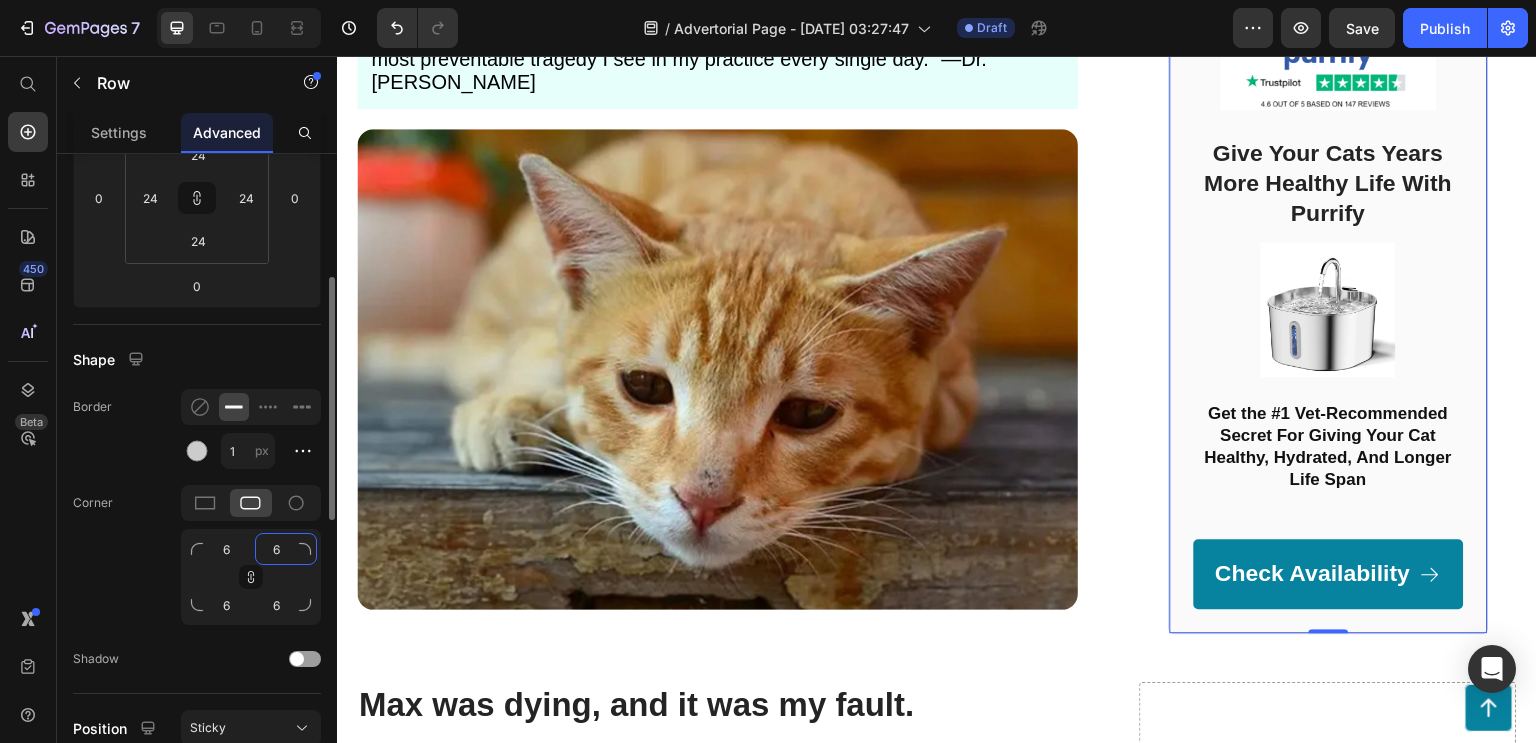 click on "6" 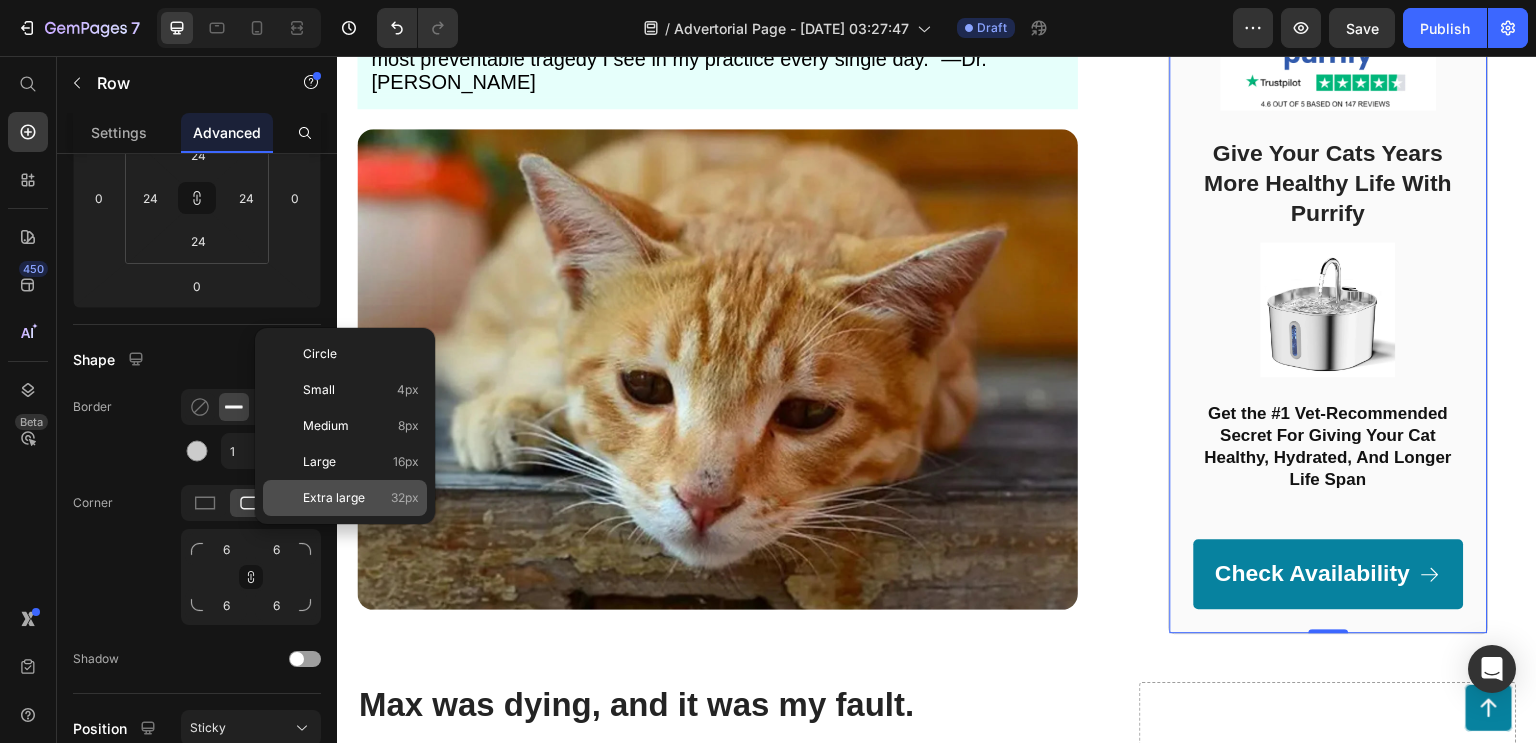 click on "Extra large" at bounding box center [334, 498] 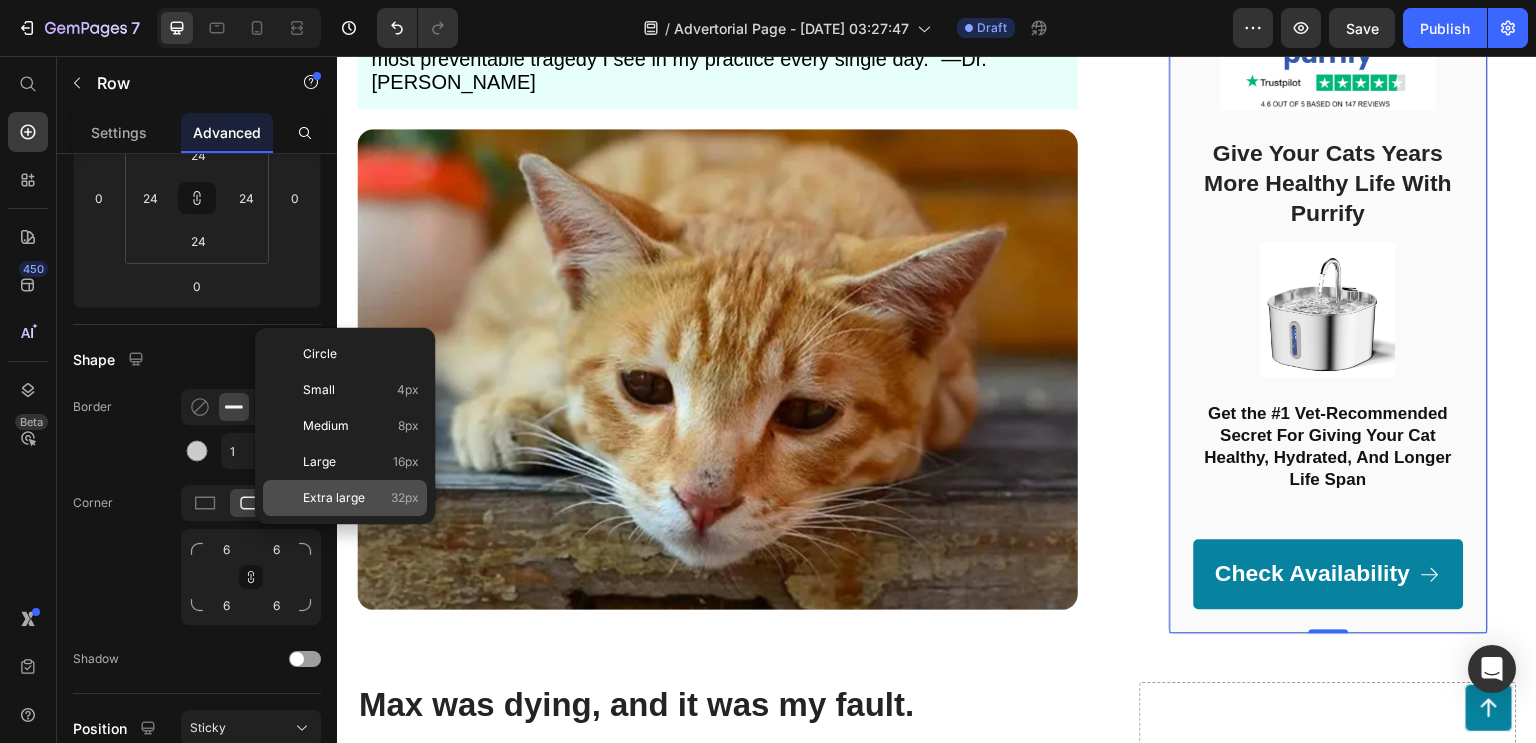 type on "32" 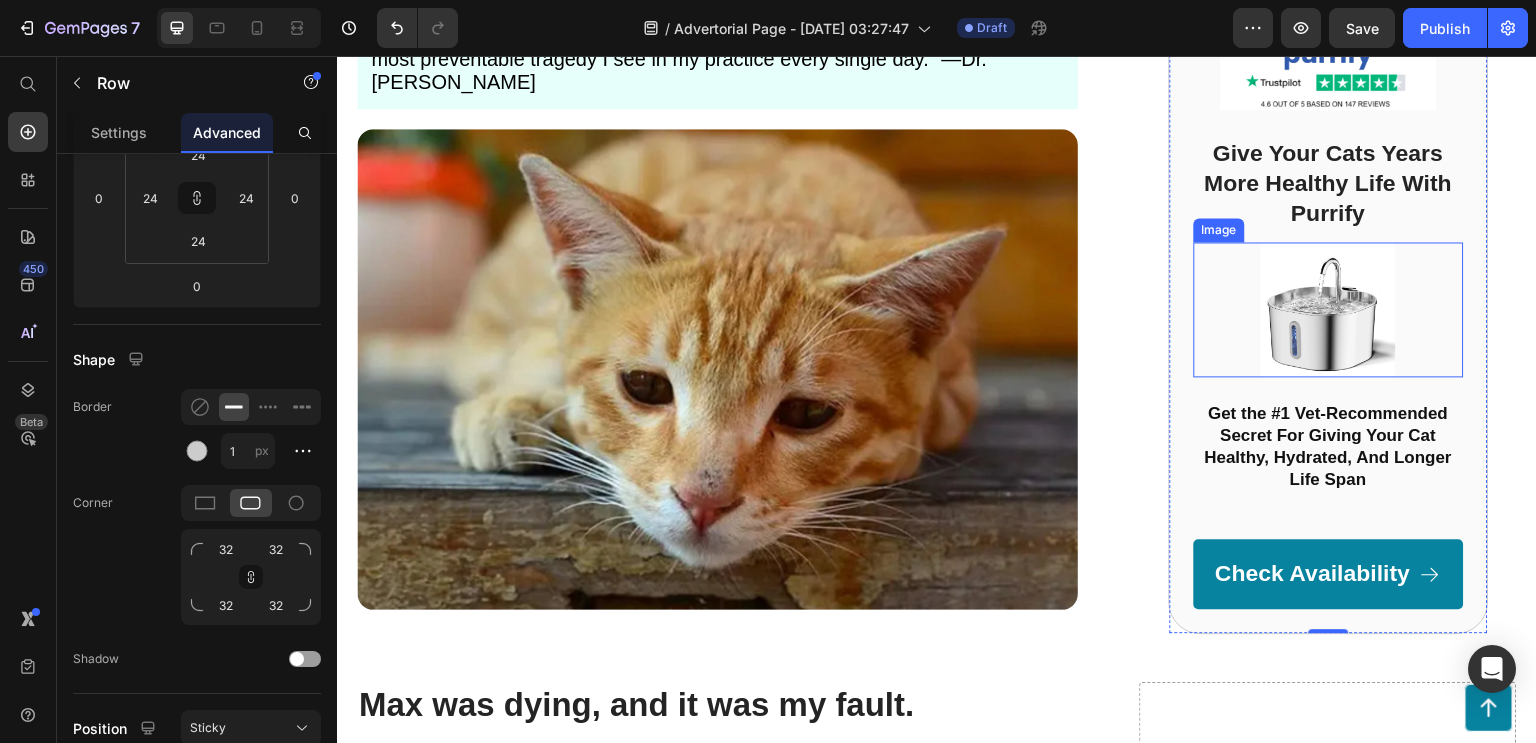 click at bounding box center (1329, 309) 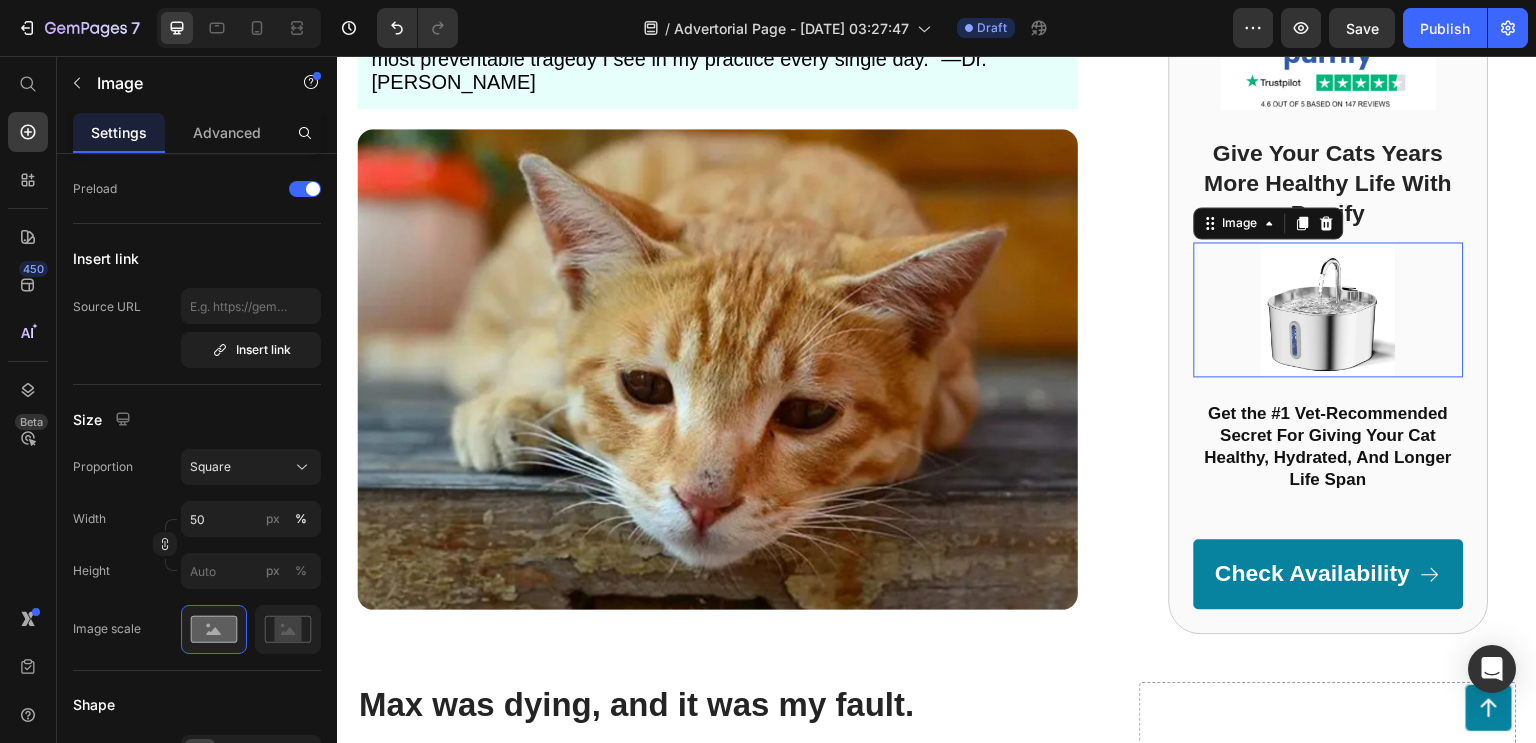 scroll, scrollTop: 0, scrollLeft: 0, axis: both 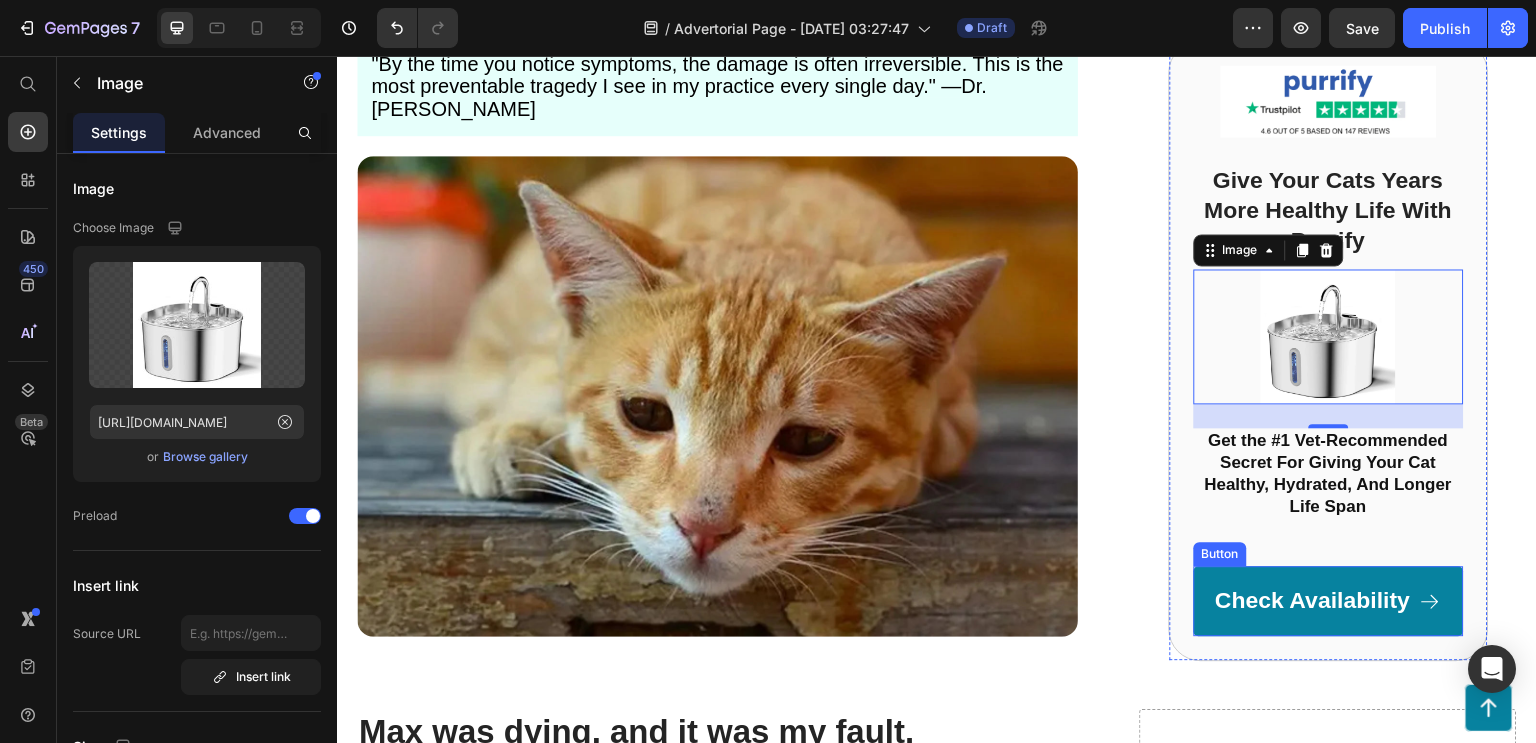 click on "Check Availability" at bounding box center [1329, 601] 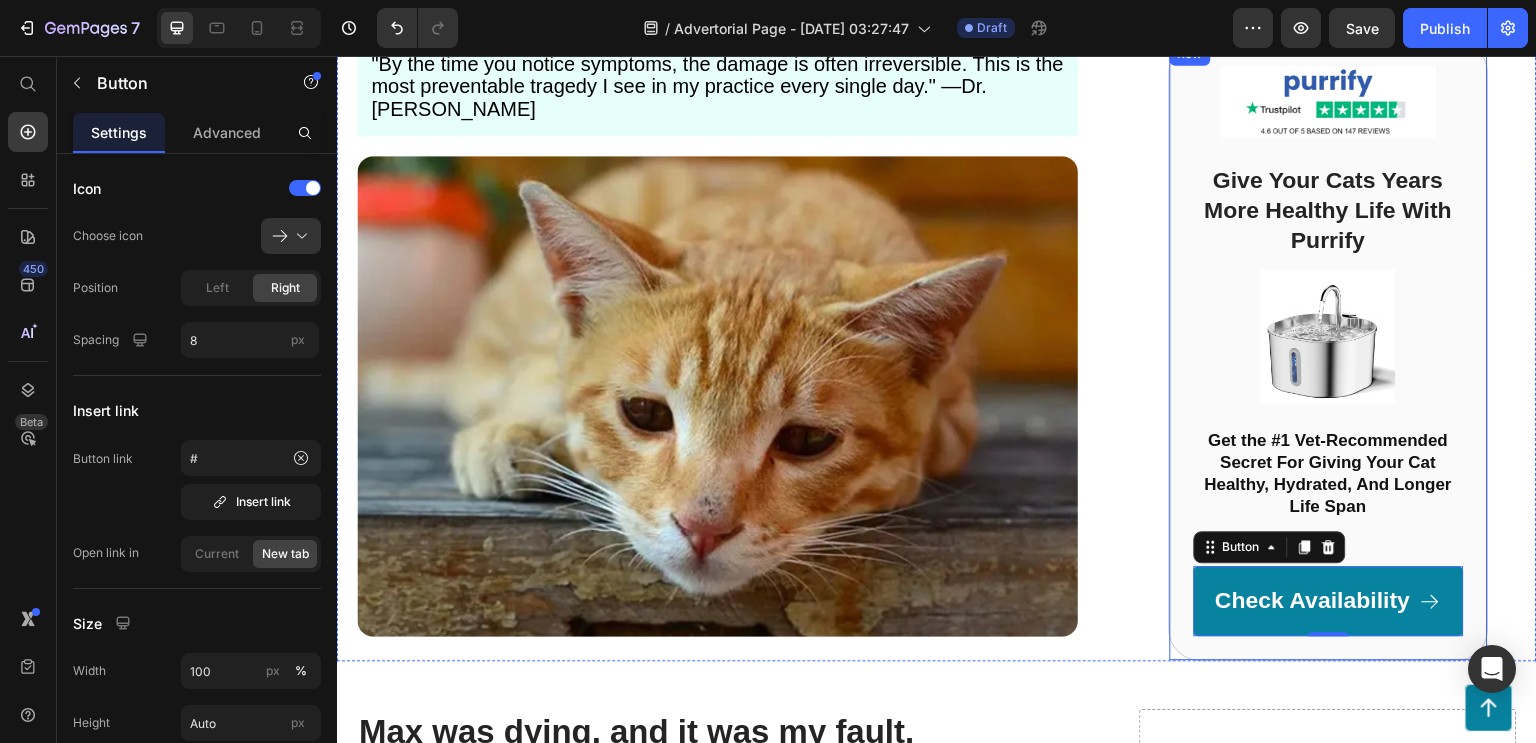 click on "Image Give Your Cats Years More Healthy Life With Purrify  Heading Image Get the #1 Vet-Recommended Secret For Giving Your Cat Healthy, Hydrated, And Longer Life Span   Heading
Check Availability Button   0 Row" at bounding box center (1329, 350) 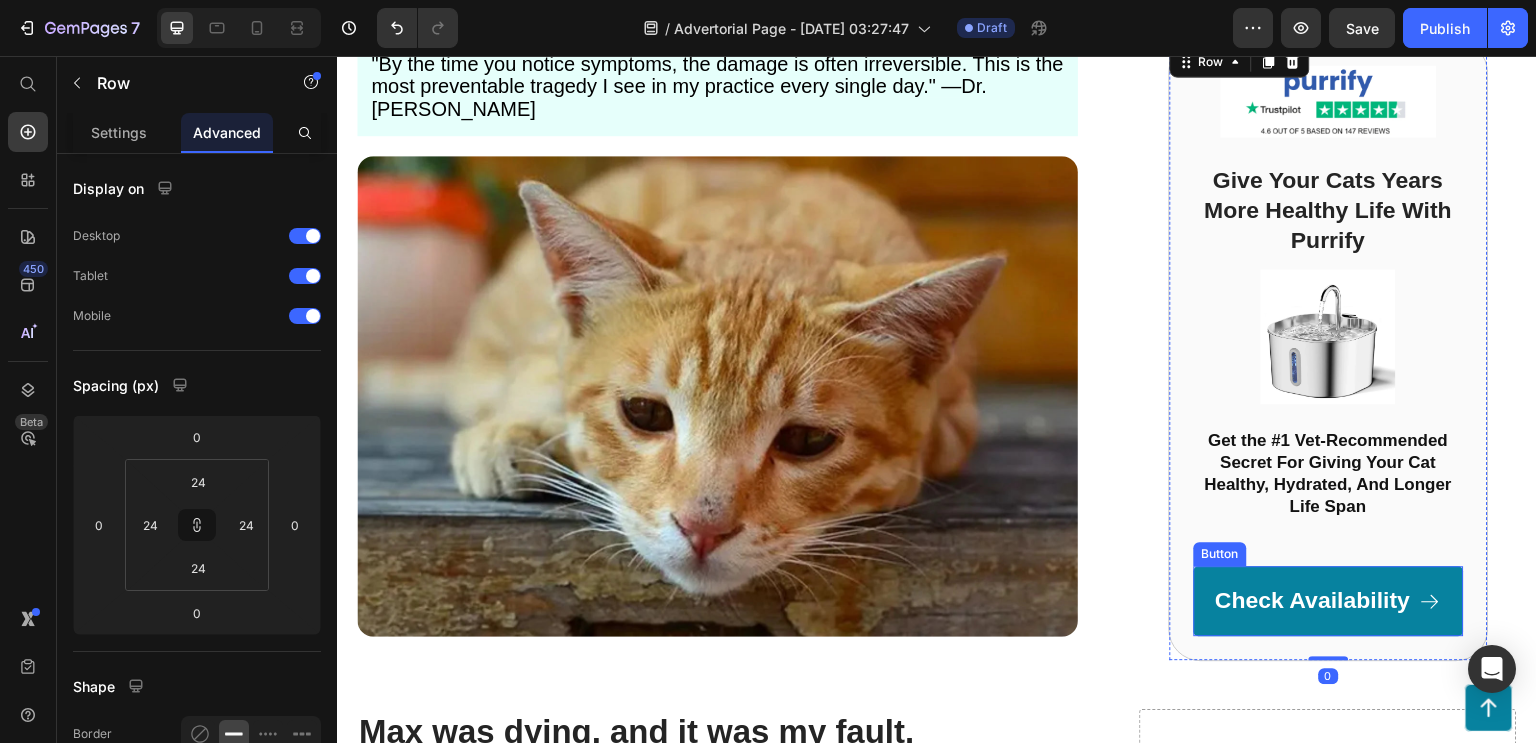 click on "Check Availability" at bounding box center [1329, 601] 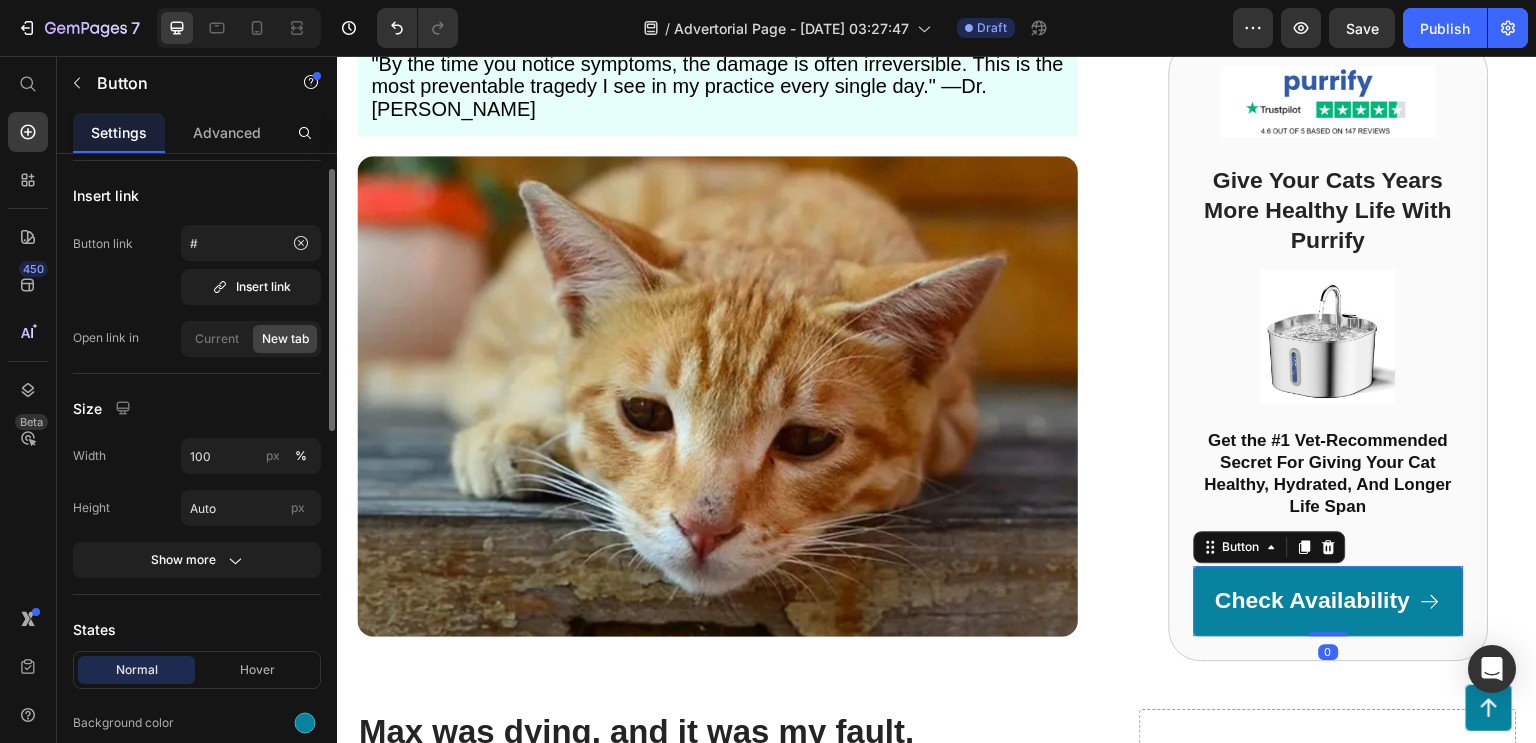 scroll, scrollTop: 273, scrollLeft: 0, axis: vertical 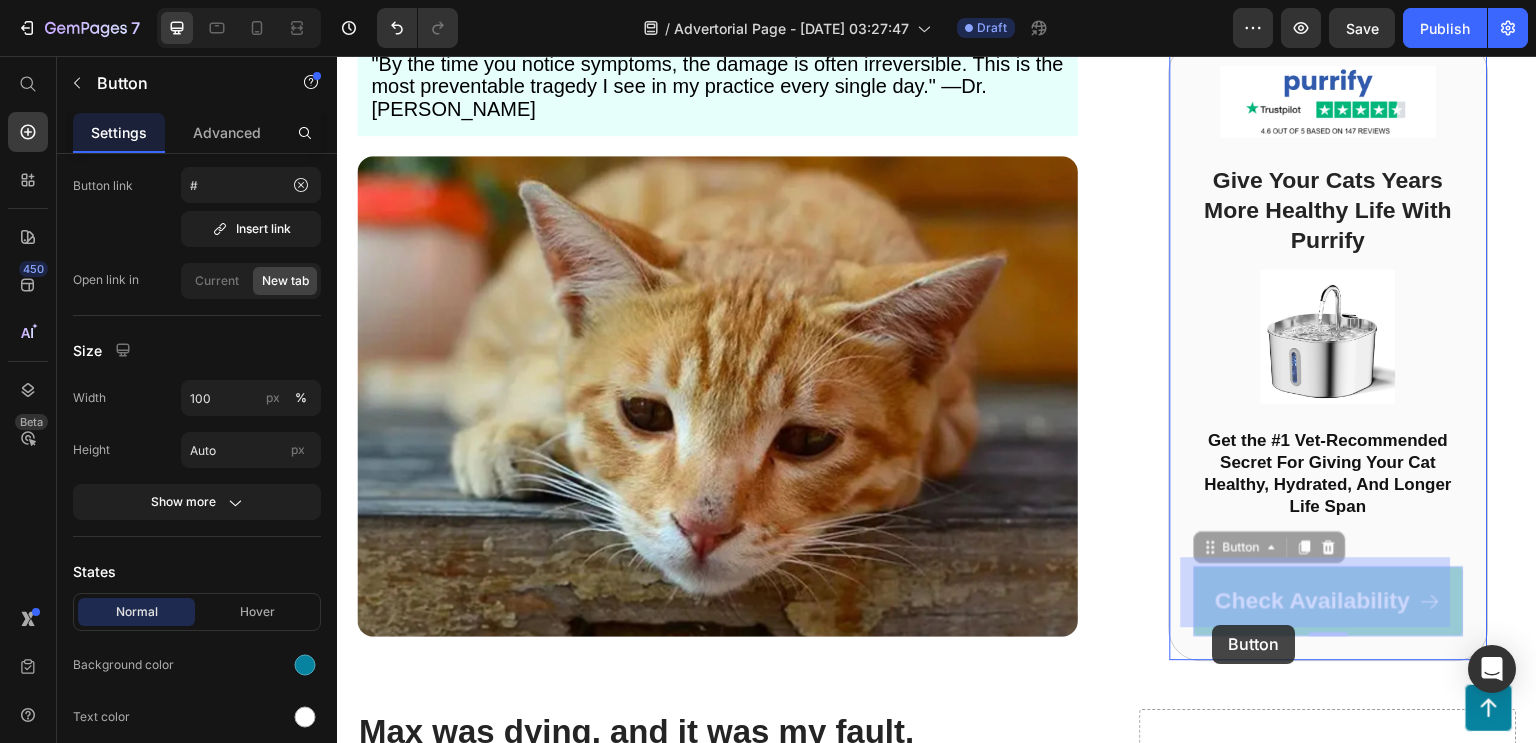 drag, startPoint x: 1197, startPoint y: 531, endPoint x: 1213, endPoint y: 625, distance: 95.35198 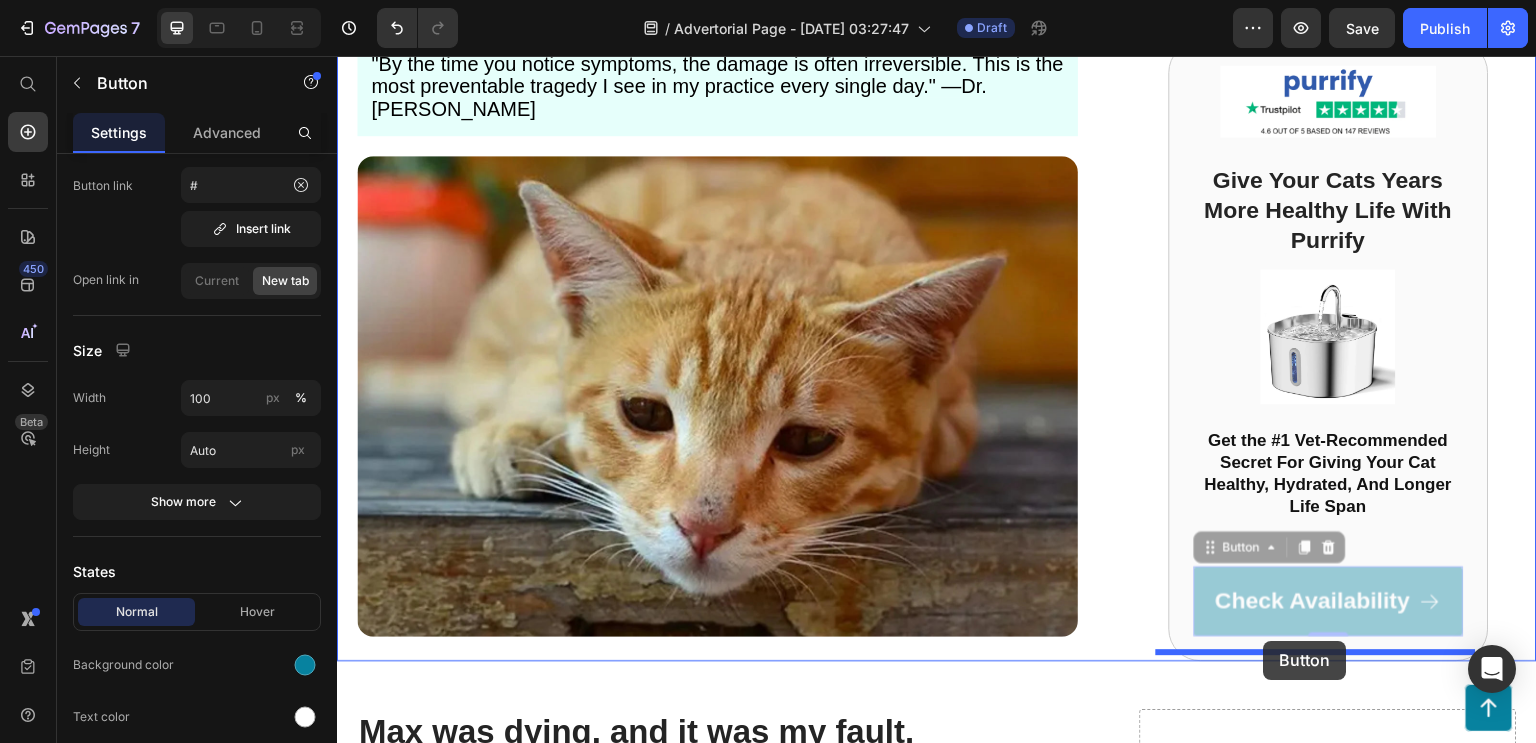 drag, startPoint x: 1196, startPoint y: 532, endPoint x: 1264, endPoint y: 641, distance: 128.47179 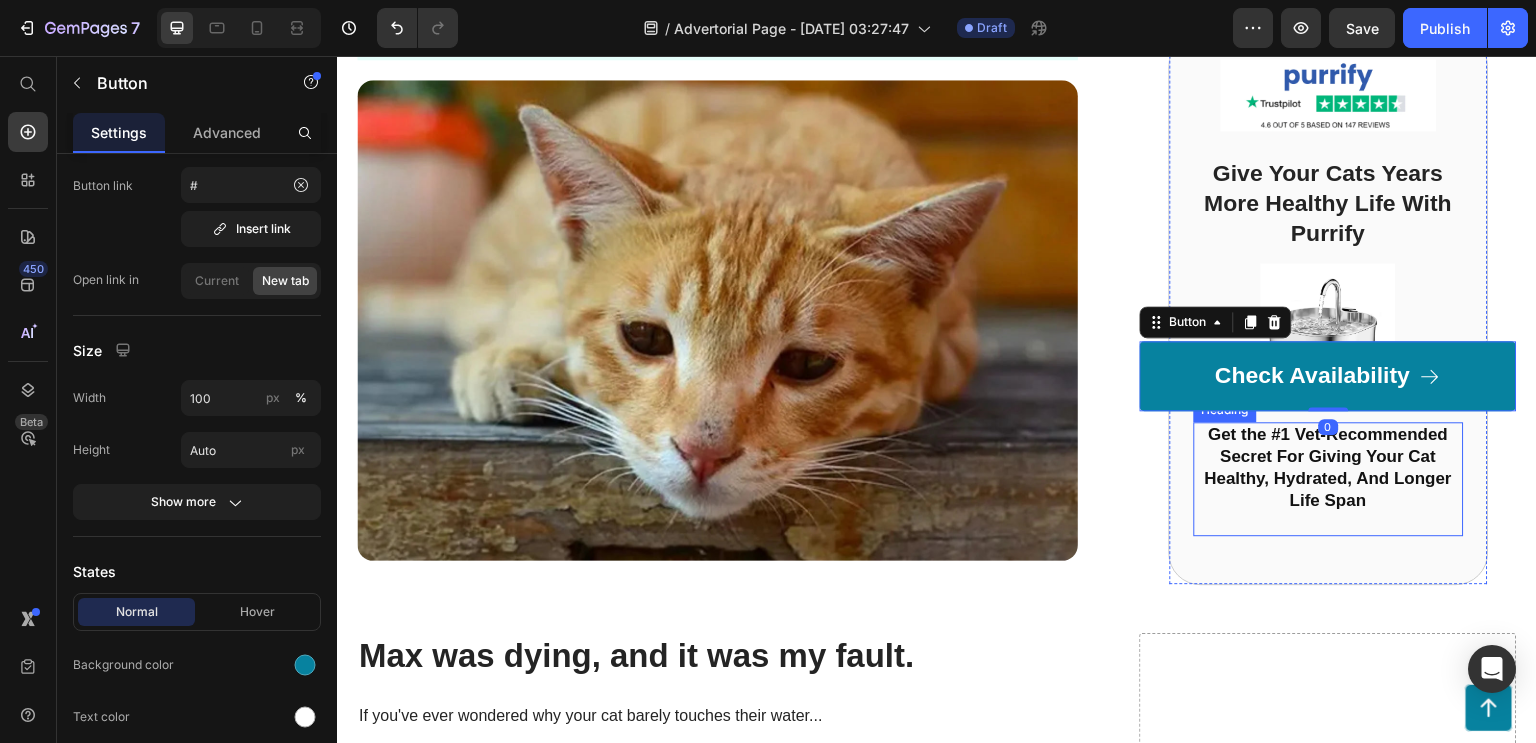 scroll, scrollTop: 482, scrollLeft: 0, axis: vertical 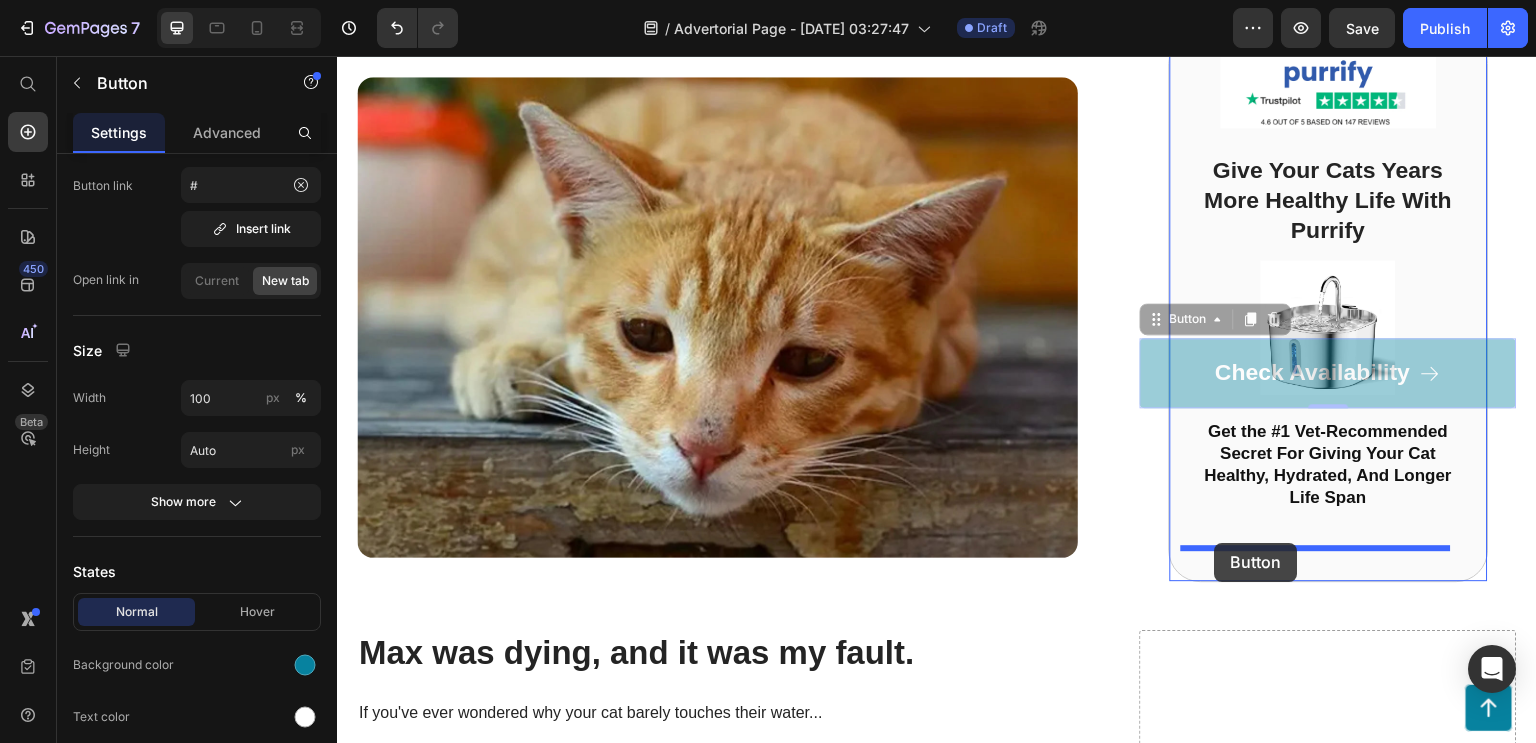 drag, startPoint x: 1145, startPoint y: 318, endPoint x: 1215, endPoint y: 543, distance: 235.63744 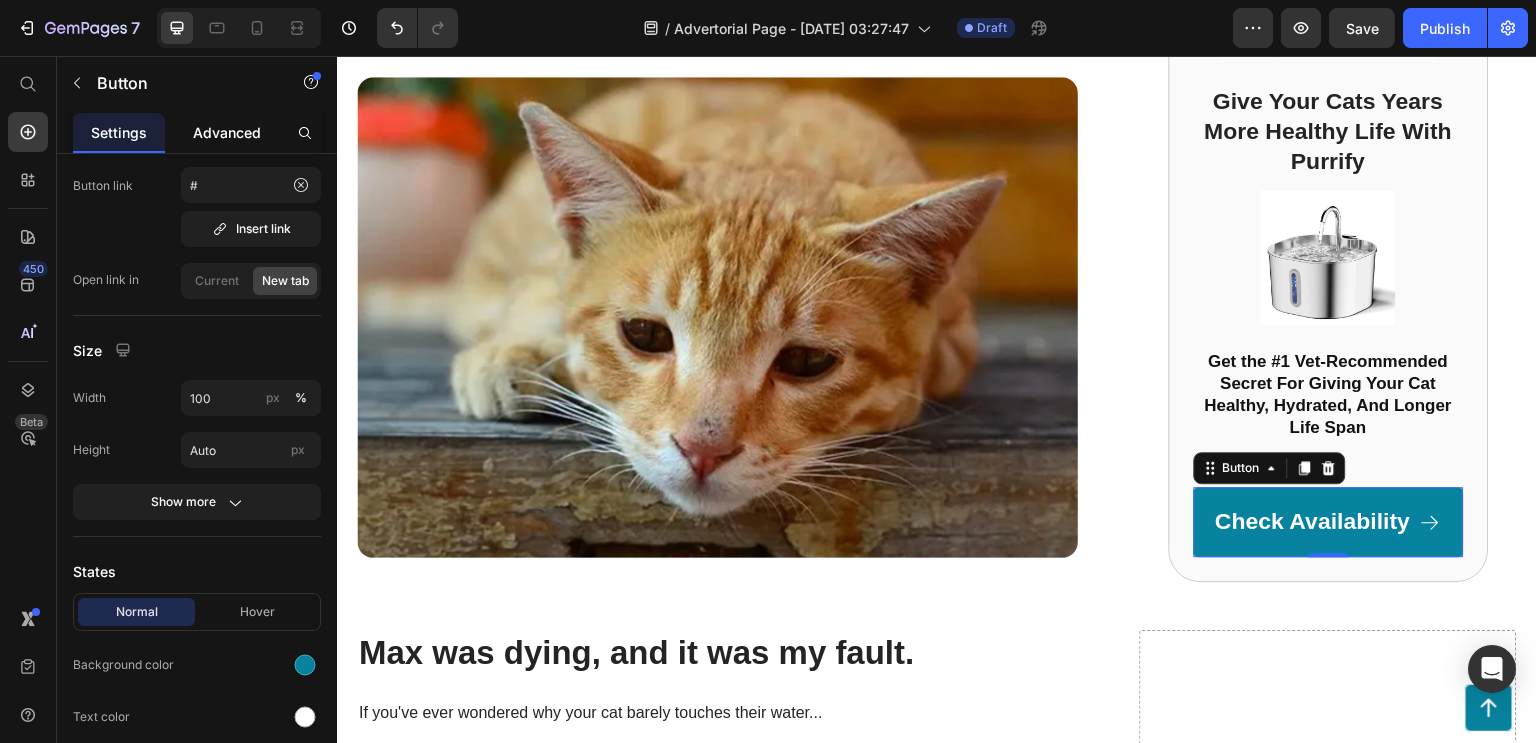 click on "Advanced" at bounding box center [227, 132] 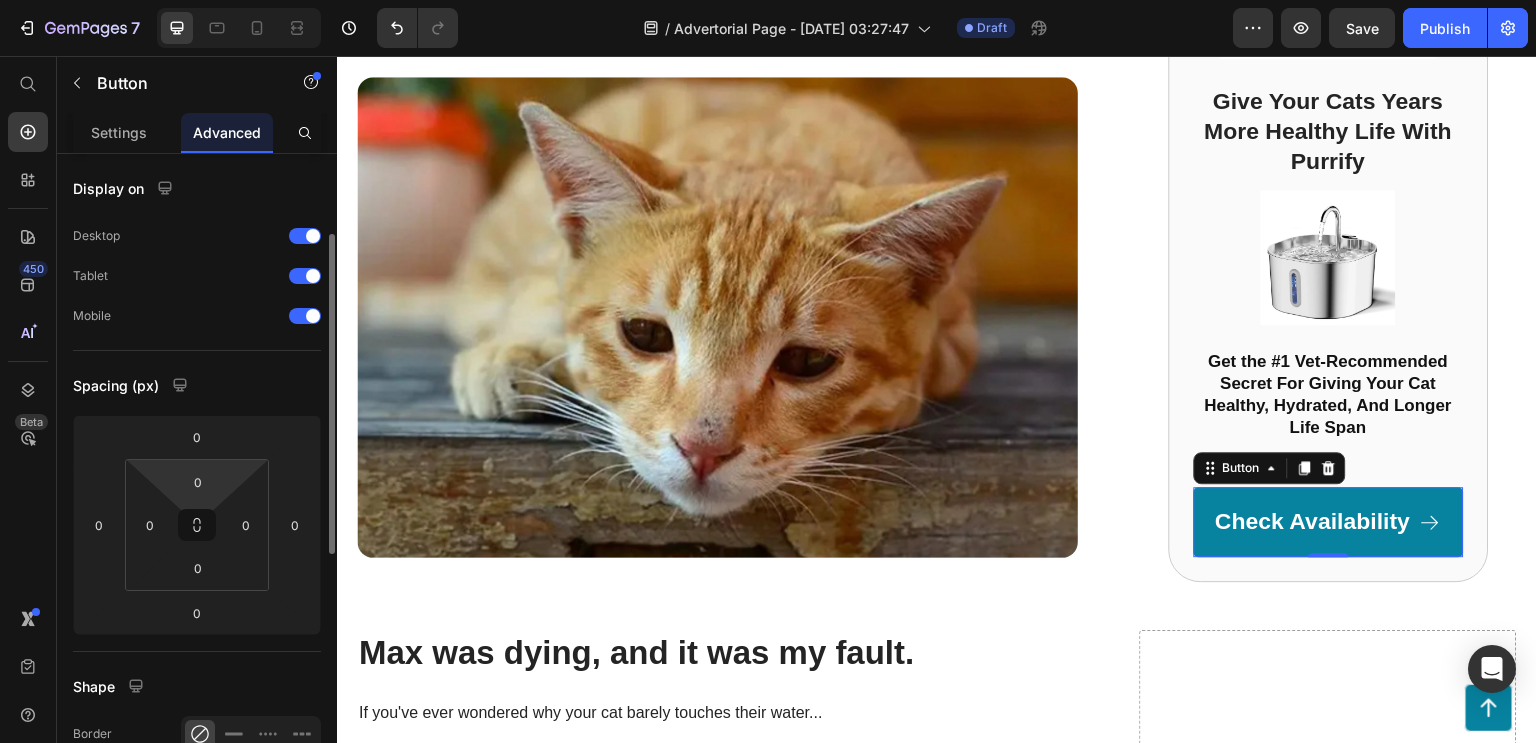 scroll, scrollTop: 71, scrollLeft: 0, axis: vertical 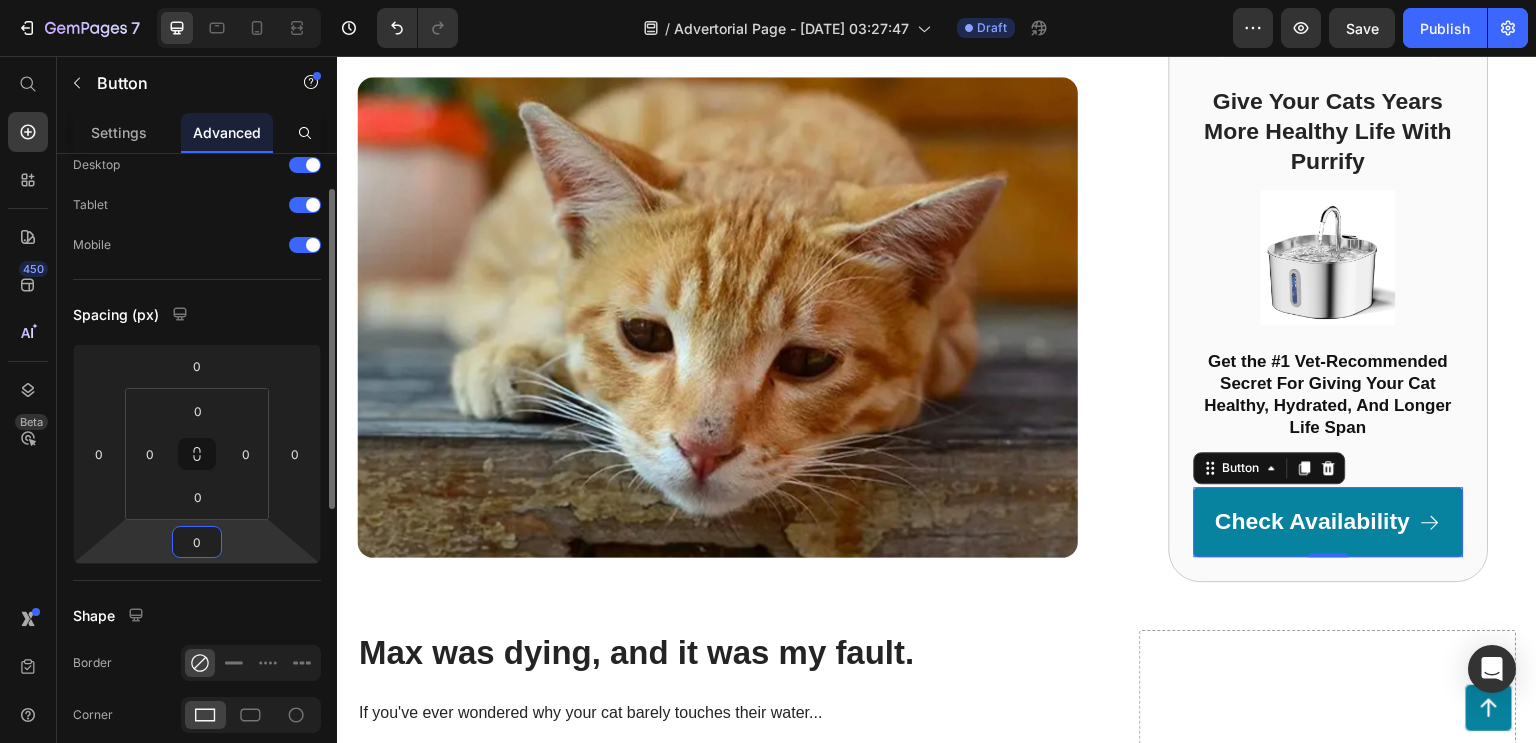 click on "0" at bounding box center [197, 542] 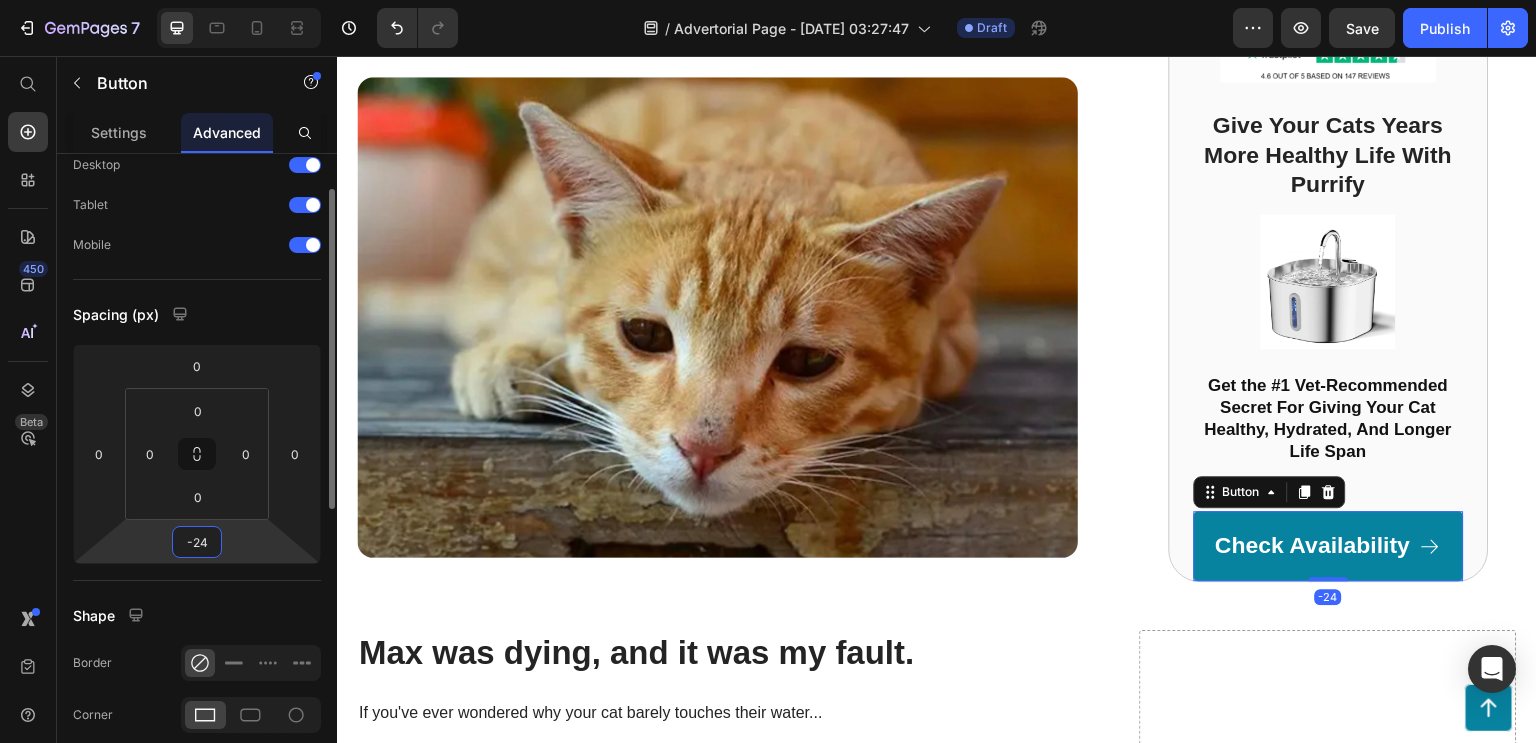 type on "-25" 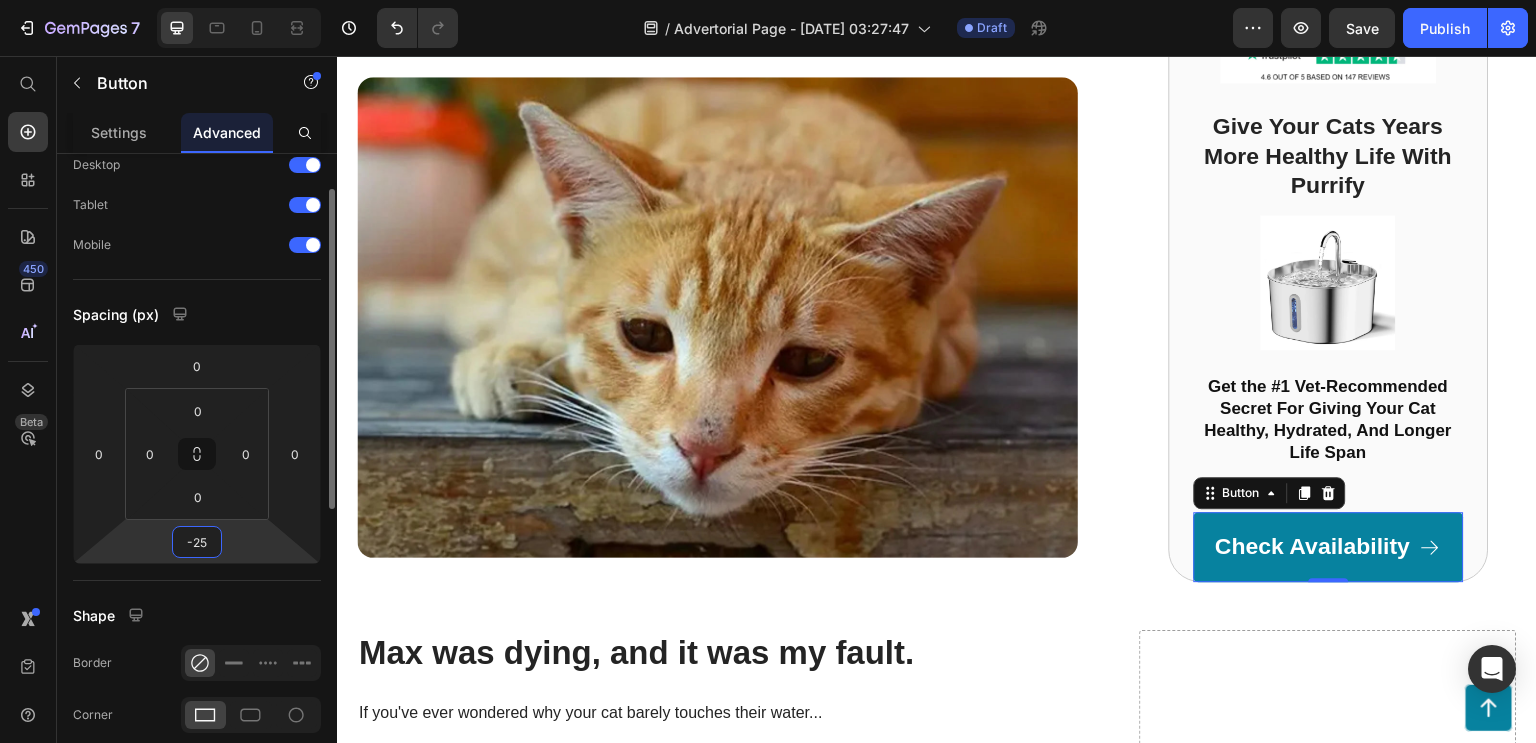 click on "Display on Desktop Tablet Mobile Spacing (px) 0 0 -25 0 0 0 0 0 Shape Border Corner Shadow Position Opacity 100 % Animation Upgrade to Build plan  to unlock Animation & other premium features. Interaction Upgrade to Optimize plan  to unlock Interaction & other premium features. CSS class" at bounding box center (197, 686) 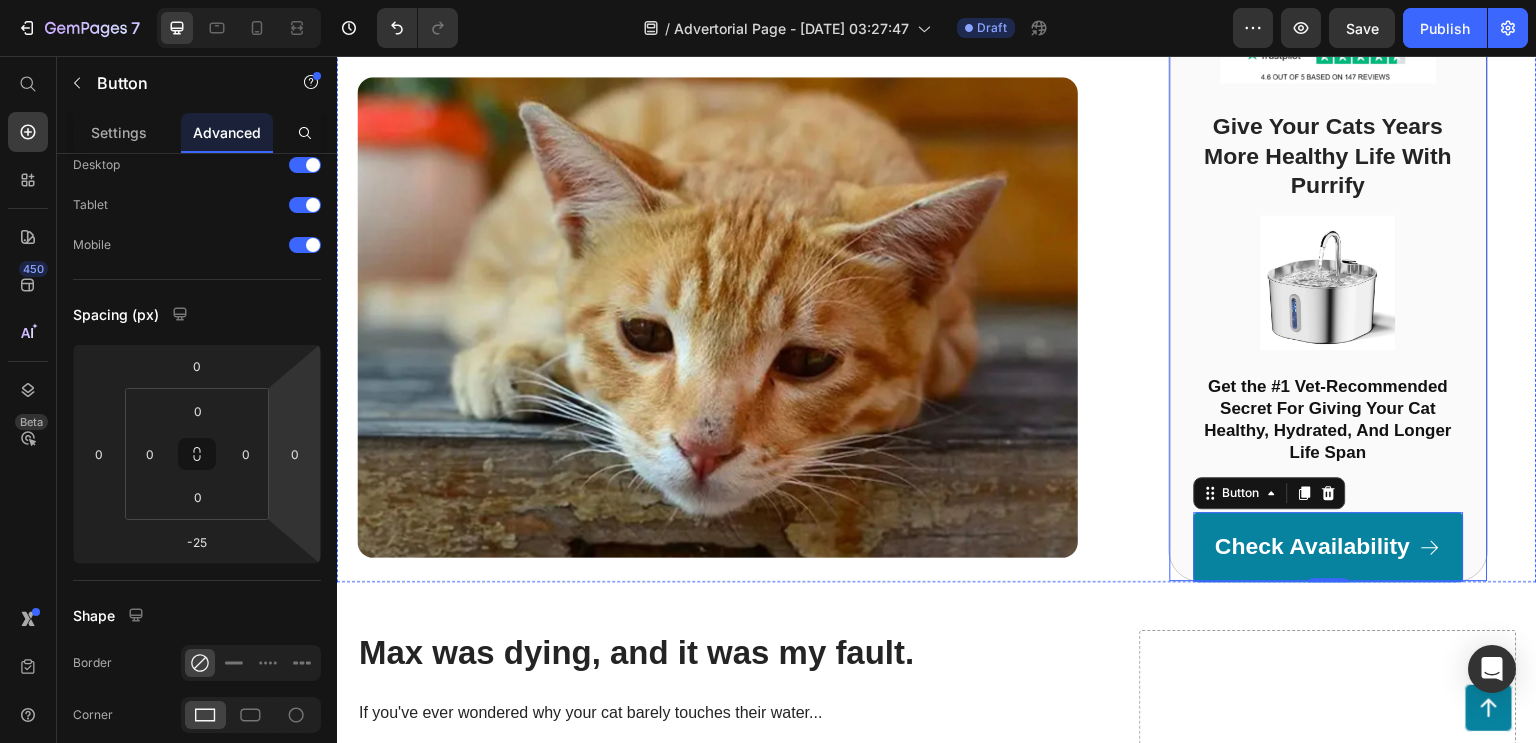 click on "Image Give Your Cats Years More Healthy Life With Purrify  Heading Image Get the #1 Vet-Recommended Secret For Giving Your Cat Healthy, Hydrated, And Longer Life Span   Heading
Check Availability Button   -25 Row" at bounding box center (1329, 284) 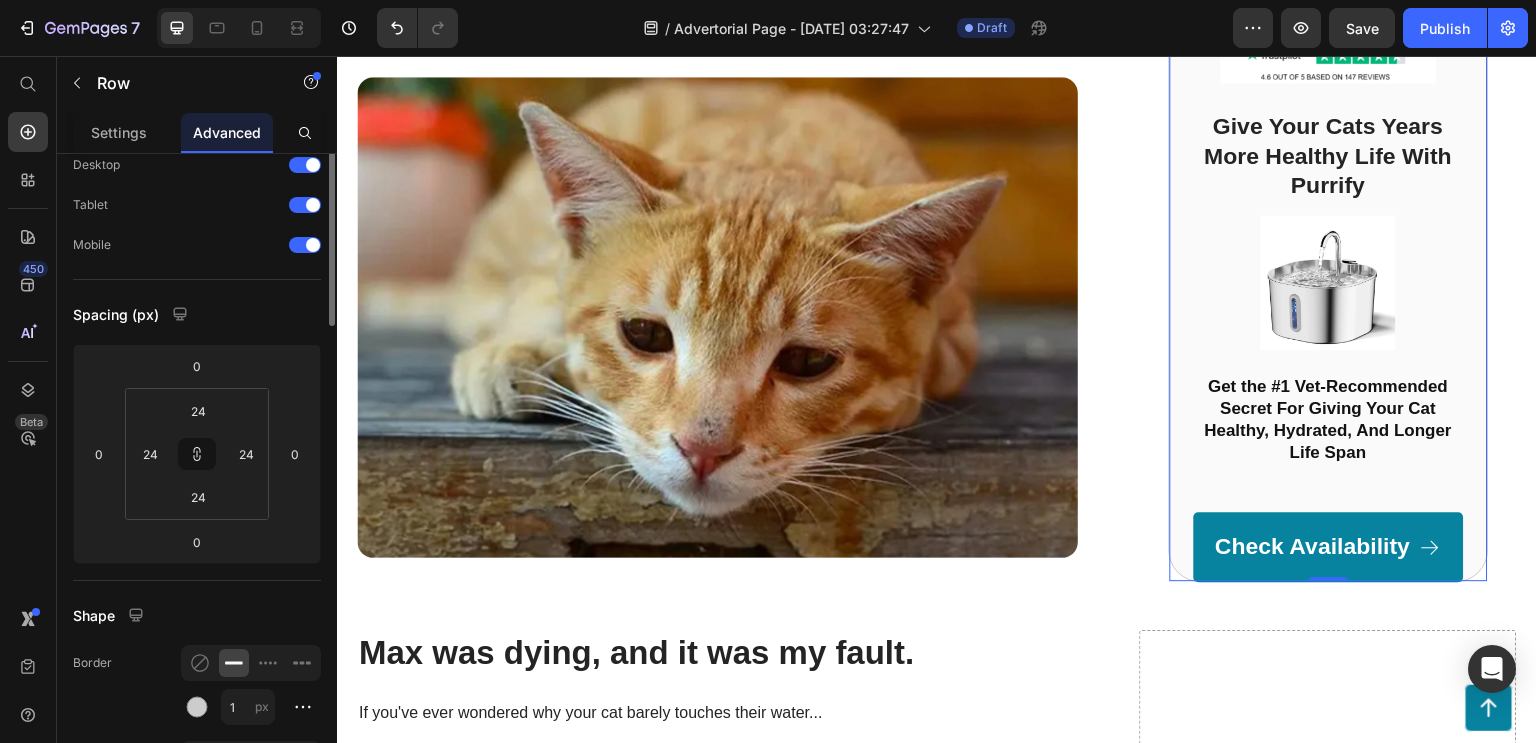 scroll, scrollTop: 0, scrollLeft: 0, axis: both 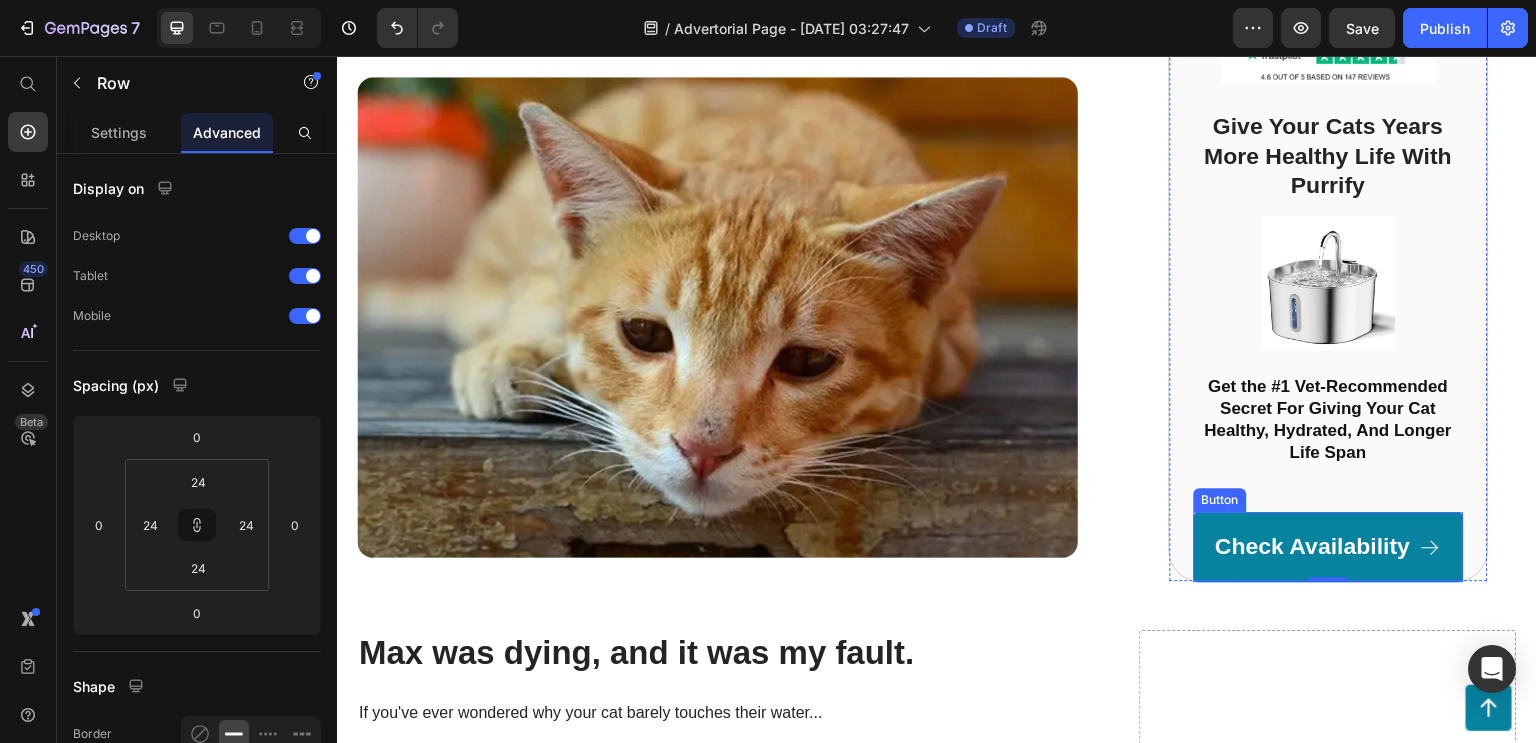 click on "Check Availability" at bounding box center (1329, 547) 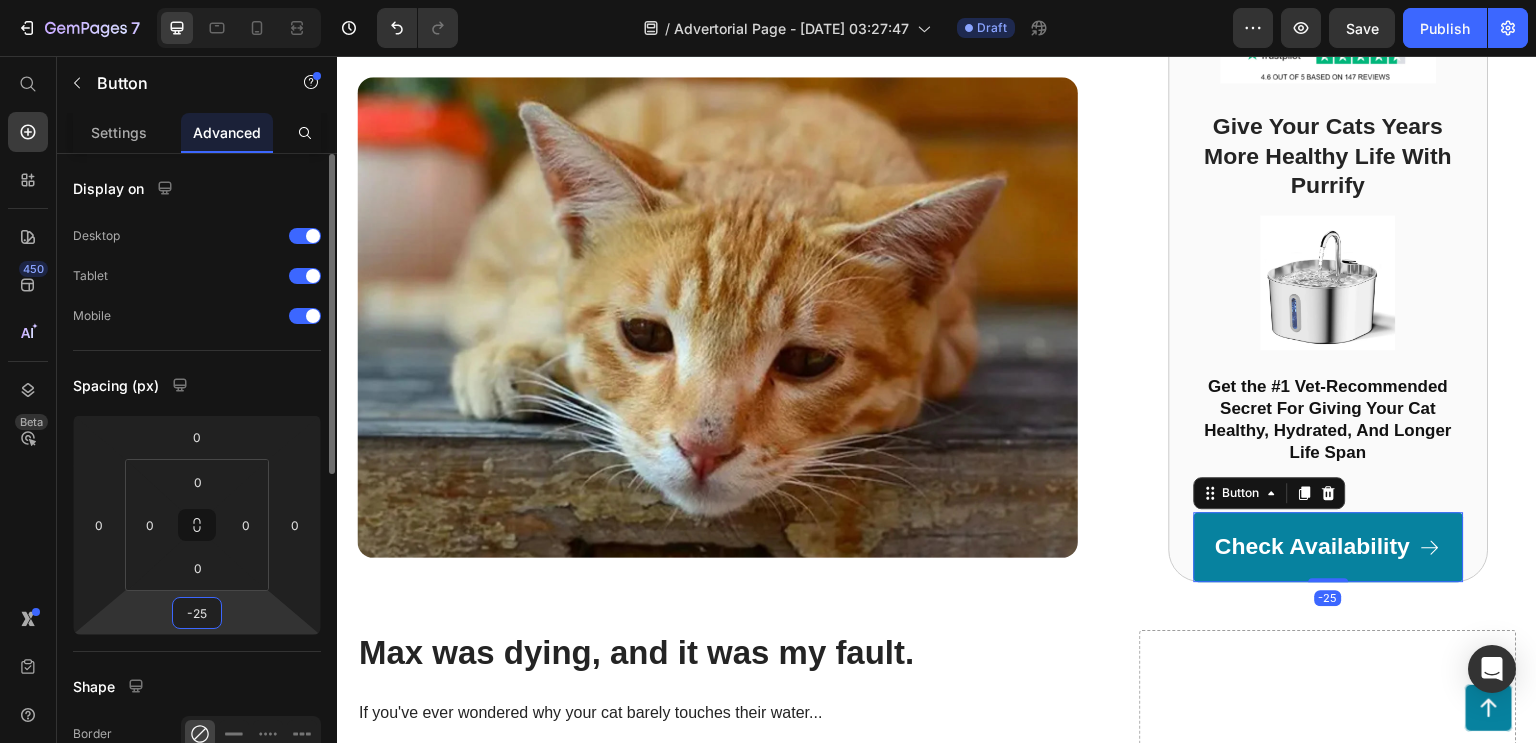 click on "-25" at bounding box center [197, 613] 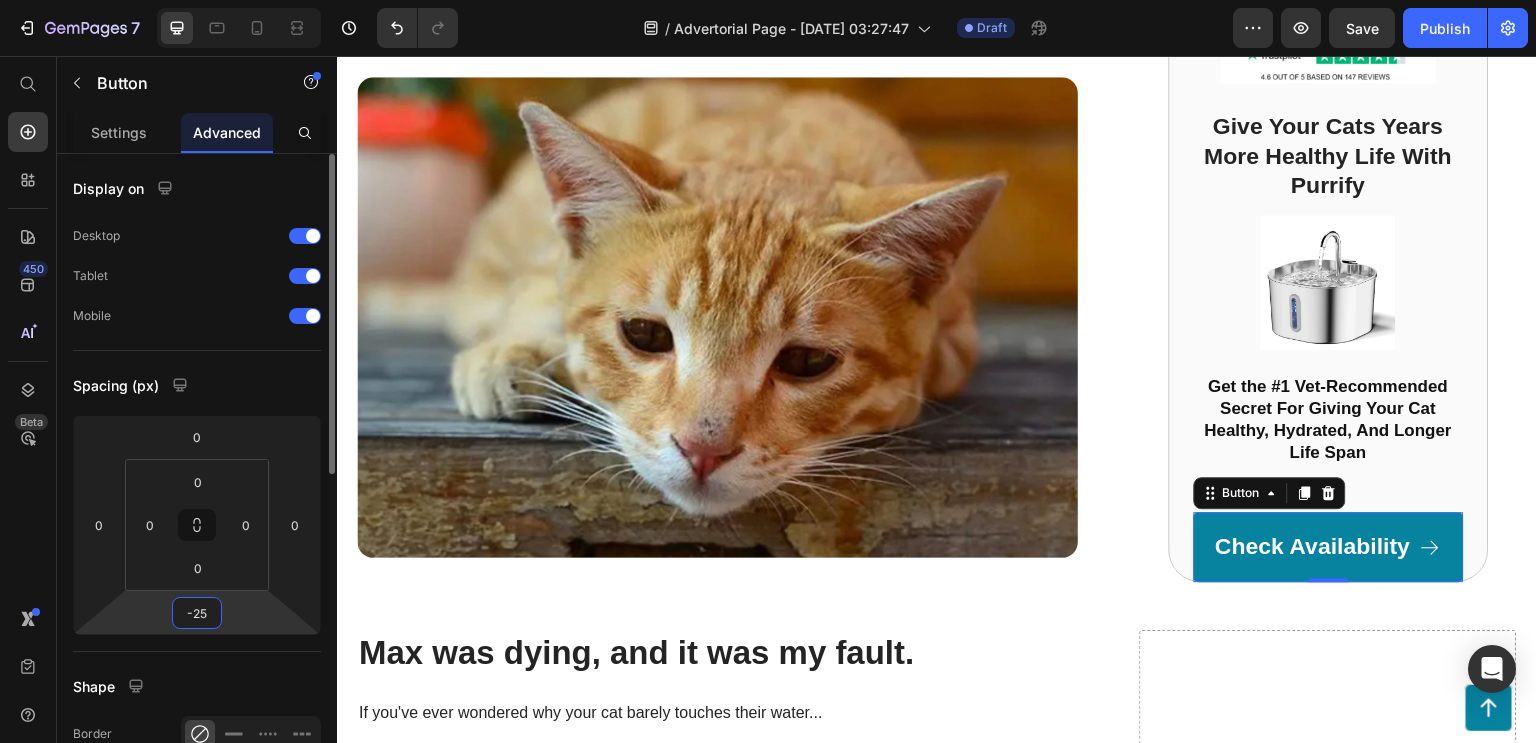 click on "-25" at bounding box center (197, 613) 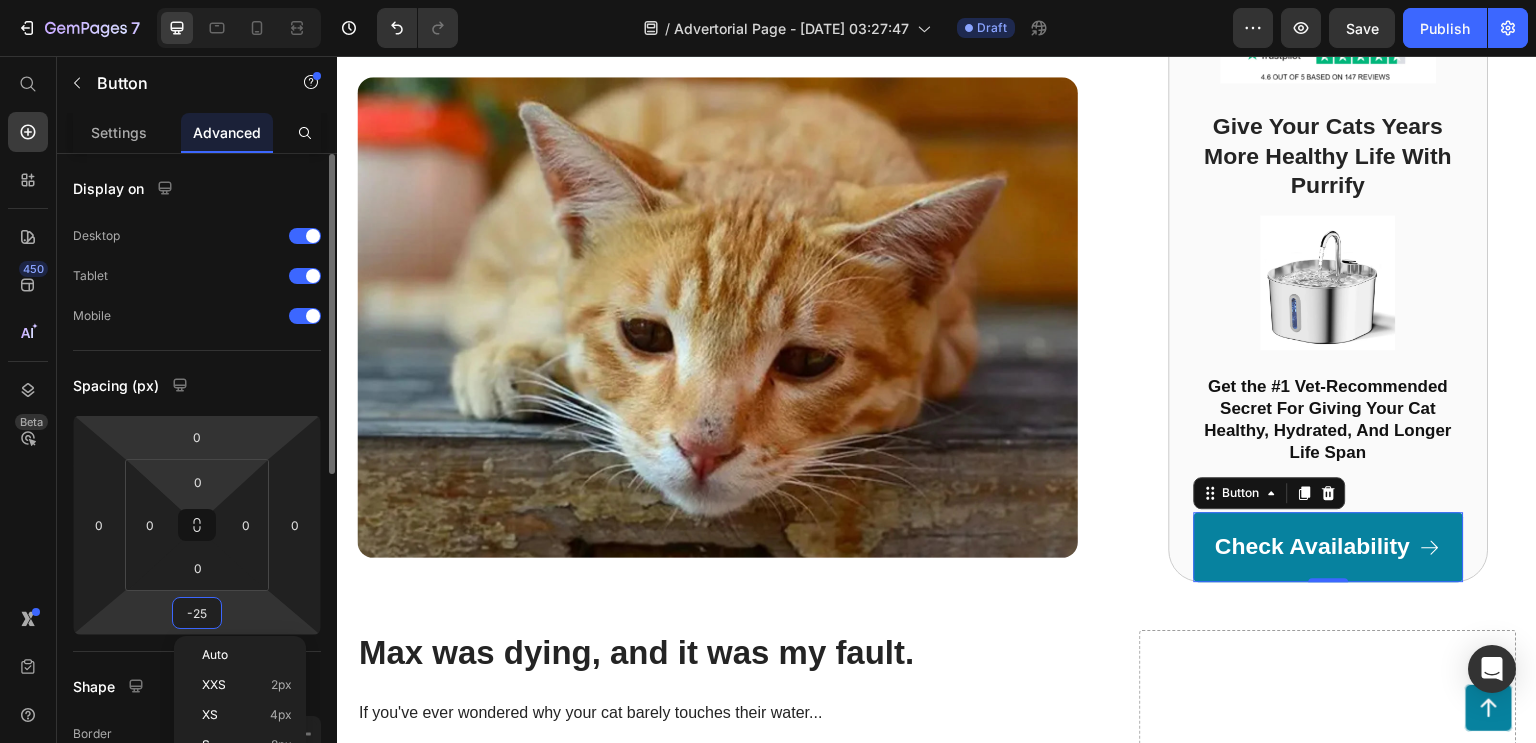 scroll, scrollTop: 249, scrollLeft: 0, axis: vertical 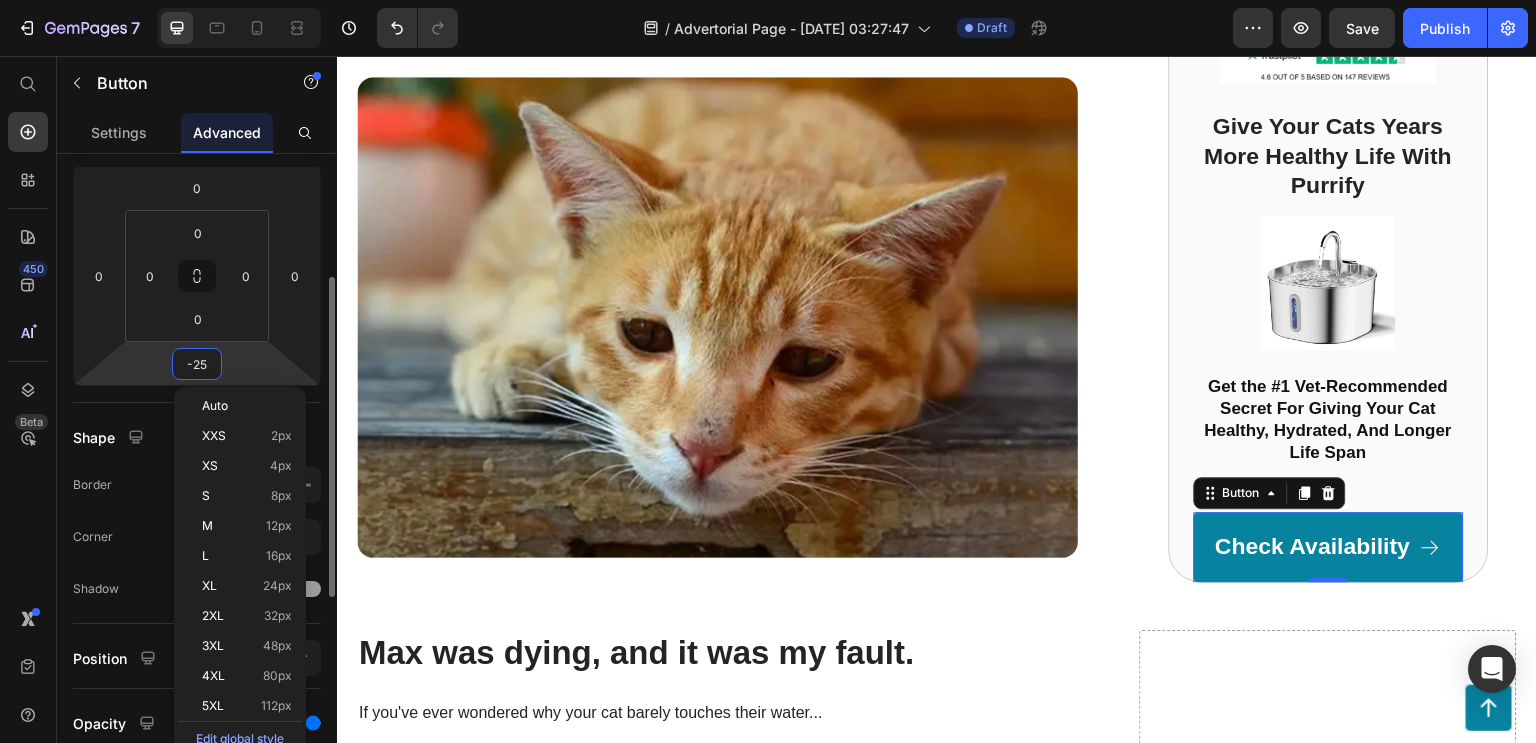 click on "Shape Border Corner Shadow" 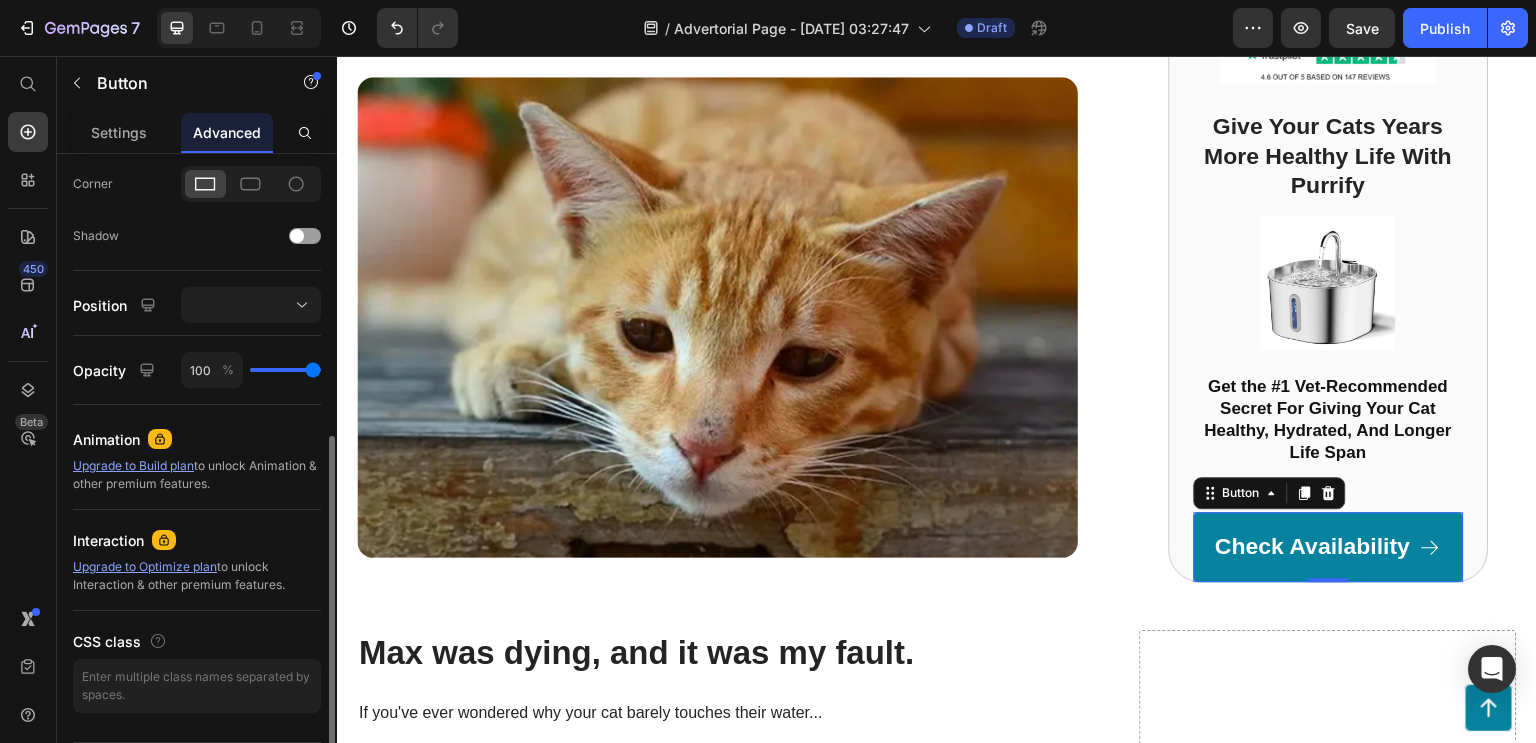 scroll, scrollTop: 551, scrollLeft: 0, axis: vertical 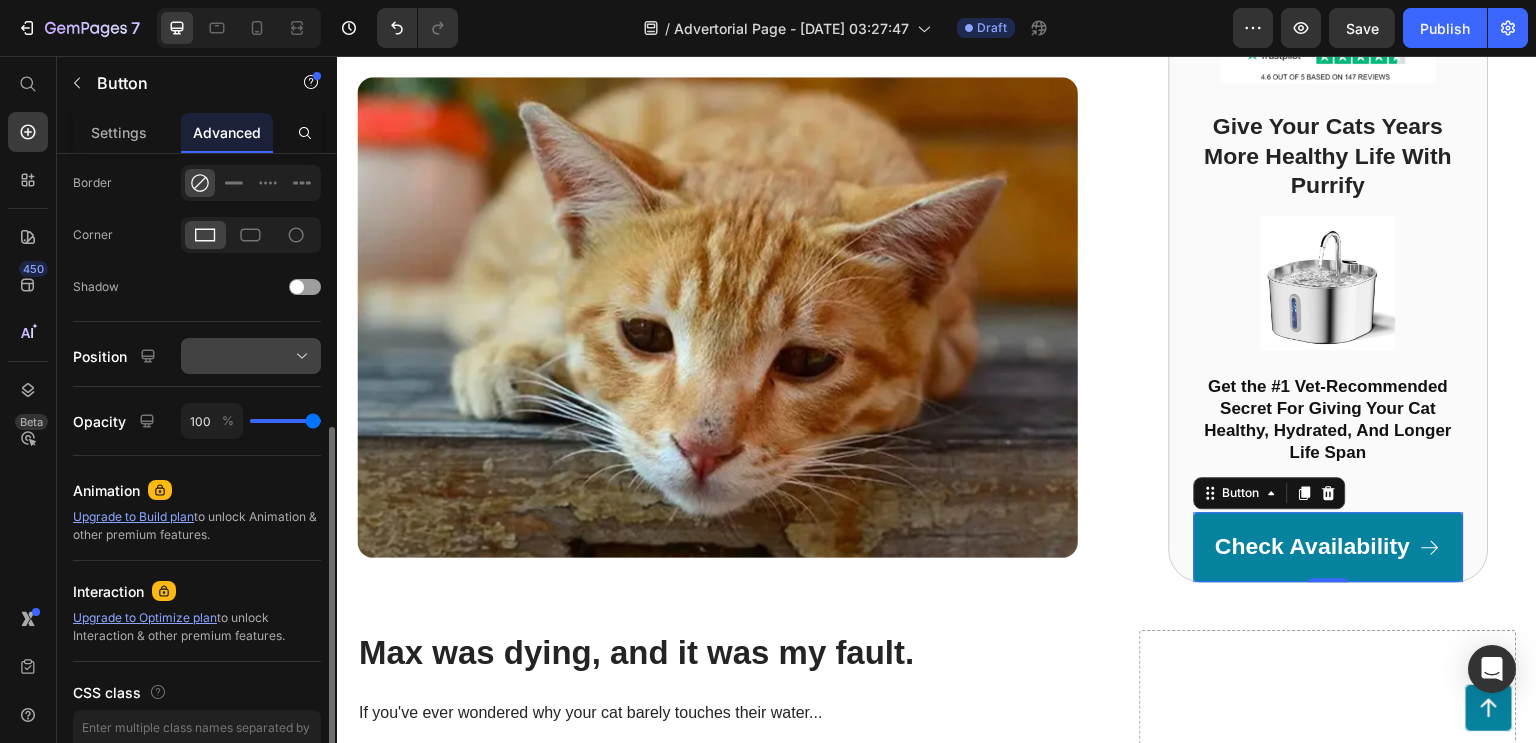 click at bounding box center [251, 356] 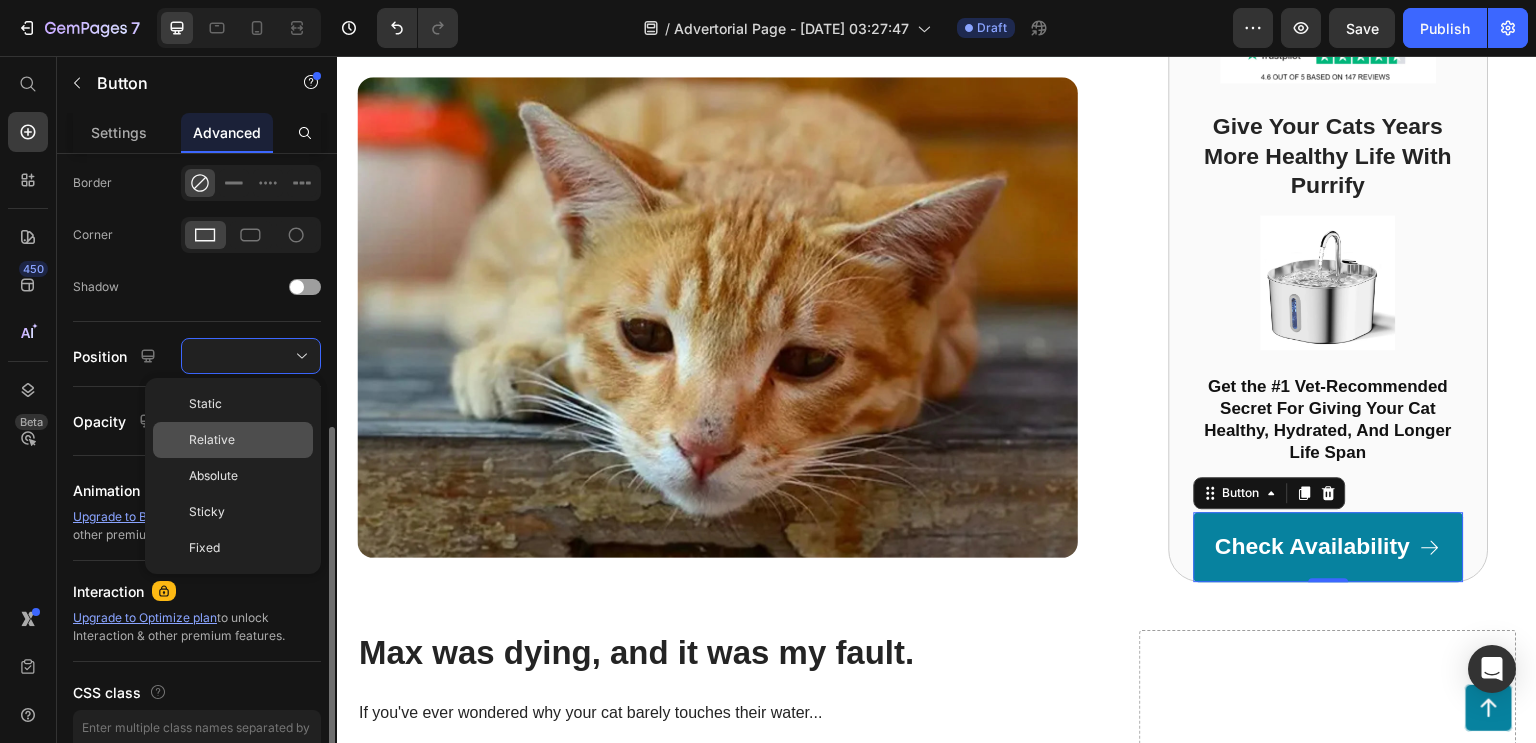 click on "Relative" at bounding box center [247, 440] 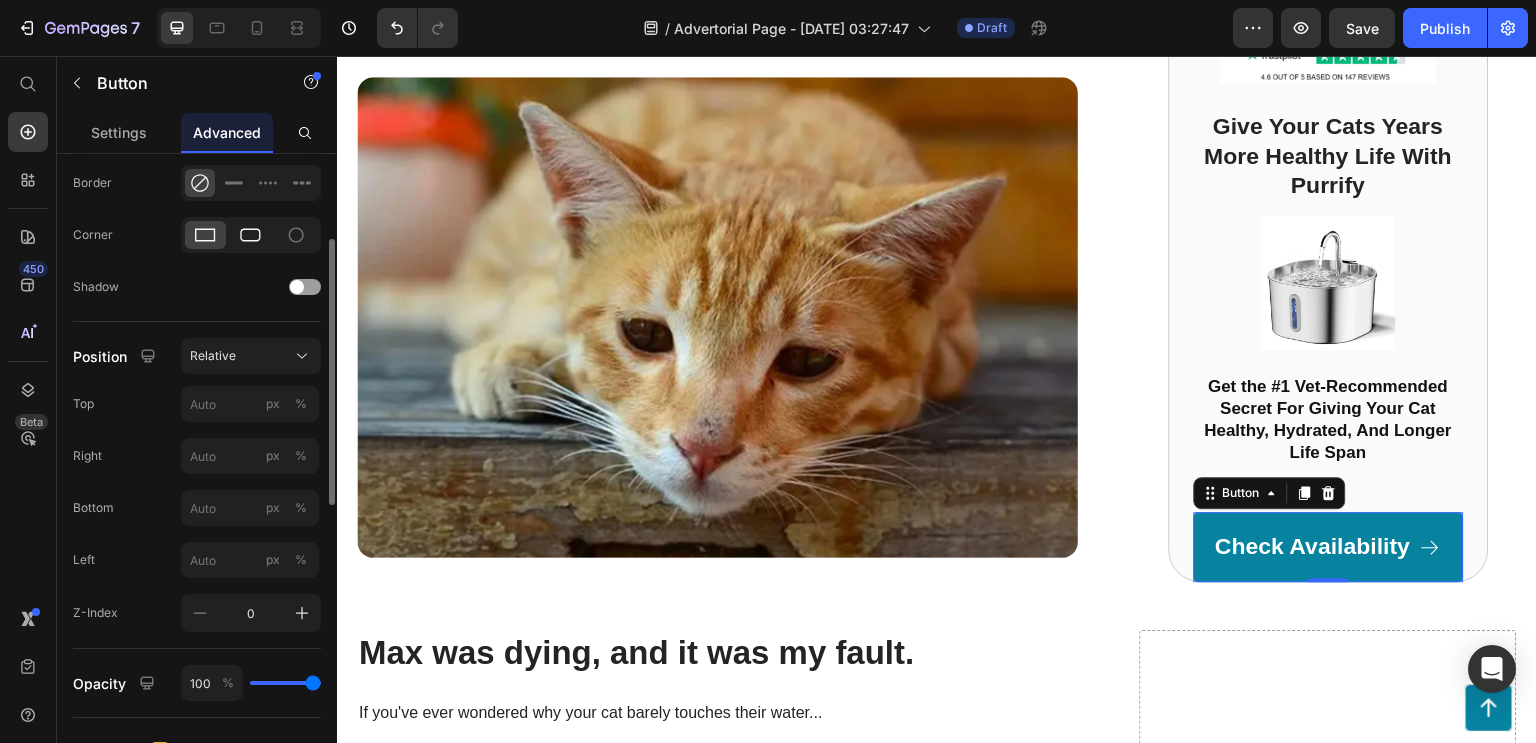 scroll, scrollTop: 436, scrollLeft: 0, axis: vertical 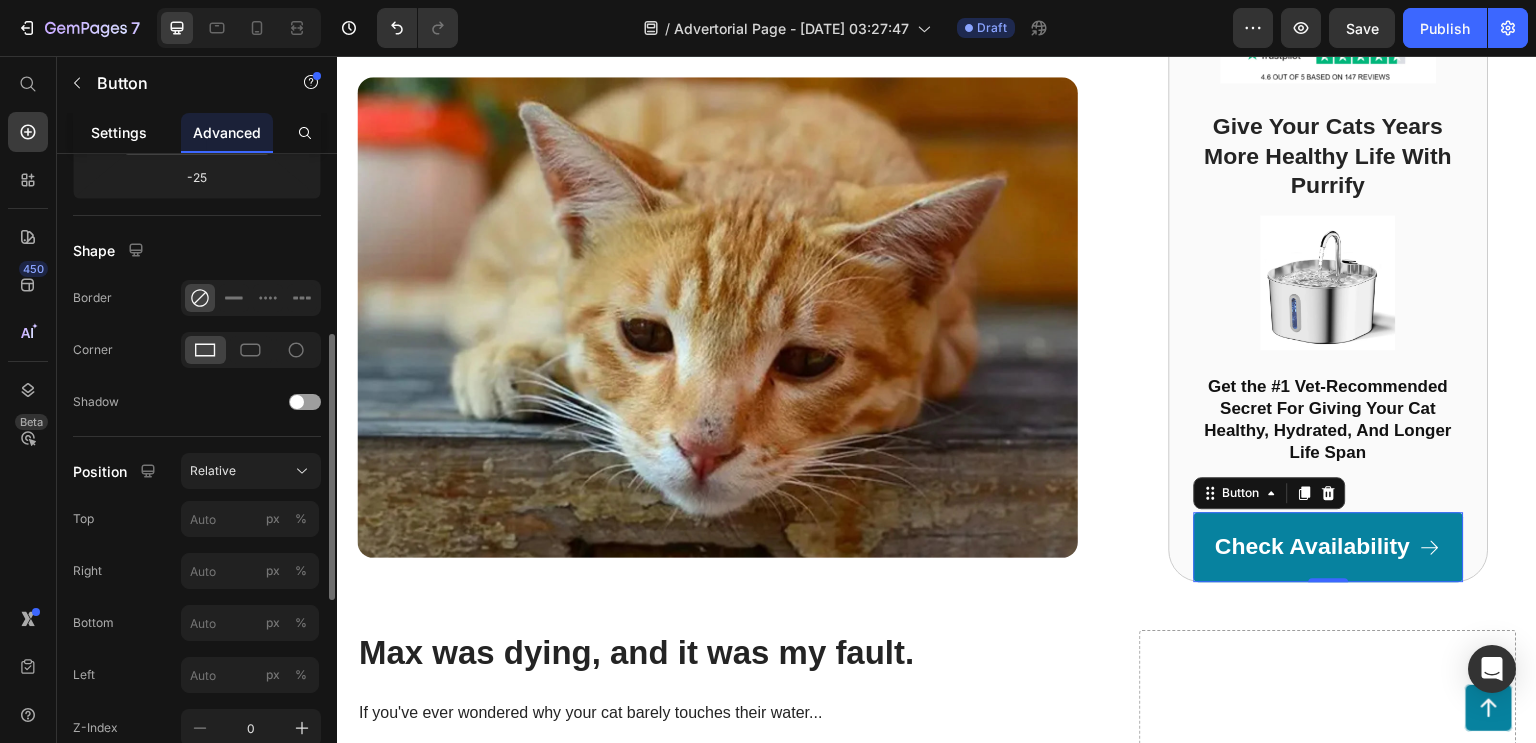 click on "Settings" at bounding box center (119, 132) 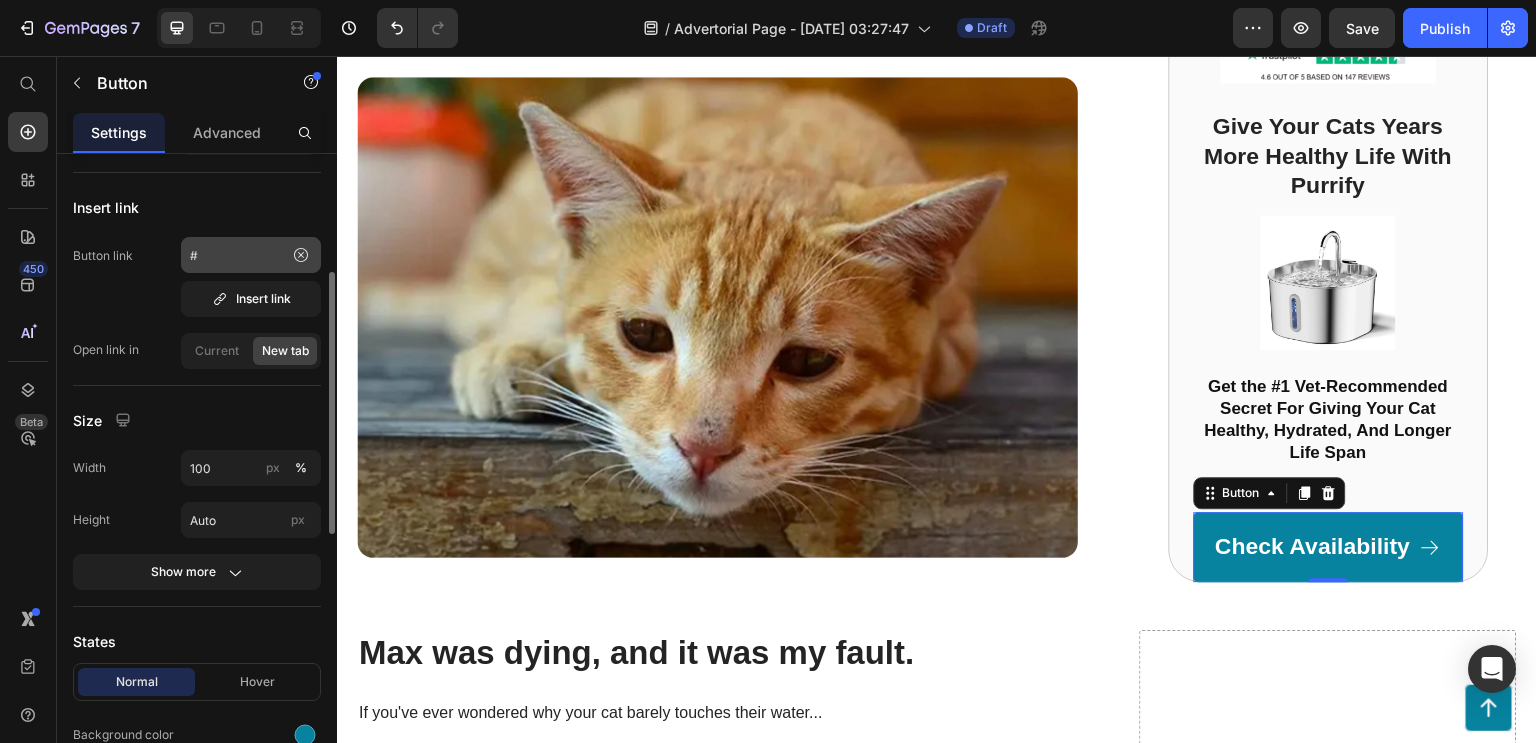 scroll, scrollTop: 233, scrollLeft: 0, axis: vertical 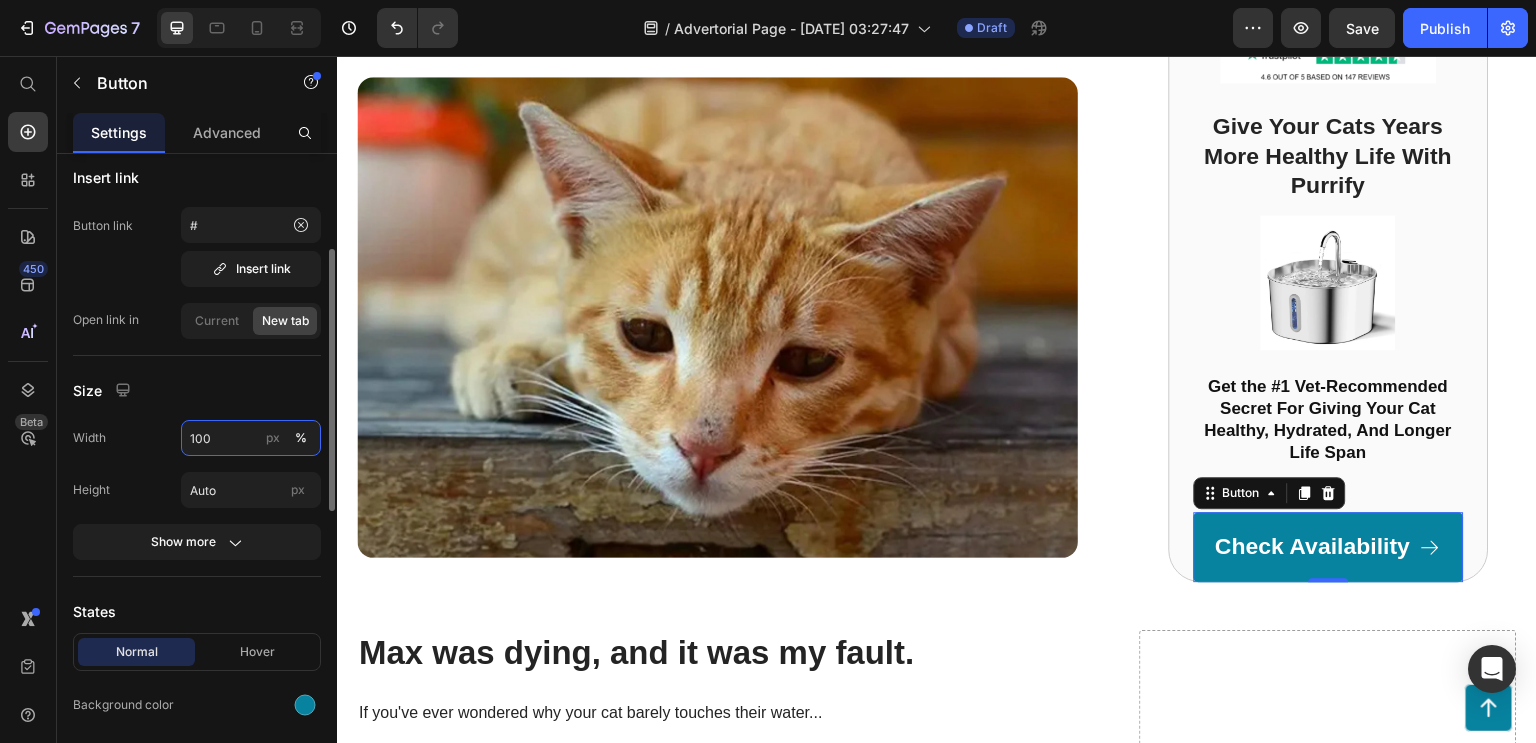 click on "100" at bounding box center (251, 438) 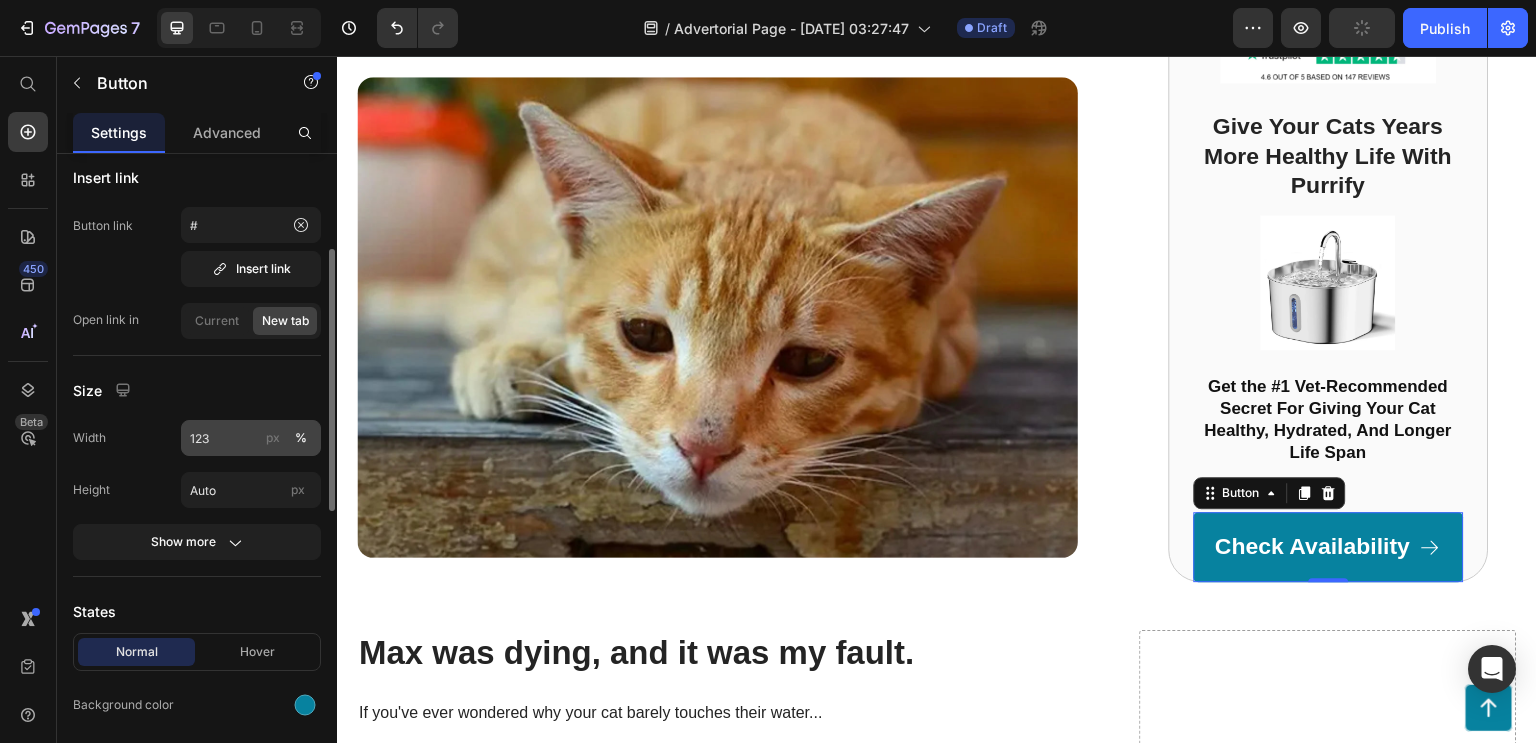 click on "px" at bounding box center [273, 438] 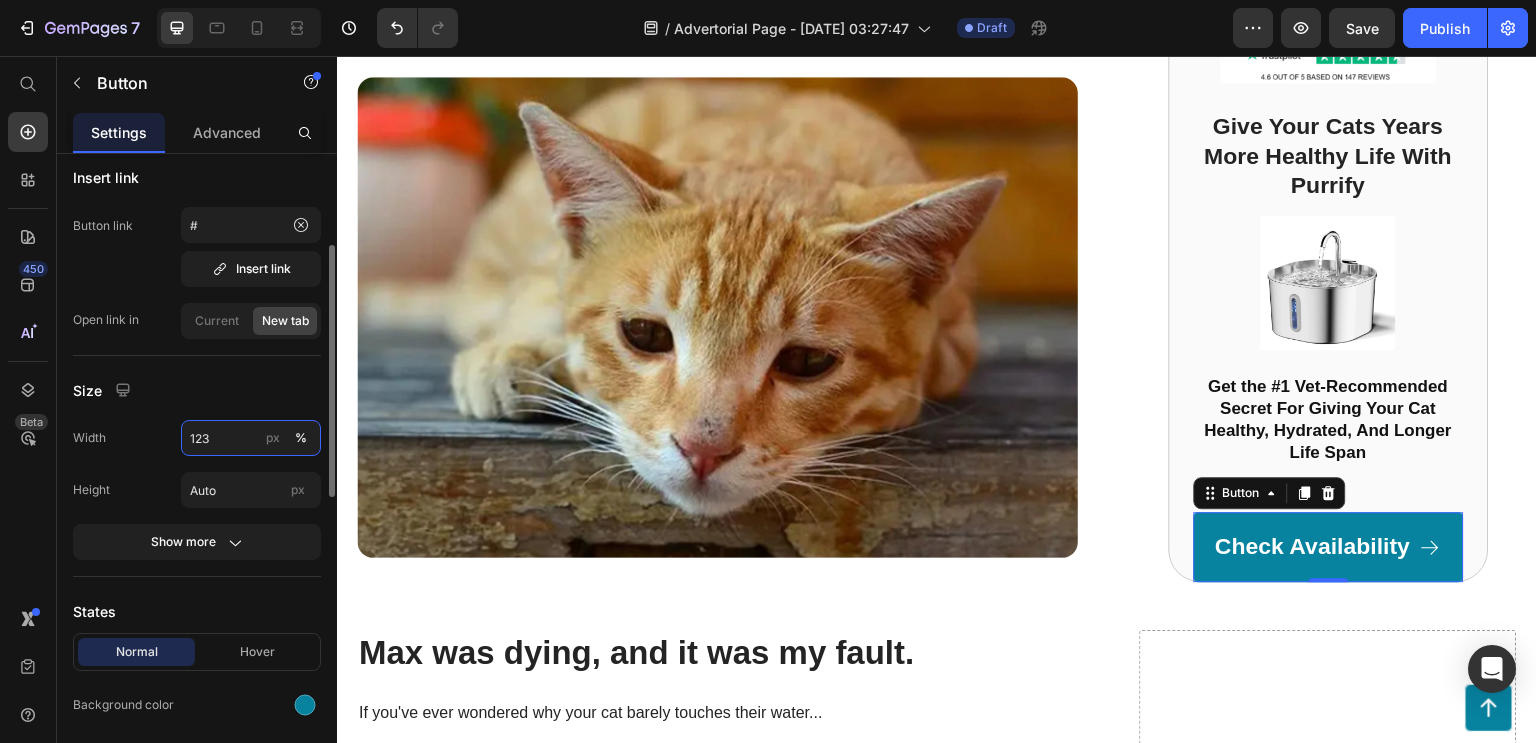 click on "123" at bounding box center (251, 438) 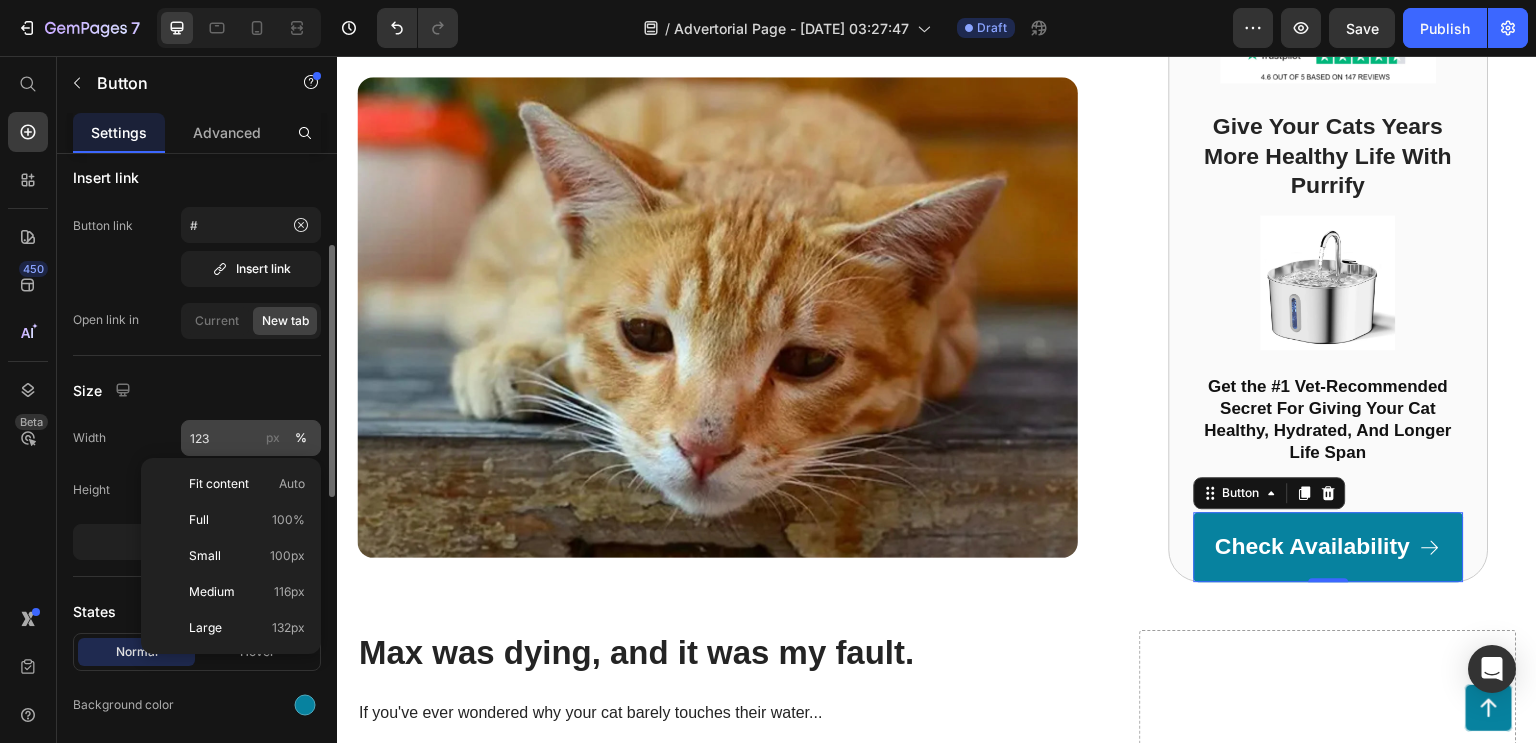 click on "px" at bounding box center [273, 438] 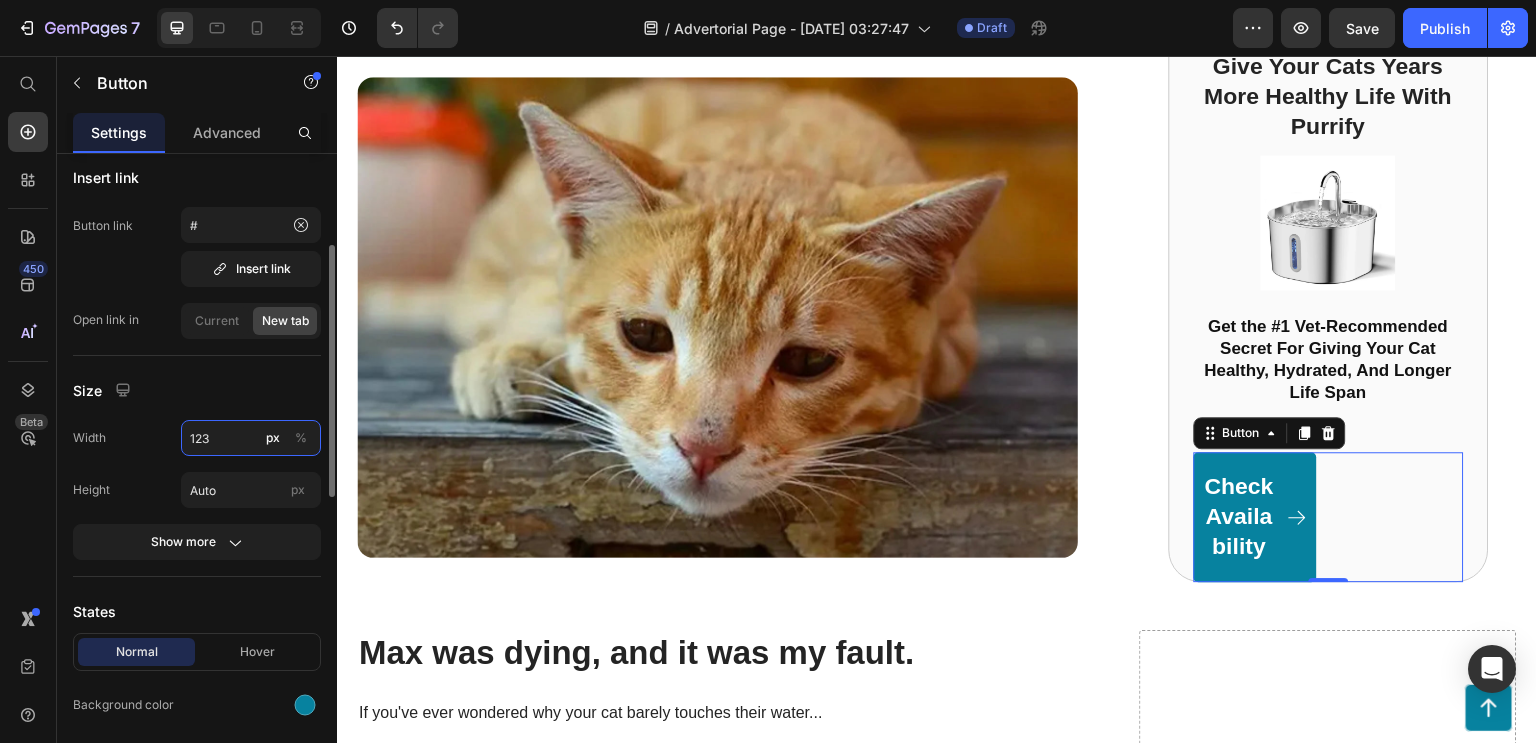 click on "123" at bounding box center (251, 438) 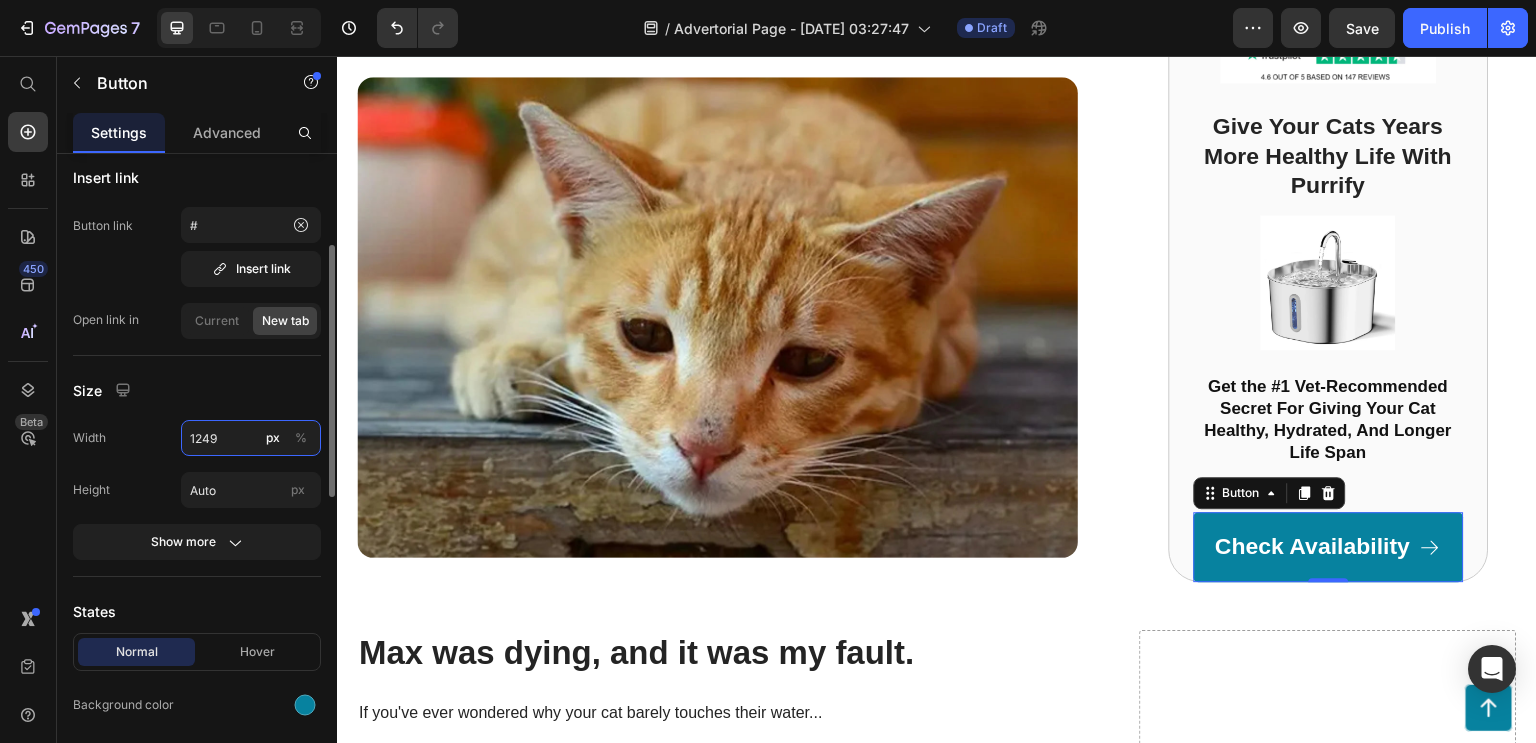 type on "1250" 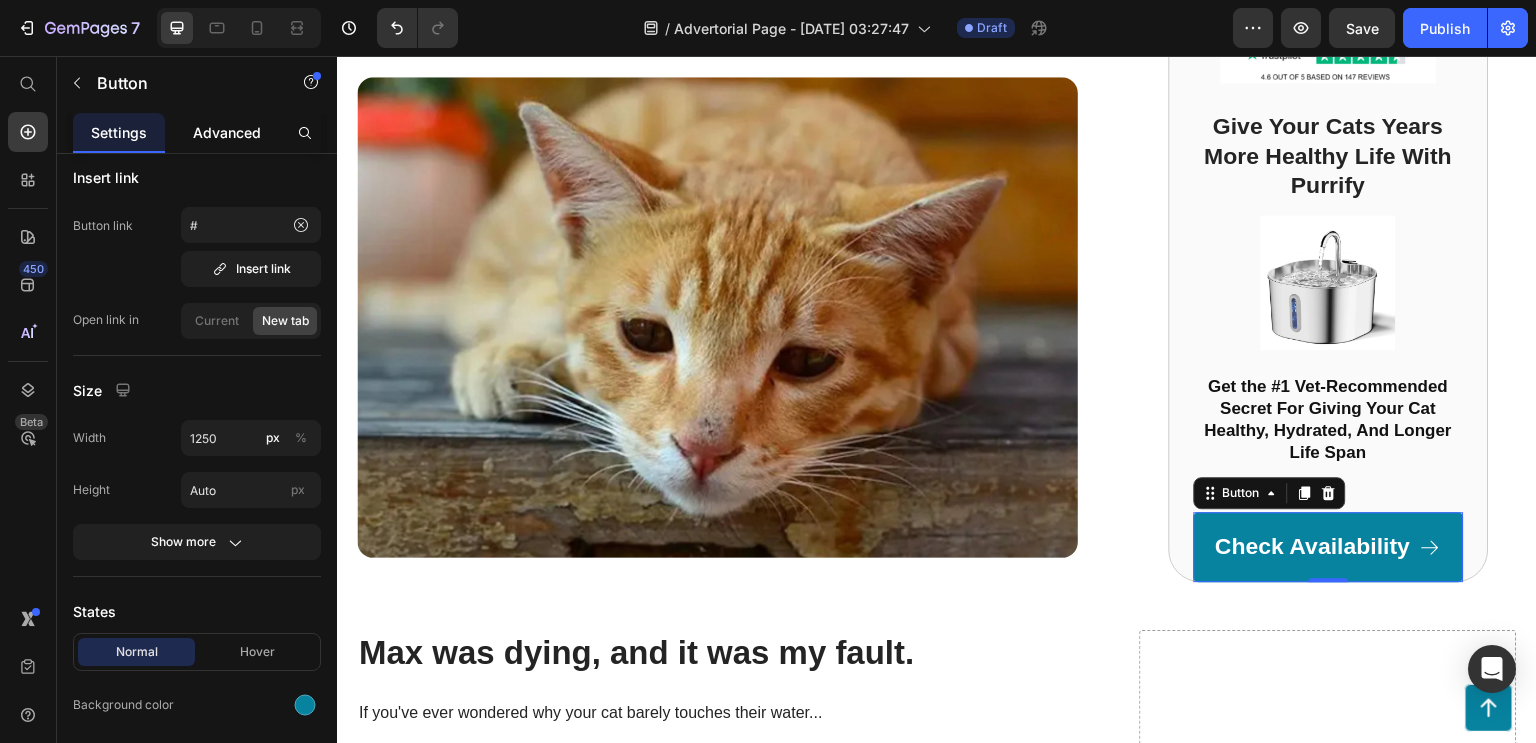 click on "Advanced" at bounding box center [227, 132] 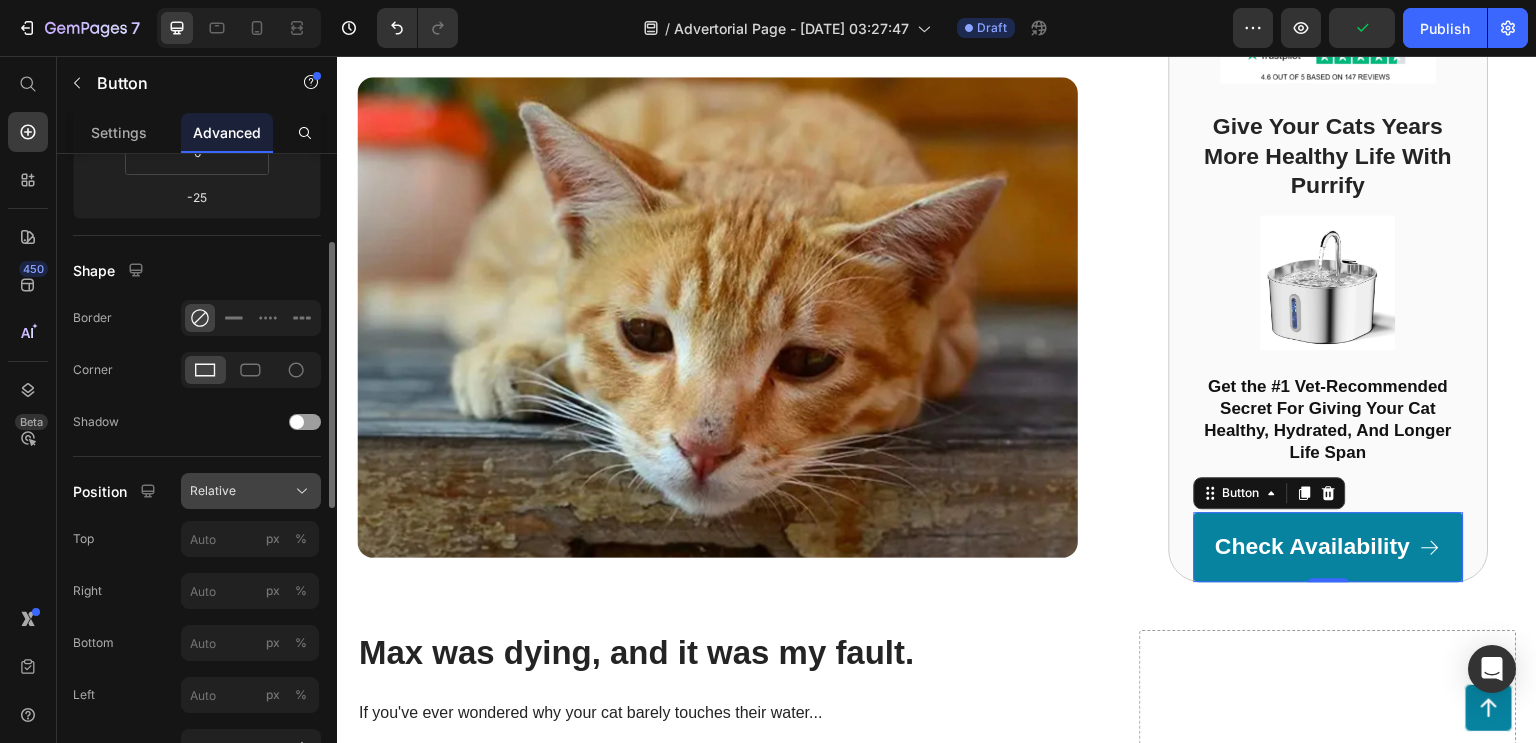 scroll, scrollTop: 356, scrollLeft: 0, axis: vertical 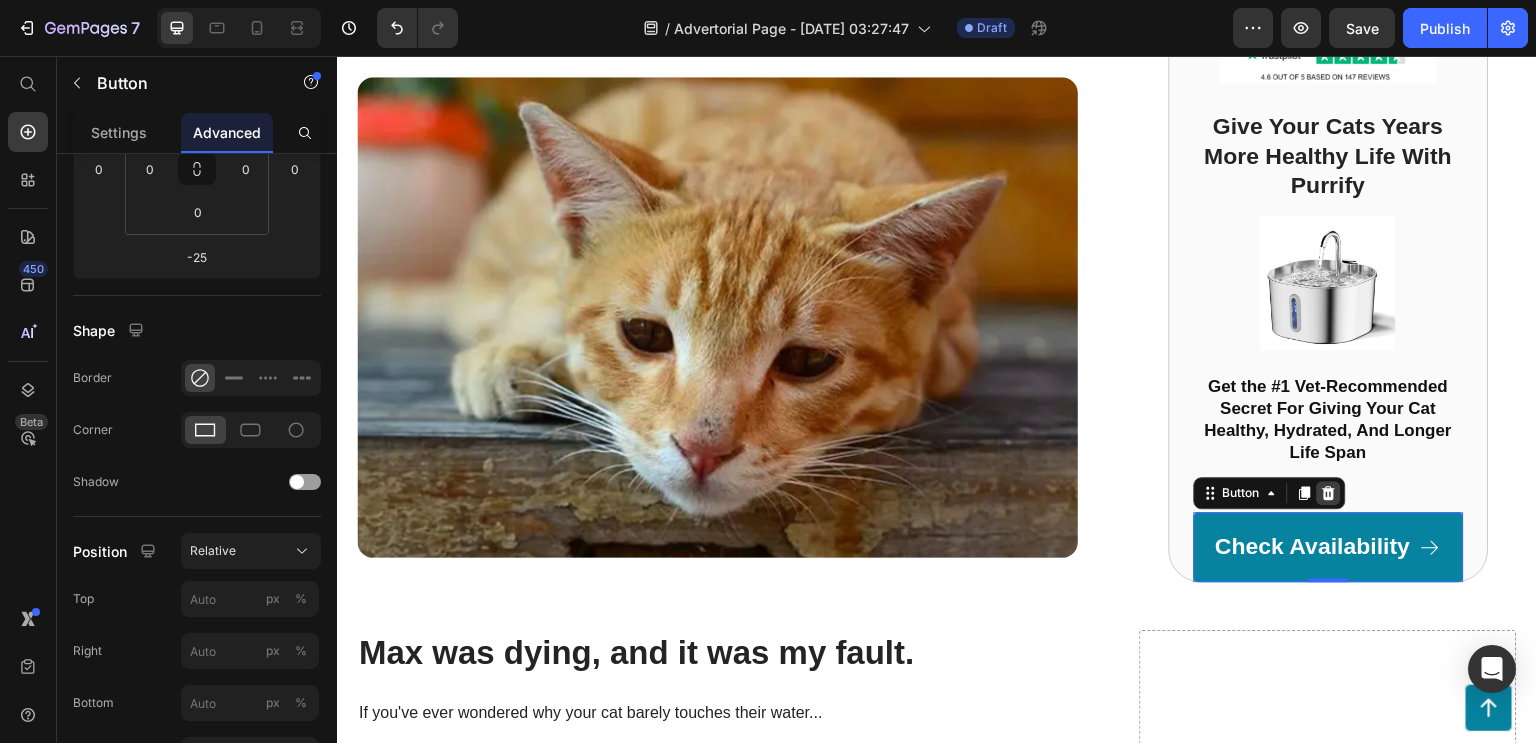 click 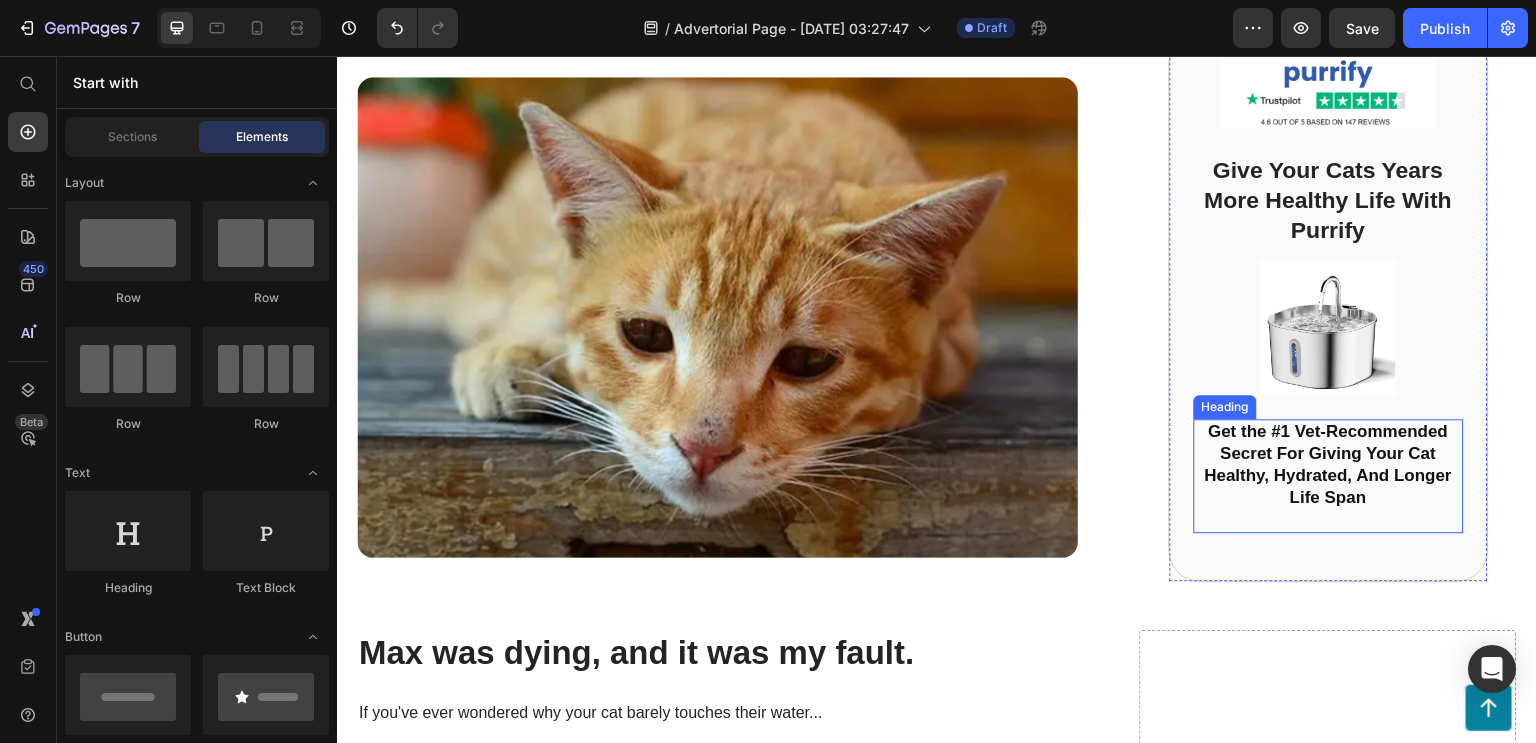 click on "Get the #1 Vet-Recommended Secret For Giving Your Cat Healthy, Hydrated, And Longer Life Span" at bounding box center [1329, 475] 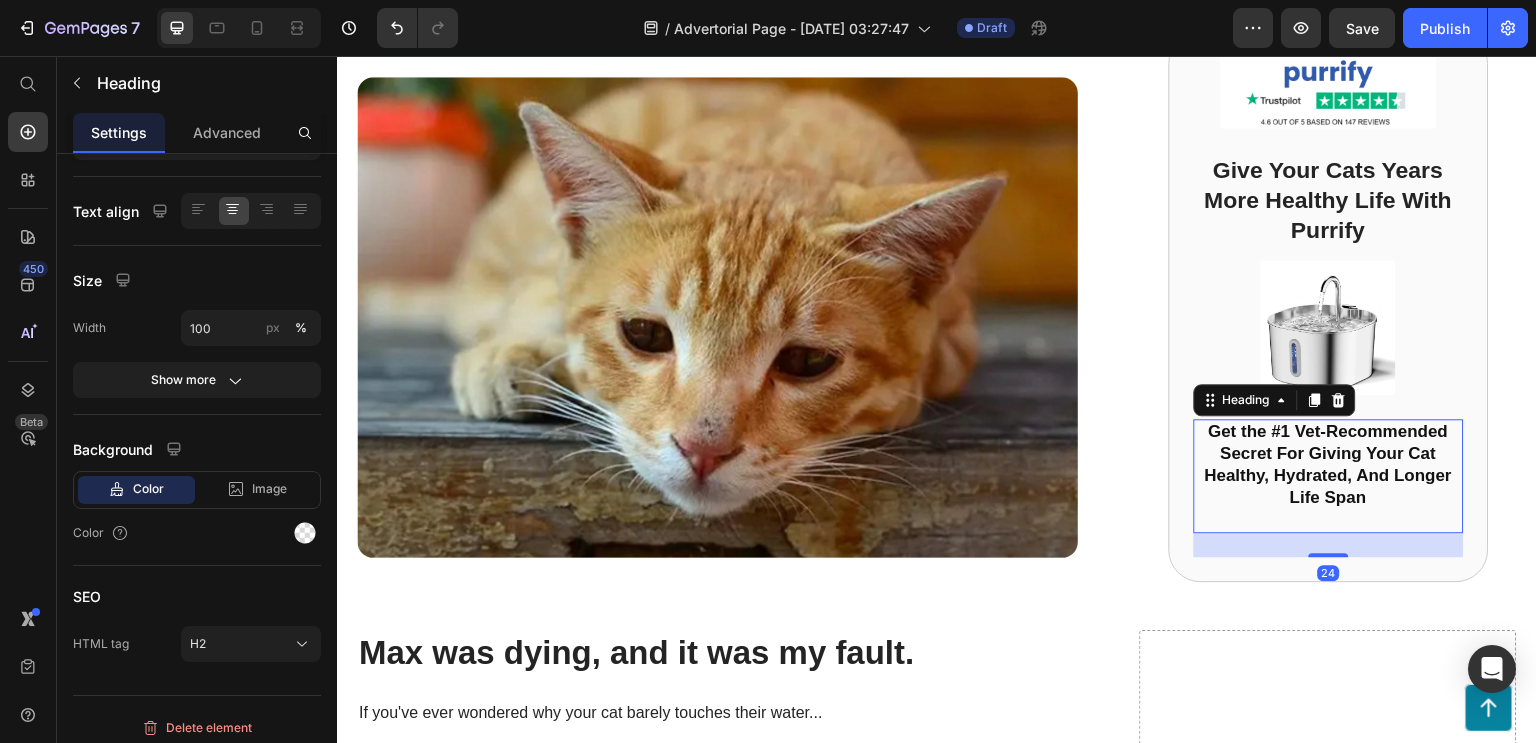 scroll, scrollTop: 0, scrollLeft: 0, axis: both 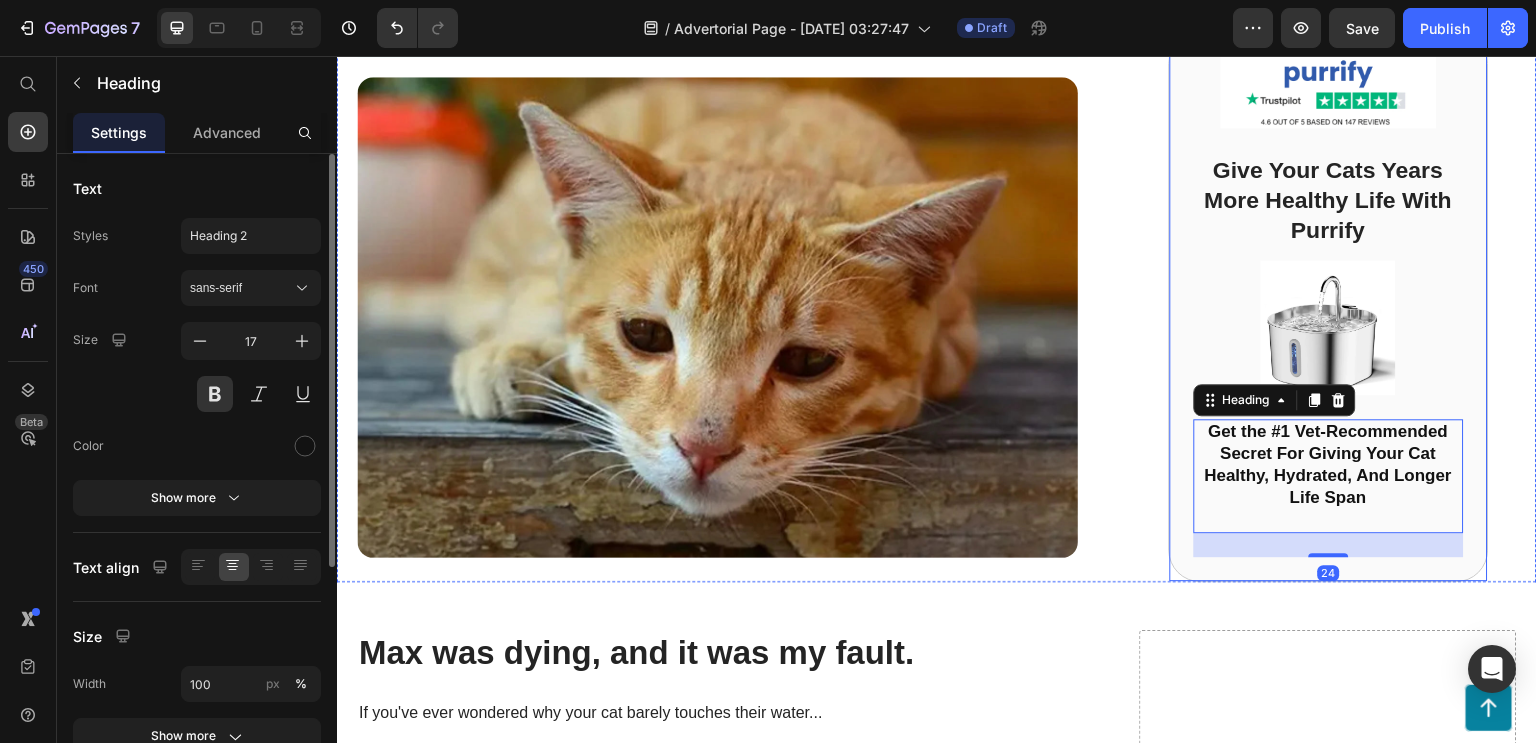 click on "Image Give Your Cats Years More Healthy Life With Purrify  Heading Image Get the #1 Vet-Recommended Secret For Giving Your Cat Healthy, Hydrated, And Longer Life Span   Heading   24 Row" at bounding box center (1329, 306) 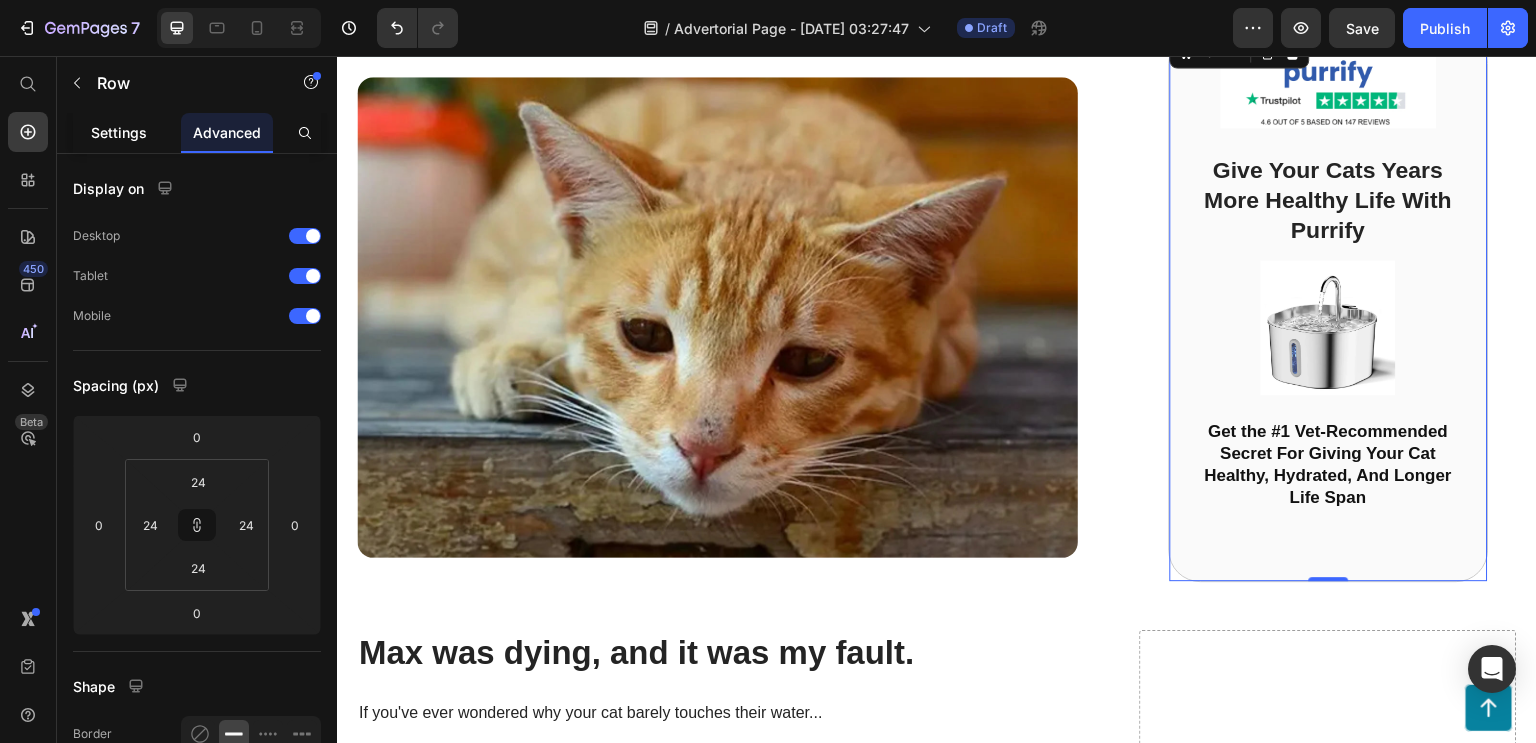 click on "Settings" 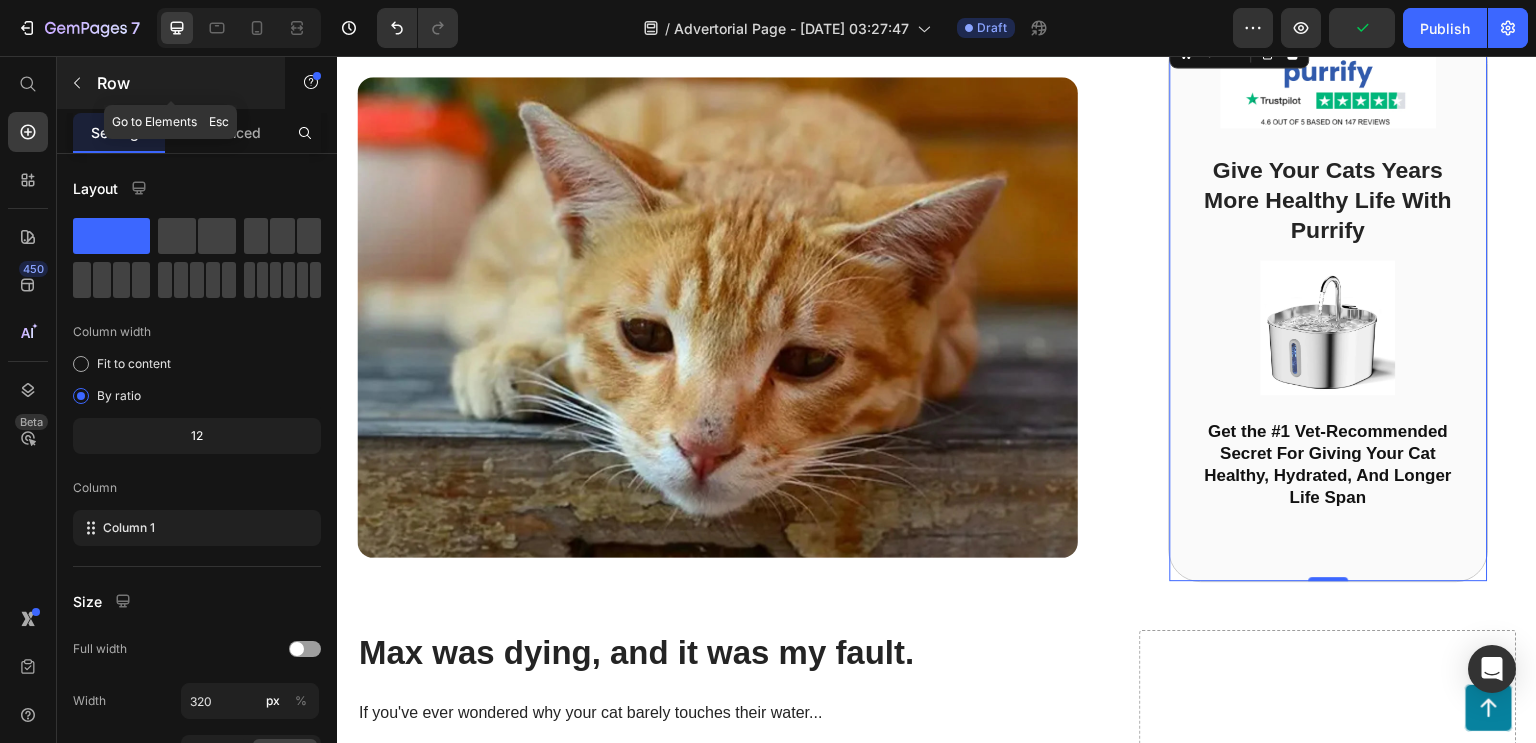 click 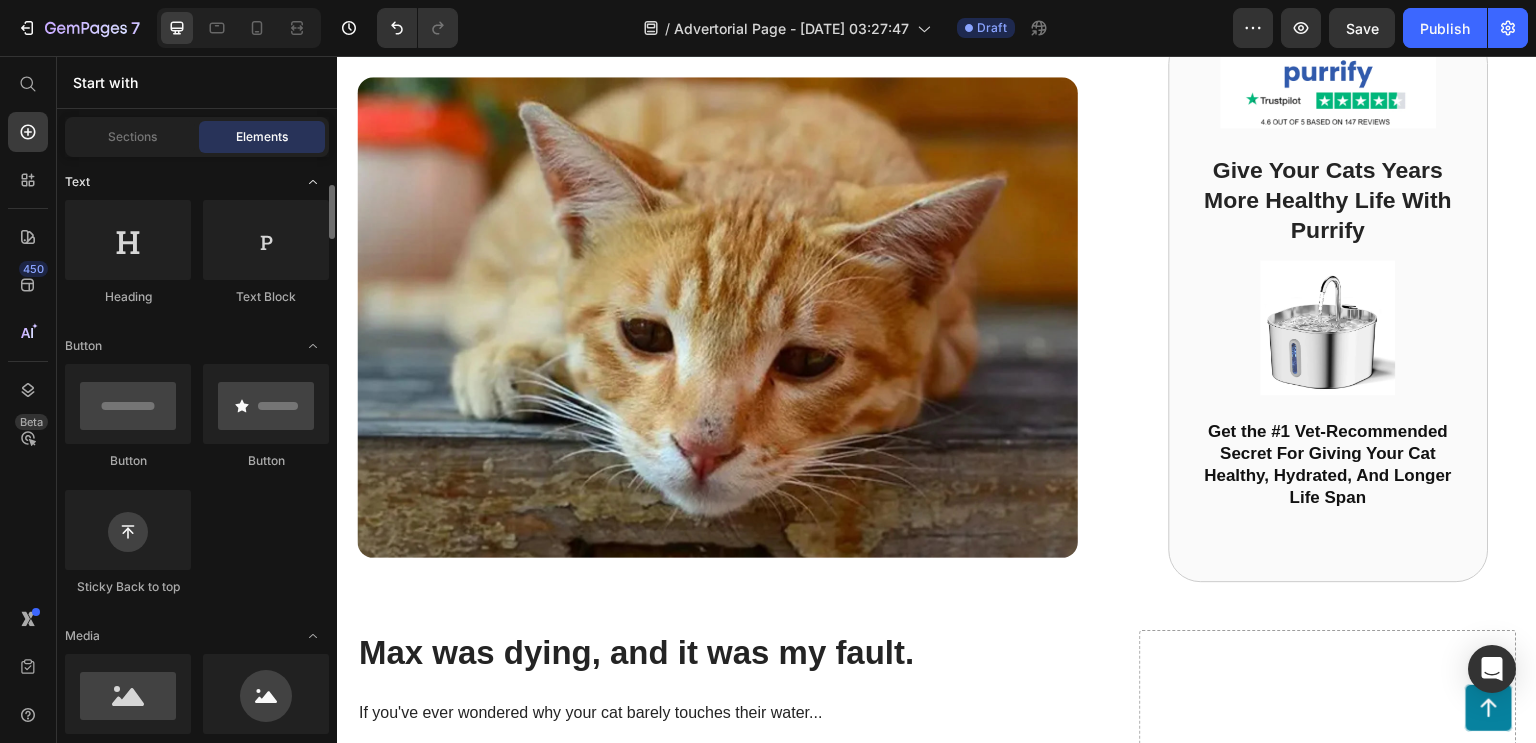 scroll, scrollTop: 292, scrollLeft: 0, axis: vertical 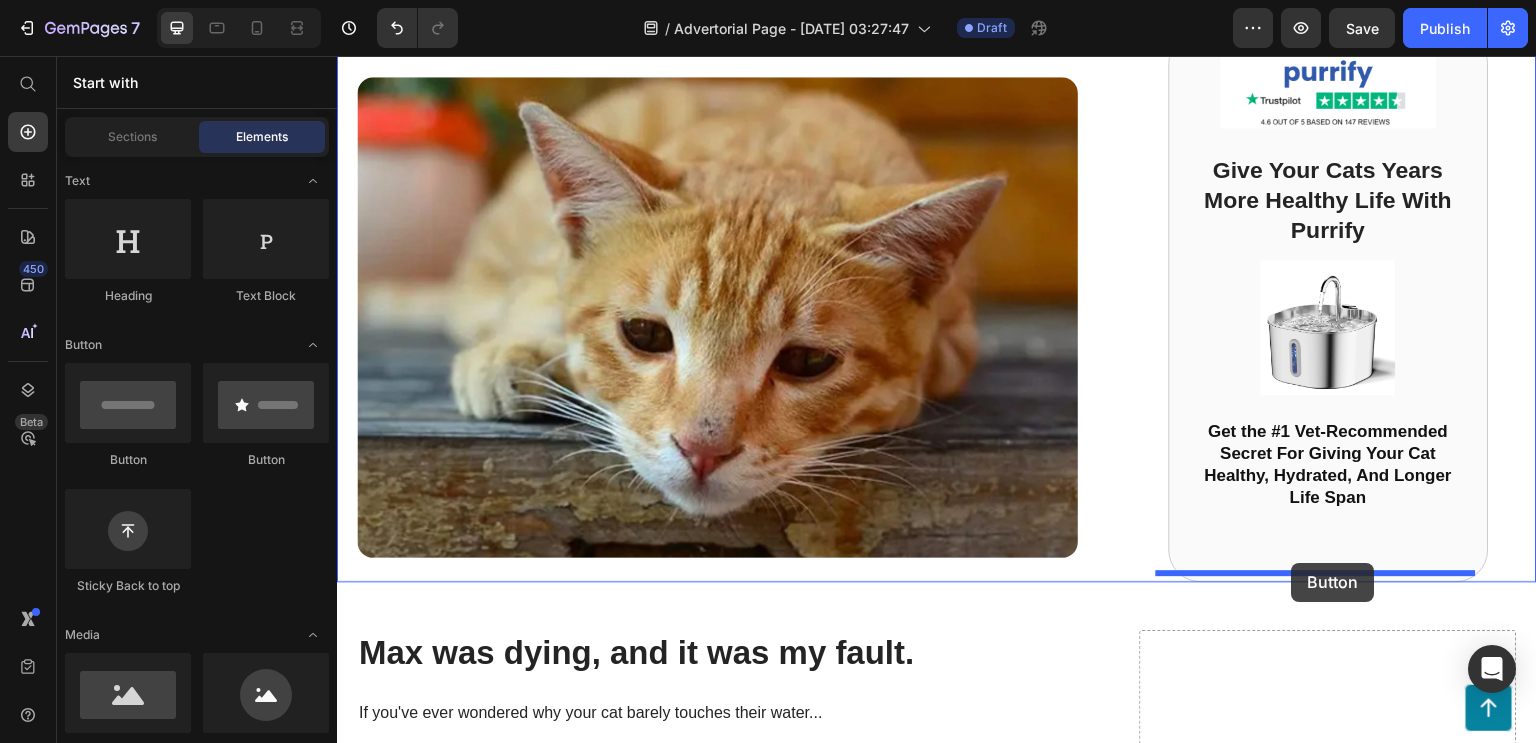 drag, startPoint x: 480, startPoint y: 459, endPoint x: 1292, endPoint y: 563, distance: 818.633 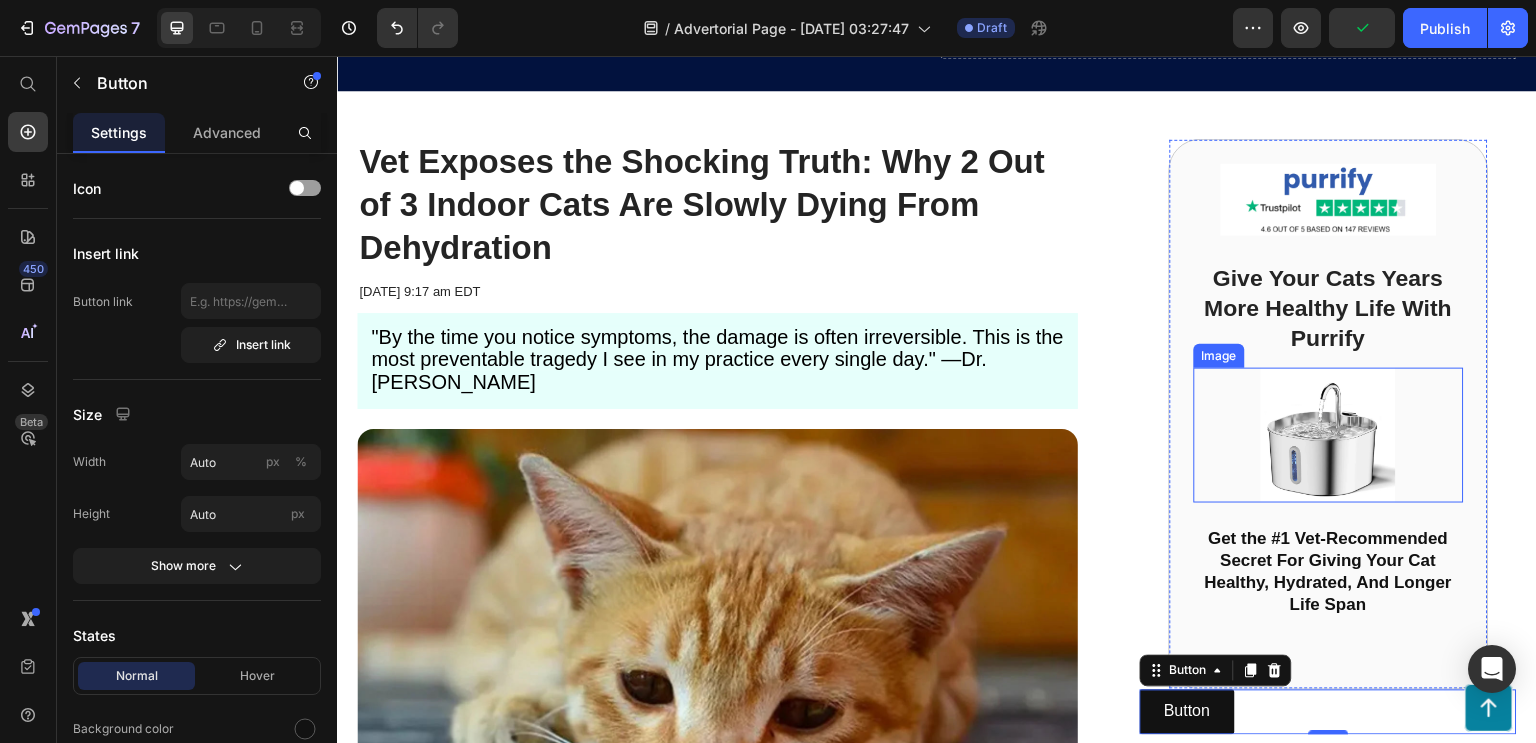 scroll, scrollTop: 137, scrollLeft: 0, axis: vertical 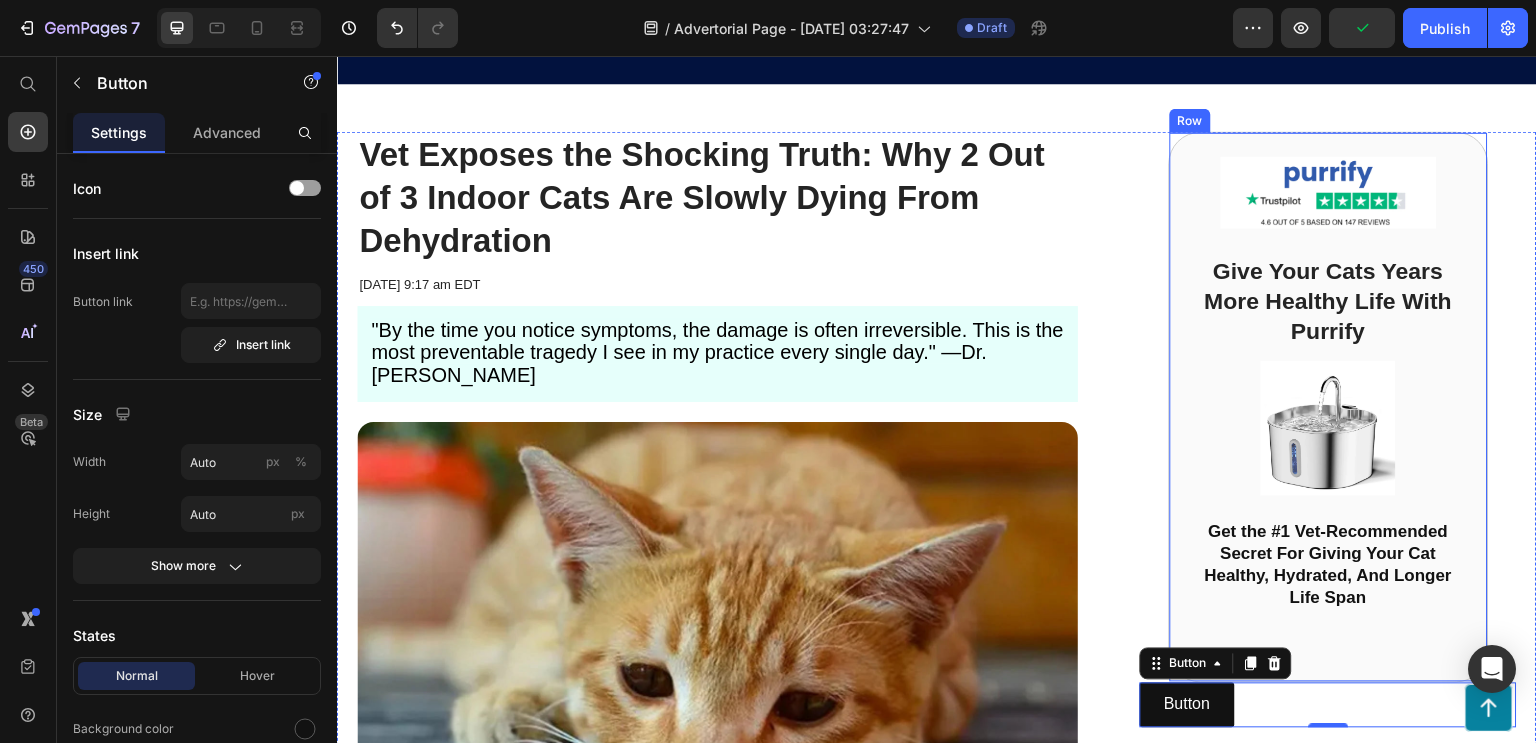 click on "Image Give Your Cats Years More Healthy Life With Purrify  Heading Image Get the #1 Vet-Recommended Secret For Giving Your Cat Healthy, Hydrated, And Longer Life Span   Heading Row" at bounding box center [1329, 407] 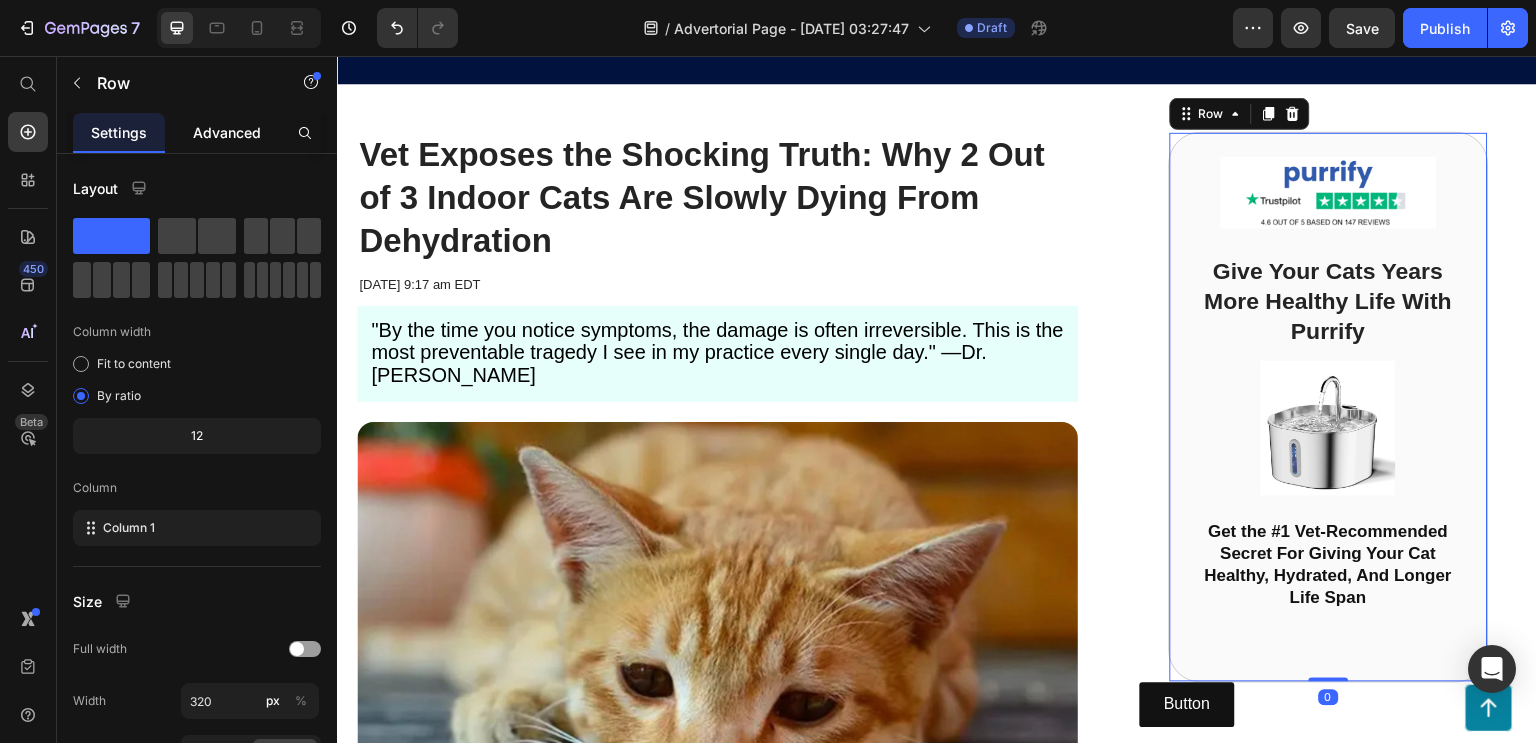 click on "Advanced" at bounding box center (227, 132) 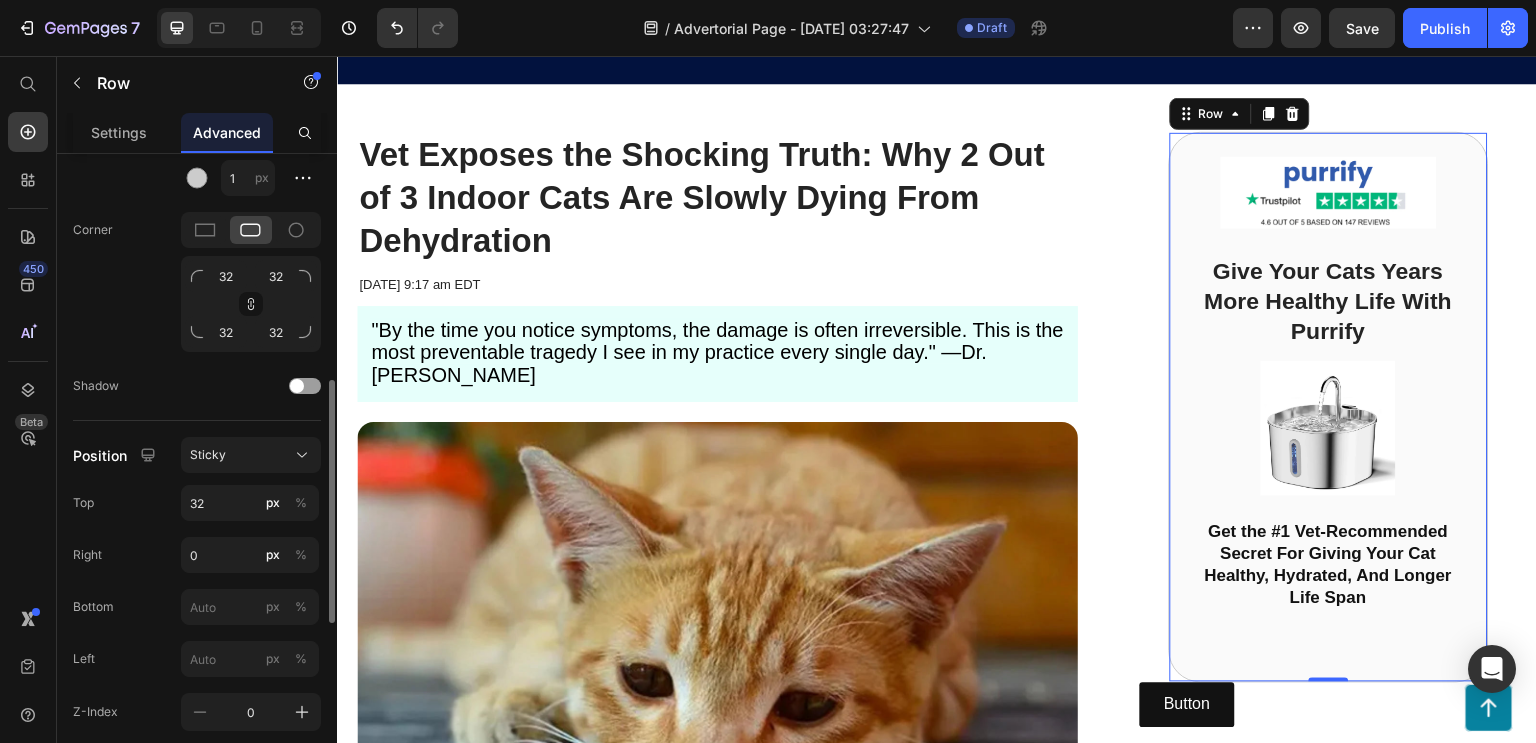 scroll, scrollTop: 602, scrollLeft: 0, axis: vertical 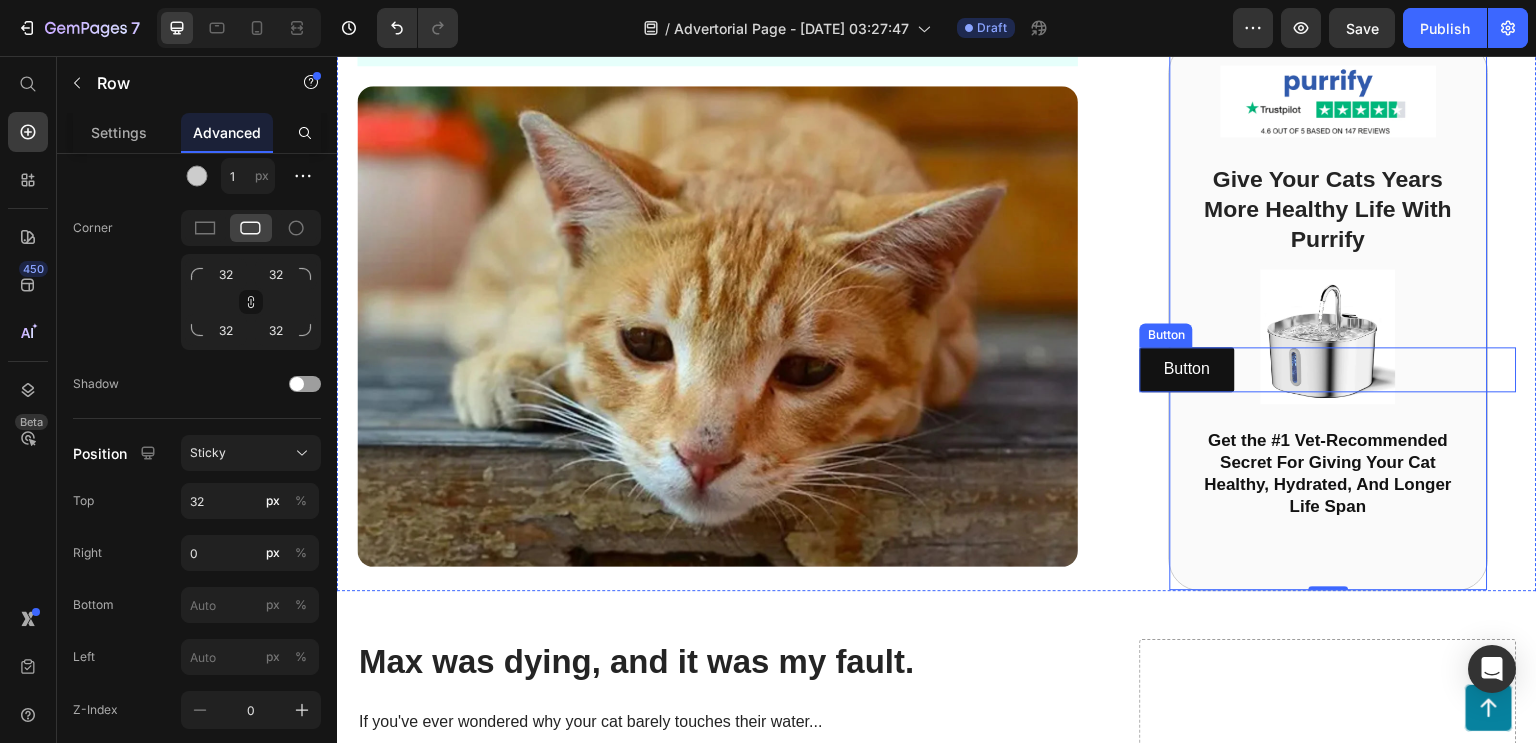 click on "Button Button" at bounding box center (1328, 369) 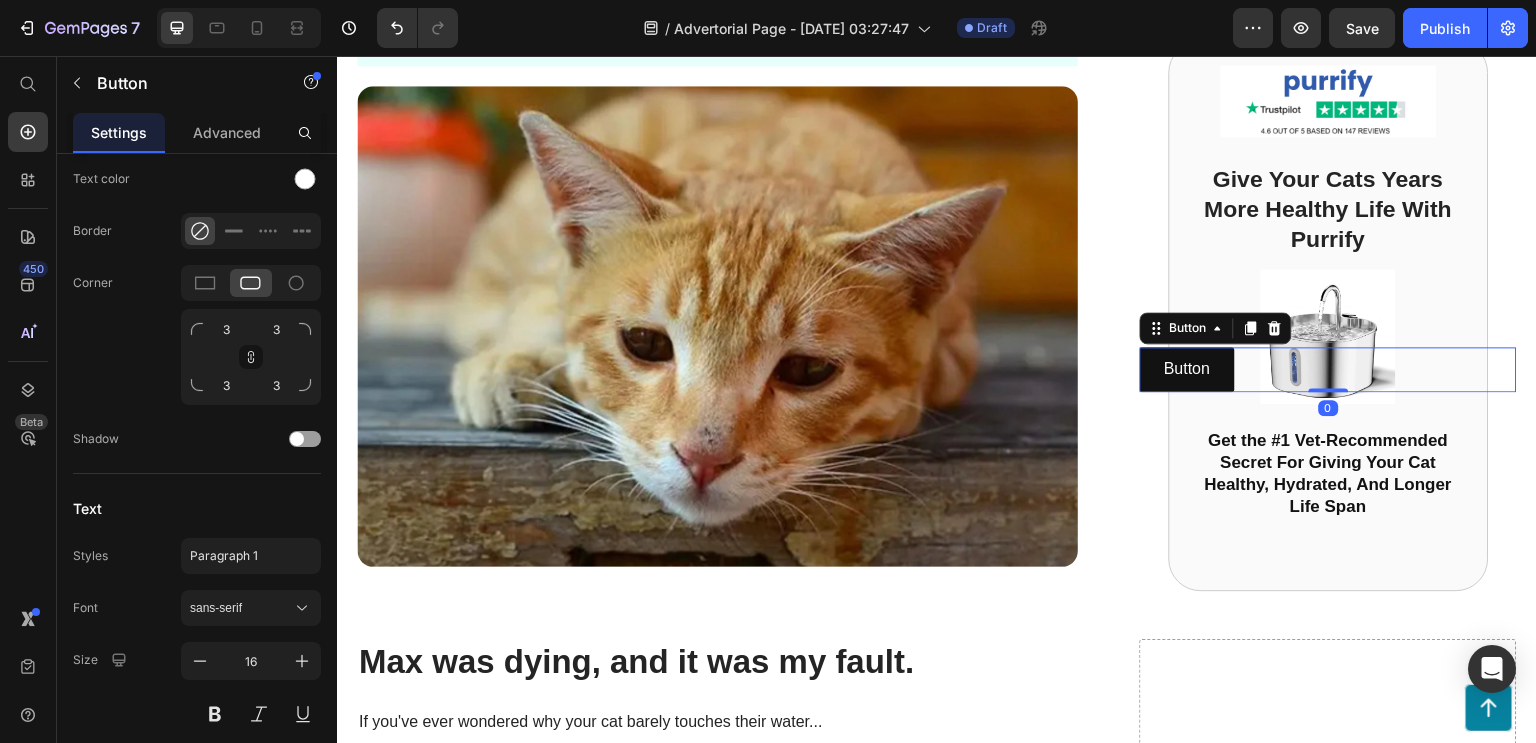 scroll, scrollTop: 0, scrollLeft: 0, axis: both 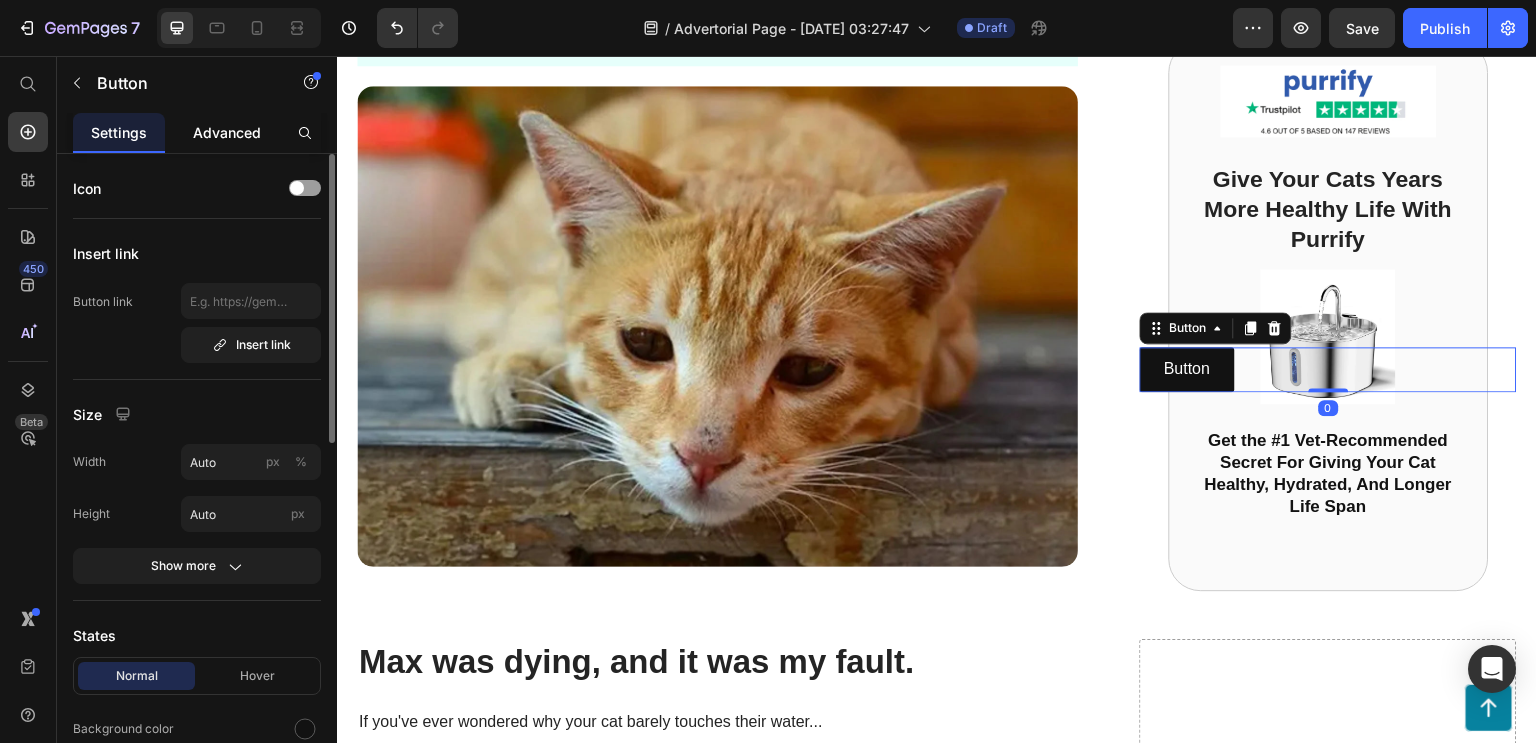 click on "Advanced" at bounding box center (227, 132) 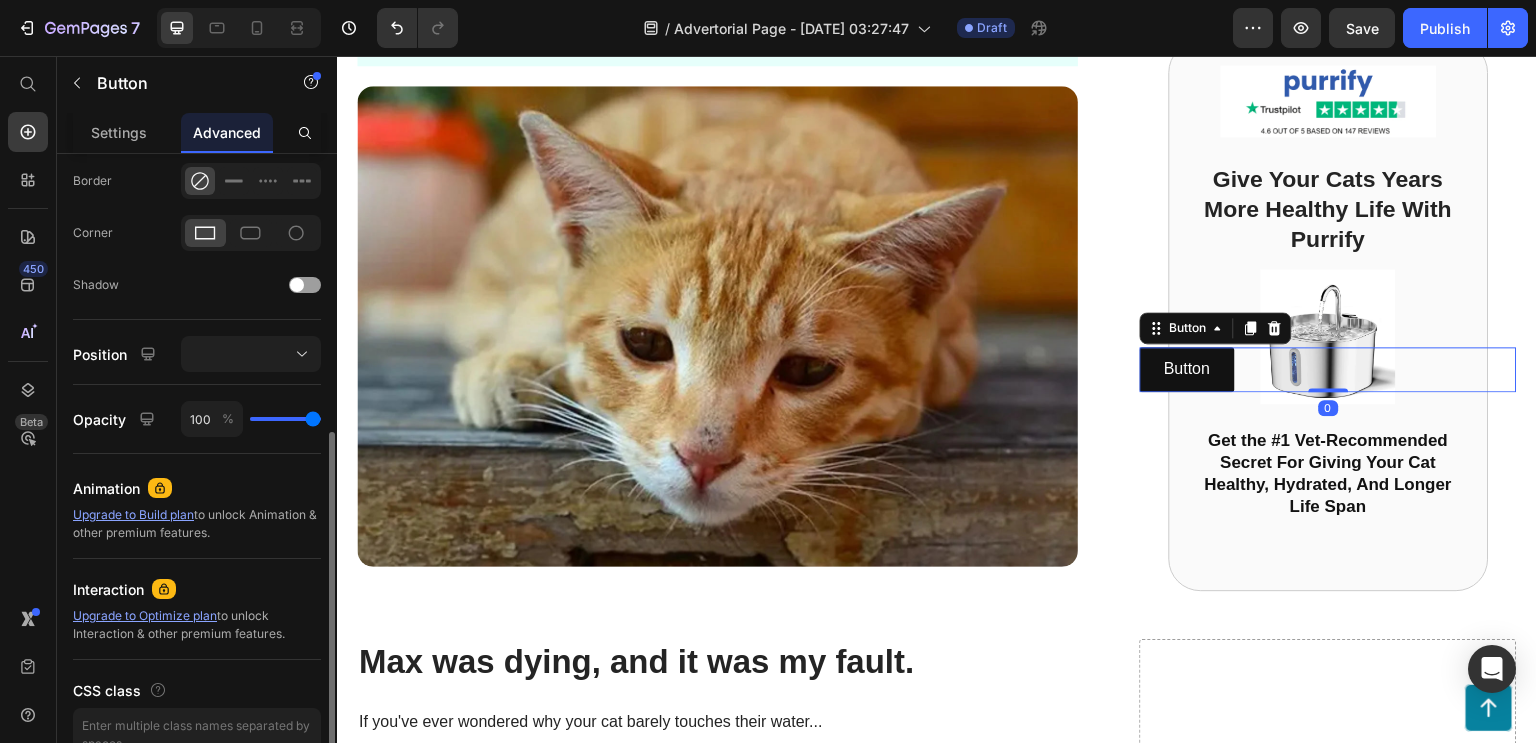 scroll, scrollTop: 556, scrollLeft: 0, axis: vertical 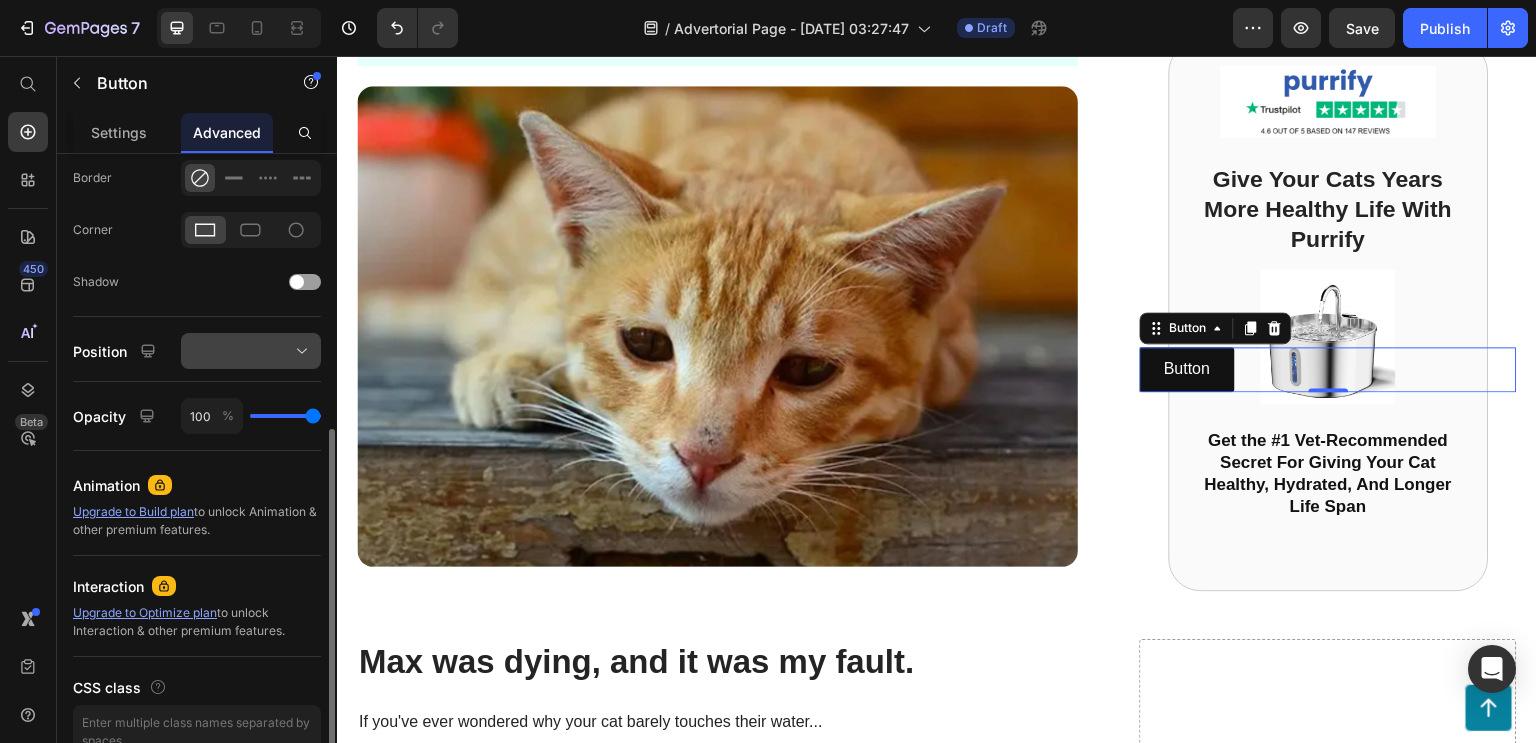 click at bounding box center [251, 351] 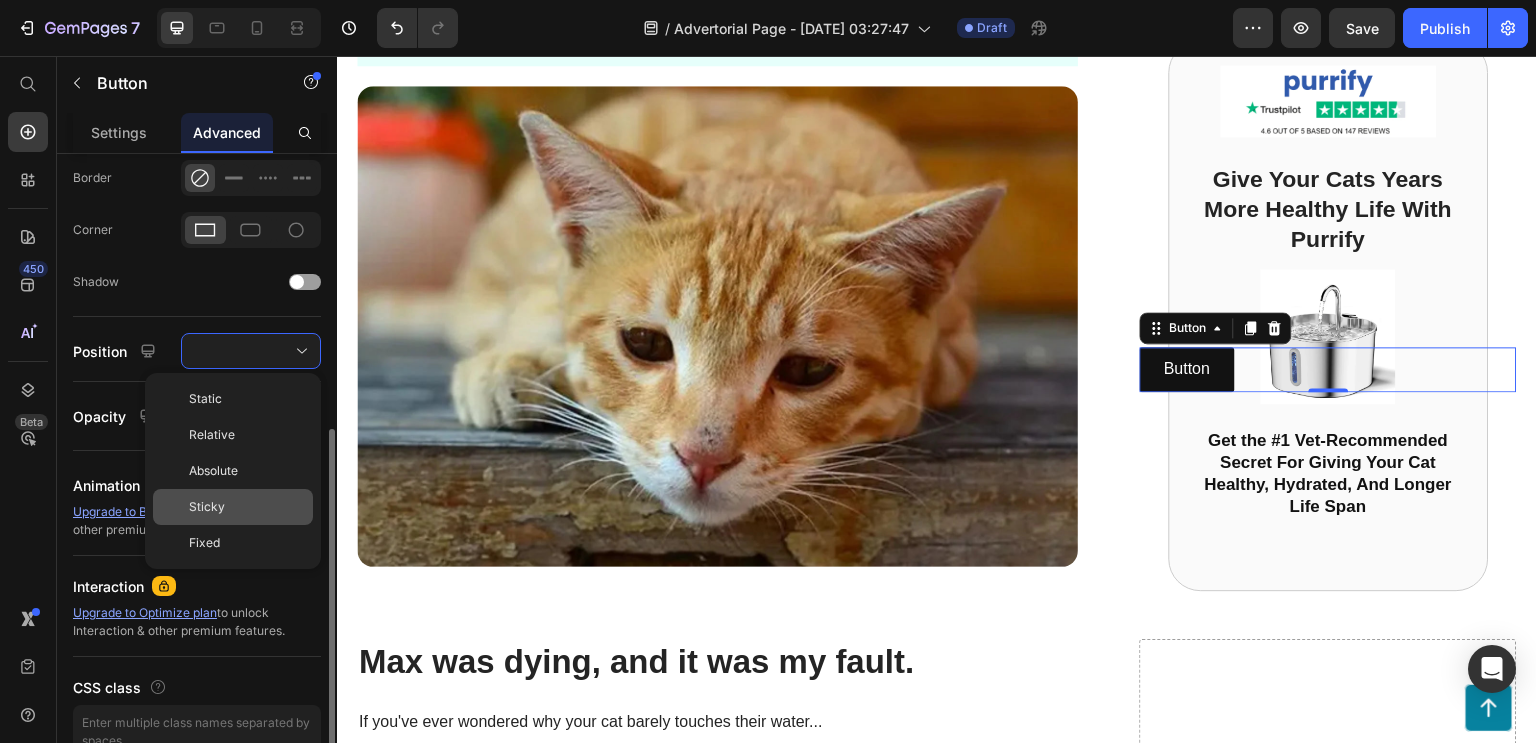 click on "Sticky" at bounding box center (247, 507) 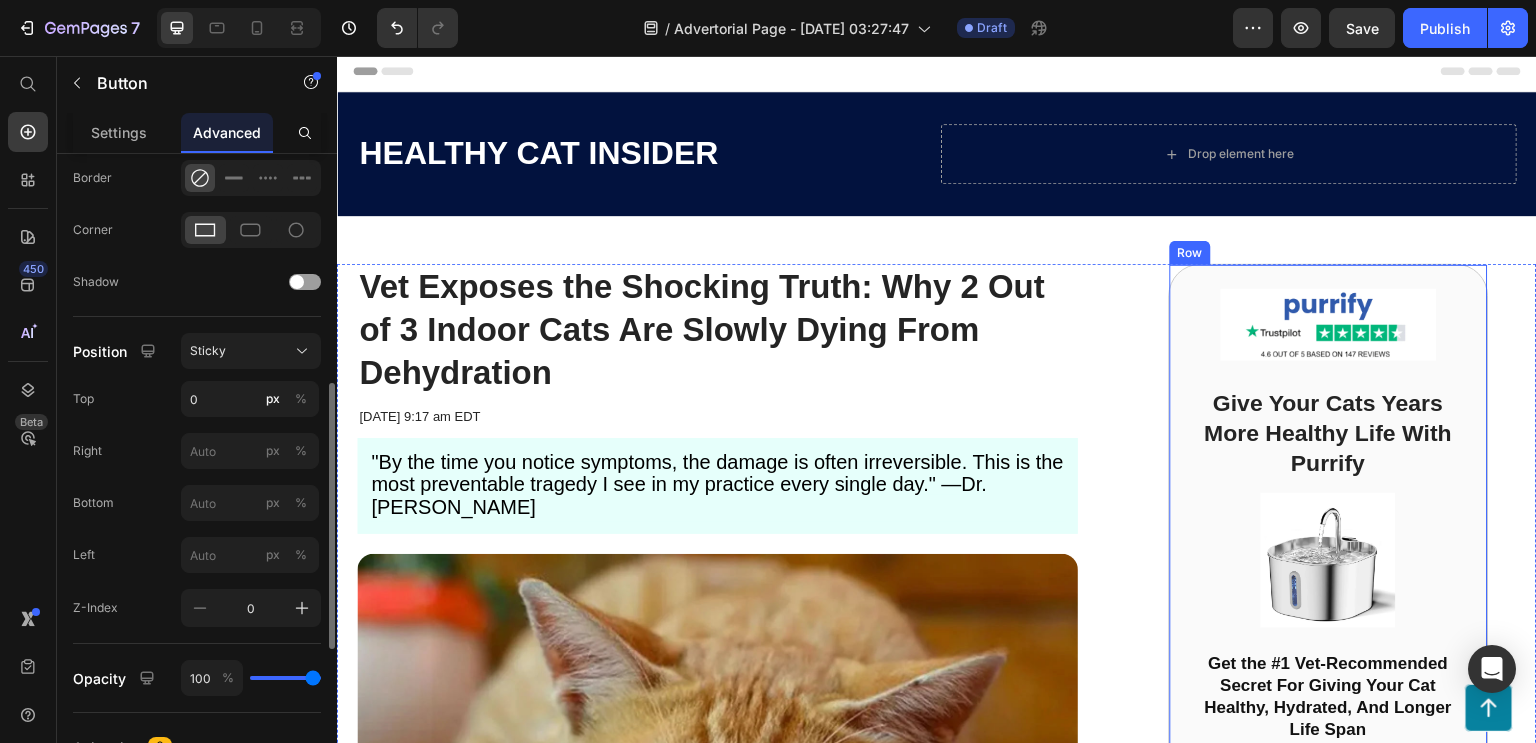 scroll, scrollTop: 4, scrollLeft: 0, axis: vertical 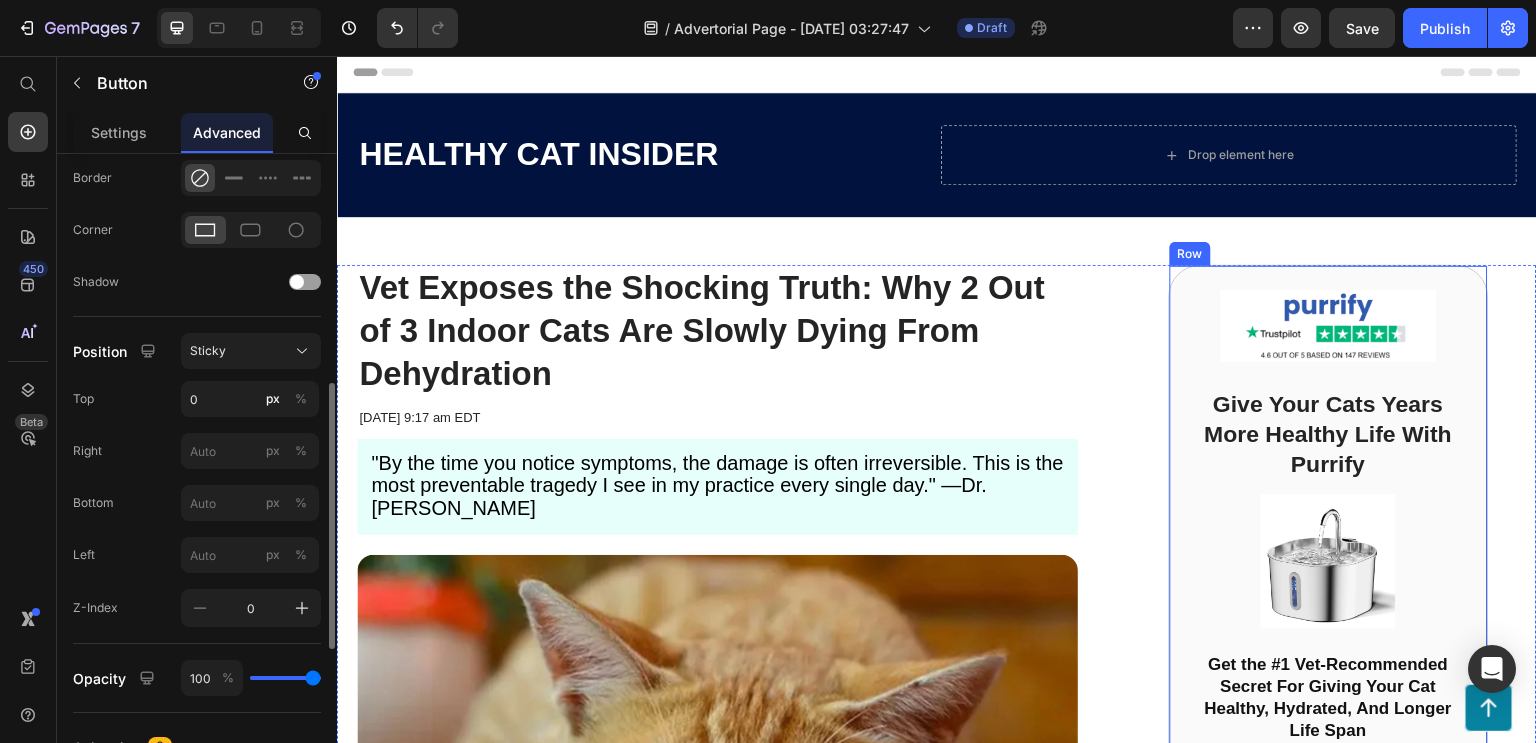 click on "Image Give Your Cats Years More Healthy Life With Purrify  Heading Image Get the #1 Vet-Recommended Secret For Giving Your Cat Healthy, Hydrated, And Longer Life Span   Heading Row" at bounding box center [1329, 540] 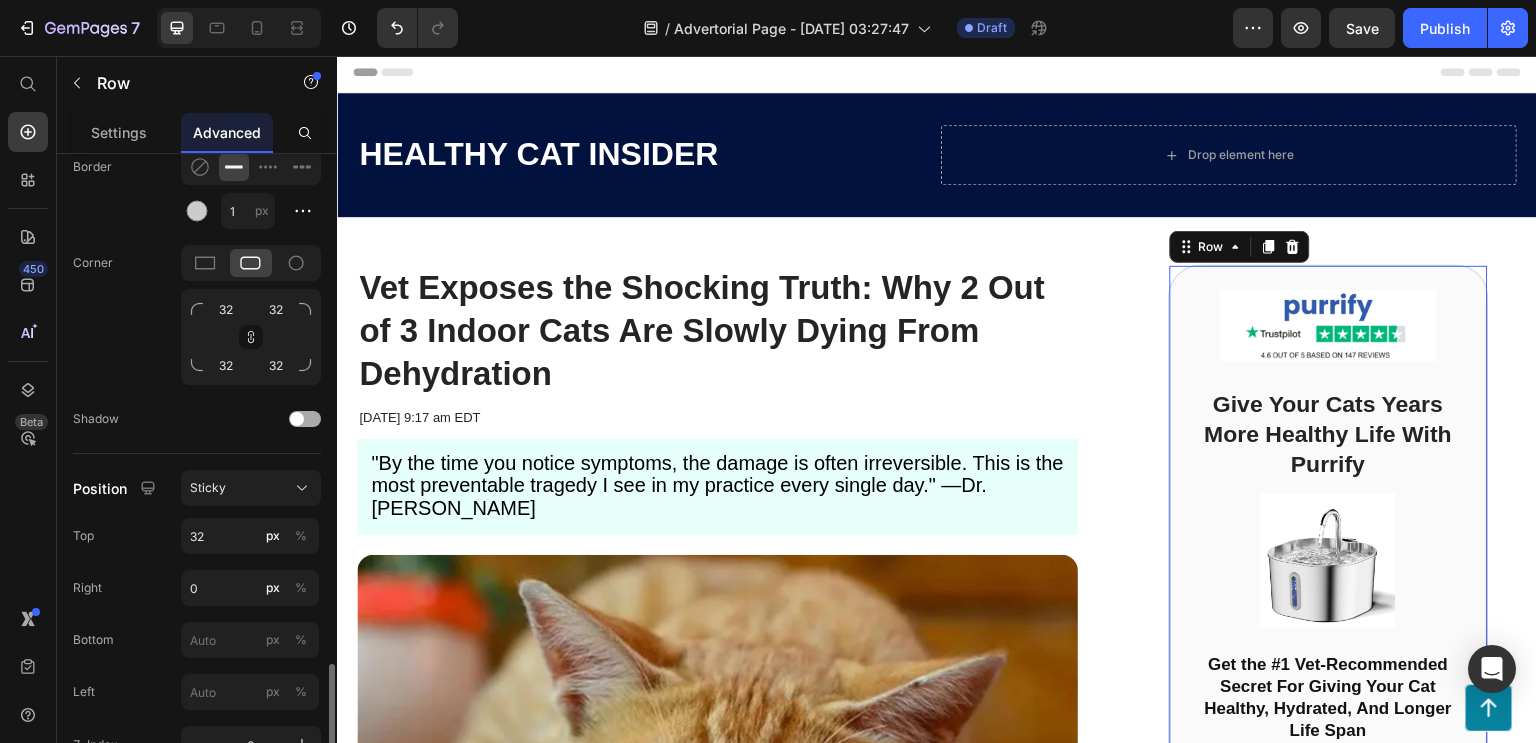 scroll, scrollTop: 782, scrollLeft: 0, axis: vertical 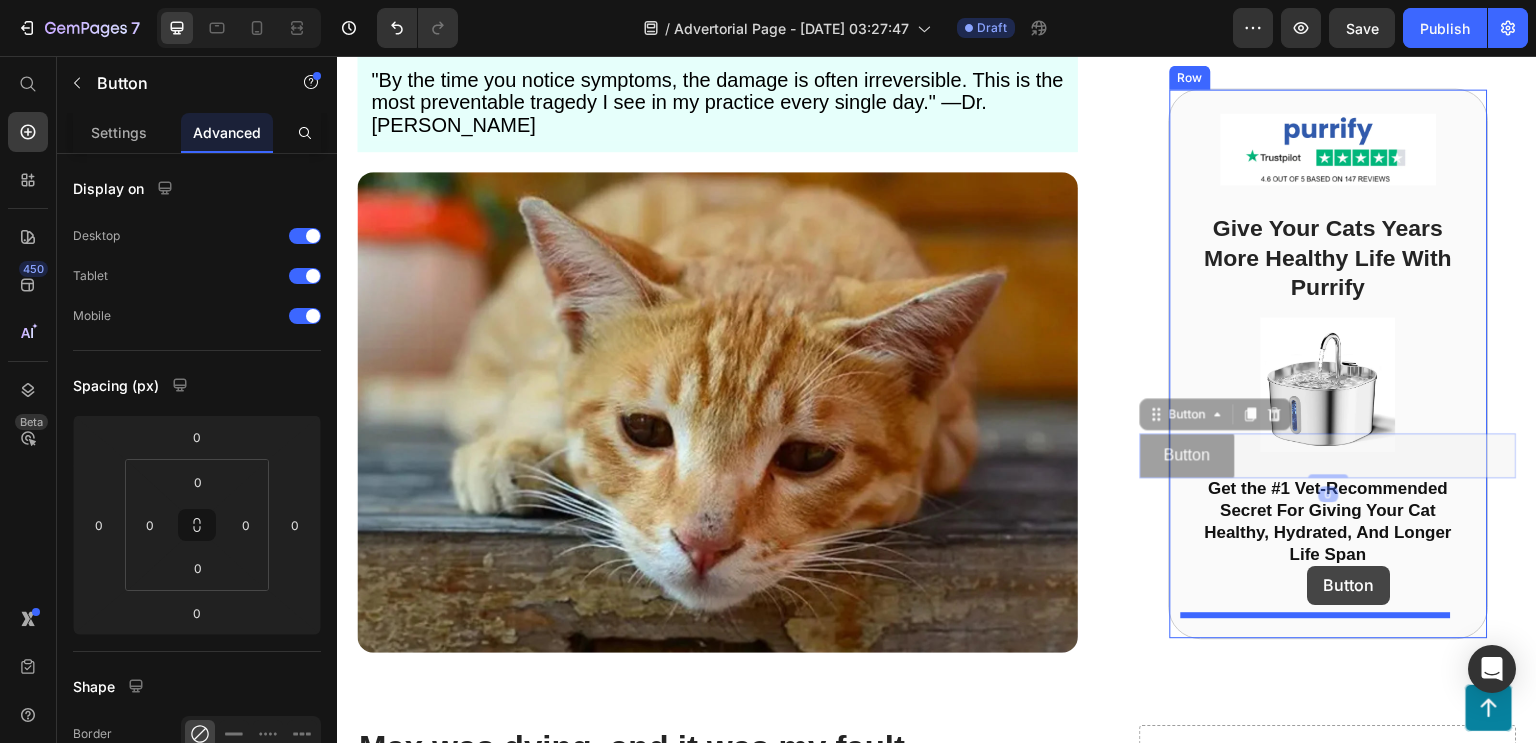 drag, startPoint x: 1149, startPoint y: 545, endPoint x: 1308, endPoint y: 566, distance: 160.3808 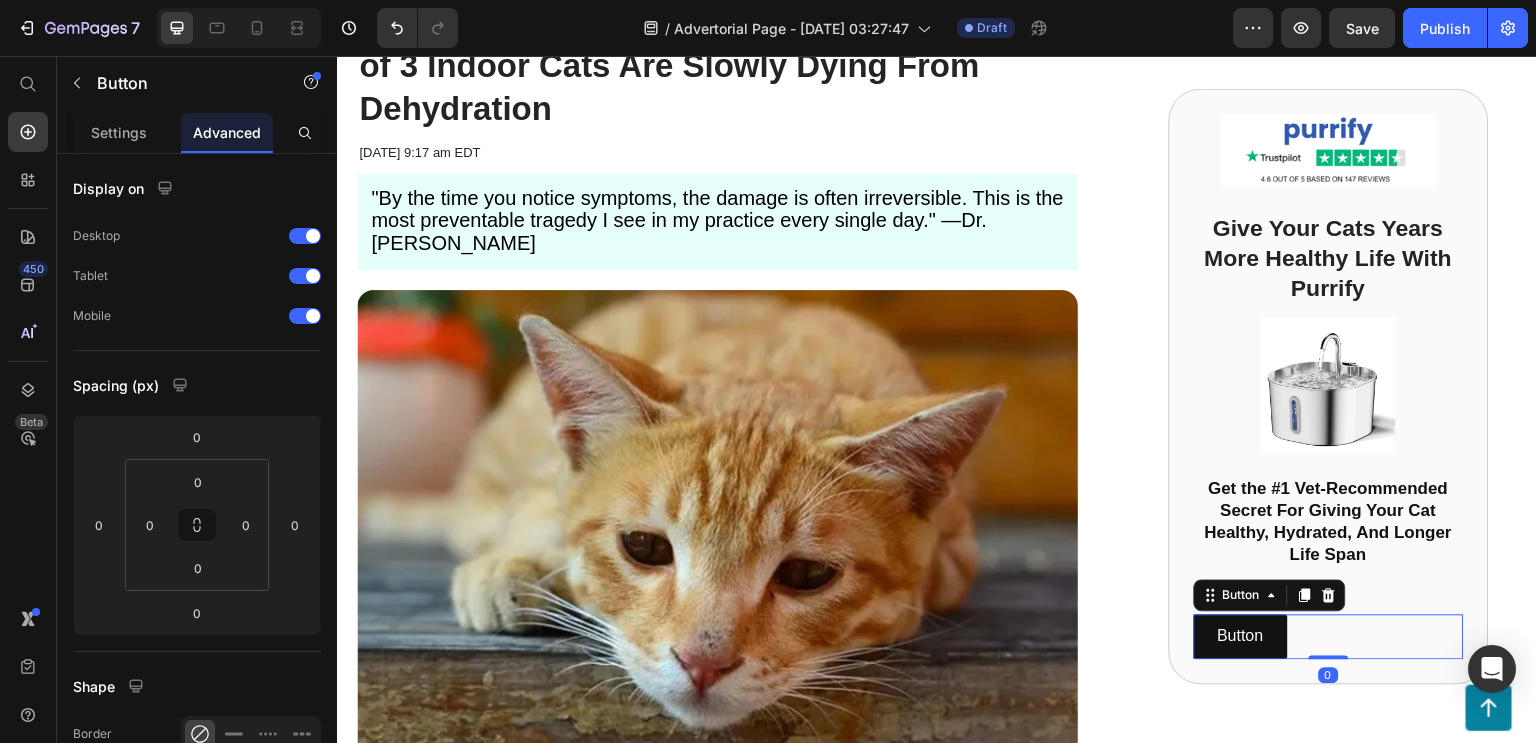 scroll, scrollTop: 363, scrollLeft: 0, axis: vertical 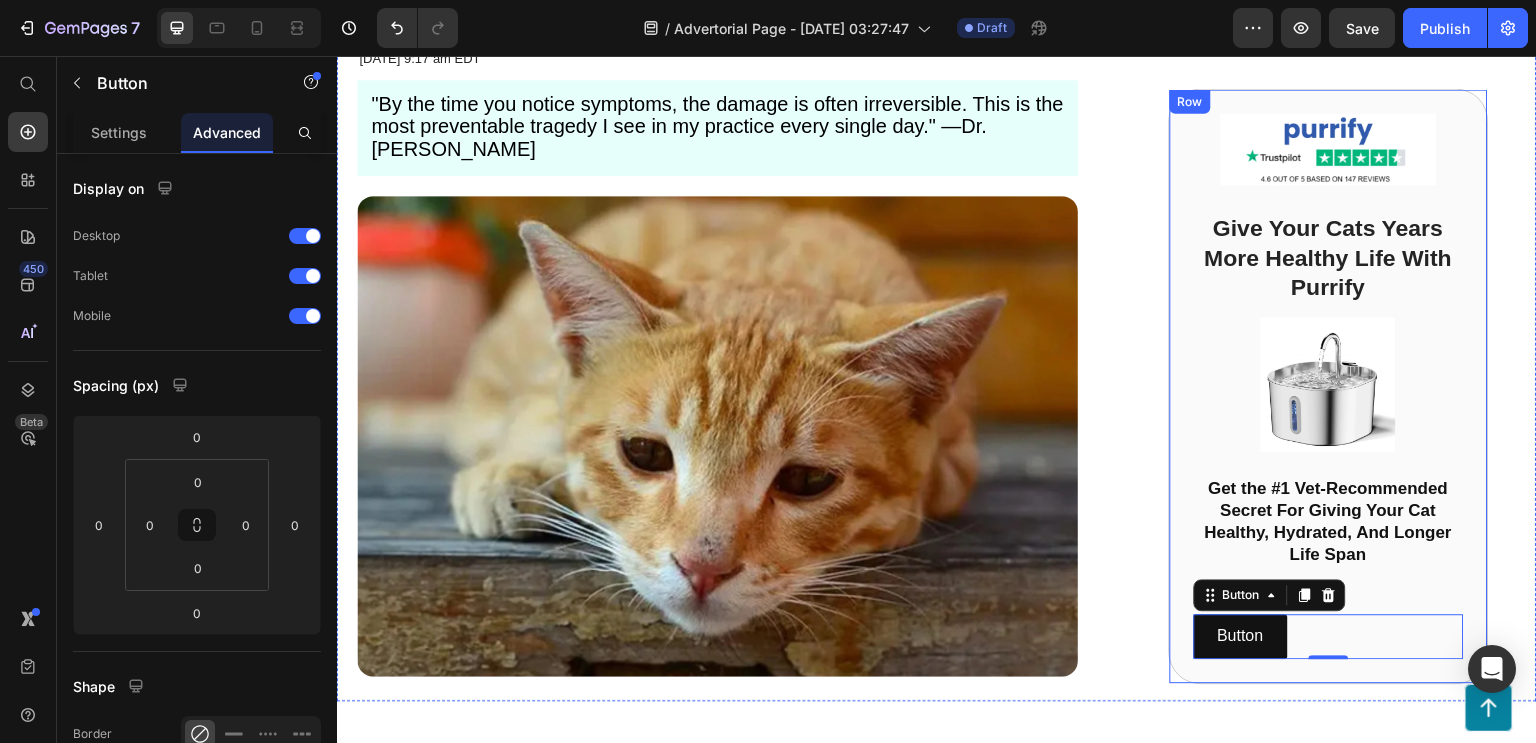 click on "Image Give Your Cats Years More Healthy Life With Purrify  Heading Image Get the #1 Vet-Recommended Secret For Giving Your Cat Healthy, Hydrated, And Longer Life Span   Heading Button Button   0 Row" at bounding box center [1329, 386] 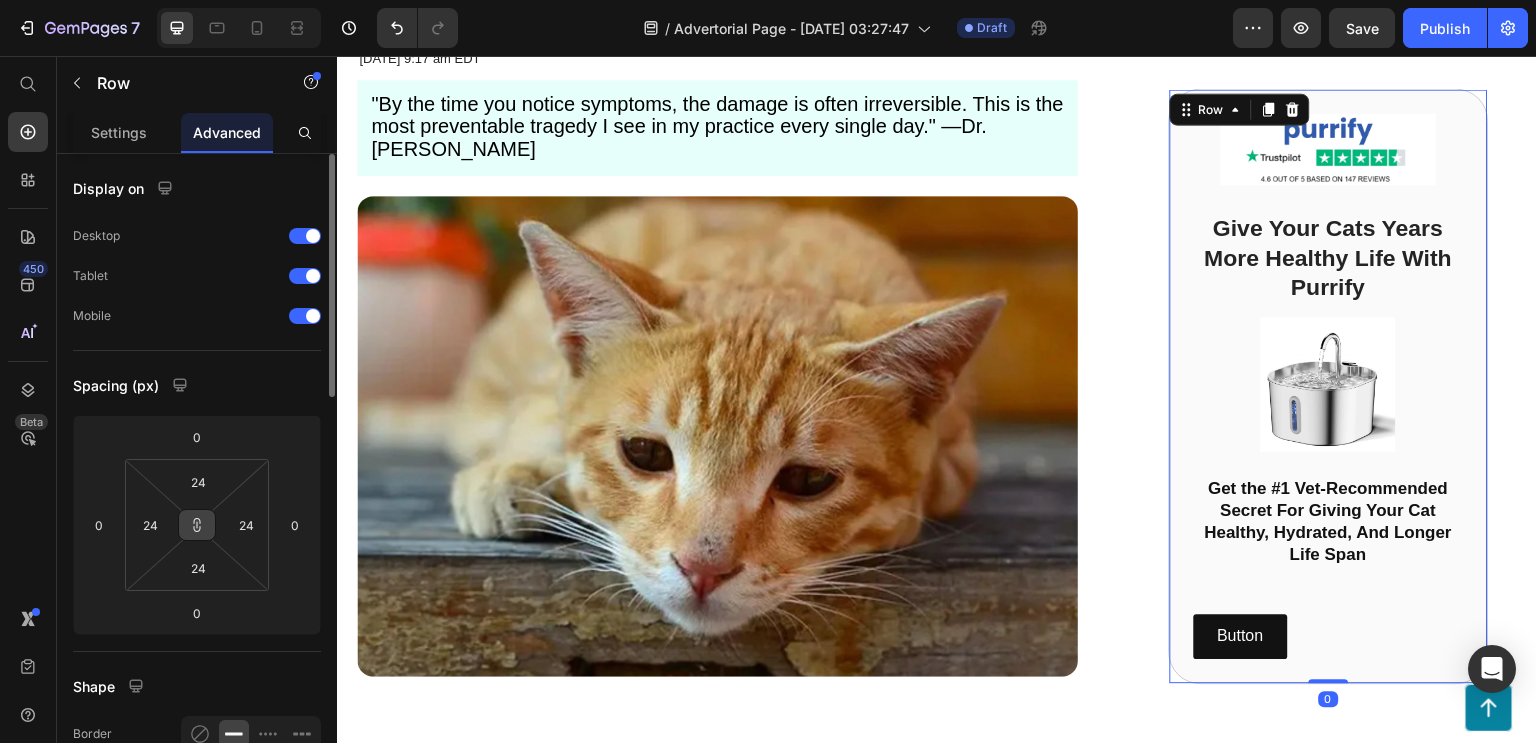 click 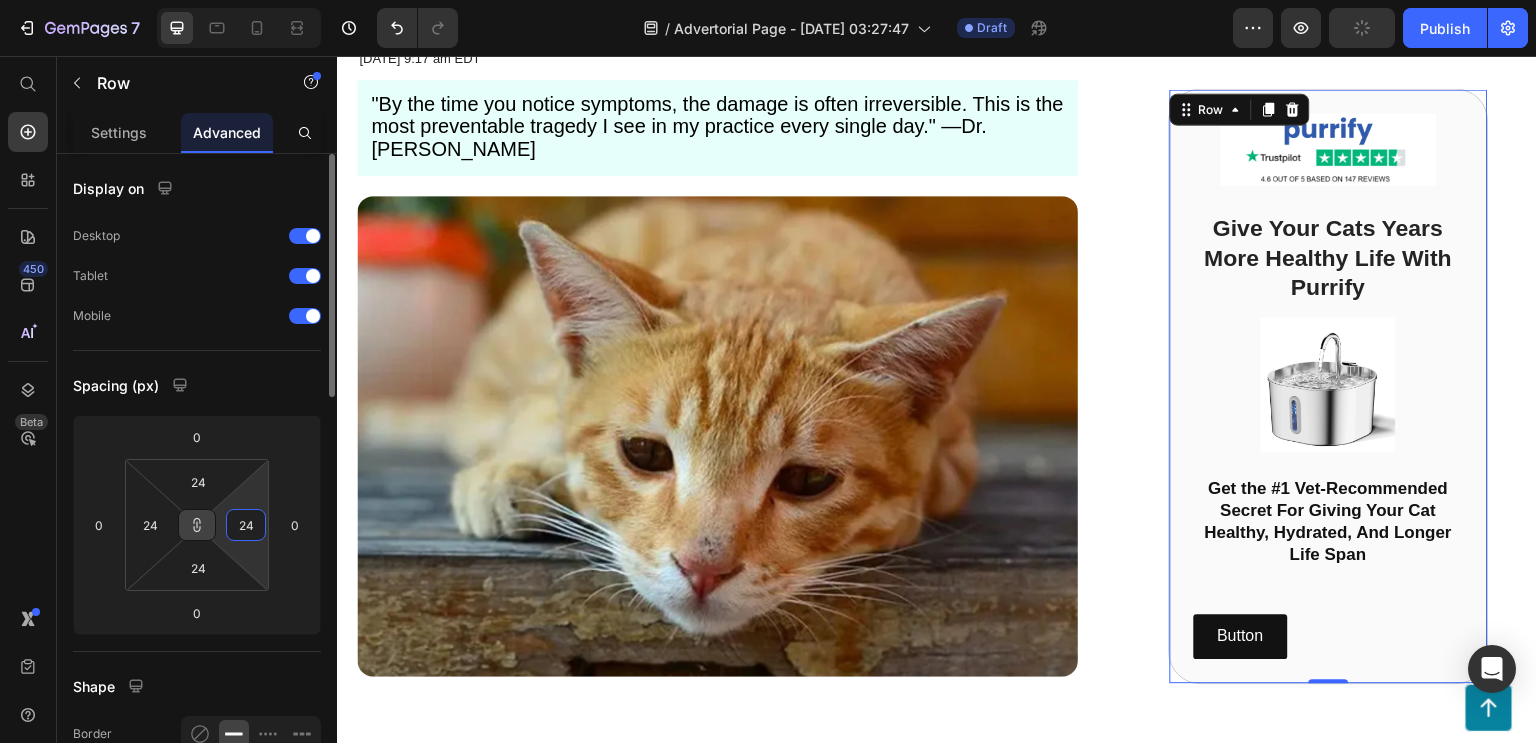 click on "24" at bounding box center [246, 525] 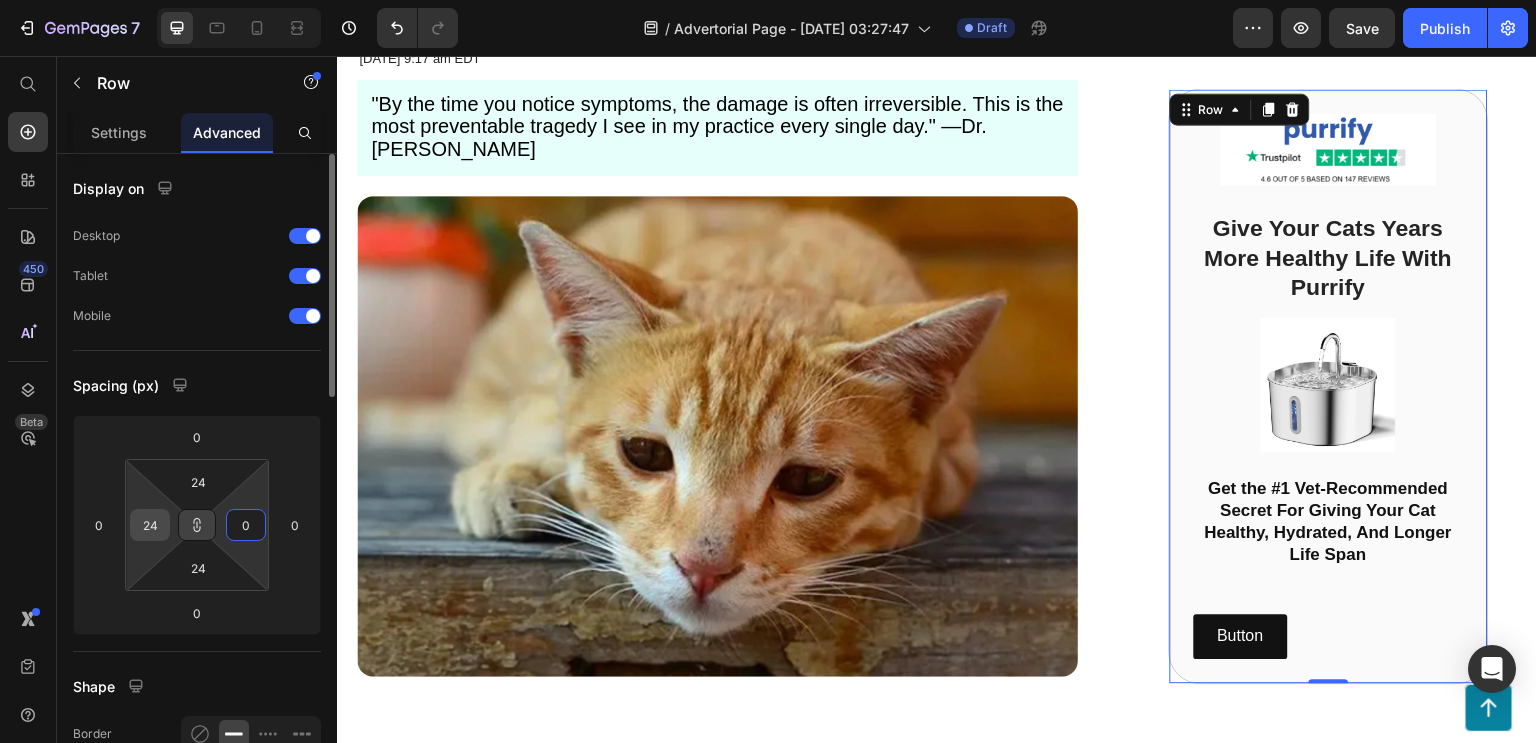 type on "0" 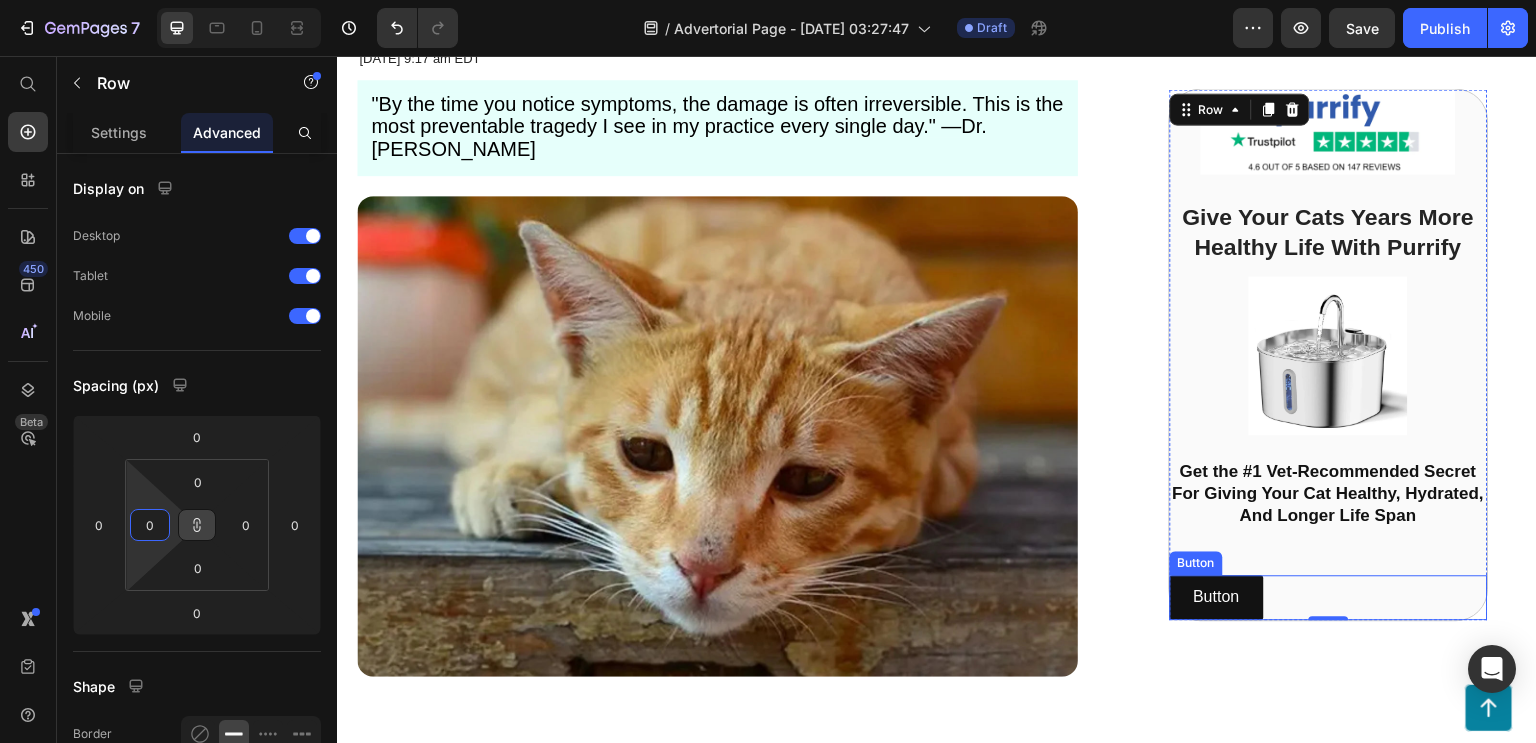 click on "Button Button" at bounding box center (1329, 597) 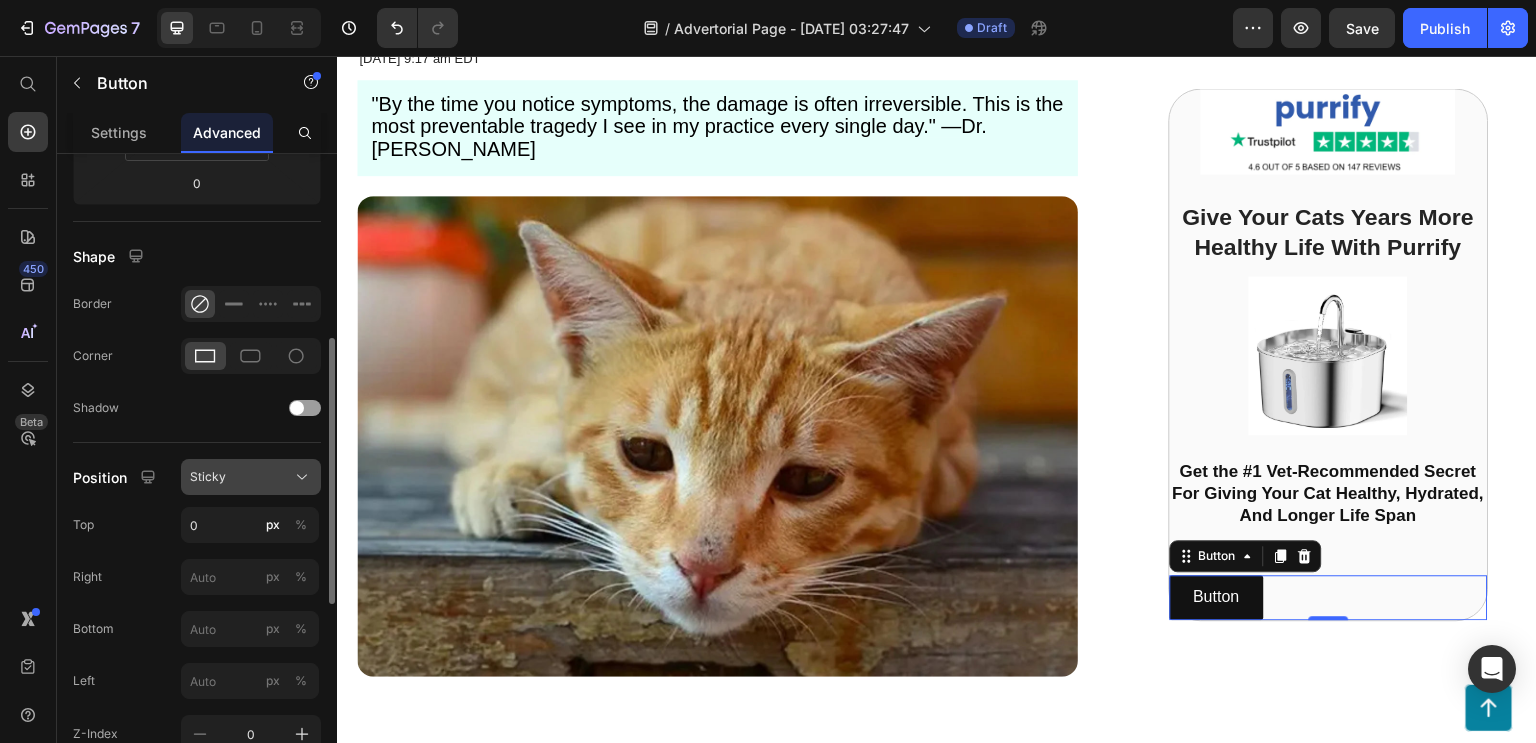 scroll, scrollTop: 435, scrollLeft: 0, axis: vertical 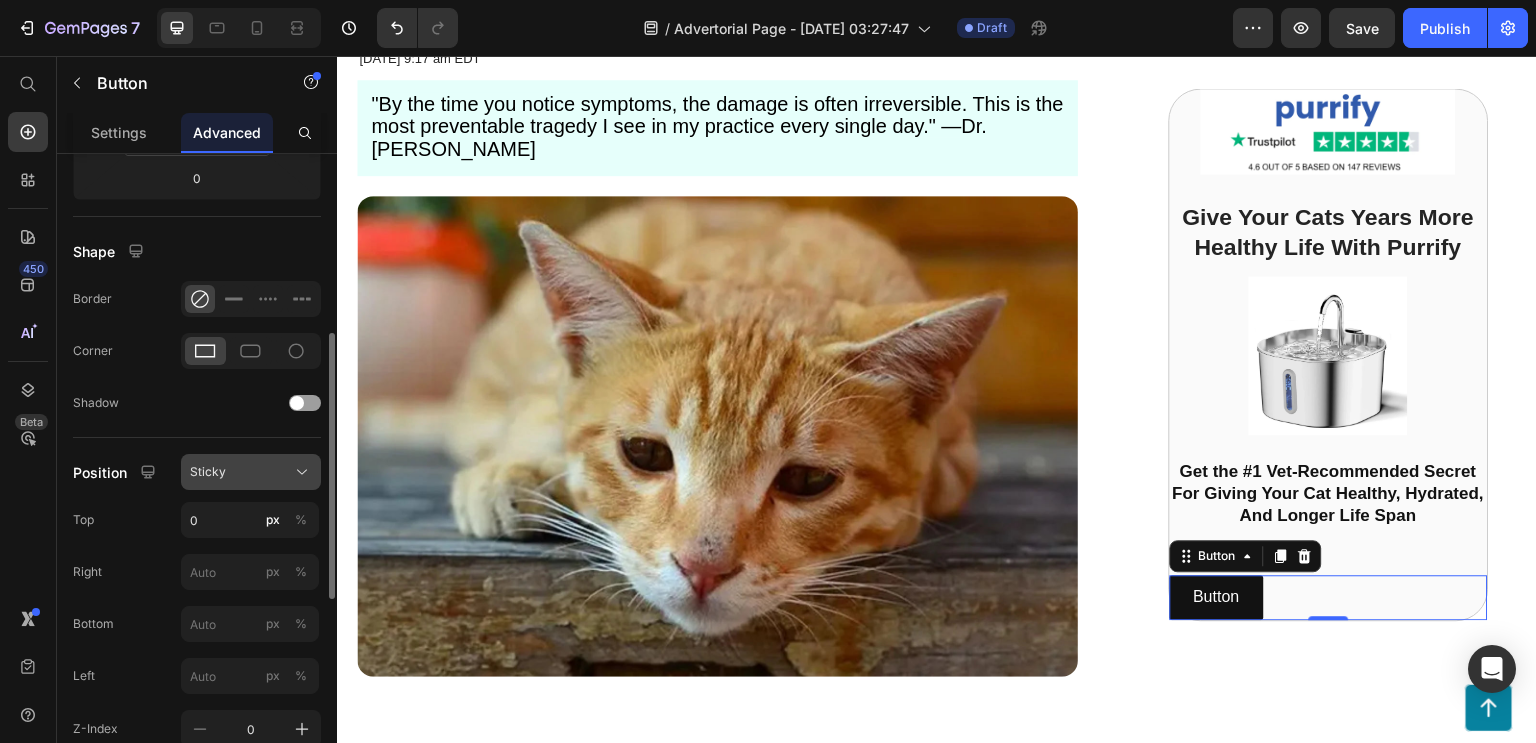 click on "Sticky" 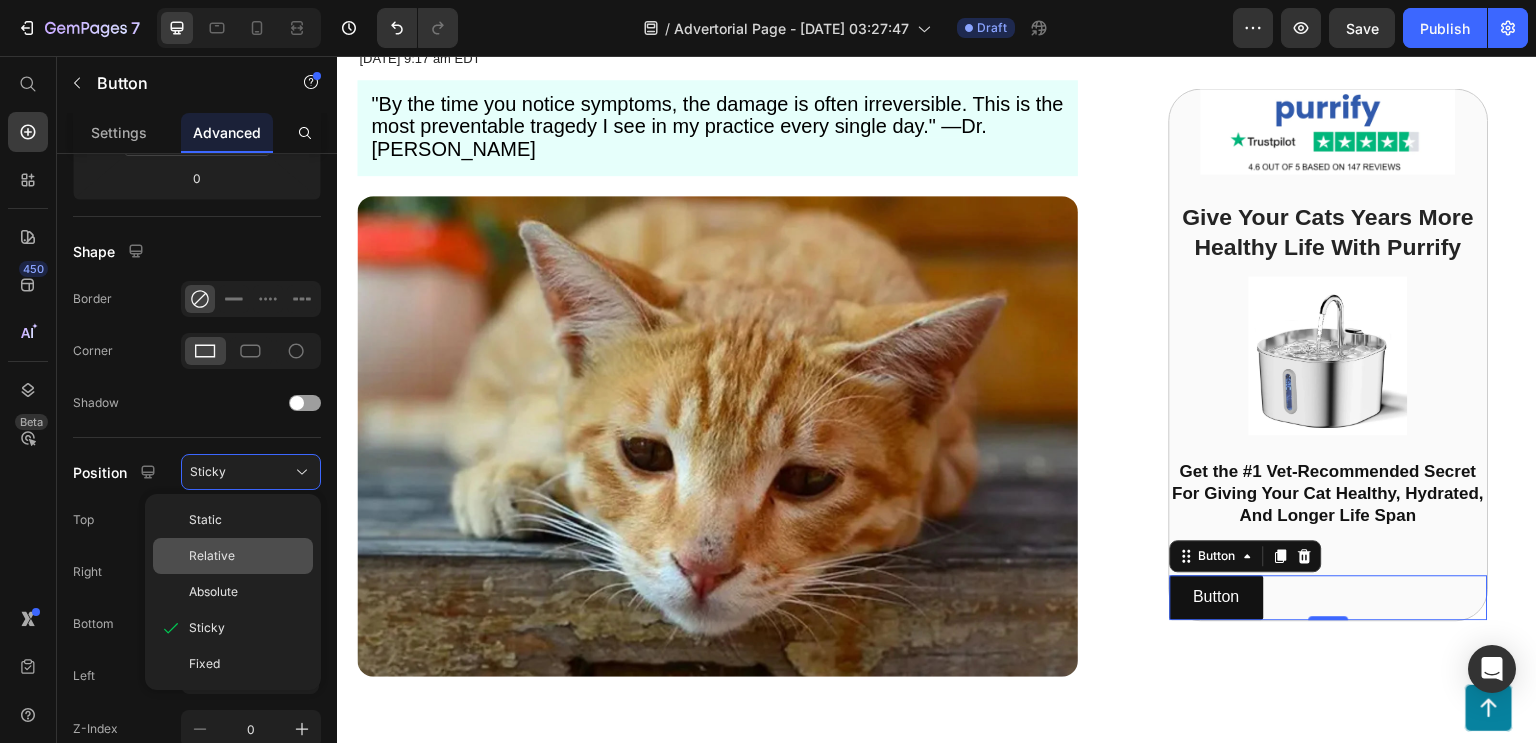 drag, startPoint x: 224, startPoint y: 528, endPoint x: 215, endPoint y: 557, distance: 30.364452 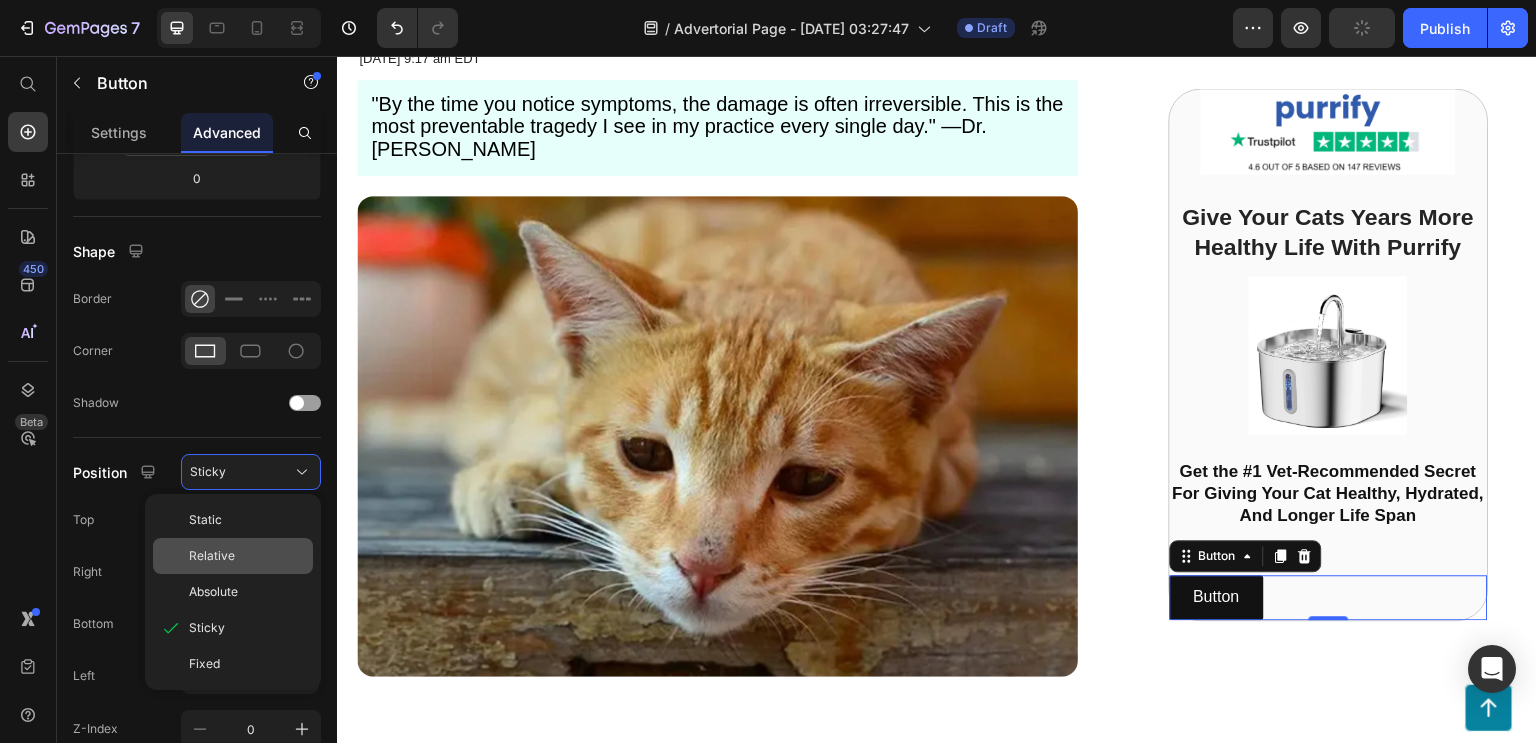 click on "Relative" at bounding box center (212, 556) 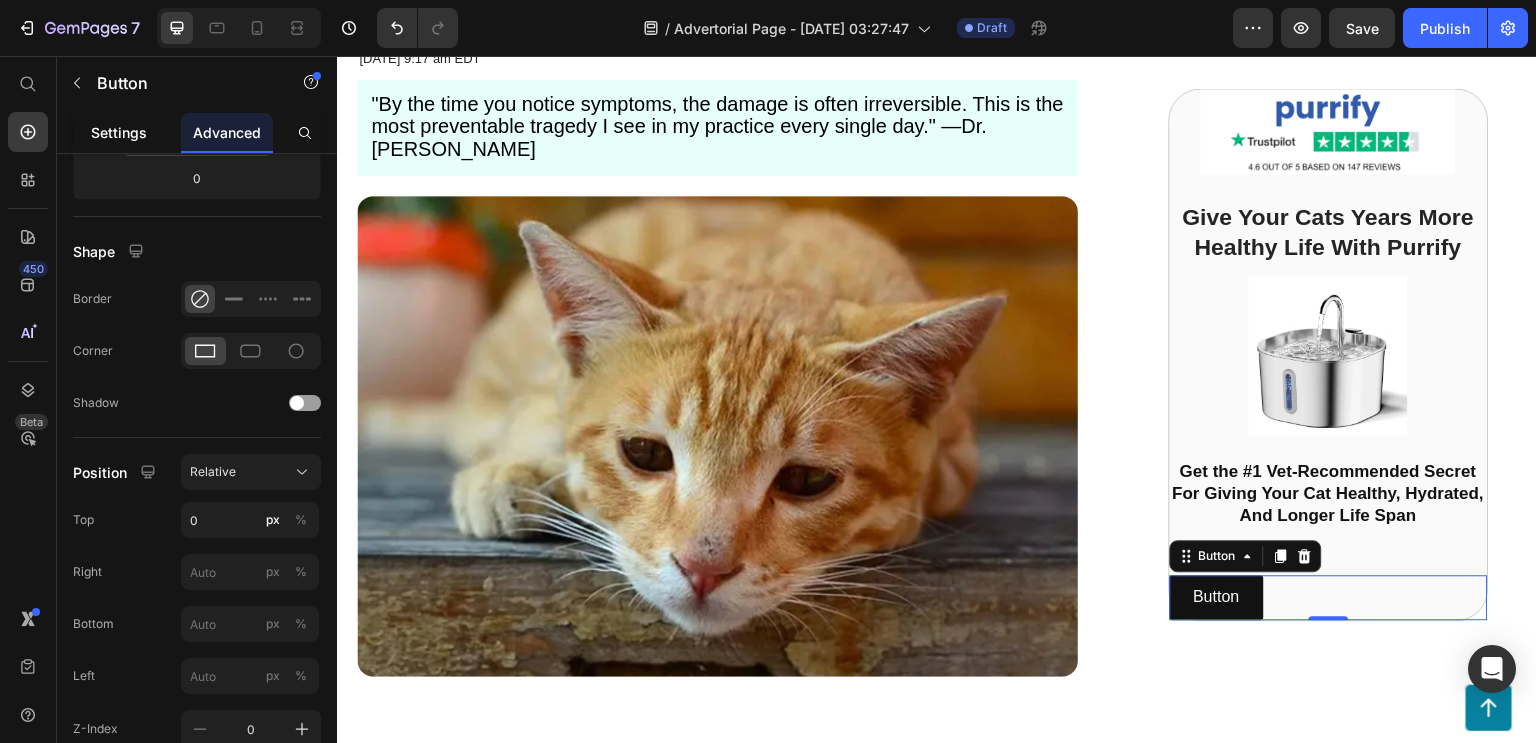 click on "Settings" 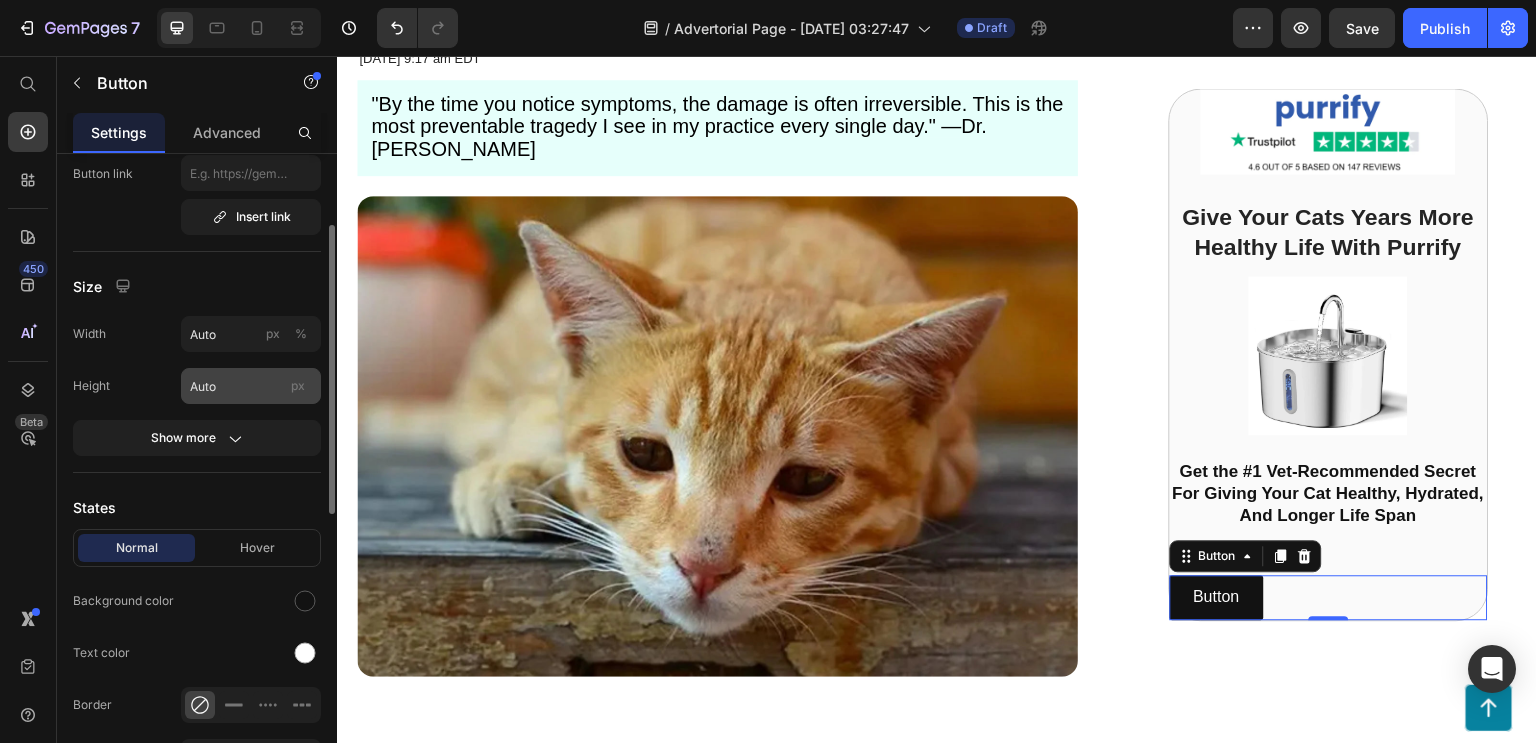 scroll, scrollTop: 138, scrollLeft: 0, axis: vertical 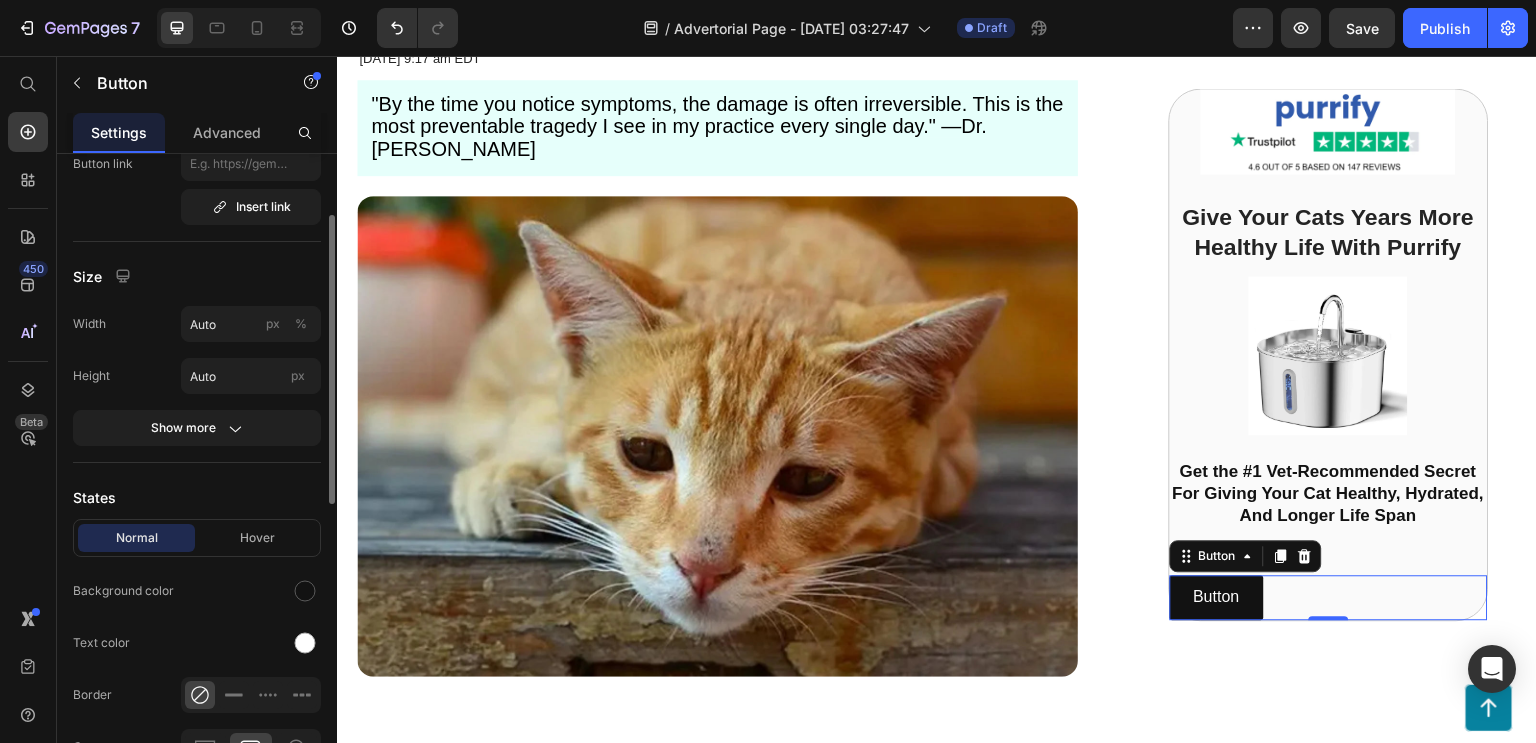 click on "Width Auto px % Height Auto px" 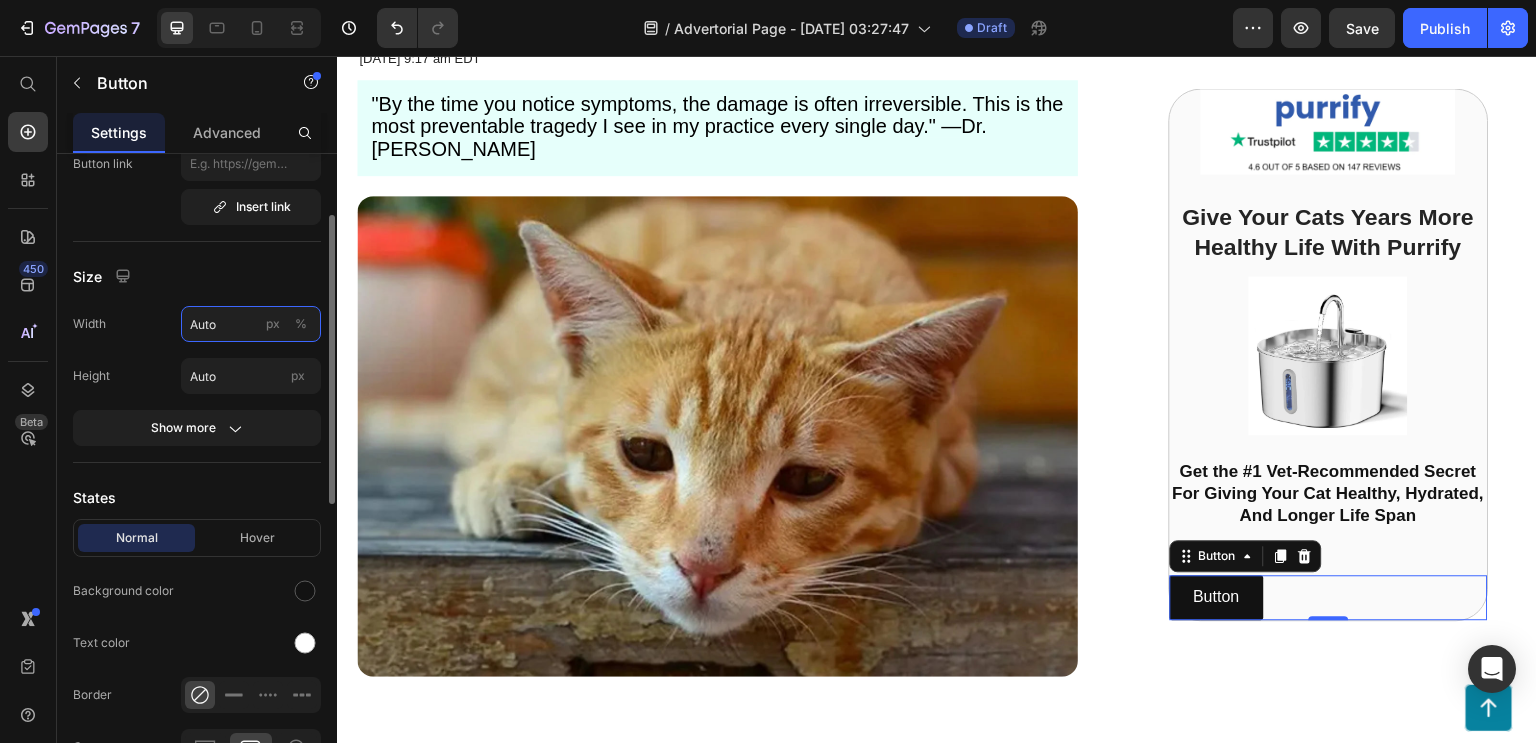 click on "Auto" at bounding box center [251, 324] 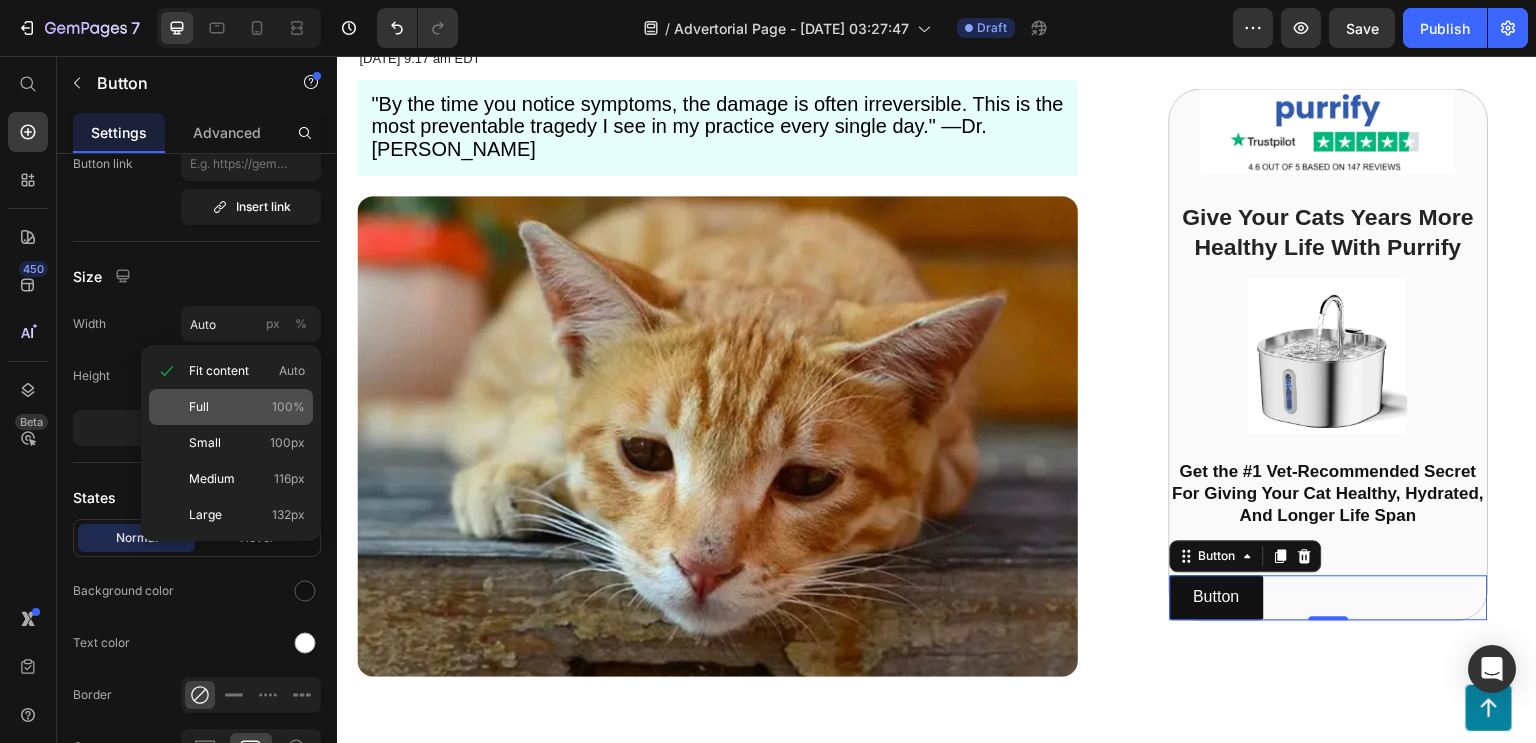 click on "Full 100%" at bounding box center (247, 407) 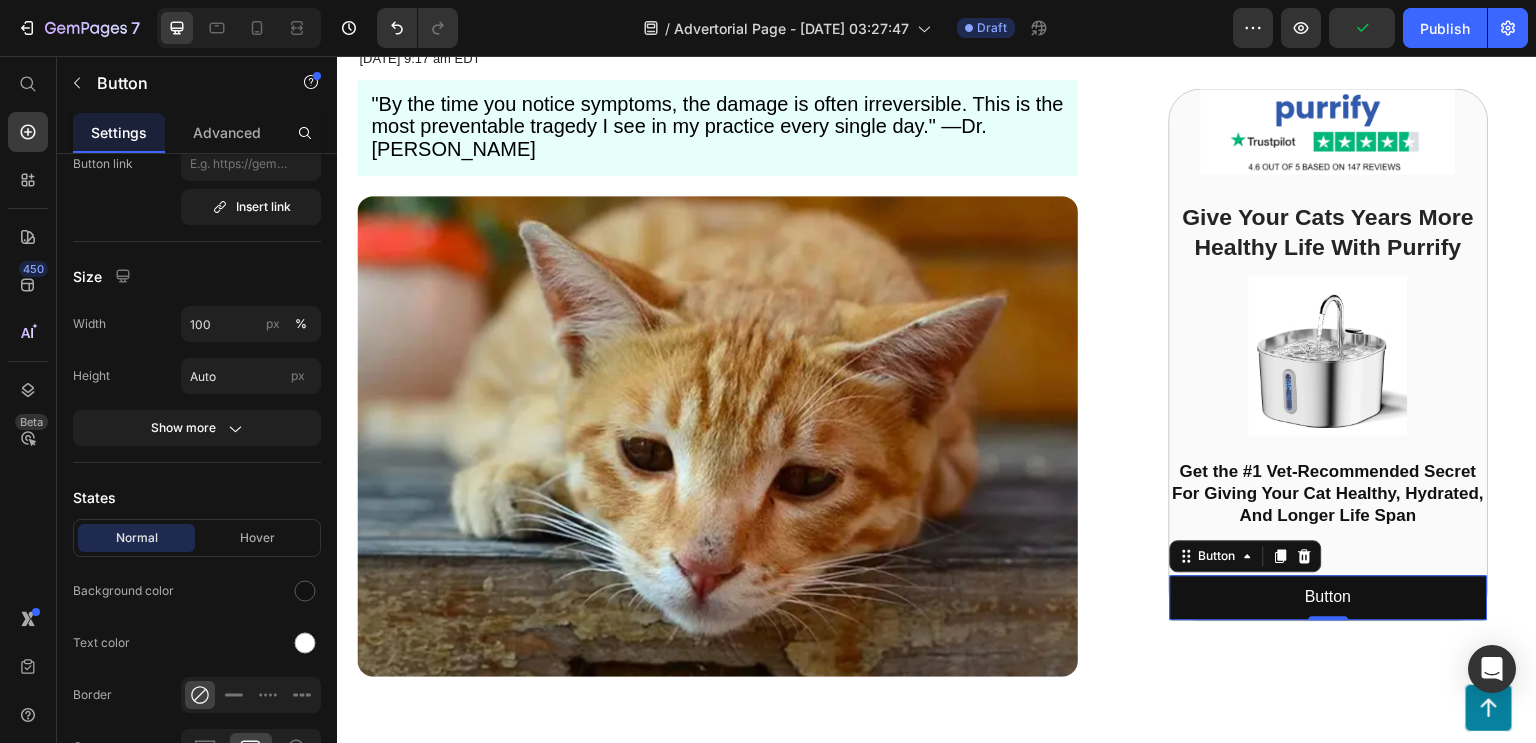 click on "States" at bounding box center (197, 497) 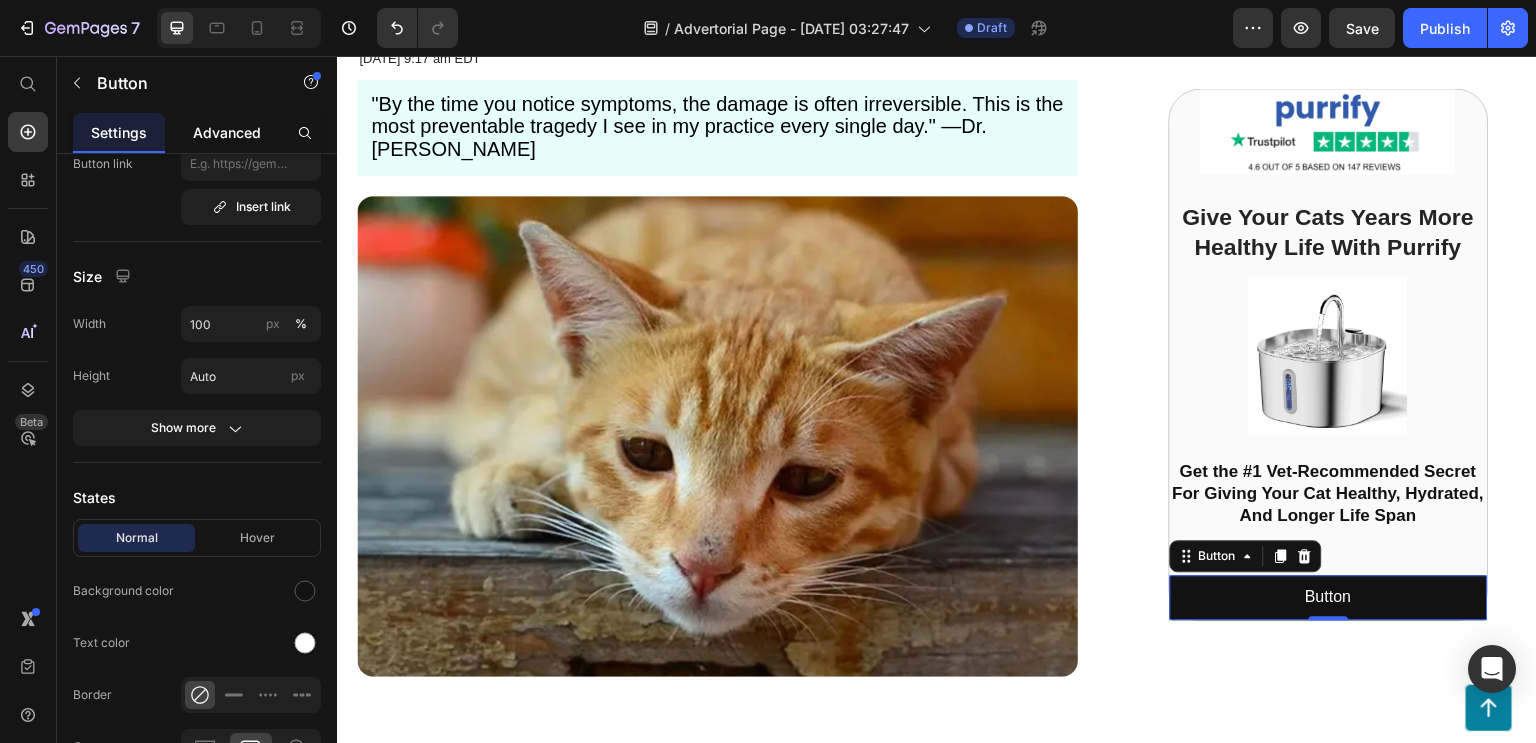 click on "Advanced" at bounding box center [227, 132] 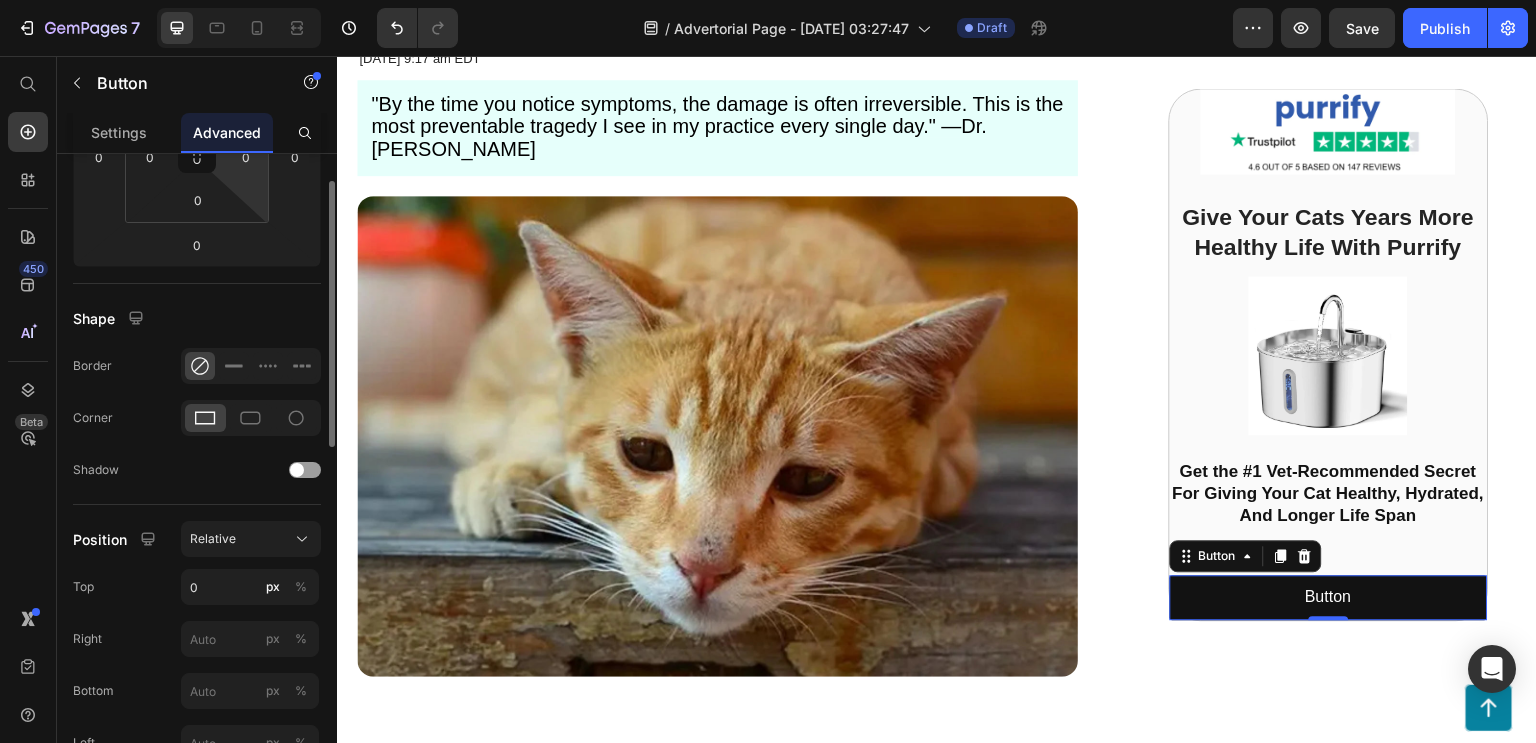 scroll, scrollTop: 390, scrollLeft: 0, axis: vertical 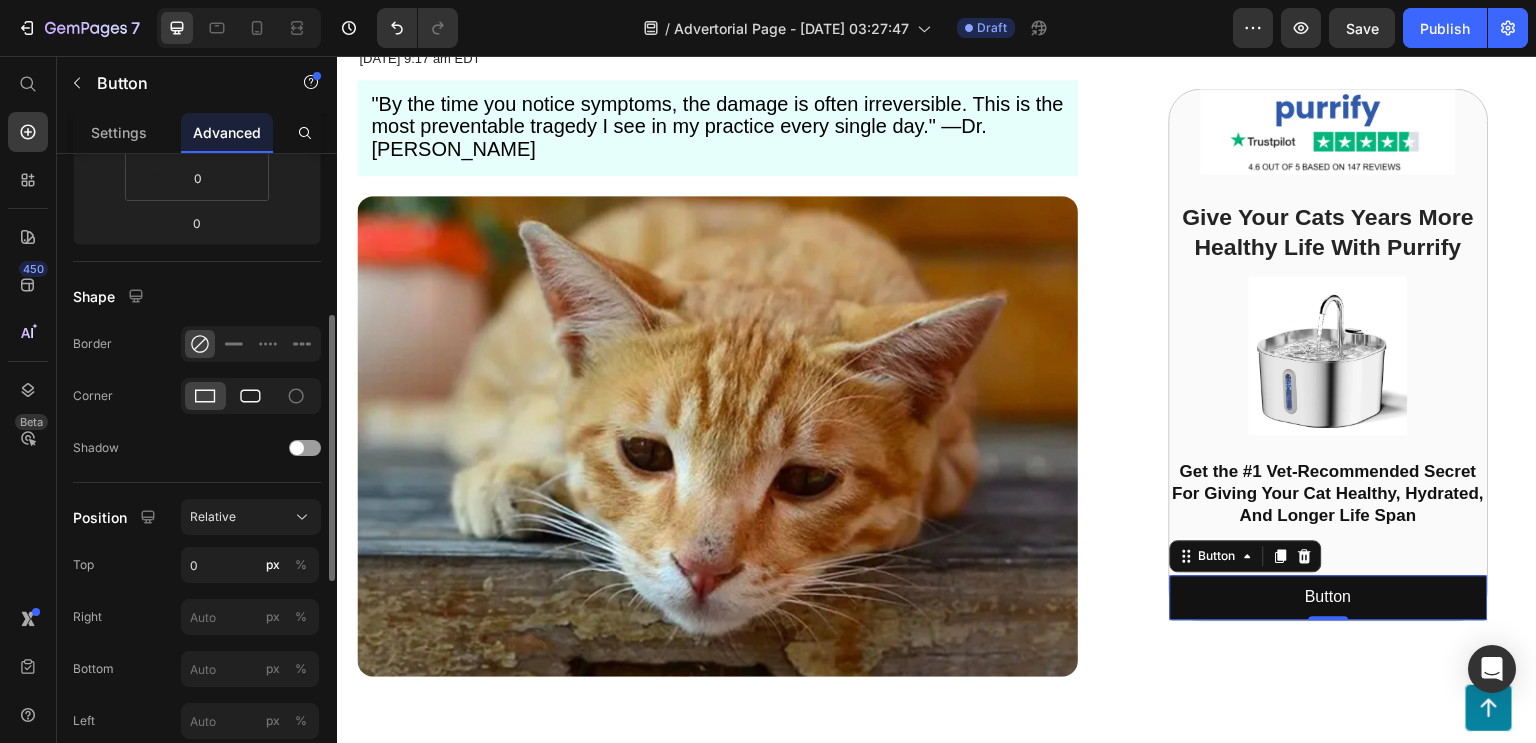 click 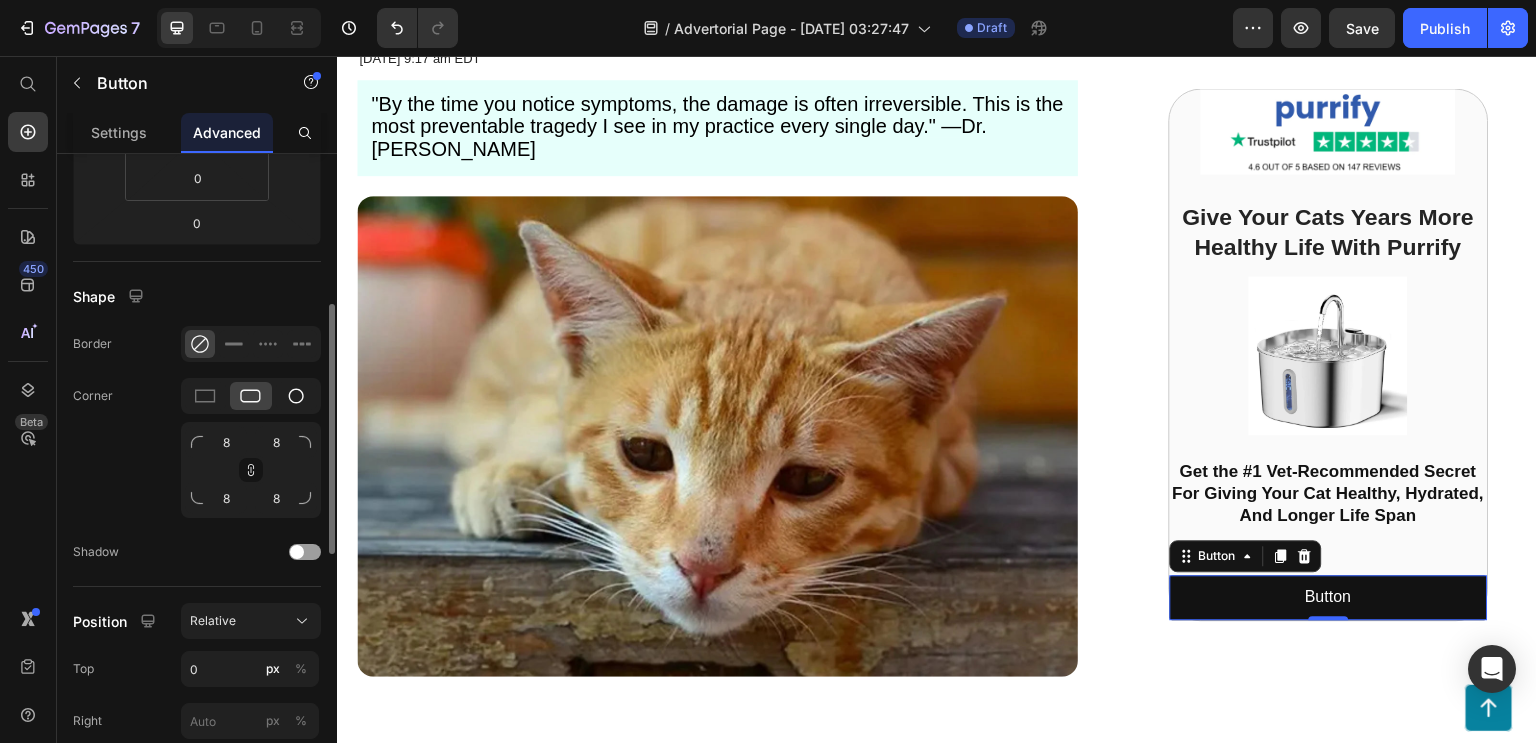click 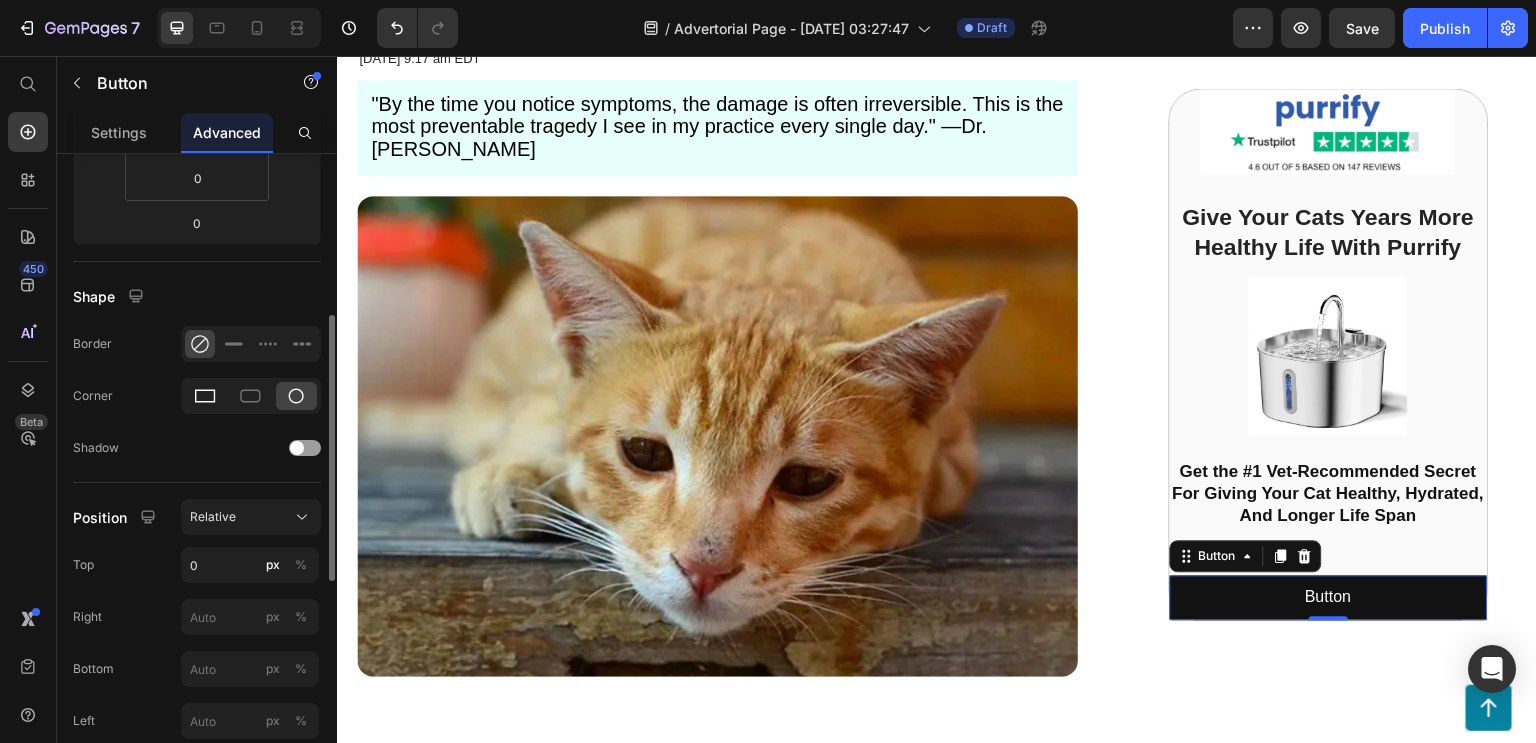 click 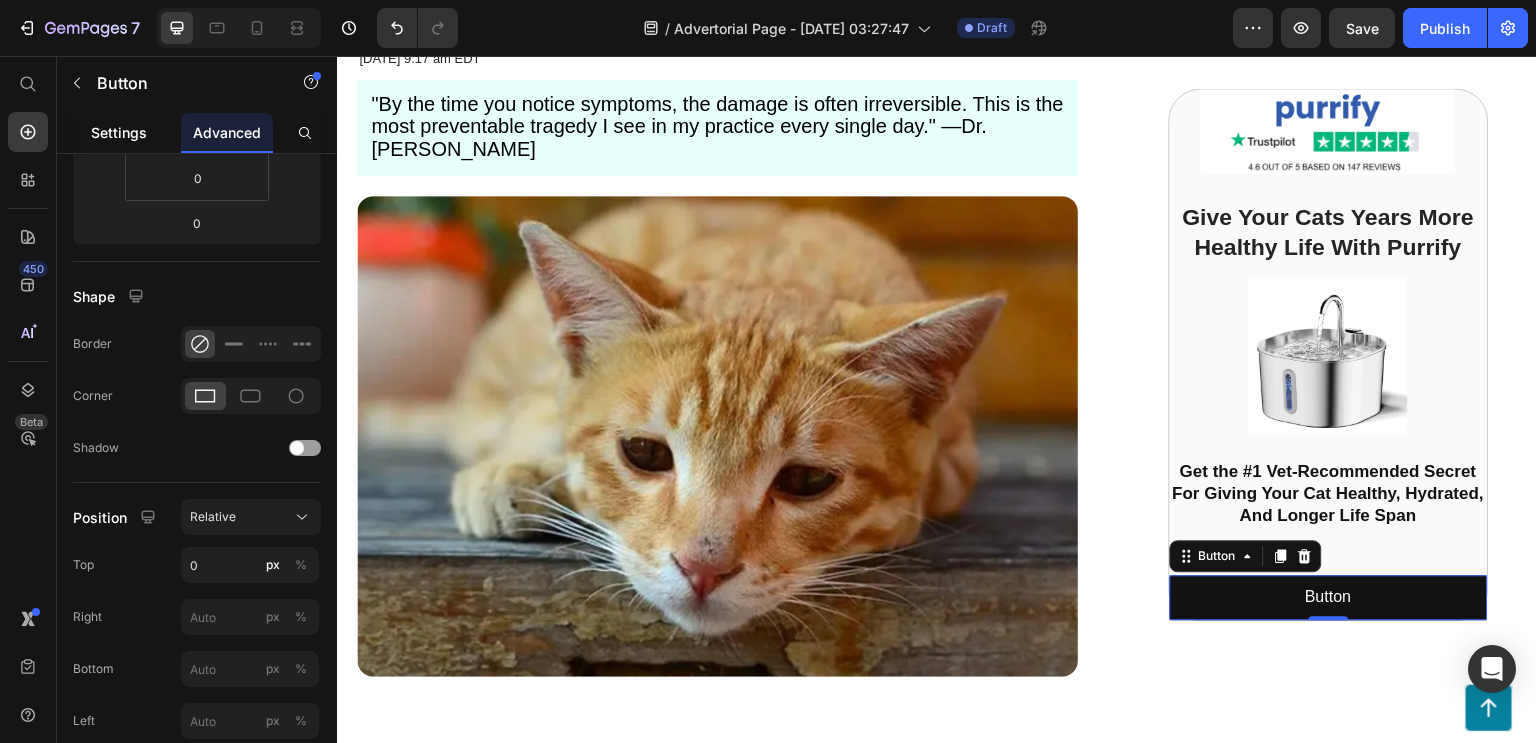 click on "Settings" at bounding box center [119, 132] 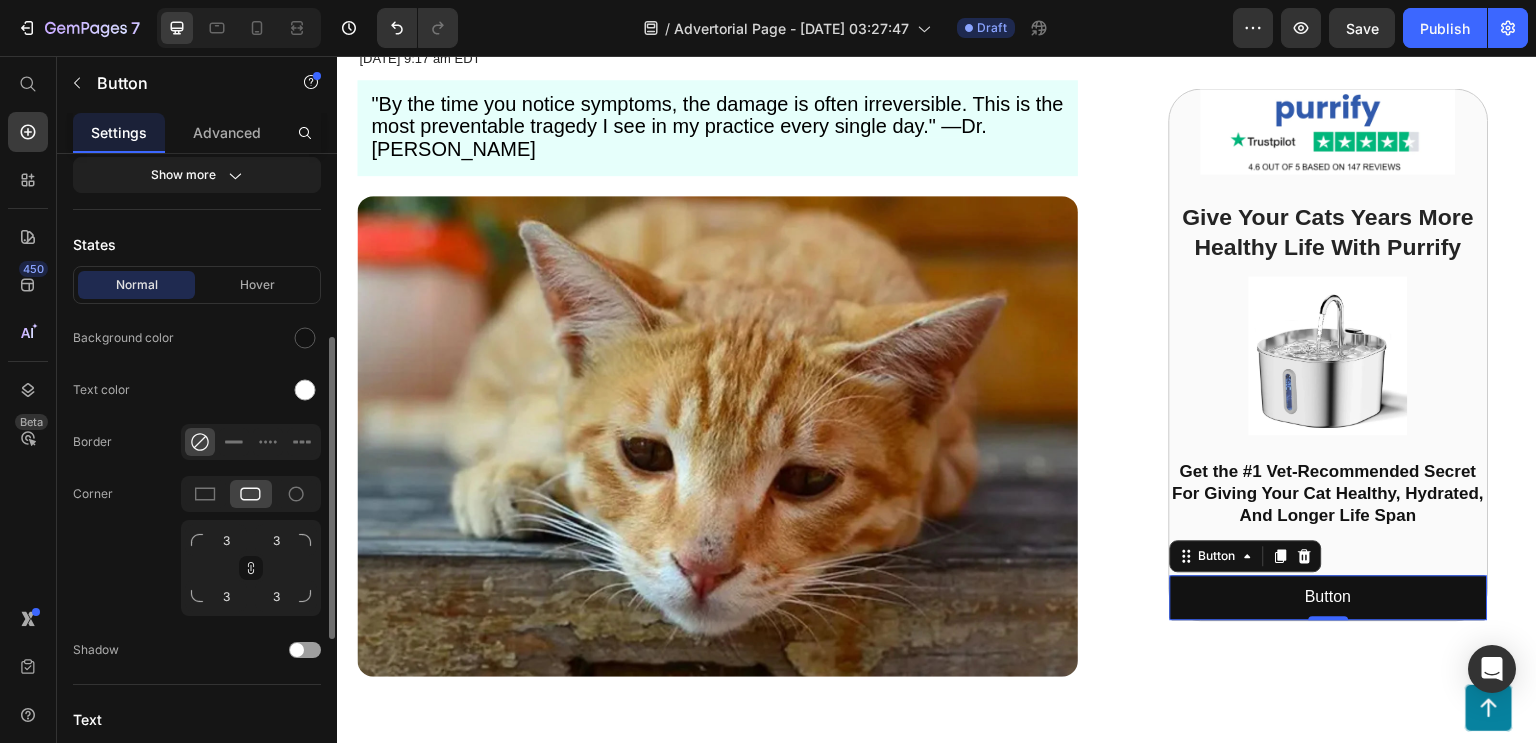 scroll, scrollTop: 406, scrollLeft: 0, axis: vertical 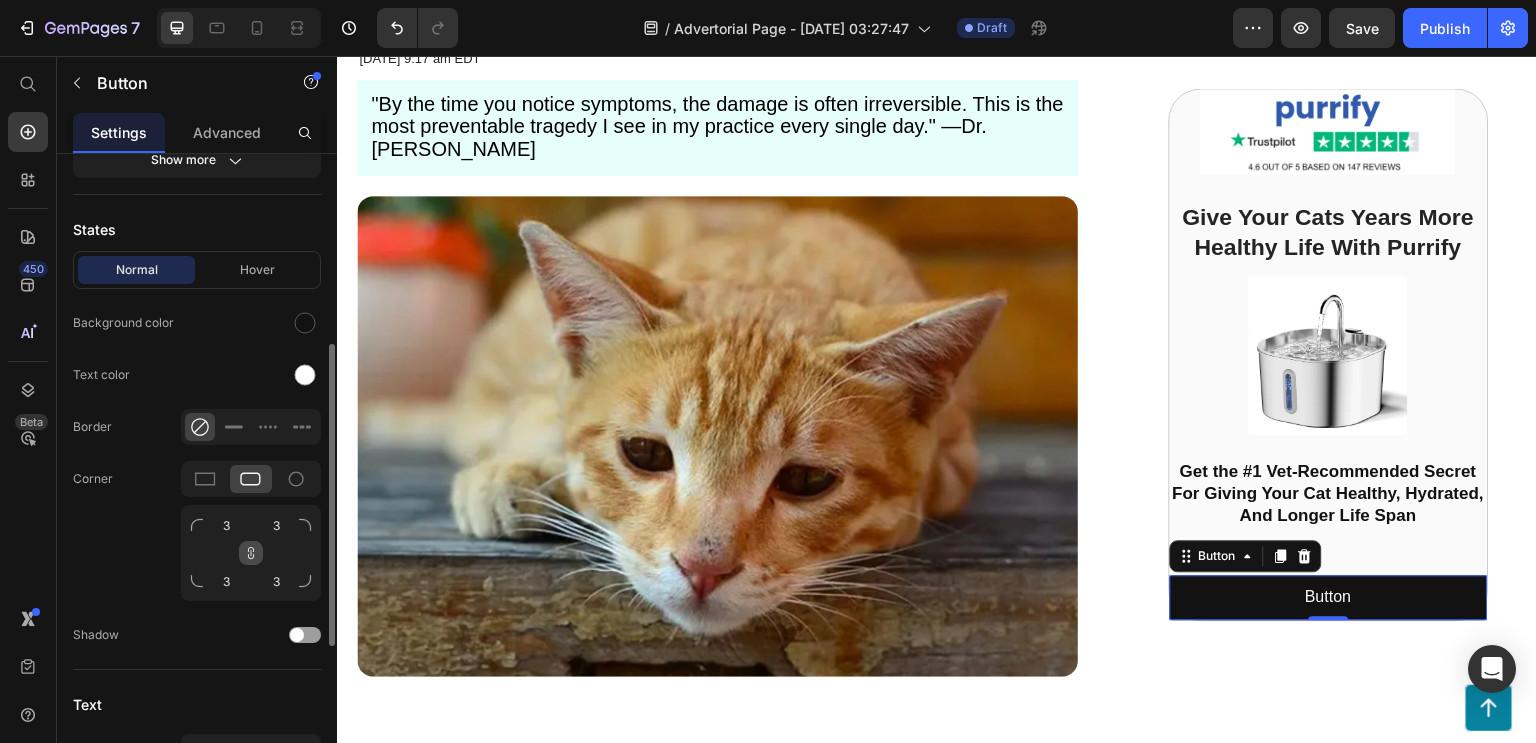 click at bounding box center [251, 553] 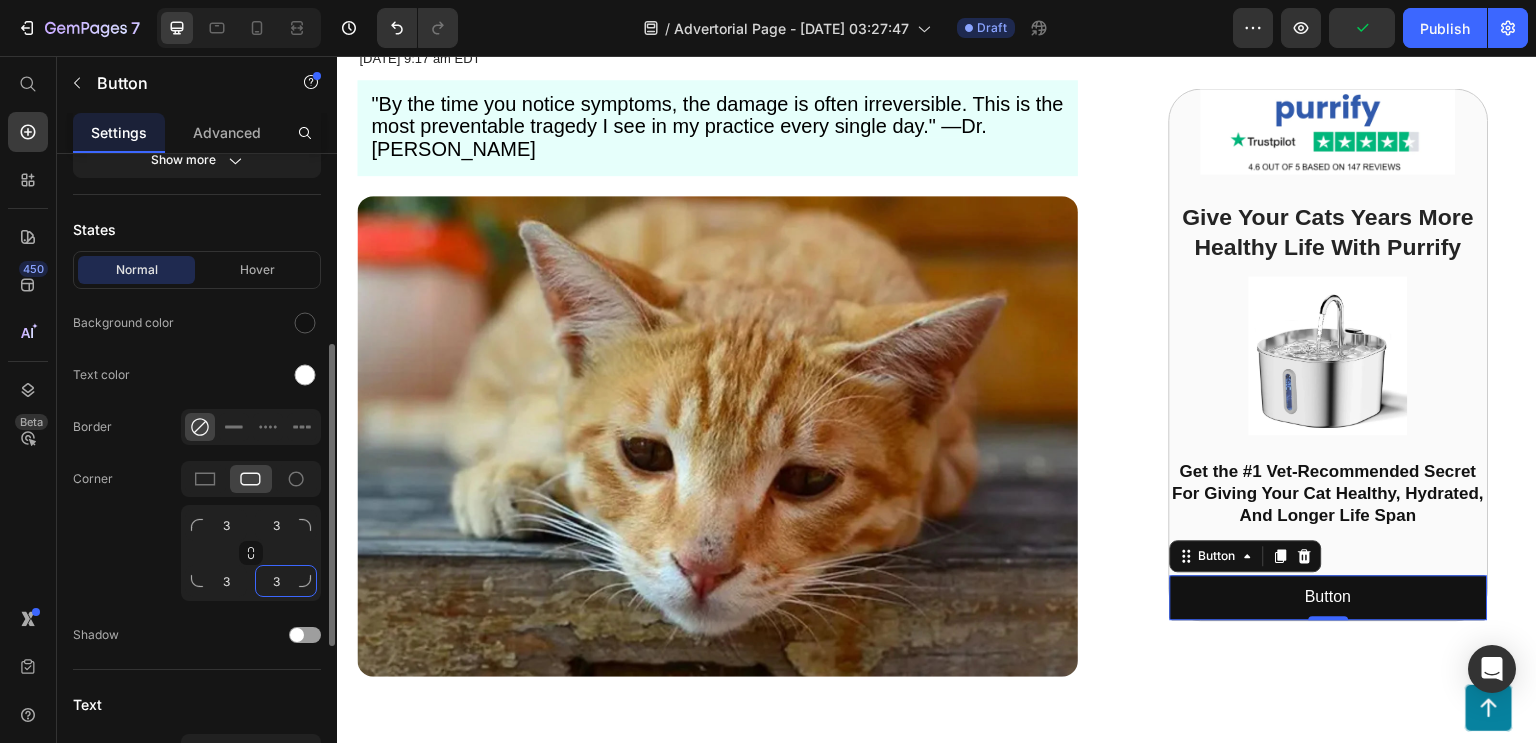 click on "3" 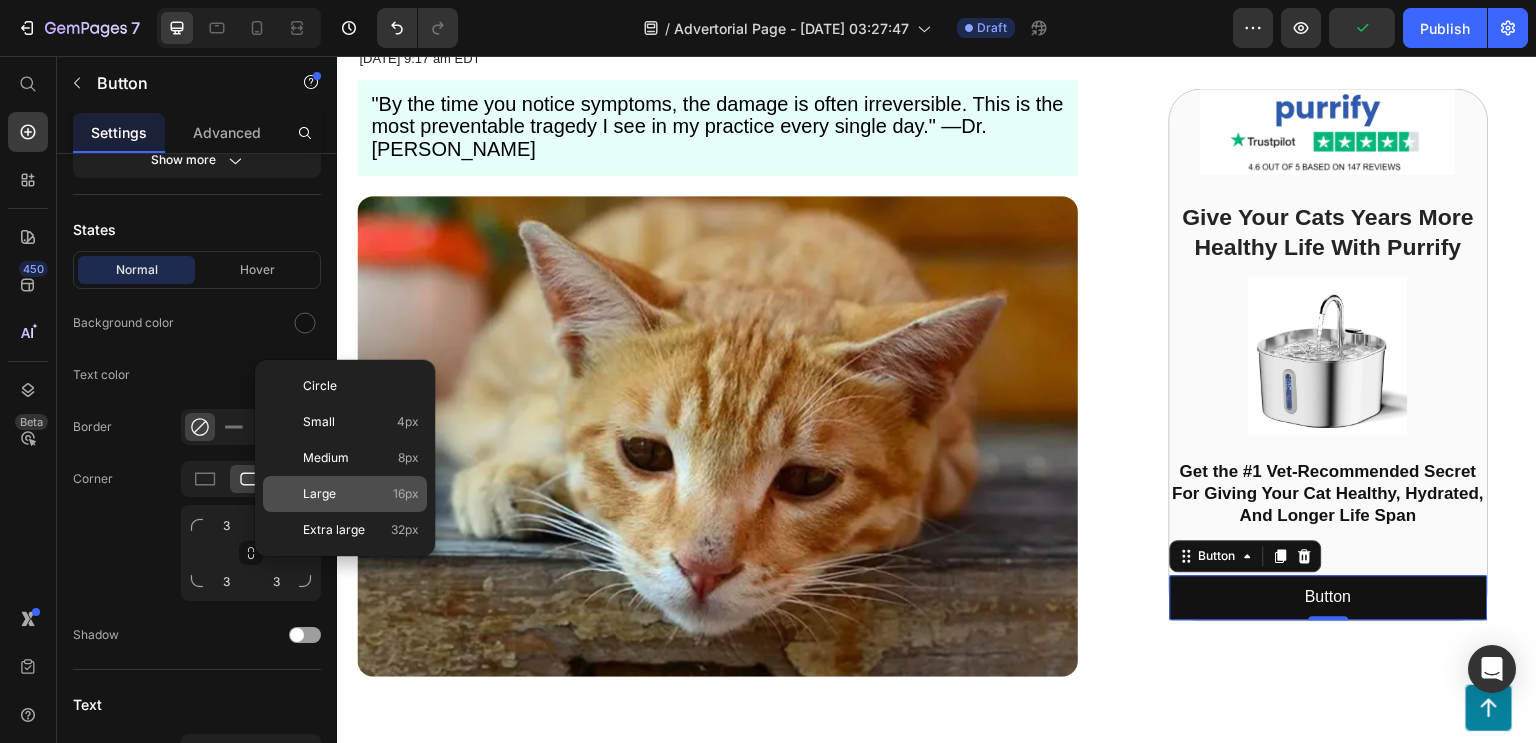click on "Large" at bounding box center (319, 494) 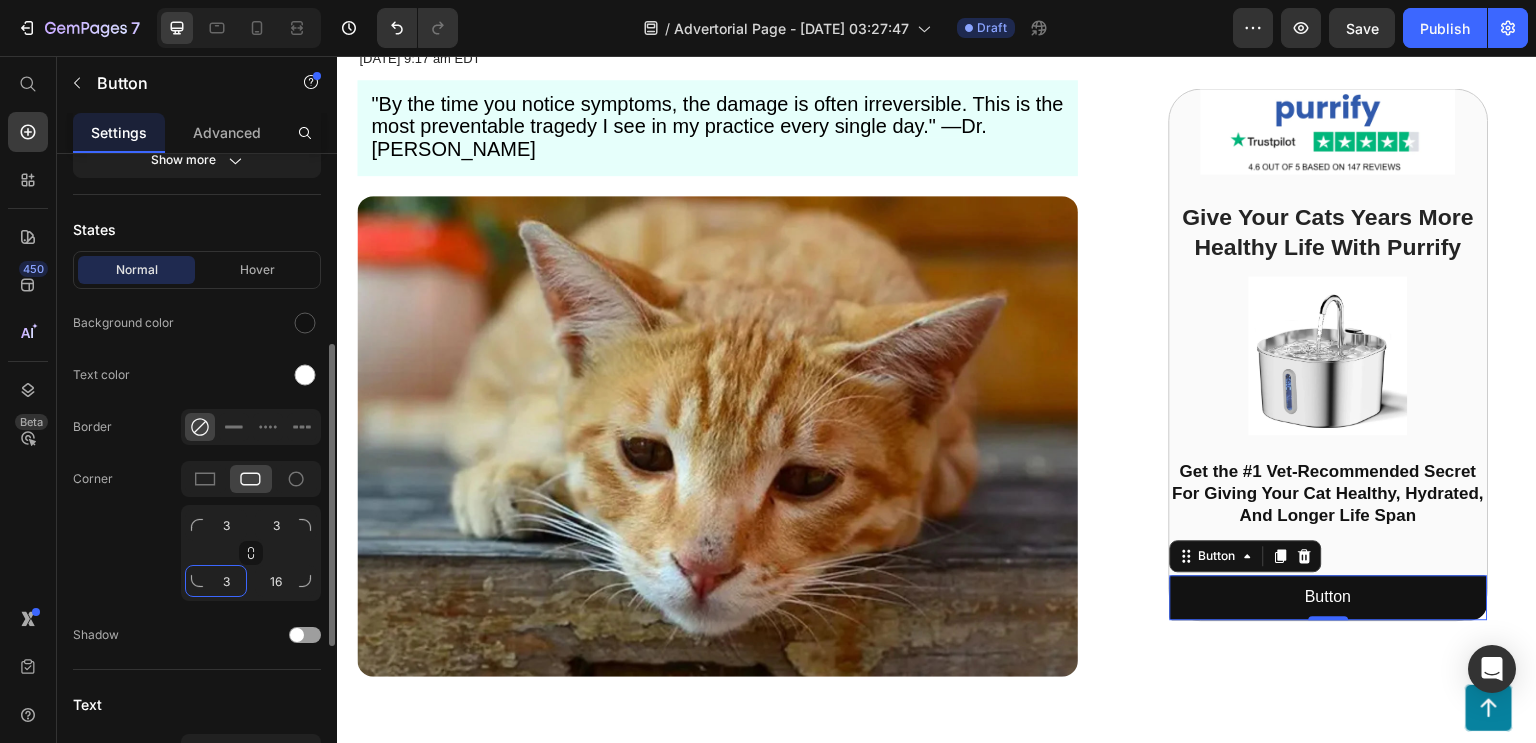 click on "3" 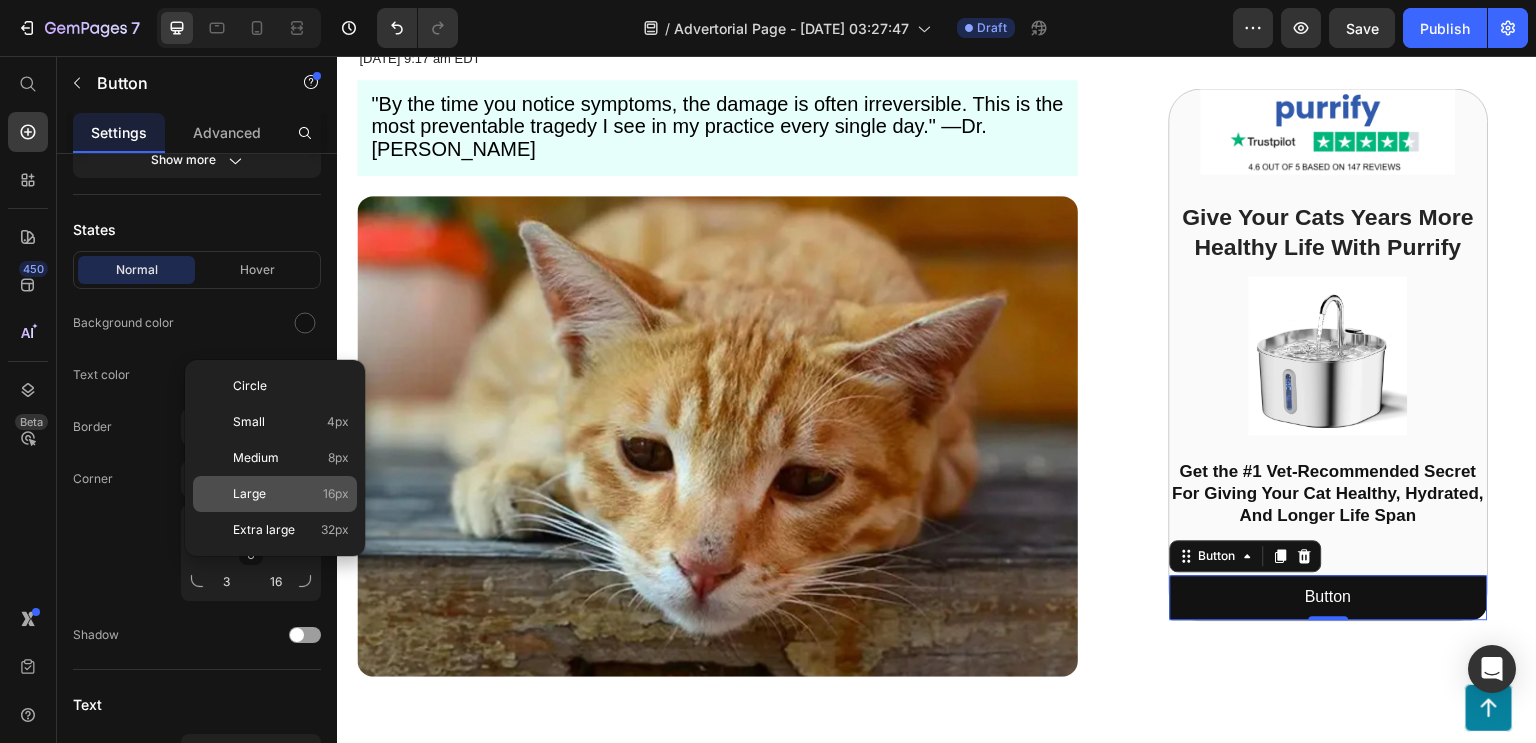 click on "Large 16px" at bounding box center (291, 494) 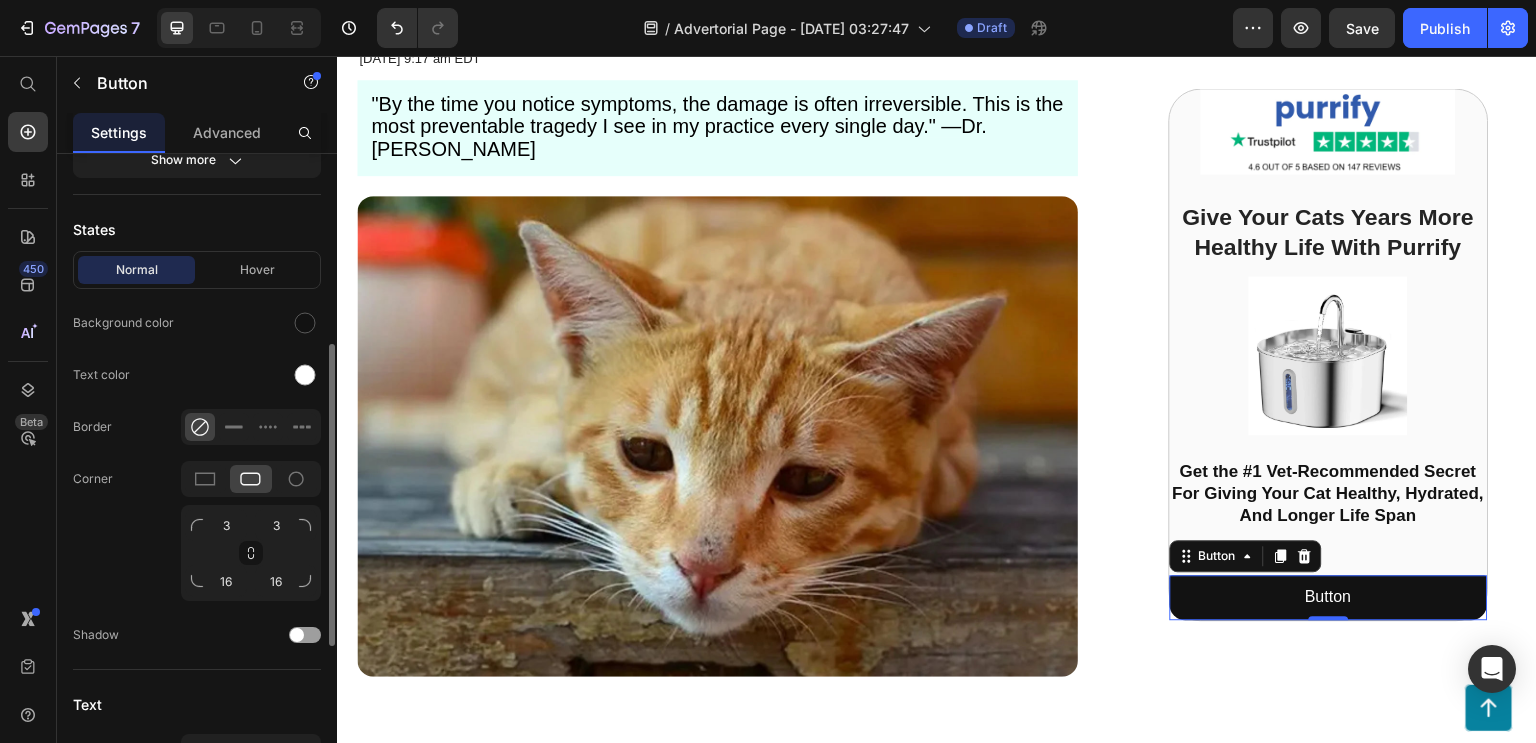 click on "Corner 3 3 16 16" 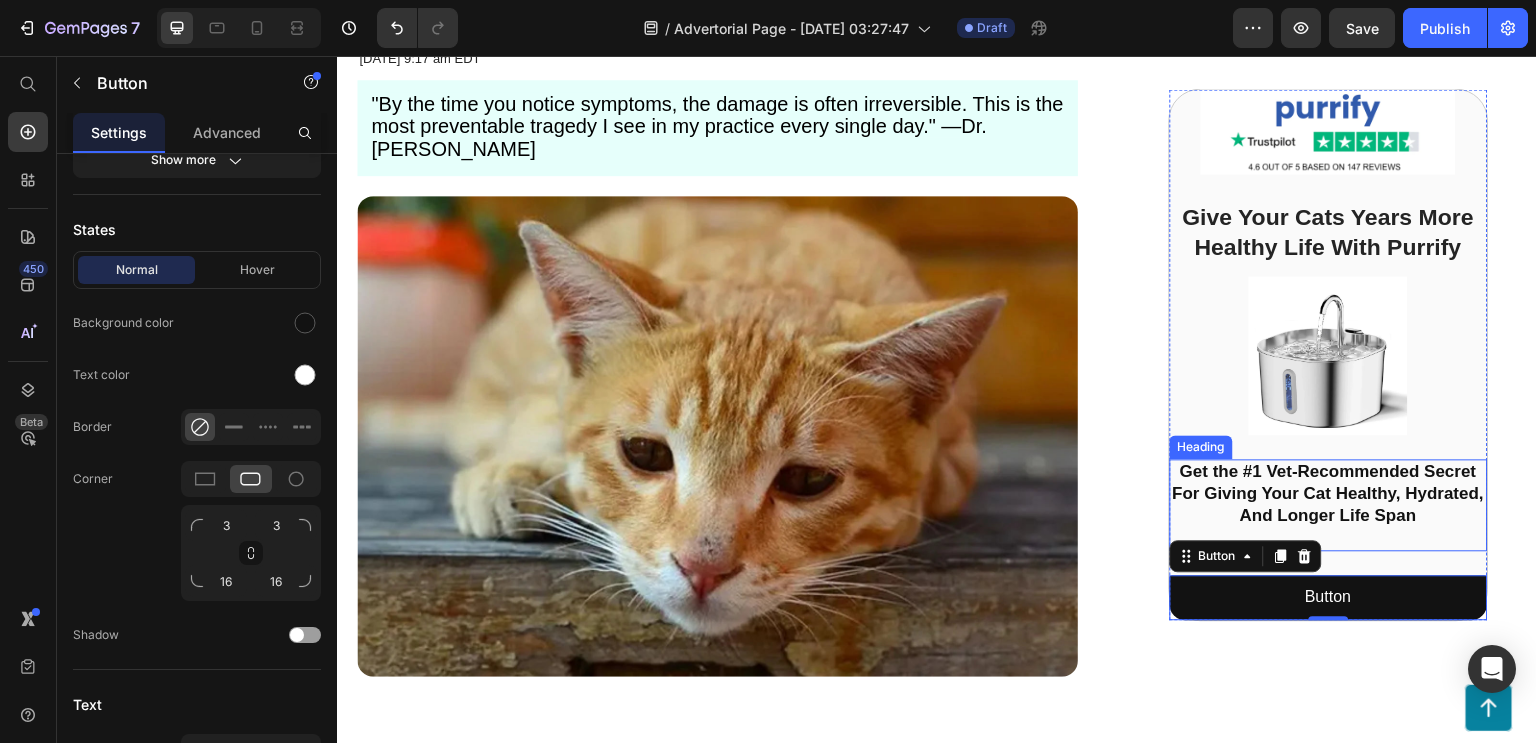 click on "Get the #1 Vet-Recommended Secret For Giving Your Cat Healthy, Hydrated, And Longer Life Span" at bounding box center [1329, 505] 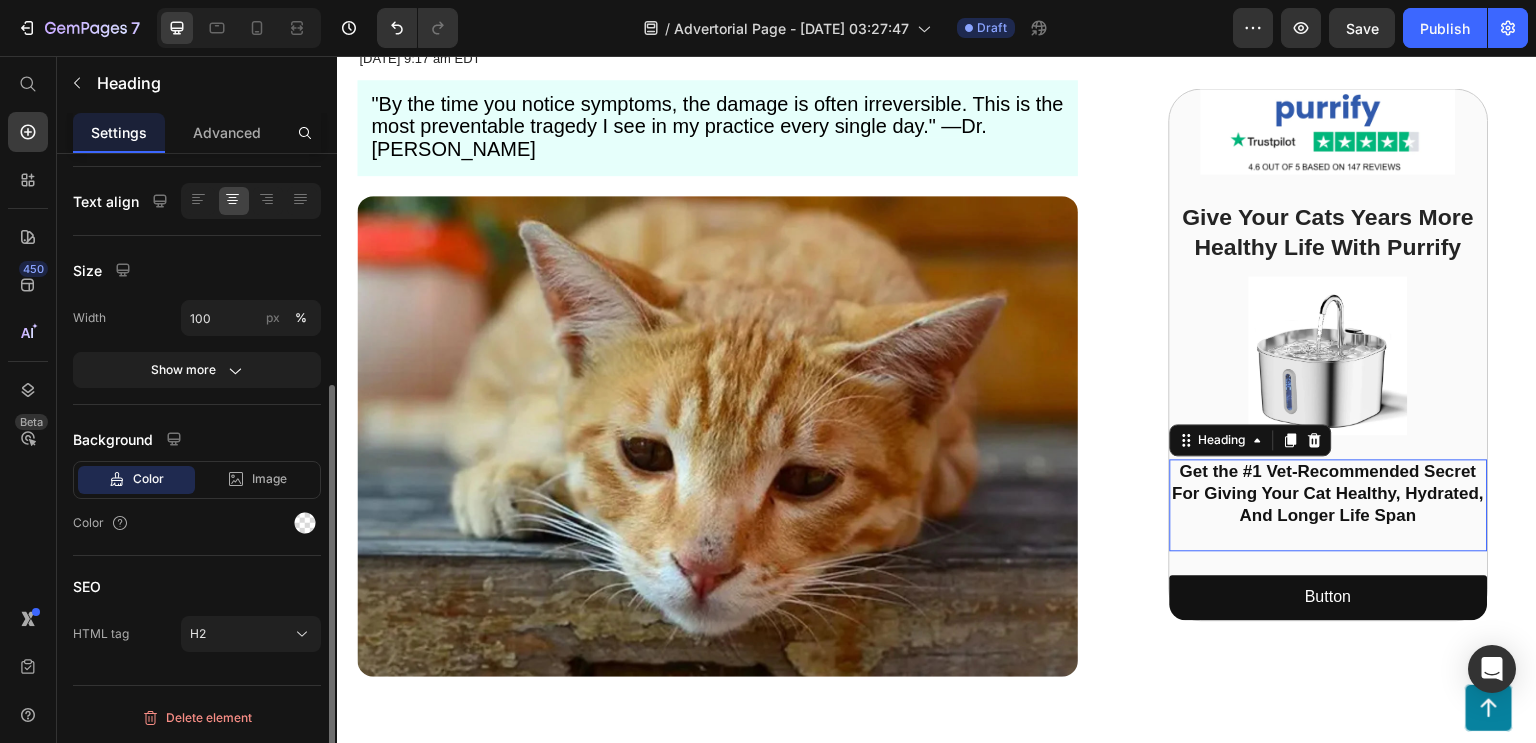 scroll, scrollTop: 0, scrollLeft: 0, axis: both 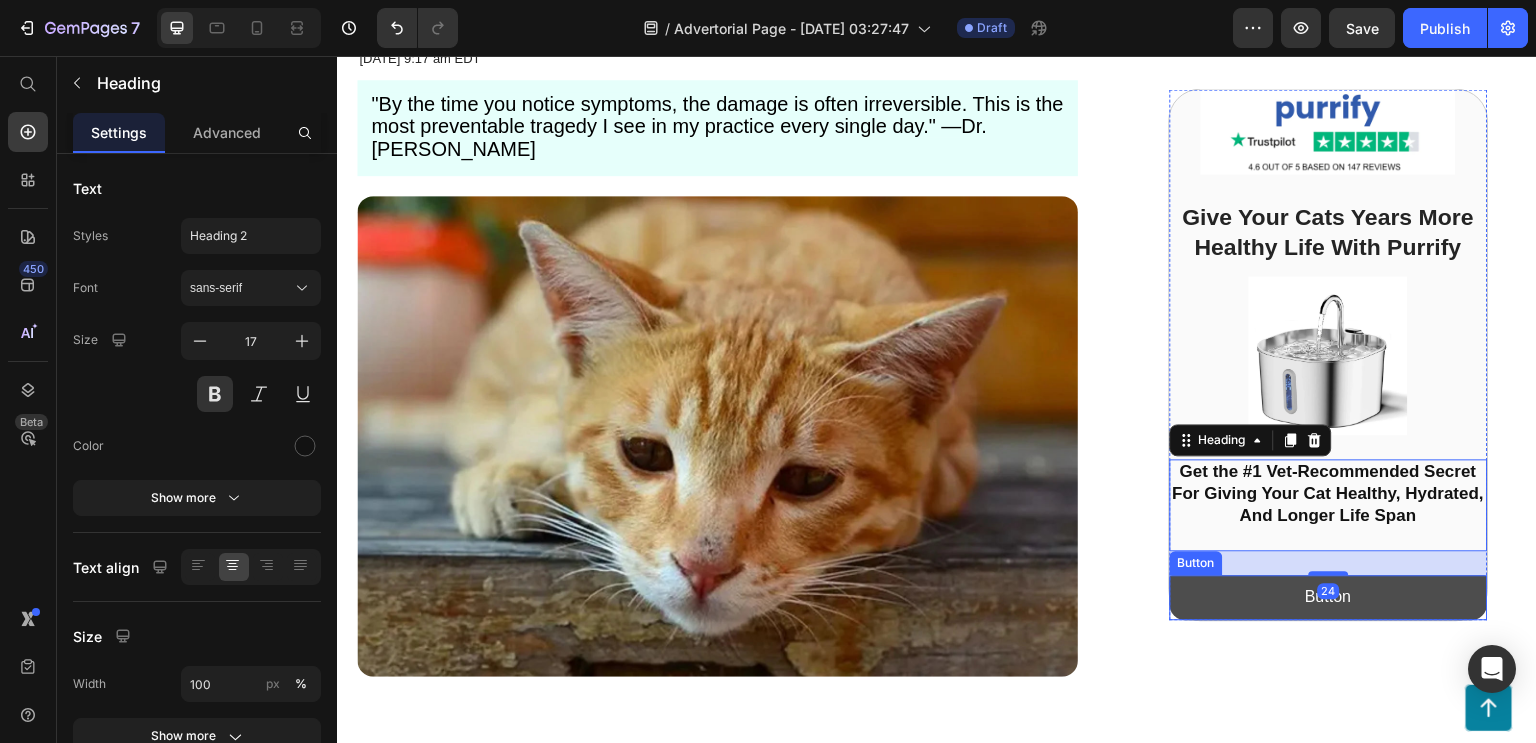 click on "Button" at bounding box center (1329, 597) 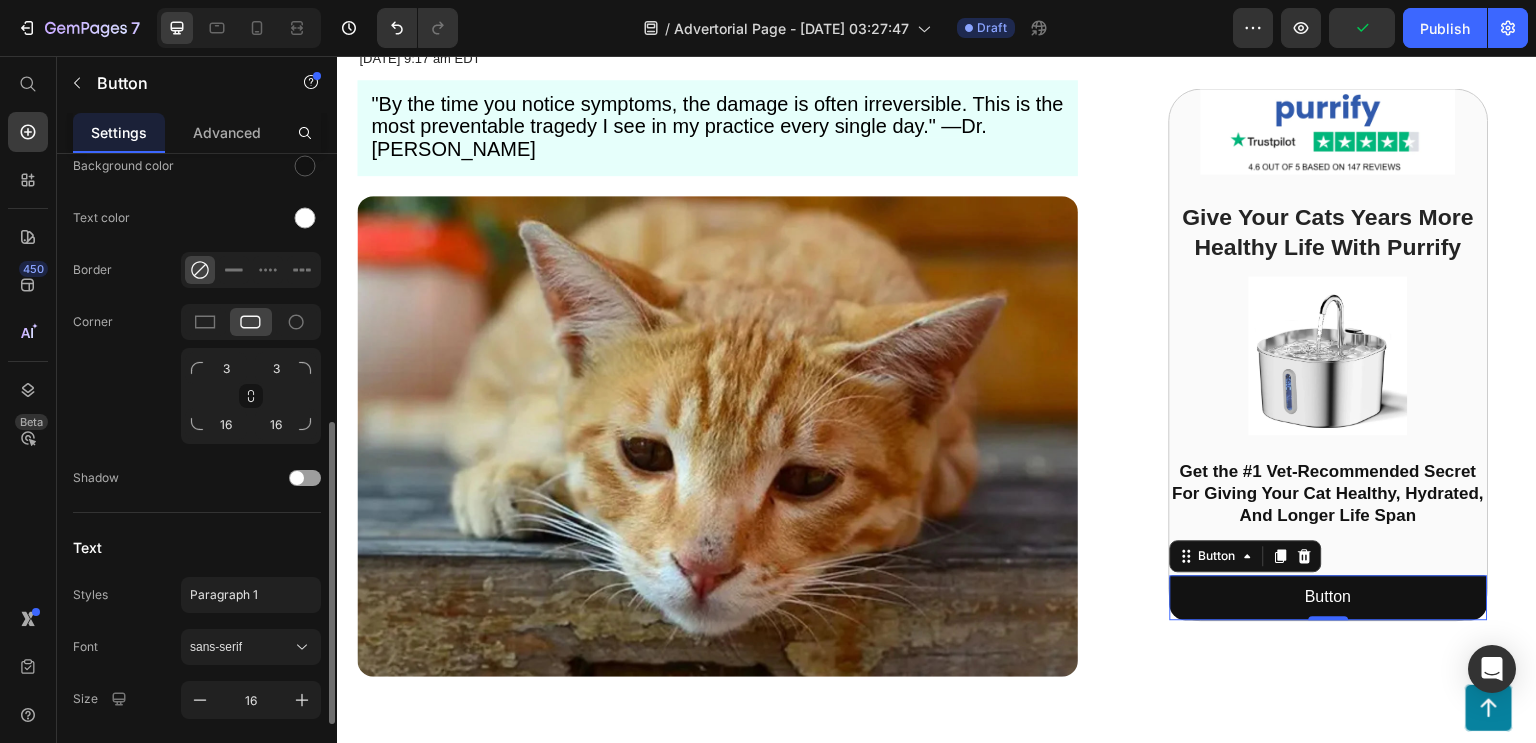scroll, scrollTop: 566, scrollLeft: 0, axis: vertical 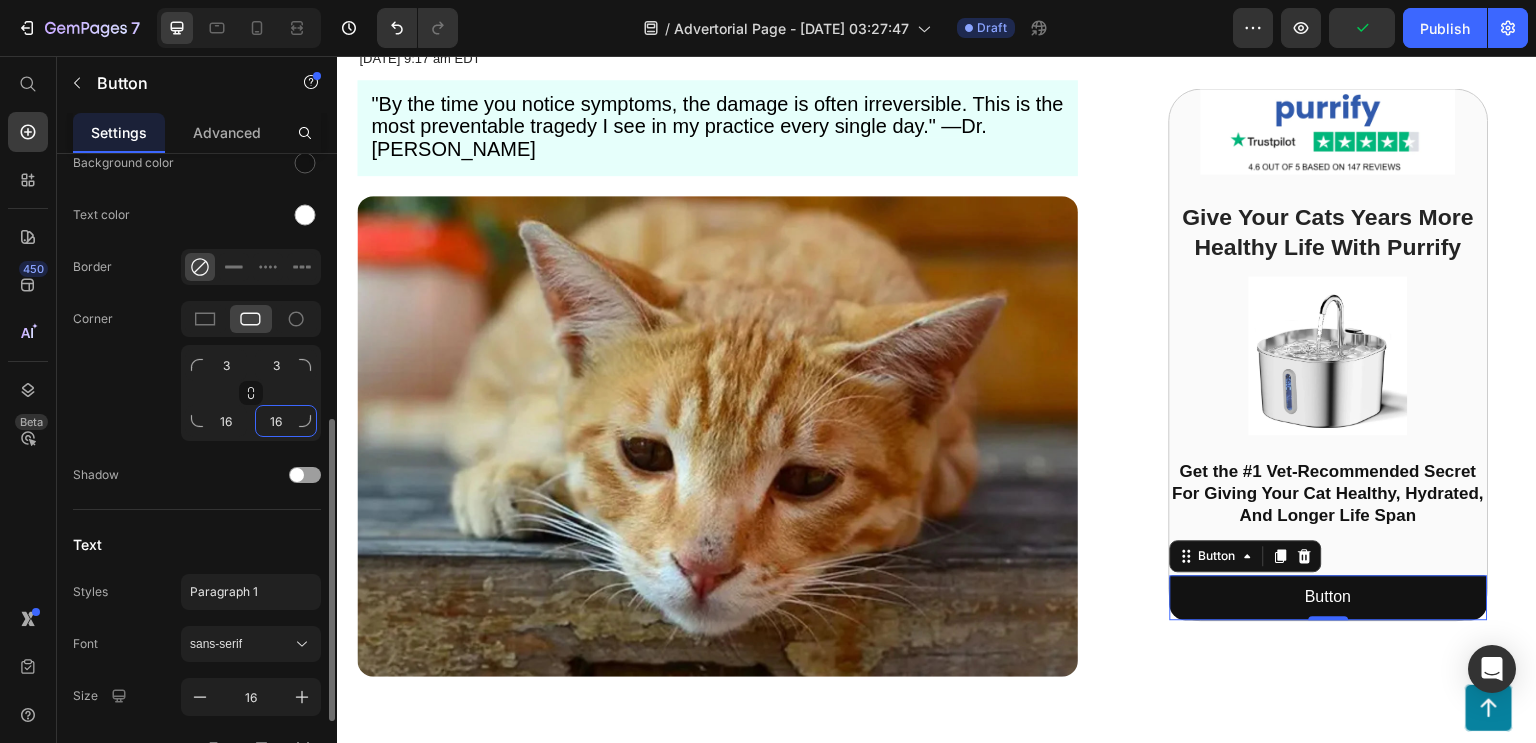 click on "16" 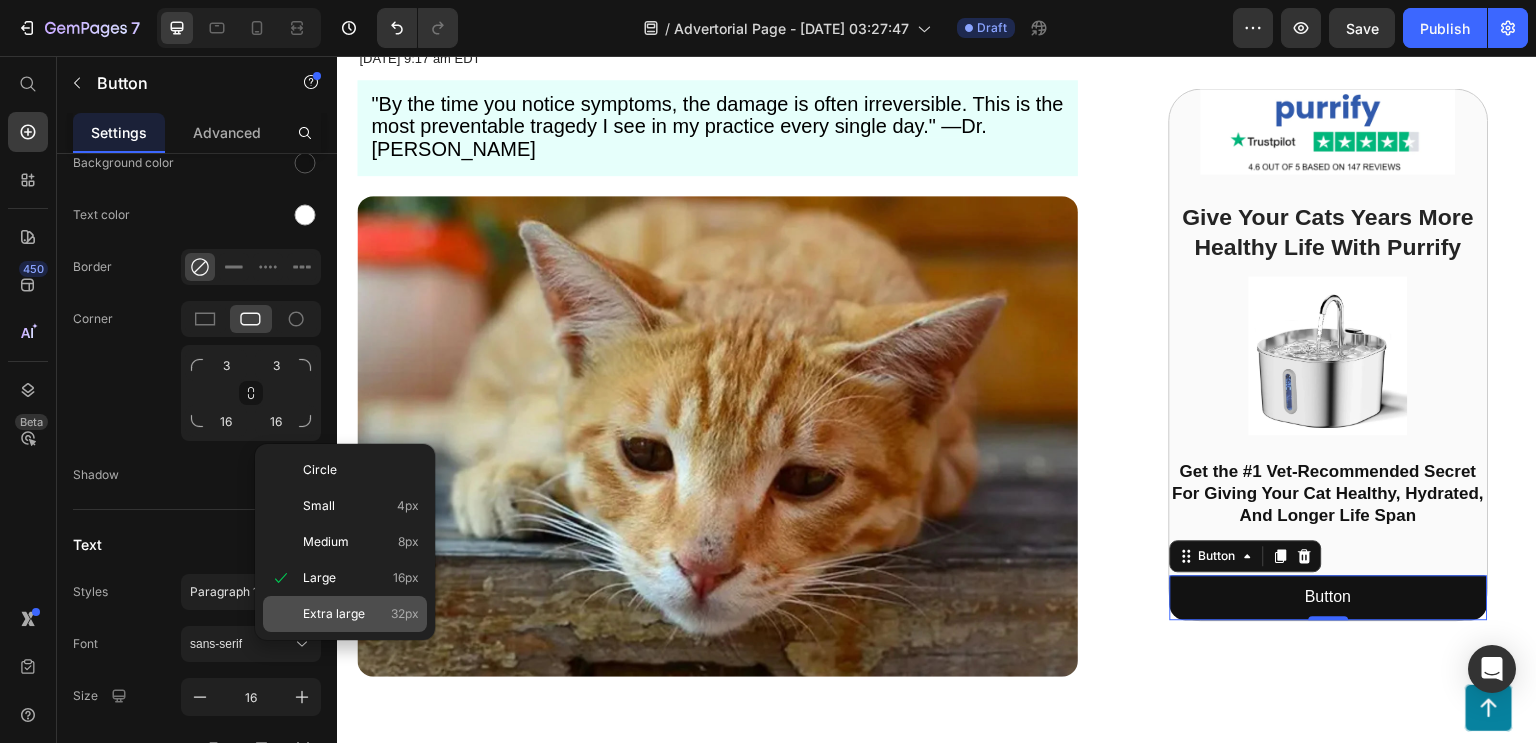 click on "Extra large" at bounding box center (334, 614) 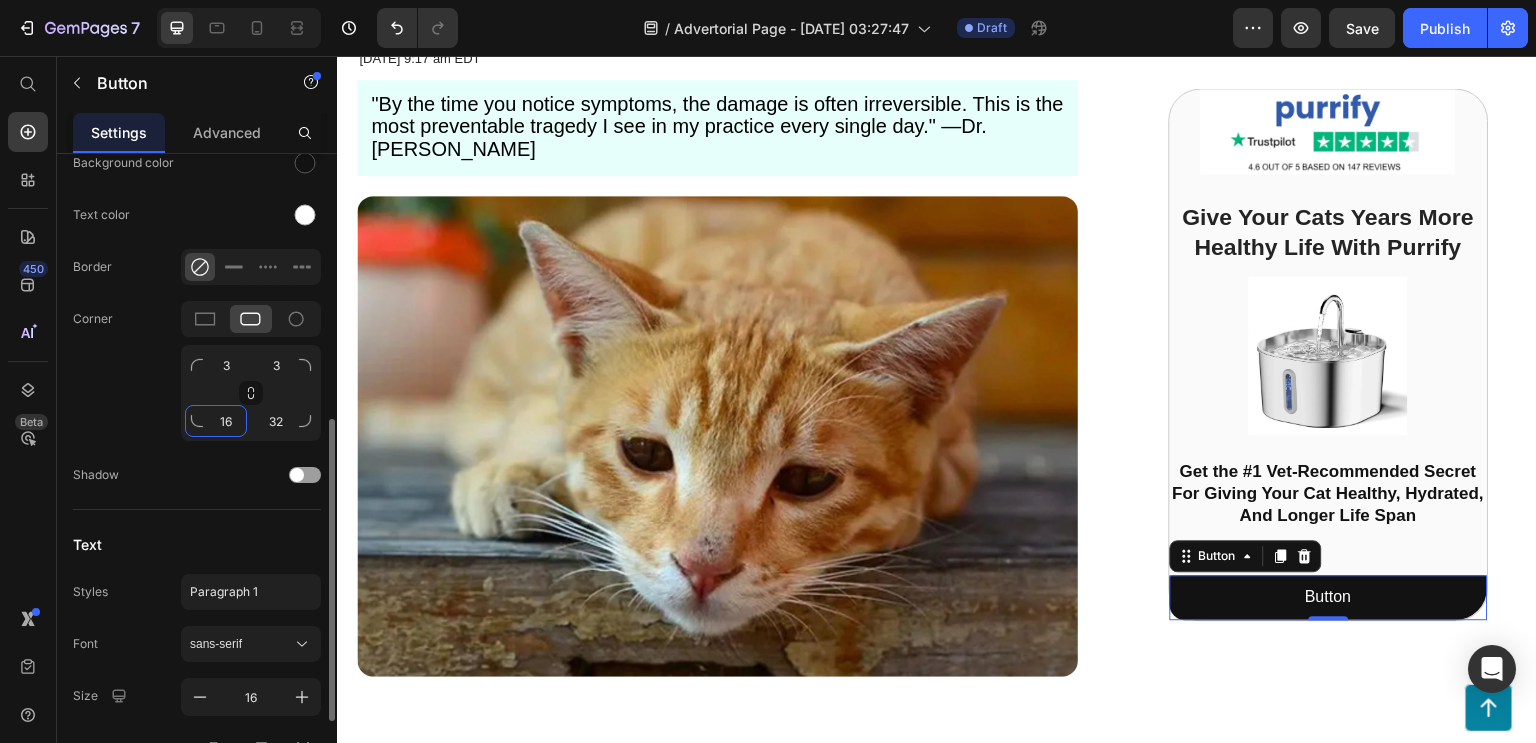 click on "16" 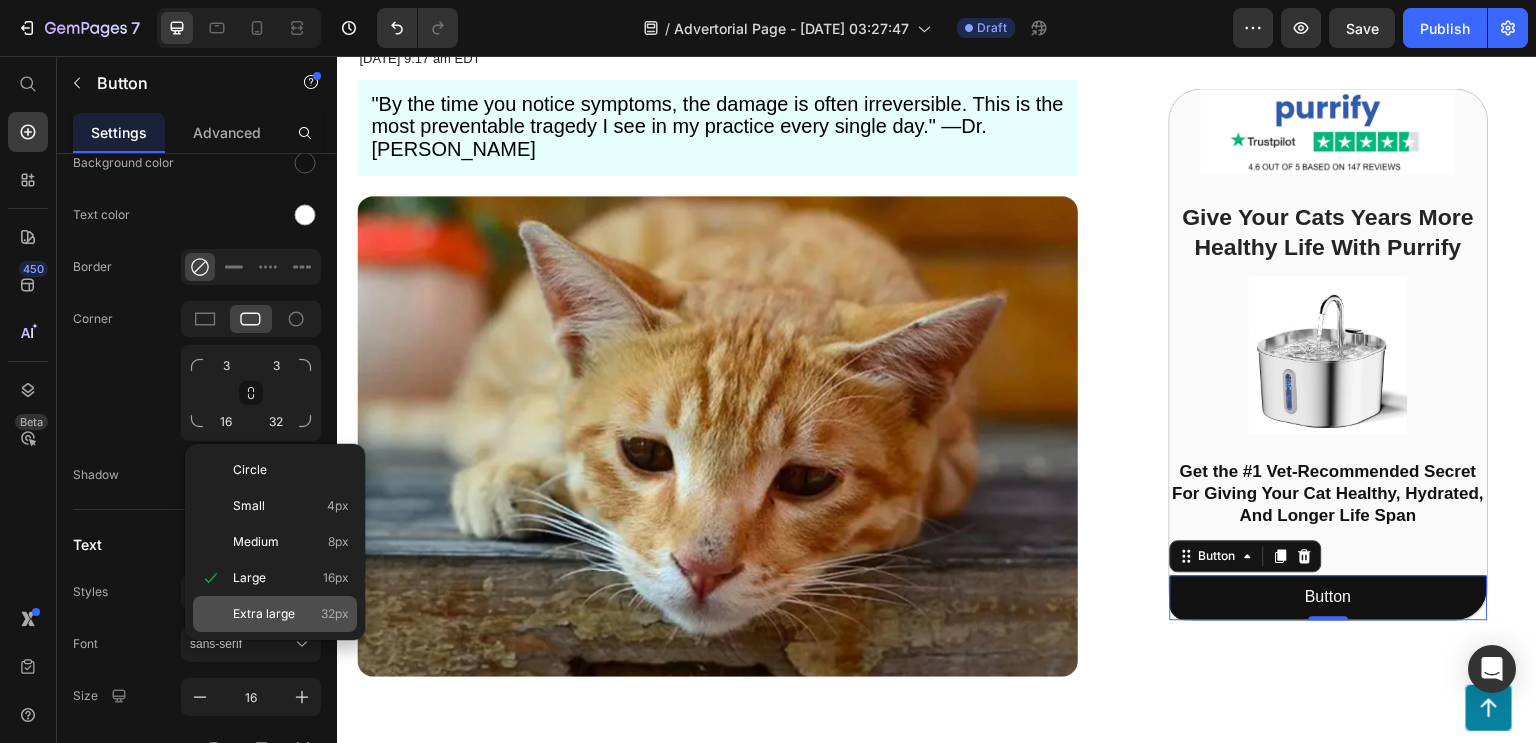 click on "Extra large" at bounding box center (264, 614) 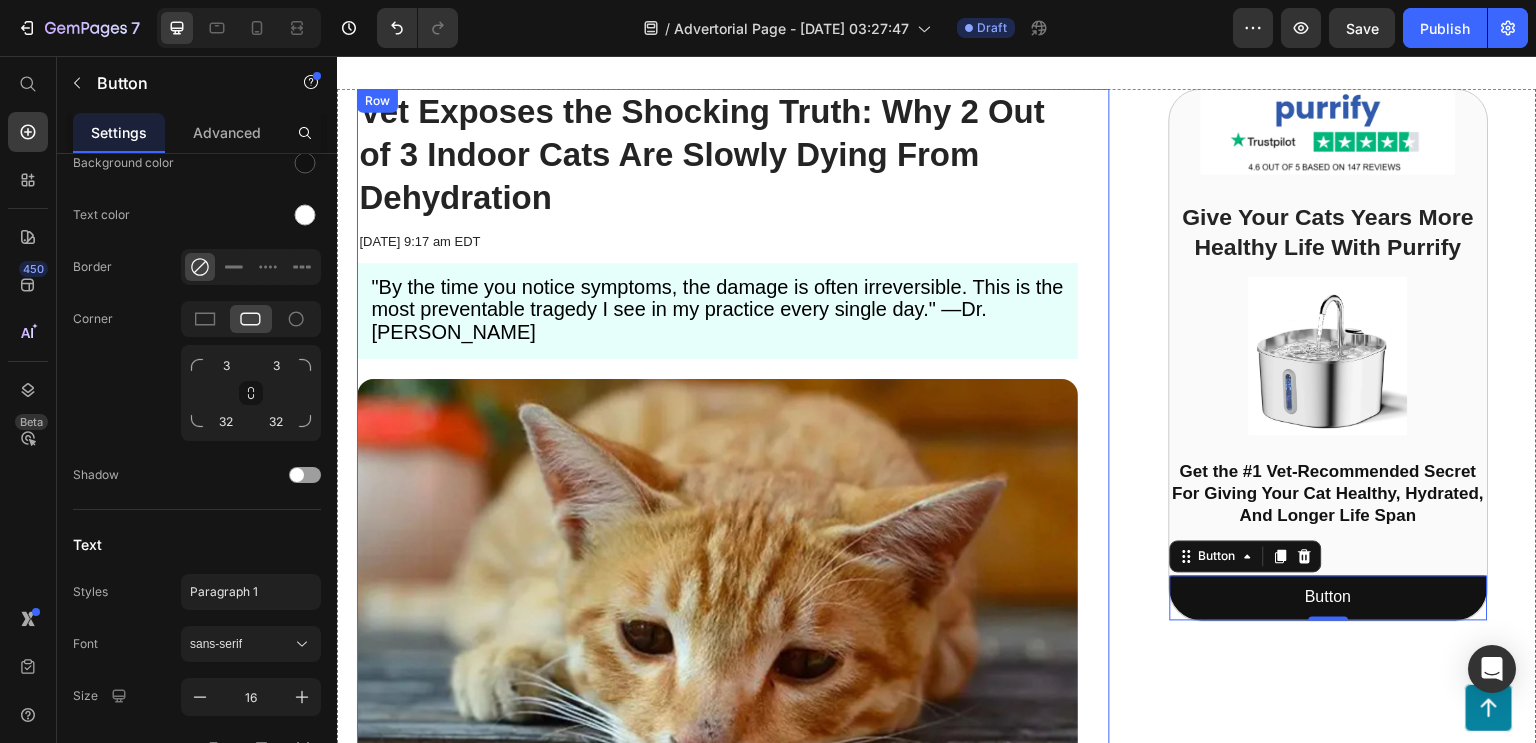 scroll, scrollTop: 181, scrollLeft: 0, axis: vertical 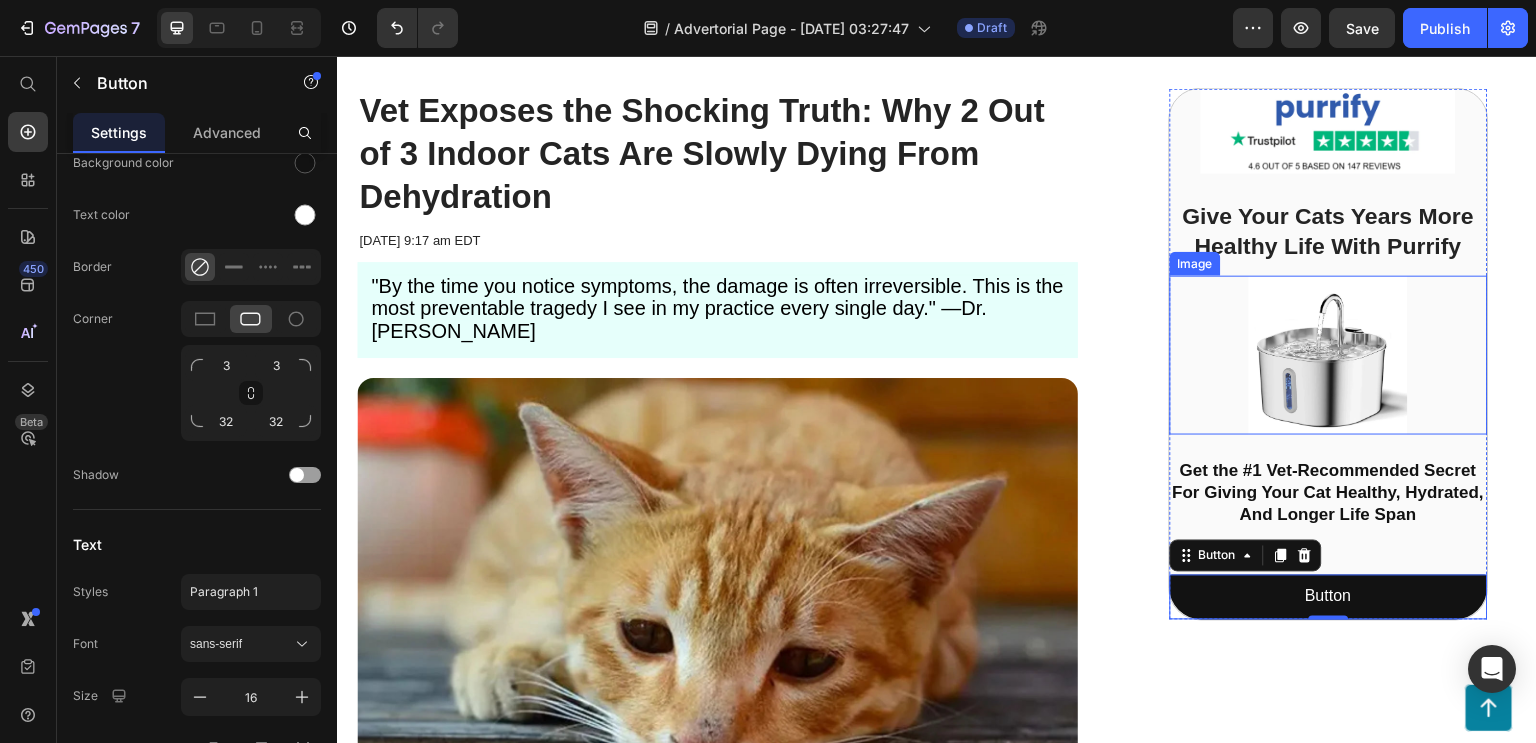 click at bounding box center [1329, 355] 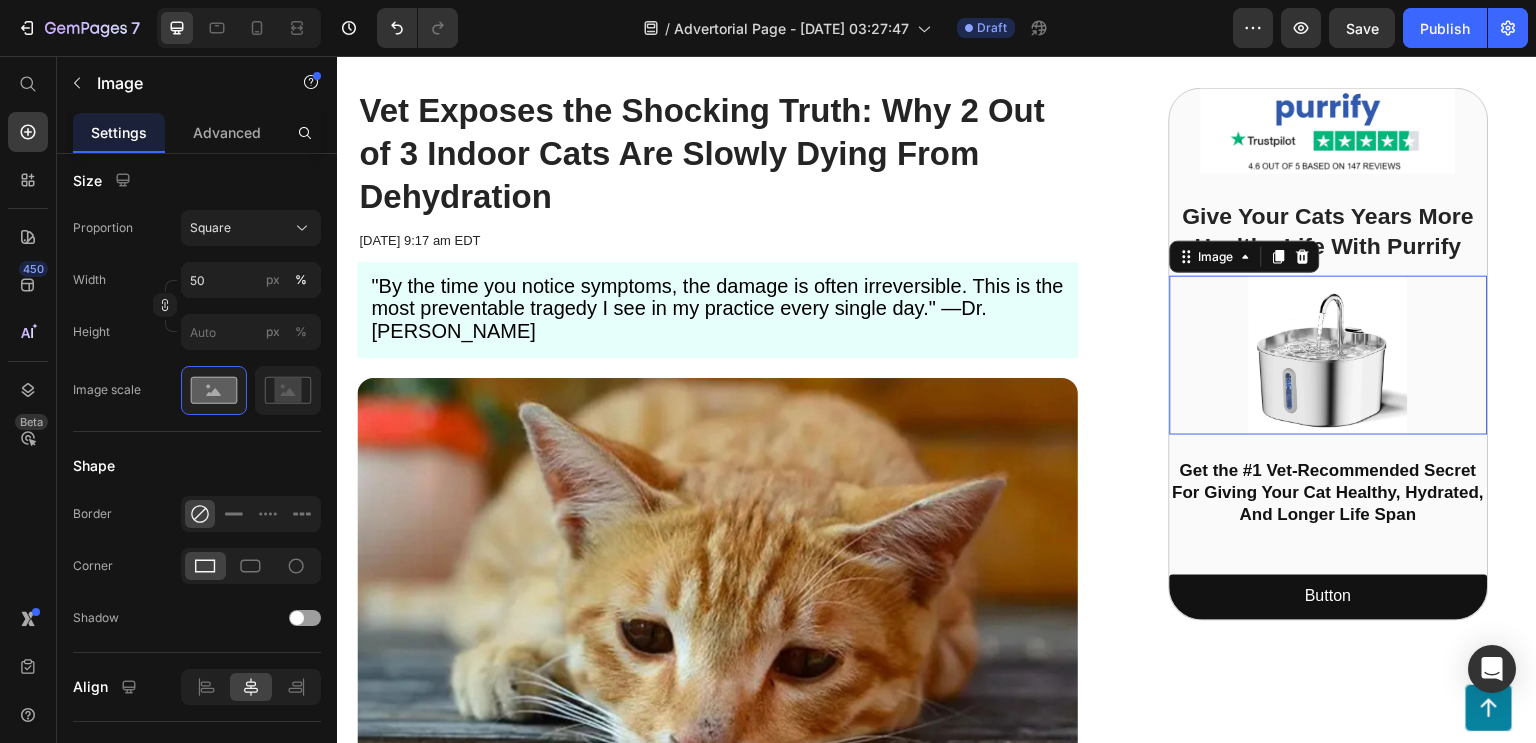 scroll, scrollTop: 0, scrollLeft: 0, axis: both 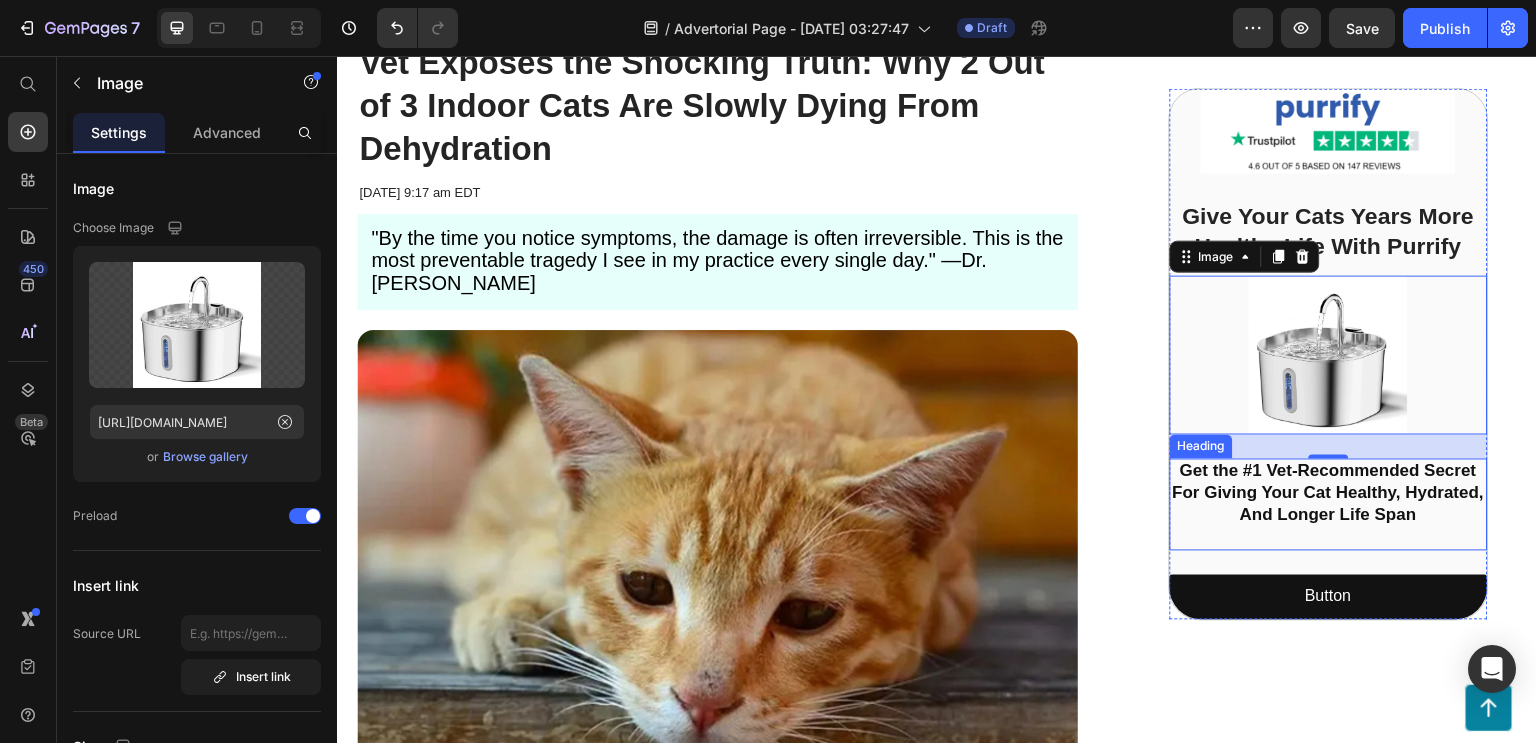 click on "Get the #1 Vet-Recommended Secret For Giving Your Cat Healthy, Hydrated, And Longer Life Span" at bounding box center (1329, 505) 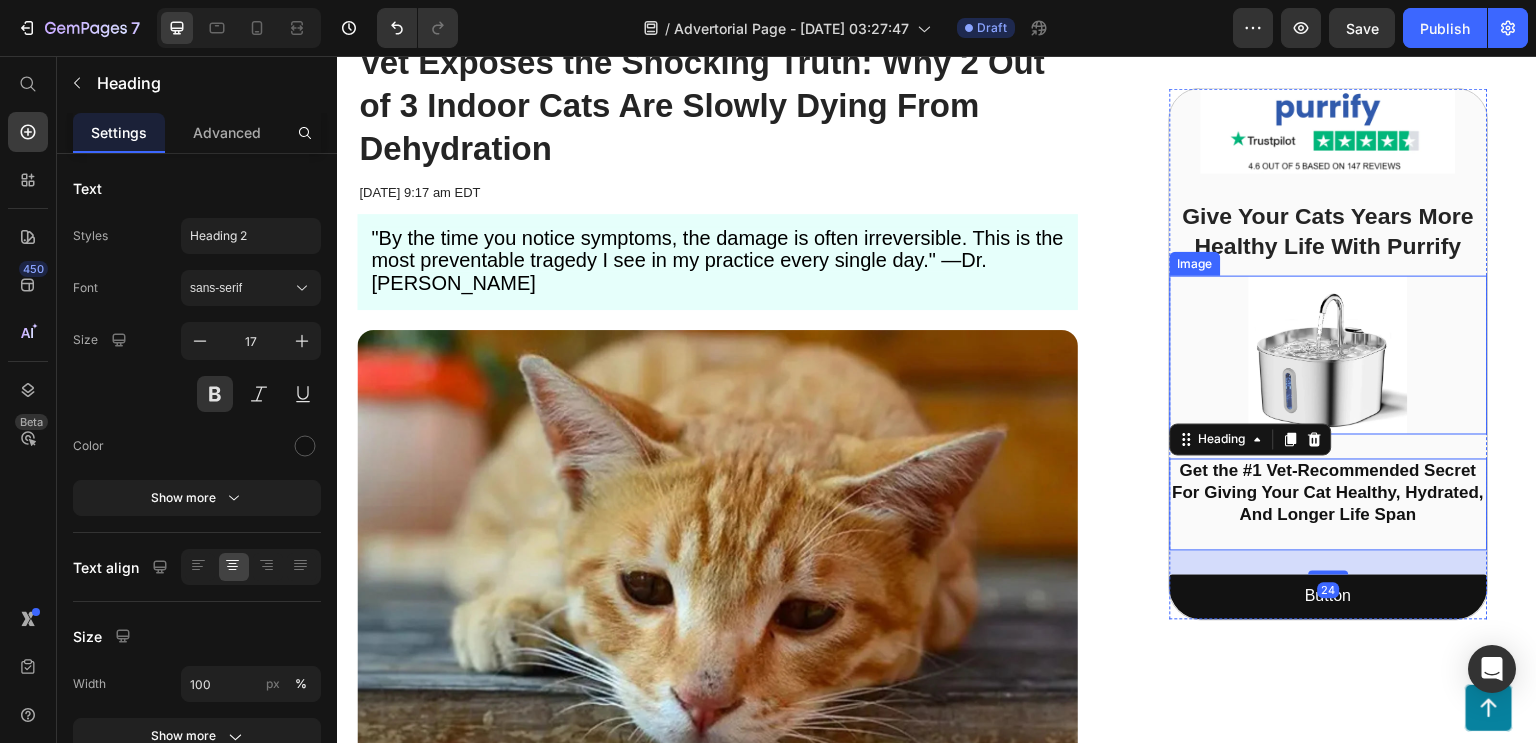 scroll, scrollTop: 174, scrollLeft: 0, axis: vertical 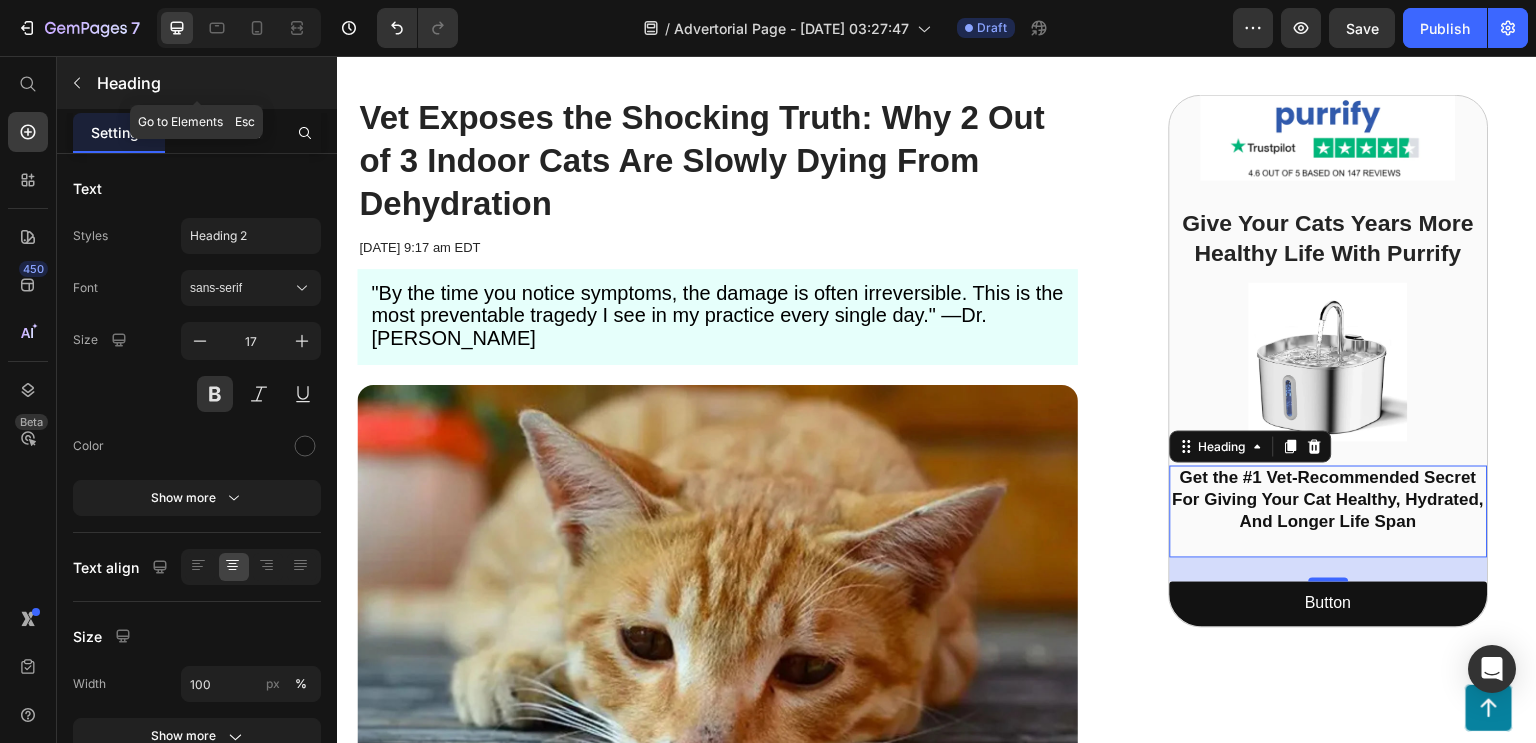 click 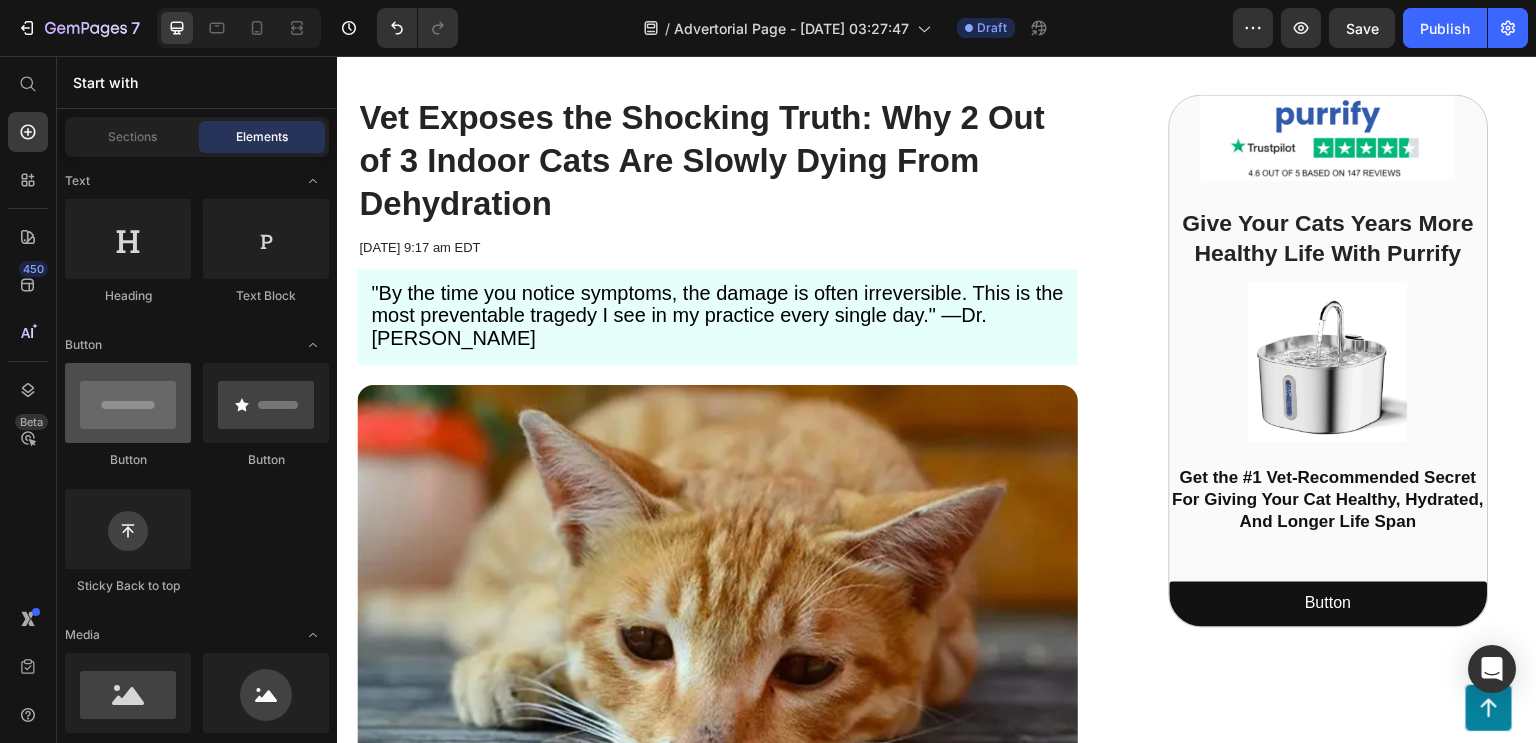 scroll, scrollTop: 0, scrollLeft: 0, axis: both 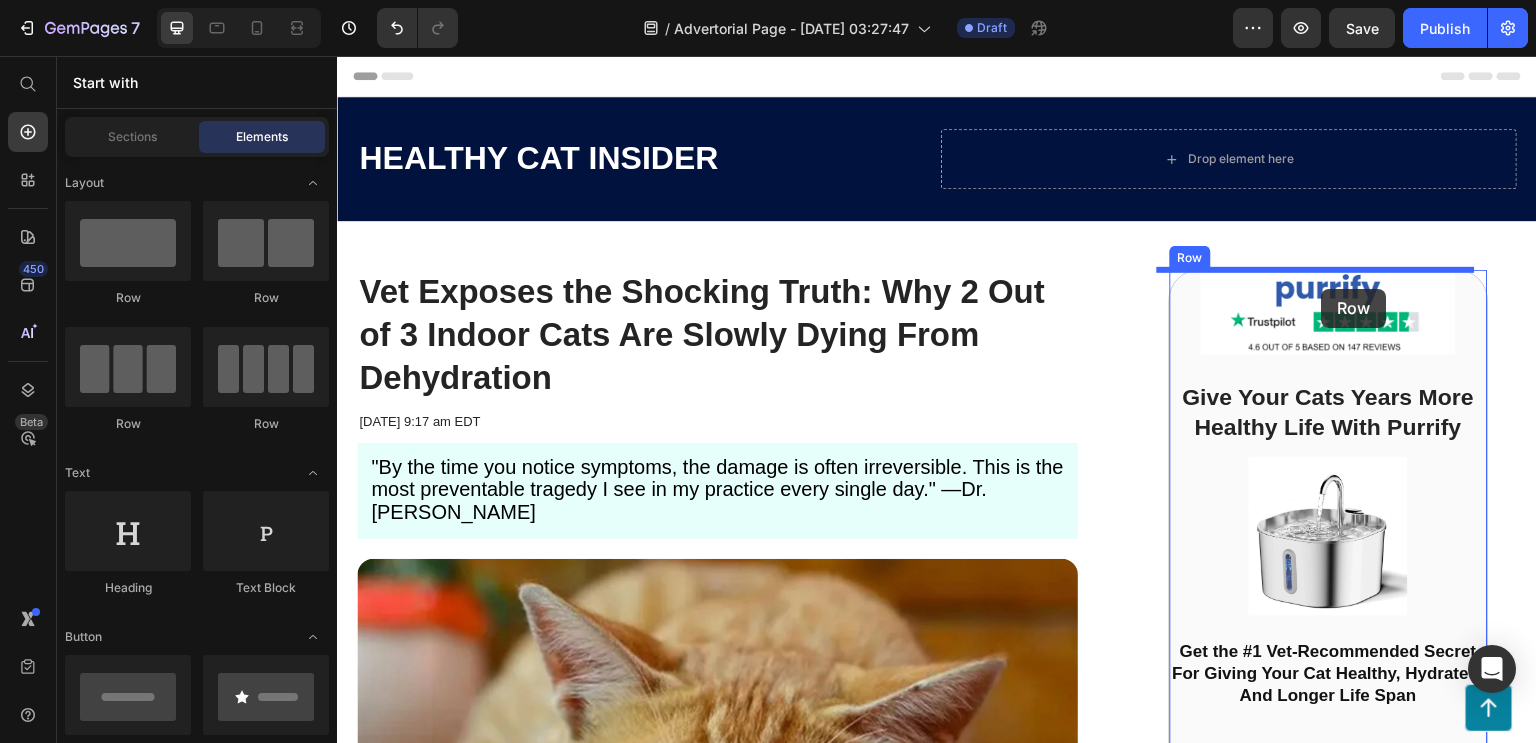 drag, startPoint x: 471, startPoint y: 343, endPoint x: 1322, endPoint y: 285, distance: 852.9742 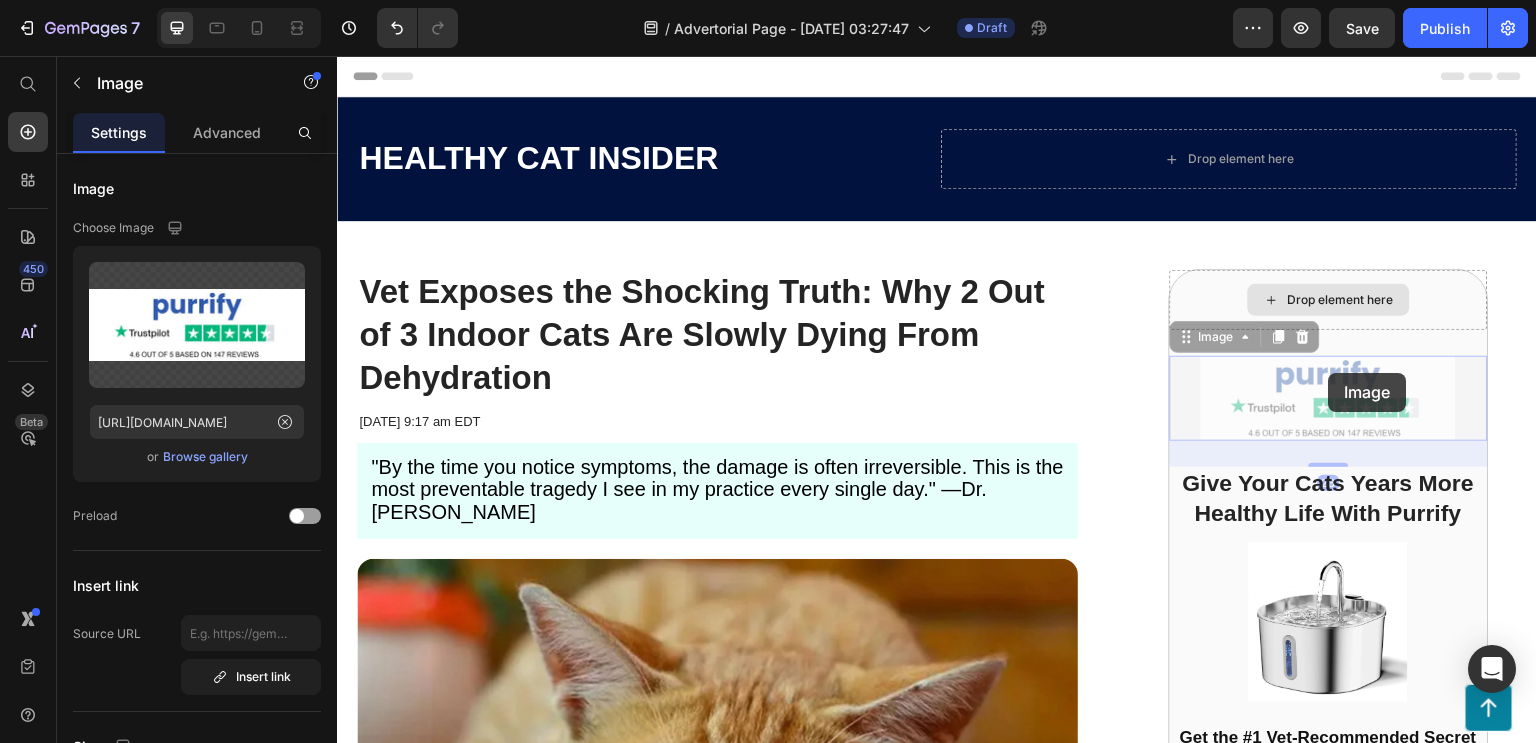 drag, startPoint x: 1329, startPoint y: 374, endPoint x: 1334, endPoint y: 288, distance: 86.145226 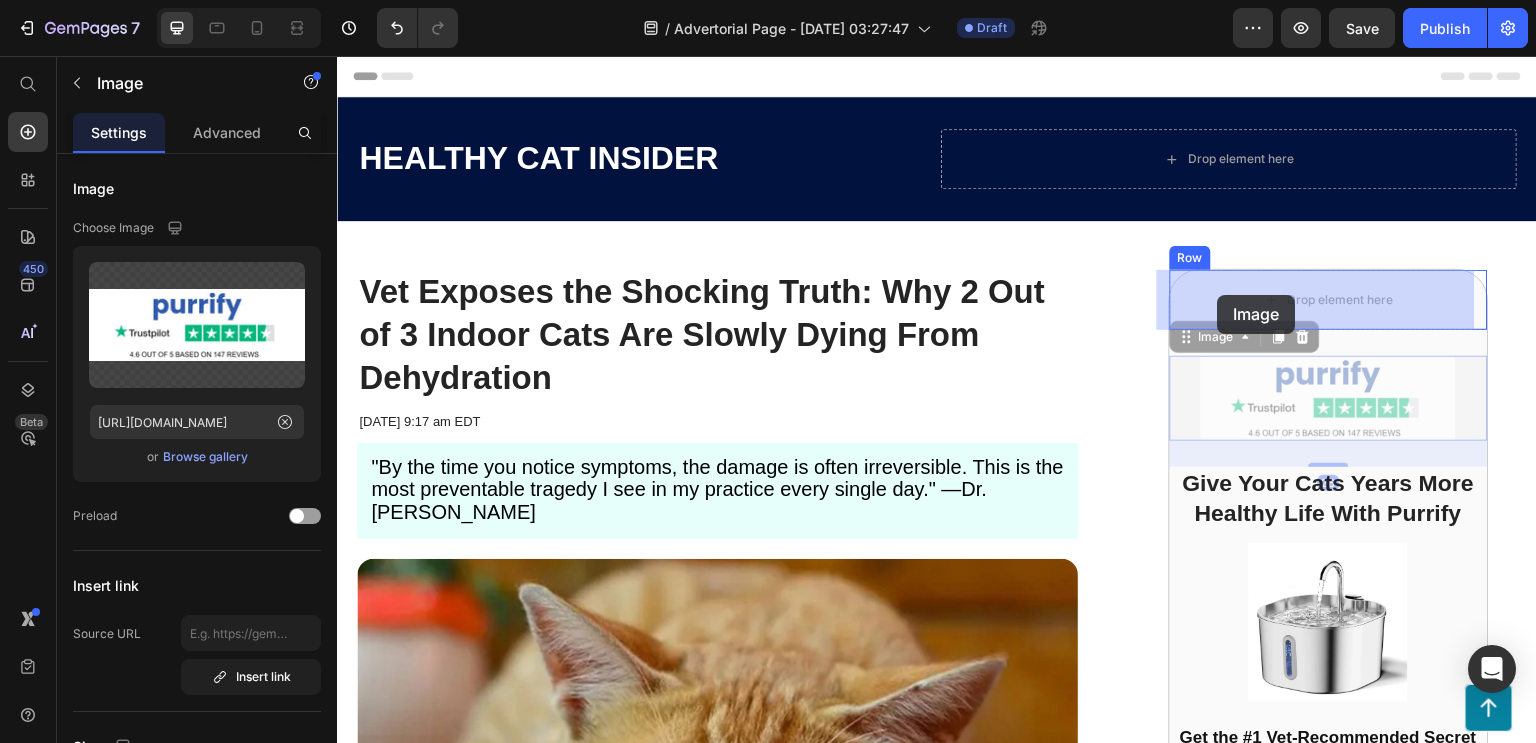 drag, startPoint x: 1179, startPoint y: 334, endPoint x: 1218, endPoint y: 294, distance: 55.86591 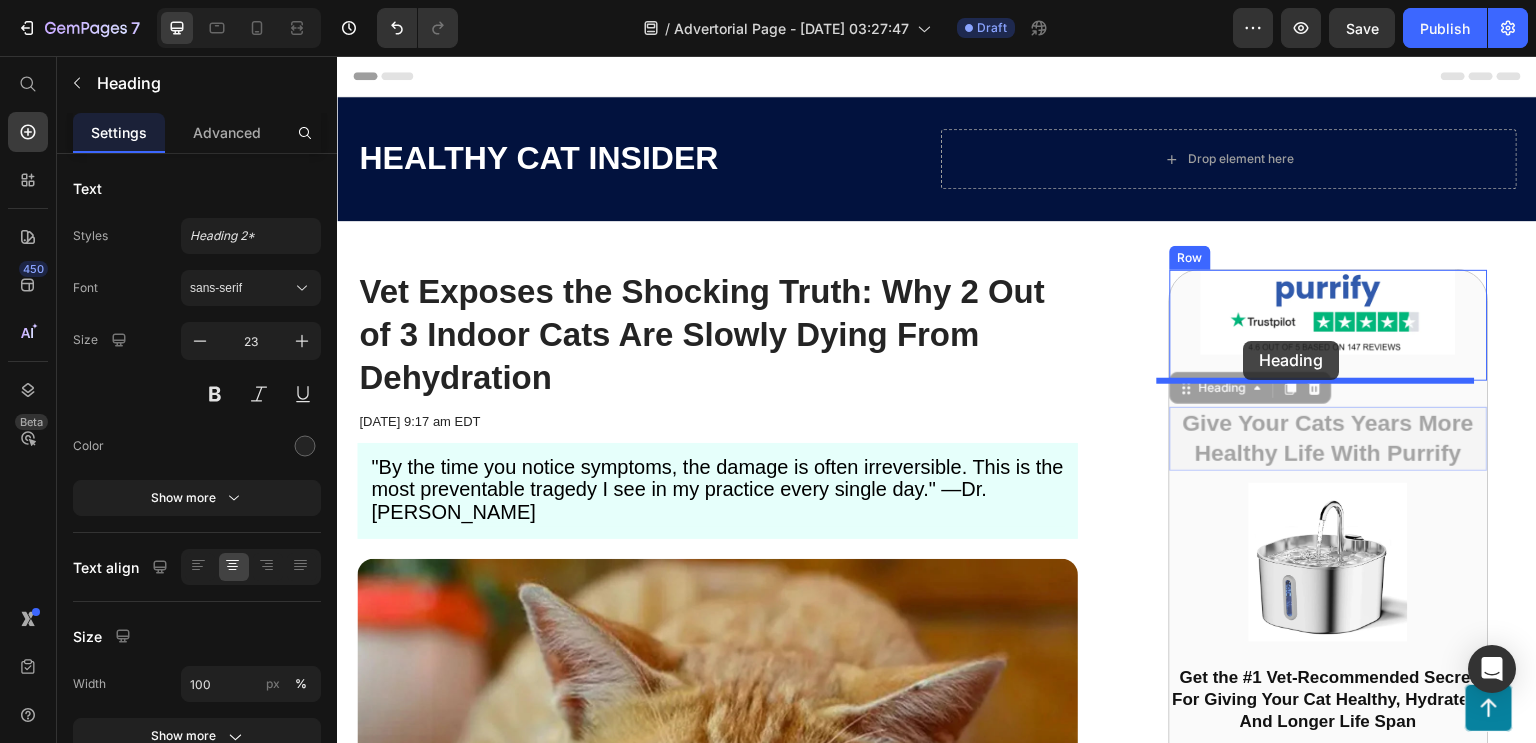 drag, startPoint x: 1192, startPoint y: 396, endPoint x: 1244, endPoint y: 341, distance: 75.690155 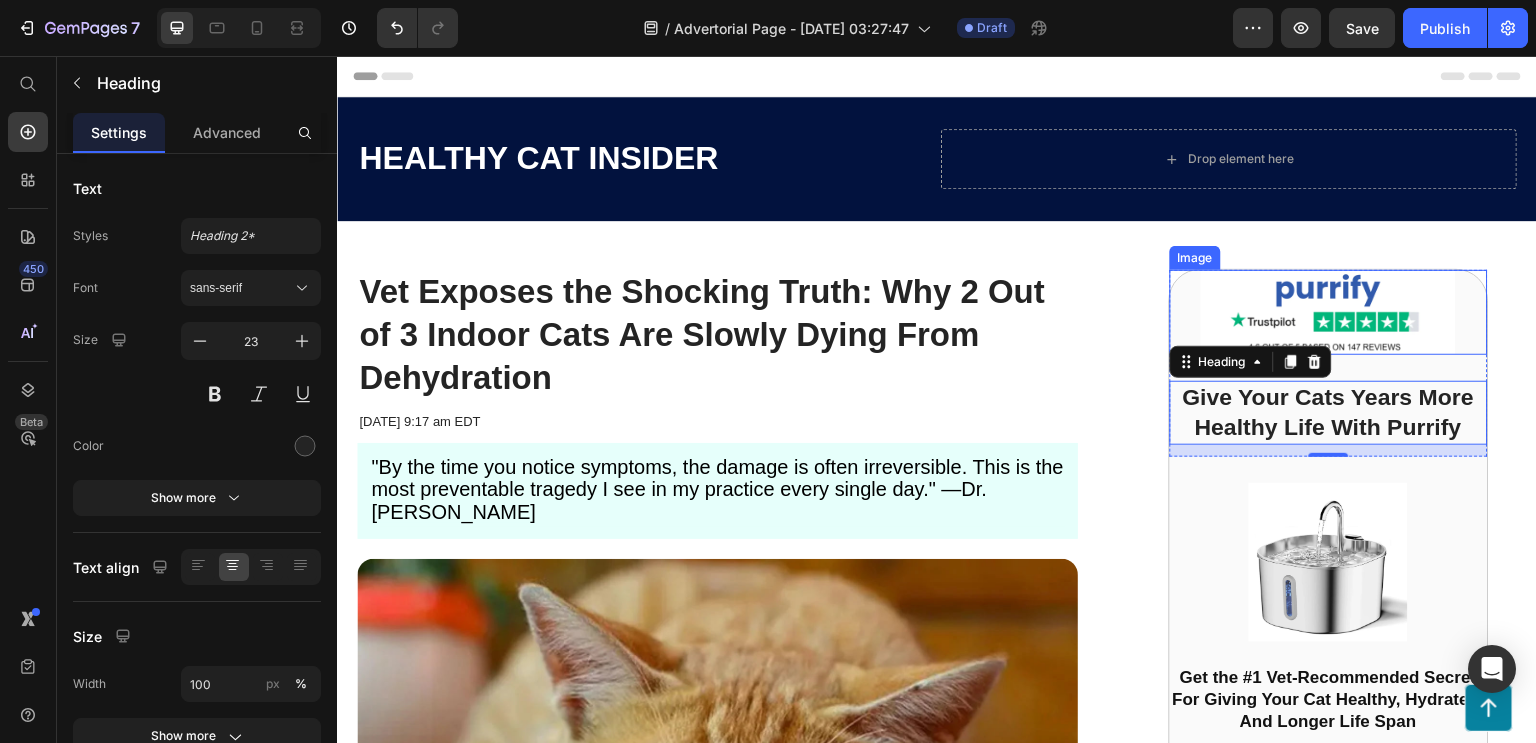 click at bounding box center [1329, 312] 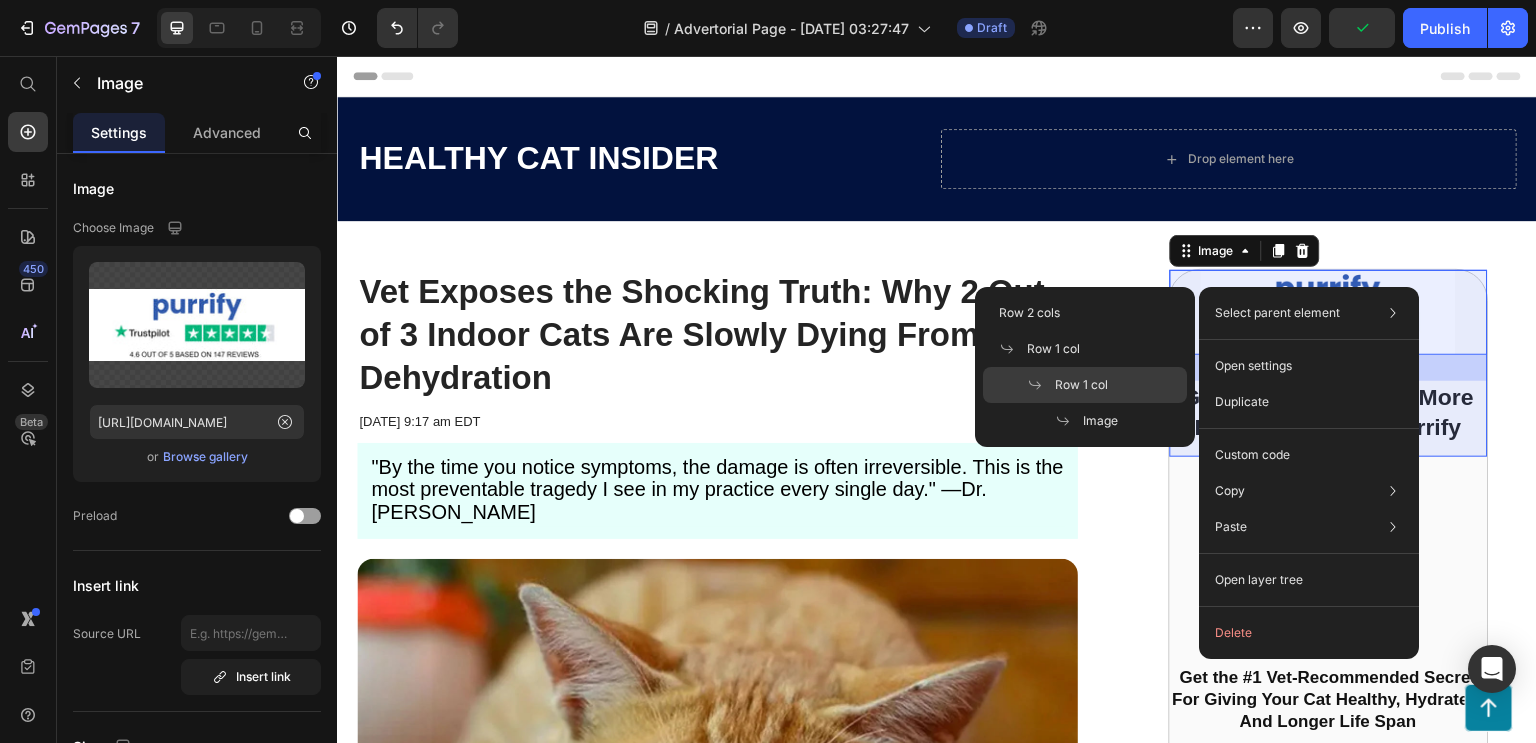 click on "Row 1 col" 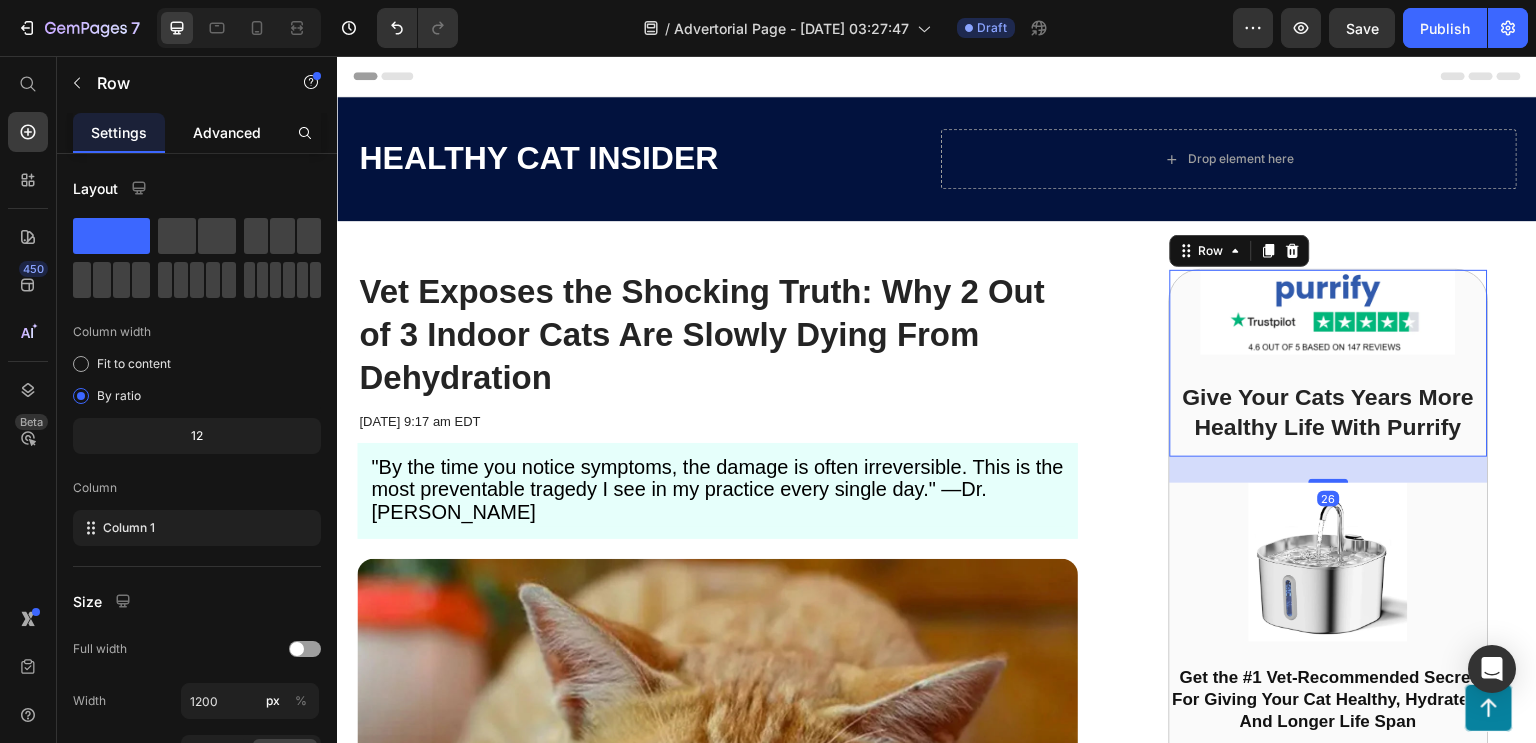 click on "Advanced" at bounding box center [227, 132] 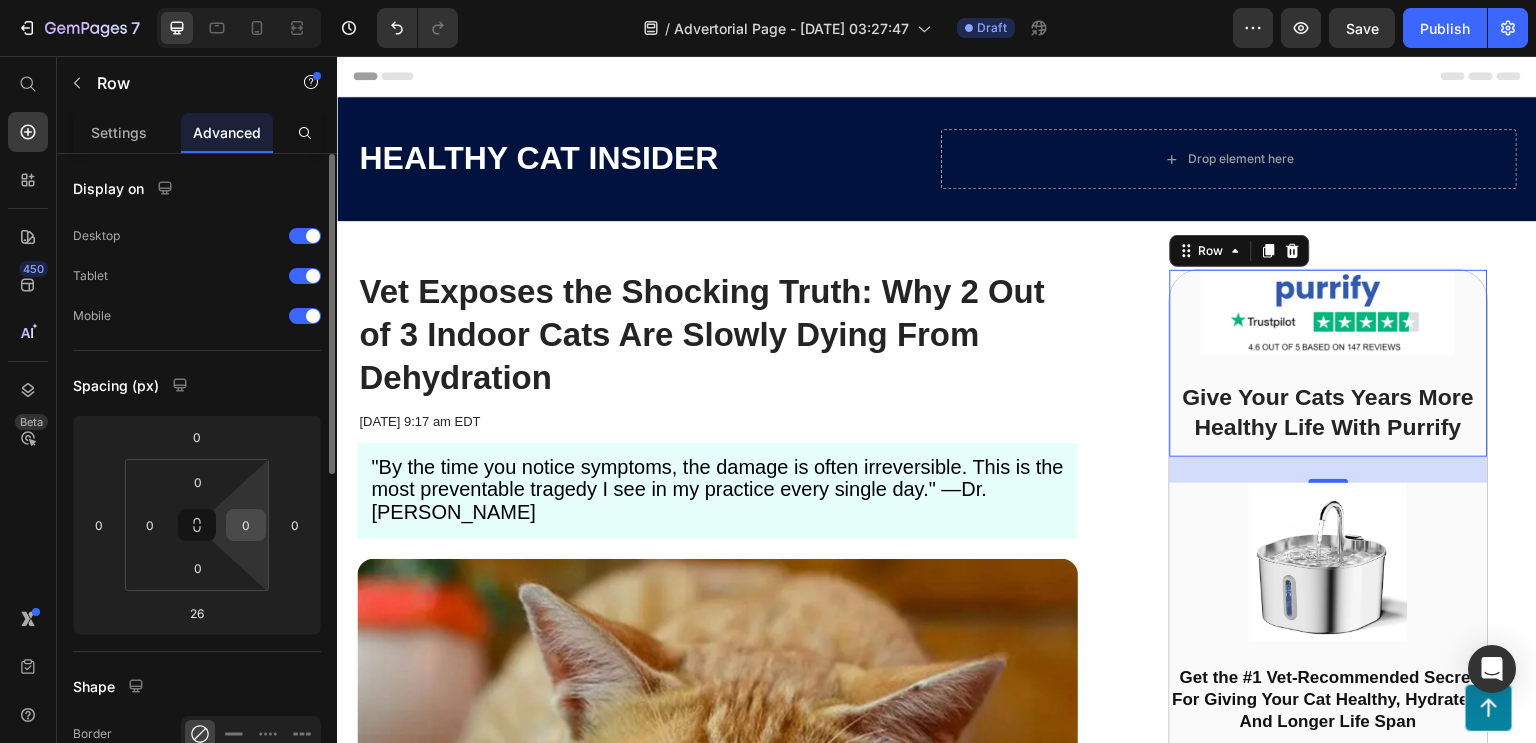 click on "0" at bounding box center [246, 525] 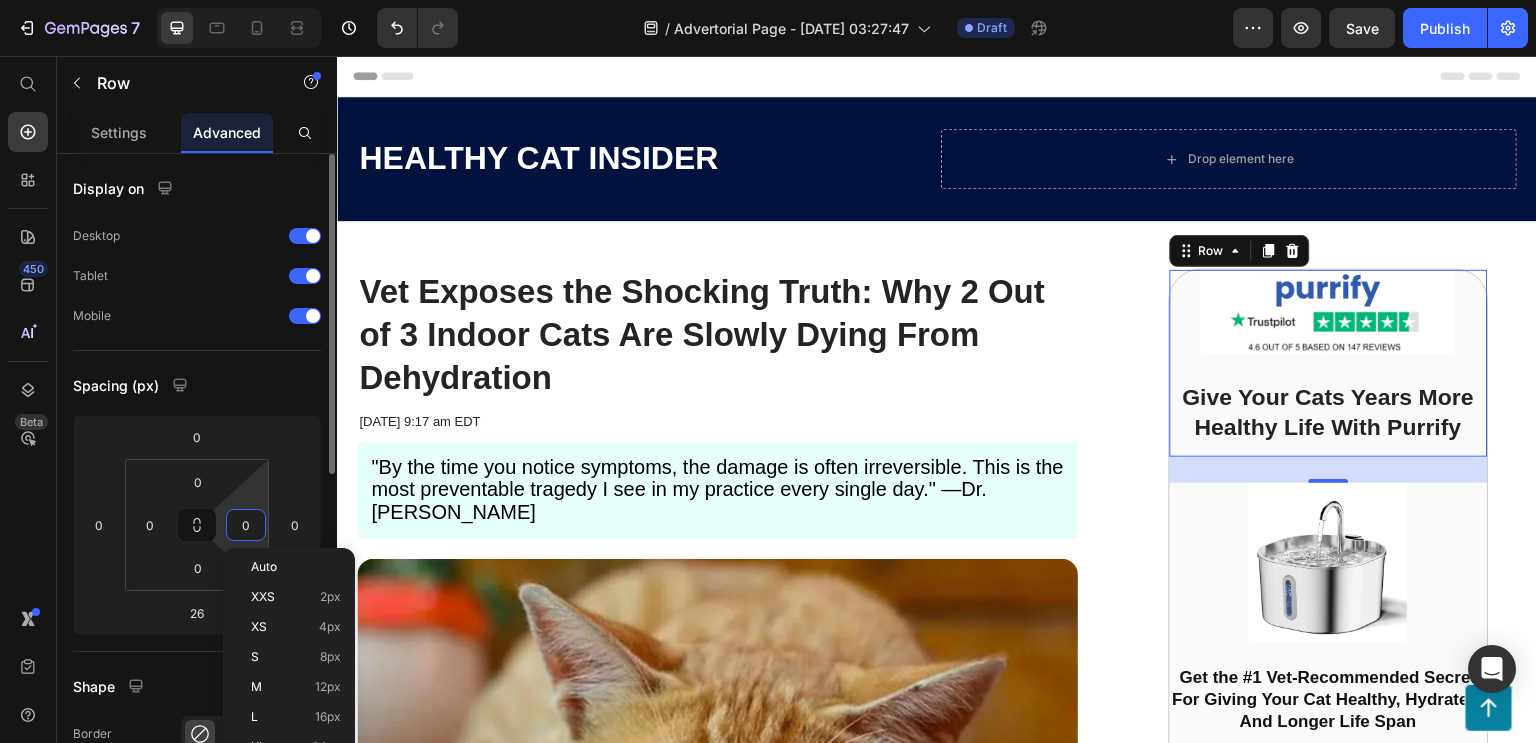 scroll, scrollTop: 31, scrollLeft: 0, axis: vertical 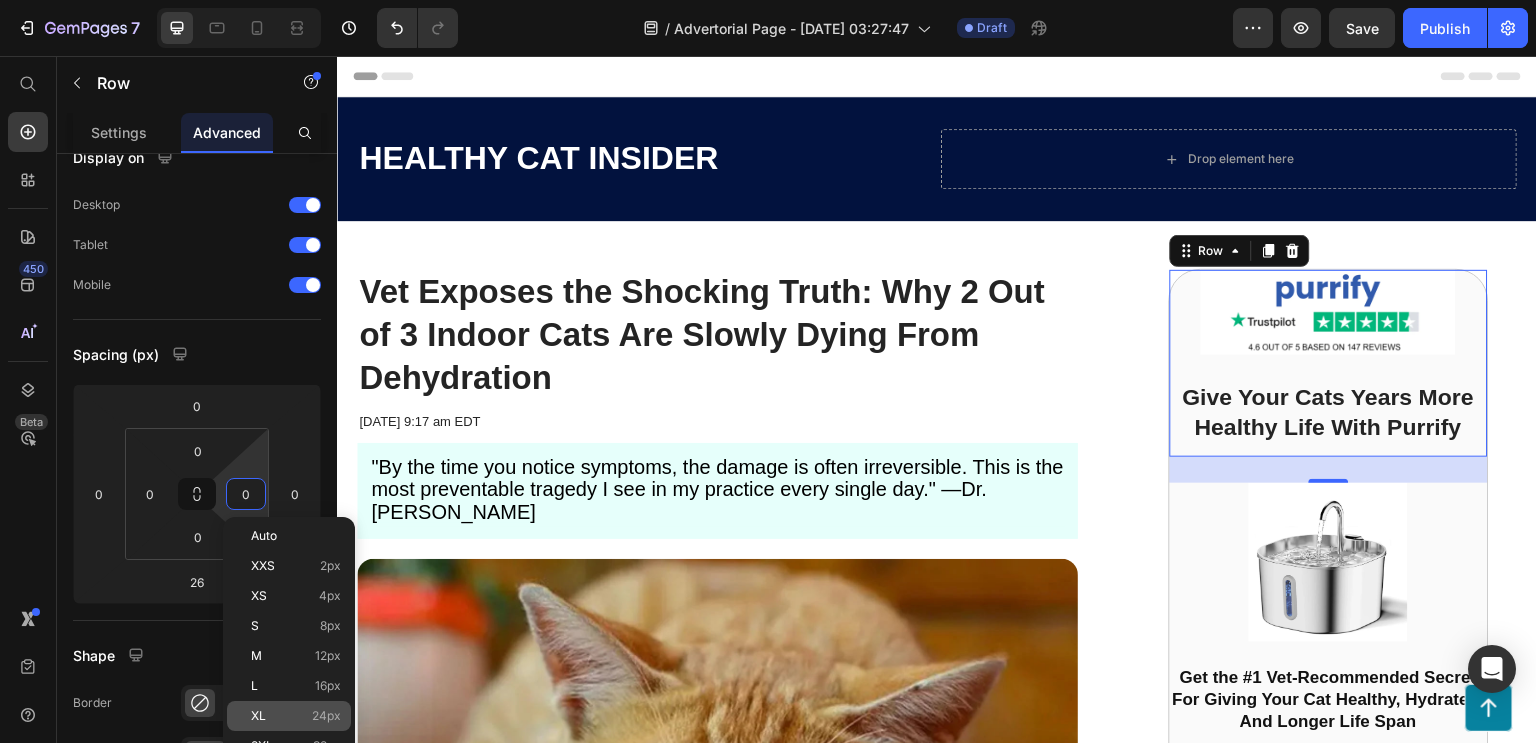 click on "XL 24px" 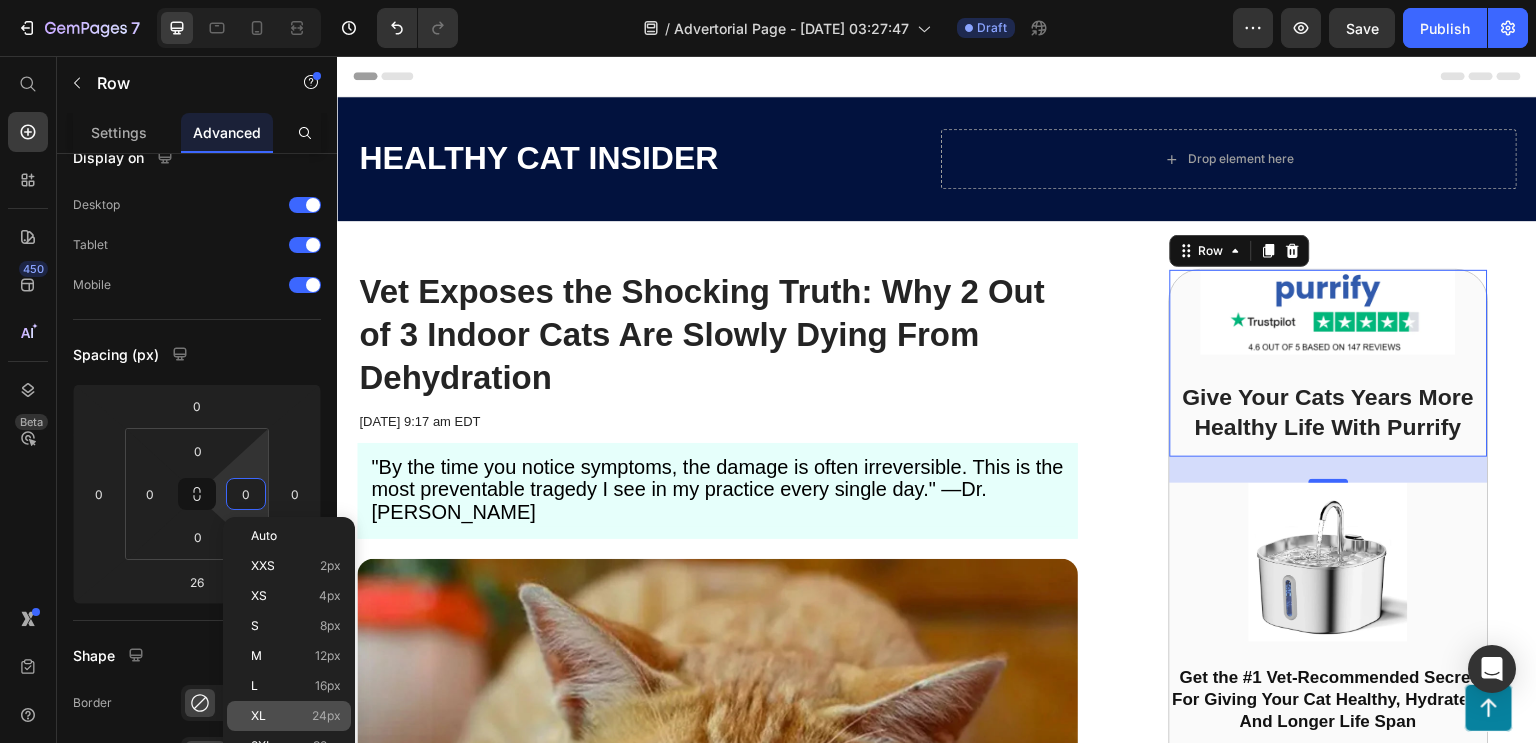 type on "24" 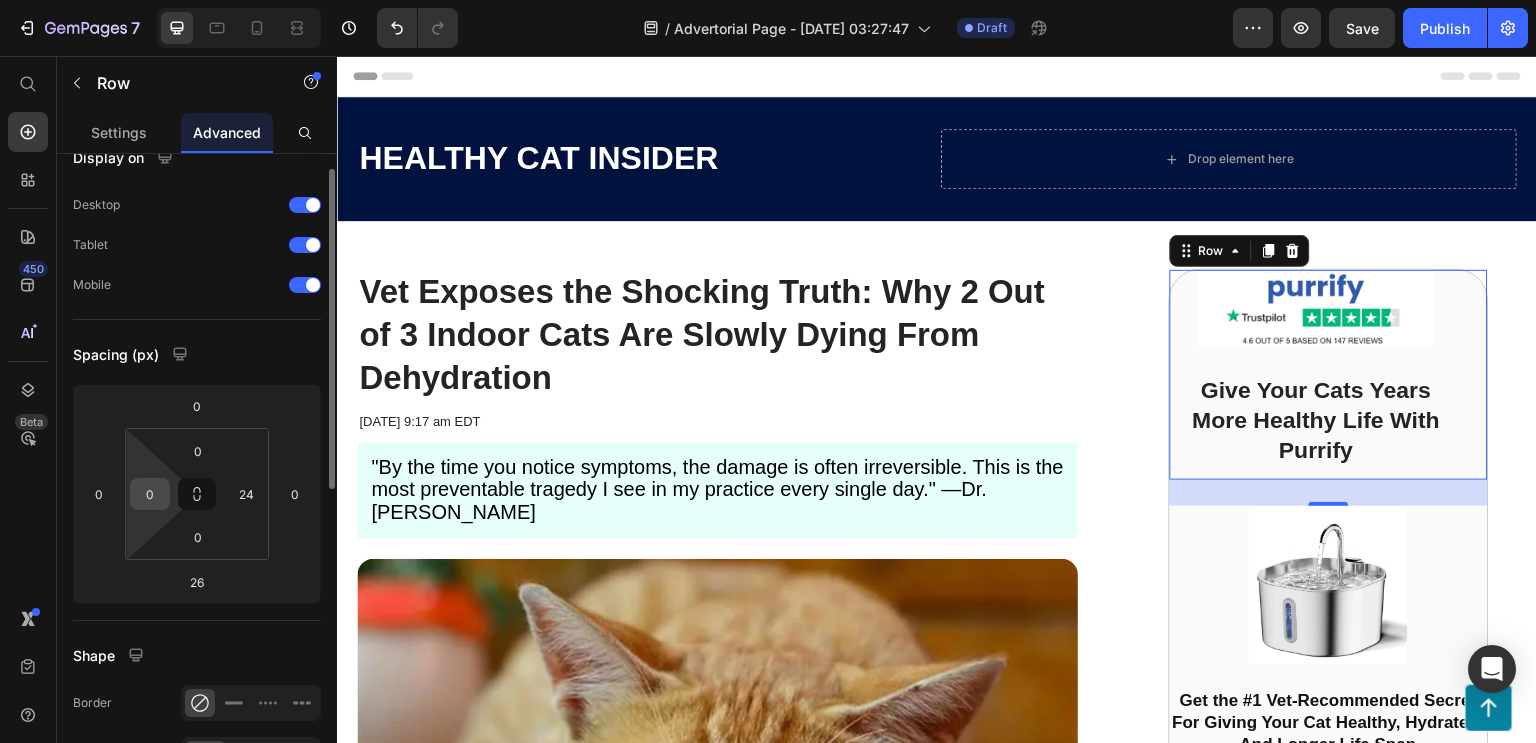 click on "0" at bounding box center [150, 494] 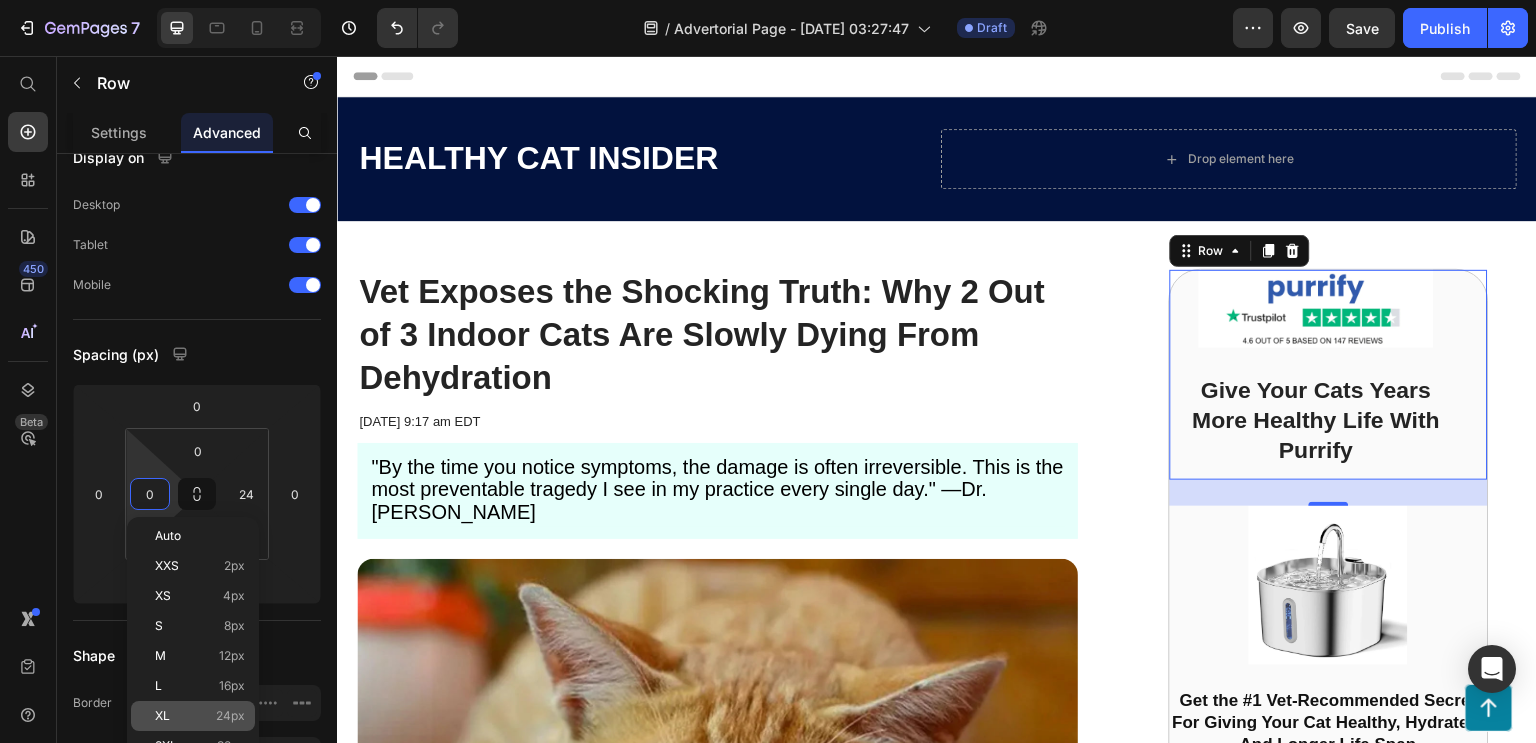 click on "24px" at bounding box center [230, 716] 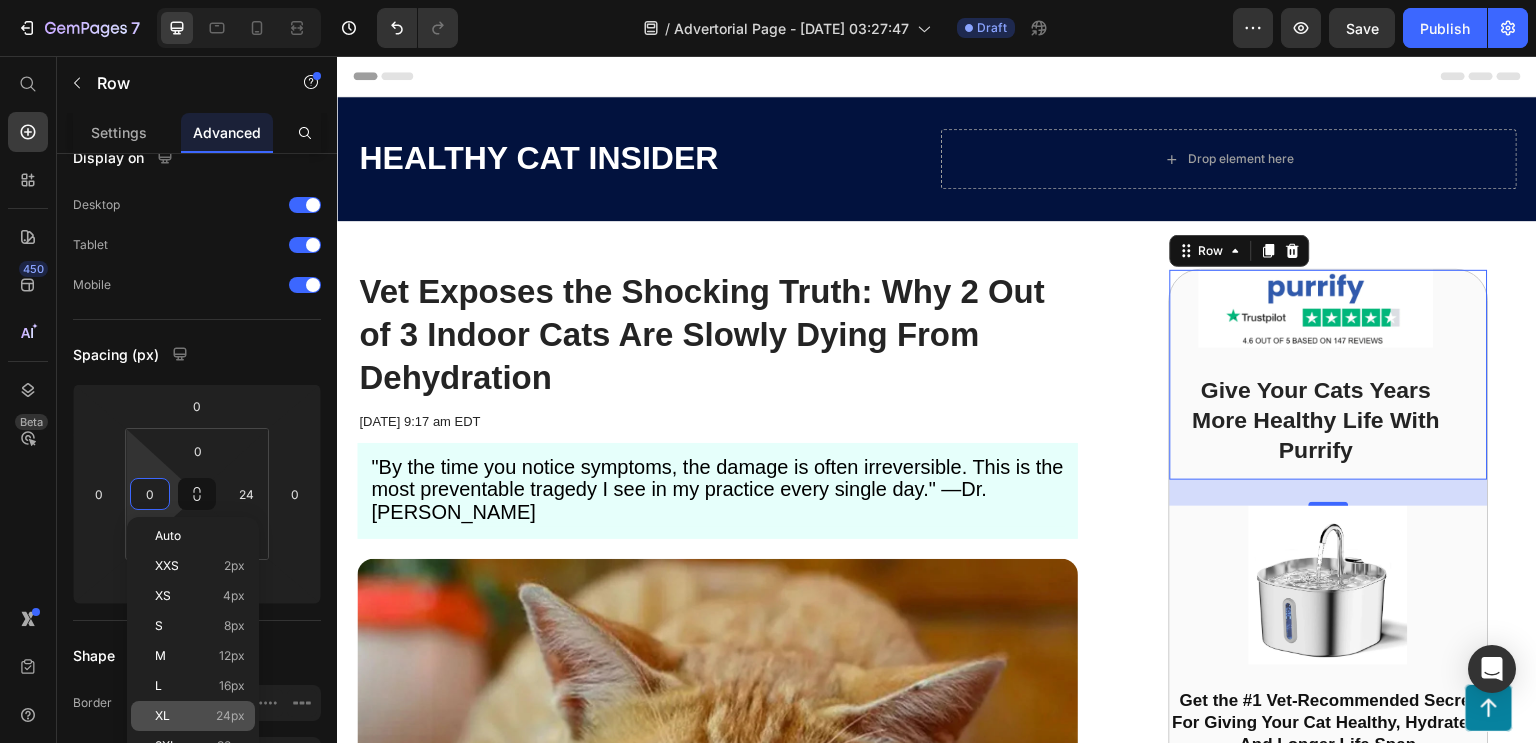 type on "24" 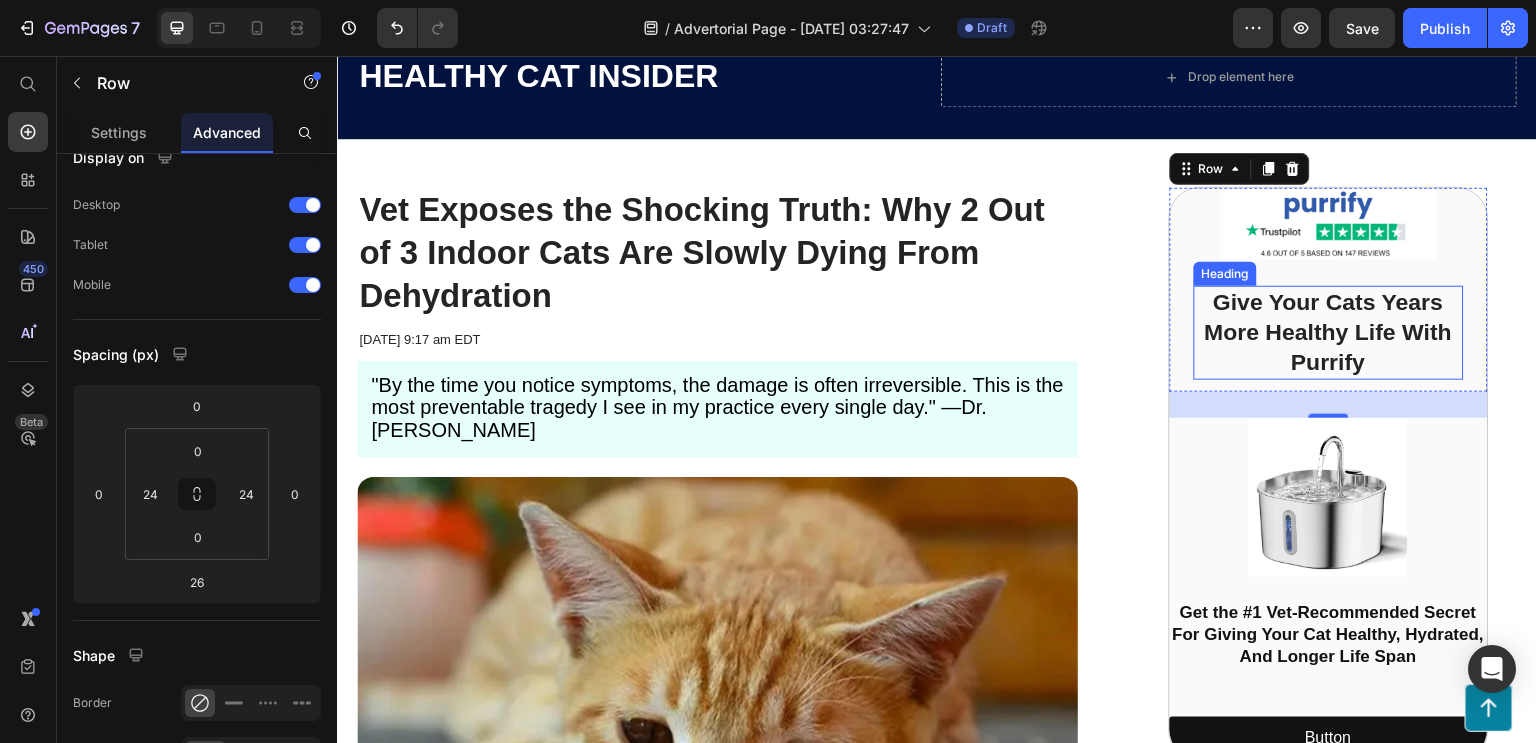 scroll, scrollTop: 91, scrollLeft: 0, axis: vertical 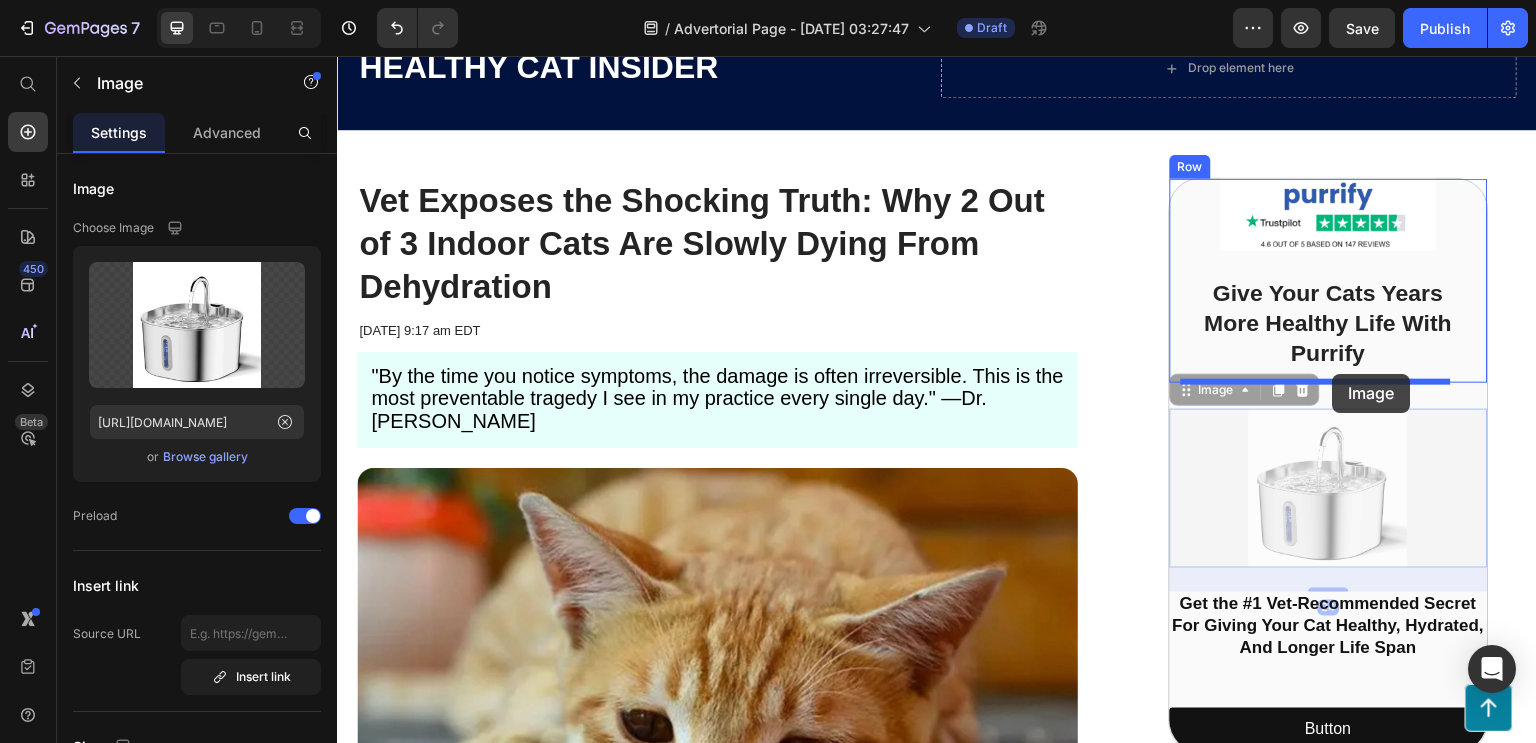 drag, startPoint x: 1322, startPoint y: 464, endPoint x: 1333, endPoint y: 374, distance: 90.66973 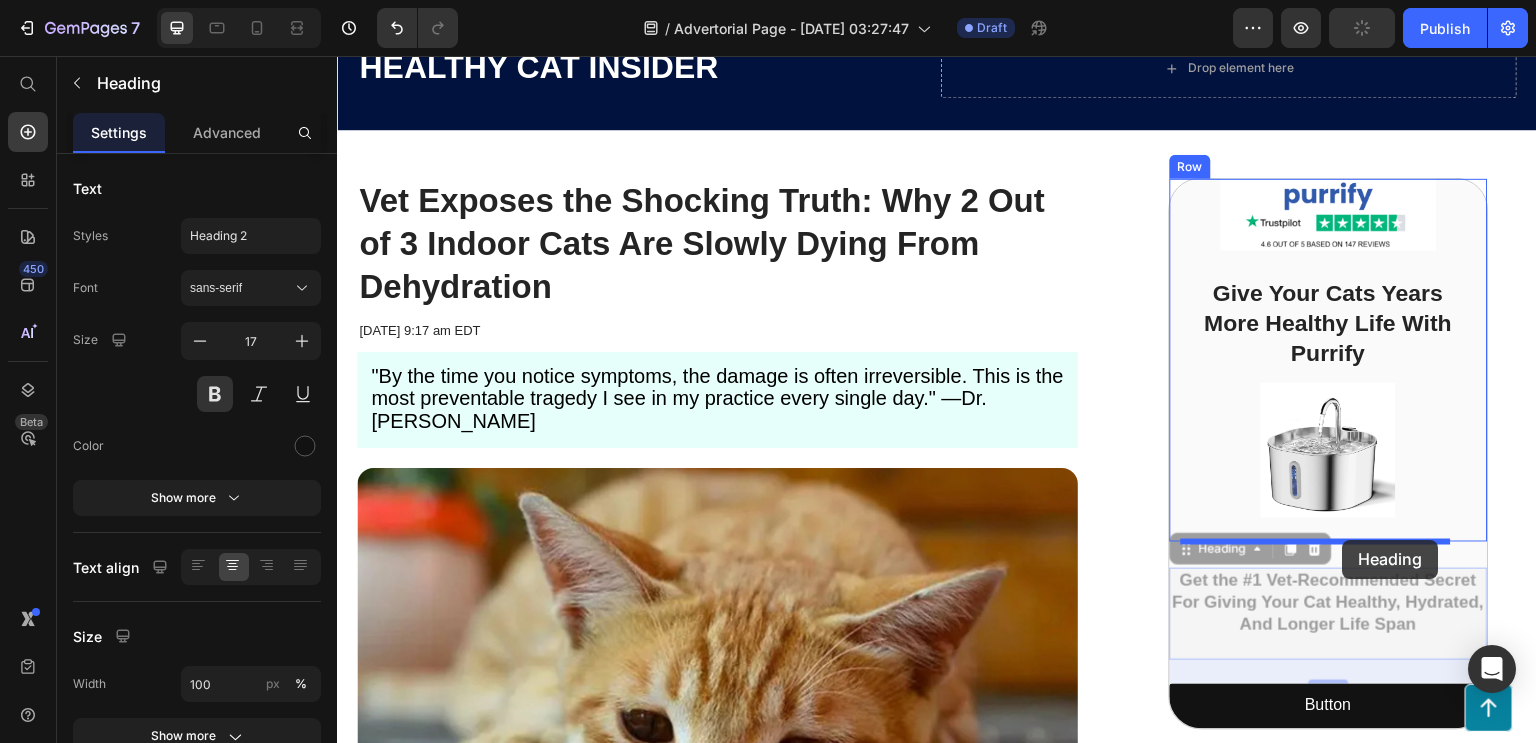 drag, startPoint x: 1343, startPoint y: 612, endPoint x: 1343, endPoint y: 540, distance: 72 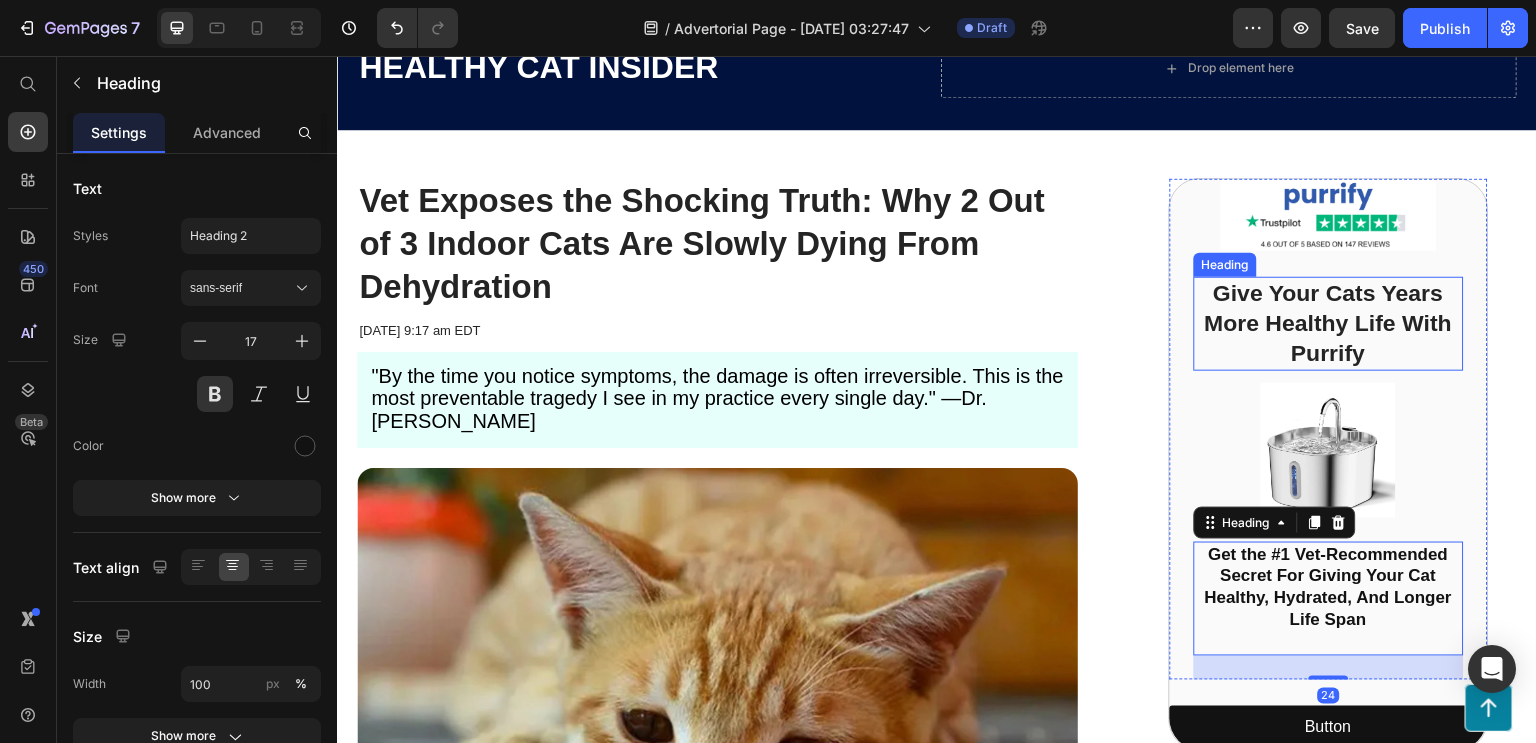 click on "Give Your Cats Years More Healthy Life With Purrify" at bounding box center [1329, 324] 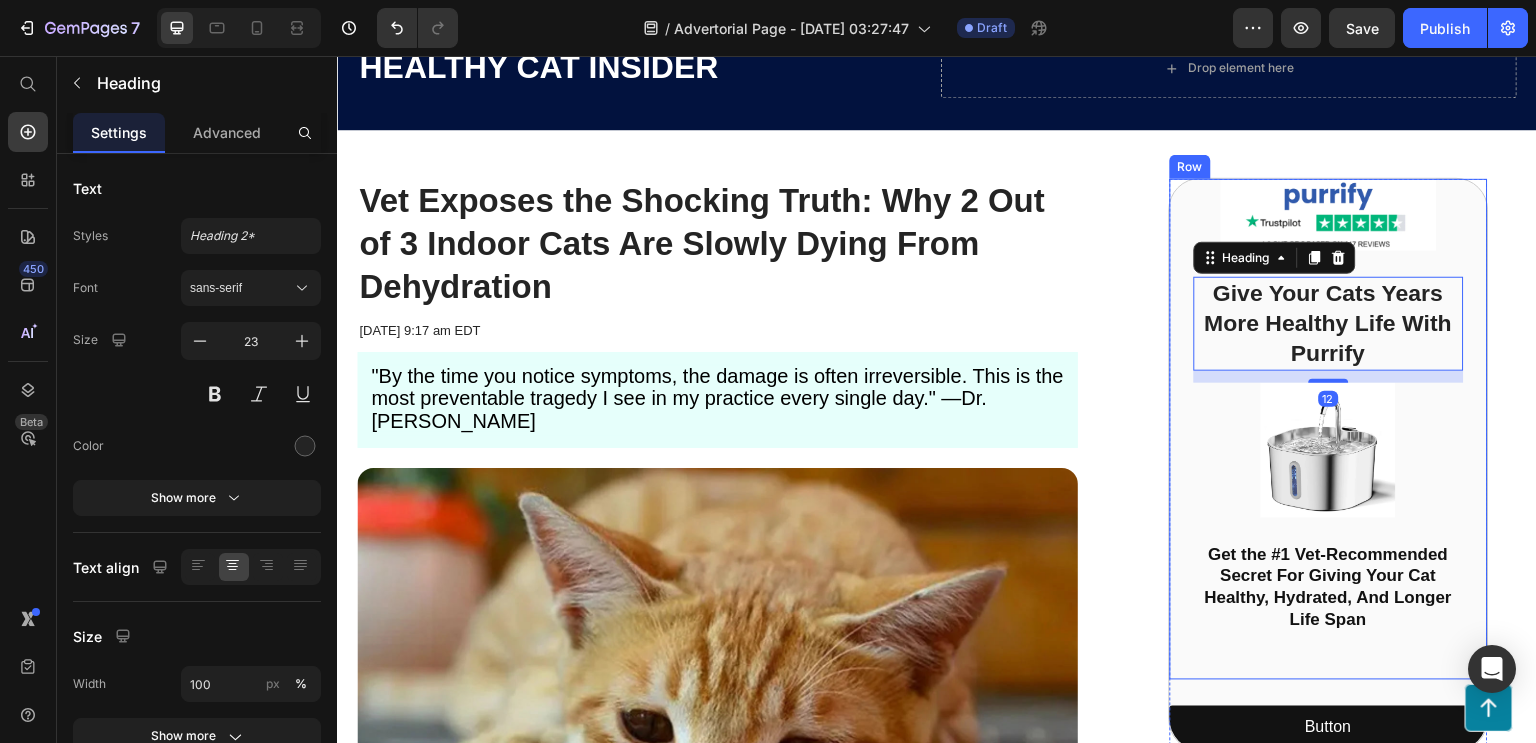 click on "Image Give Your Cats Years More Healthy Life With Purrify  Heading   12 Image Get the #1 Vet-Recommended Secret For Giving Your Cat Healthy, Hydrated, And Longer Life Span   Heading Row" at bounding box center (1329, 429) 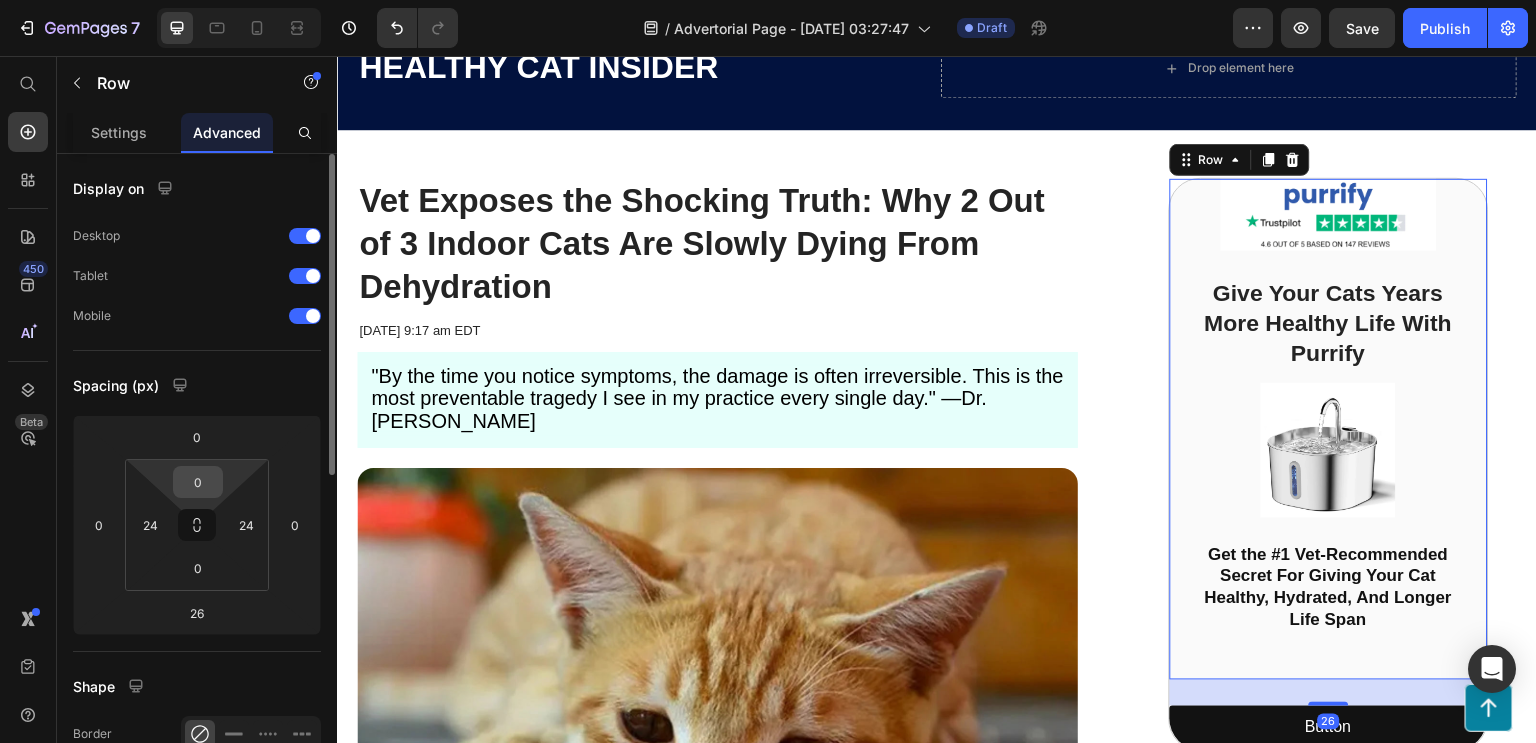 click on "0" at bounding box center [198, 482] 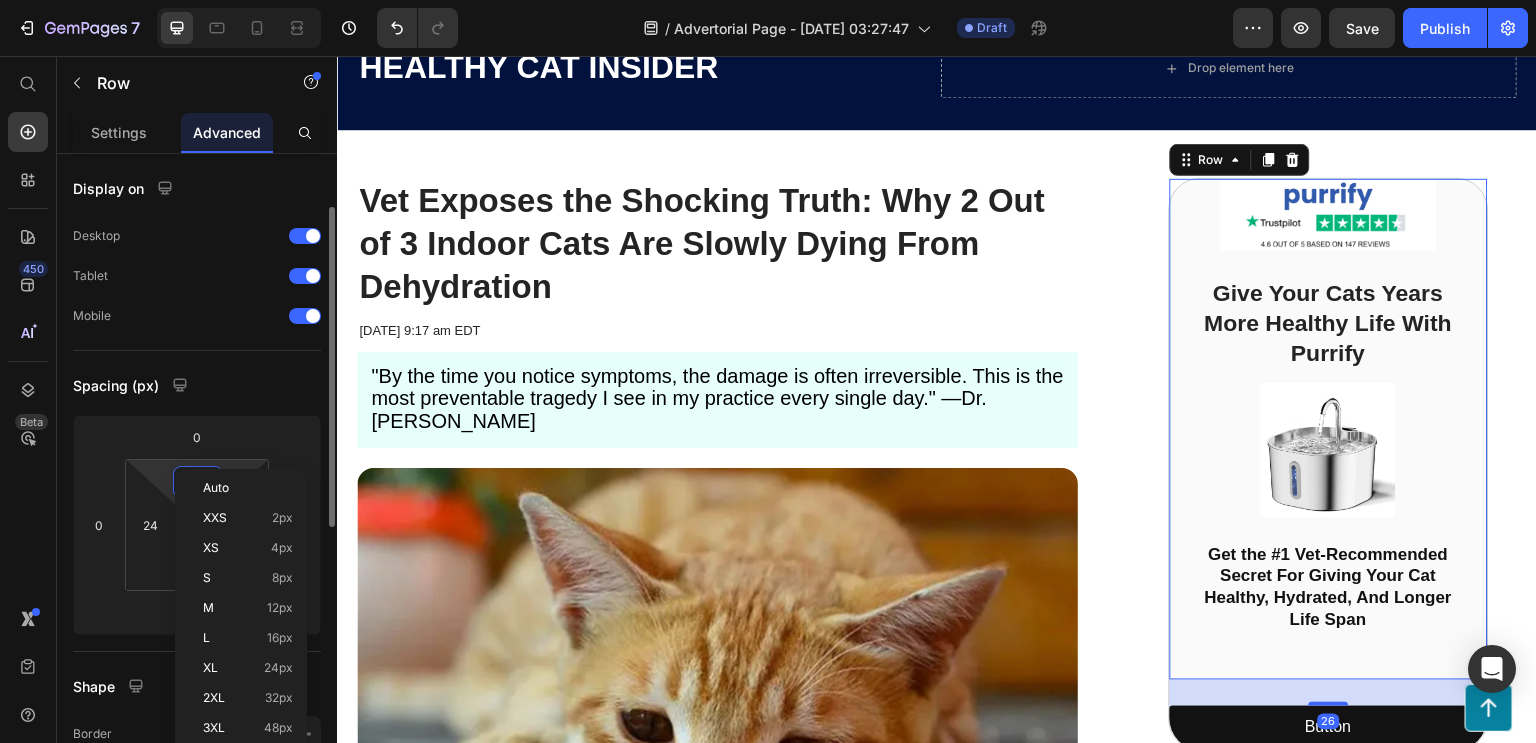 scroll, scrollTop: 36, scrollLeft: 0, axis: vertical 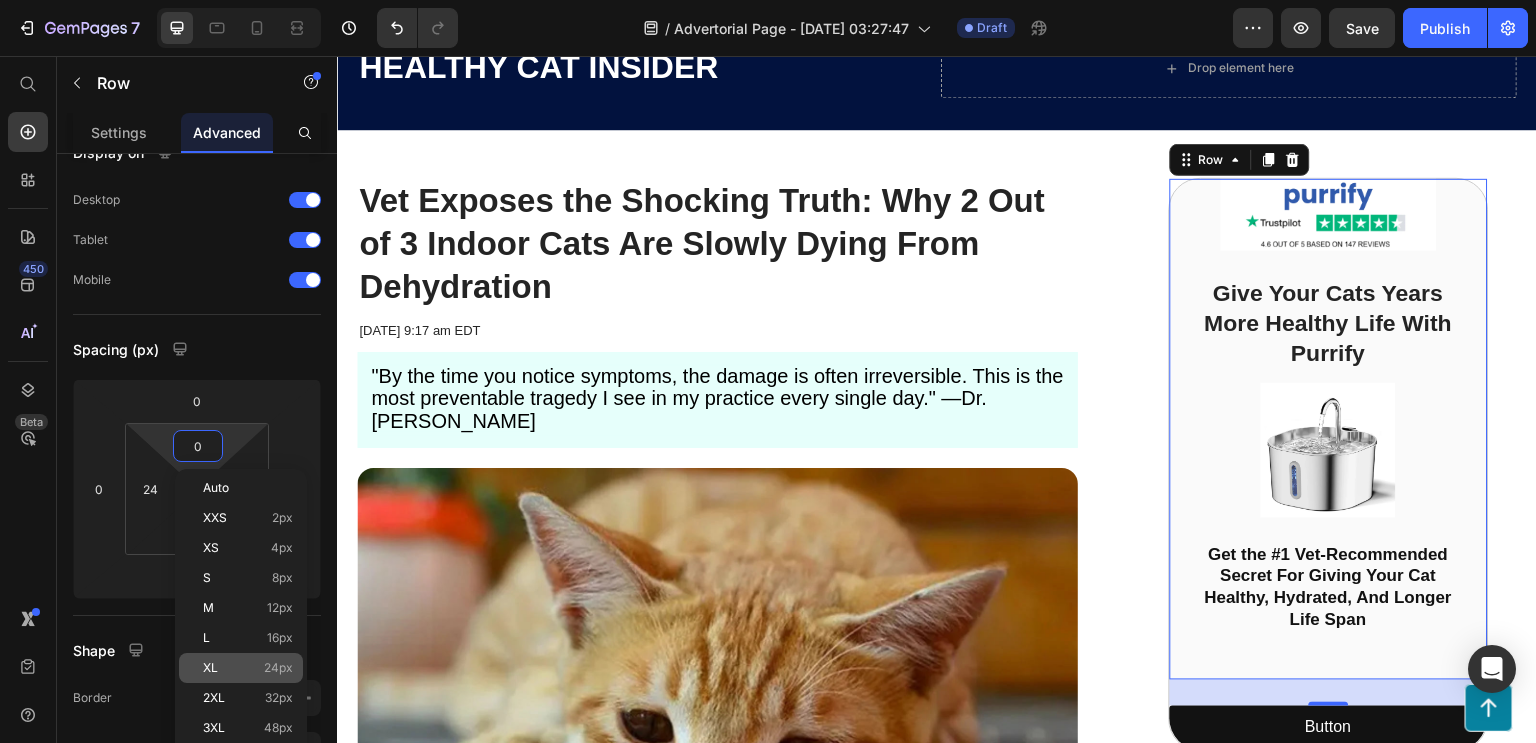 click on "XL 24px" at bounding box center (248, 668) 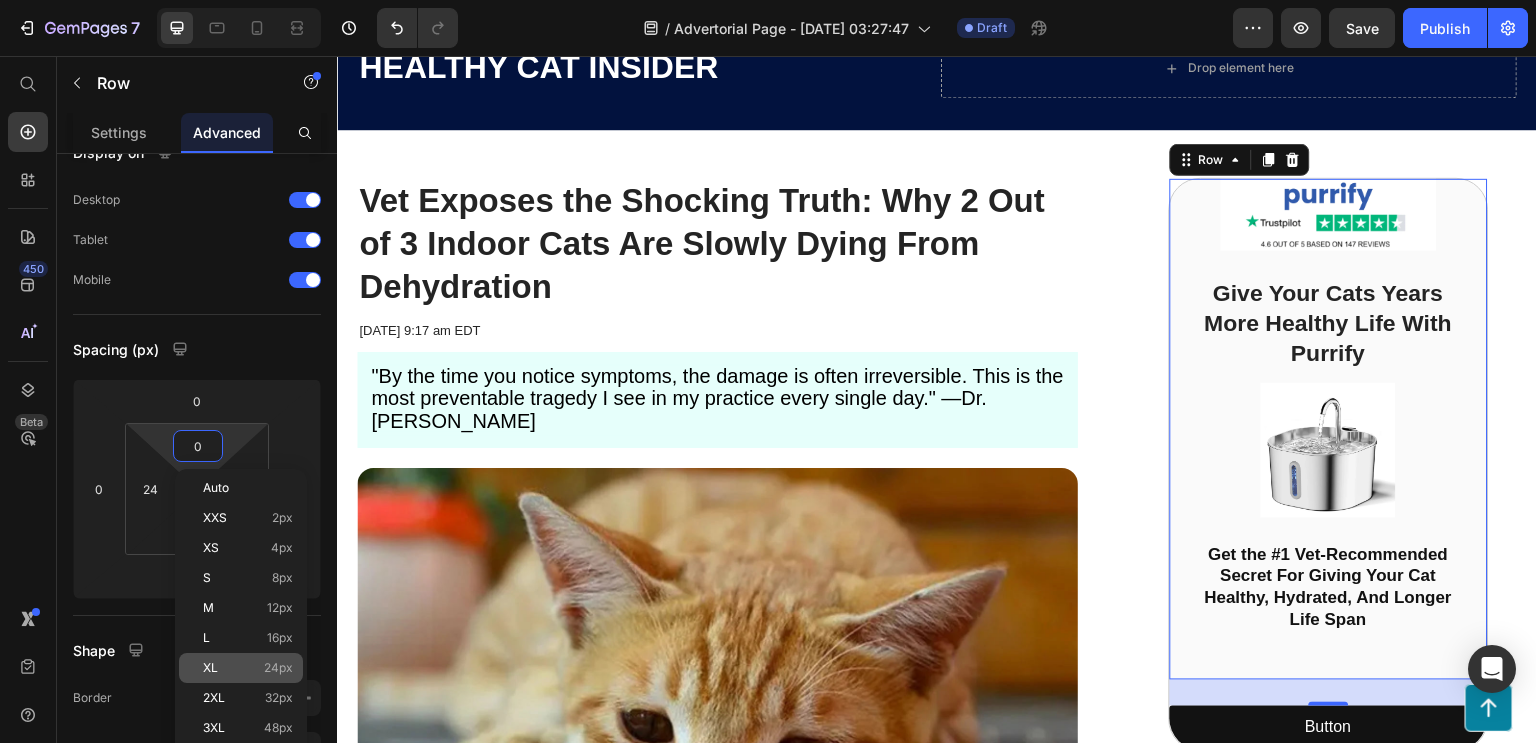 type on "24" 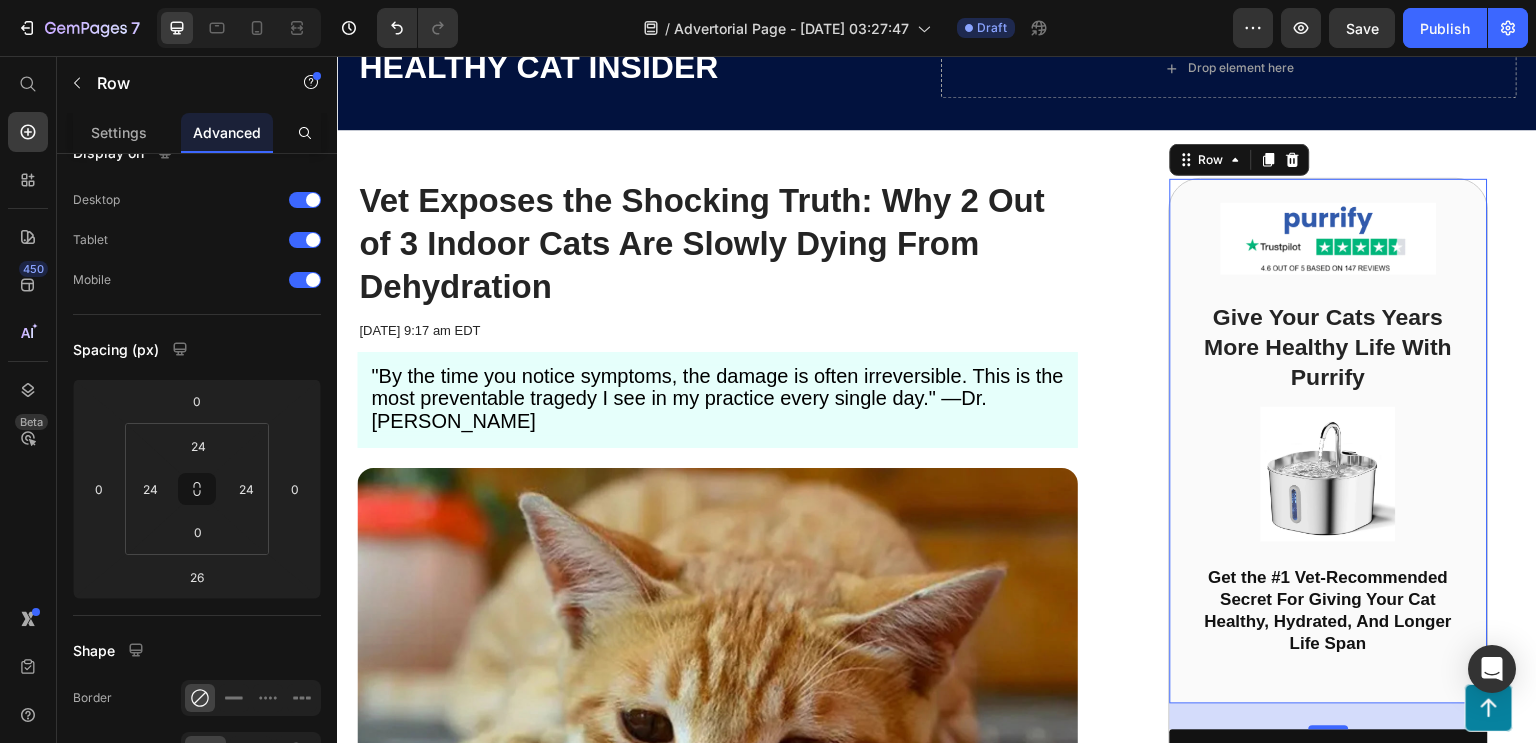 click on "Image Give Your Cats Years More Healthy Life With Purrify  Heading Image Get the #1 Vet-Recommended Secret For Giving Your Cat Healthy, Hydrated, And Longer Life Span   Heading Row   26" at bounding box center (1329, 441) 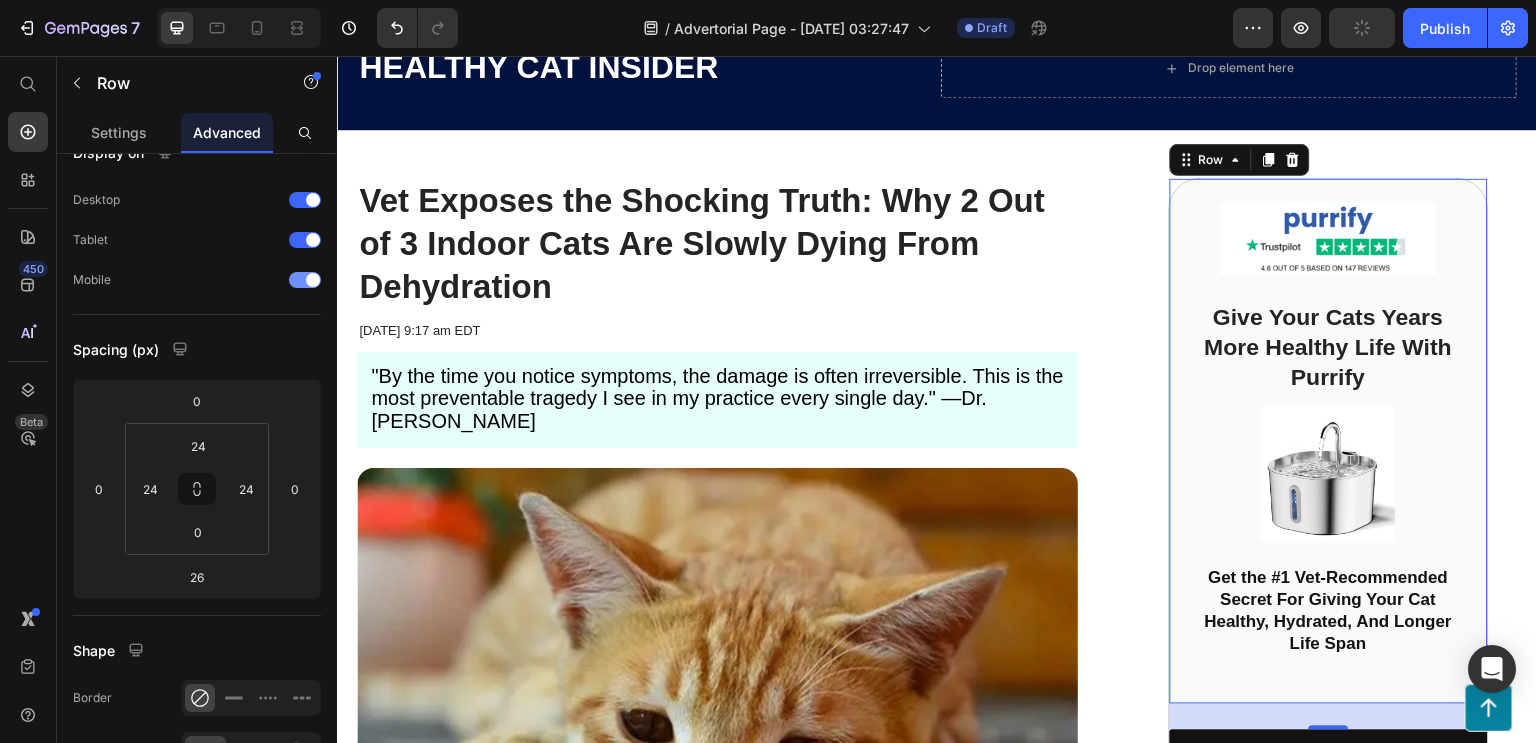 scroll, scrollTop: 656, scrollLeft: 0, axis: vertical 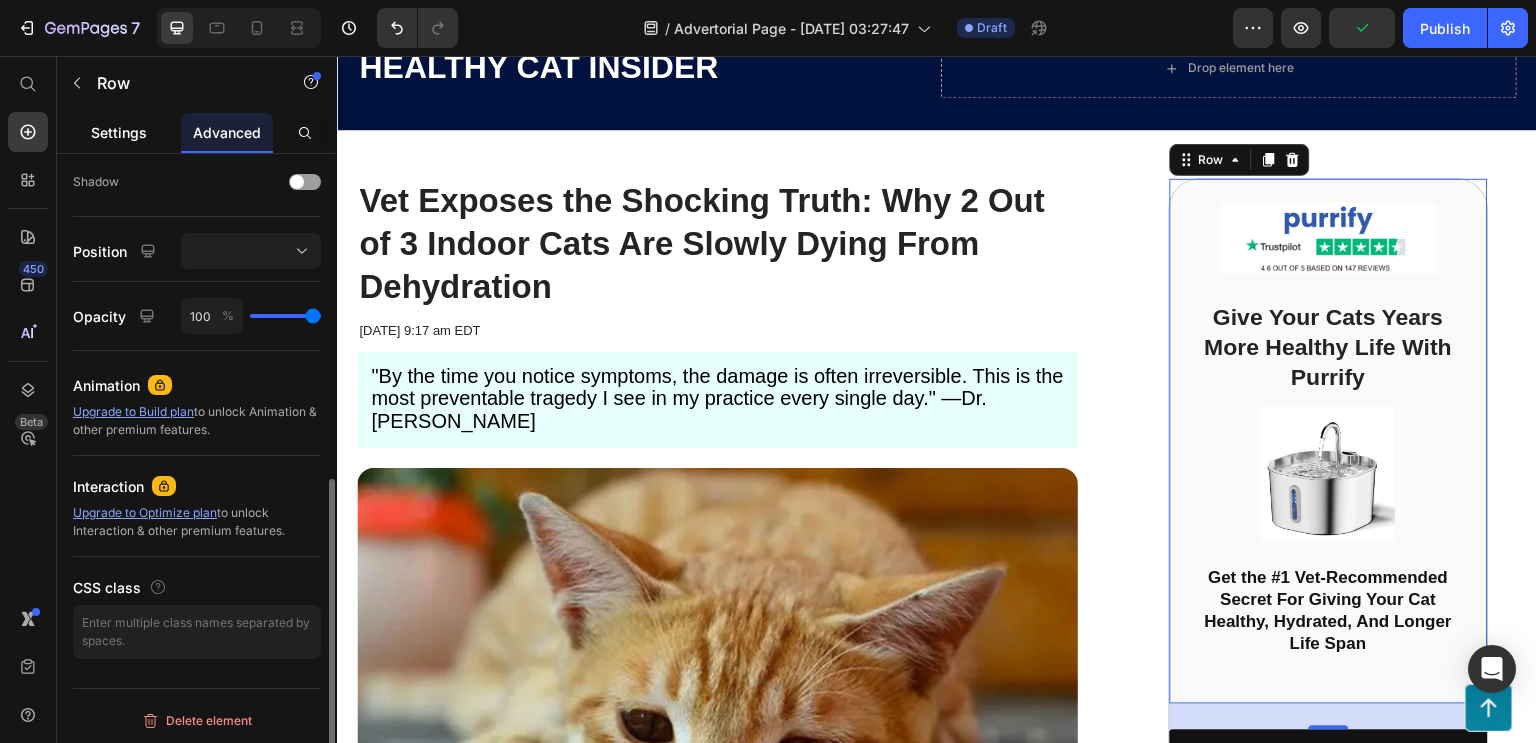 click on "Settings" at bounding box center (119, 132) 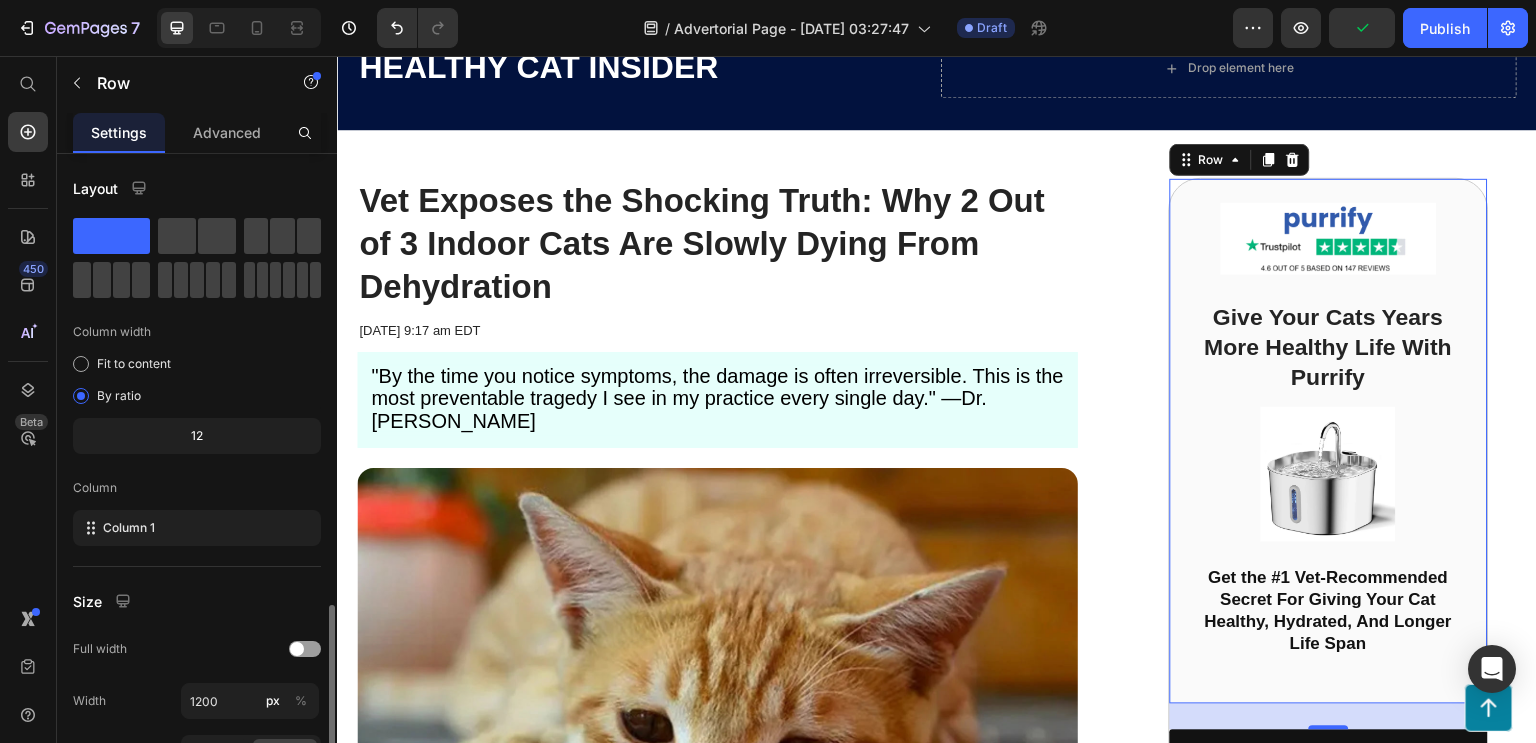 scroll, scrollTop: 264, scrollLeft: 0, axis: vertical 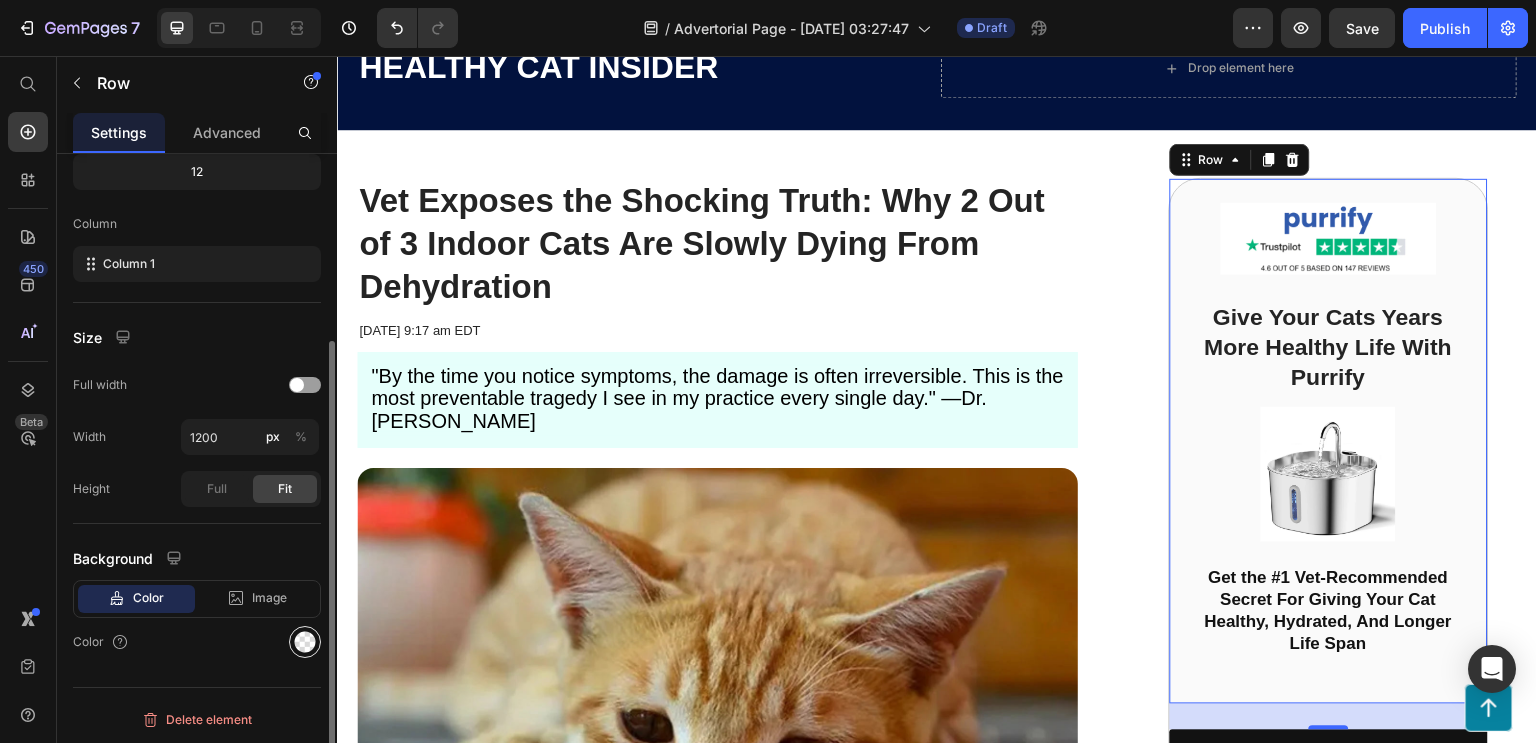 click at bounding box center [305, 642] 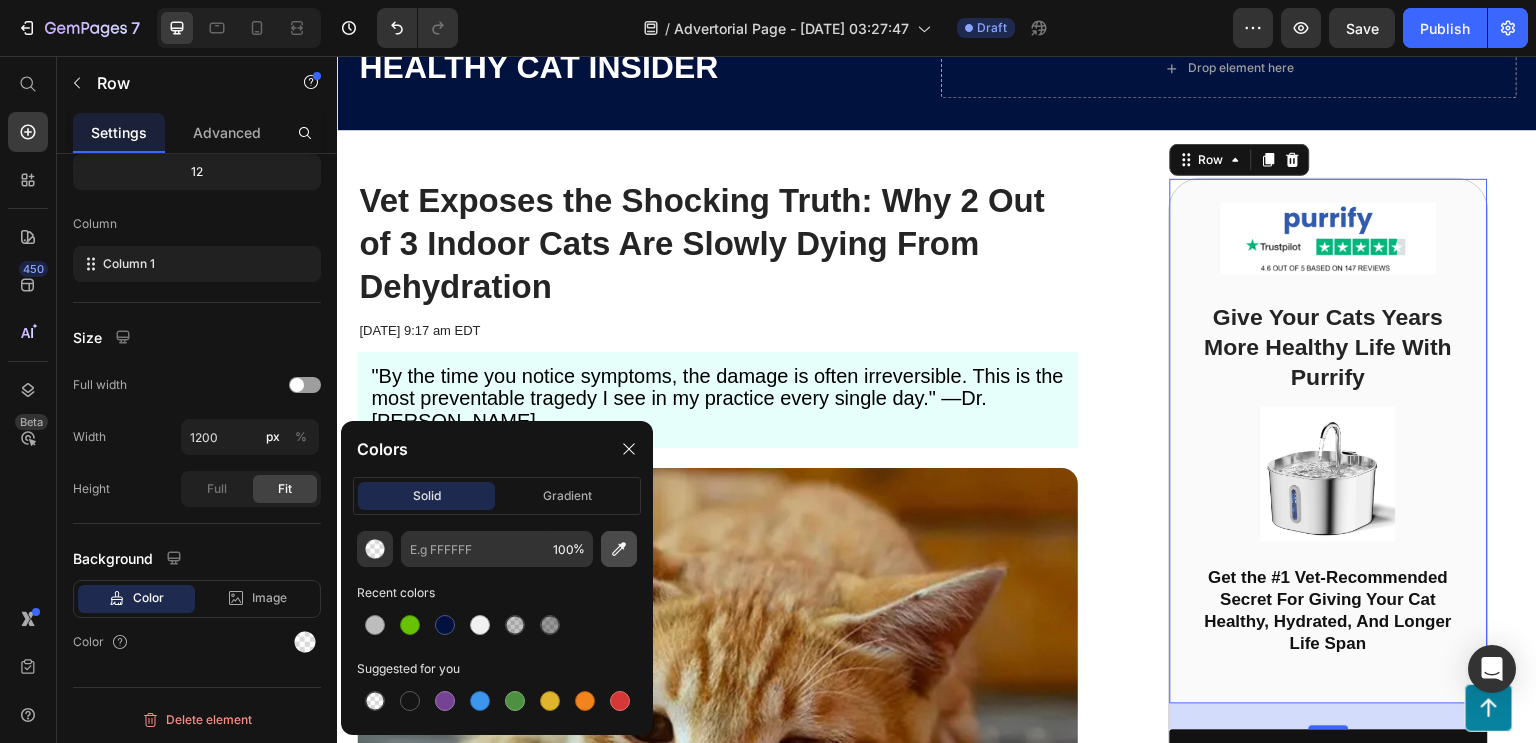 click 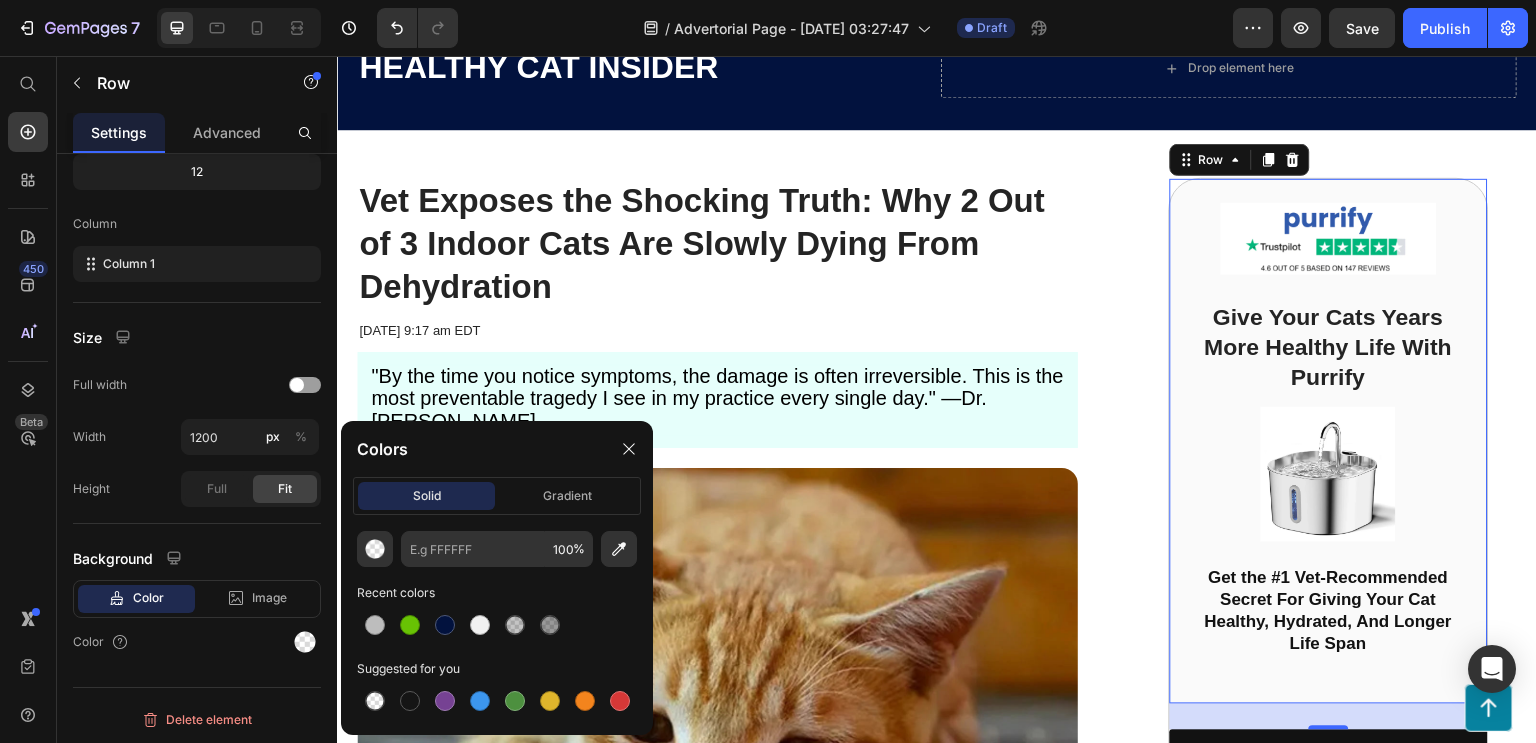 type on "FFFFFF" 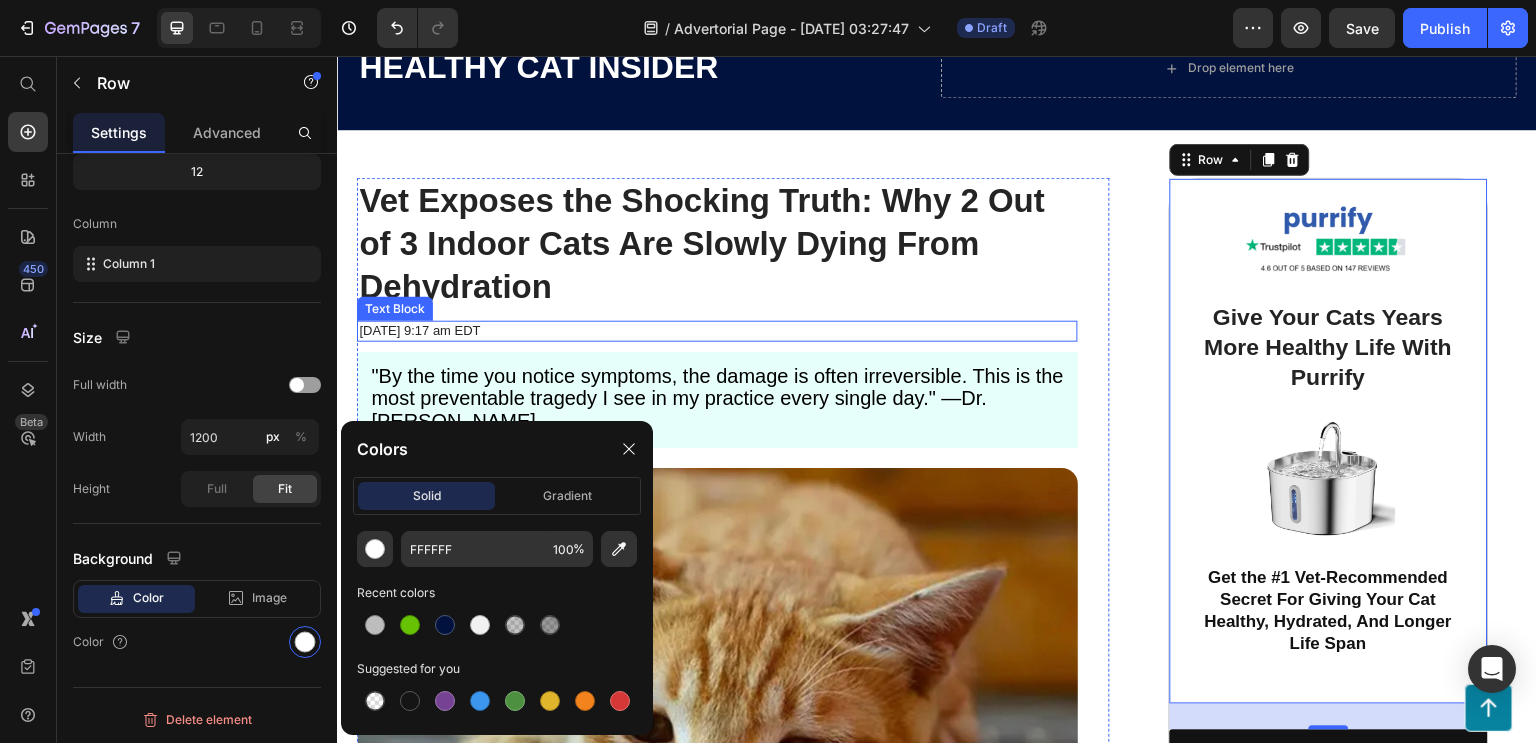 click on "[DATE] 9:17 am EDT" at bounding box center [717, 331] 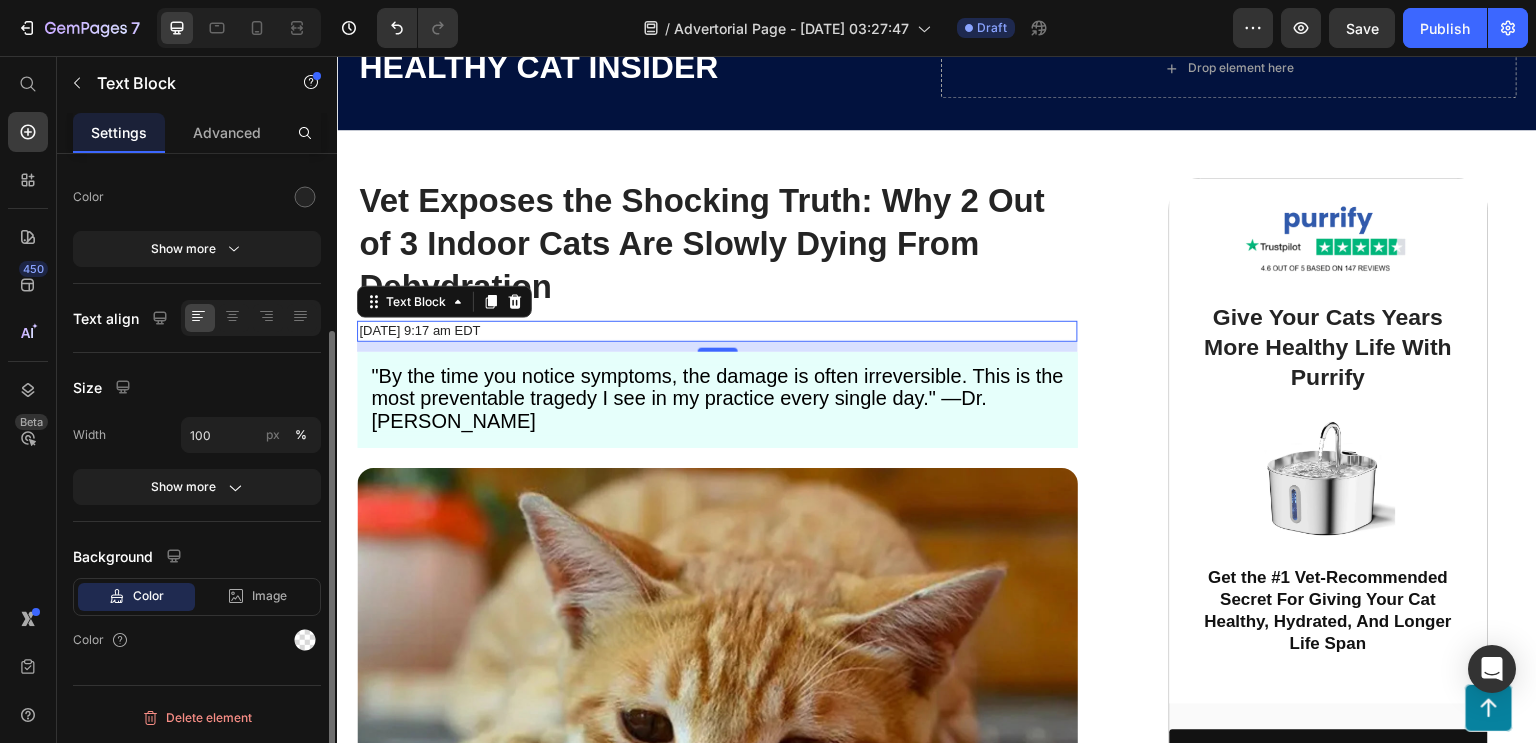 scroll, scrollTop: 0, scrollLeft: 0, axis: both 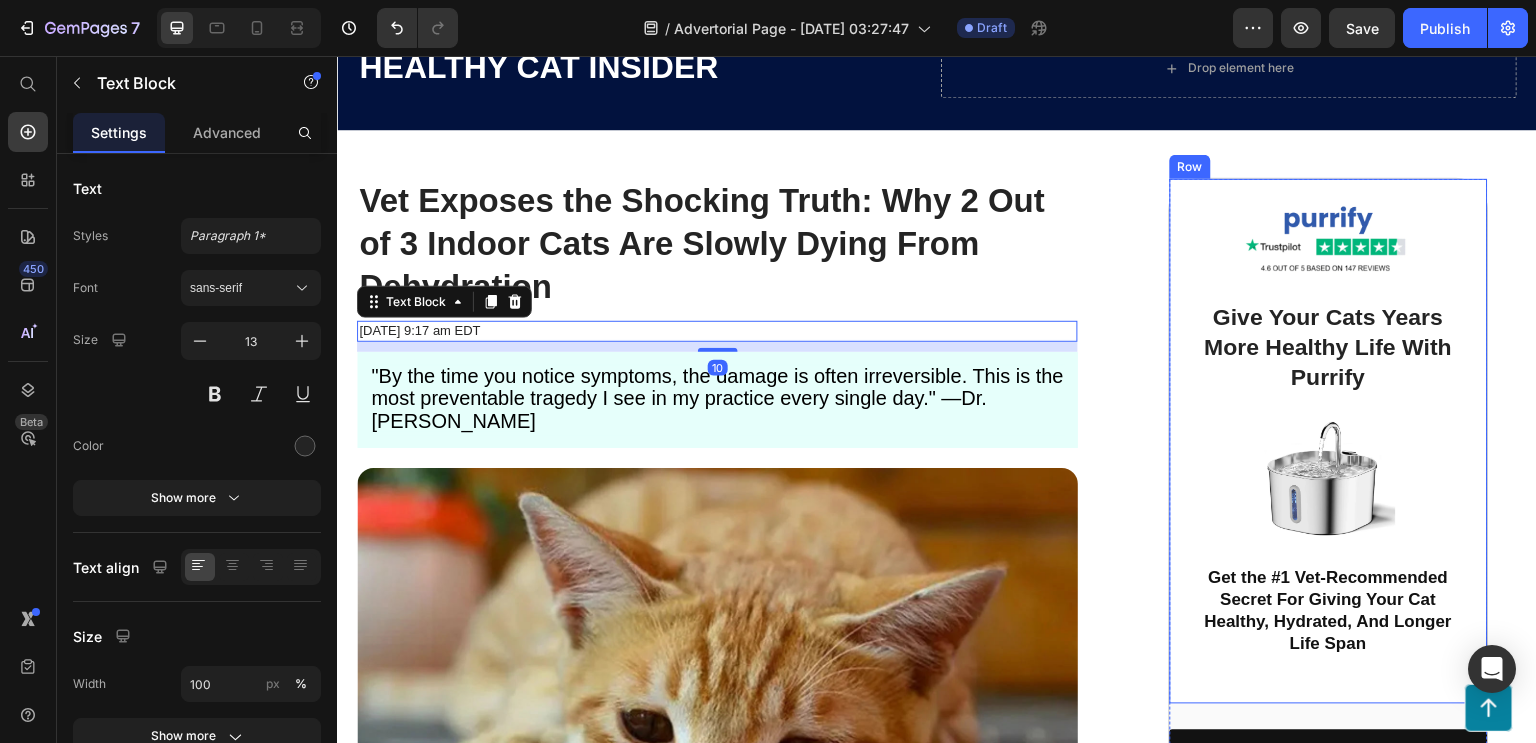 click on "Image Give Your Cats Years More Healthy Life With Purrify  Heading Image Get the #1 Vet-Recommended Secret For Giving Your Cat Healthy, Hydrated, And Longer Life Span   Heading Row" at bounding box center (1329, 441) 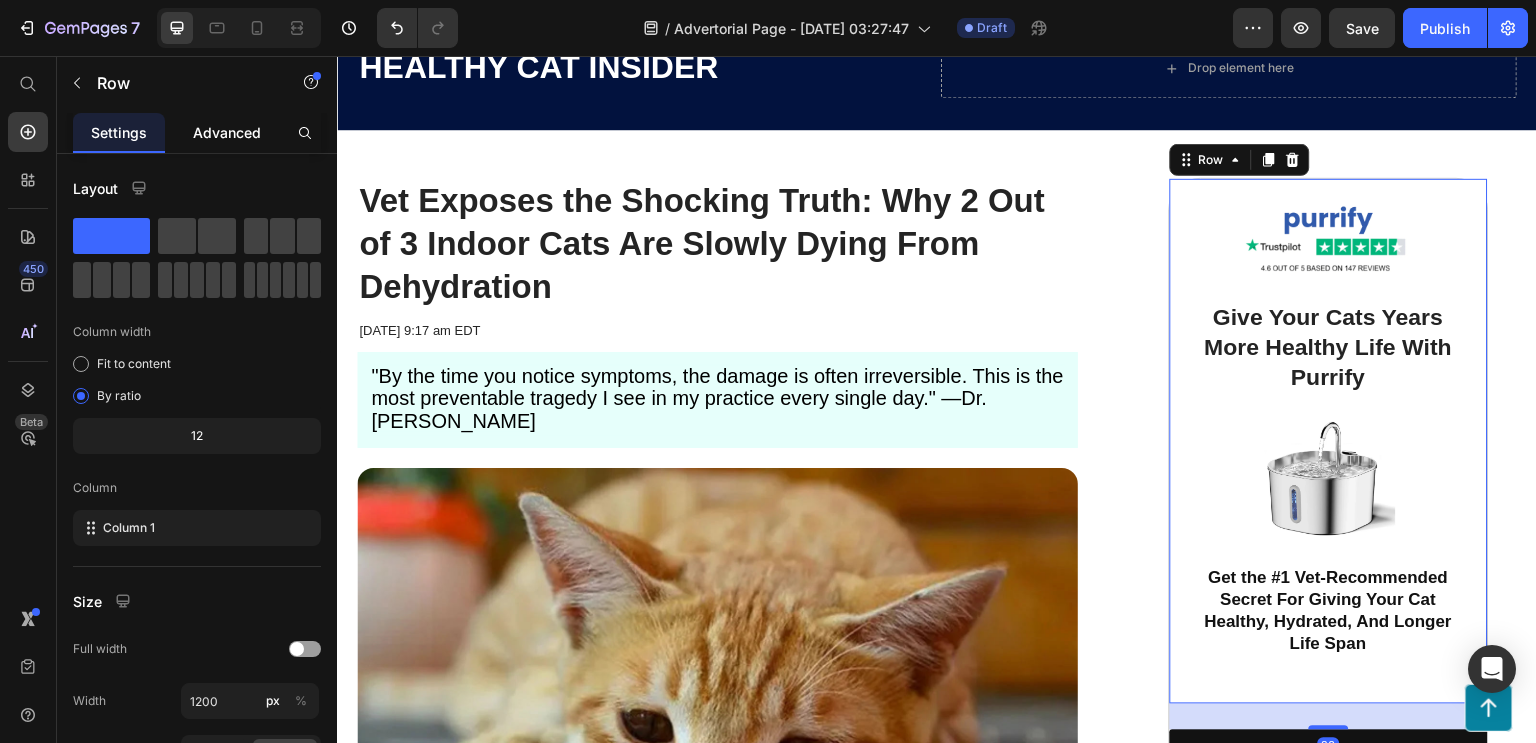 click on "Advanced" at bounding box center [227, 132] 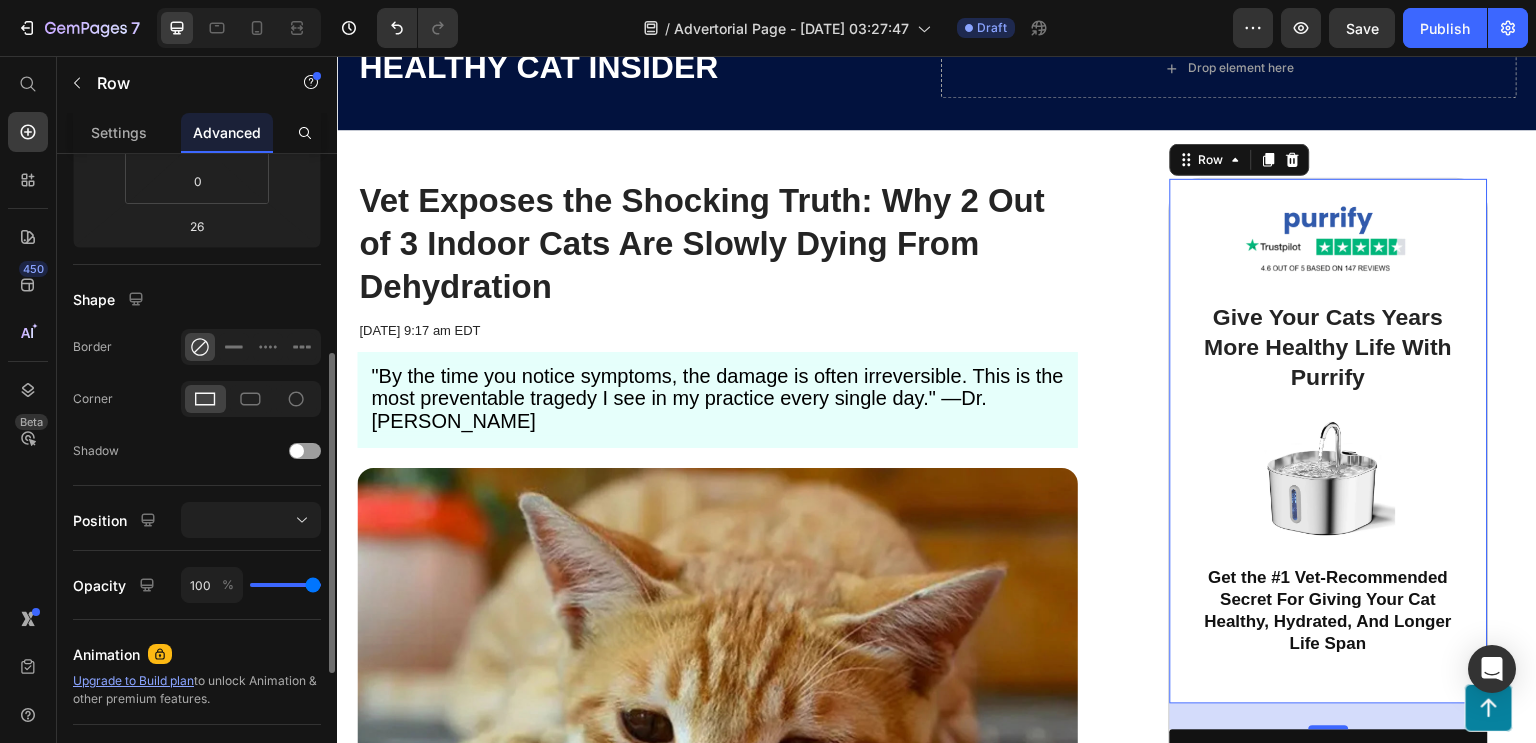 scroll, scrollTop: 400, scrollLeft: 0, axis: vertical 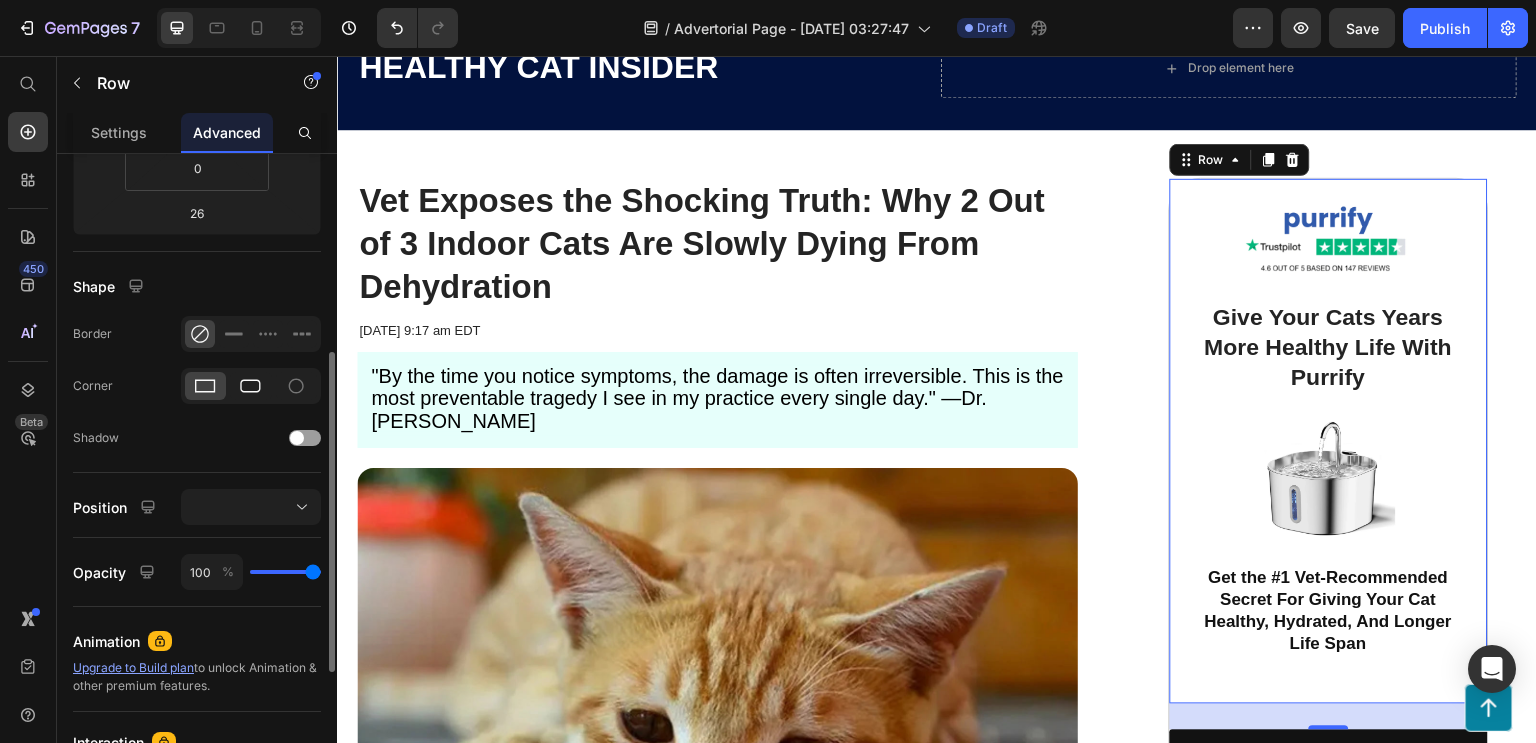 click 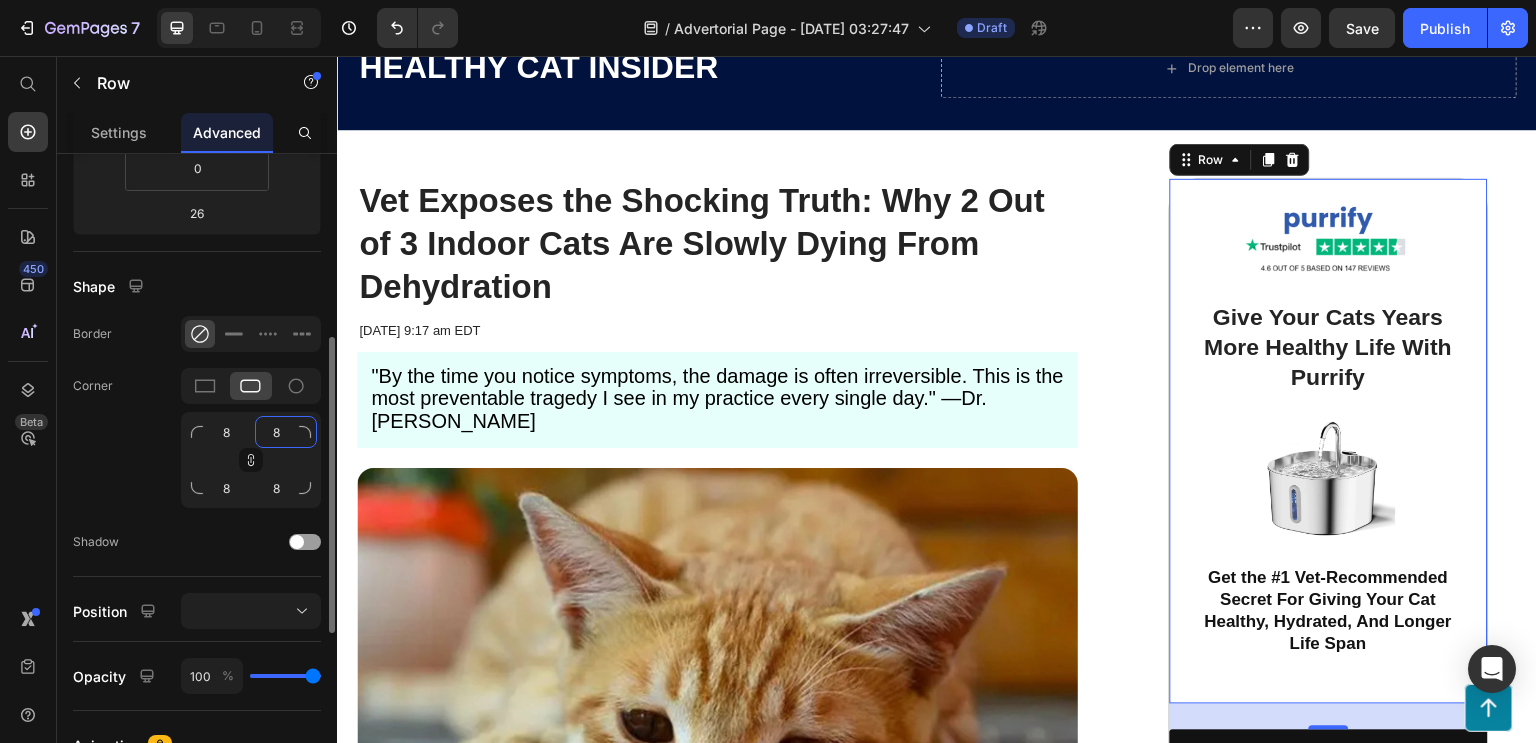 click on "8" 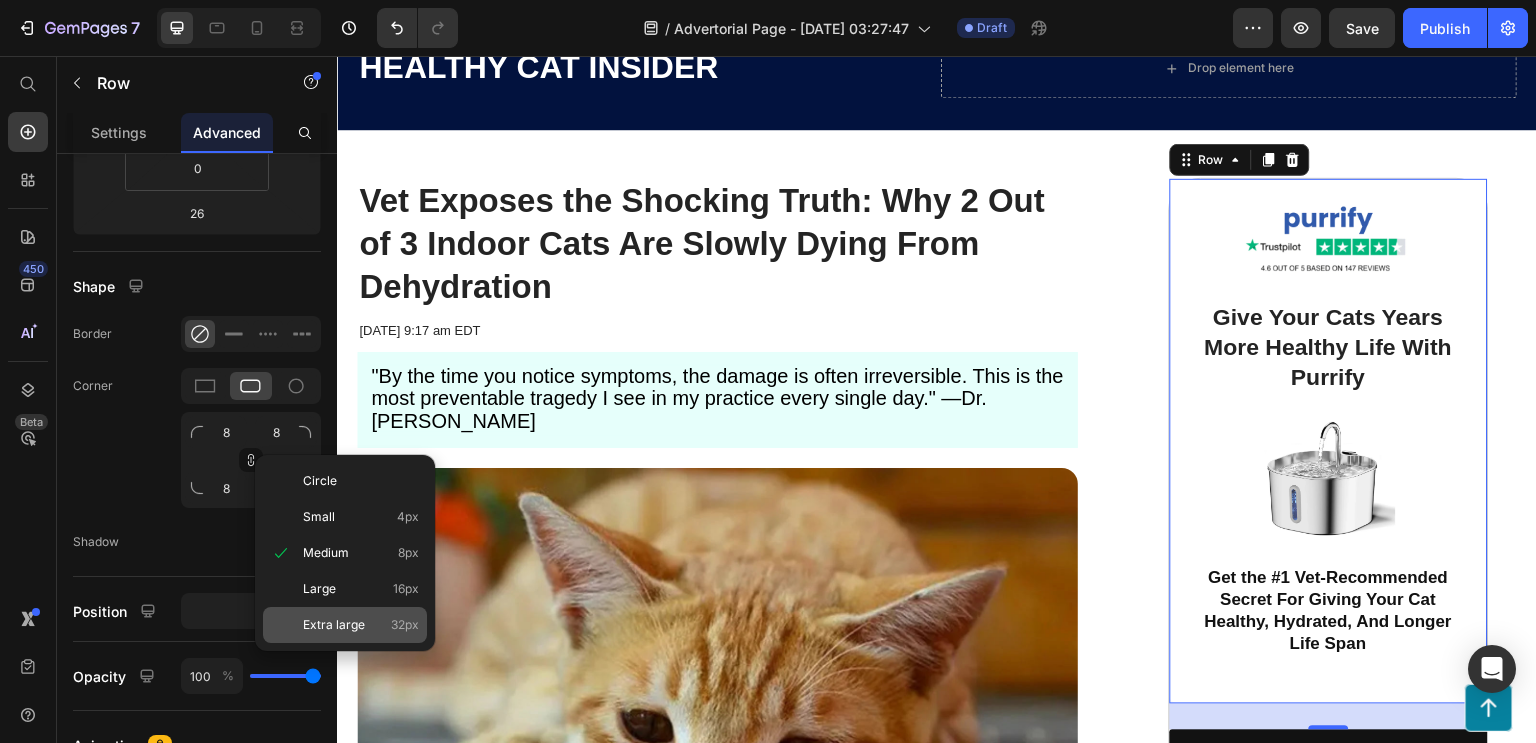 click on "Extra large" at bounding box center (334, 625) 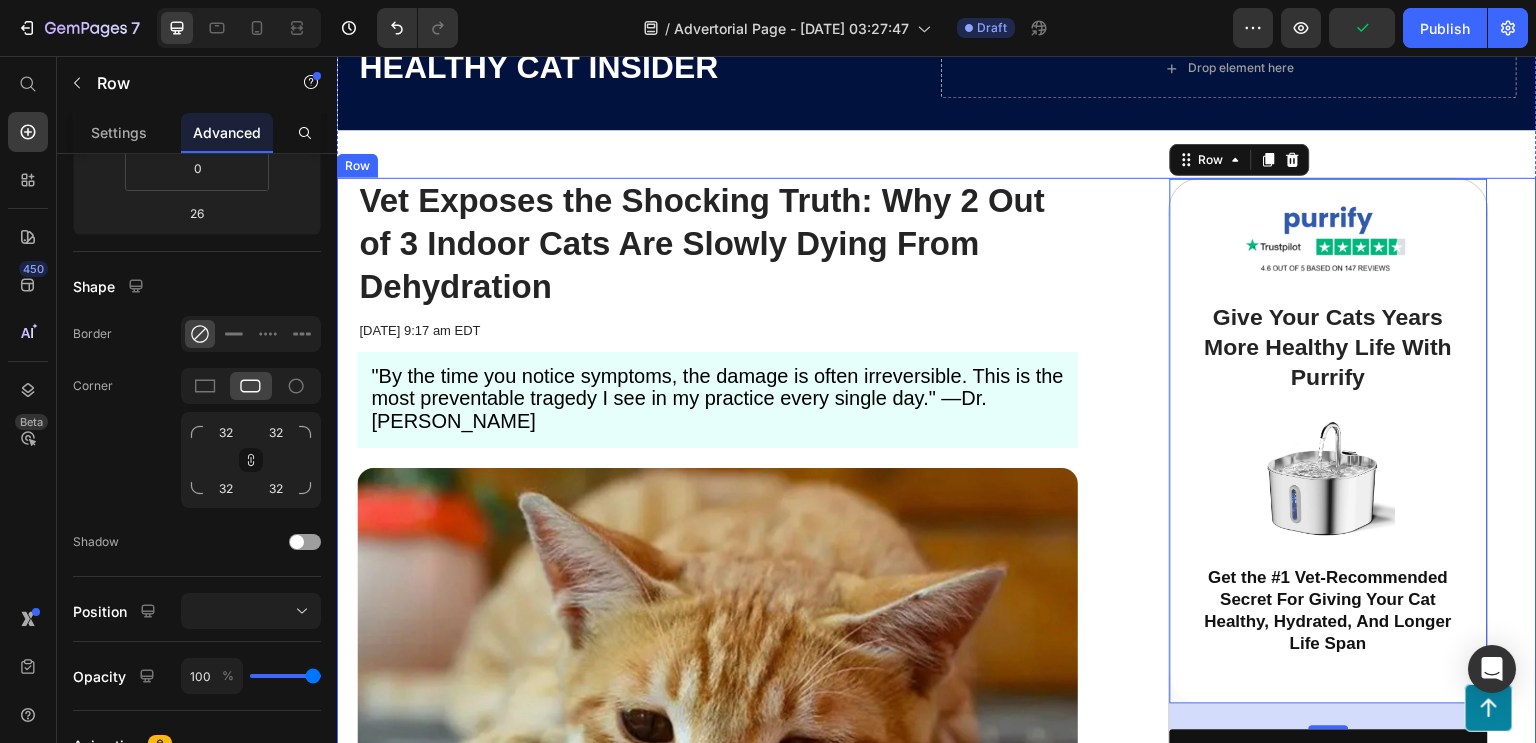 click on "Vet Exposes the Shocking Truth: Why 2 Out of 3 Indoor Cats Are Slowly Dying From Dehydration Heading [DATE] 9:17 am EDT Text Block "By the time you notice symptoms, the damage is often irreversible. This is the most preventable tragedy I see in my practice every single day." —Dr. [PERSON_NAME] Text Block Row Image Row Image Give Your Cats Years More Healthy Life With Purrify  Heading Image Get the #1 Vet-Recommended Secret For Giving Your Cat Healthy, Hydrated, And Longer Life Span   Heading Row   26 Button Button Row Row" at bounding box center [937, 575] 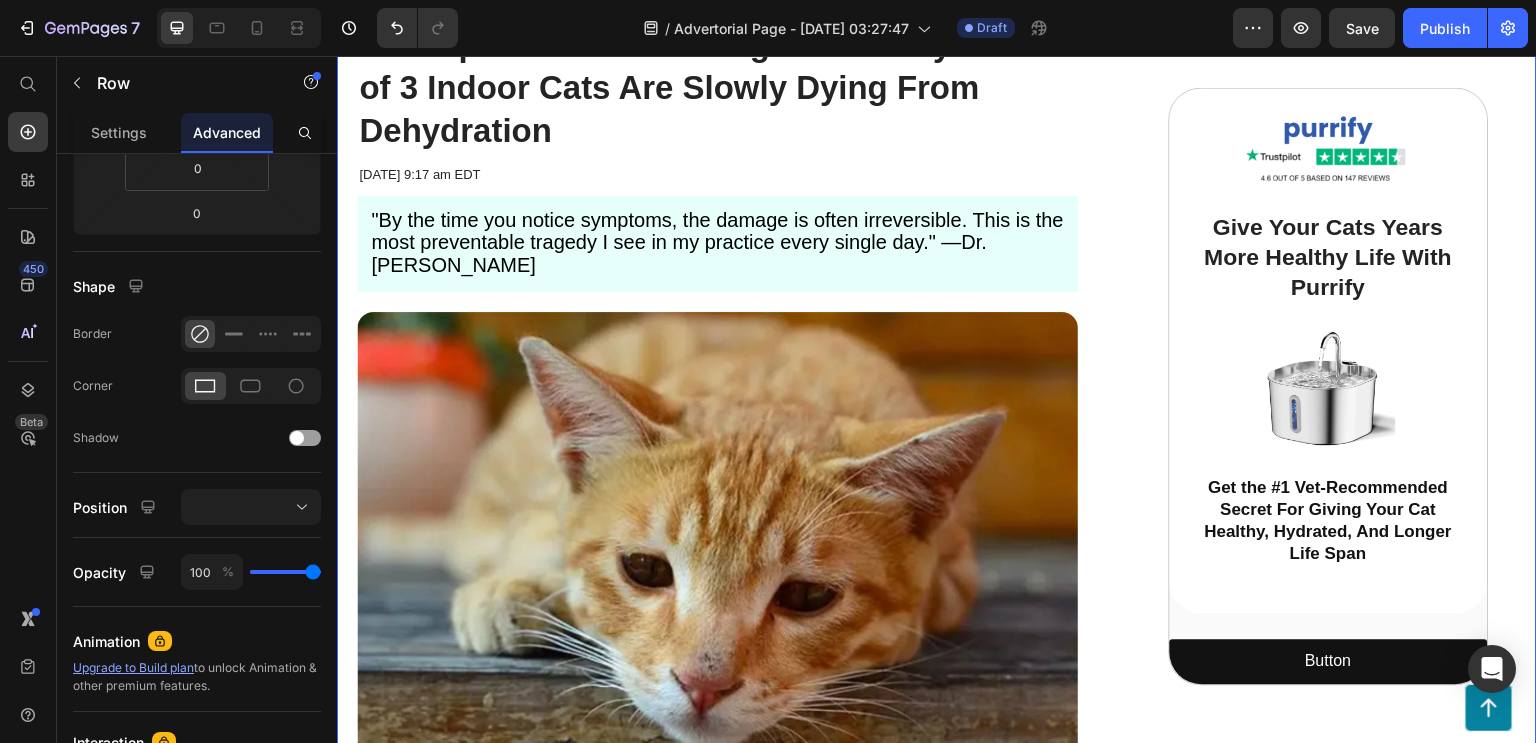scroll, scrollTop: 358, scrollLeft: 0, axis: vertical 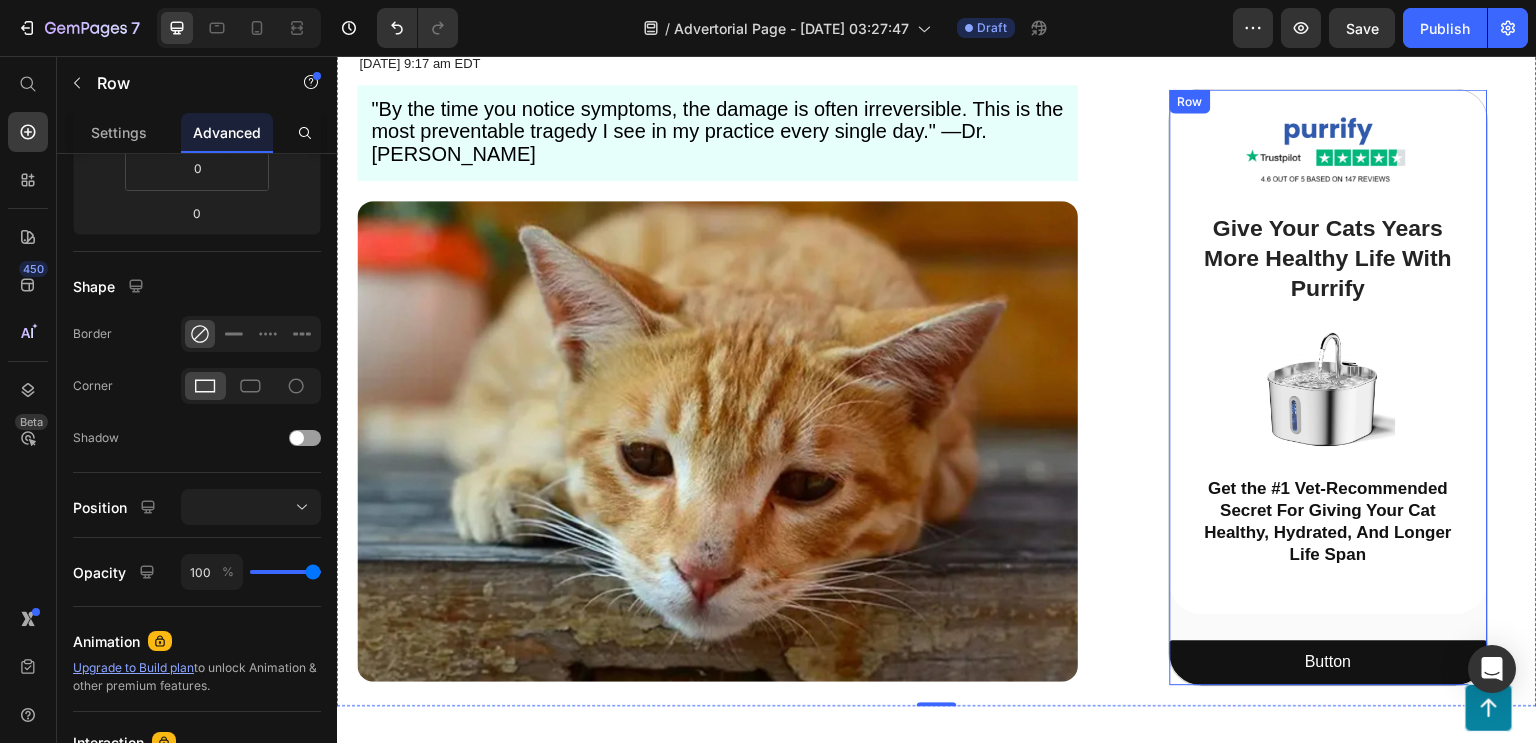 click on "Image Give Your Cats Years More Healthy Life With Purrify  Heading Image Get the #1 Vet-Recommended Secret For Giving Your Cat Healthy, Hydrated, And Longer Life Span   Heading Row Button Button" at bounding box center (1329, 387) 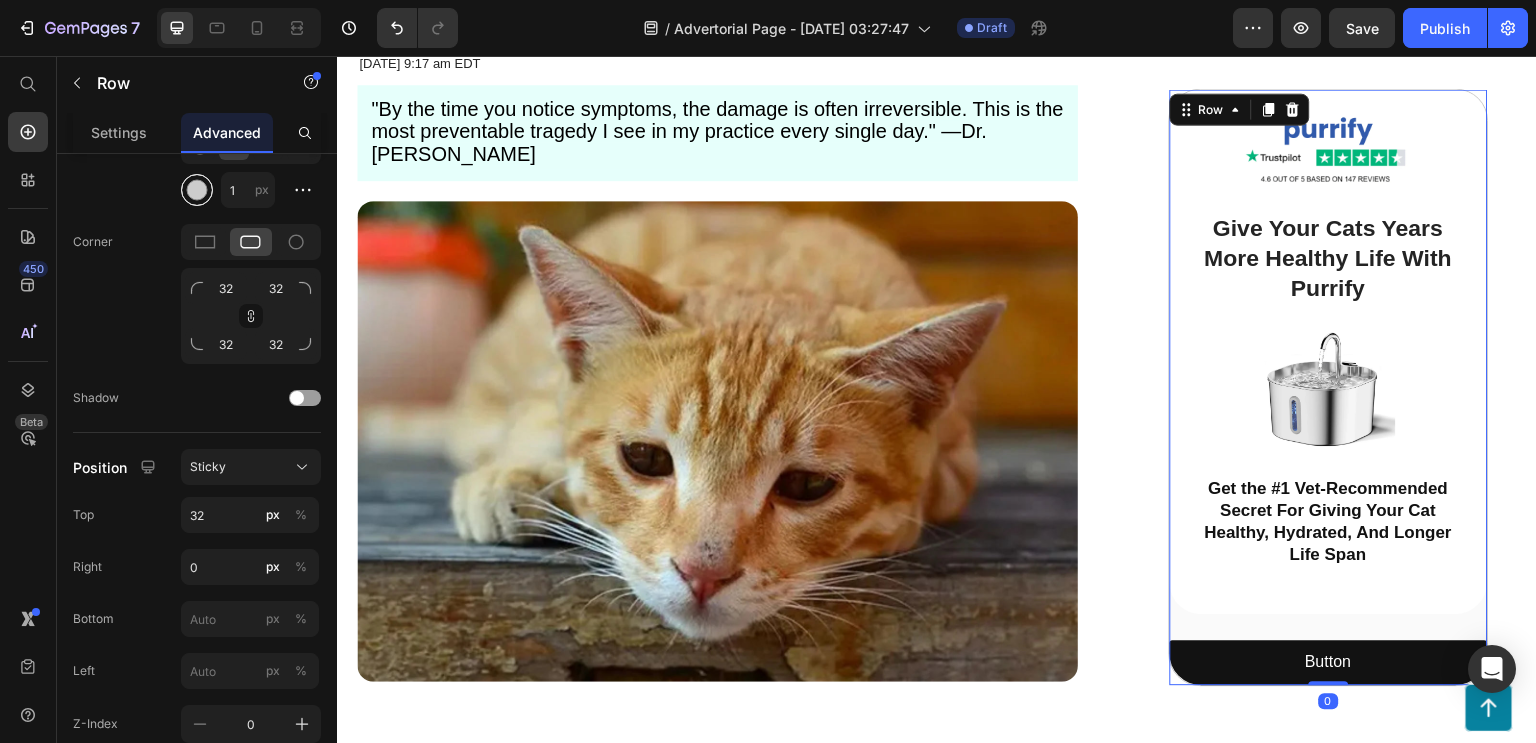 scroll, scrollTop: 1066, scrollLeft: 0, axis: vertical 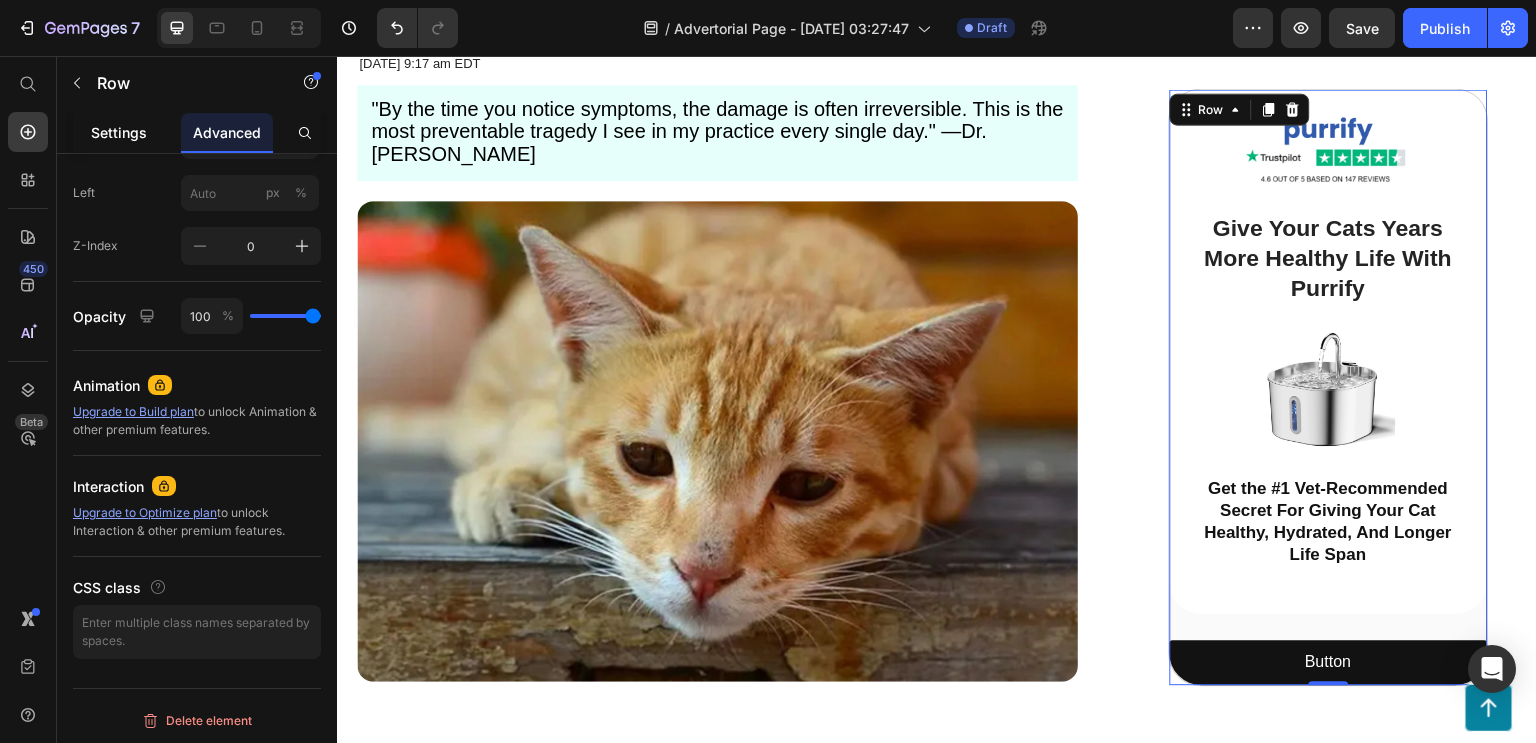 click on "Settings" at bounding box center (119, 132) 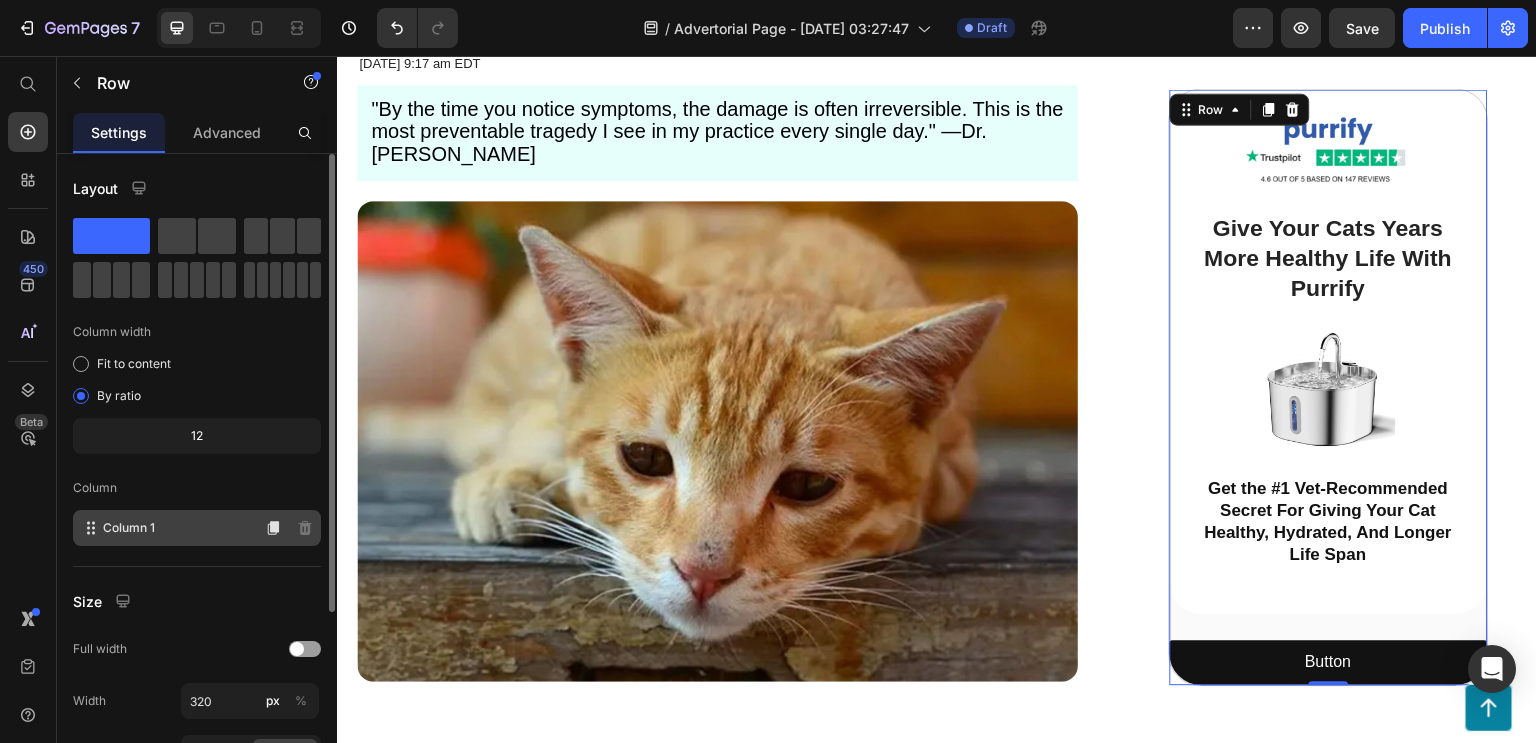 scroll, scrollTop: 264, scrollLeft: 0, axis: vertical 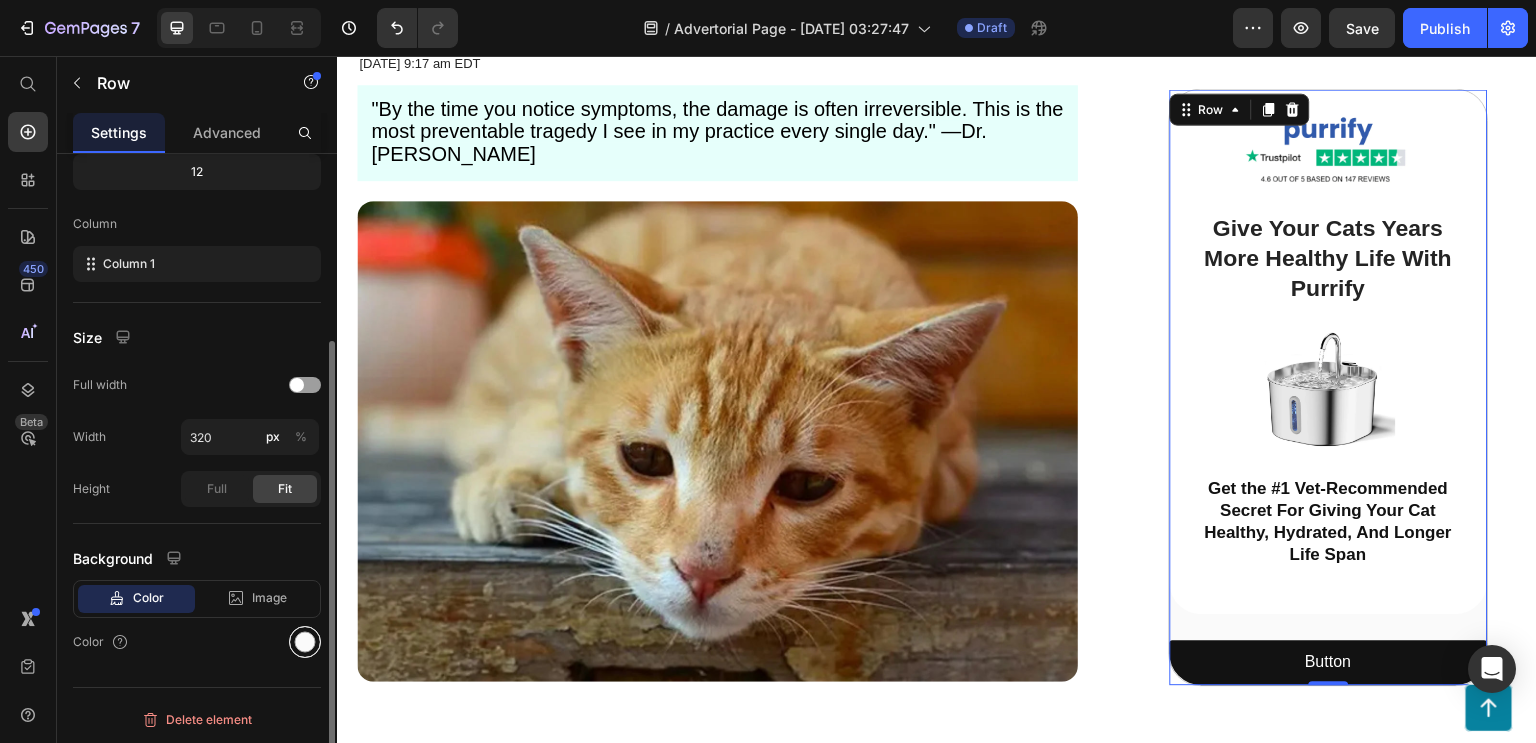 click at bounding box center [305, 642] 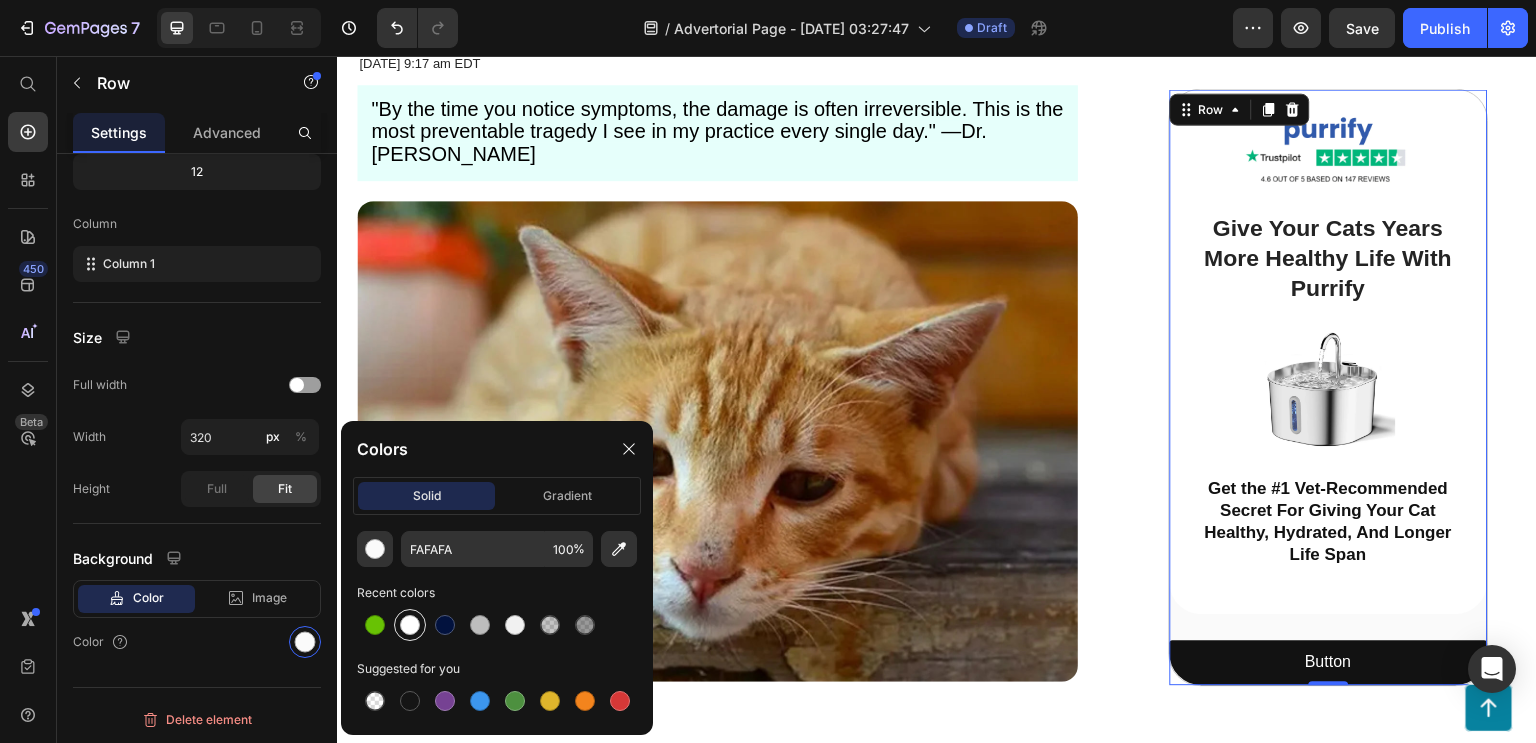 click at bounding box center (410, 625) 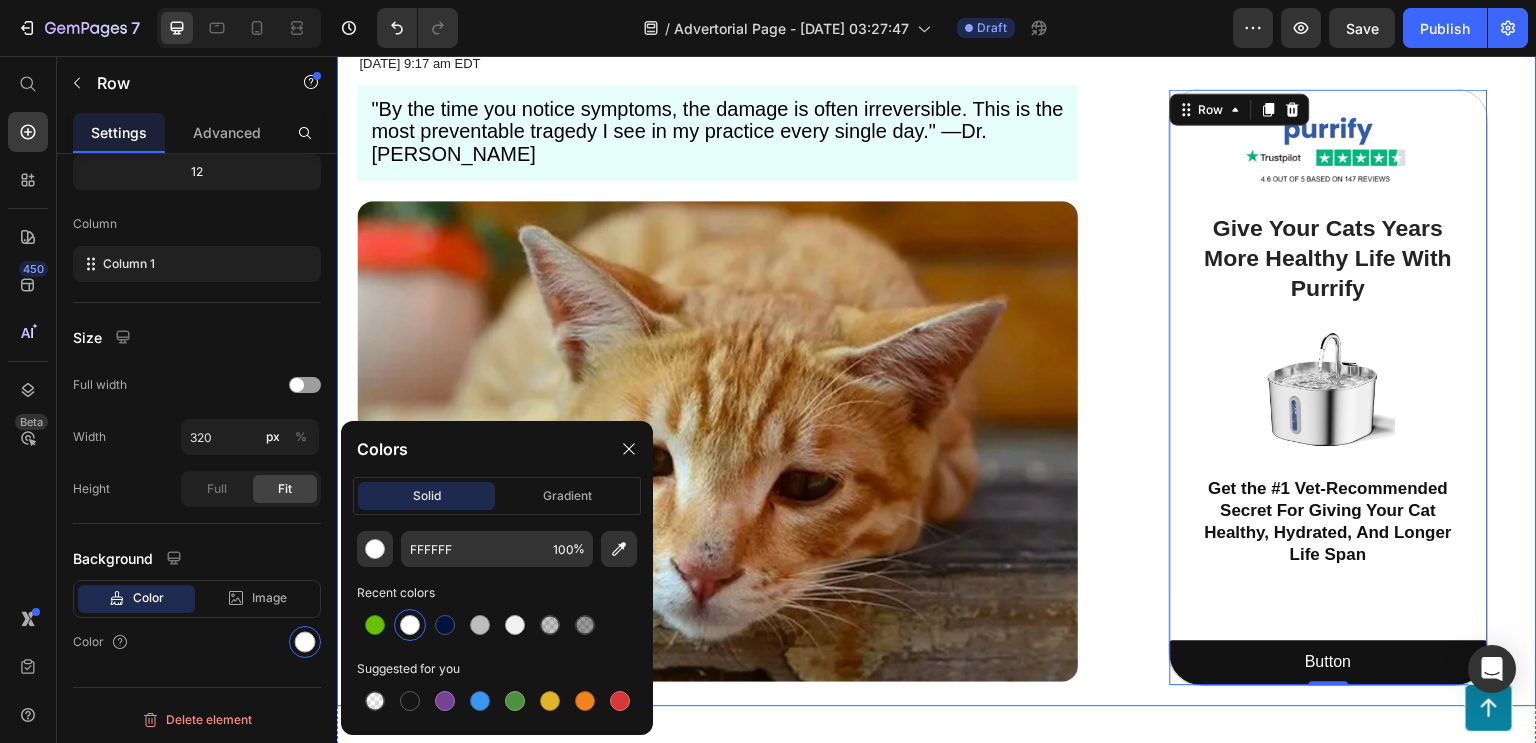 click on "Vet Exposes the Shocking Truth: Why 2 Out of 3 Indoor Cats Are Slowly Dying From Dehydration Heading [DATE] 9:17 am EDT Text Block "By the time you notice symptoms, the damage is often irreversible. This is the most preventable tragedy I see in my practice every single day." —Dr. [PERSON_NAME] Text Block Row Image Row Image Give Your Cats Years More Healthy Life With Purrify  Heading Image Get the #1 Vet-Recommended Secret For Giving Your Cat Healthy, Hydrated, And Longer Life Span   Heading Row Button Button Row   0 Row" at bounding box center (937, 308) 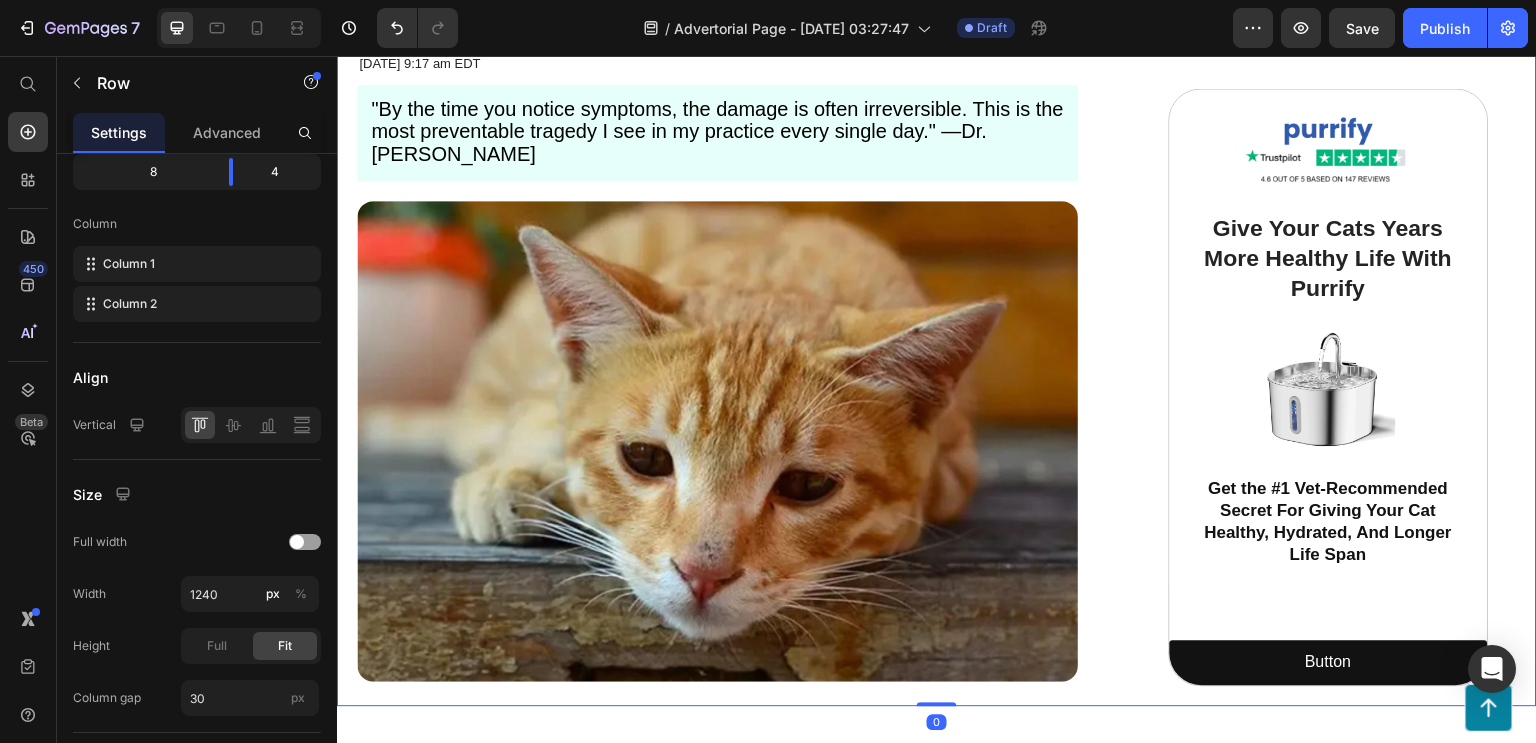 scroll, scrollTop: 264, scrollLeft: 0, axis: vertical 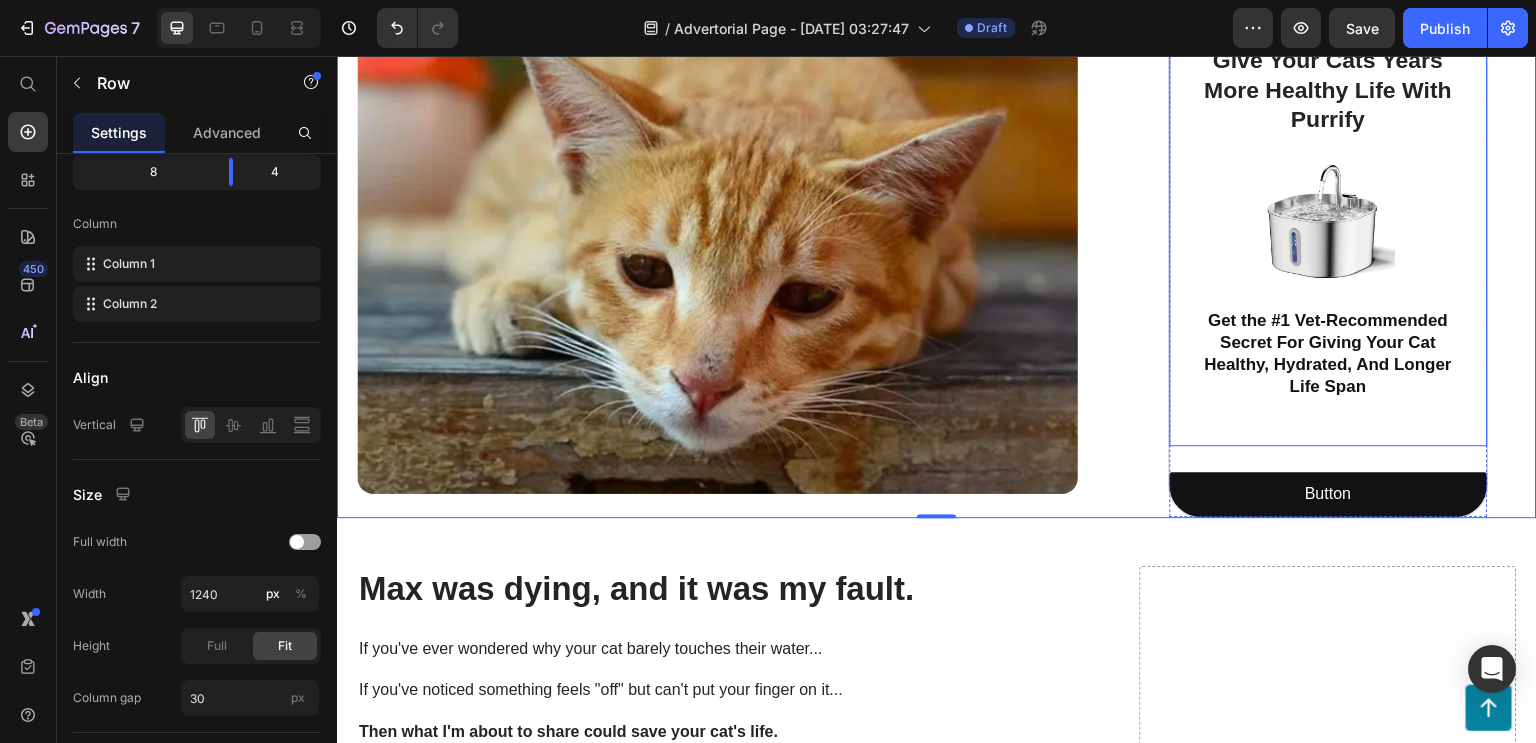click on "Image Give Your Cats Years More Healthy Life With Purrify  Heading Image Get the #1 Vet-Recommended Secret For Giving Your Cat Healthy, Hydrated, And Longer Life Span   Heading" at bounding box center [1329, 195] 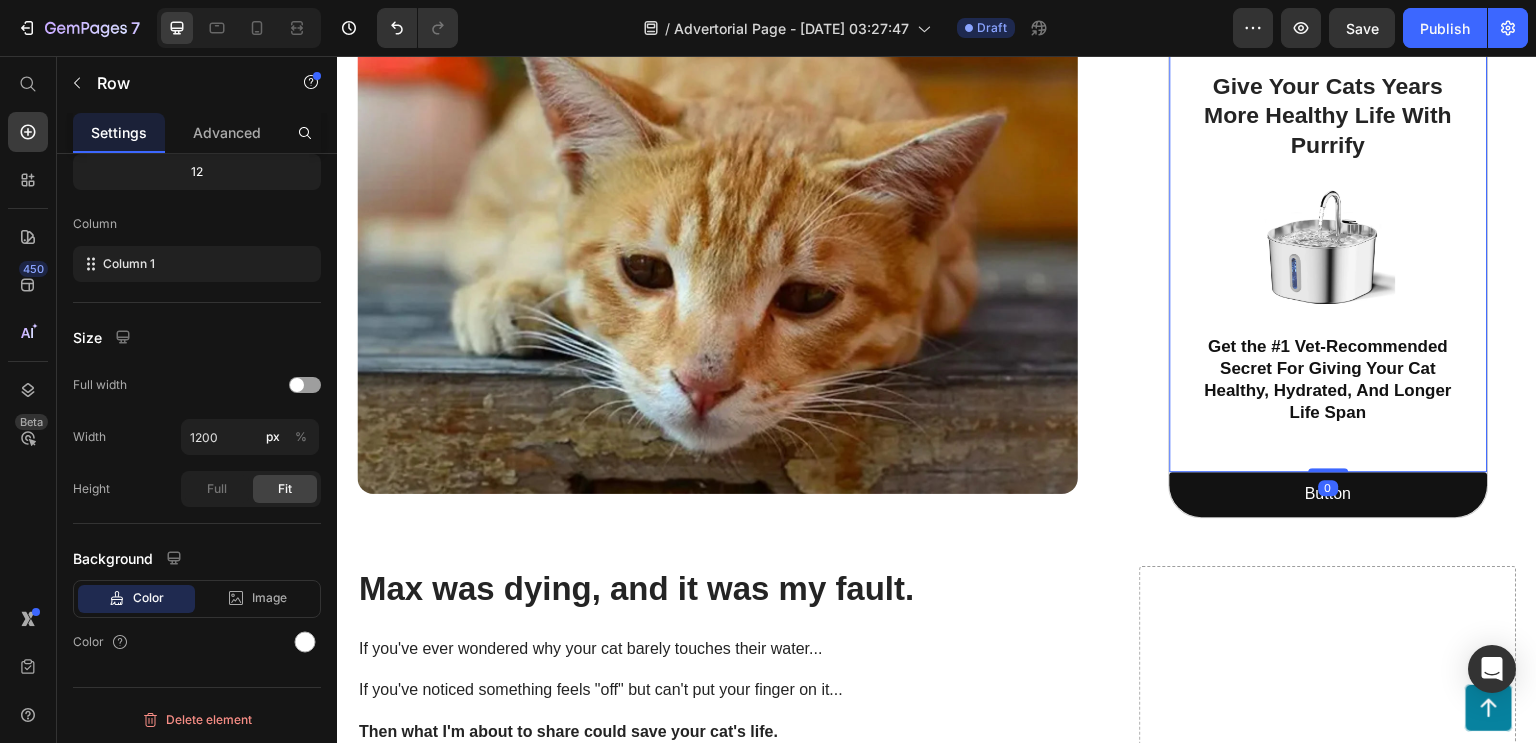 drag, startPoint x: 1326, startPoint y: 462, endPoint x: 1322, endPoint y: 402, distance: 60.133186 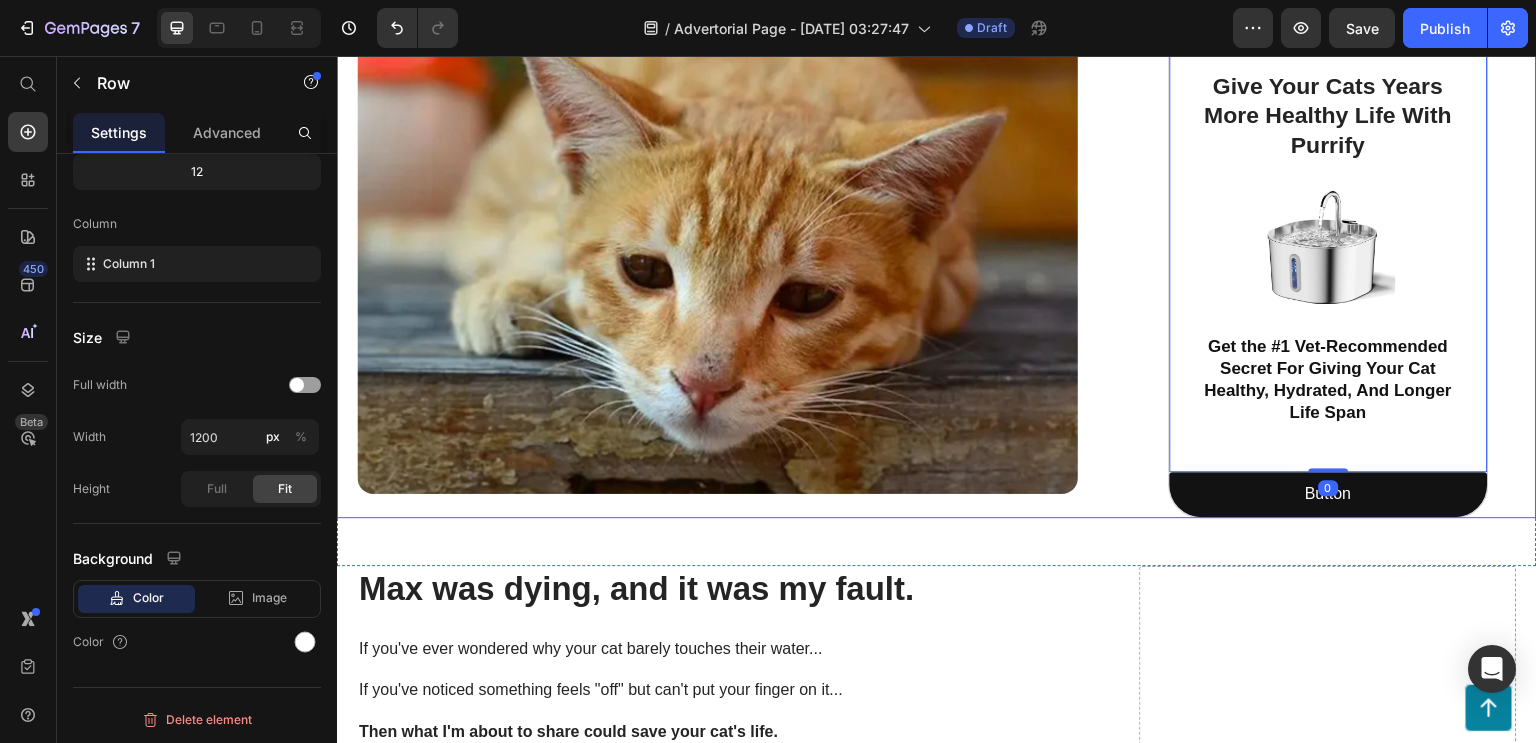 click on "Vet Exposes the Shocking Truth: Why 2 Out of 3 Indoor Cats Are Slowly Dying From Dehydration Heading [DATE] 9:17 am EDT Text Block "By the time you notice symptoms, the damage is often irreversible. This is the most preventable tragedy I see in my practice every single day." —Dr. [PERSON_NAME] Text Block Row Image Row Image Give Your Cats Years More Healthy Life With Purrify  Heading Image Get the #1 Vet-Recommended Secret For Giving Your Cat Healthy, Hydrated, And Longer Life Span   Heading Row   0 Button Button Row Row" at bounding box center [937, 120] 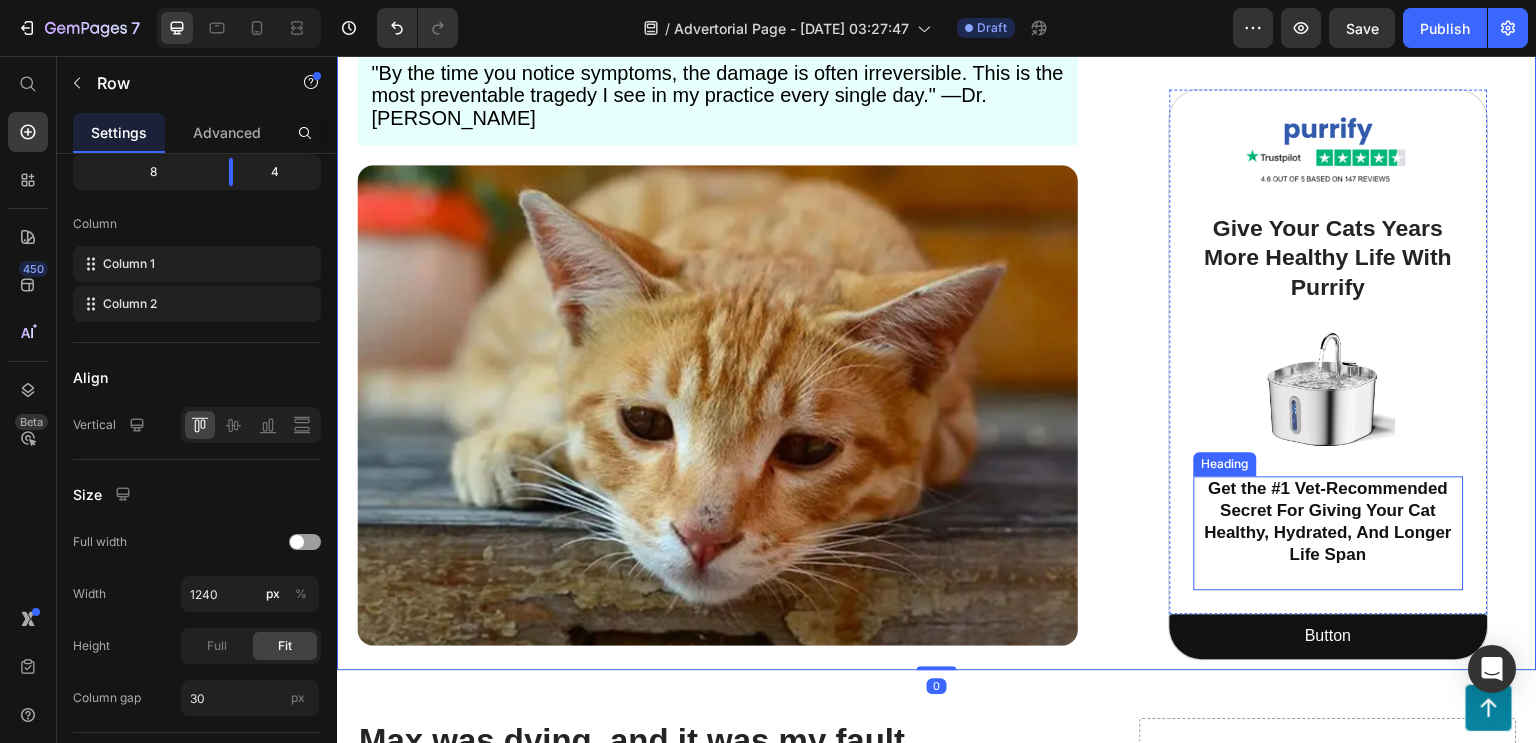 scroll, scrollTop: 390, scrollLeft: 0, axis: vertical 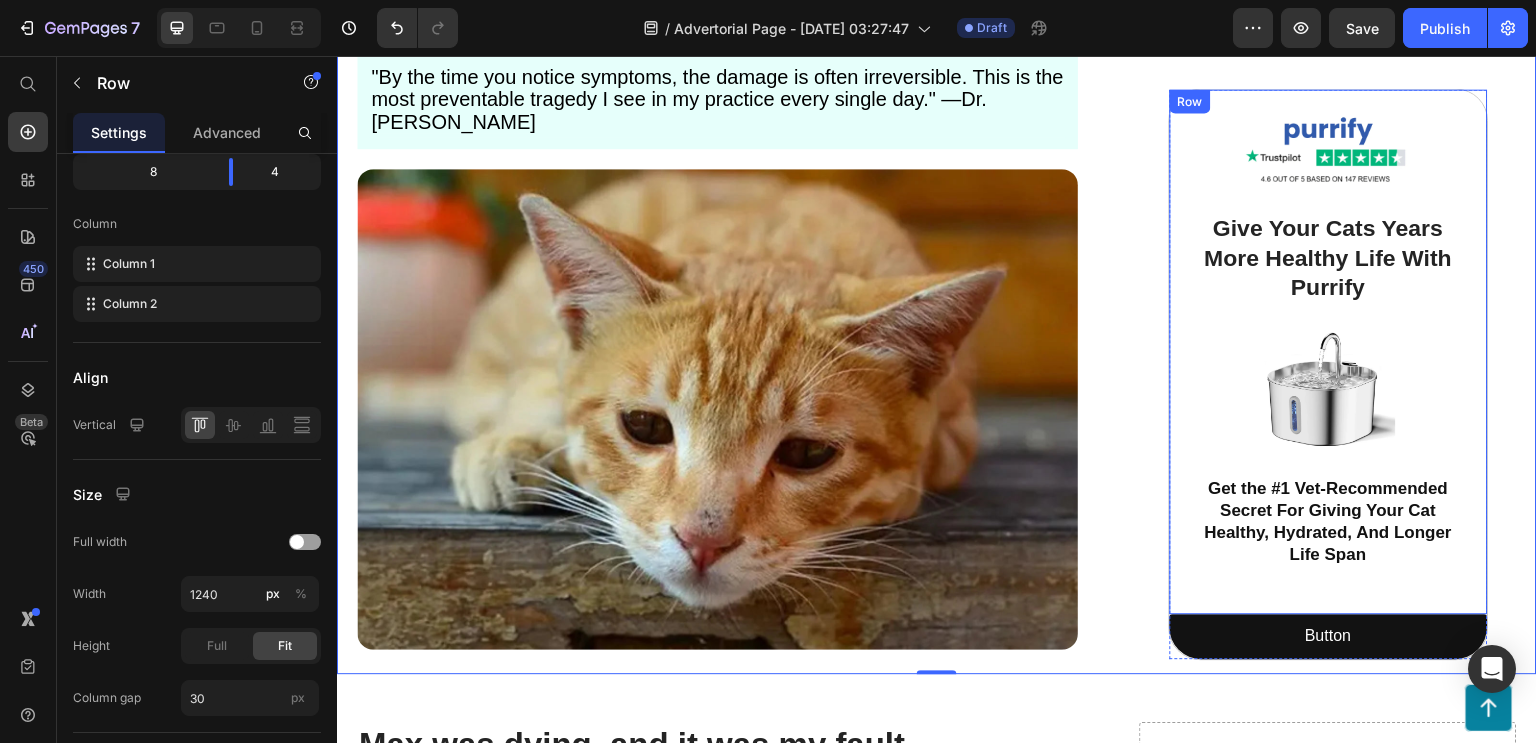 click on "Image Give Your Cats Years More Healthy Life With Purrify  Heading Image Get the #1 Vet-Recommended Secret For Giving Your Cat Healthy, Hydrated, And Longer Life Span   Heading Row" at bounding box center [1329, 351] 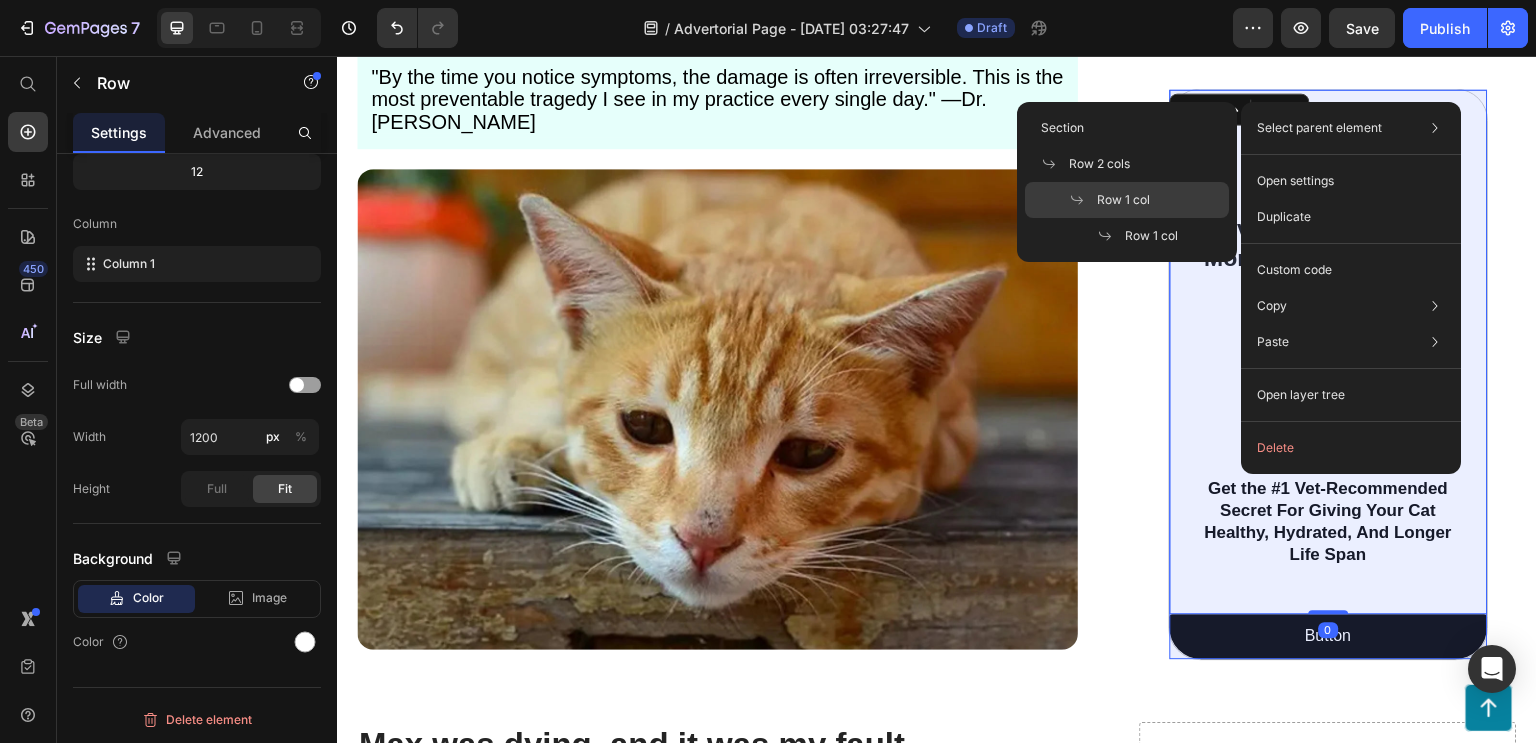 click on "Row 1 col" 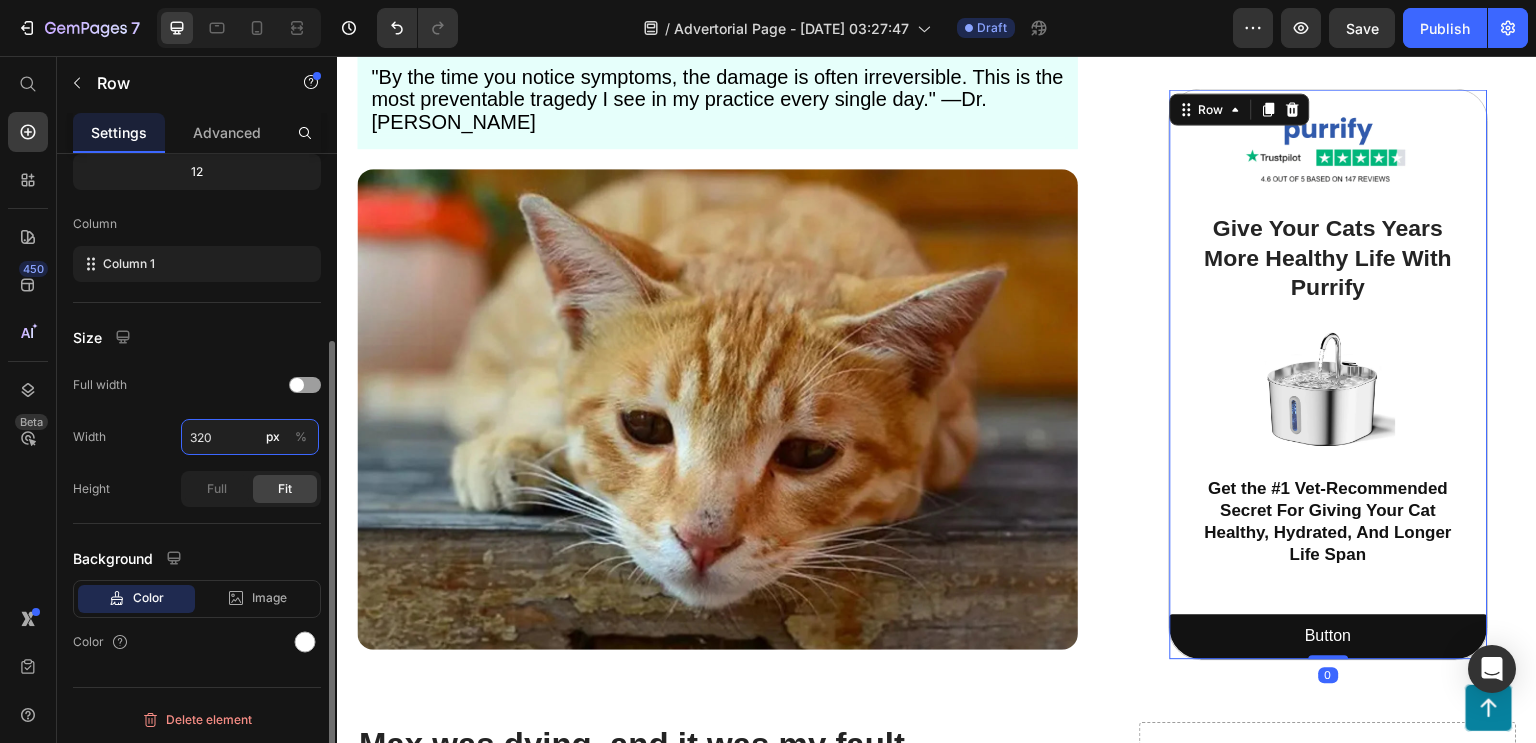 click on "320" at bounding box center [250, 437] 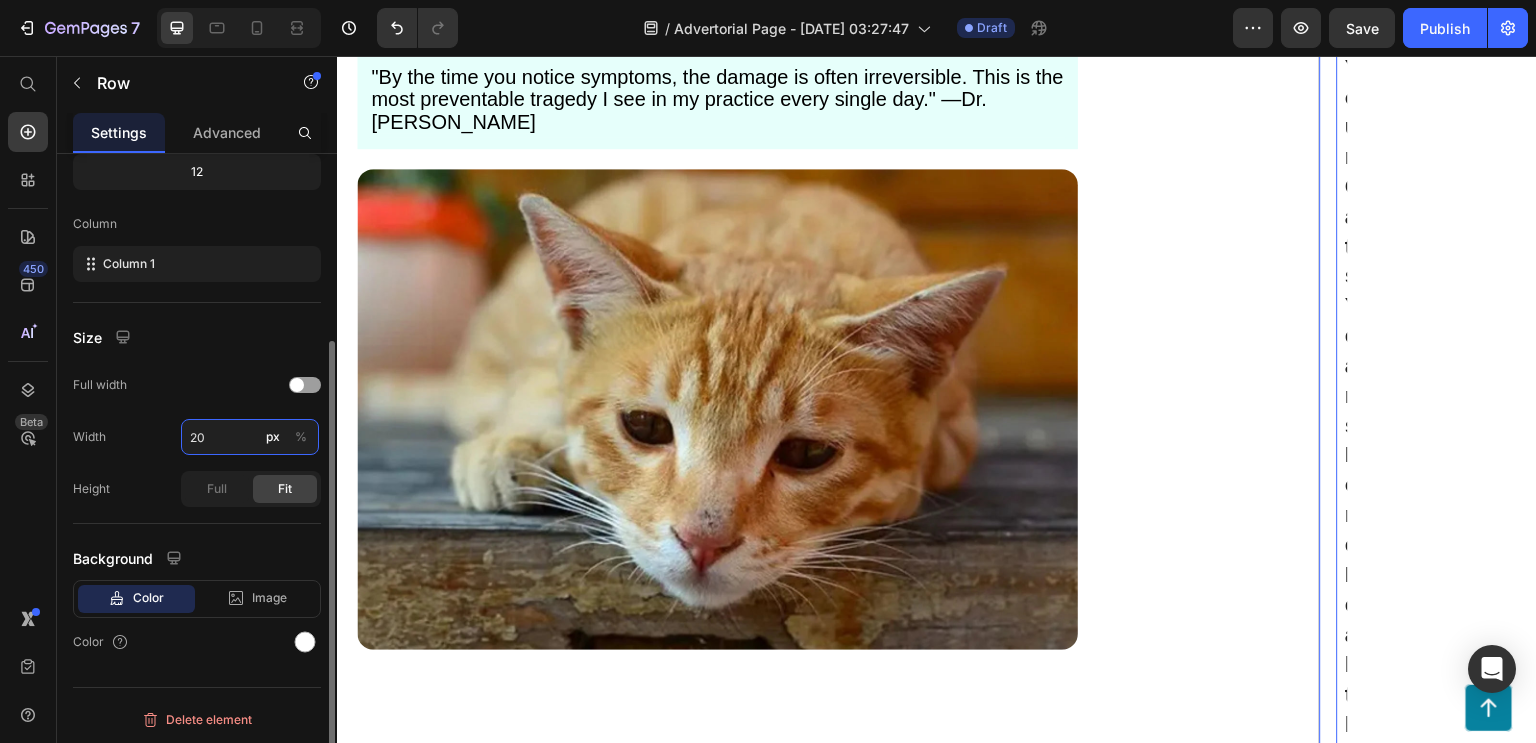 type on "250" 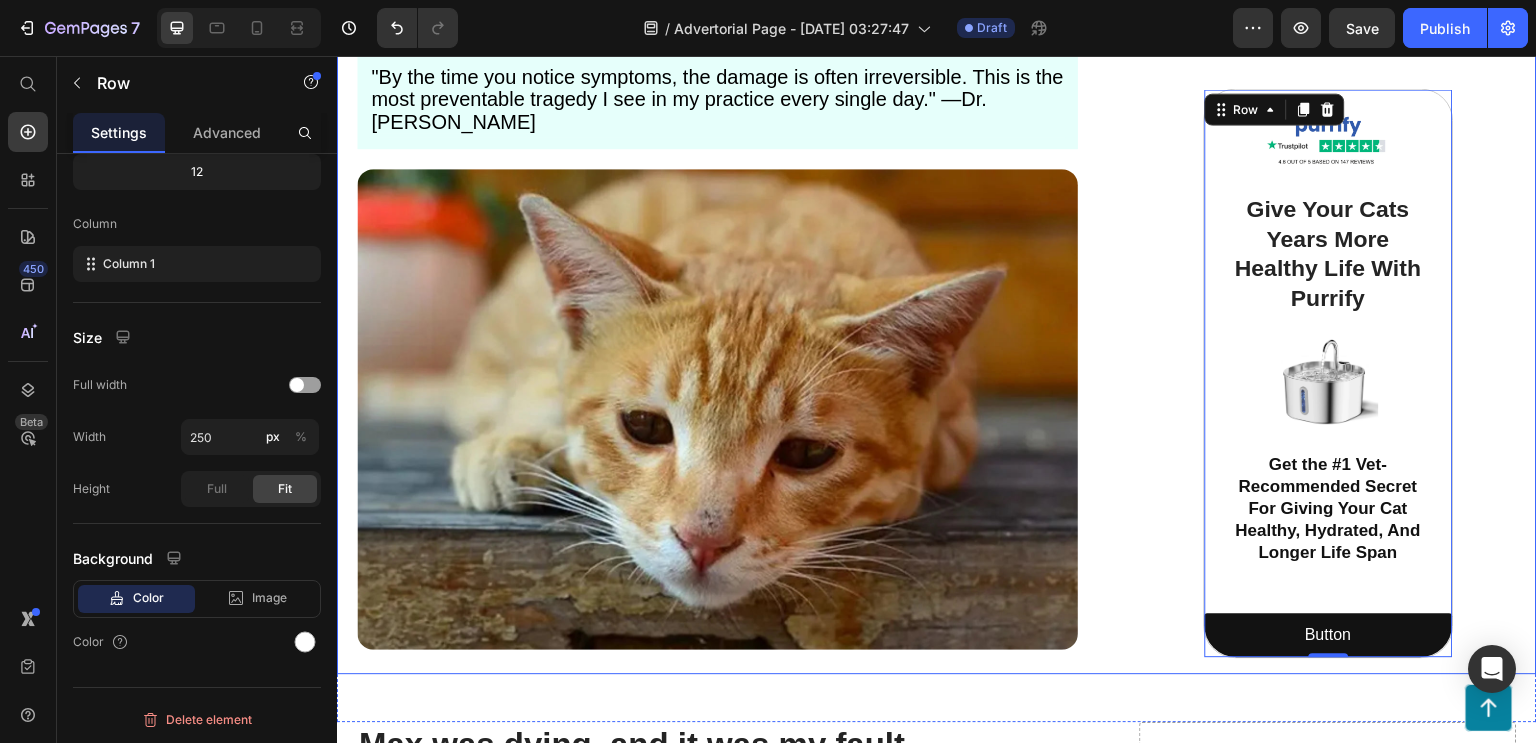 click on "Image Give Your Cats Years More Healthy Life With Purrify  Heading Image Get the #1 Vet-Recommended Secret For Giving Your Cat Healthy, Hydrated, And Longer Life Span   Heading Row Button Button Row   0" at bounding box center (1328, 276) 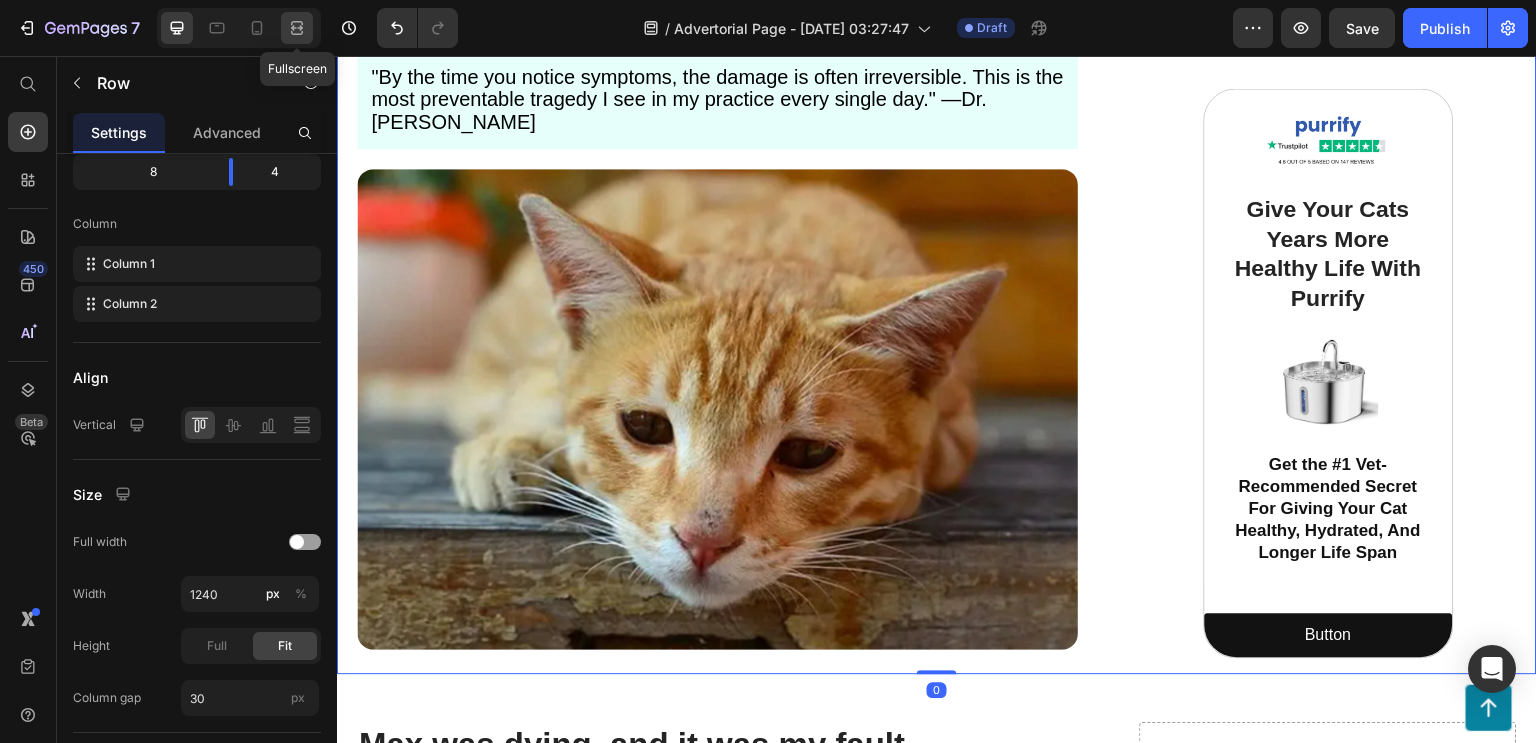 click 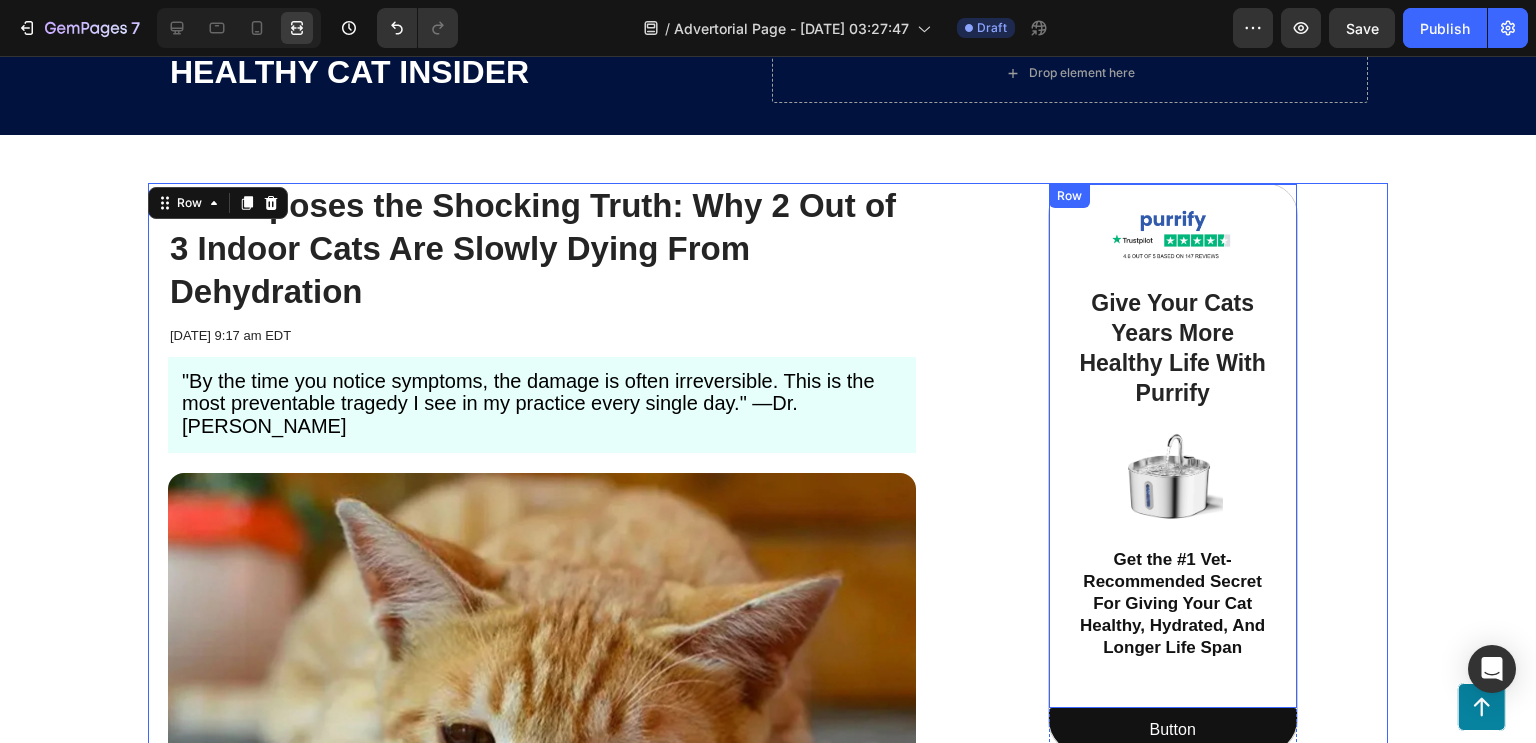 scroll, scrollTop: 76, scrollLeft: 0, axis: vertical 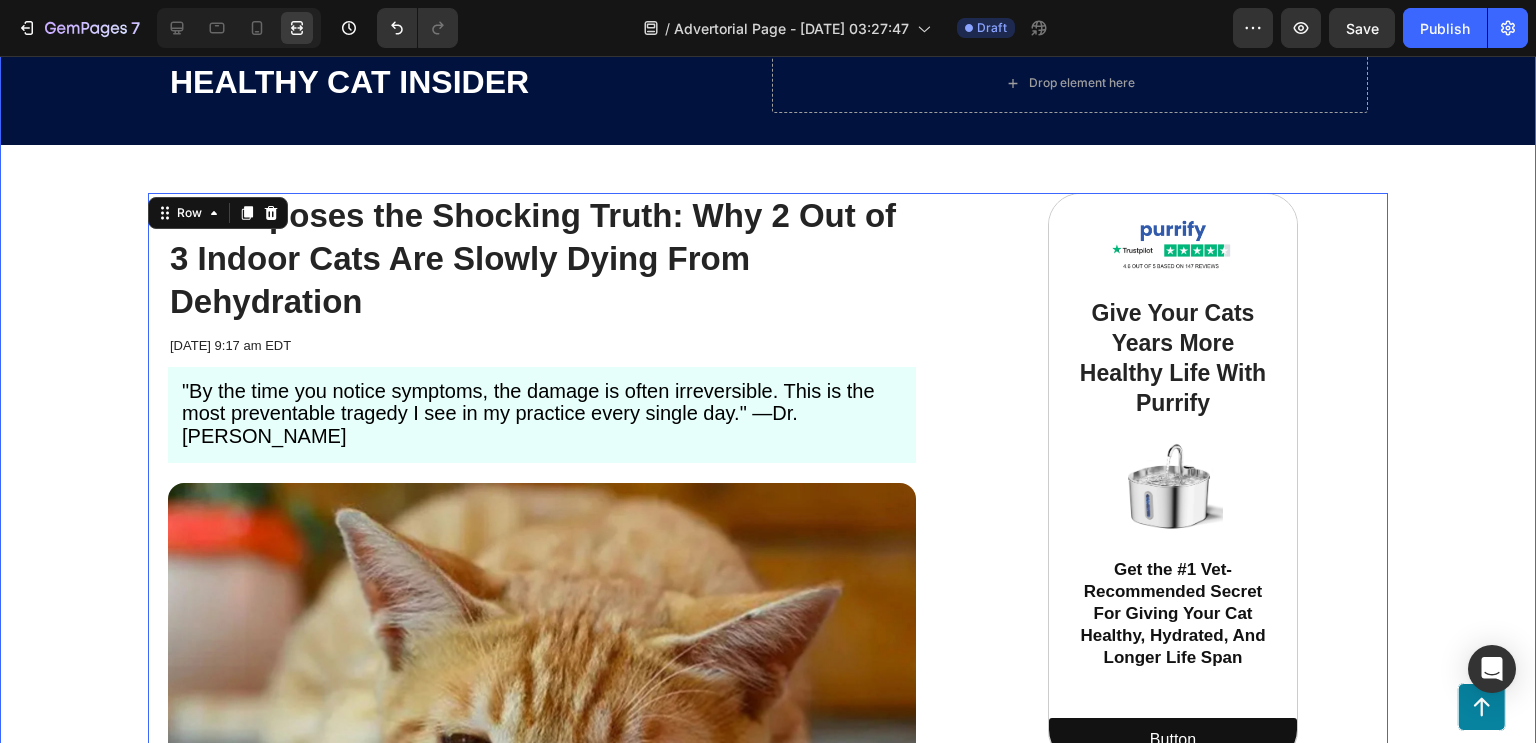 click on "HEALTHY CAT INSIDER Text Block
Drop element here Row Row Vet Exposes the Shocking Truth: Why 2 Out of 3 Indoor Cats Are Slowly Dying From Dehydration Heading [DATE] 9:17 am EDT Text Block "By the time you notice symptoms, the damage is often irreversible. This is the most preventable tragedy I see in my practice every single day." —Dr. [PERSON_NAME] Text Block Row Image Row Image Give Your Cats Years More Healthy Life With Purrify  Heading Image Get the #1 Vet-Recommended Secret For Giving Your Cat Healthy, Hydrated, And Longer Life Span   Heading Row Button Button Row Row   0" at bounding box center [768, 513] 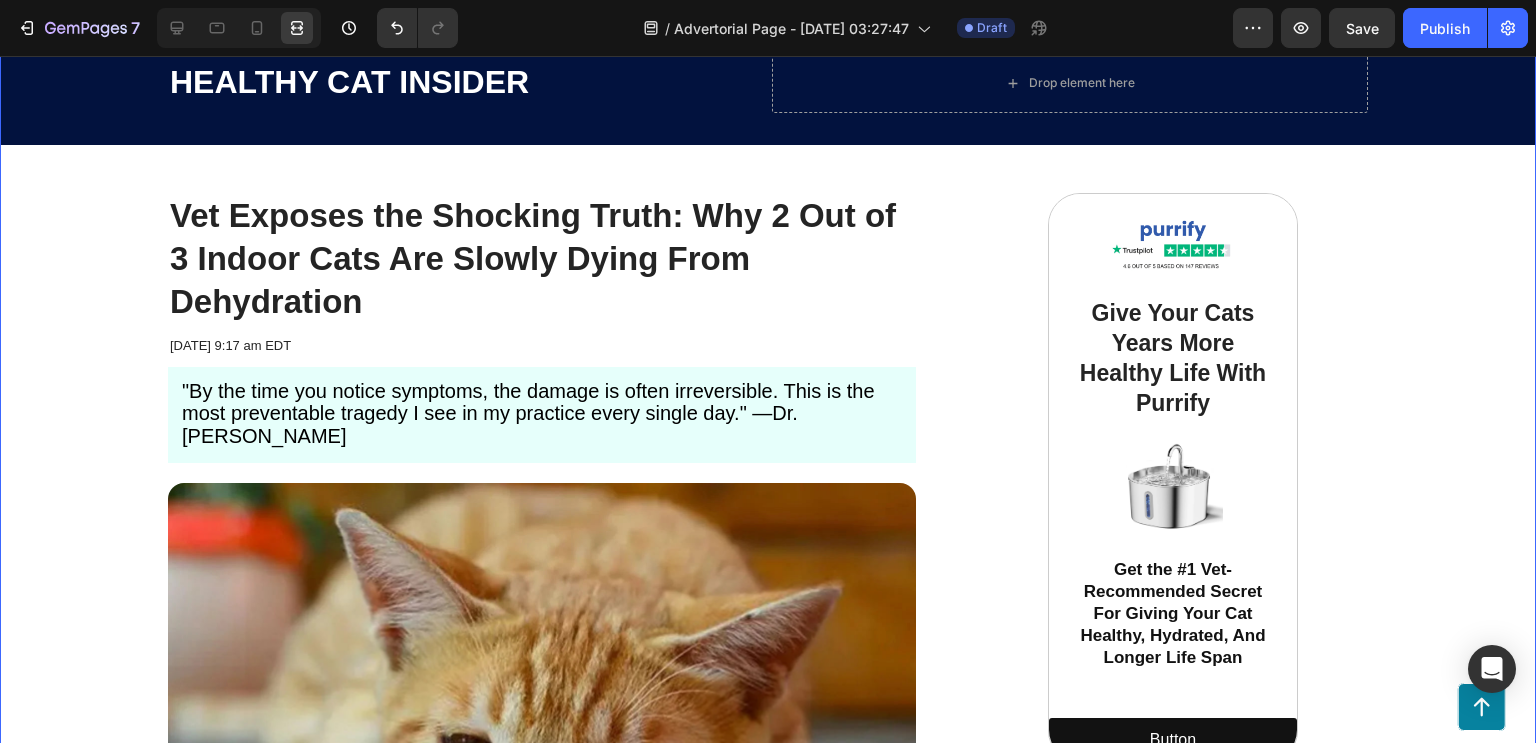 scroll, scrollTop: 0, scrollLeft: 0, axis: both 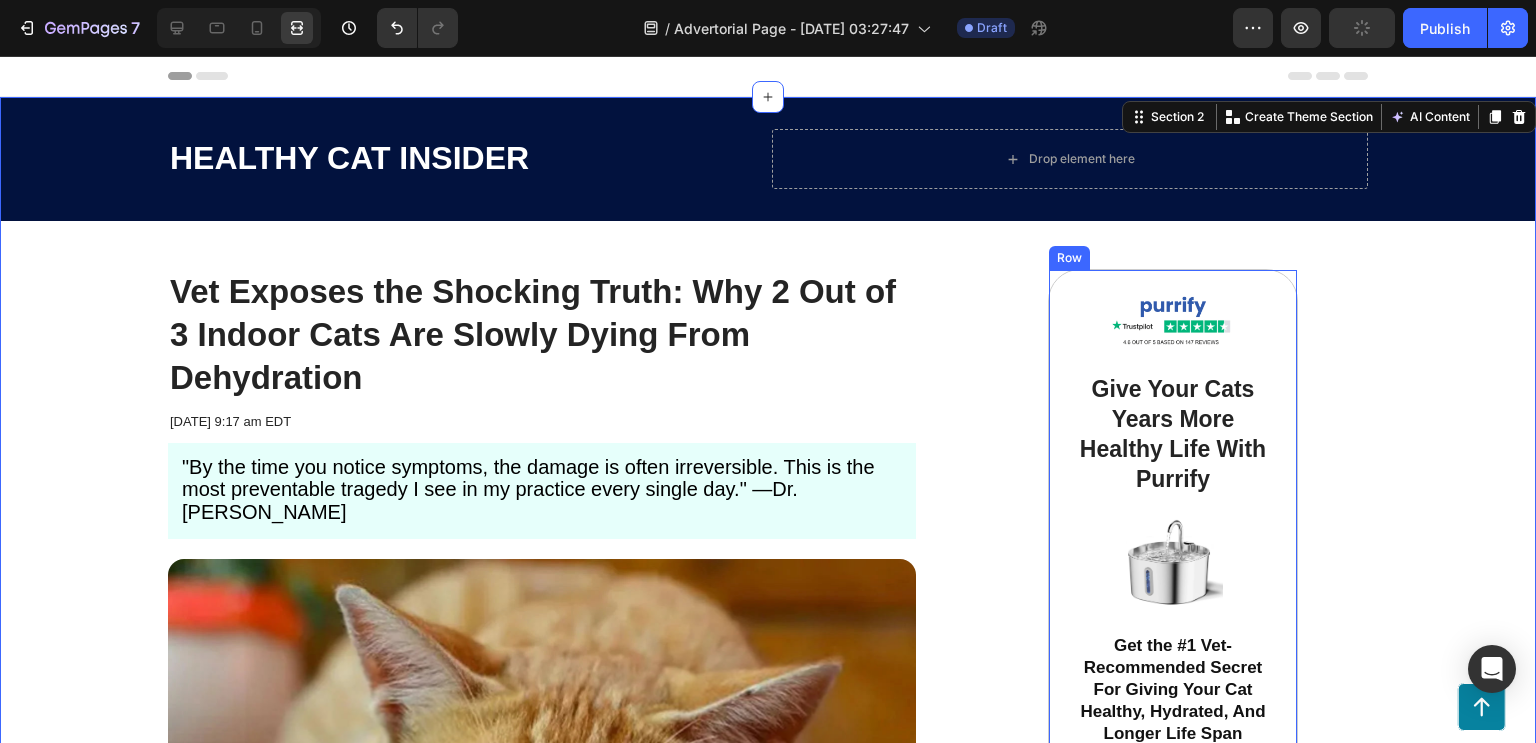 click on "Image Give Your Cats Years More Healthy Life With Purrify  Heading Image Get the #1 Vet-Recommended Secret For Giving Your Cat Healthy, Hydrated, And Longer Life Span   Heading Row" at bounding box center (1173, 532) 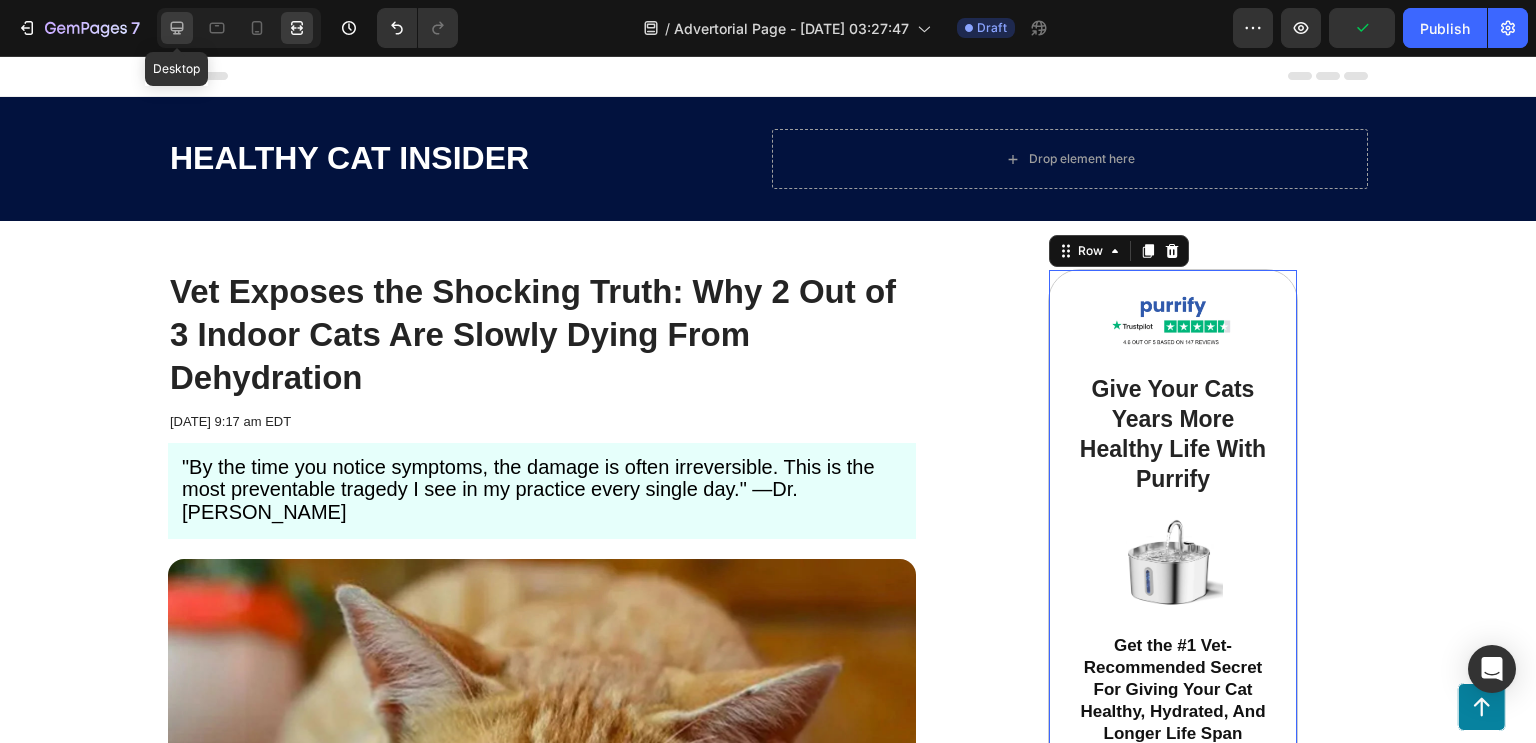click 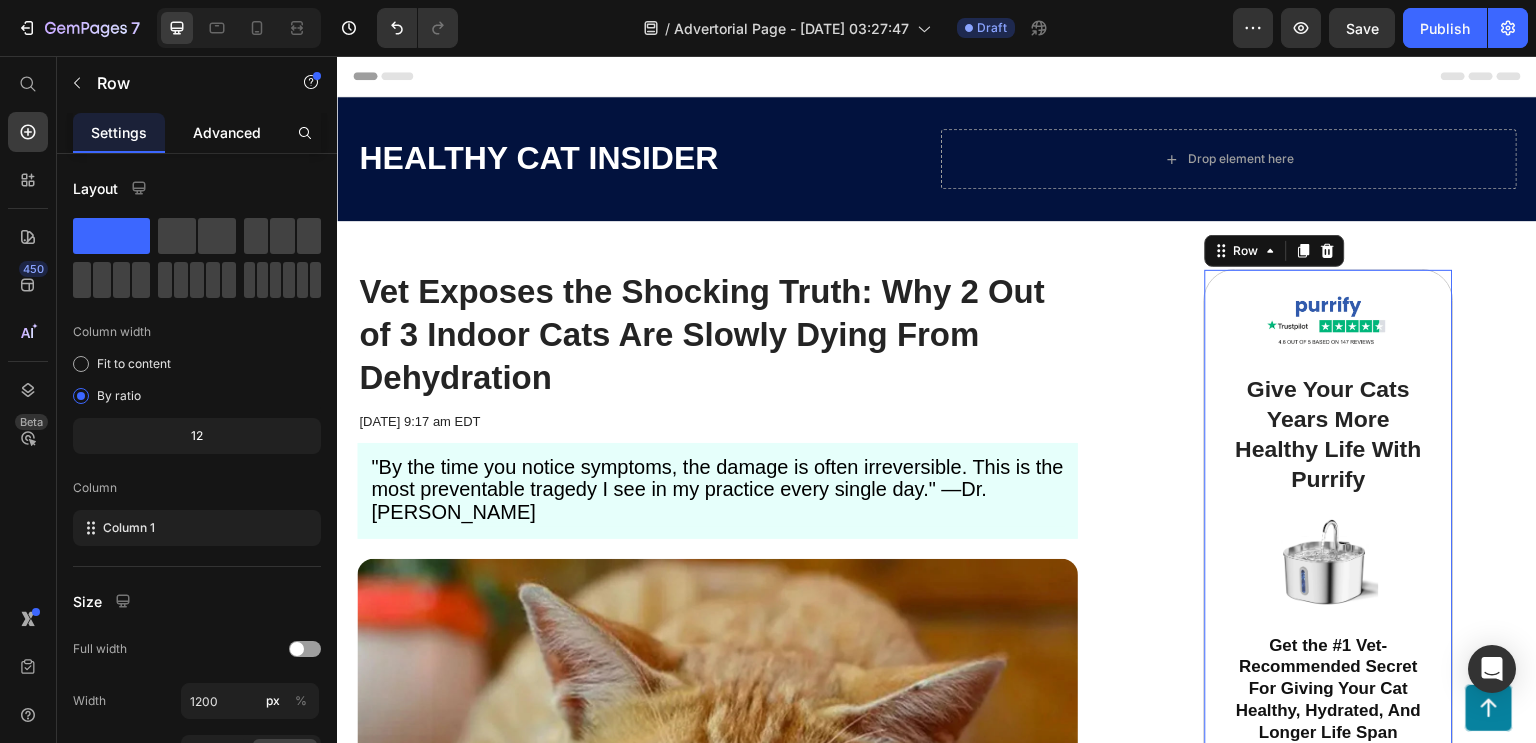 click on "Advanced" at bounding box center [227, 132] 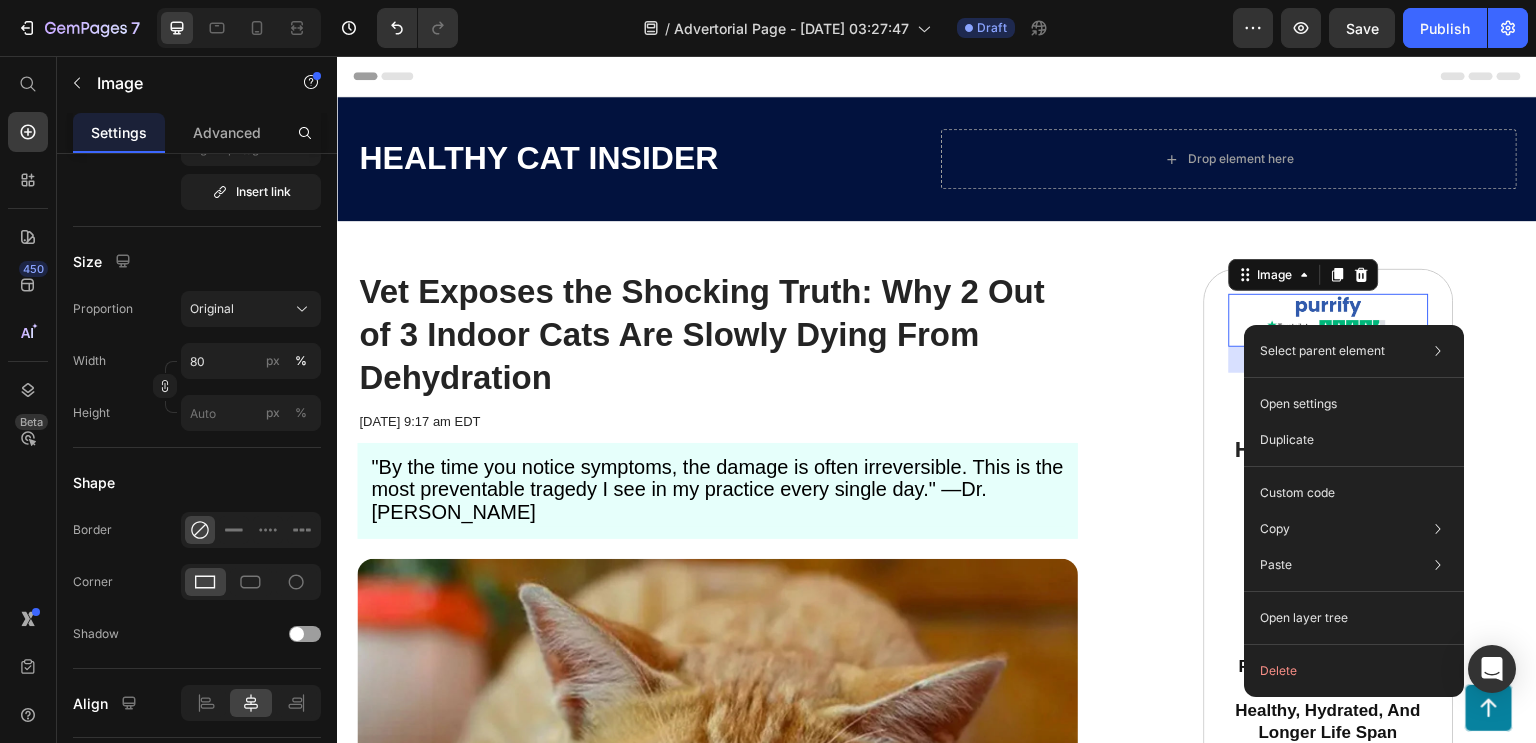 scroll, scrollTop: 0, scrollLeft: 0, axis: both 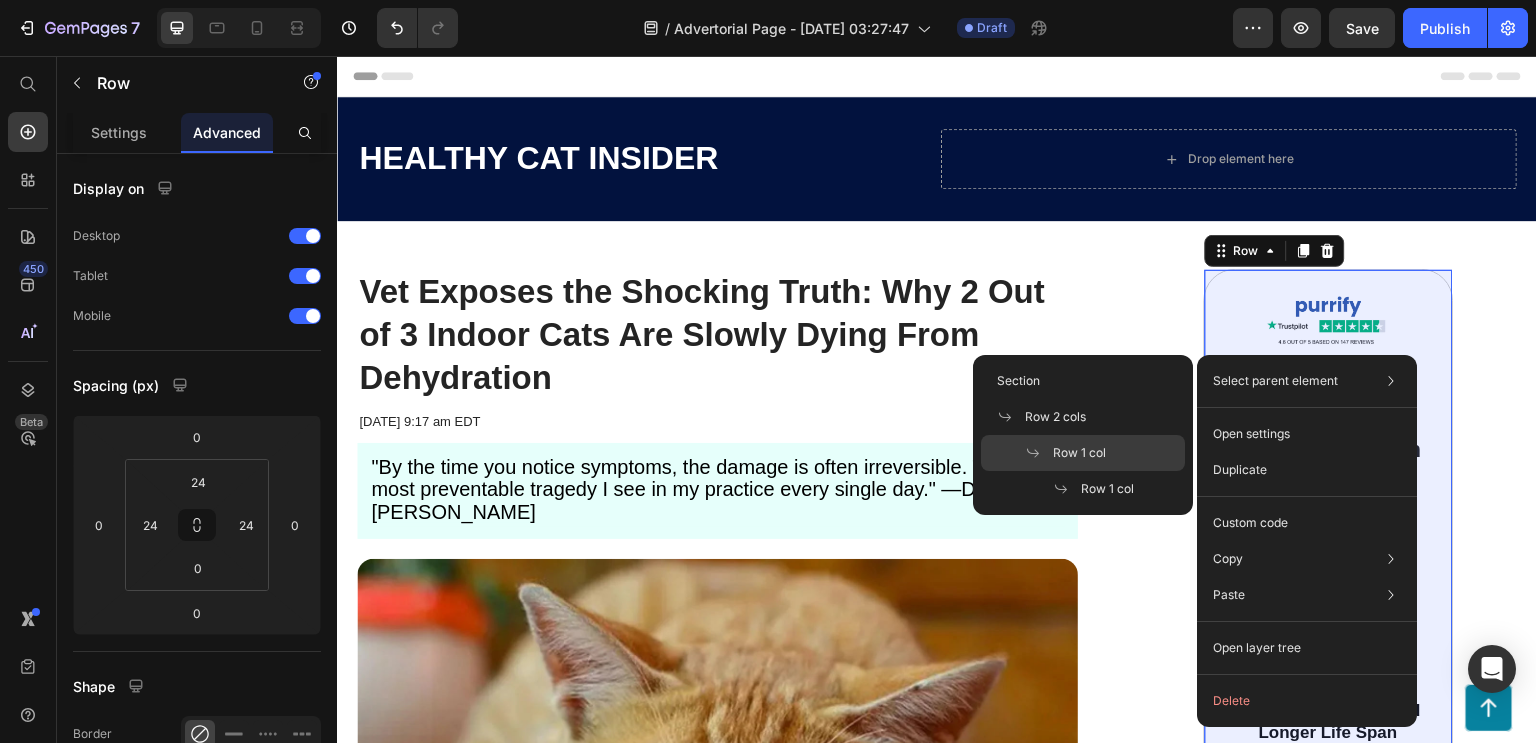 drag, startPoint x: 1128, startPoint y: 442, endPoint x: 428, endPoint y: 430, distance: 700.10284 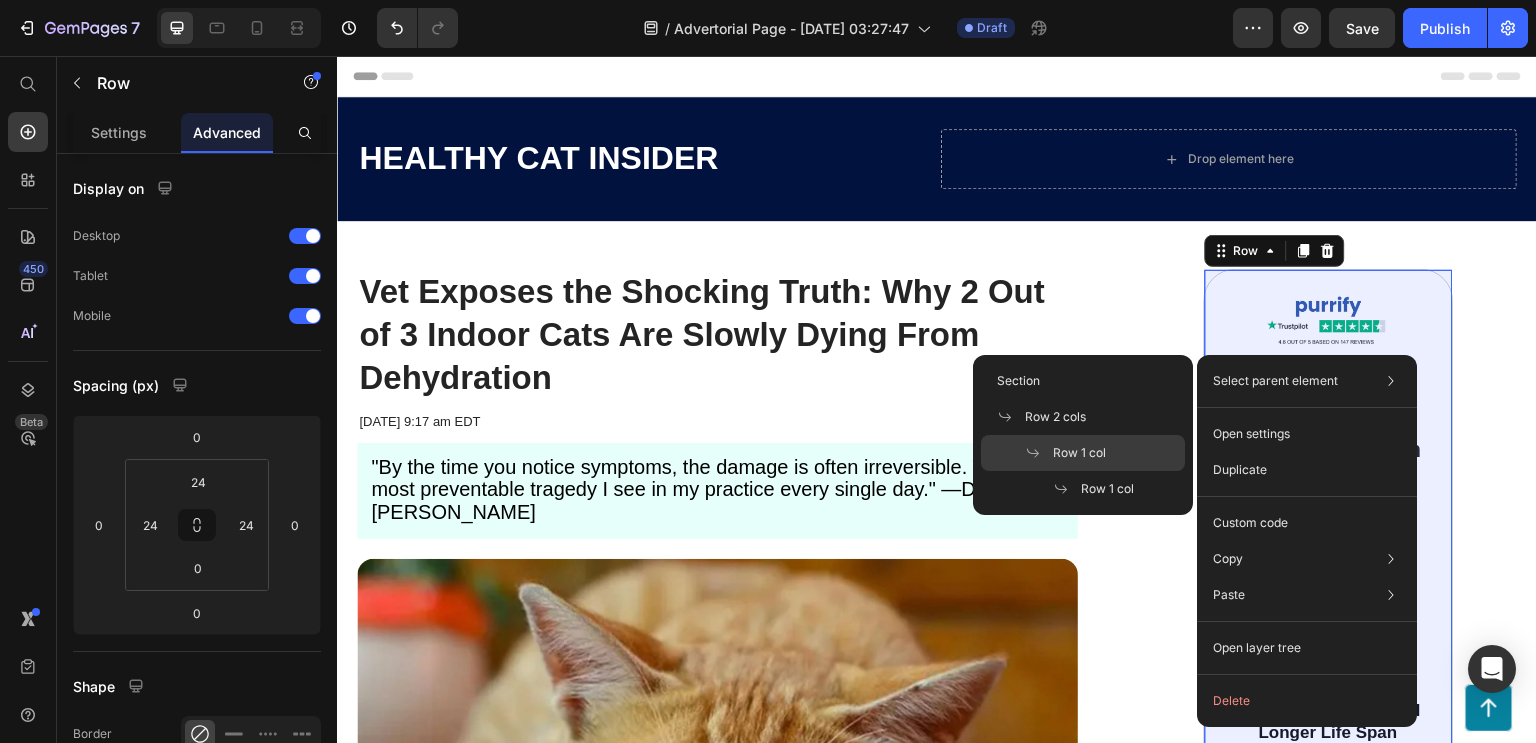 click on "Row 1 col" 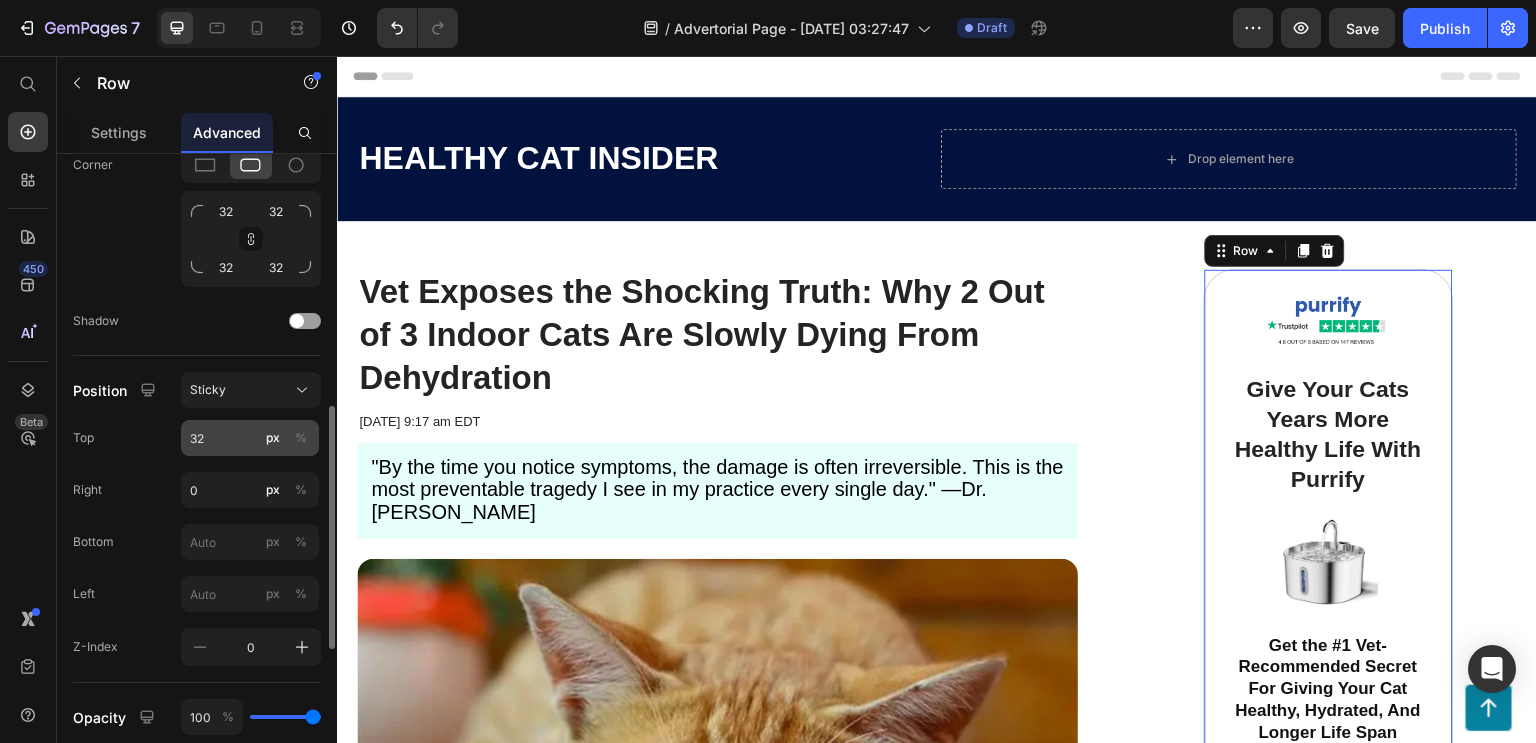 scroll, scrollTop: 666, scrollLeft: 0, axis: vertical 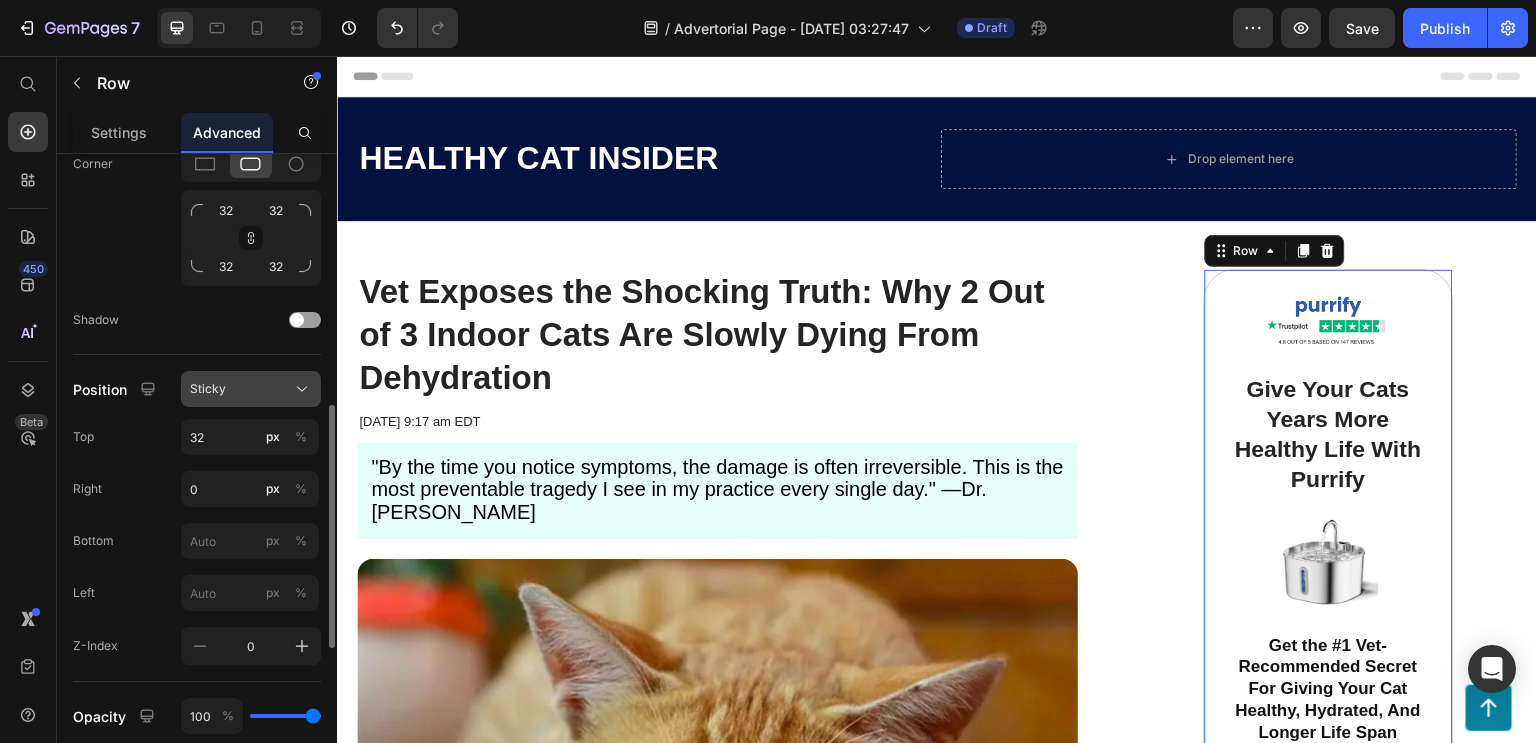 click on "Sticky" at bounding box center [251, 389] 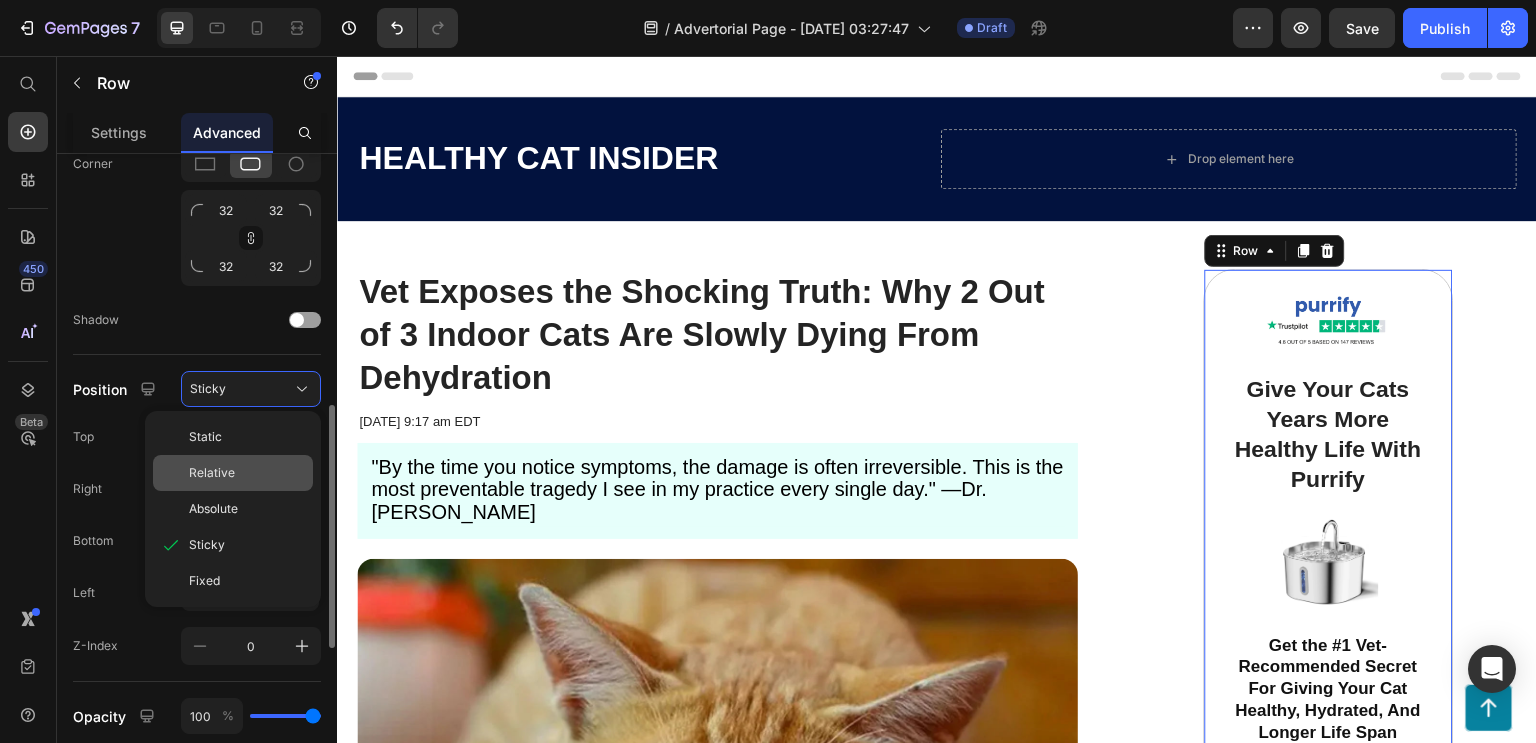click on "Relative" 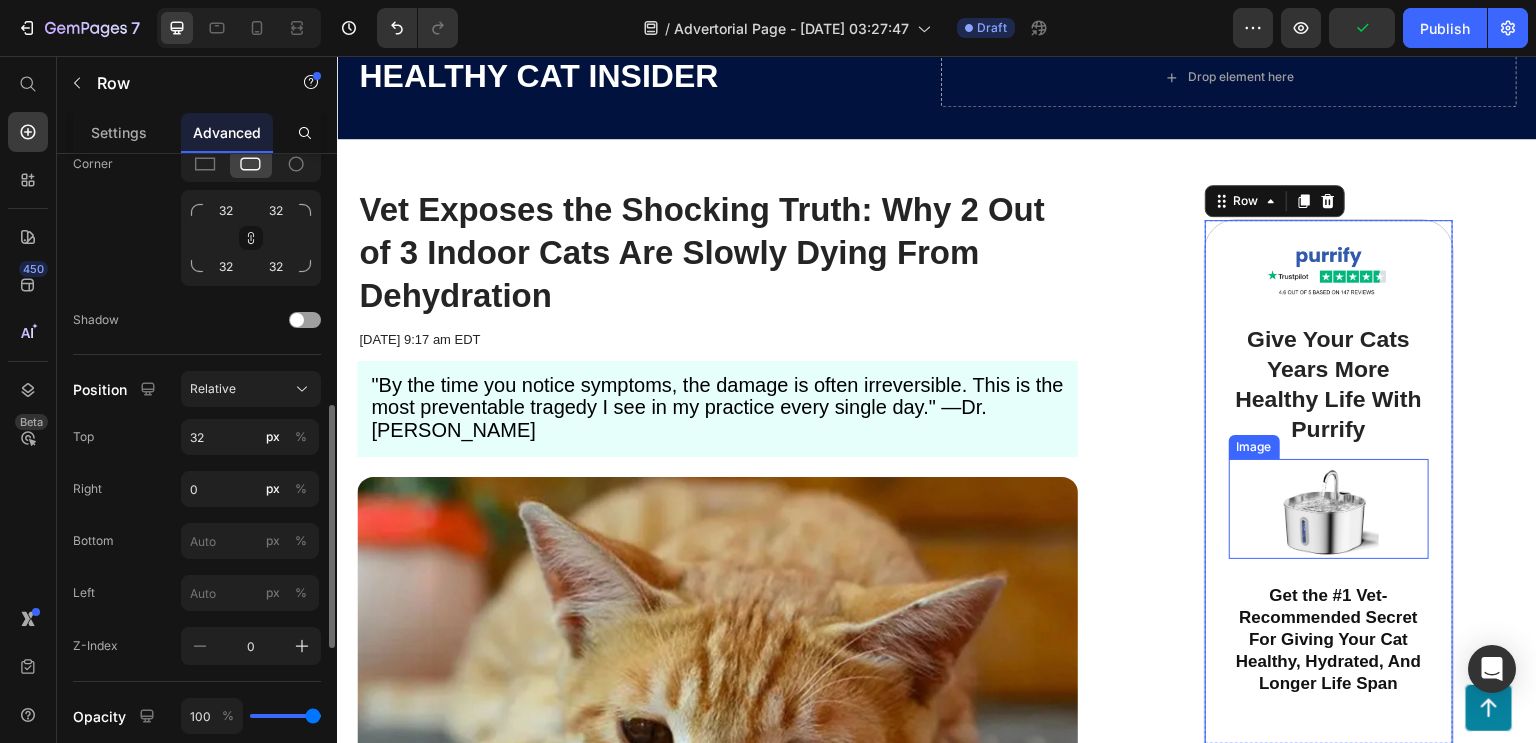 scroll, scrollTop: 79, scrollLeft: 0, axis: vertical 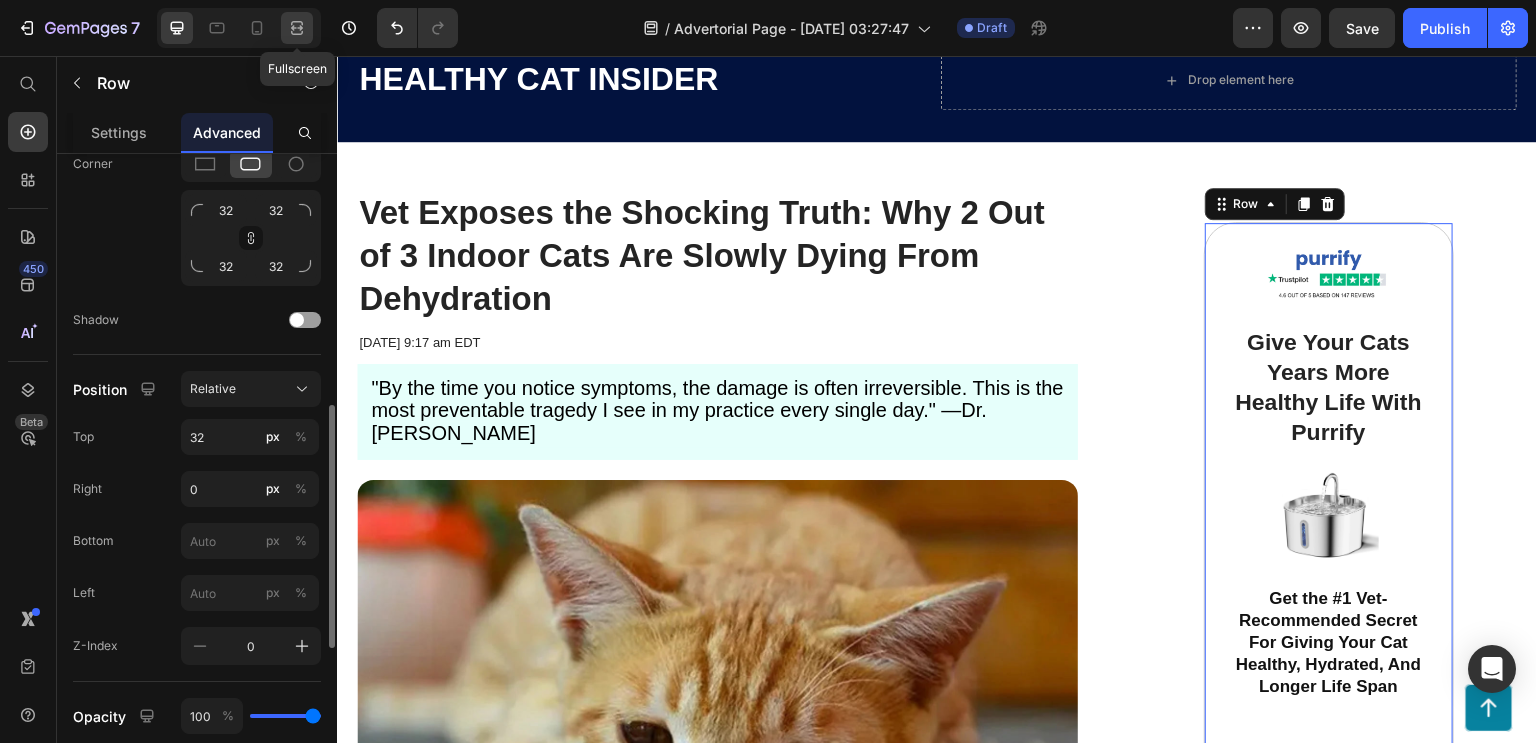 click 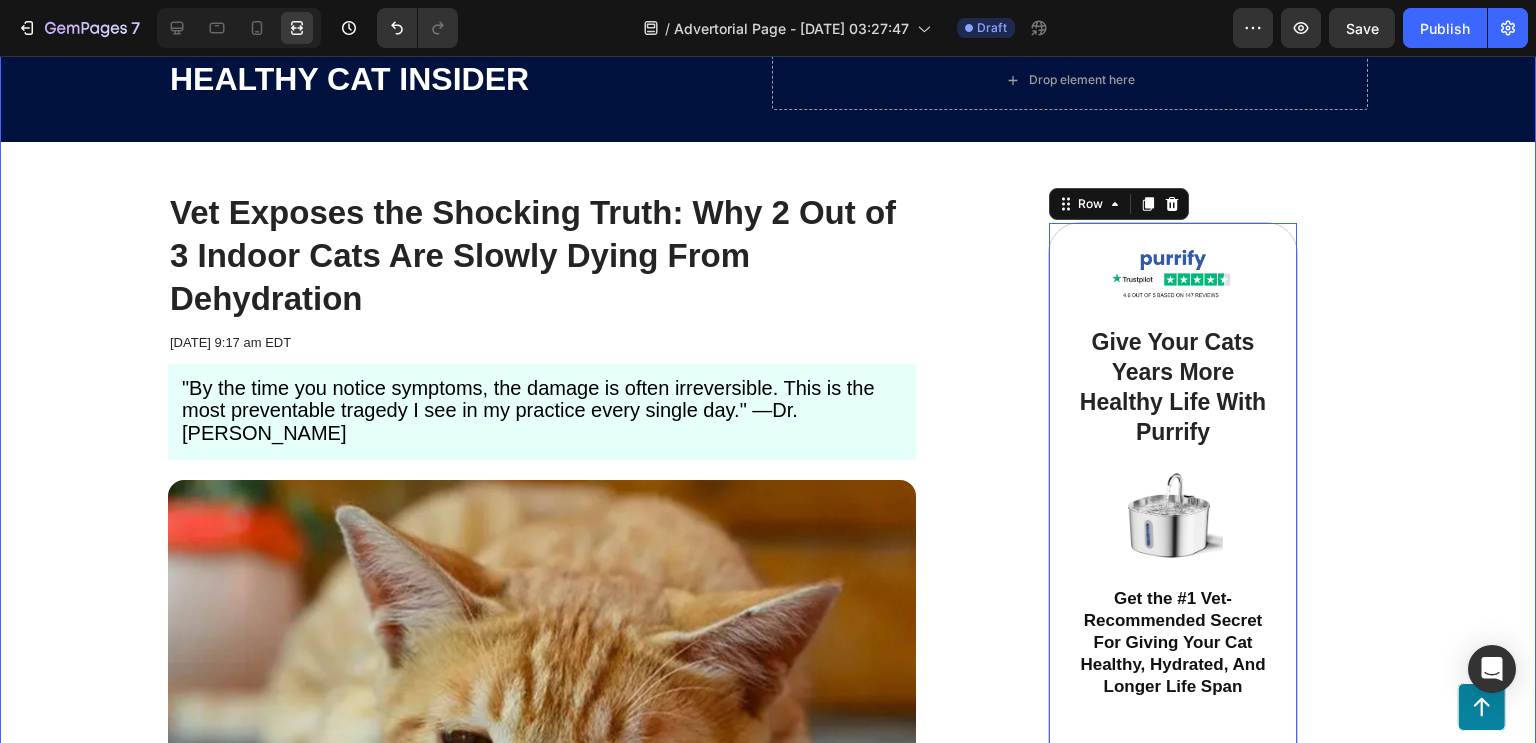 click on "HEALTHY CAT INSIDER Text Block
Drop element here Row Row Vet Exposes the Shocking Truth: Why 2 Out of 3 Indoor Cats Are Slowly Dying From Dehydration Heading [DATE] 9:17 am EDT Text Block "By the time you notice symptoms, the damage is often irreversible. This is the most preventable tragedy I see in my practice every single day." —Dr. [PERSON_NAME] Text Block Row Image Row Image Give Your Cats Years More Healthy Life With Purrify  Heading Image Get the #1 Vet-Recommended Secret For Giving Your Cat Healthy, Hydrated, And Longer Life Span   Heading Row Button Button Row   0 Row" at bounding box center (768, 510) 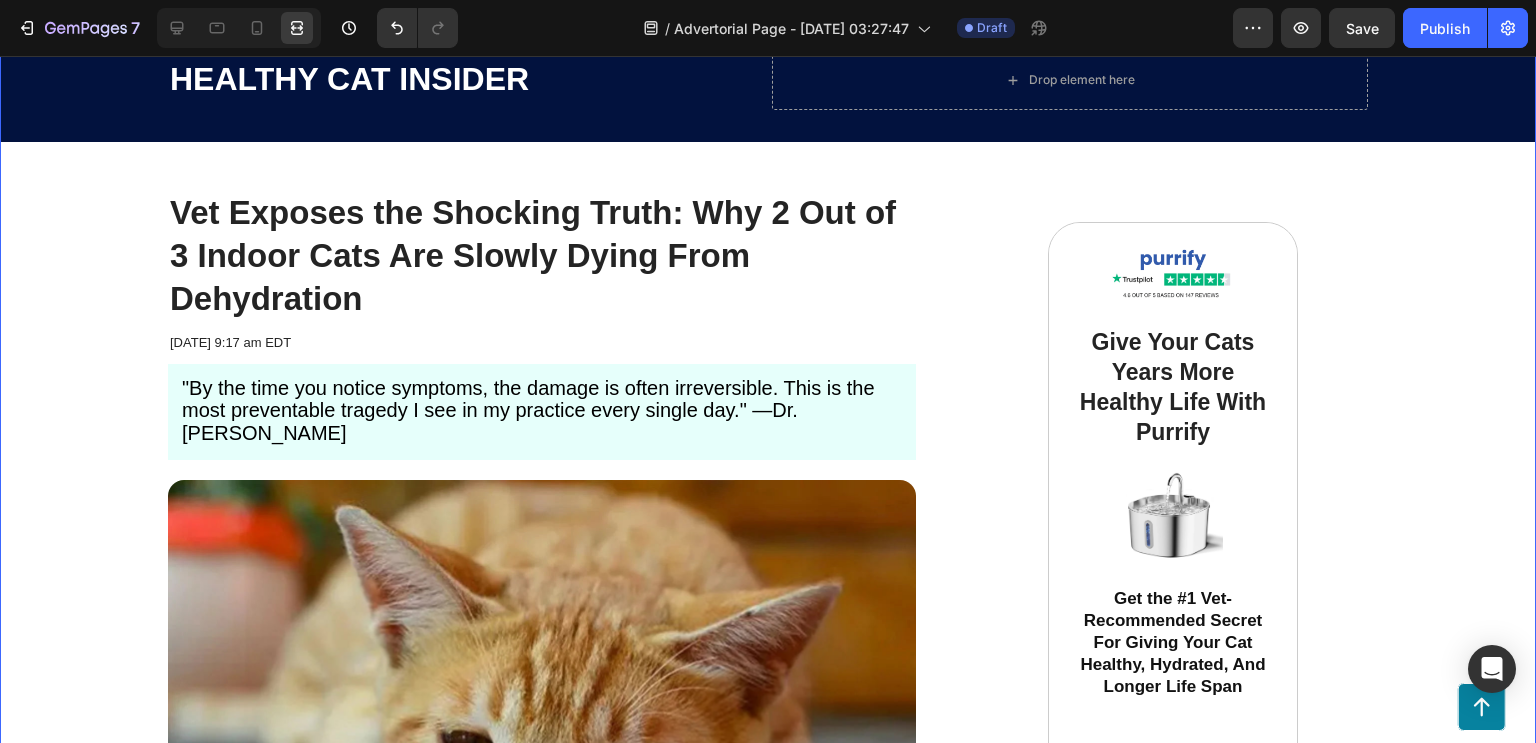 scroll, scrollTop: 0, scrollLeft: 0, axis: both 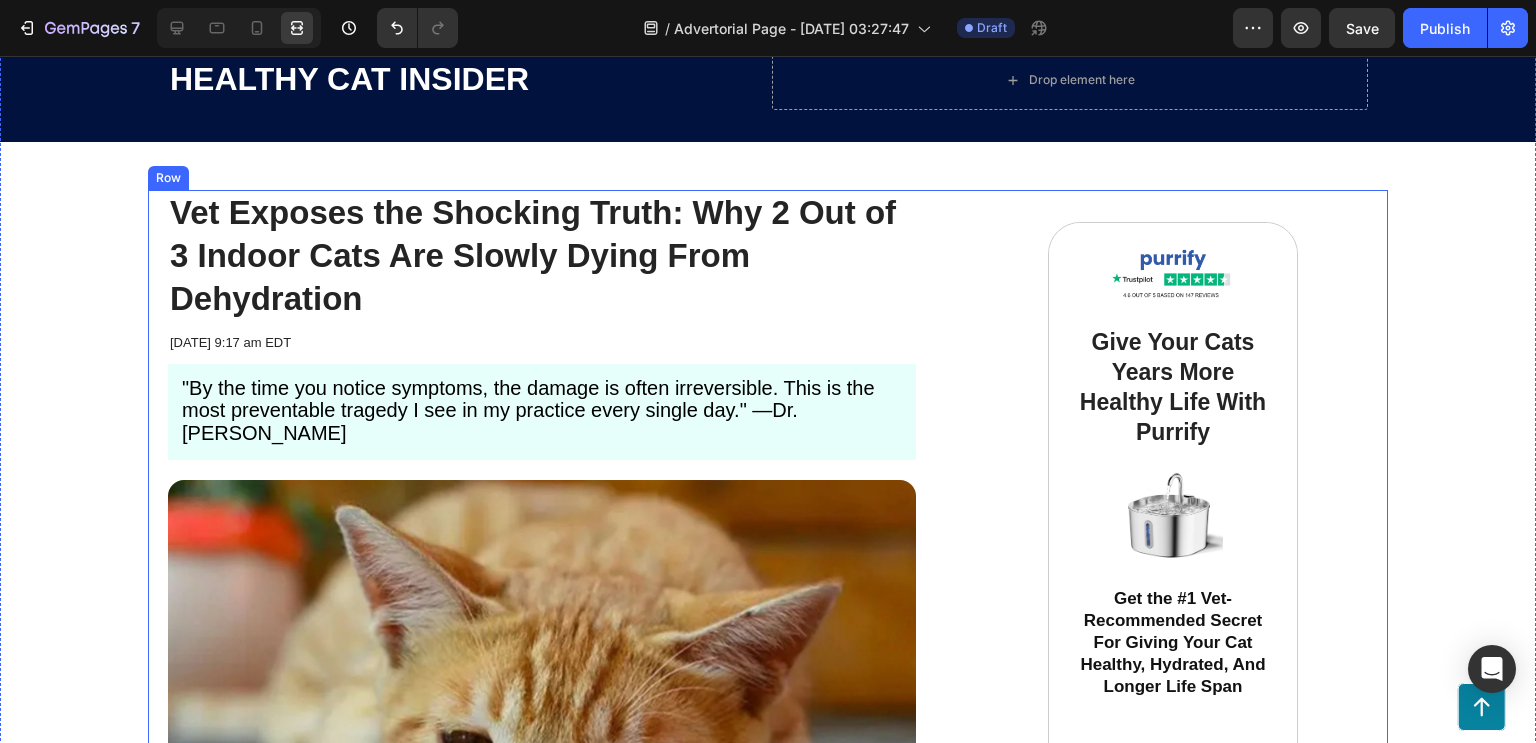 click on "Image Give Your Cats Years More Healthy Life With Purrify  Heading Image Get the #1 Vet-Recommended Secret For Giving Your Cat Healthy, Hydrated, And Longer Life Span   Heading Row Button Button Row" at bounding box center [1173, 596] 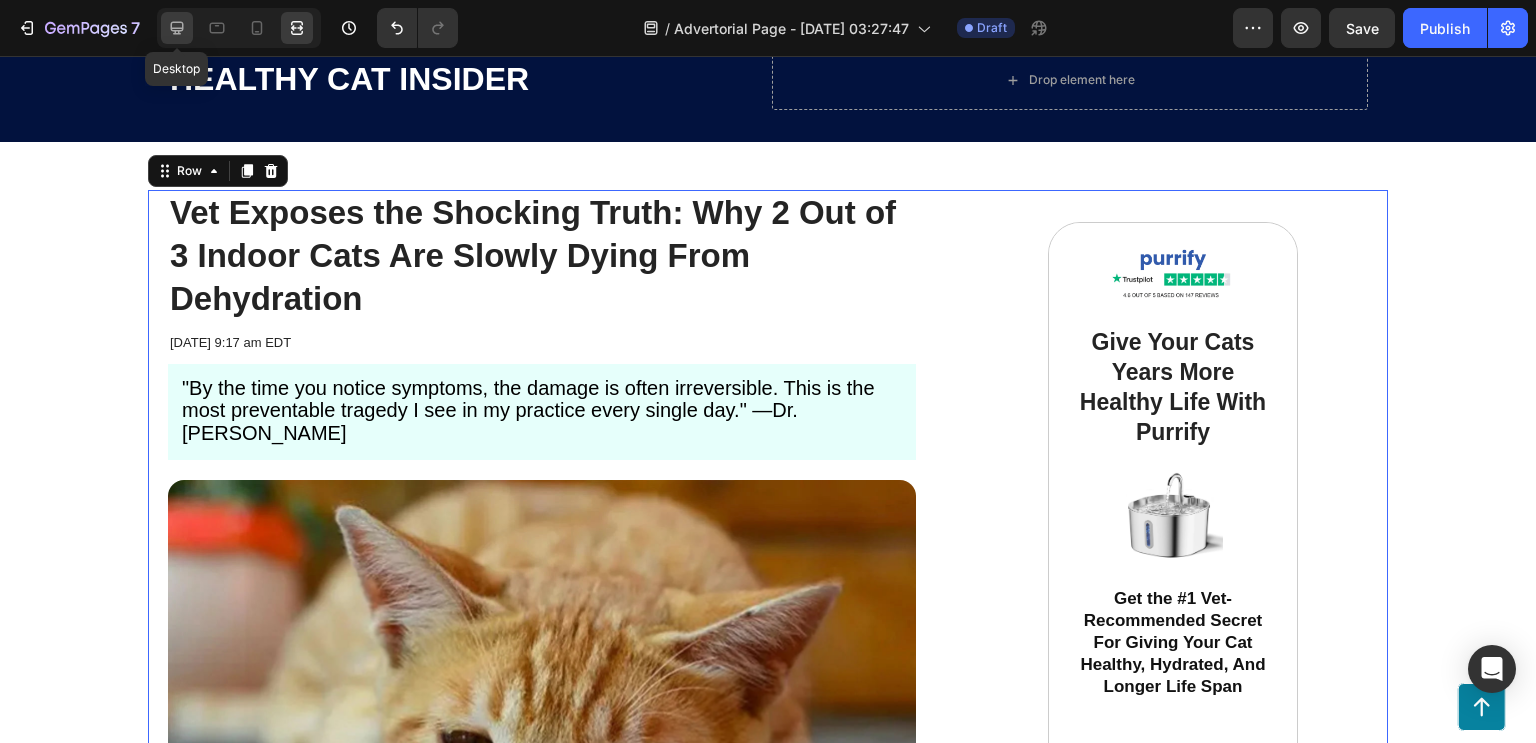 click 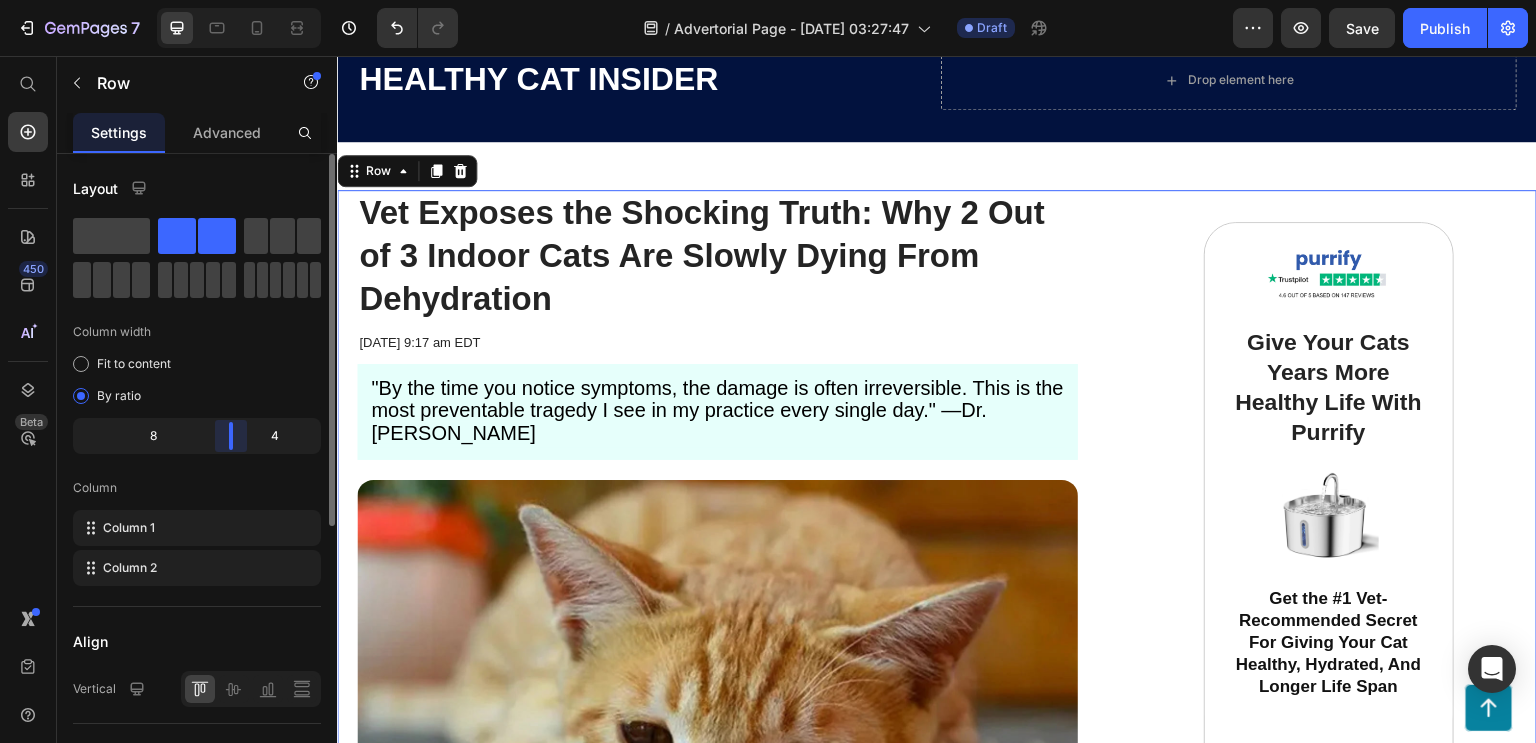 click on "7   /  Advertorial Page - [DATE] 03:27:47 Draft Preview  Save   Publish  450 Beta Start with Sections Elements Hero Section Product Detail Brands Trusted Badges Guarantee Product Breakdown How to use Testimonials Compare Bundle FAQs Social Proof Brand Story Product List Collection Blog List Contact Sticky Add to Cart Custom Footer Browse Library 450 Layout
Row
Row
Row
Row Text
Heading
Text Block Button
Button
Button
Sticky Back to top Media
Image" at bounding box center [768, 0] 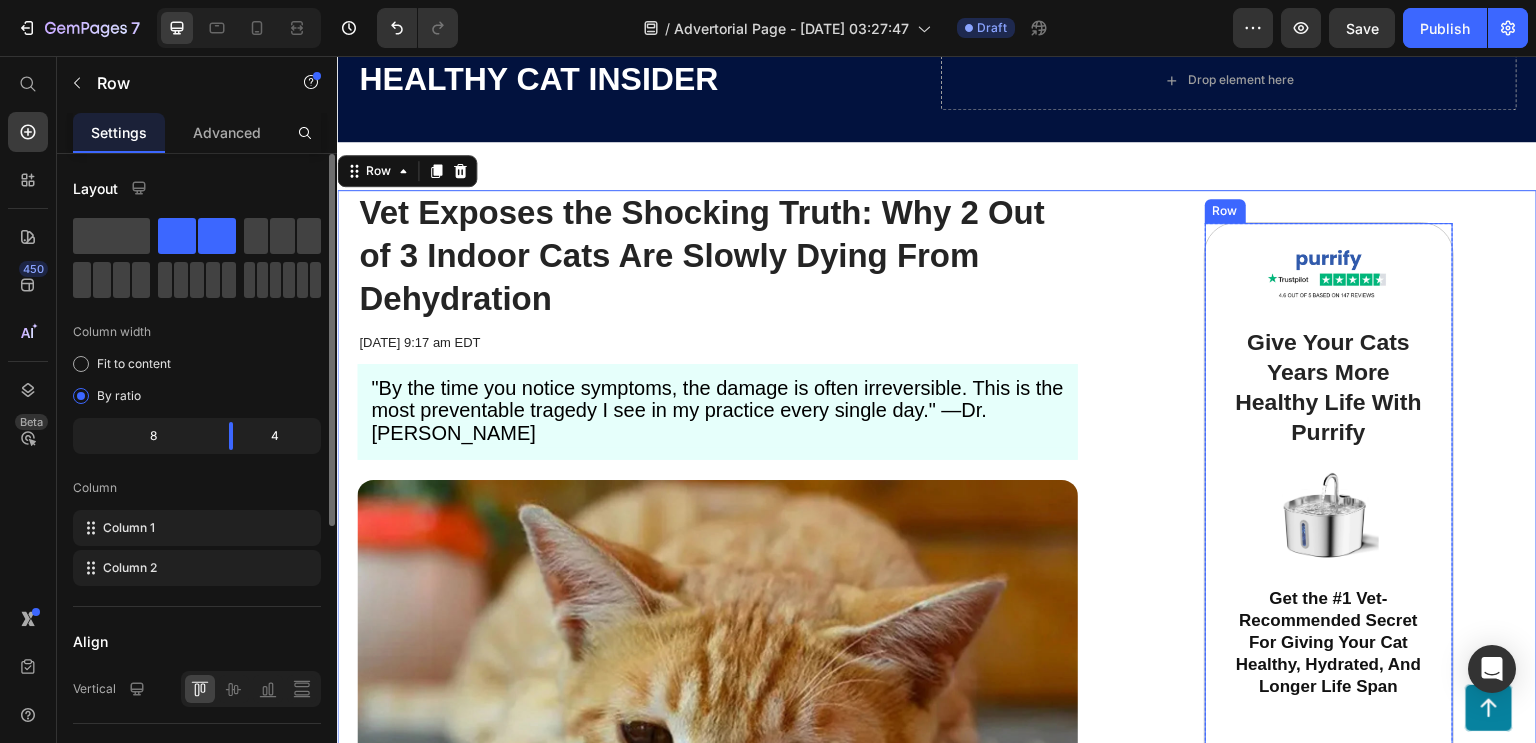 click on "Image Give Your Cats Years More Healthy Life With Purrify  Heading Image Get the #1 Vet-Recommended Secret For Giving Your Cat Healthy, Hydrated, And Longer Life Span   Heading Row" at bounding box center [1329, 485] 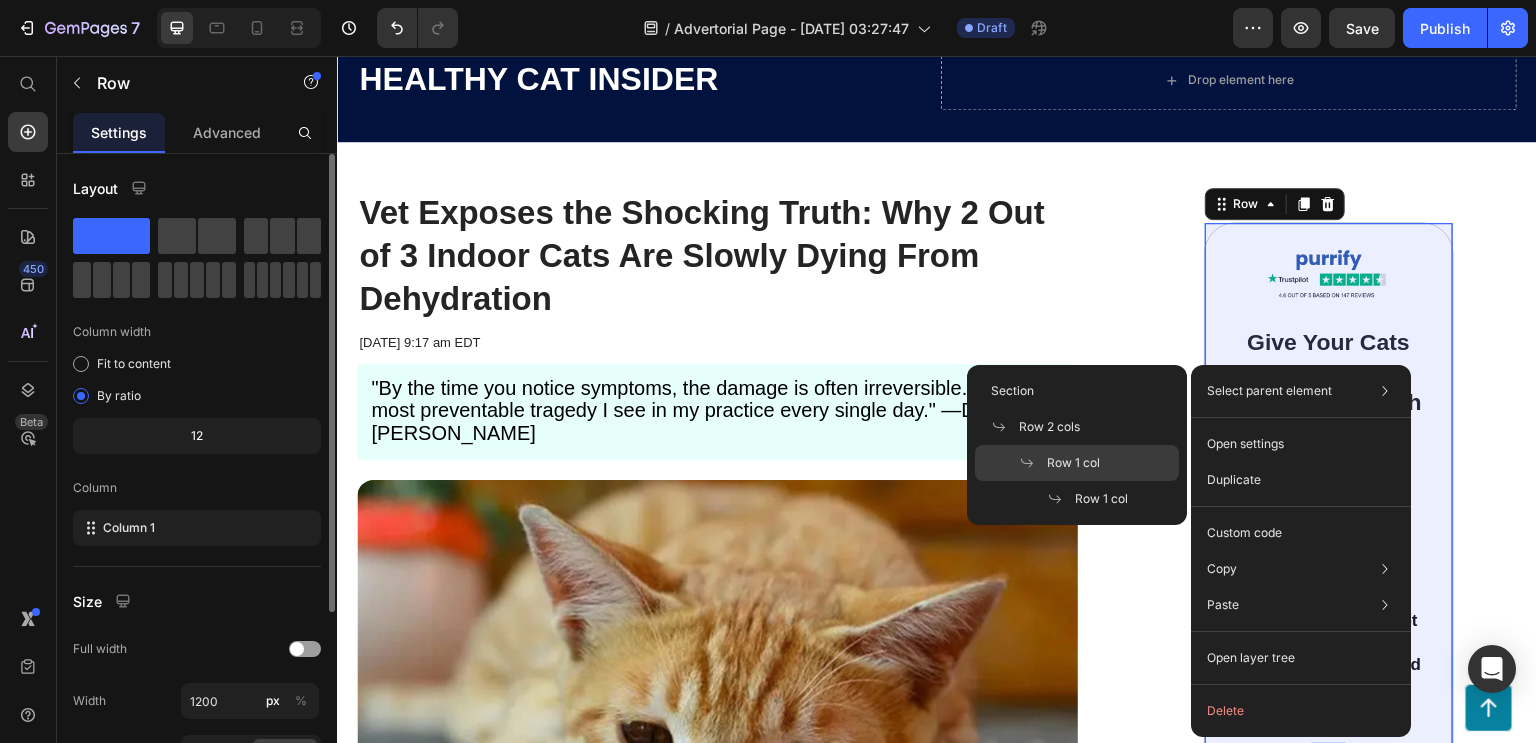 click on "Row 1 col" 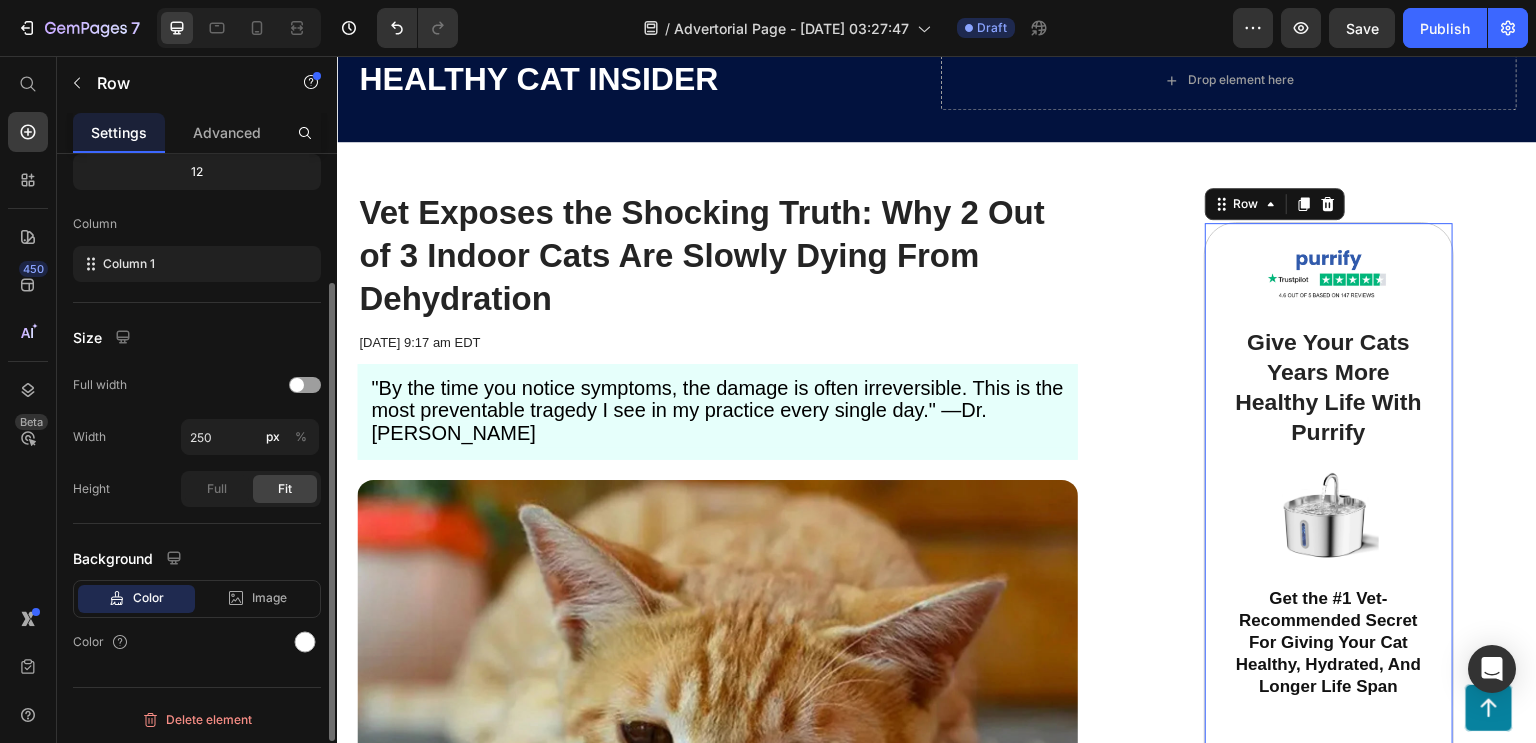 scroll, scrollTop: 24, scrollLeft: 0, axis: vertical 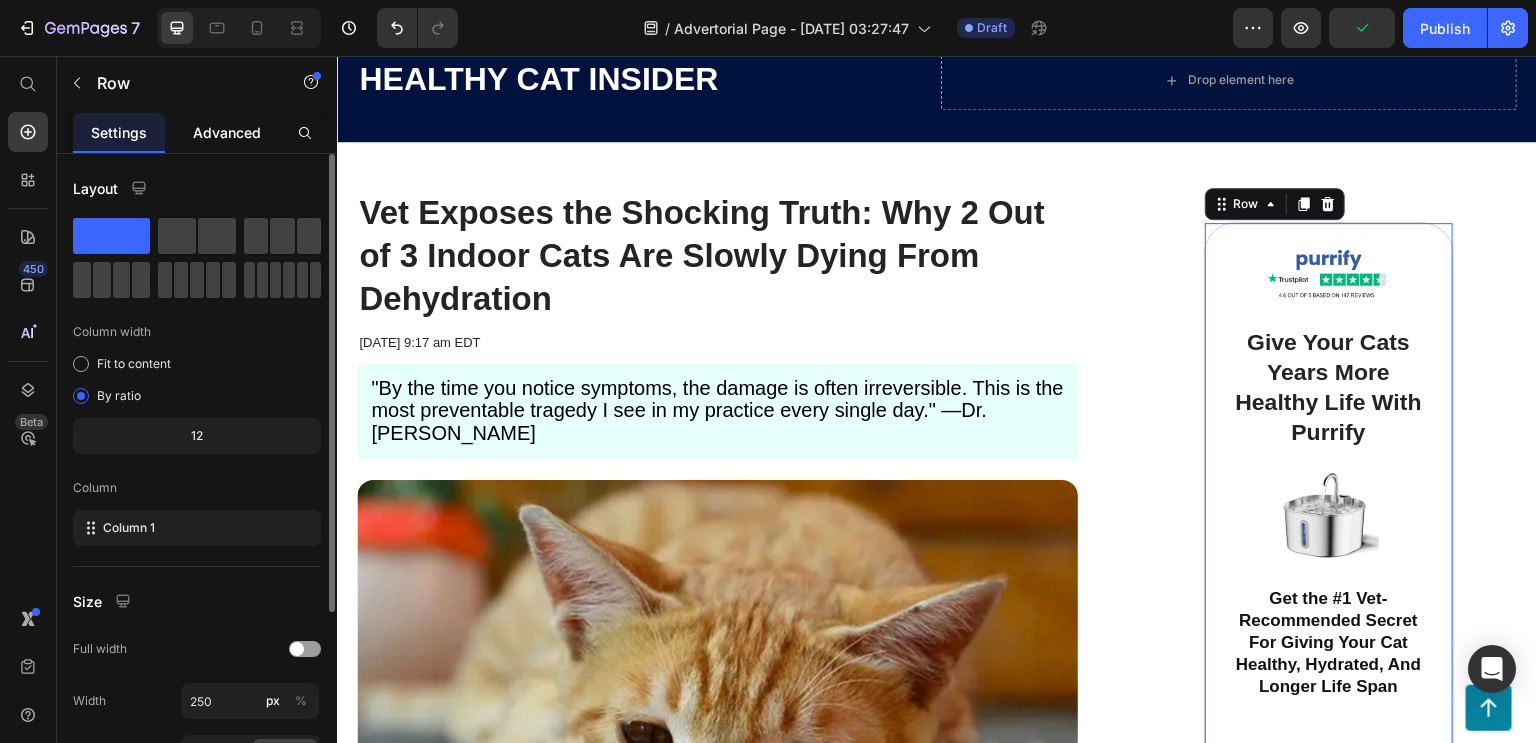 click on "Advanced" 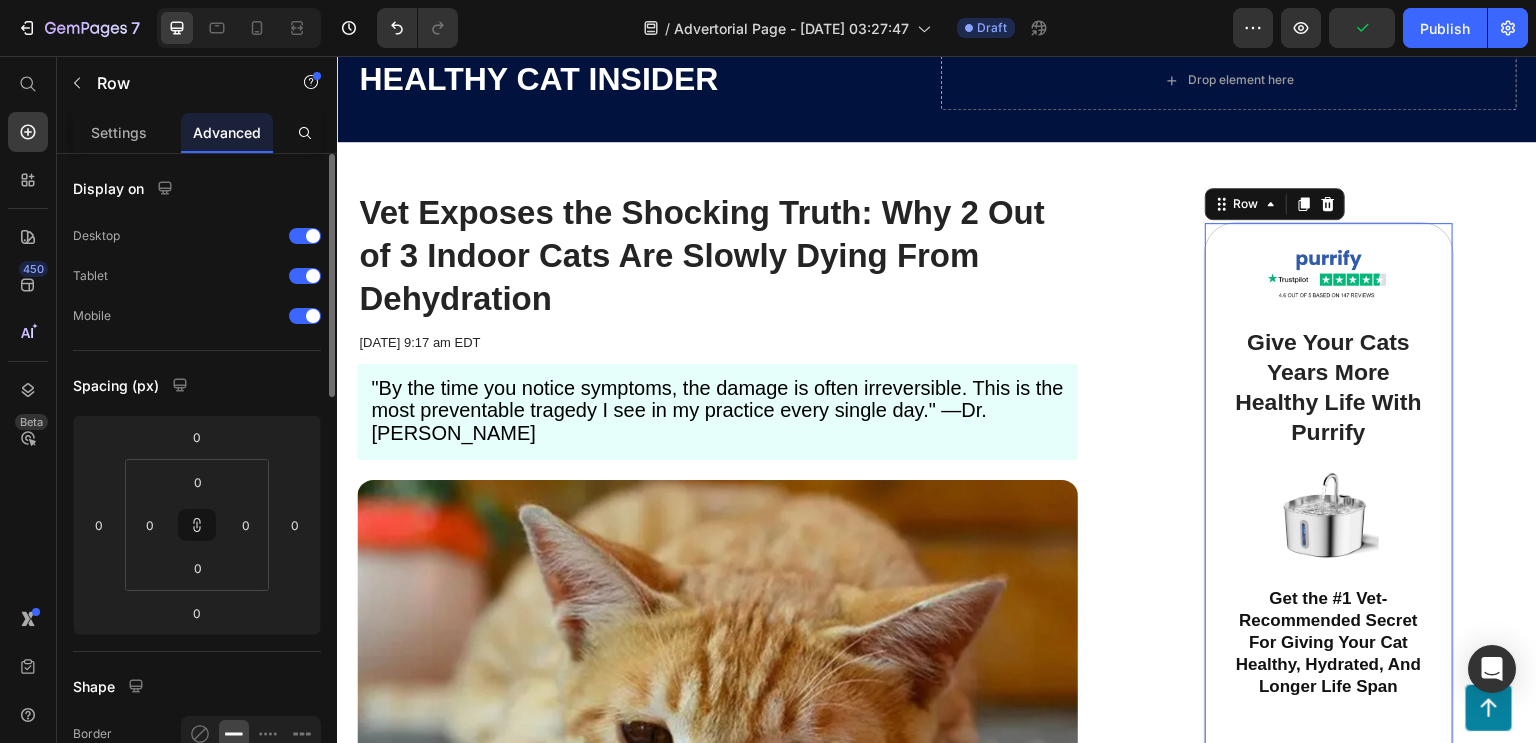 scroll, scrollTop: 0, scrollLeft: 0, axis: both 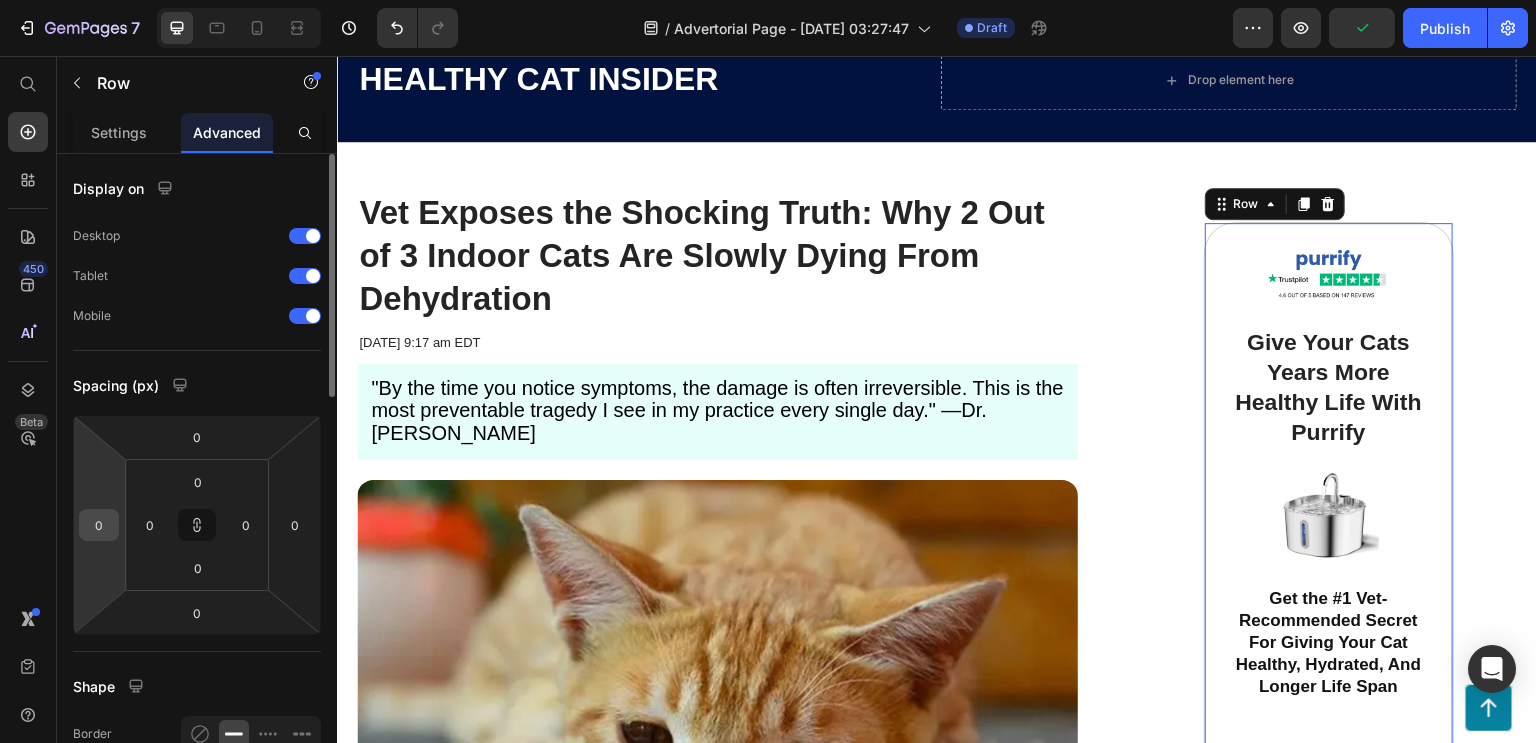 click on "0" at bounding box center [99, 525] 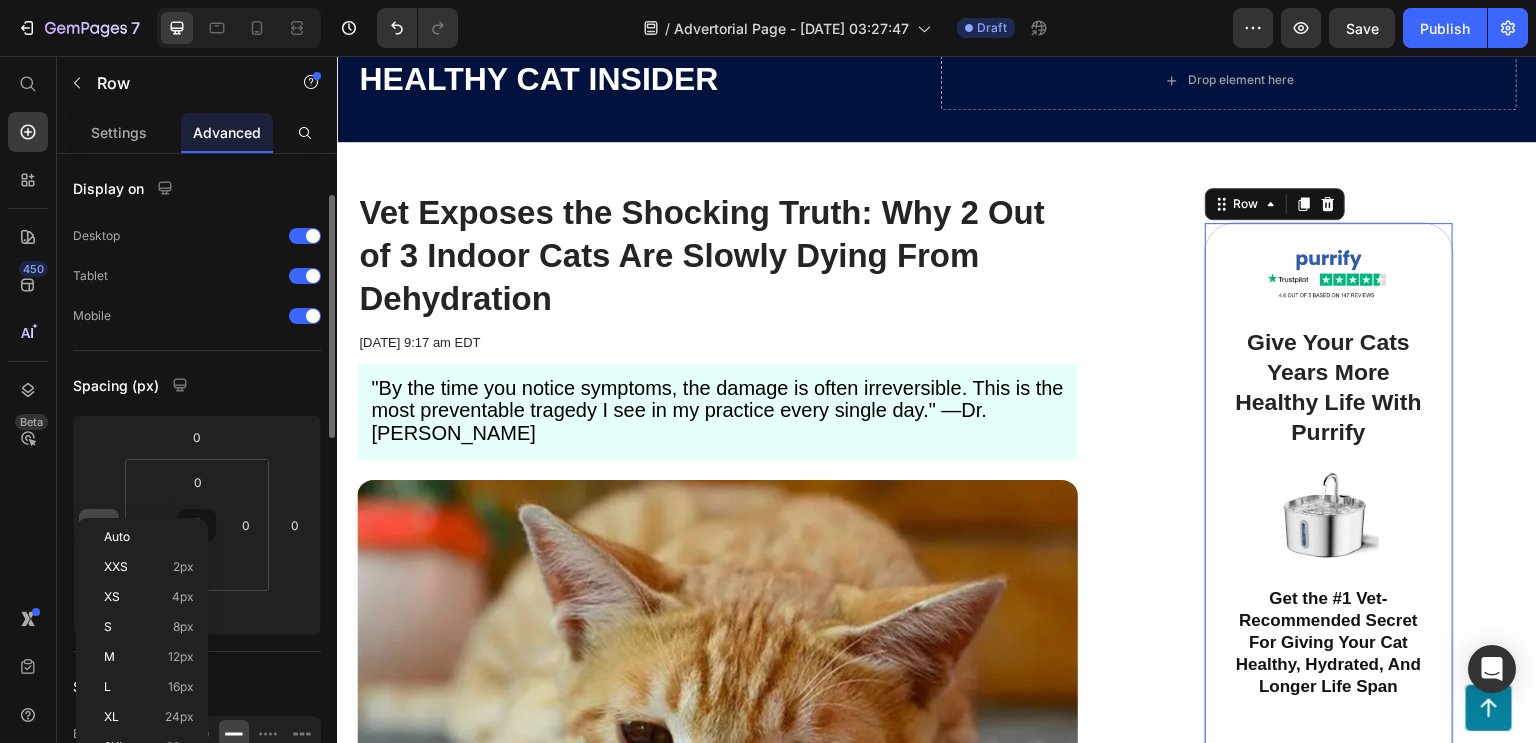 scroll, scrollTop: 30, scrollLeft: 0, axis: vertical 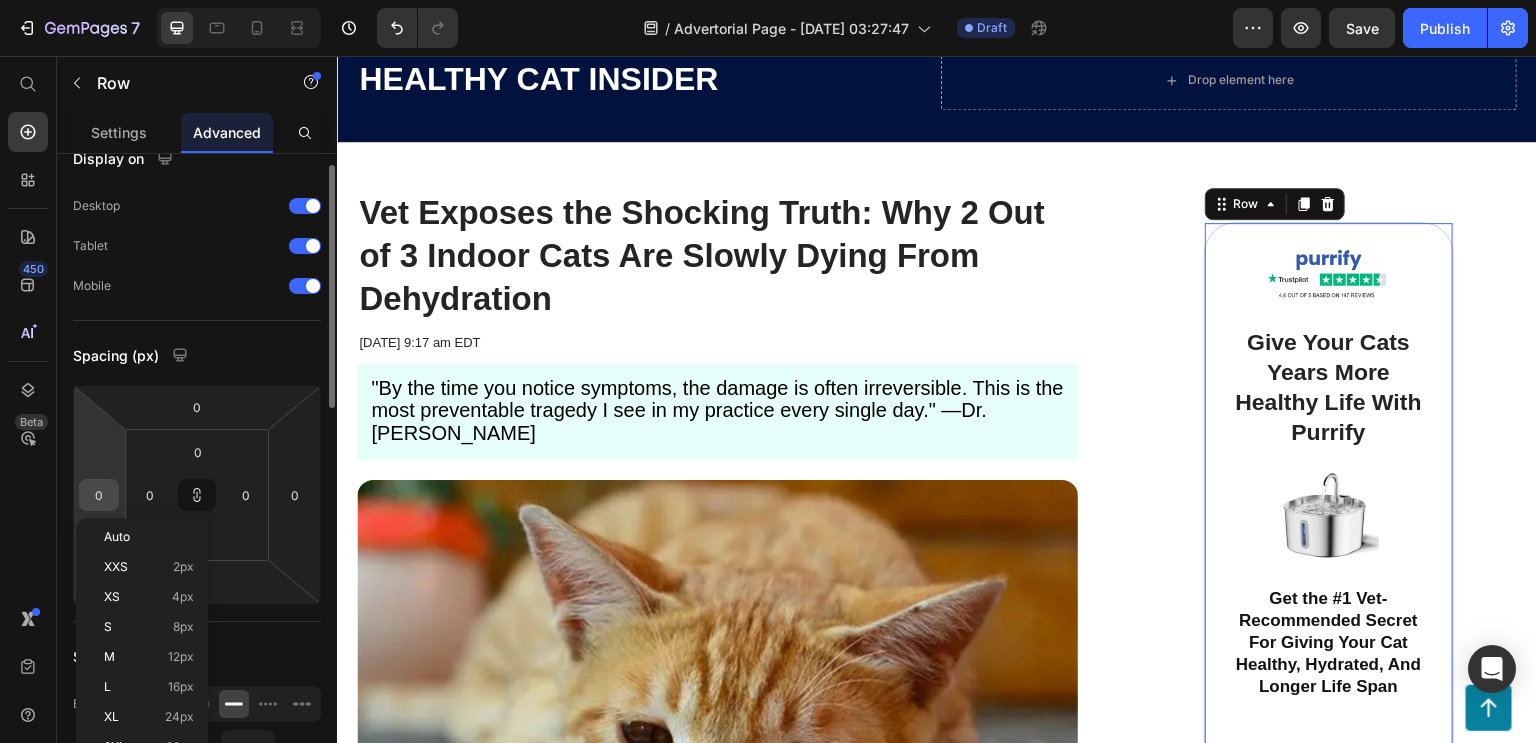 click on "0" at bounding box center (99, 495) 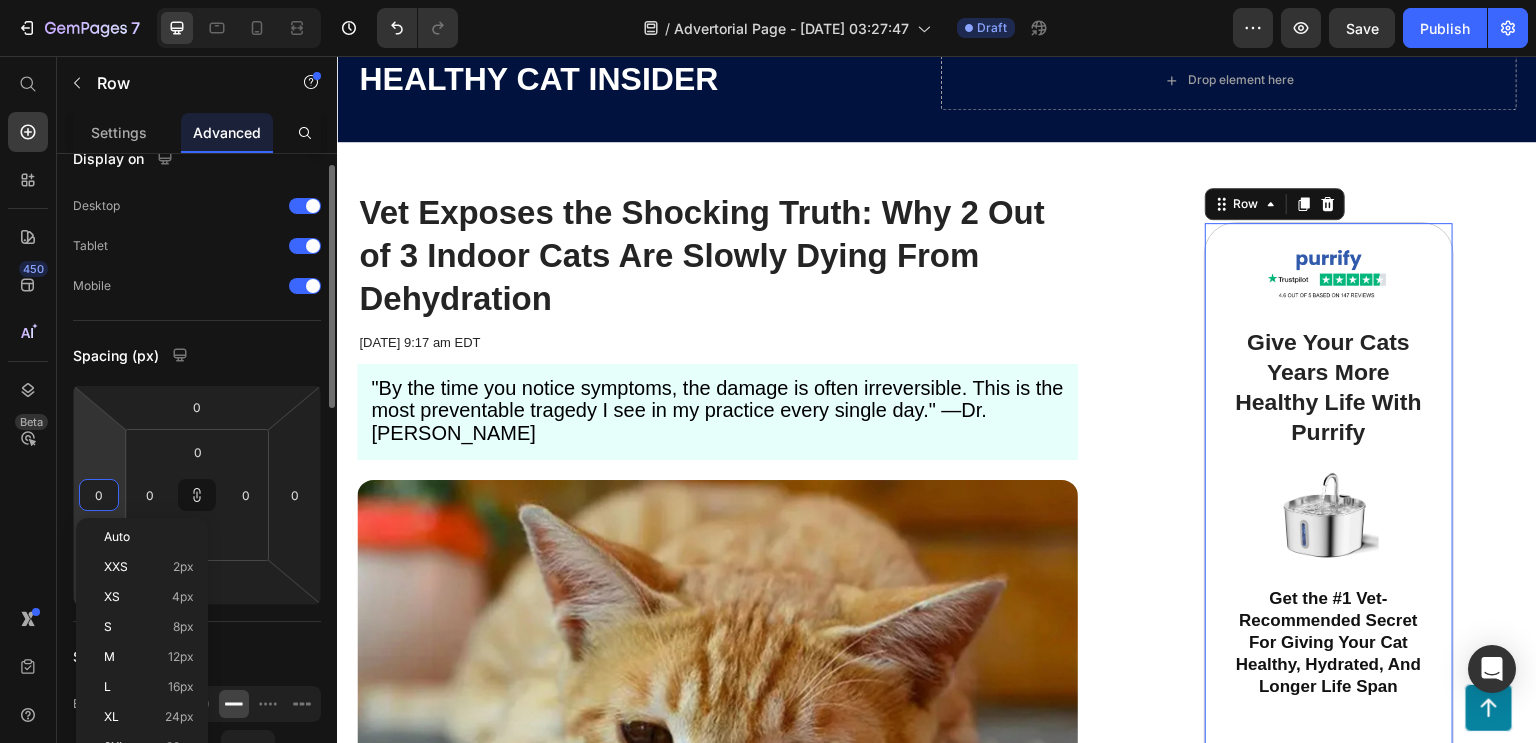 type on "-1" 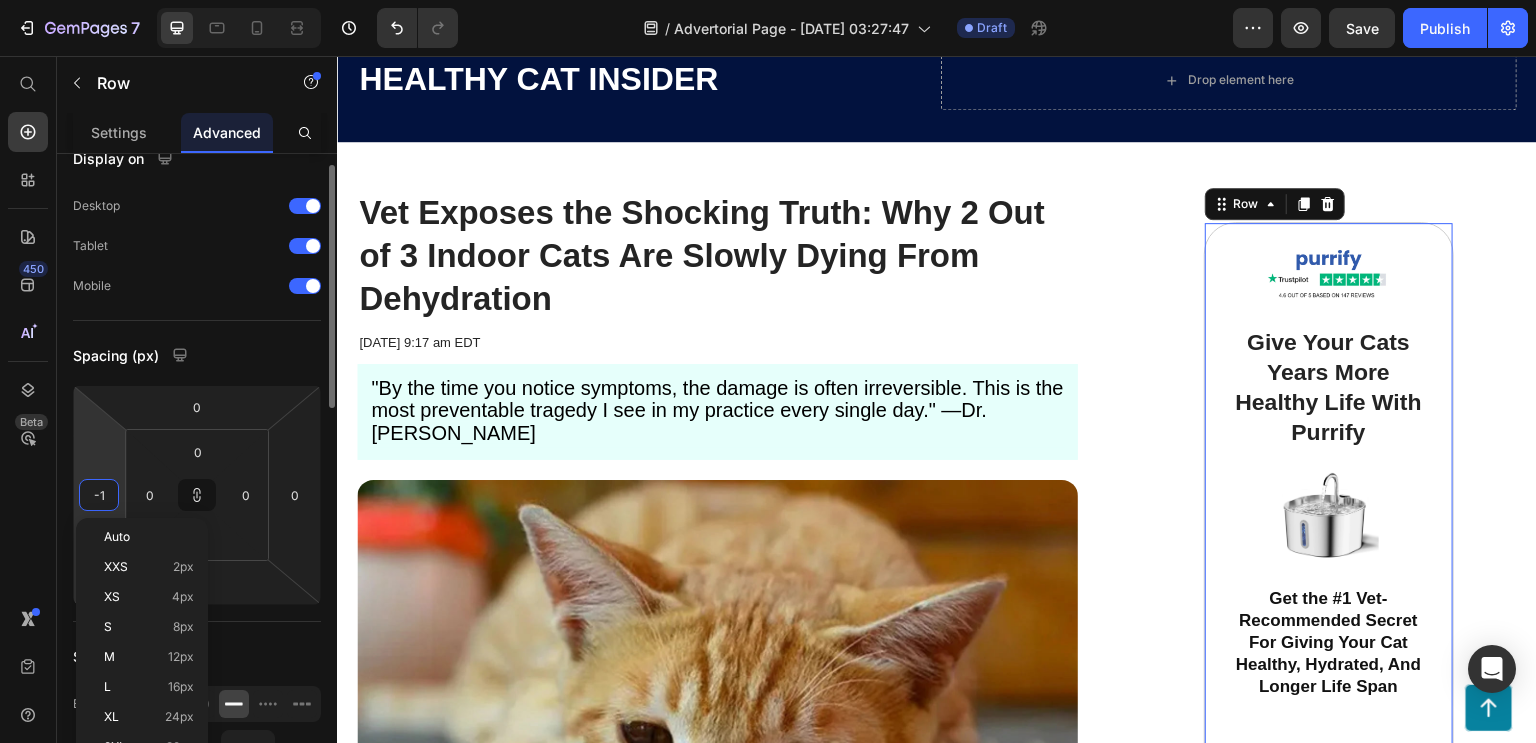 type on "-1" 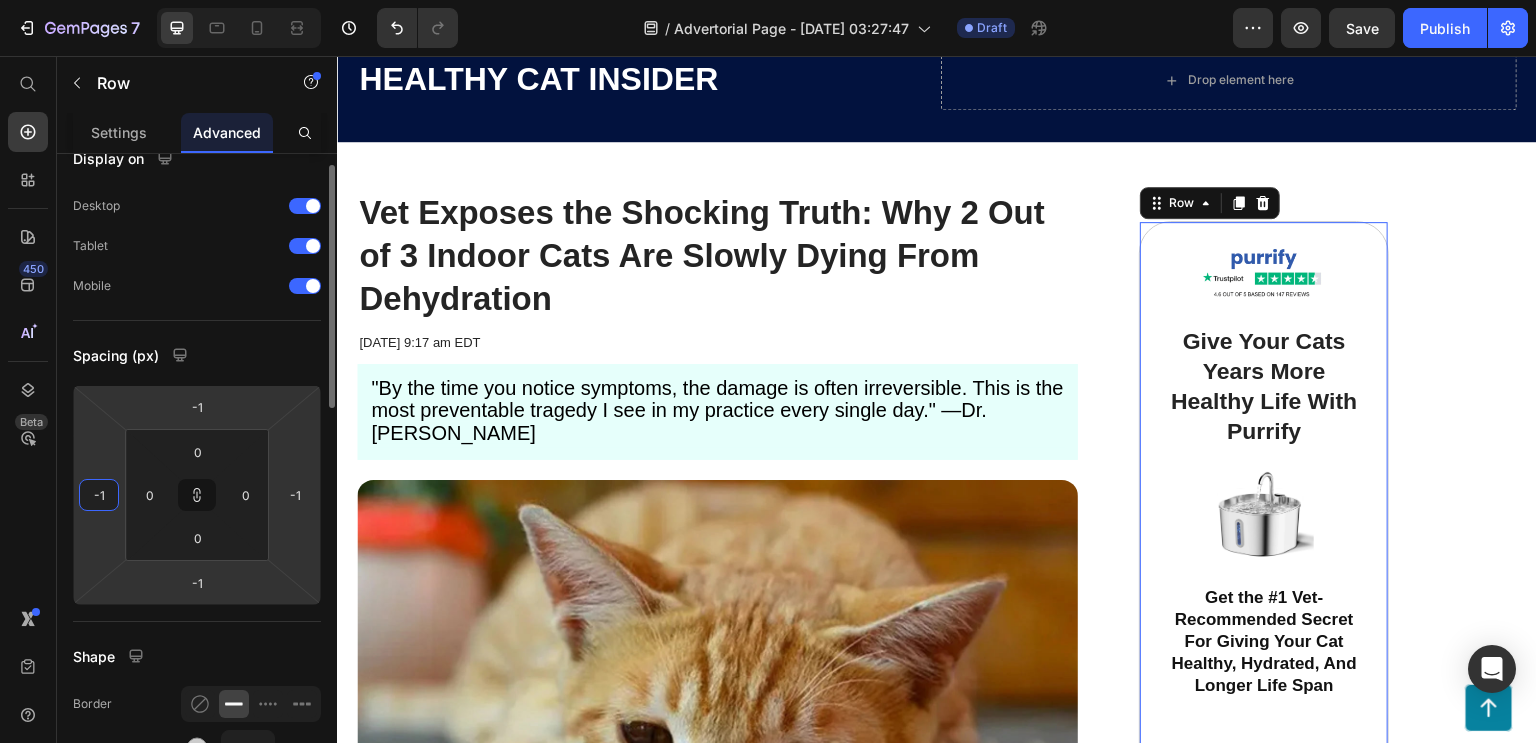 type on "-2" 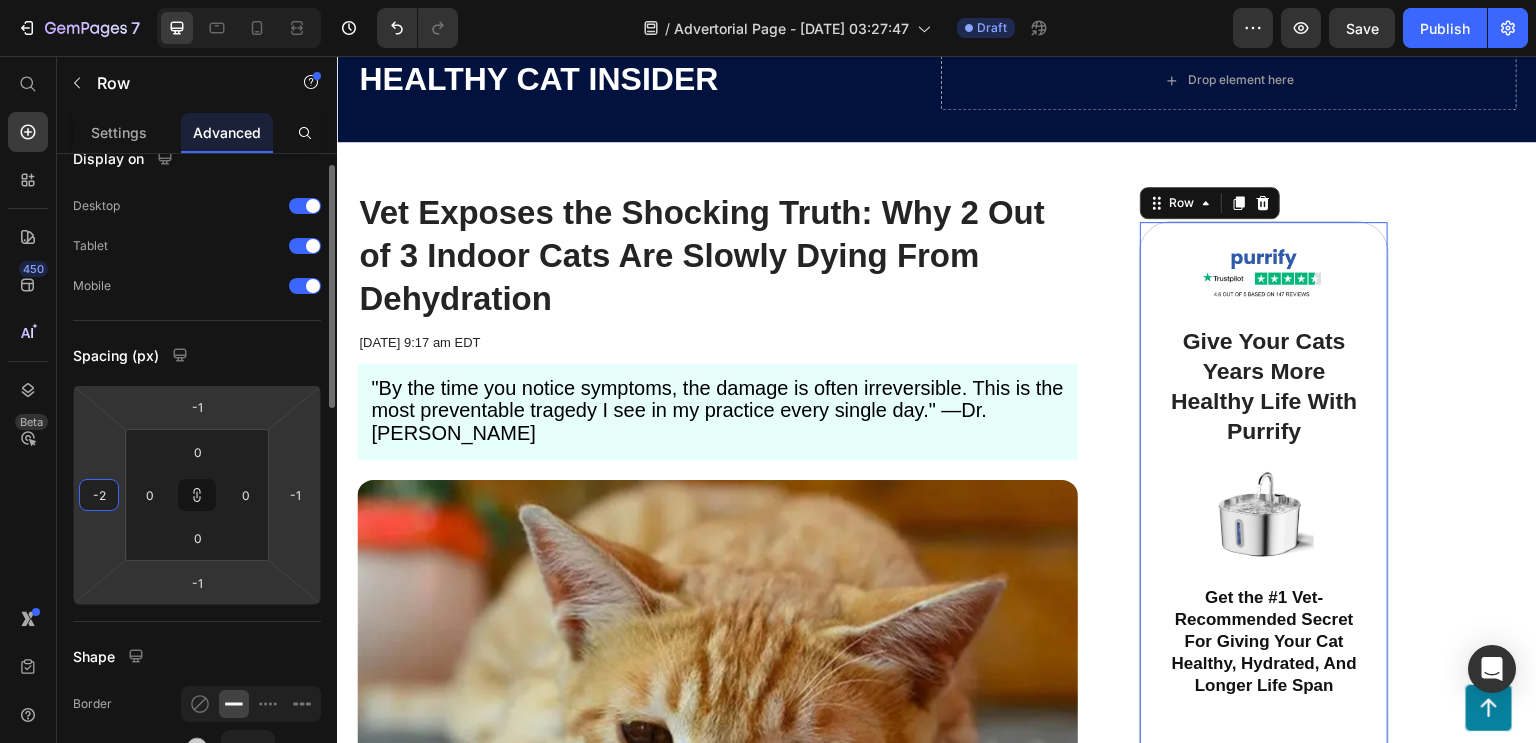 type on "-2" 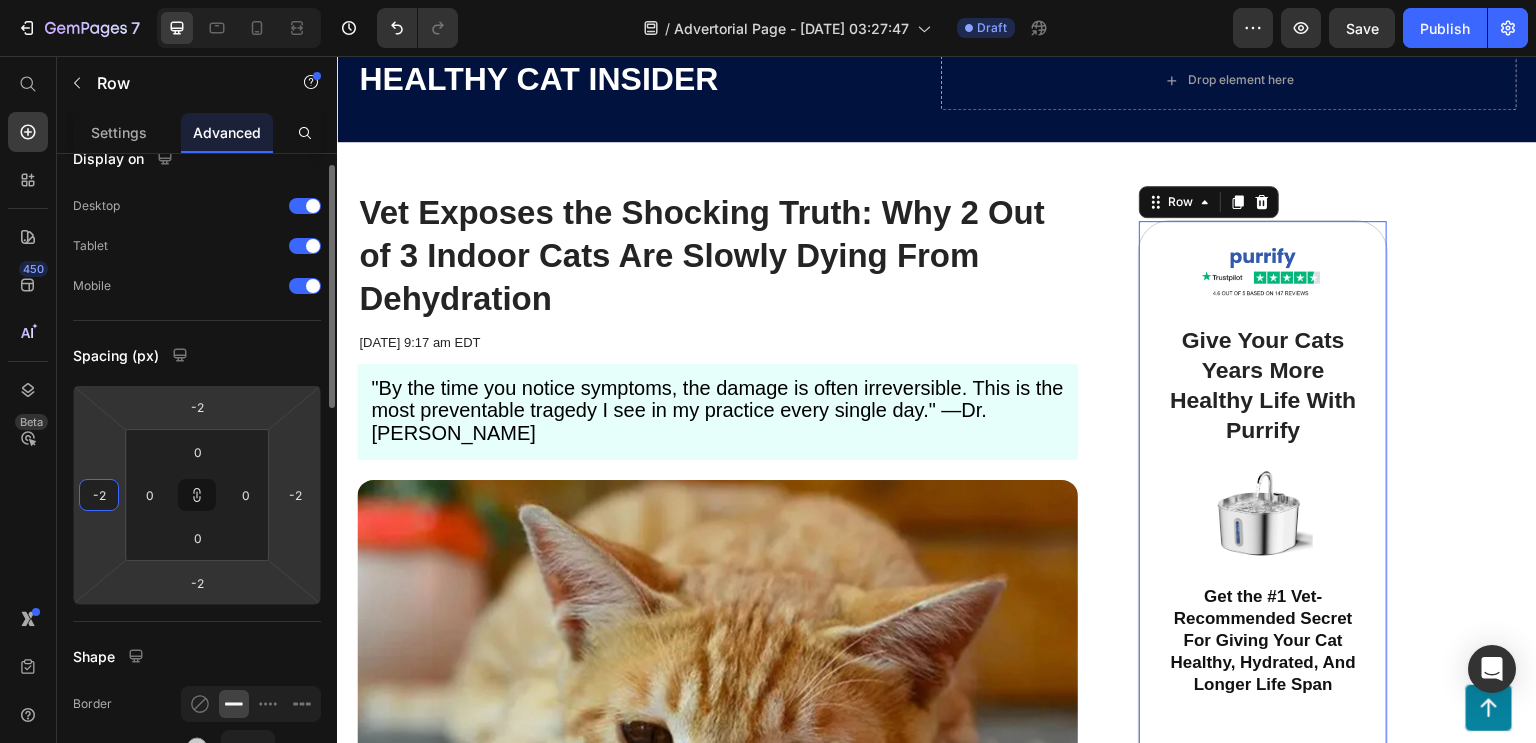 type on "-1" 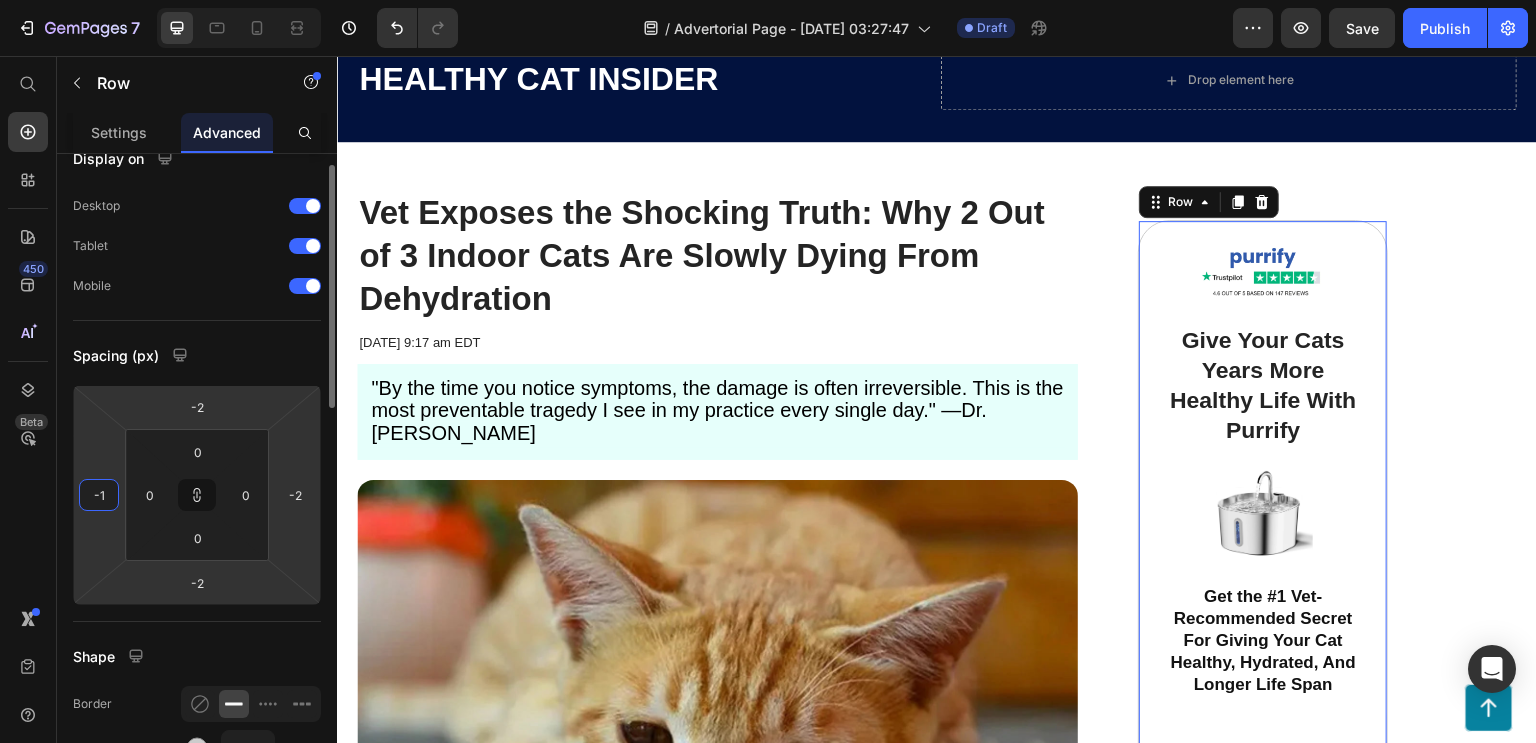 type on "-1" 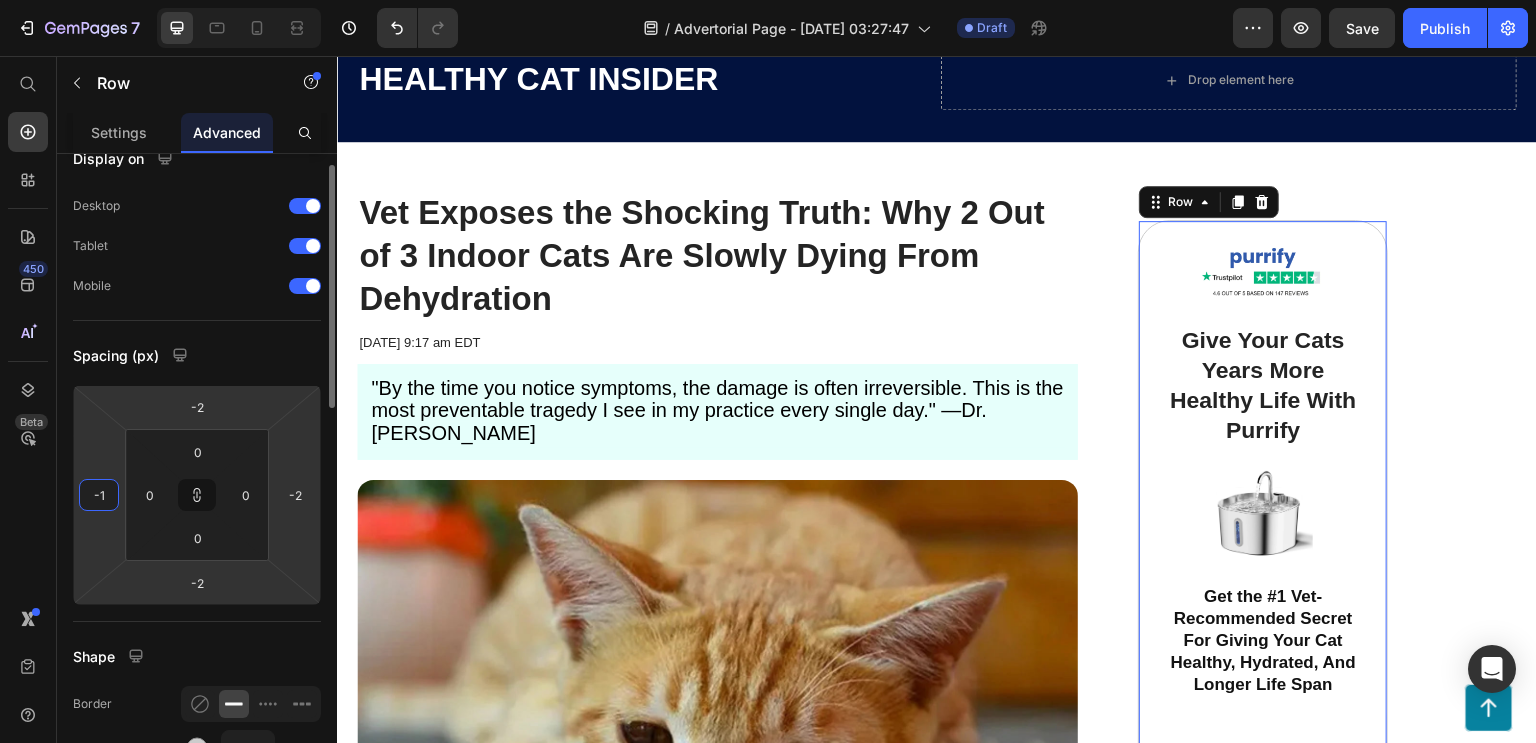 type on "-1" 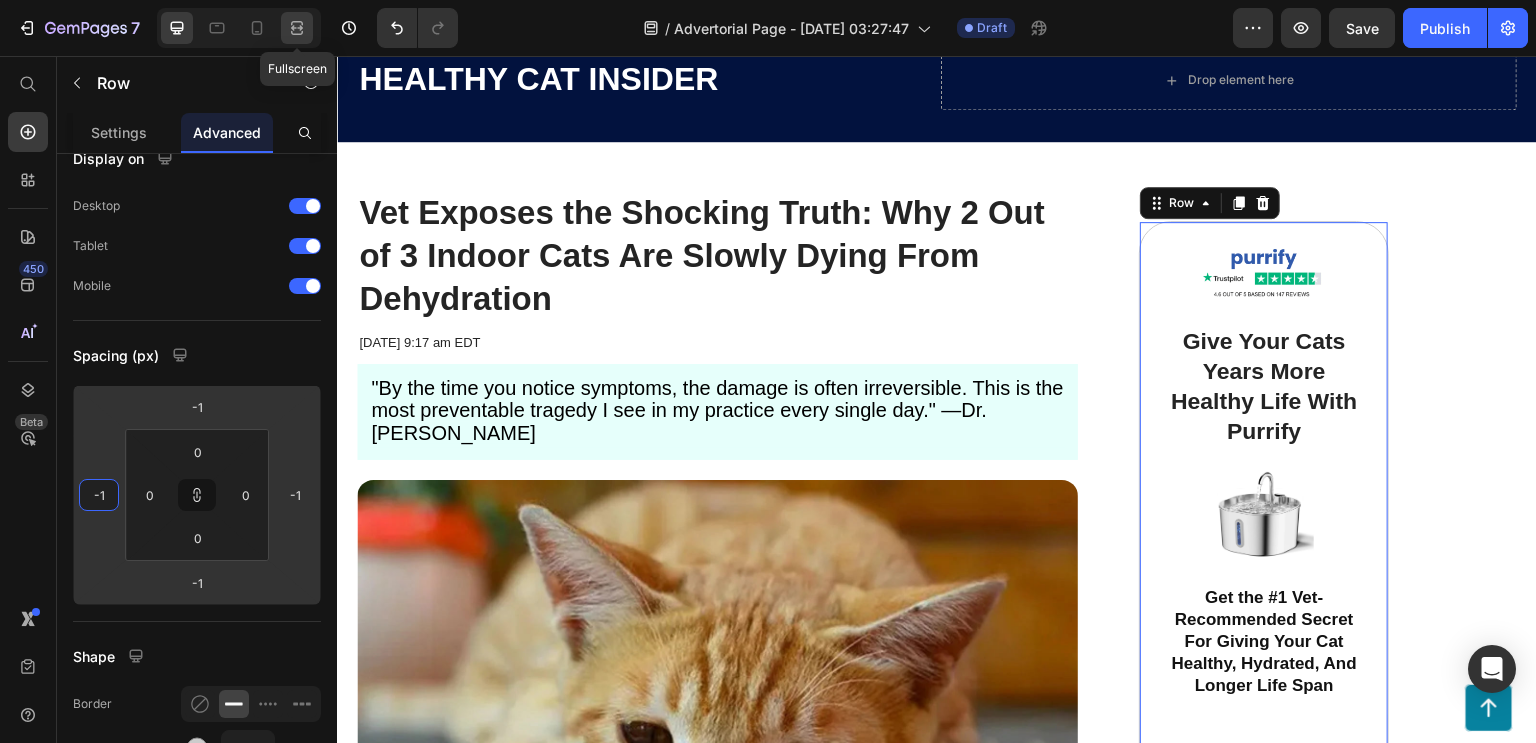 click 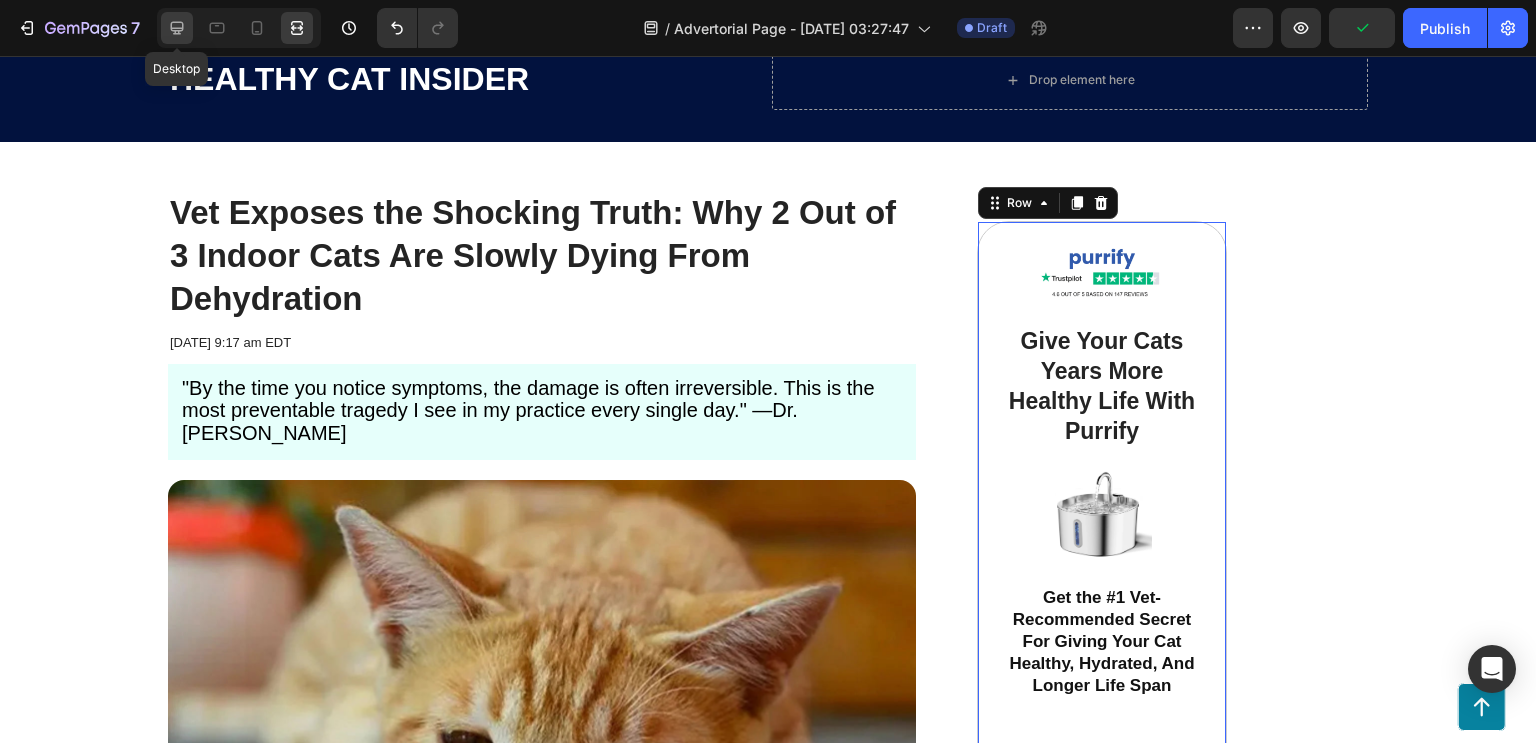 click 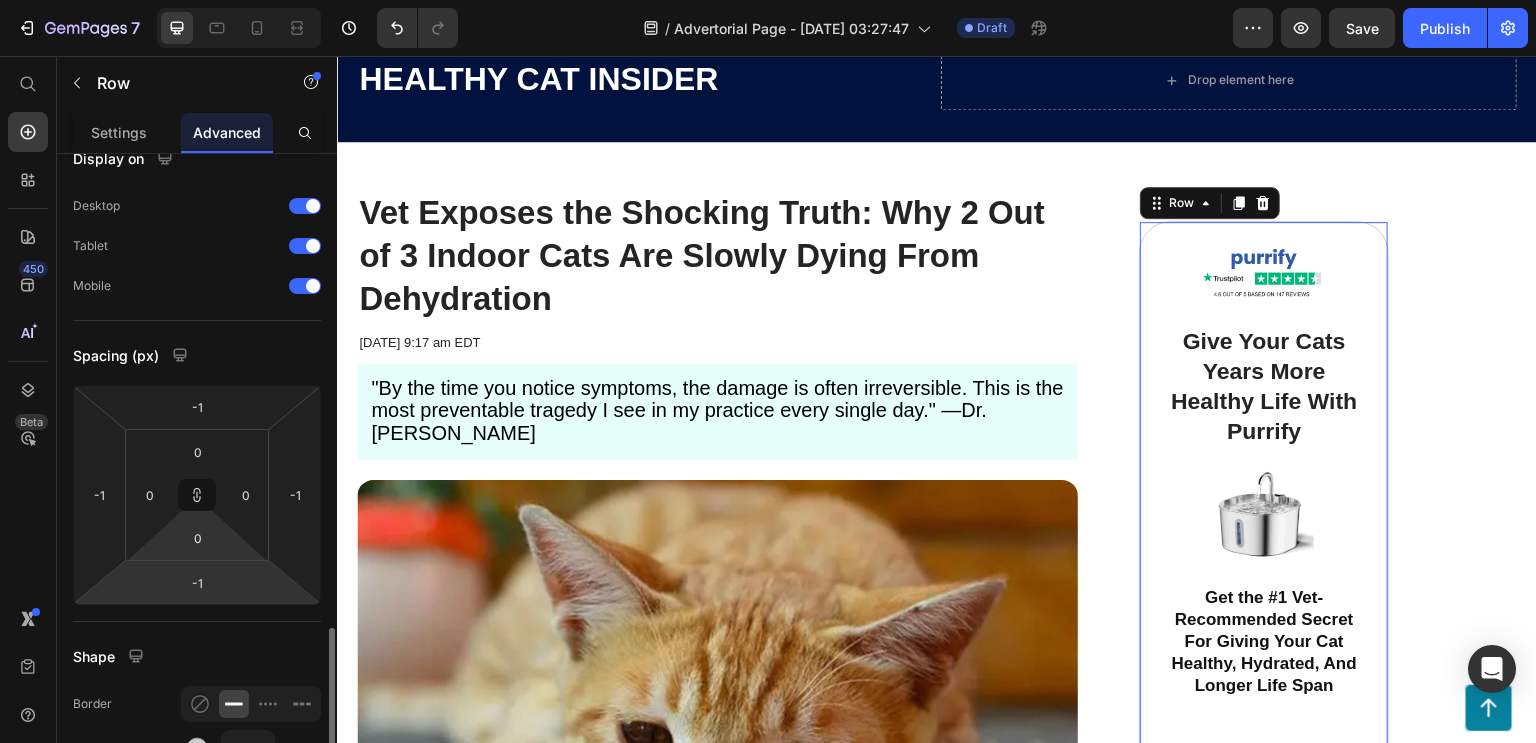 scroll, scrollTop: 409, scrollLeft: 0, axis: vertical 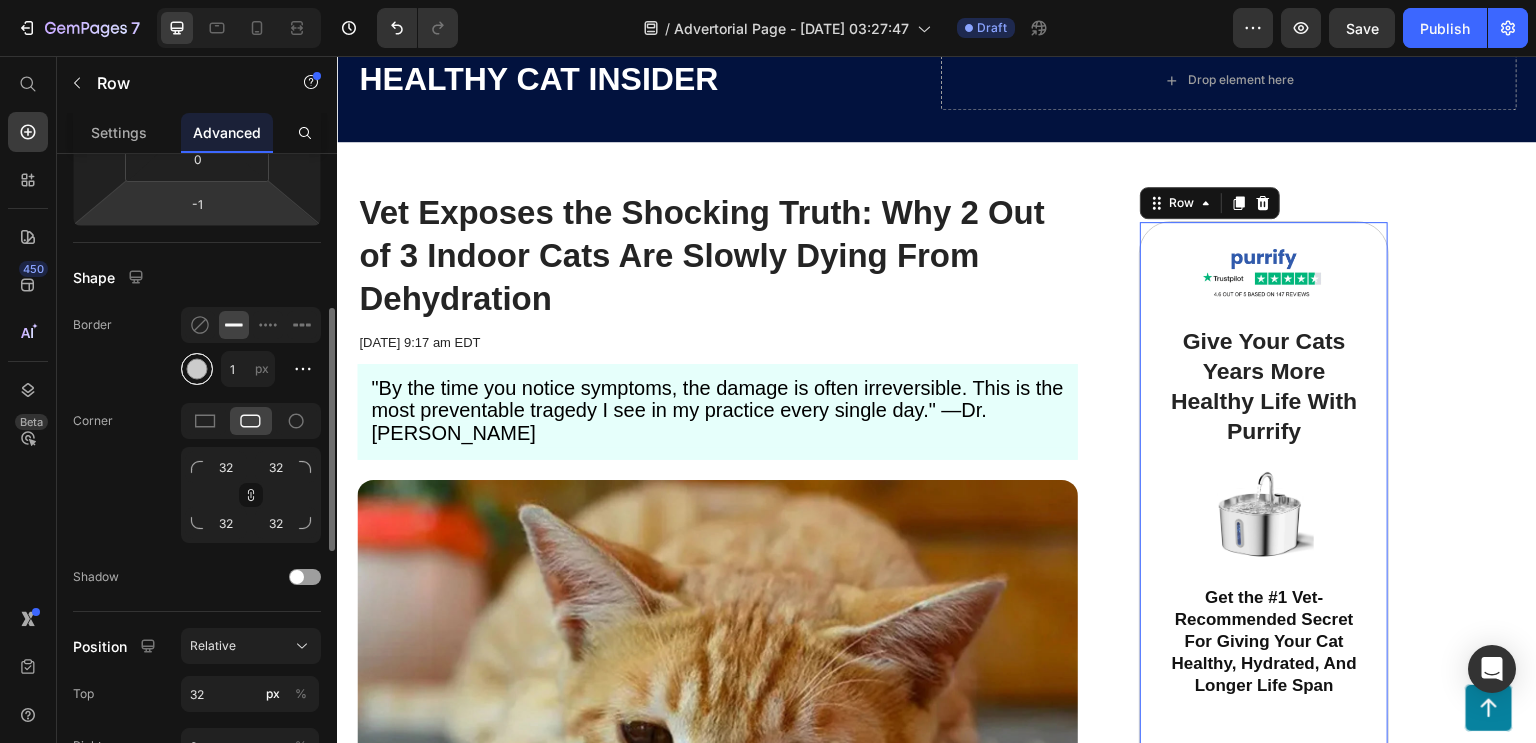 click at bounding box center [197, 369] 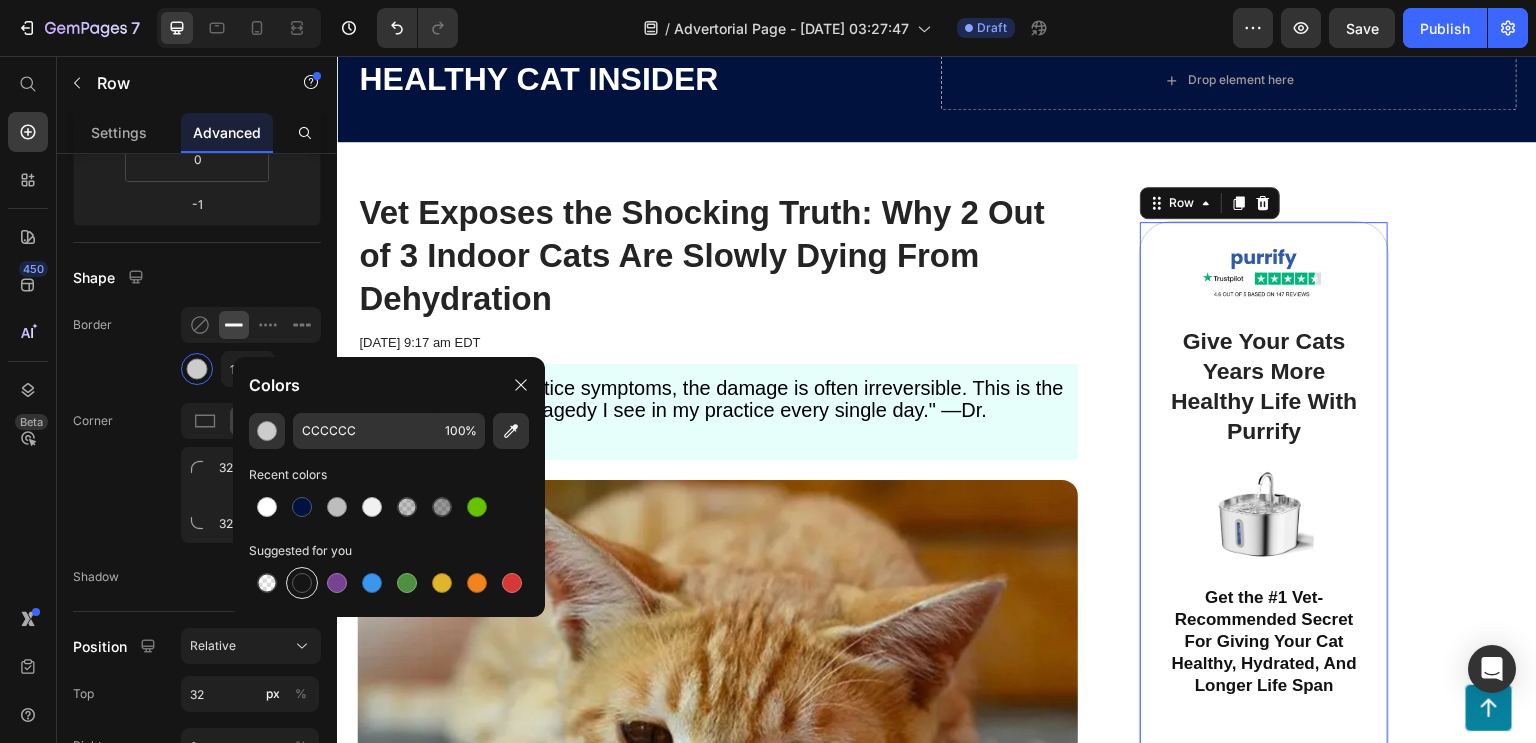 click at bounding box center [302, 583] 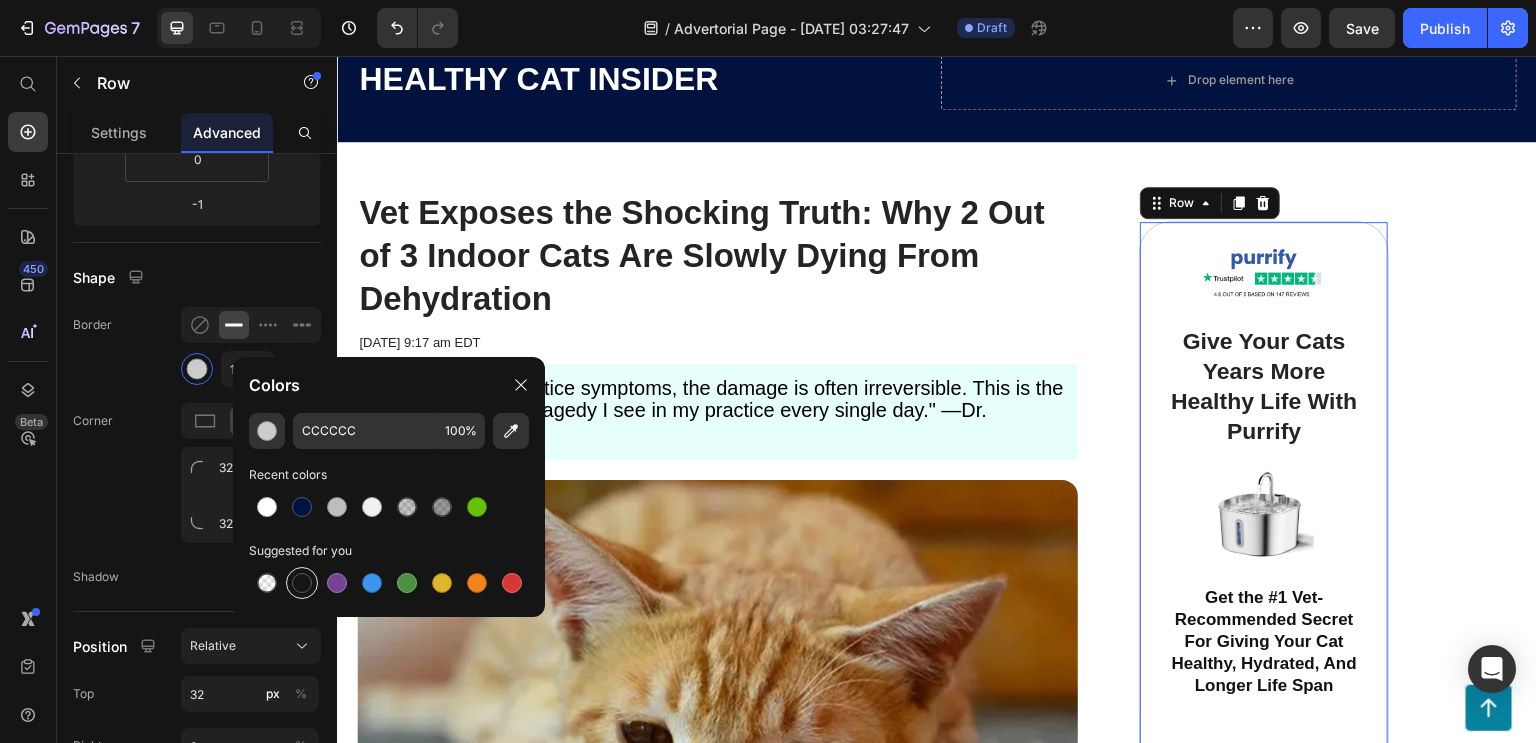 type on "151515" 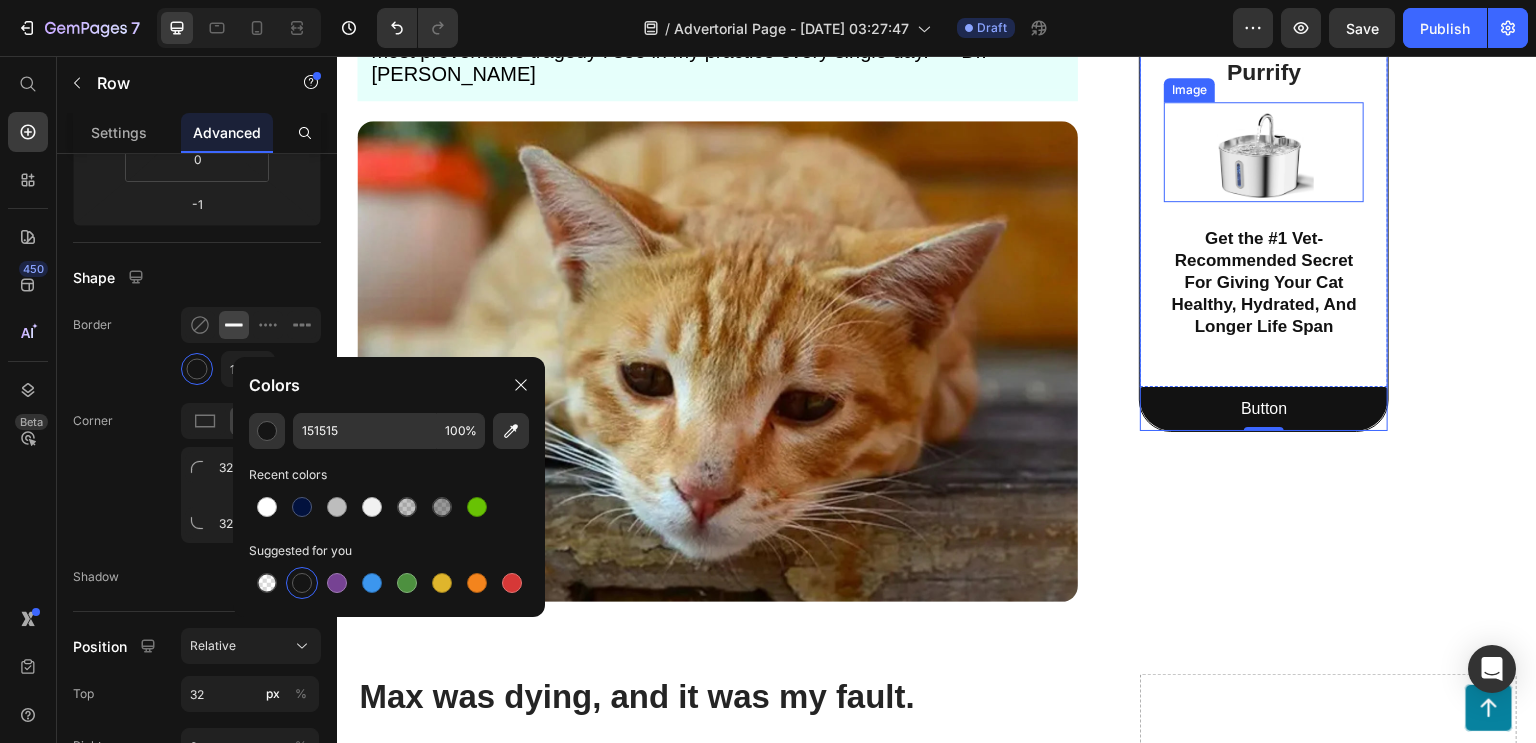 scroll, scrollTop: 441, scrollLeft: 0, axis: vertical 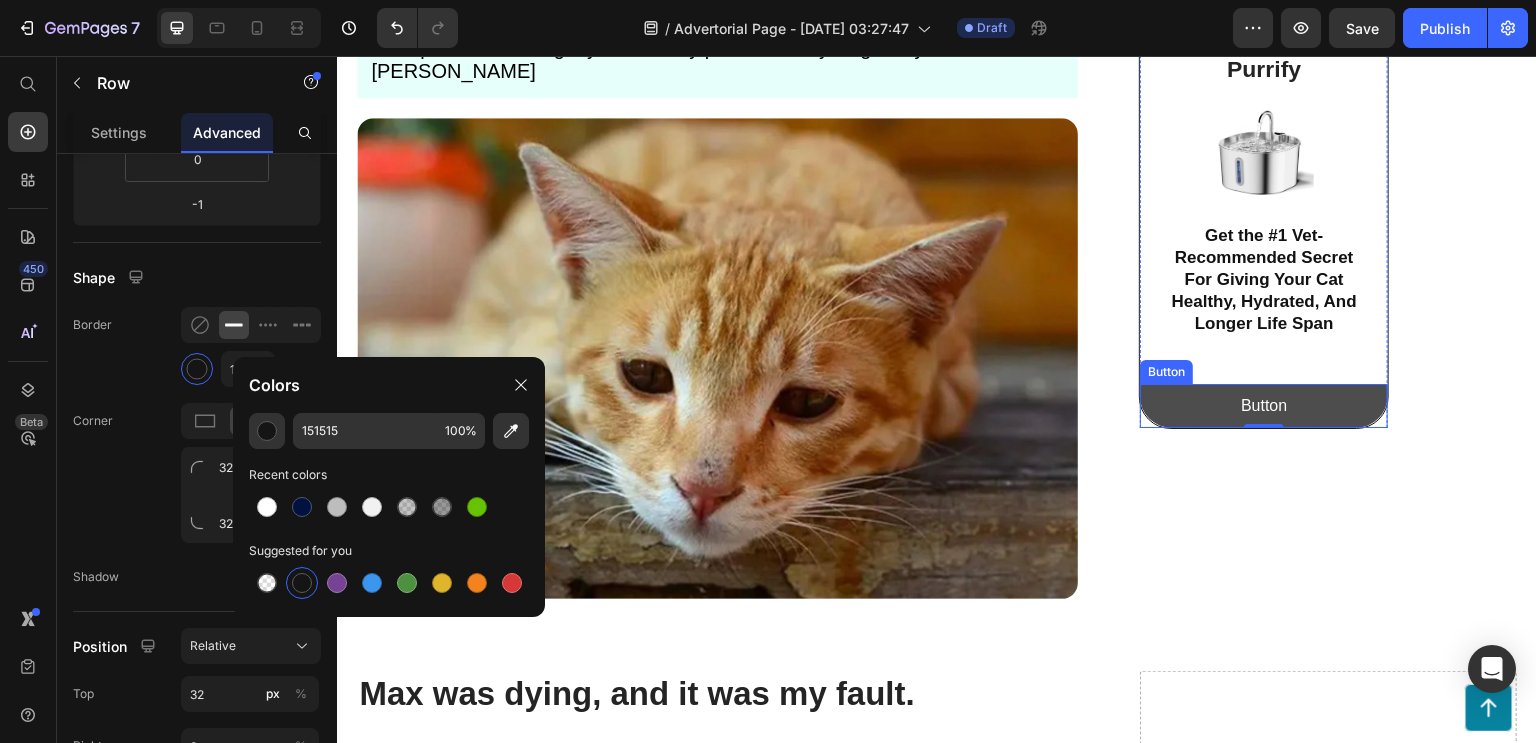 click on "Button" at bounding box center (1264, 406) 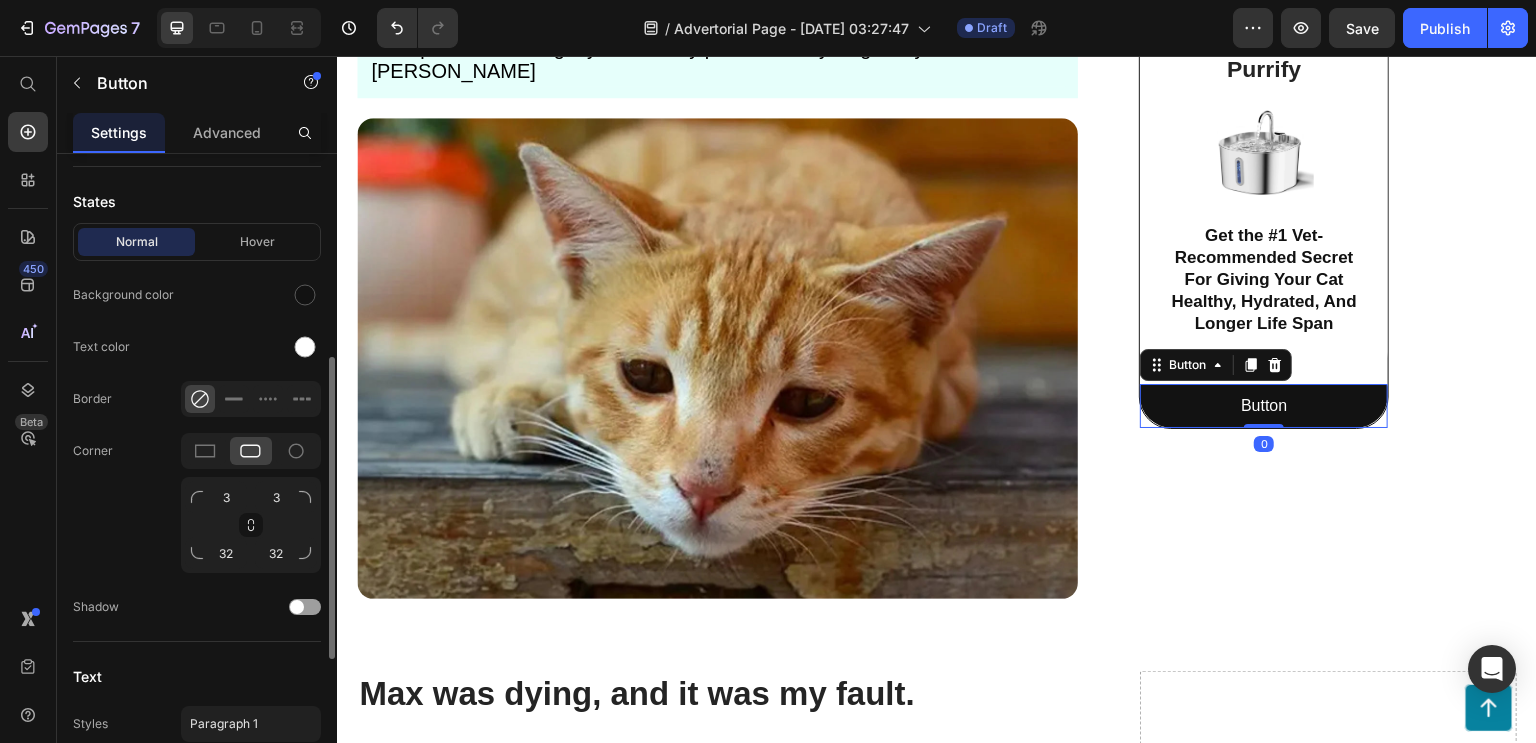 scroll, scrollTop: 435, scrollLeft: 0, axis: vertical 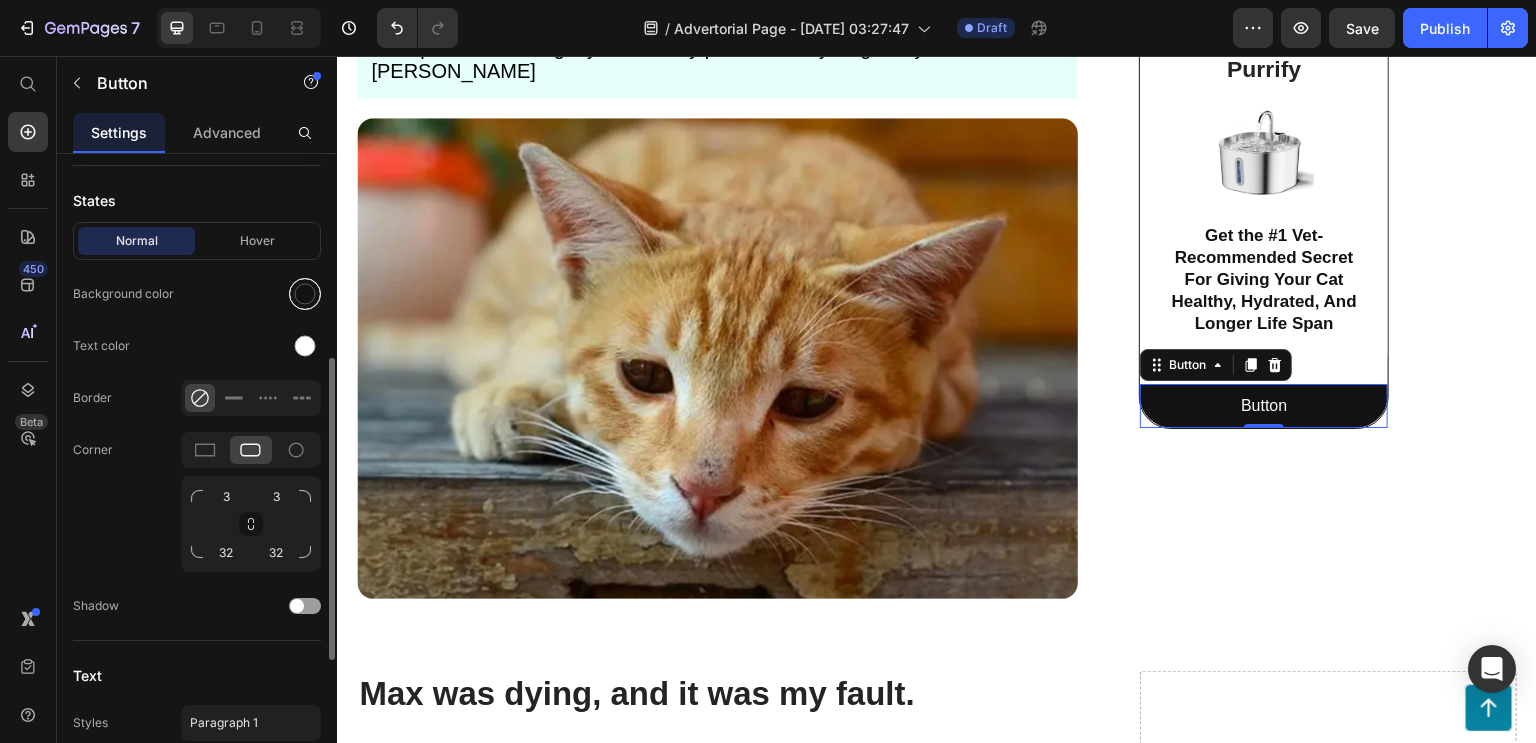 click at bounding box center (305, 294) 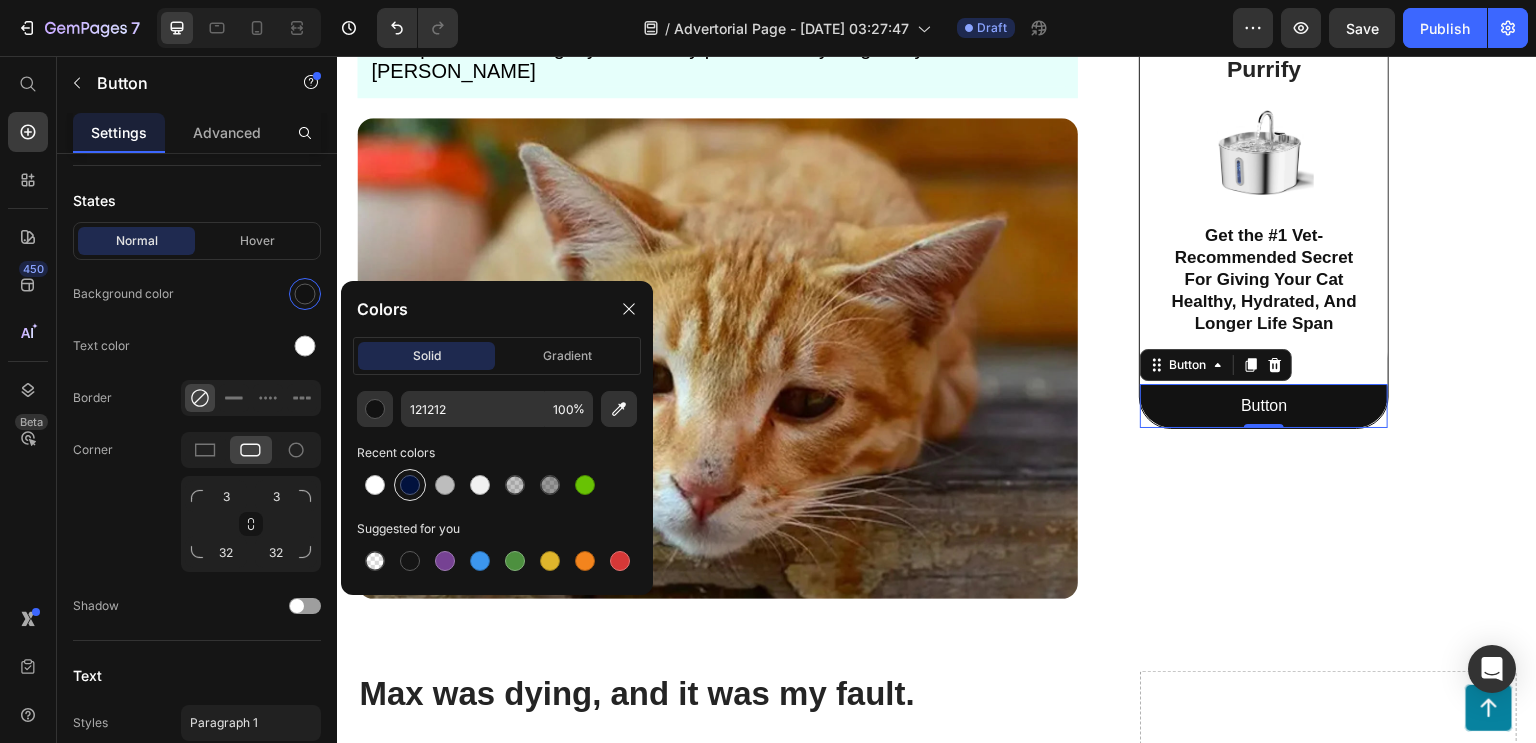 click at bounding box center [410, 485] 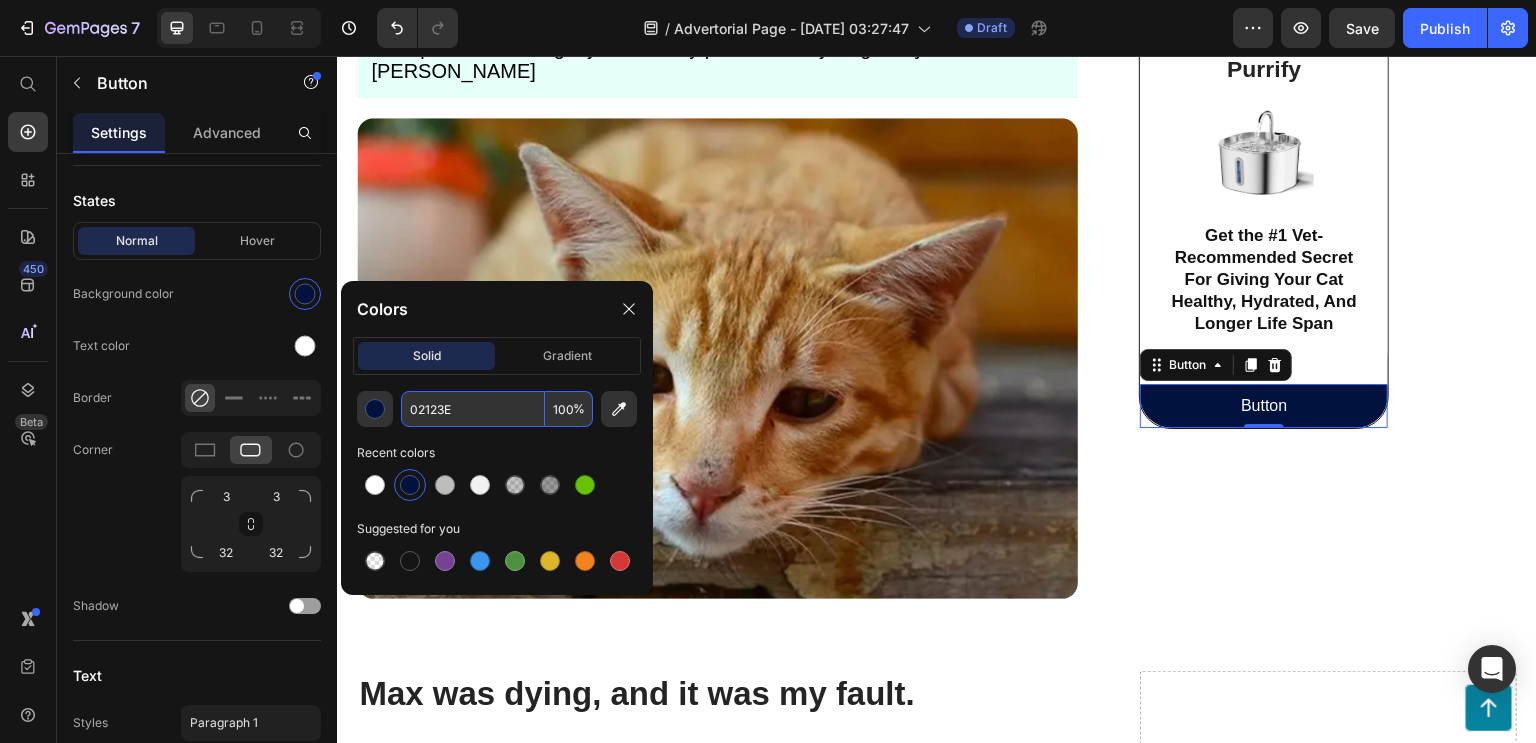 click on "02123E" at bounding box center [473, 409] 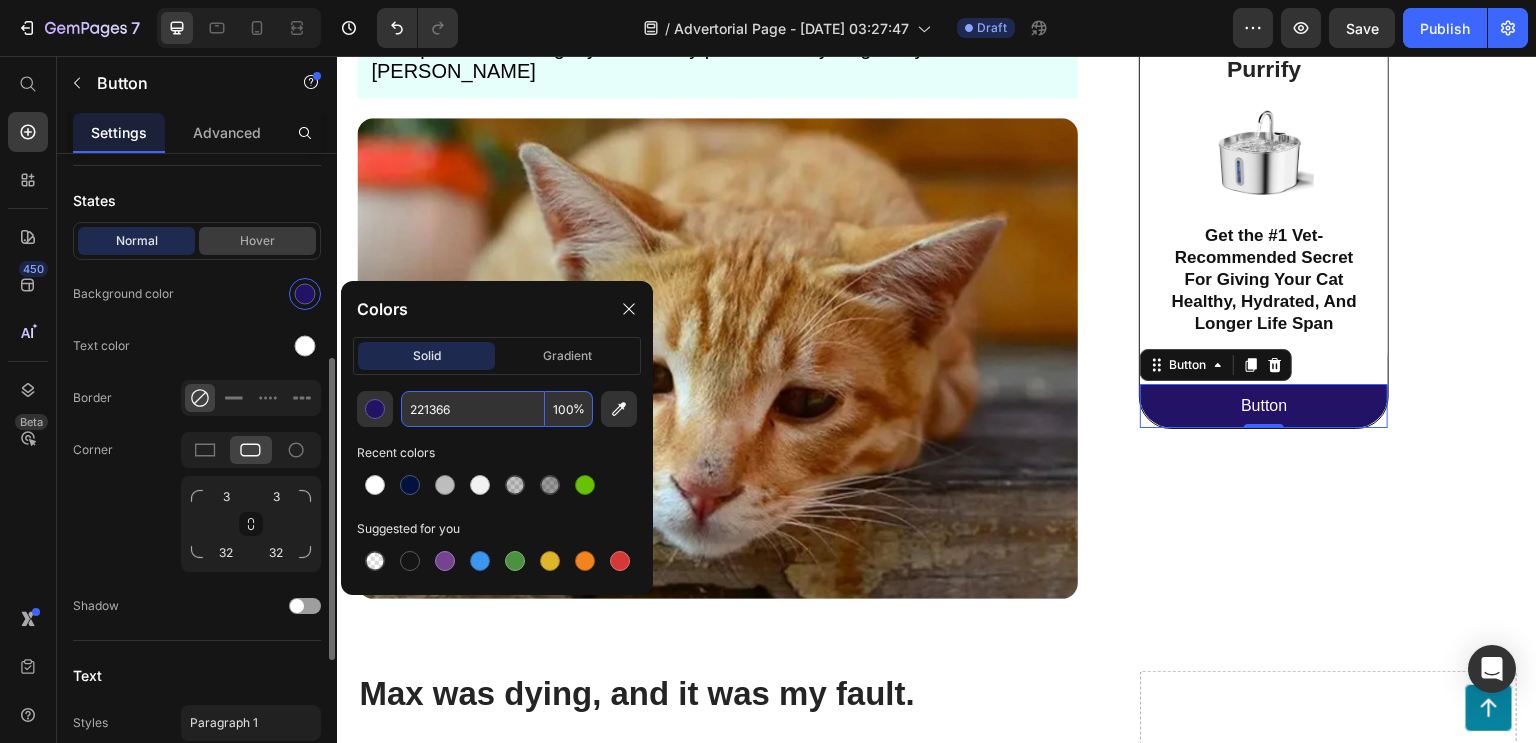 type on "221366" 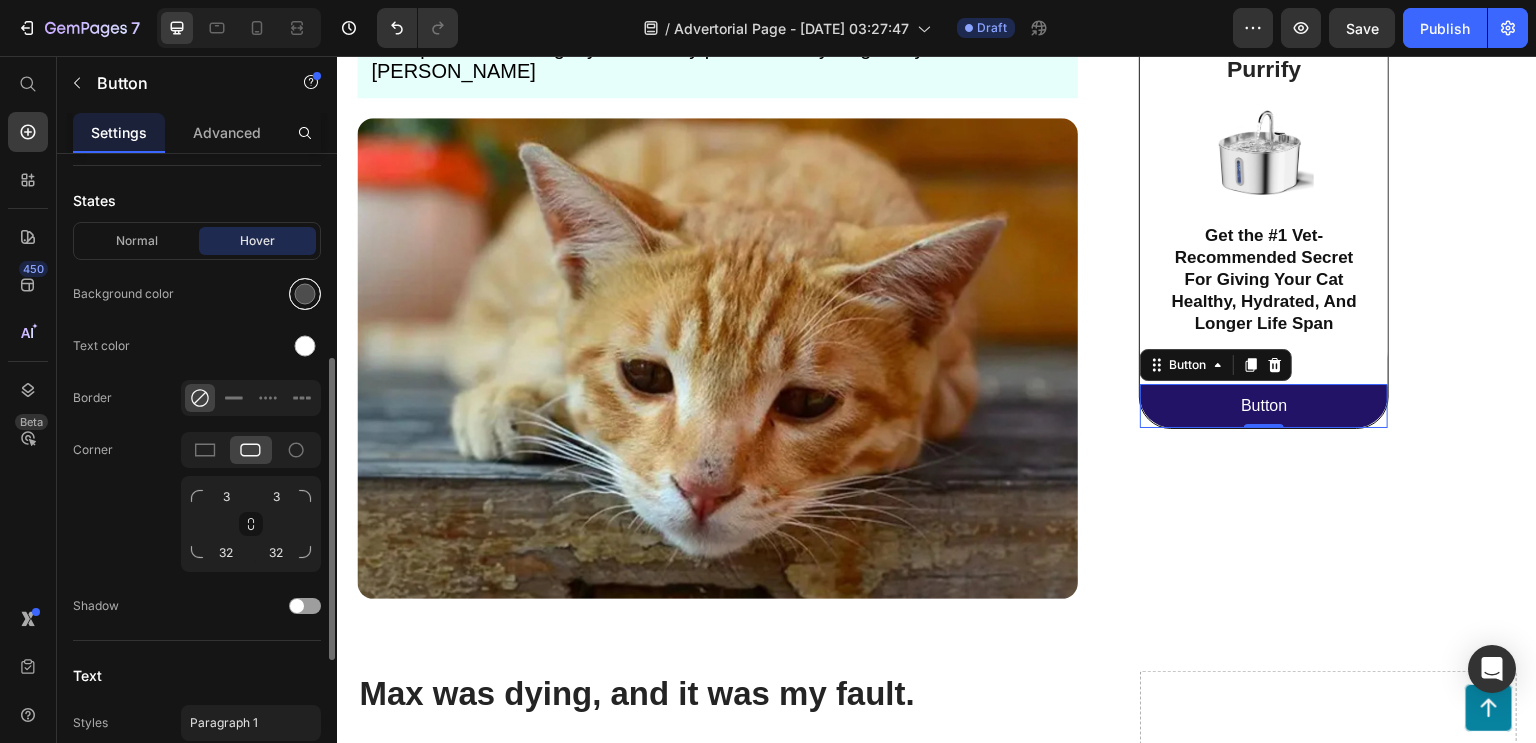click at bounding box center [305, 294] 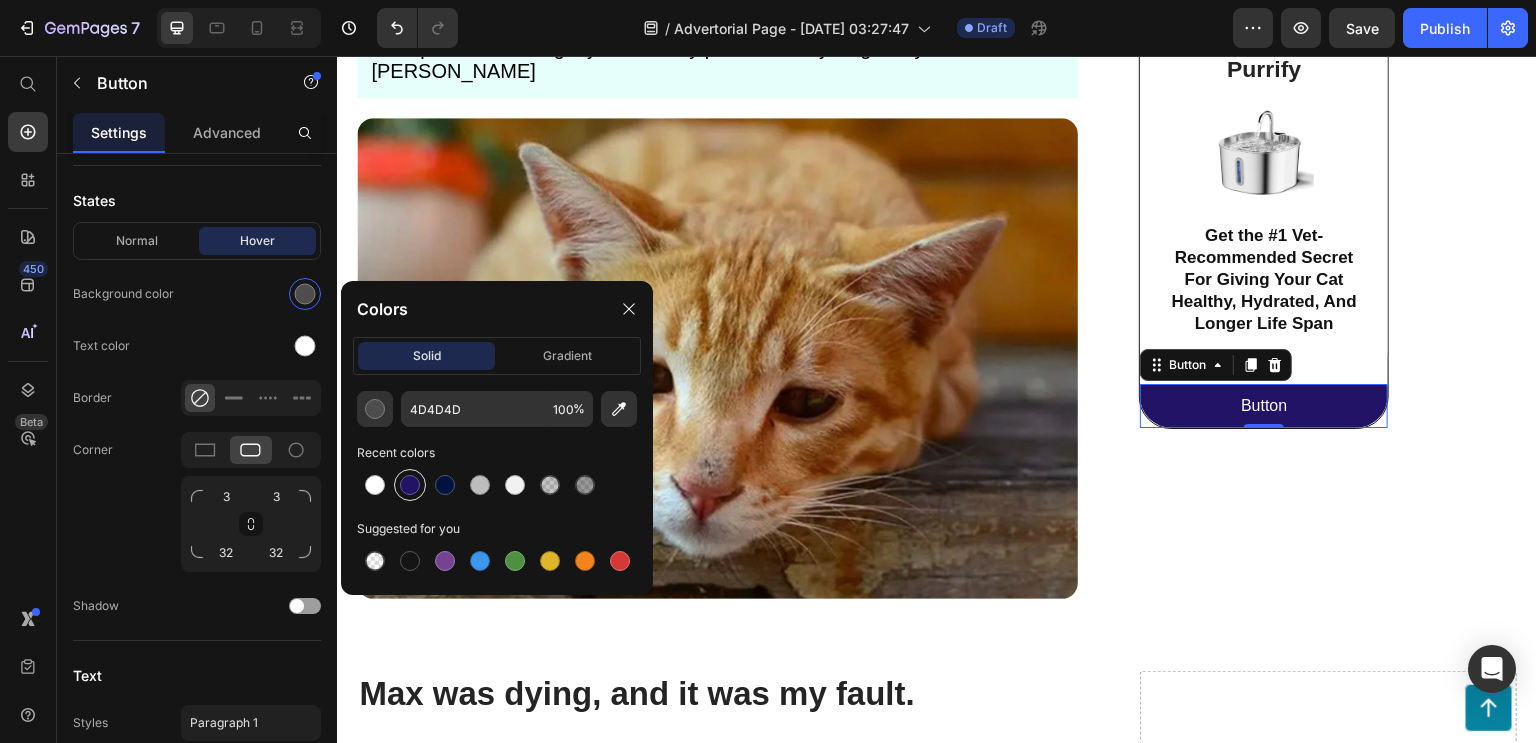 click at bounding box center (410, 485) 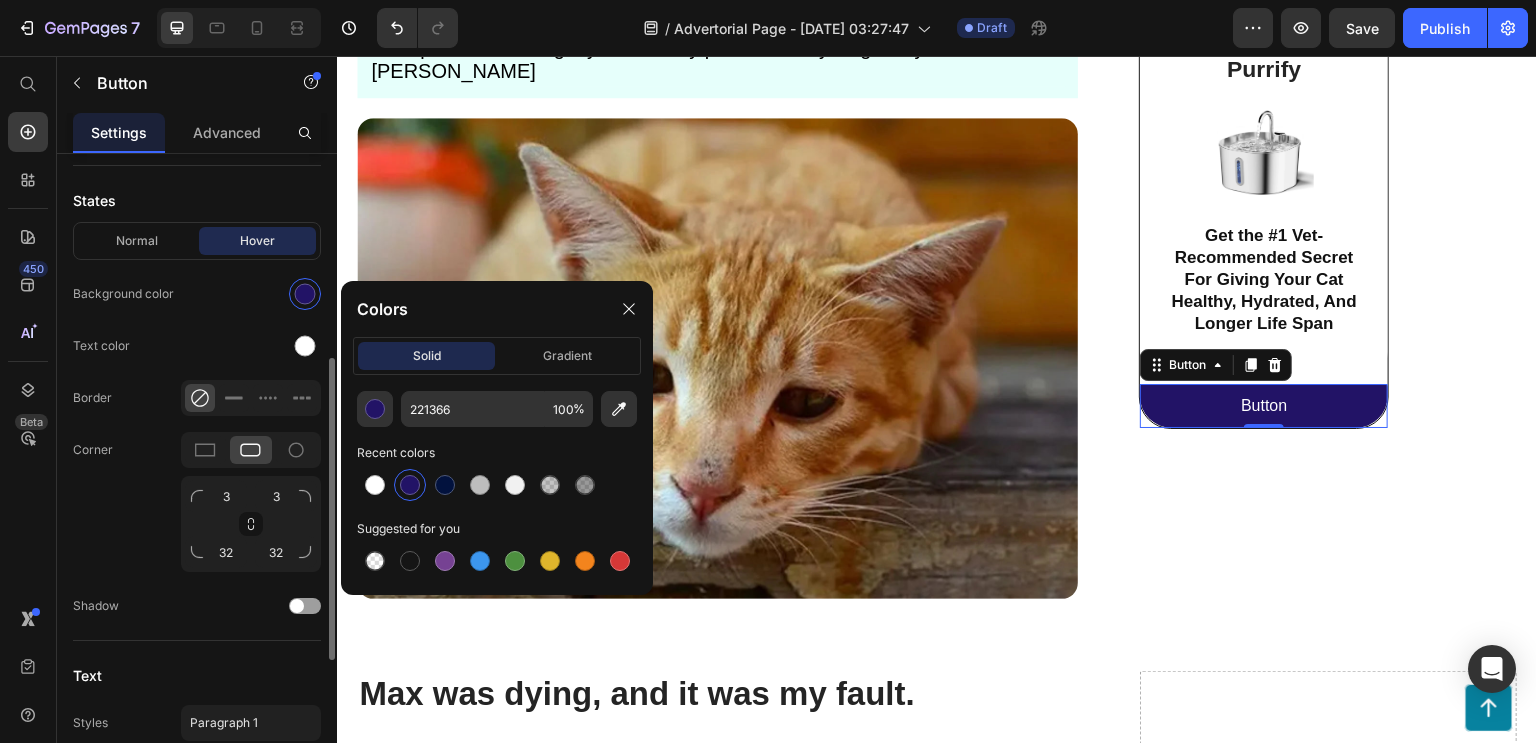 click on "Text color" 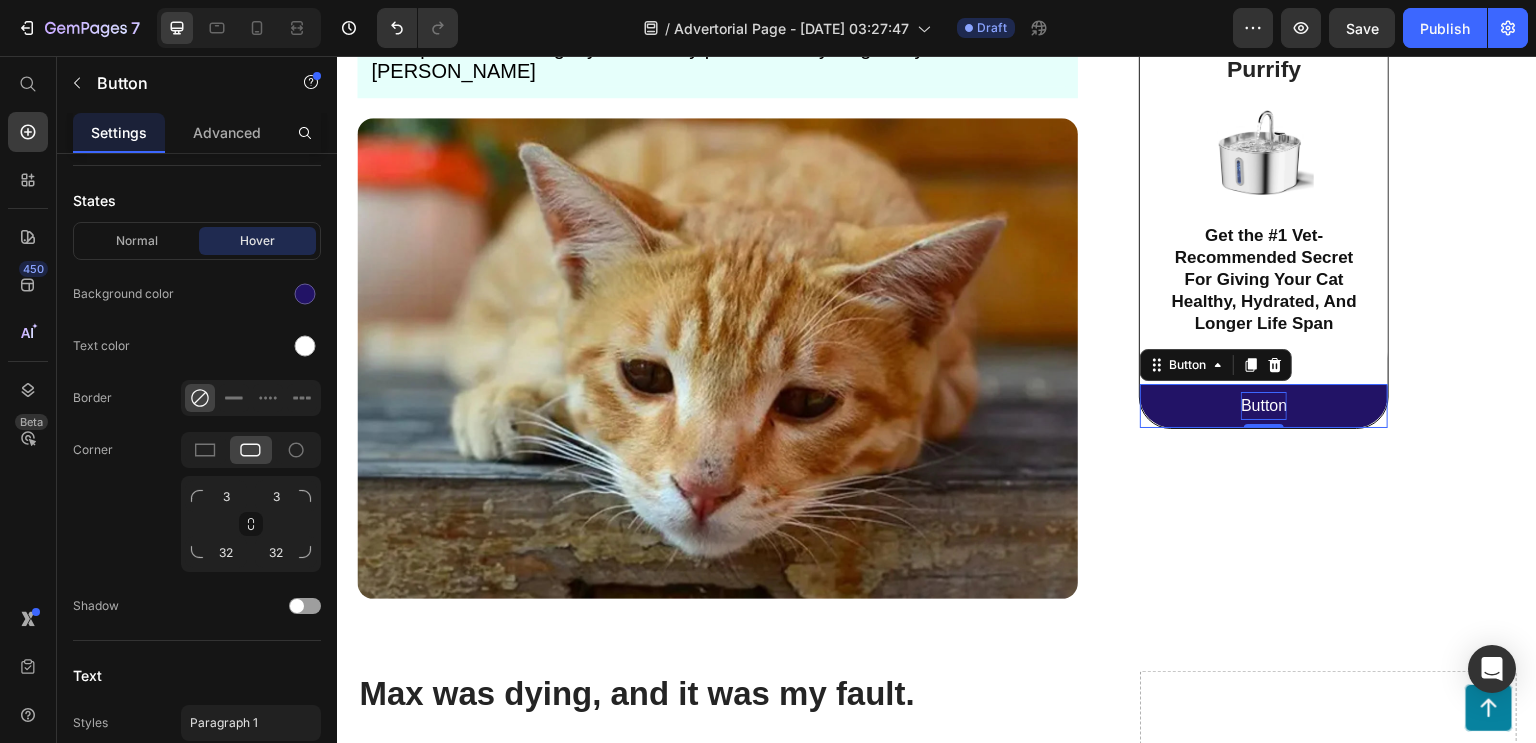 click on "Button" at bounding box center (1264, 406) 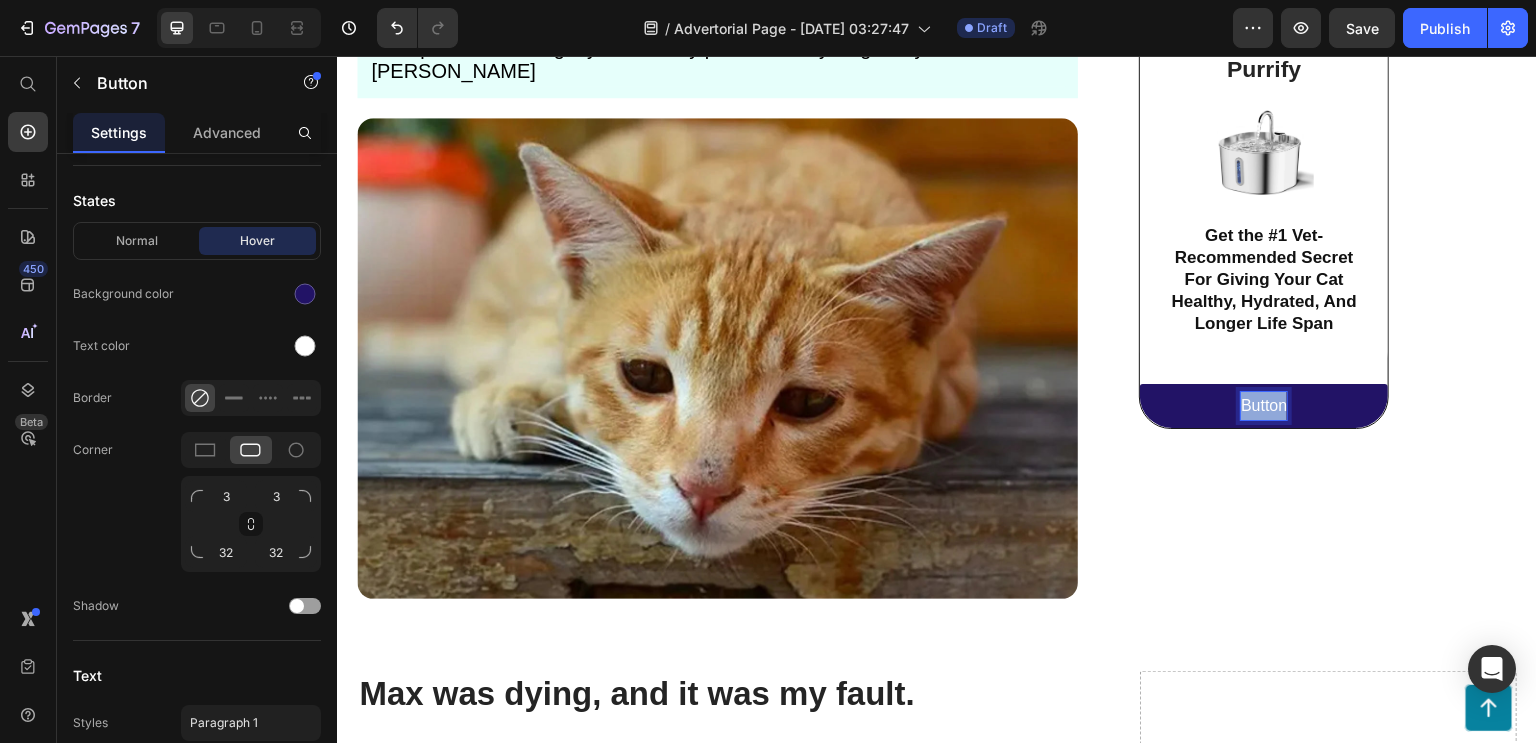 click on "Button" at bounding box center [1264, 406] 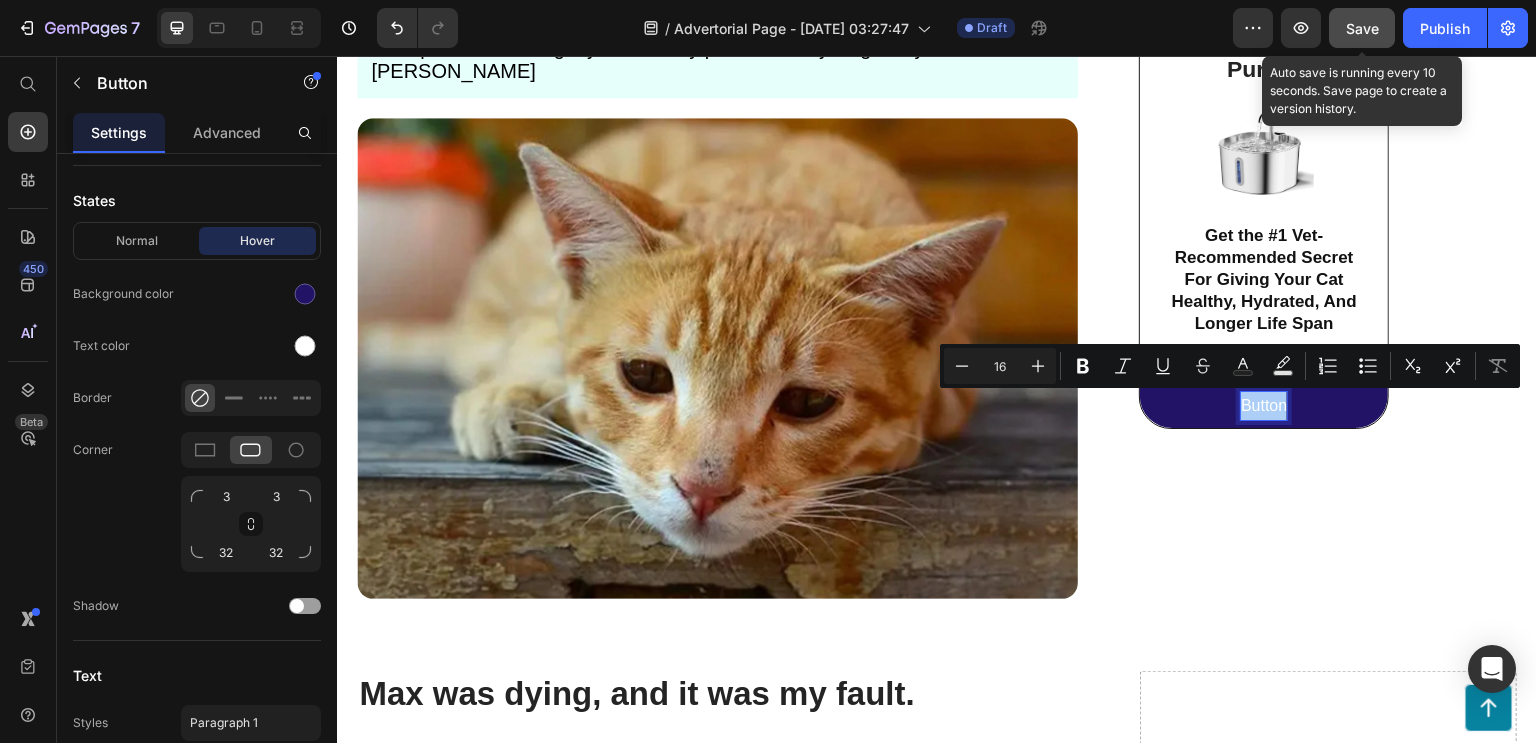 click on "Save" 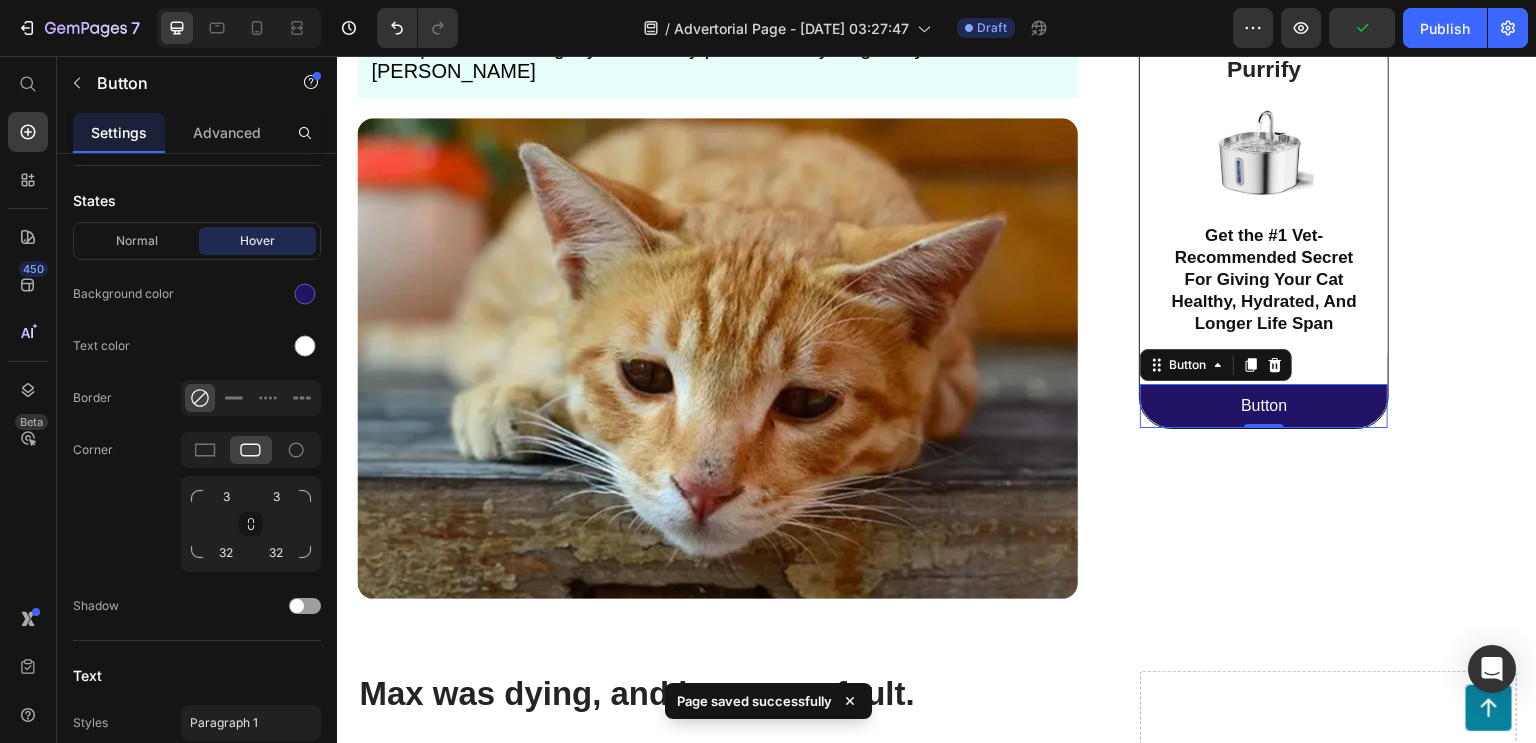 click at bounding box center (239, 28) 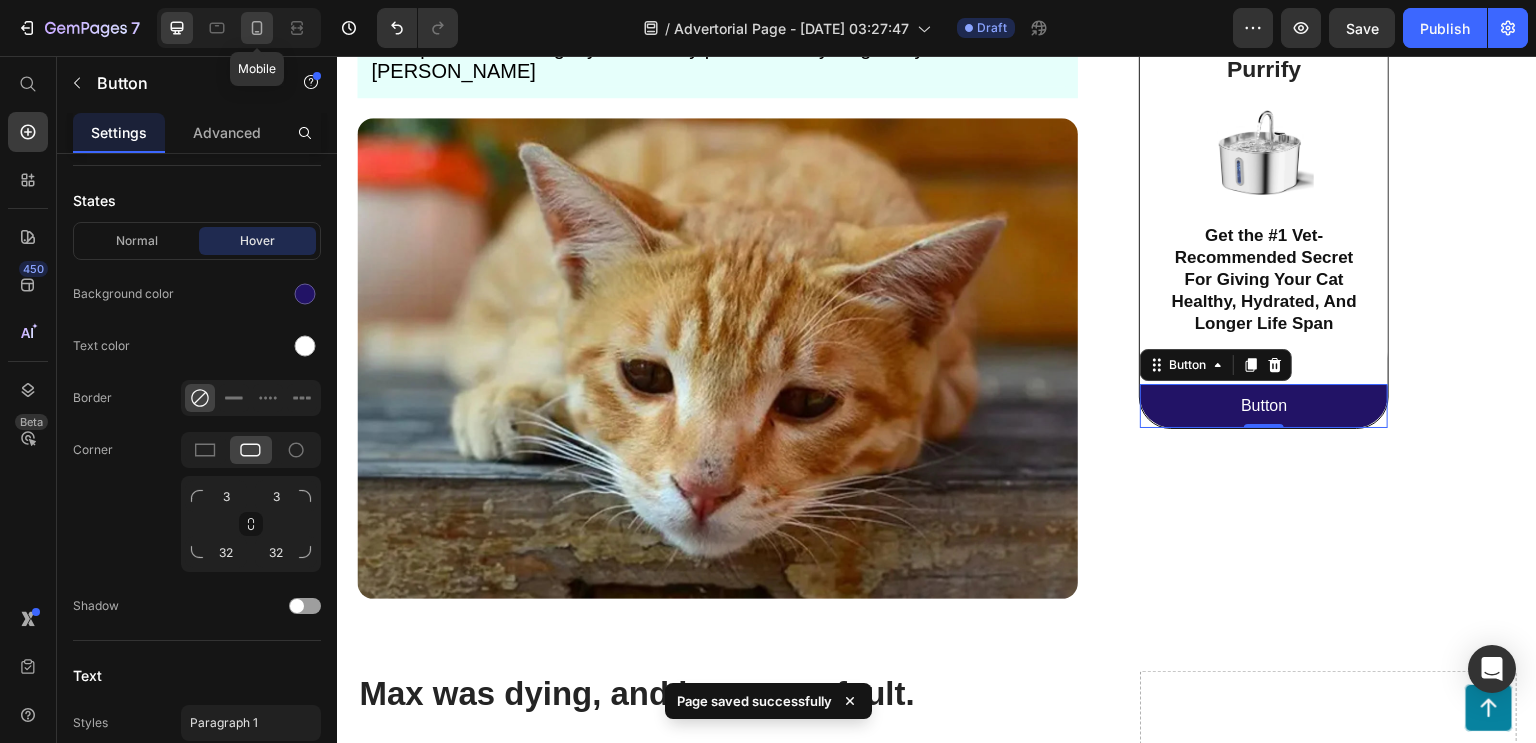 click 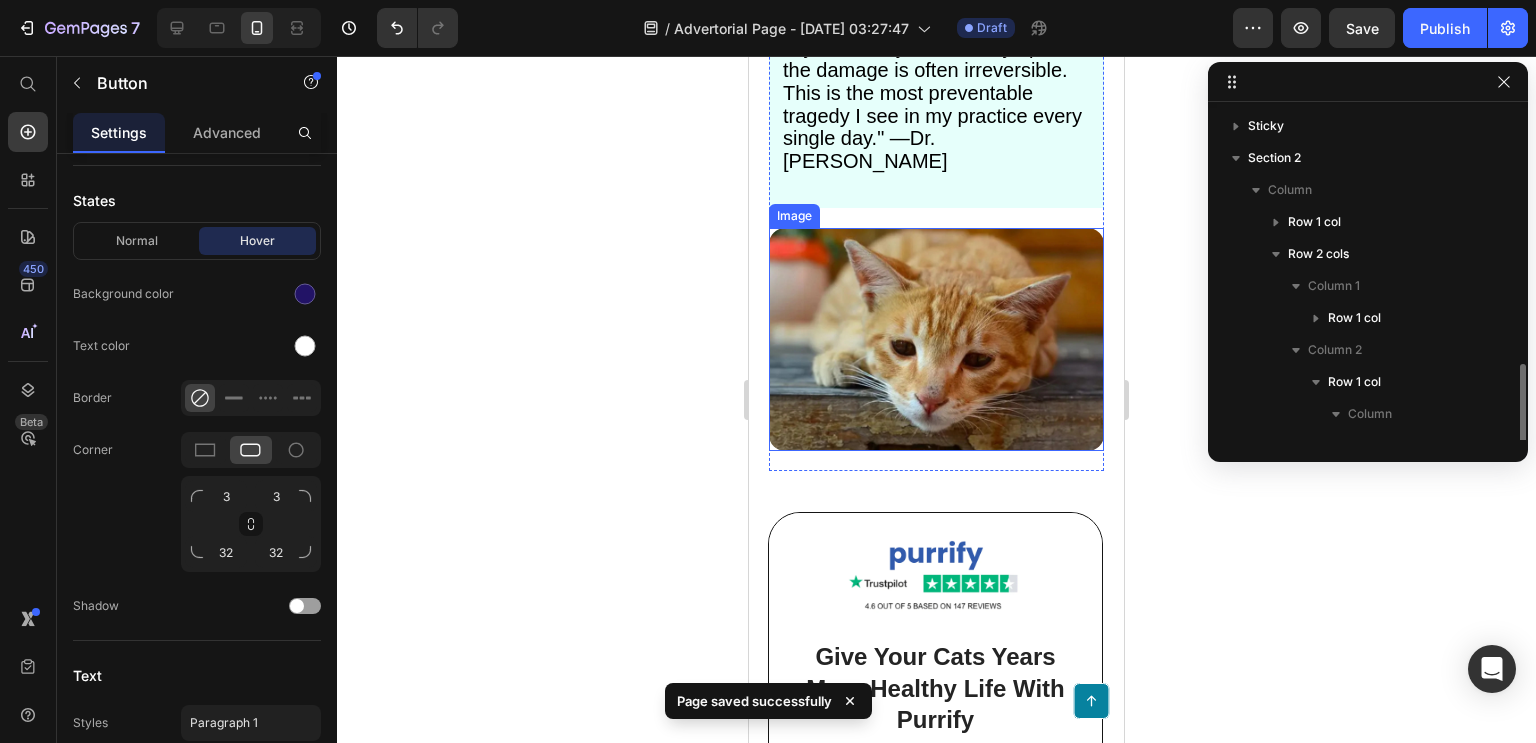 scroll, scrollTop: 508, scrollLeft: 0, axis: vertical 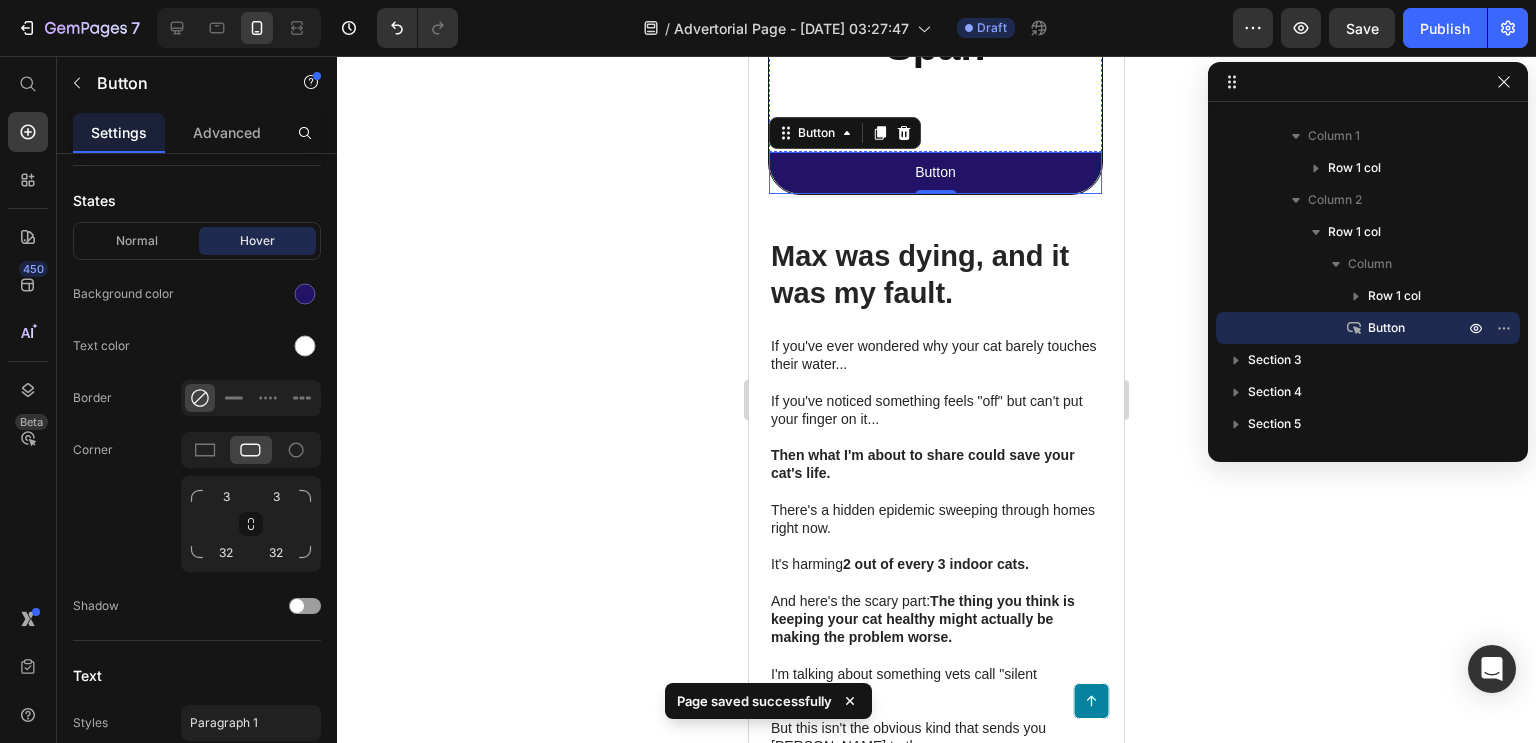 click on "If you've ever wondered why your cat barely touches their water... If you've noticed something feels "off" but can't put your finger on it... Then what I'm about to share could save your cat's life. There's a hidden epidemic sweeping through homes right now. It's harming  2 out of every 3 indoor cats. And here's the scary part:  The thing you think is keeping your cat healthy might actually be making the problem worse. I'm talking about something vets call "silent dehydration." But this isn't the obvious kind that sends you [PERSON_NAME] to the emergency room. This is the sneaky kind that works in shadows for months or years... Slowly attacking your cat's kidneys, bladder, and organs... While you have no clue anything is wrong." at bounding box center [936, 619] 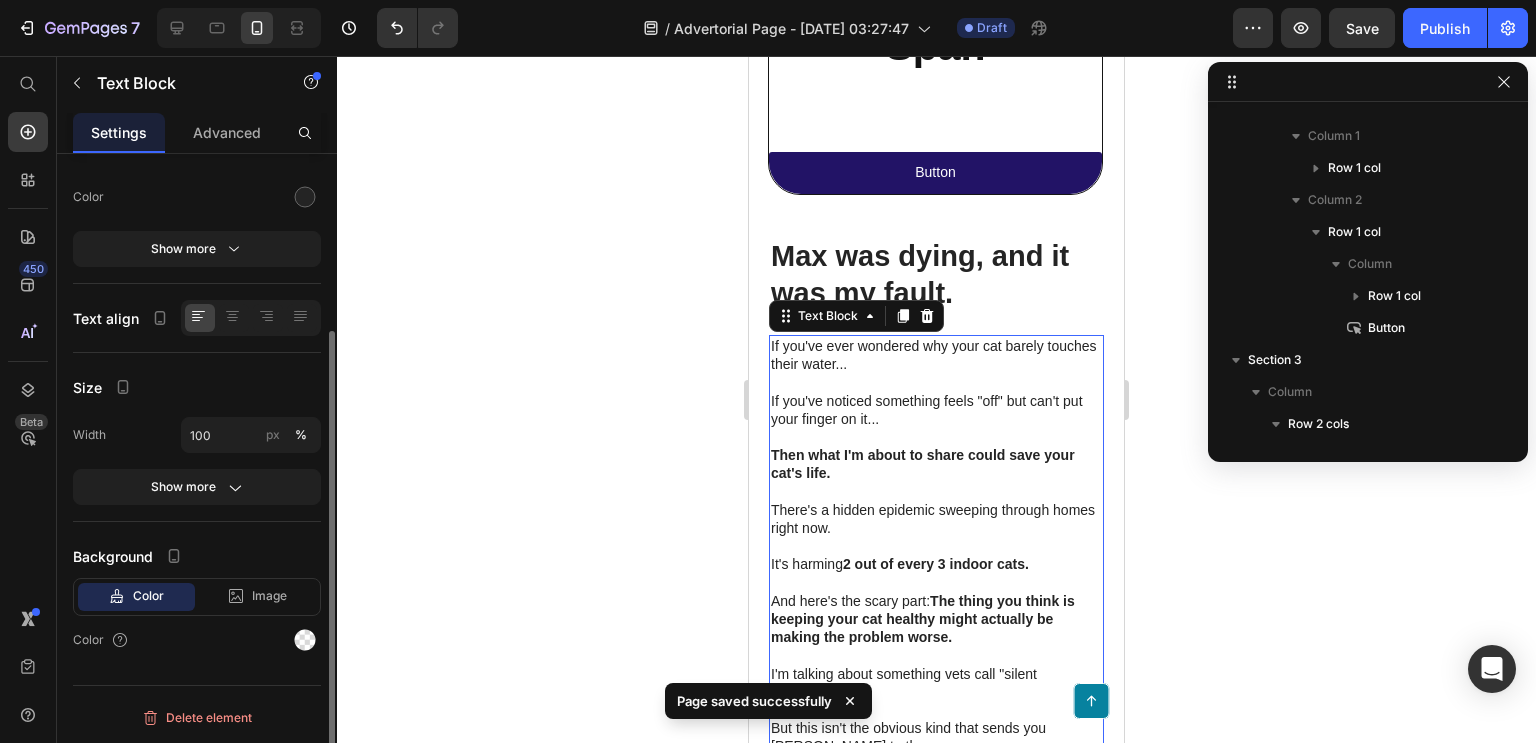scroll, scrollTop: 474, scrollLeft: 0, axis: vertical 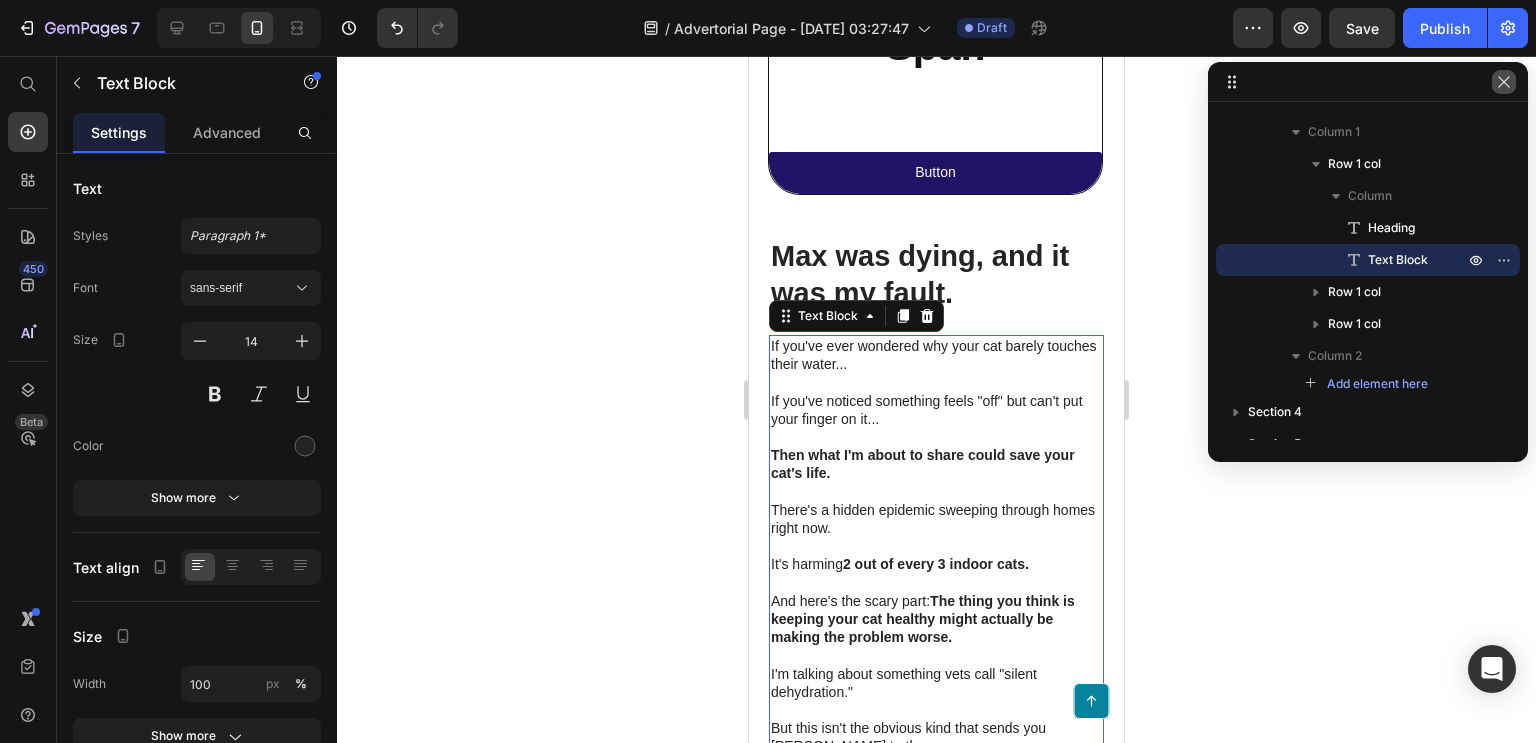 click 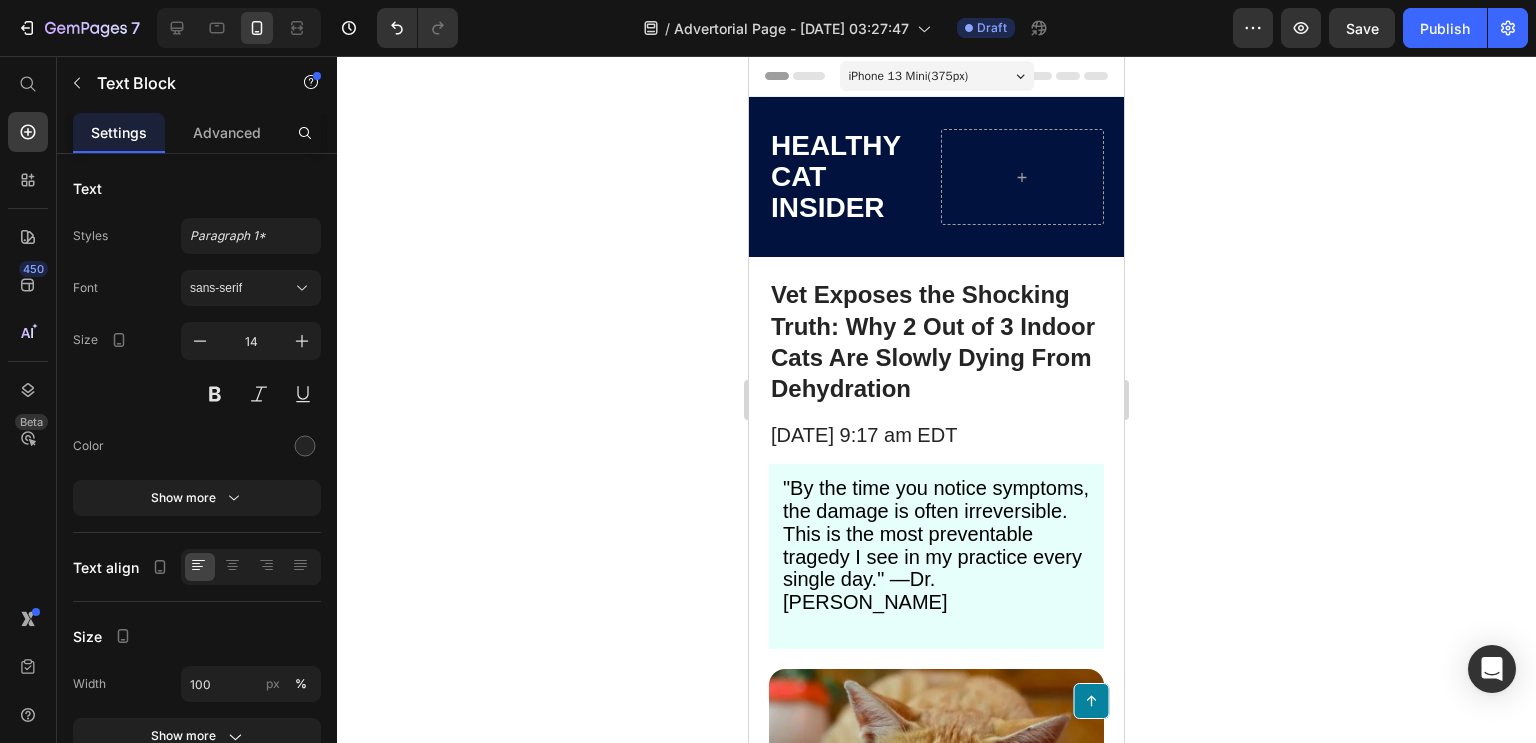 scroll, scrollTop: 782, scrollLeft: 0, axis: vertical 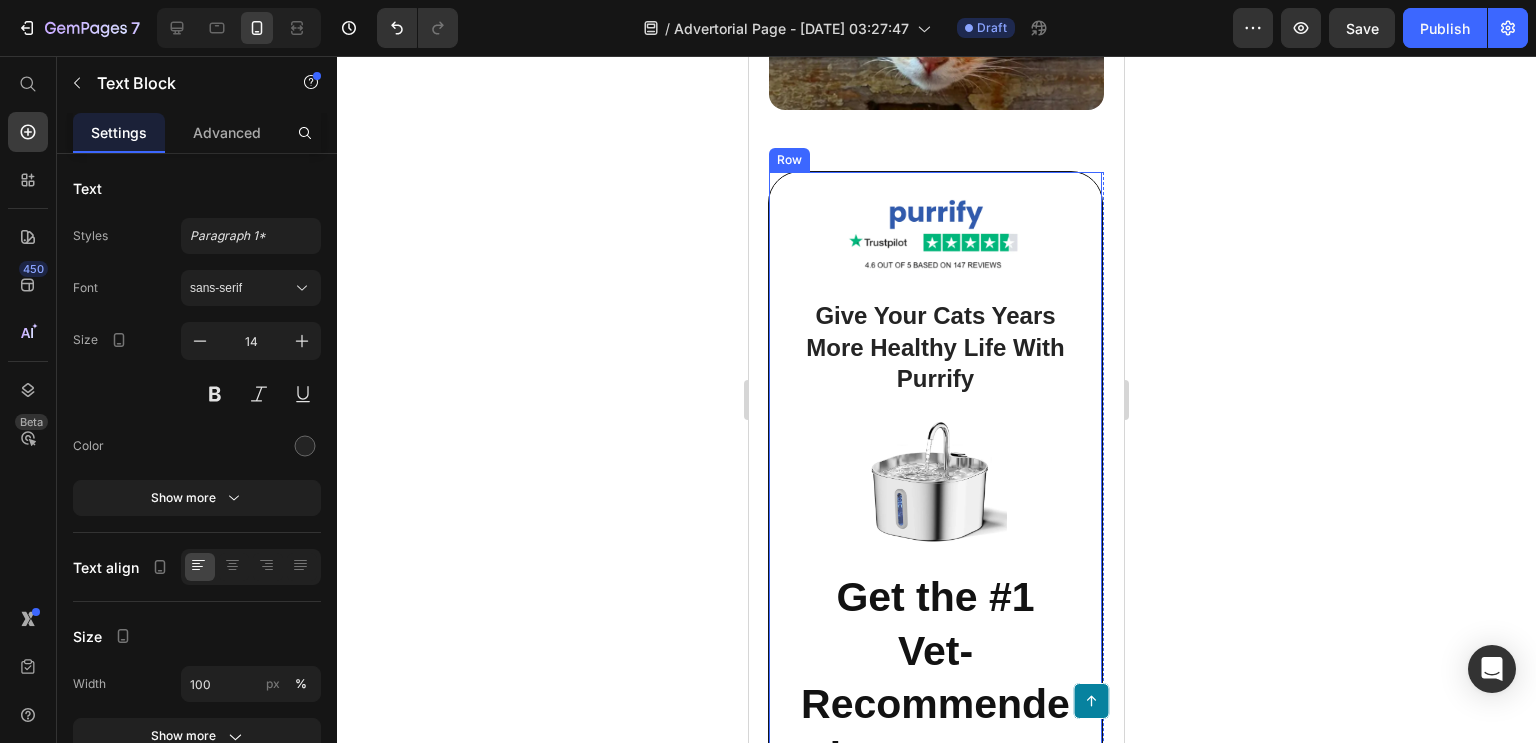 click on "Image Give Your Cats Years More Healthy Life With Purrify  Heading Image Get the #1 Vet-Recommended Secret For Giving Your Cat Healthy, Hydrated, And Longer Life Span   Heading Row" at bounding box center [935, 651] 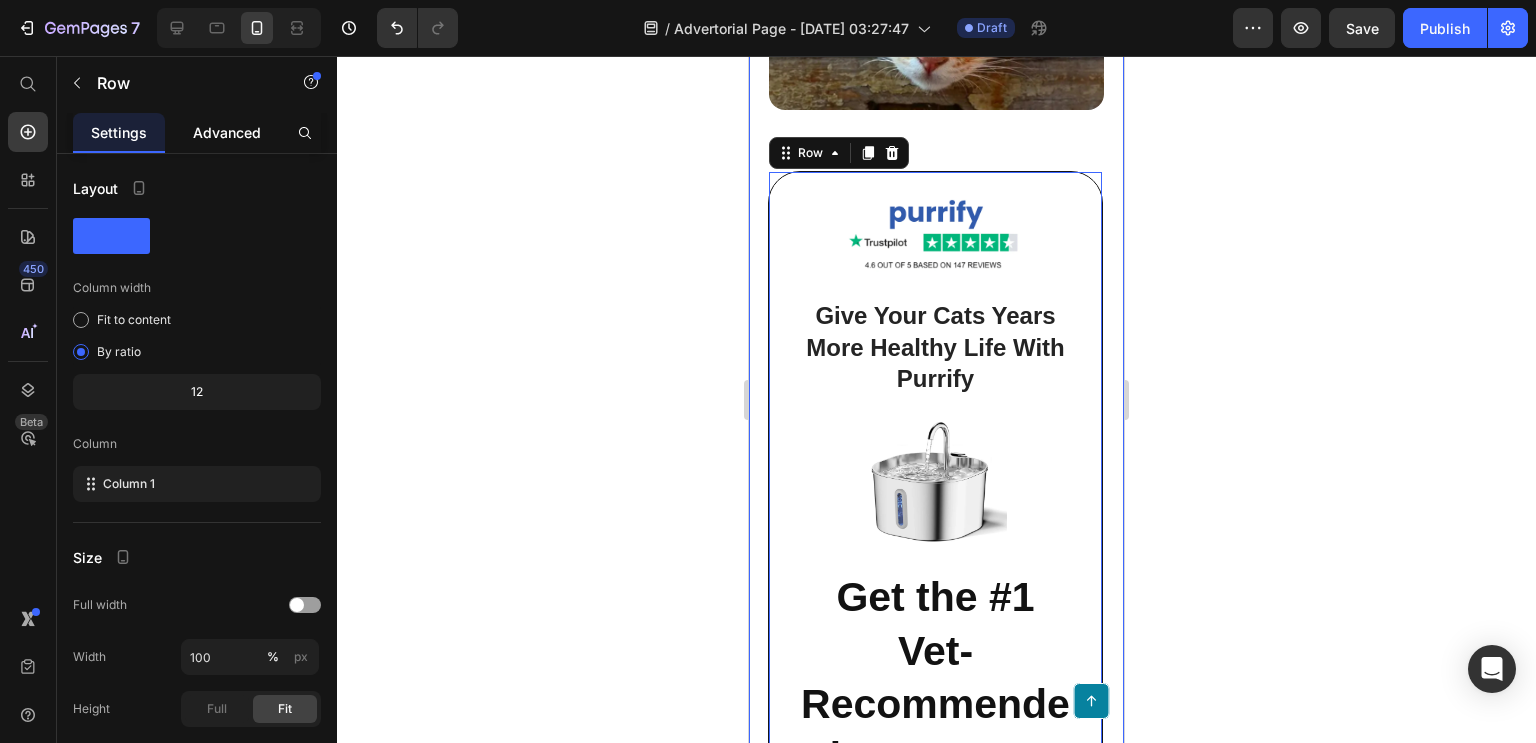 click on "Advanced" at bounding box center (227, 132) 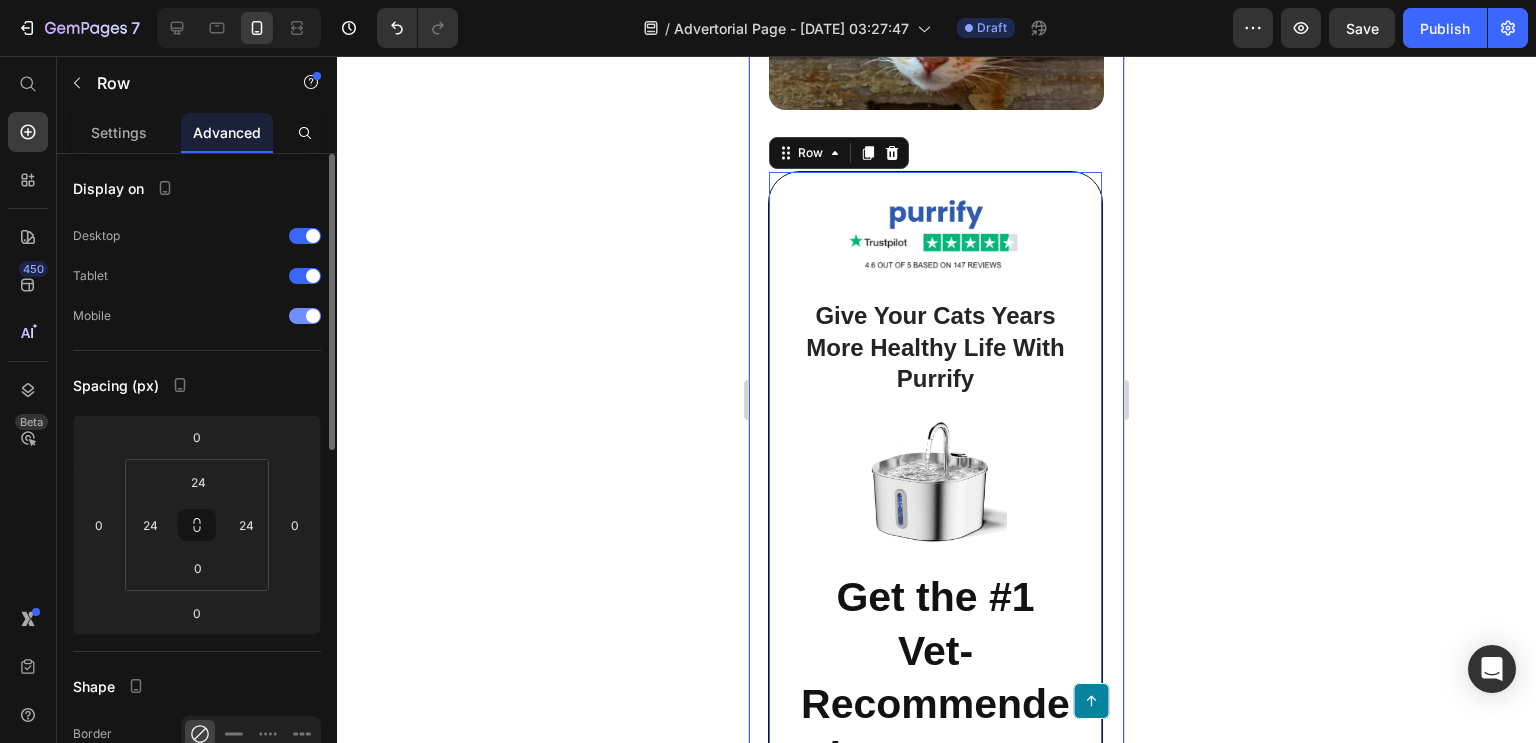 click at bounding box center [313, 316] 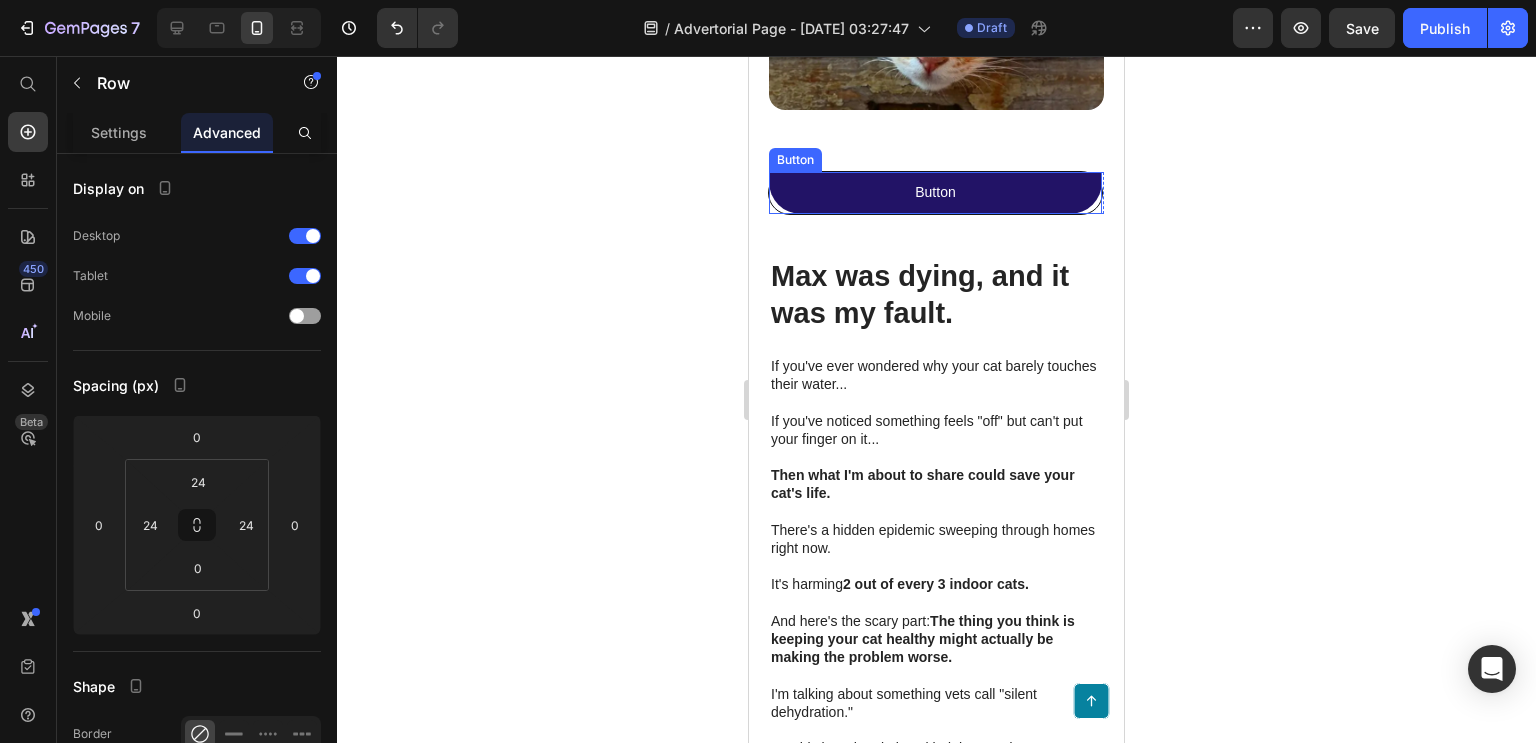 click on "Button Button" at bounding box center (935, 192) 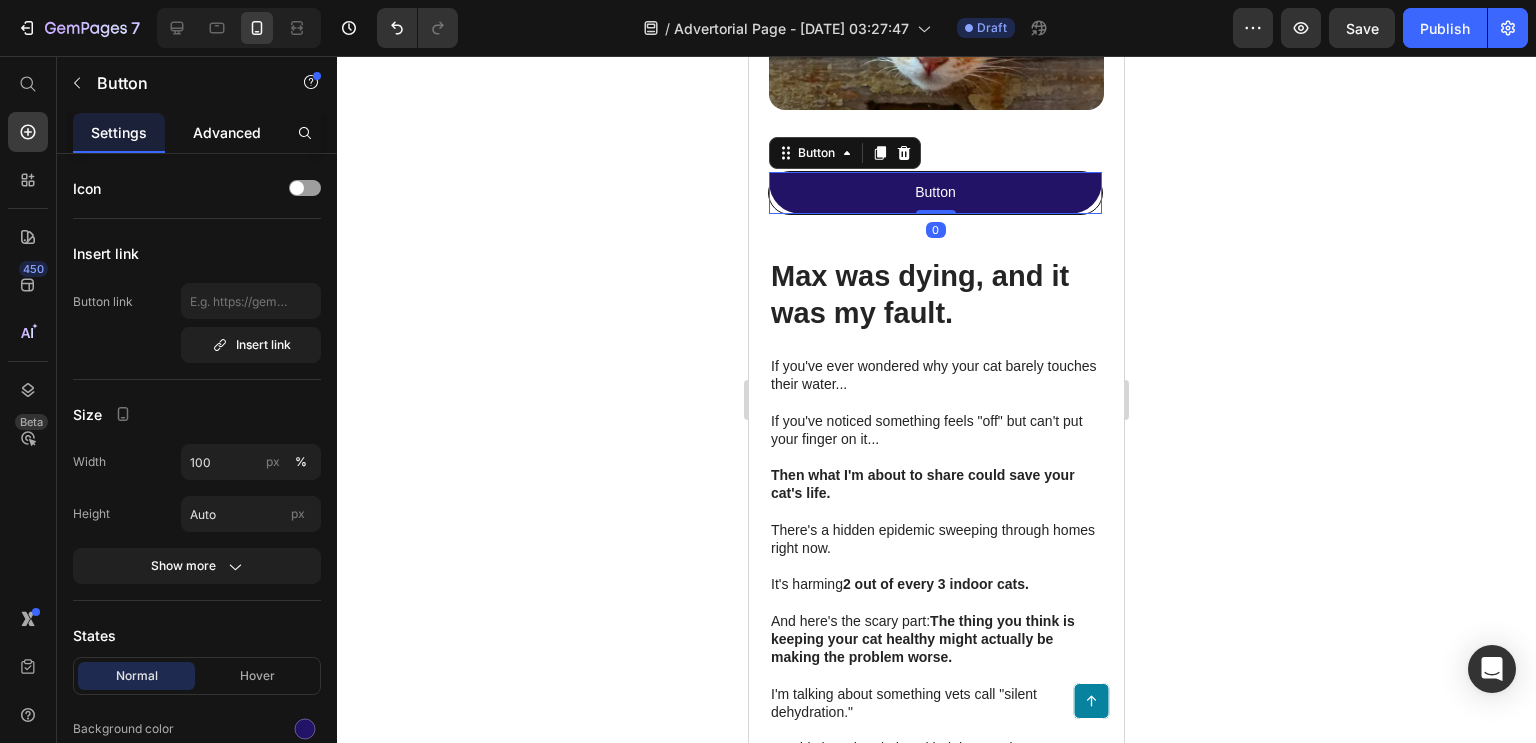 click on "Advanced" at bounding box center [227, 132] 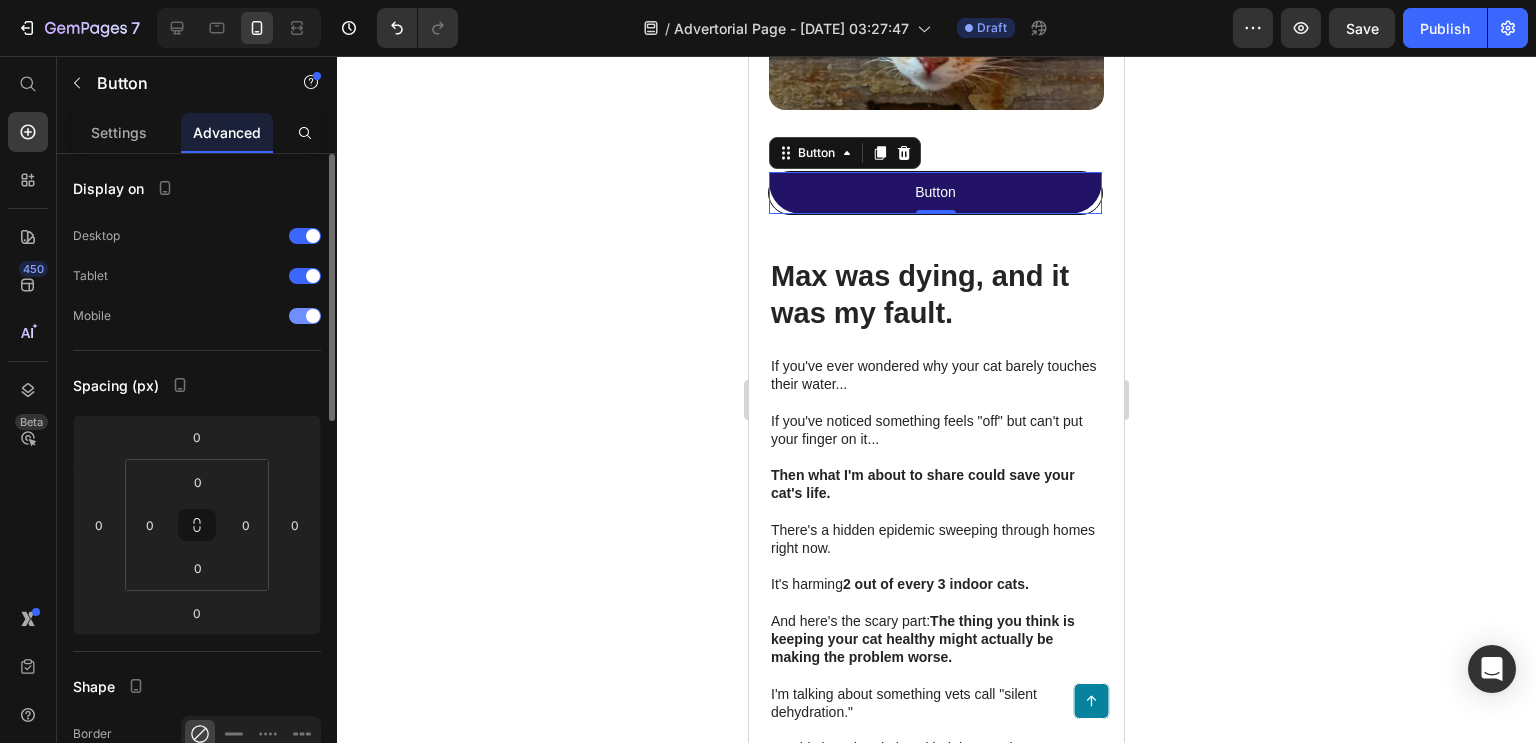 click at bounding box center (305, 316) 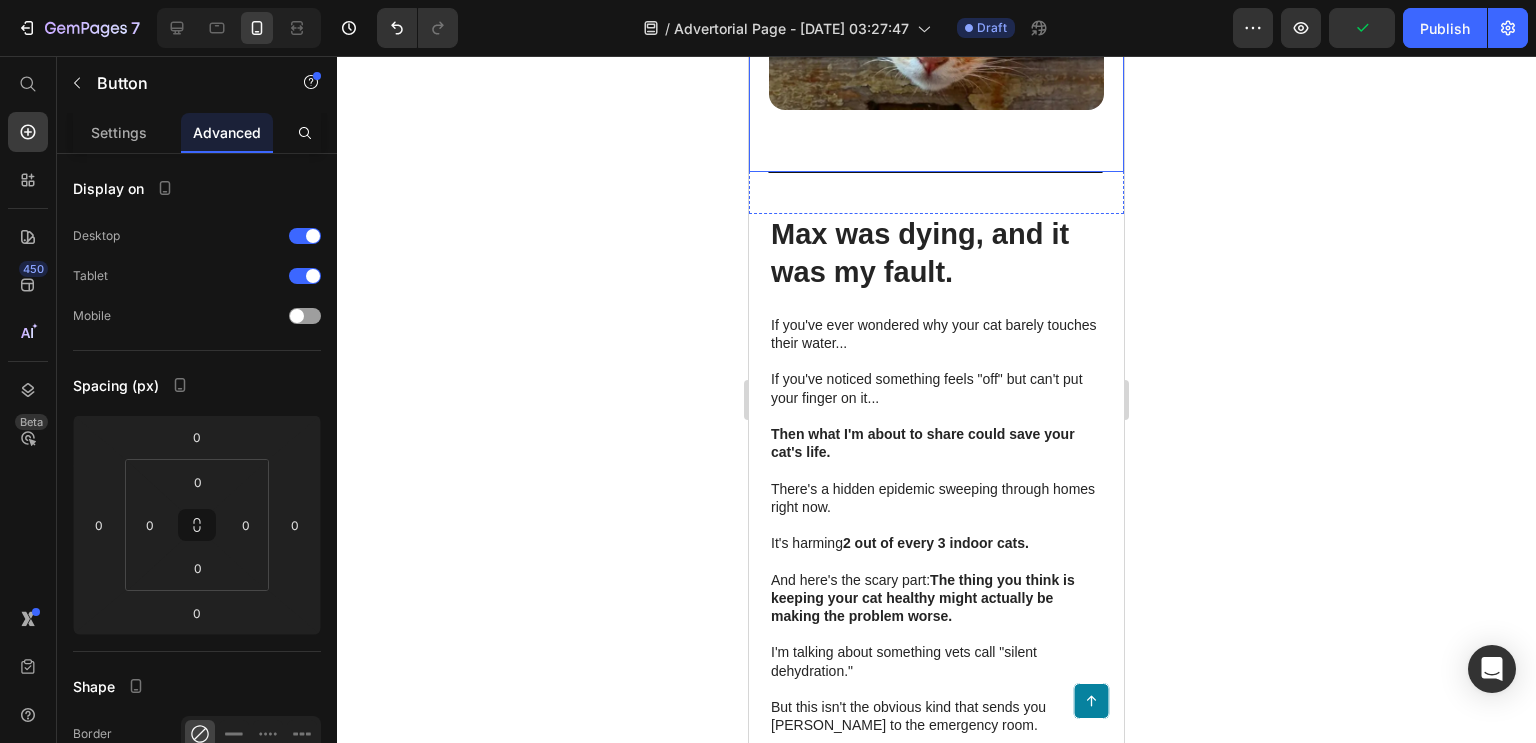 click on "Vet Exposes the Shocking Truth: Why 2 Out of 3 Indoor Cats Are Slowly Dying From Dehydration Heading [DATE] 9:17 am EDT Text Block "By the time you notice symptoms, the damage is often irreversible. This is the most preventable tragedy I see in my practice every single day." —Dr. [PERSON_NAME] Text Block Row Image Row" at bounding box center [936, -167] 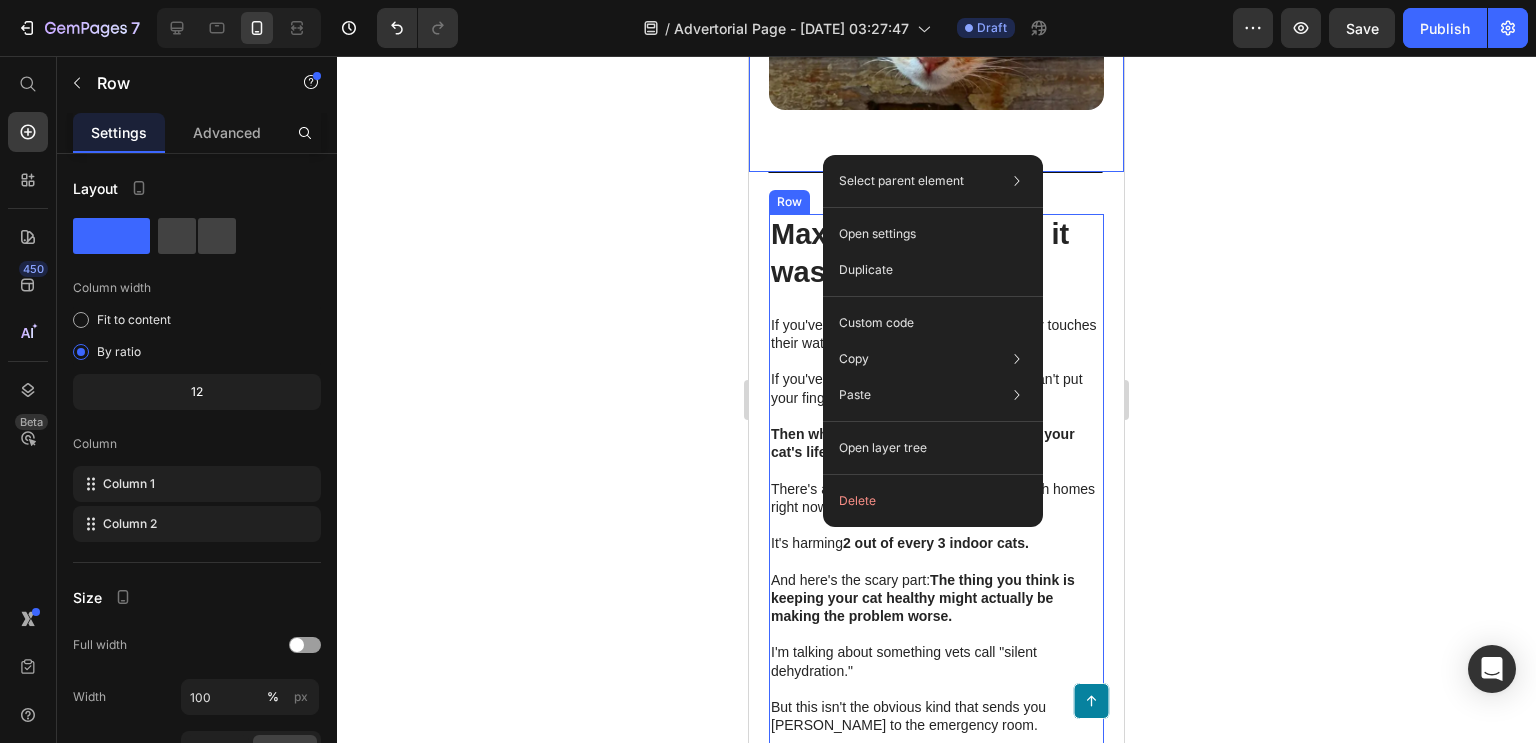click on "Max was dying, and it was my fault. Heading If you've ever wondered why your cat barely touches their water... If you've noticed something feels "off" but can't put your finger on it... Then what I'm about to share could save your cat's life. There's a hidden epidemic sweeping through homes right now. It's harming  2 out of every 3 indoor cats. And here's the scary part:  The thing you think is keeping your cat healthy might actually be making the problem worse. I'm talking about something vets call "silent dehydration." But this isn't the obvious kind that sends you [PERSON_NAME] to the emergency room. This is the sneaky kind that works in shadows for months or years... Slowly attacking your cat's kidneys, bladder, and organs... While you have no clue anything is wrong. A $3,200 Emergency Vet Visit Changed Everything My name is [PERSON_NAME], and [DATE], I thought I was a responsible cat parent. Fresh water bowl every day. Premium food. Regular vet checkups. I was doing everything "right." Complete" at bounding box center [936, 949] 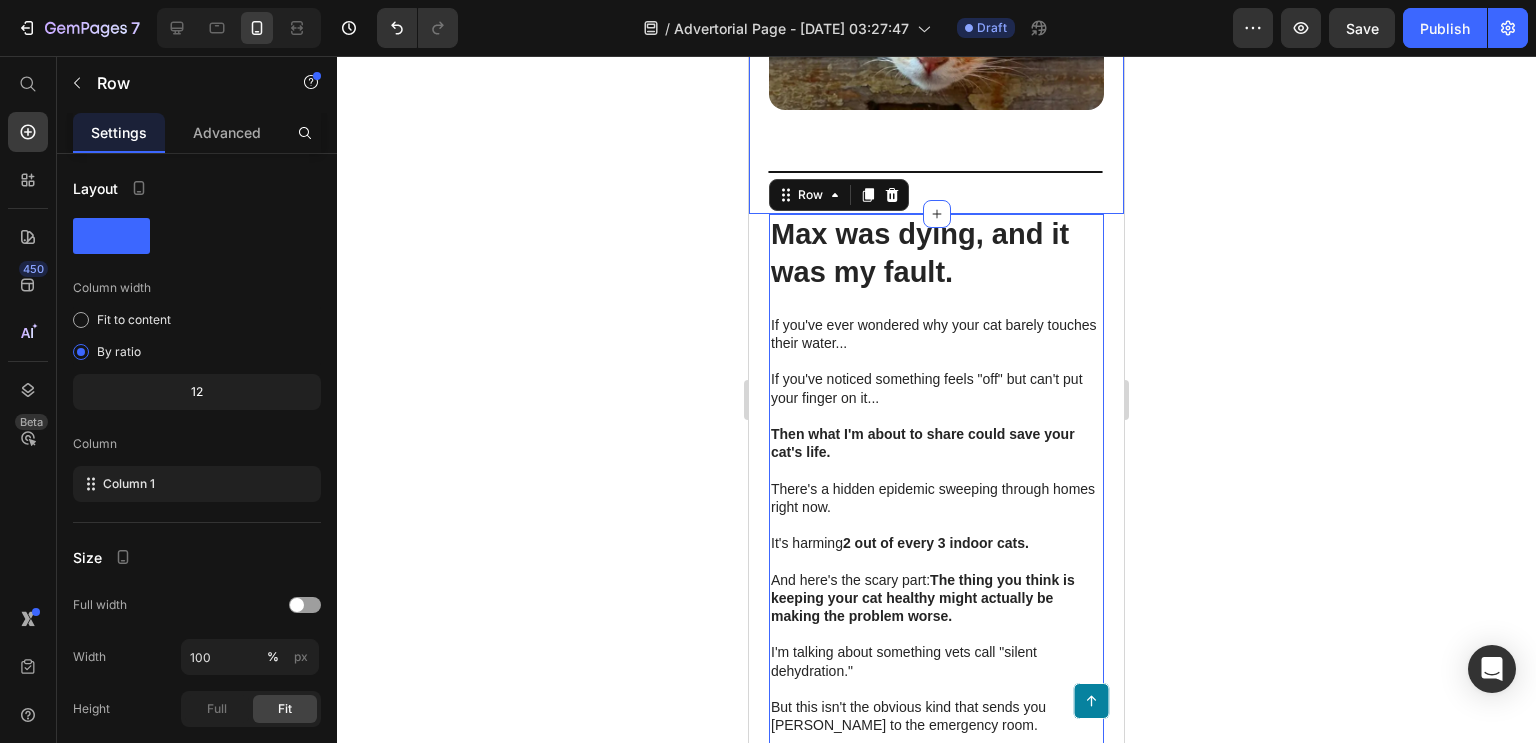 click on "HEALTHY CAT INSIDER Text Block
Row Row Vet Exposes the Shocking Truth: Why 2 Out of 3 Indoor Cats Are Slowly Dying From Dehydration Heading [DATE] 9:17 am EDT Text Block "By the time you notice symptoms, the damage is often irreversible. This is the most preventable tragedy I see in my practice every single day." —Dr. [PERSON_NAME] Text Block Row Image Row Image Give Your Cats Years More Healthy Life With Purrify  Heading Image Get the #1 Vet-Recommended Secret For Giving Your Cat Healthy, Hydrated, And Longer Life Span   Heading Row Button Button Row Row Section 2" at bounding box center [936, -236] 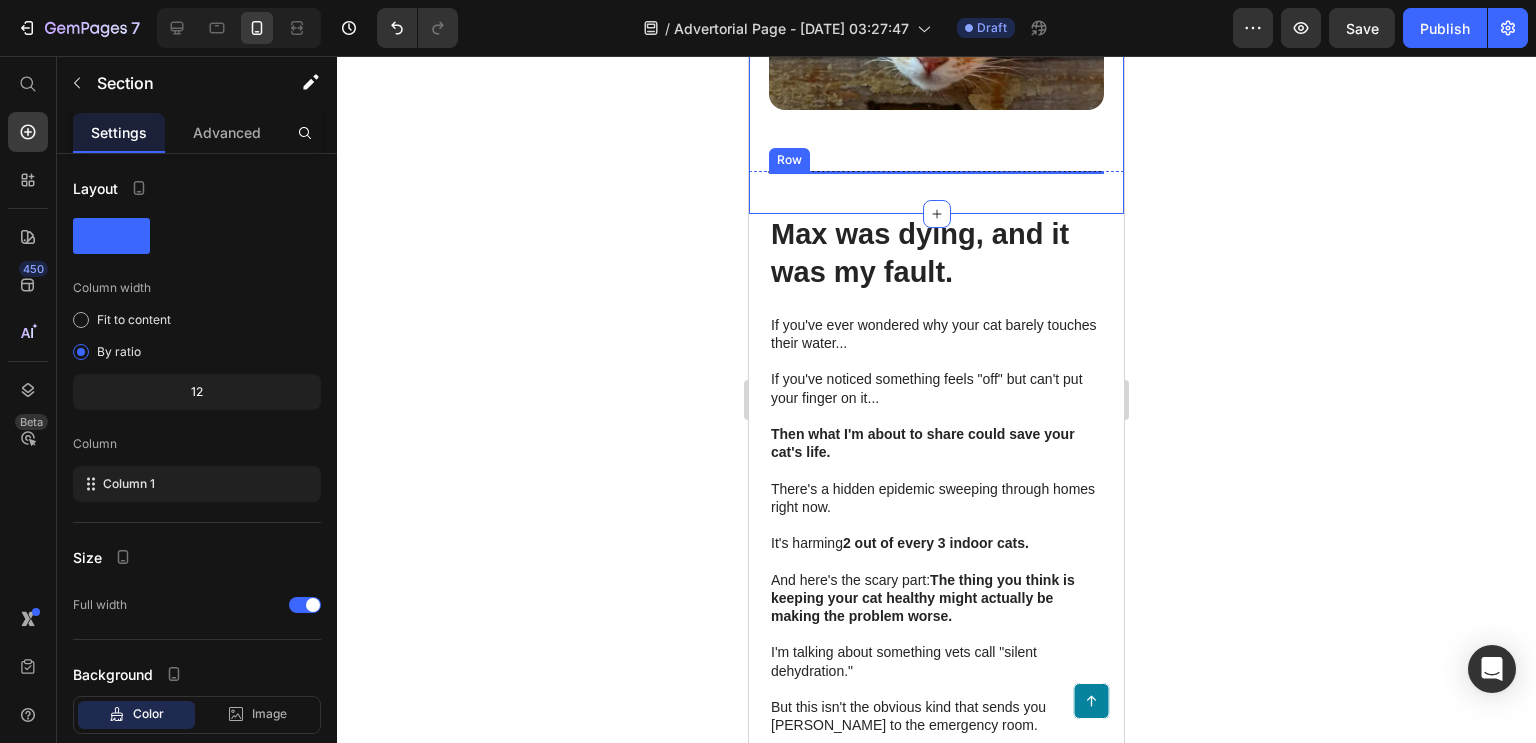 click on "Image Give Your Cats Years More Healthy Life With Purrify  Heading Image Get the #1 Vet-Recommended Secret For Giving Your Cat Healthy, Hydrated, And Longer Life Span   Heading Row Button Button Row" at bounding box center [935, 172] 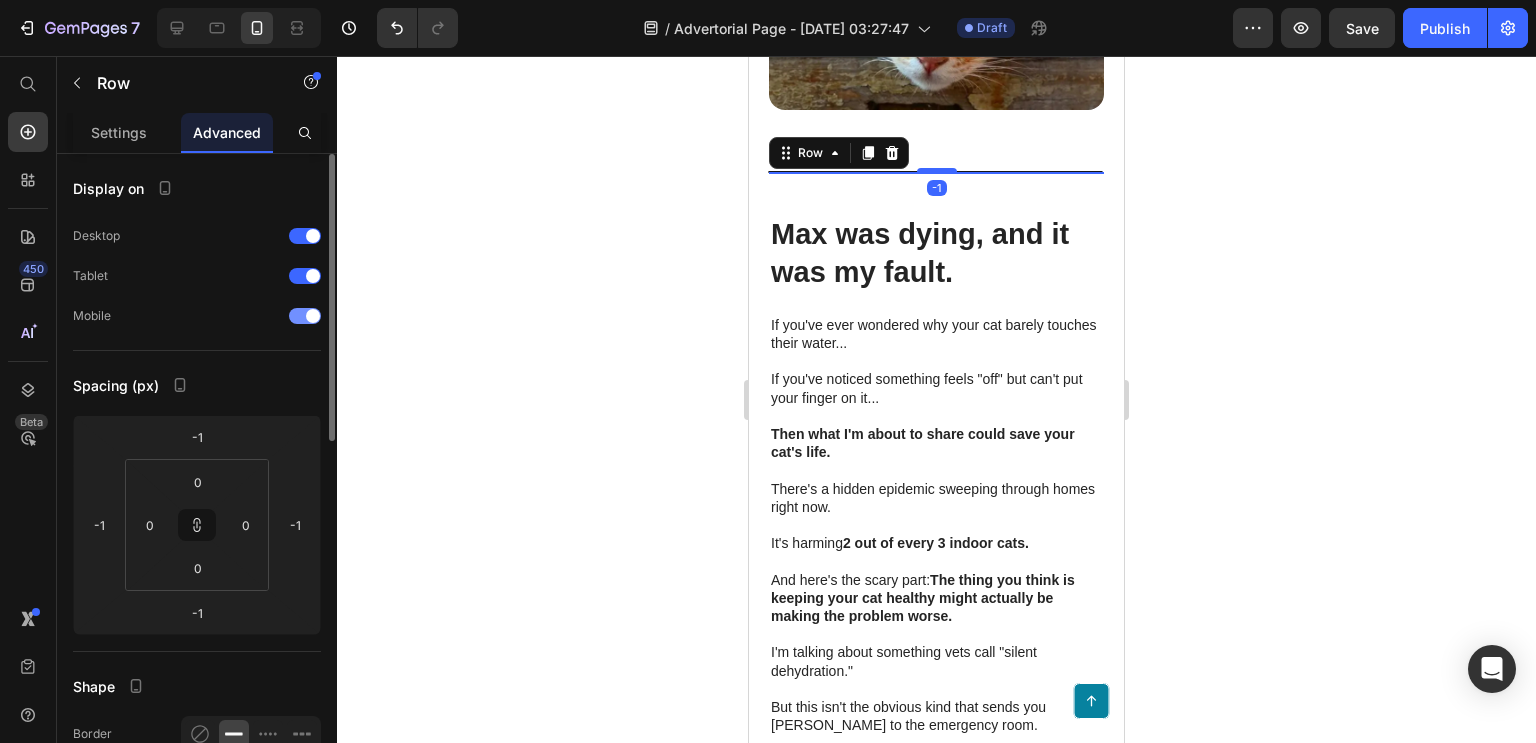 click at bounding box center (305, 316) 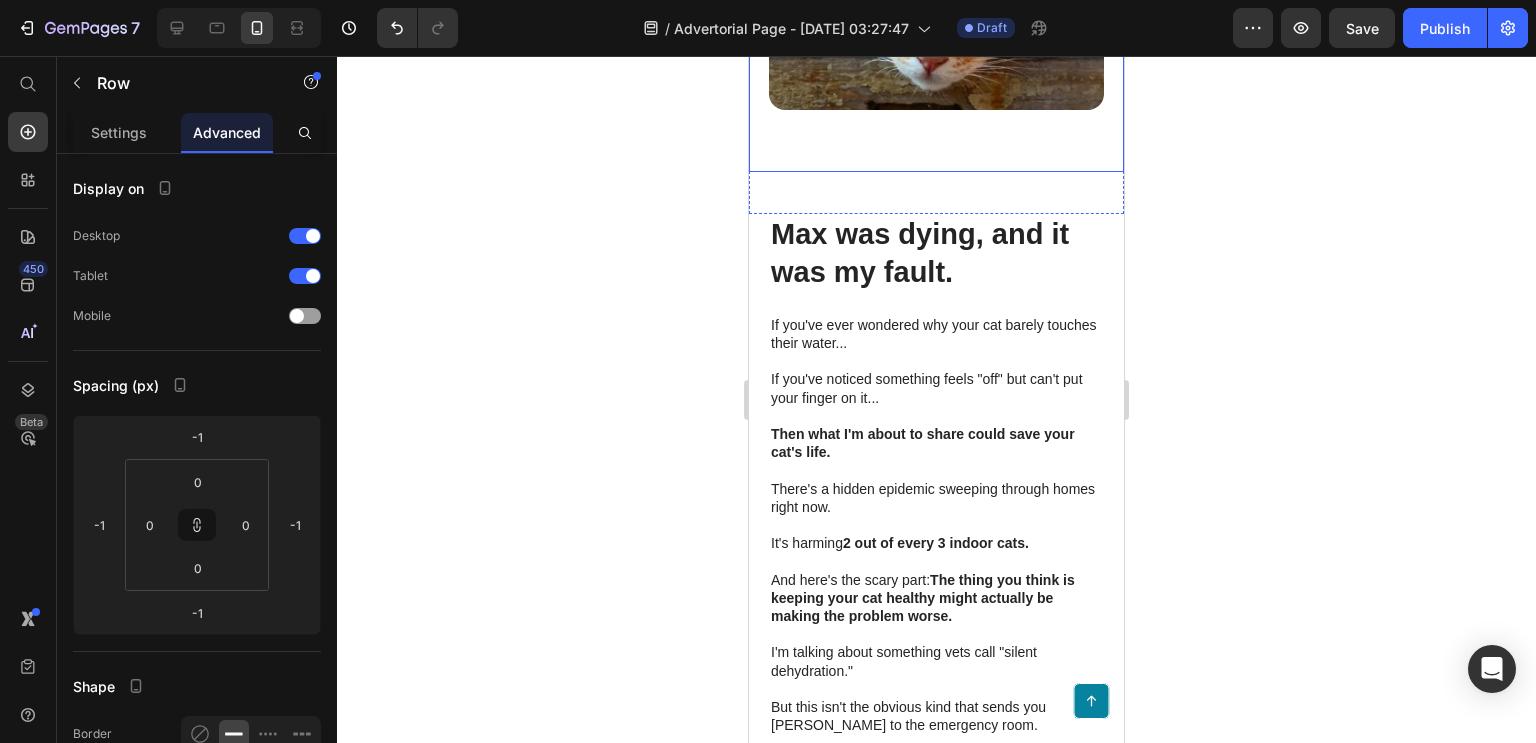 click on "Vet Exposes the Shocking Truth: Why 2 Out of 3 Indoor Cats Are Slowly Dying From Dehydration Heading [DATE] 9:17 am EDT Text Block "By the time you notice symptoms, the damage is often irreversible. This is the most preventable tragedy I see in my practice every single day." —Dr. [PERSON_NAME] Text Block Row Image Row" at bounding box center (936, -167) 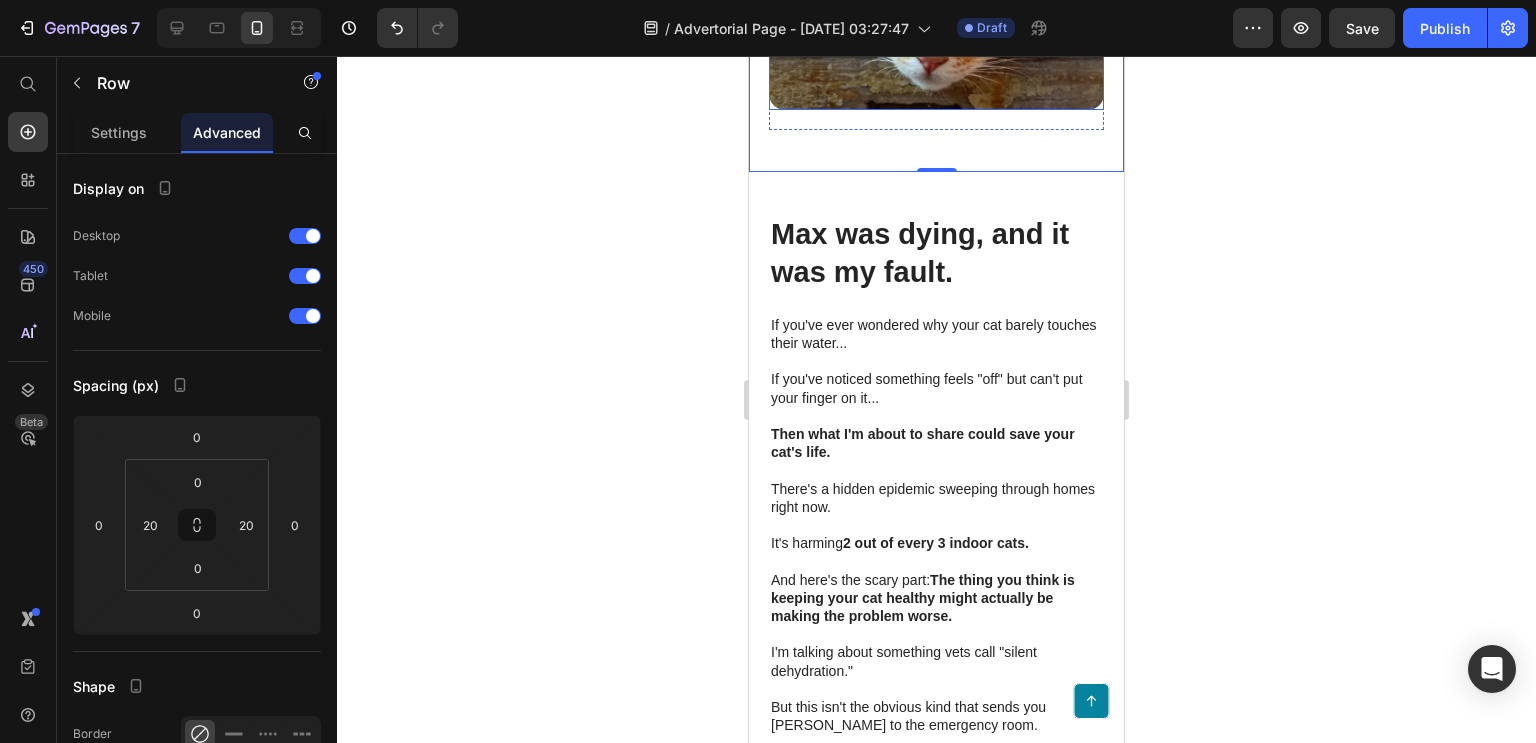 click on "Vet Exposes the Shocking Truth: Why 2 Out of 3 Indoor Cats Are Slowly Dying From Dehydration Heading [DATE] 9:17 am EDT Text Block "By the time you notice symptoms, the damage is often irreversible. This is the most preventable tragedy I see in my practice every single day." —Dr. [PERSON_NAME] Text Block Row Image" at bounding box center [936, -188] 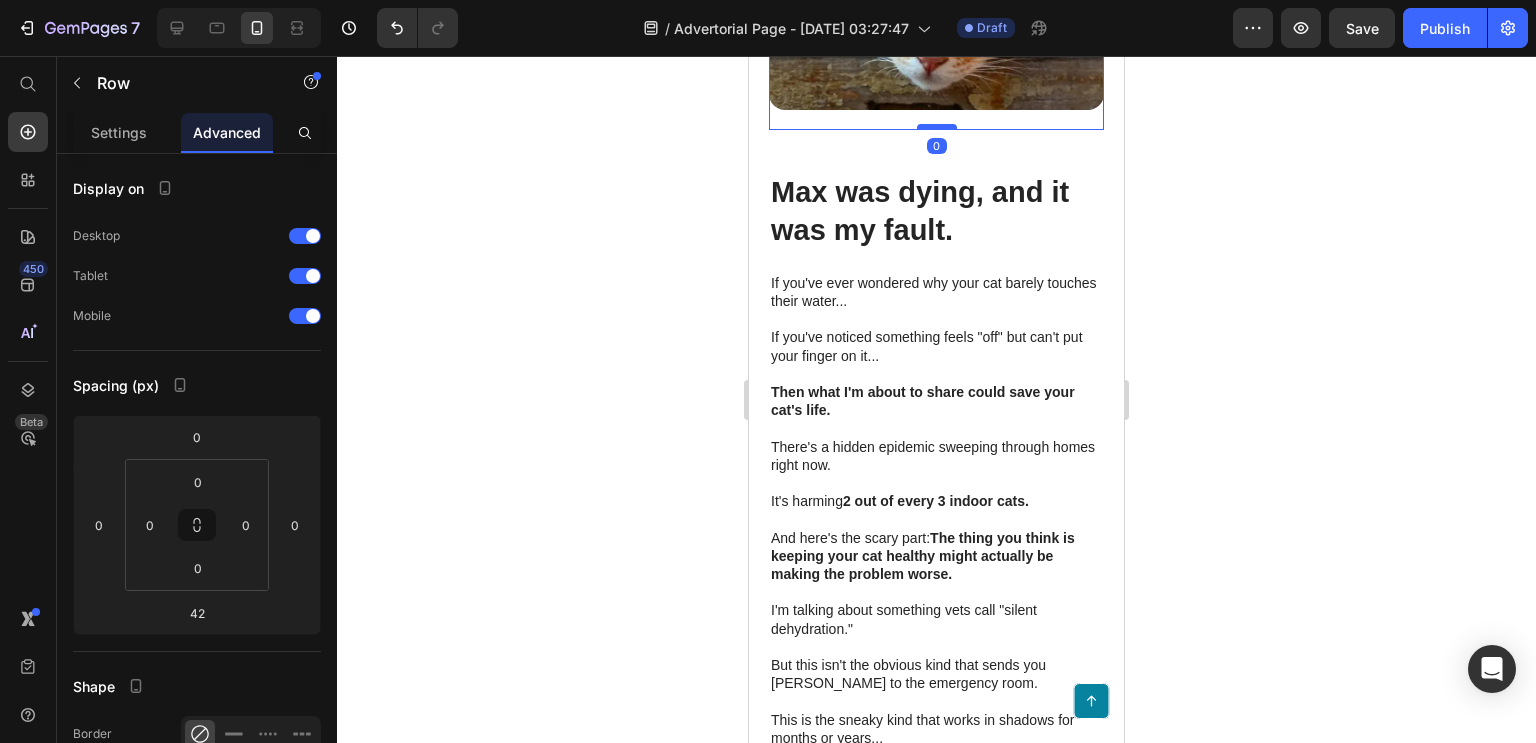 drag, startPoint x: 932, startPoint y: 155, endPoint x: 934, endPoint y: 110, distance: 45.044422 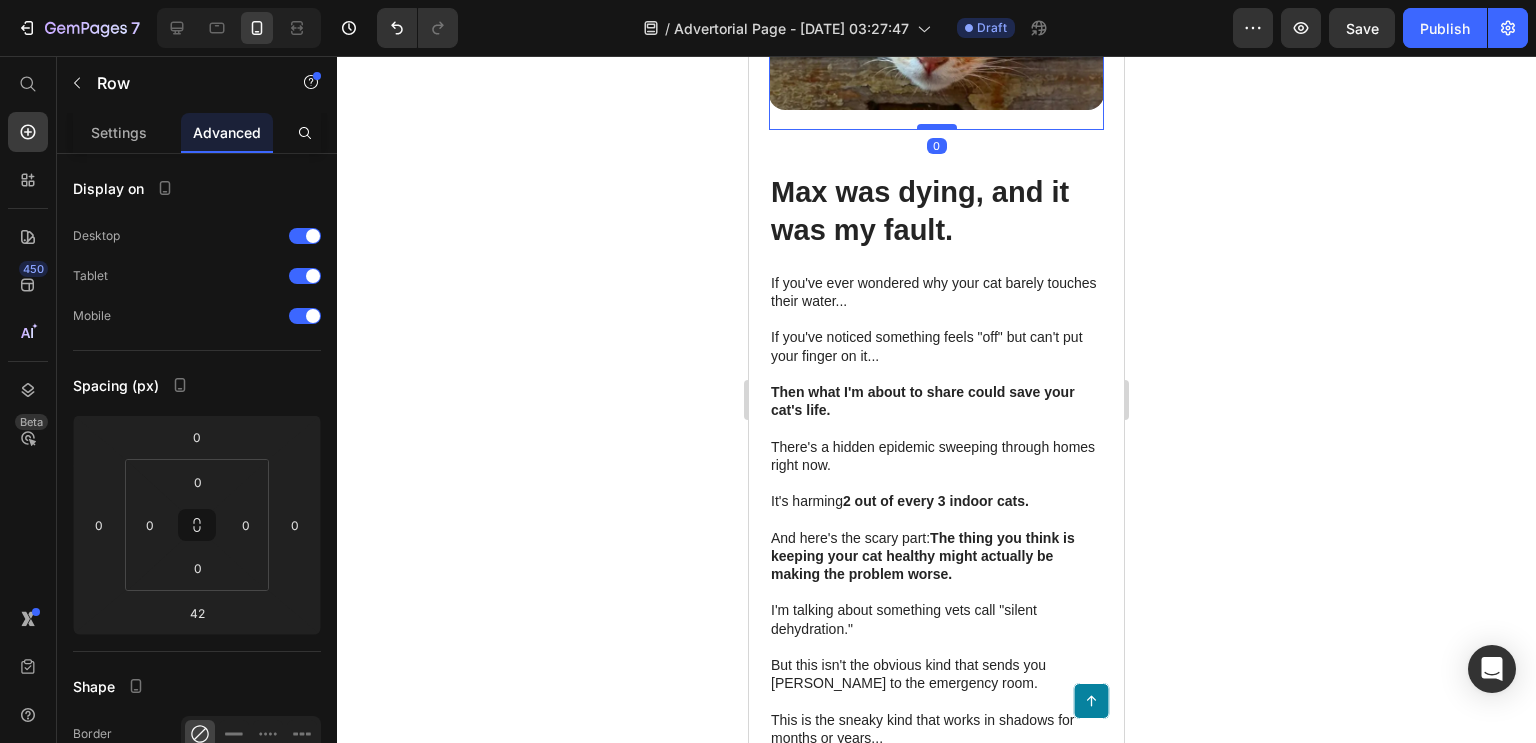 click at bounding box center [937, 127] 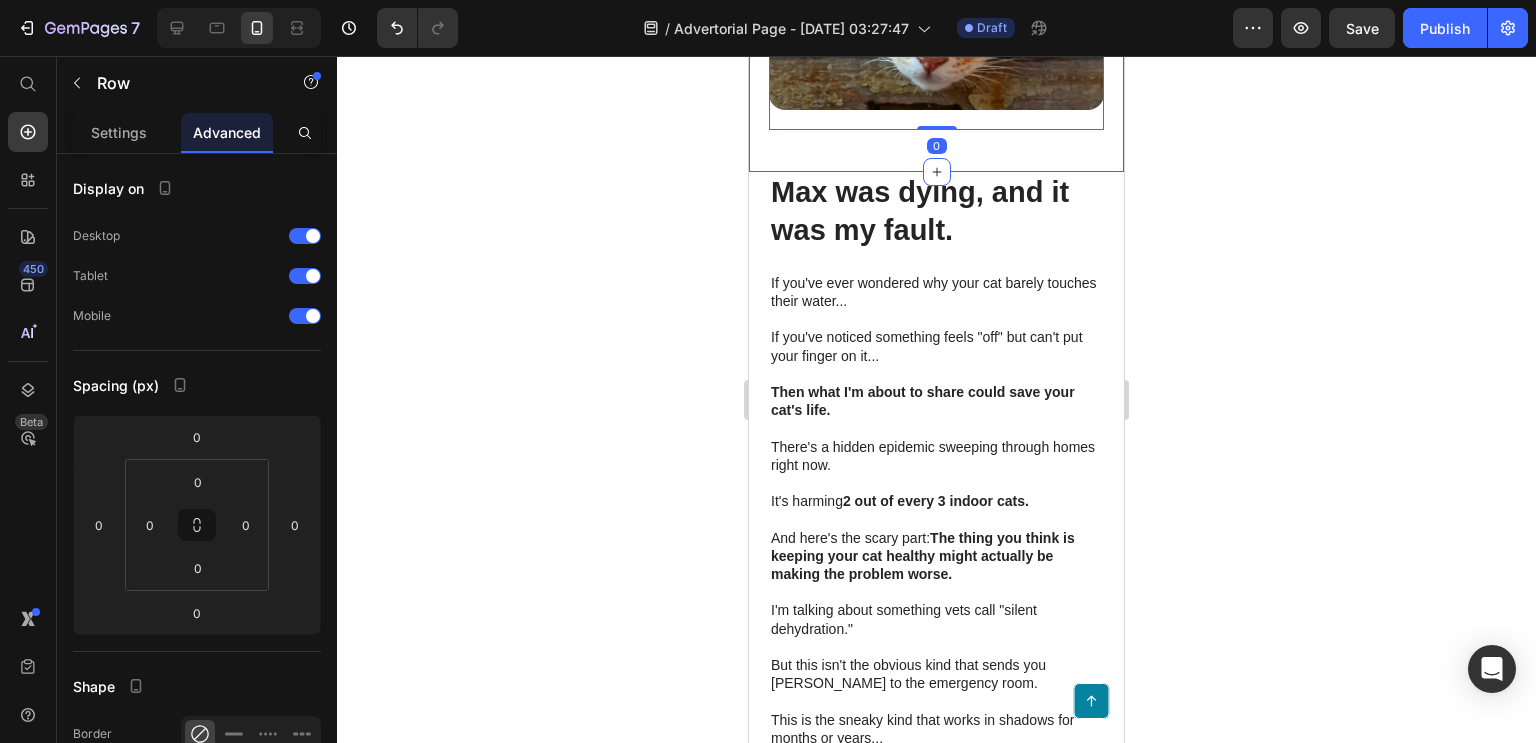 click on "HEALTHY CAT INSIDER Text Block
Row Row Vet Exposes the Shocking Truth: Why 2 Out of 3 Indoor Cats Are Slowly Dying From Dehydration Heading [DATE] 9:17 am EDT Text Block "By the time you notice symptoms, the damage is often irreversible. This is the most preventable tragedy I see in my practice every single day." —Dr. [PERSON_NAME] Text Block Row Image Row   0 Image Give Your Cats Years More Healthy Life With Purrify  Heading Image Get the #1 Vet-Recommended Secret For Giving Your Cat Healthy, Hydrated, And Longer Life Span   Heading Row Button Button Row Row Section 2" at bounding box center [936, -257] 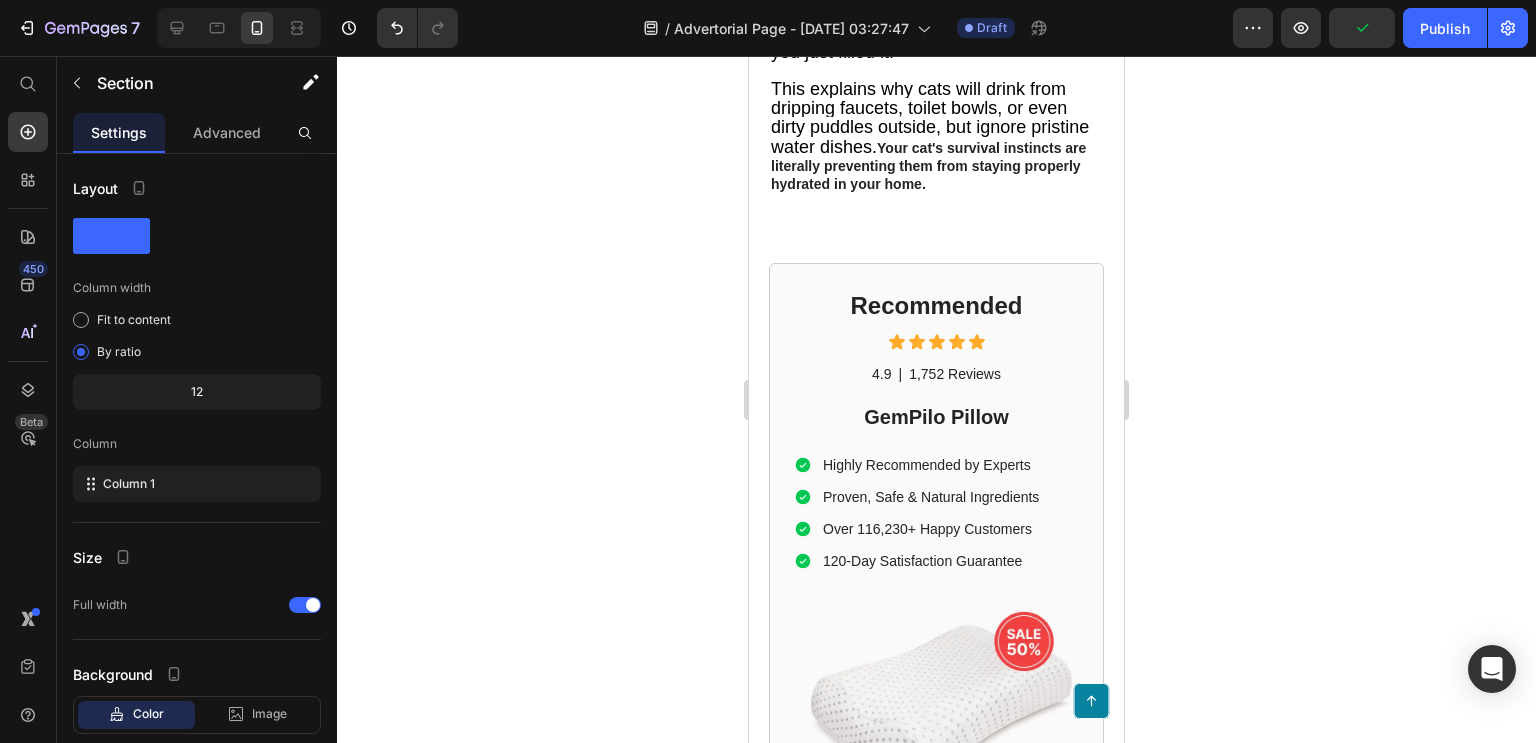 scroll, scrollTop: 3255, scrollLeft: 0, axis: vertical 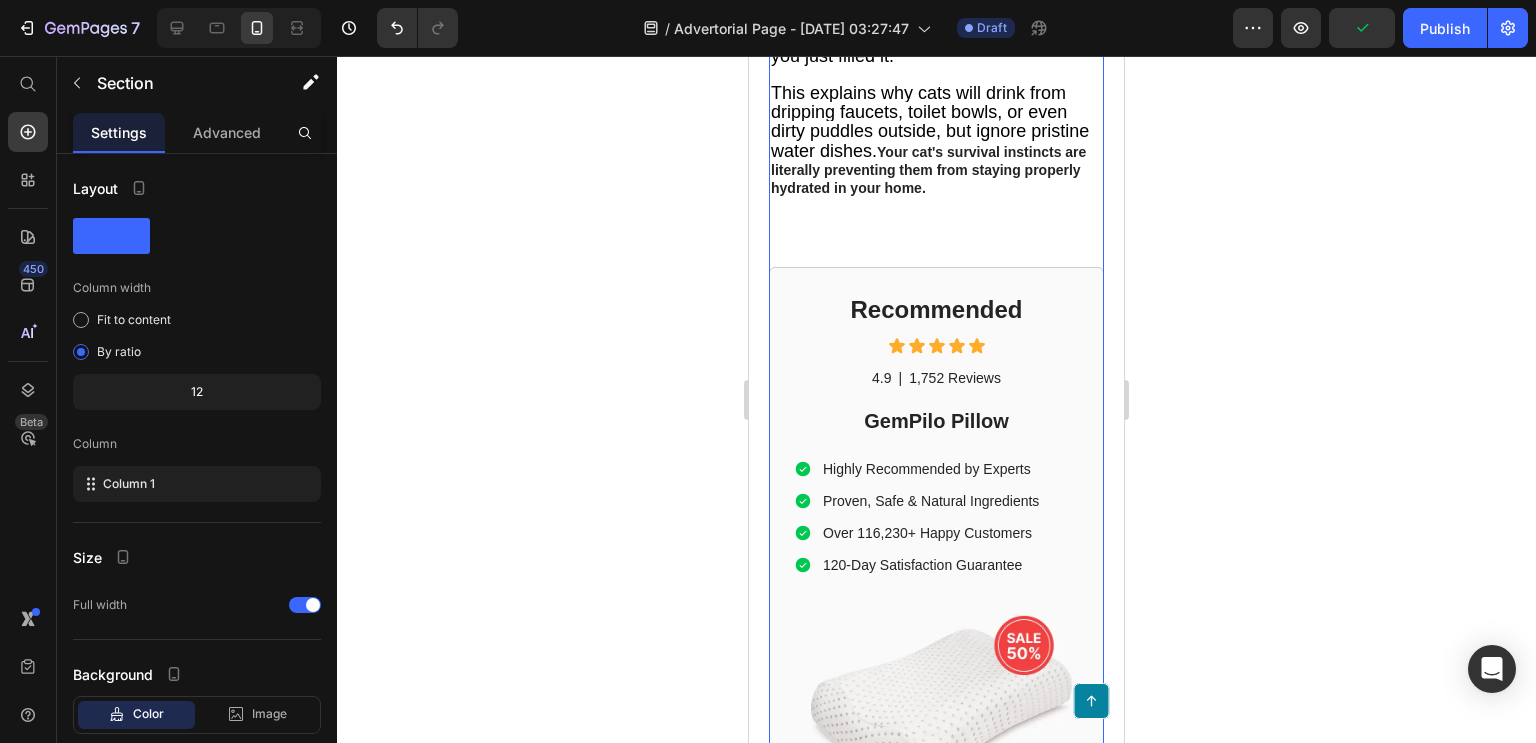 click on "Recommended Heading Icon Icon Icon Icon Icon Icon List 4.9 Text Block | Text Block 1,752 Reviews Text Block Row GemPilo Pillow Heading Highly Recommended by Experts Proven, Safe & Natural Ingredients Over 116,230+ Happy Customers 120-Day Satisfaction Guarantee Item List Image
Check Availability Button Row" at bounding box center [936, 601] 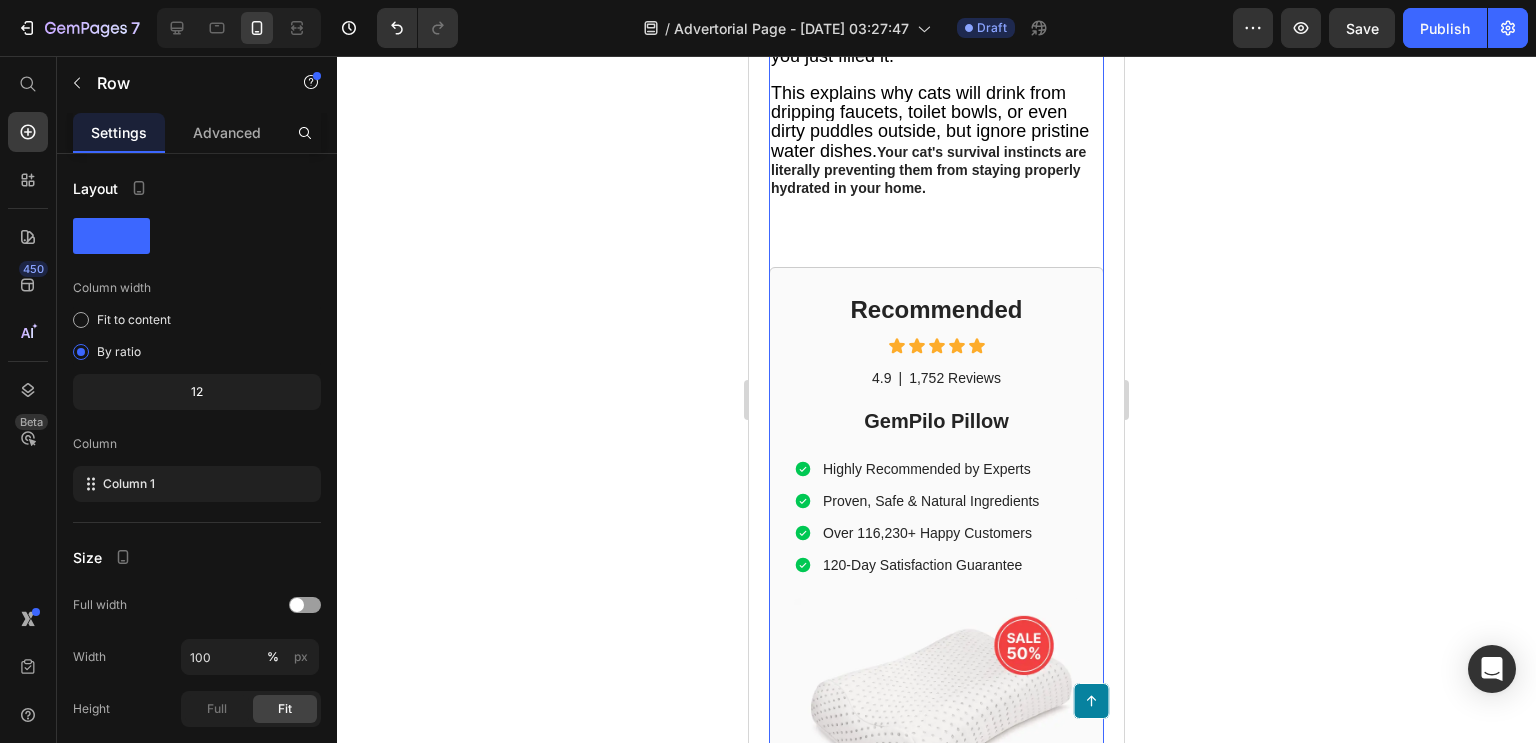 click on "Recommended Heading Icon Icon Icon Icon Icon Icon List 4.9 Text Block | Text Block 1,752 Reviews Text Block Row GemPilo Pillow Heading Highly Recommended by Experts Proven, Safe & Natural Ingredients Over 116,230+ Happy Customers 120-Day Satisfaction Guarantee Item List Image
Check Availability Button Row   48" at bounding box center (936, 601) 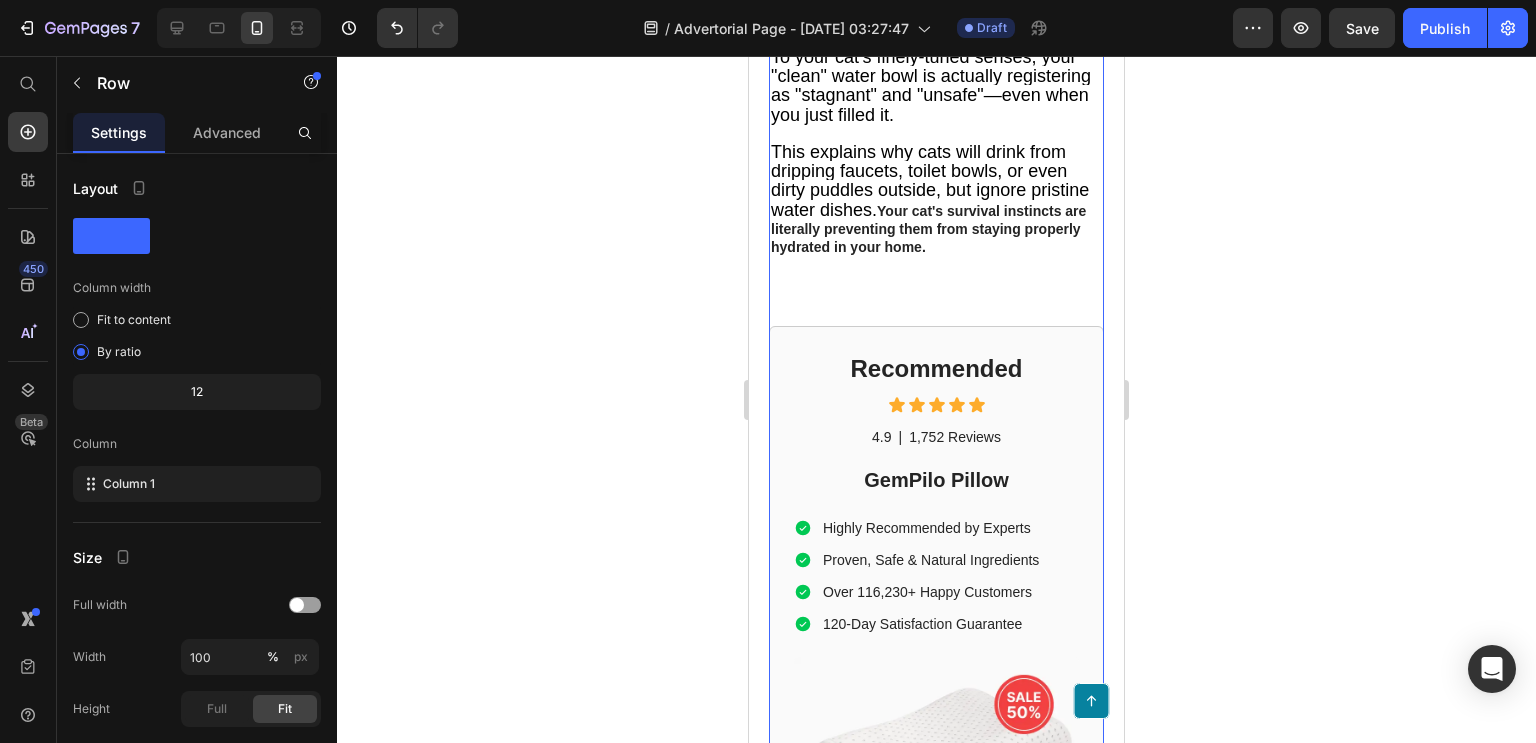 scroll, scrollTop: 3195, scrollLeft: 0, axis: vertical 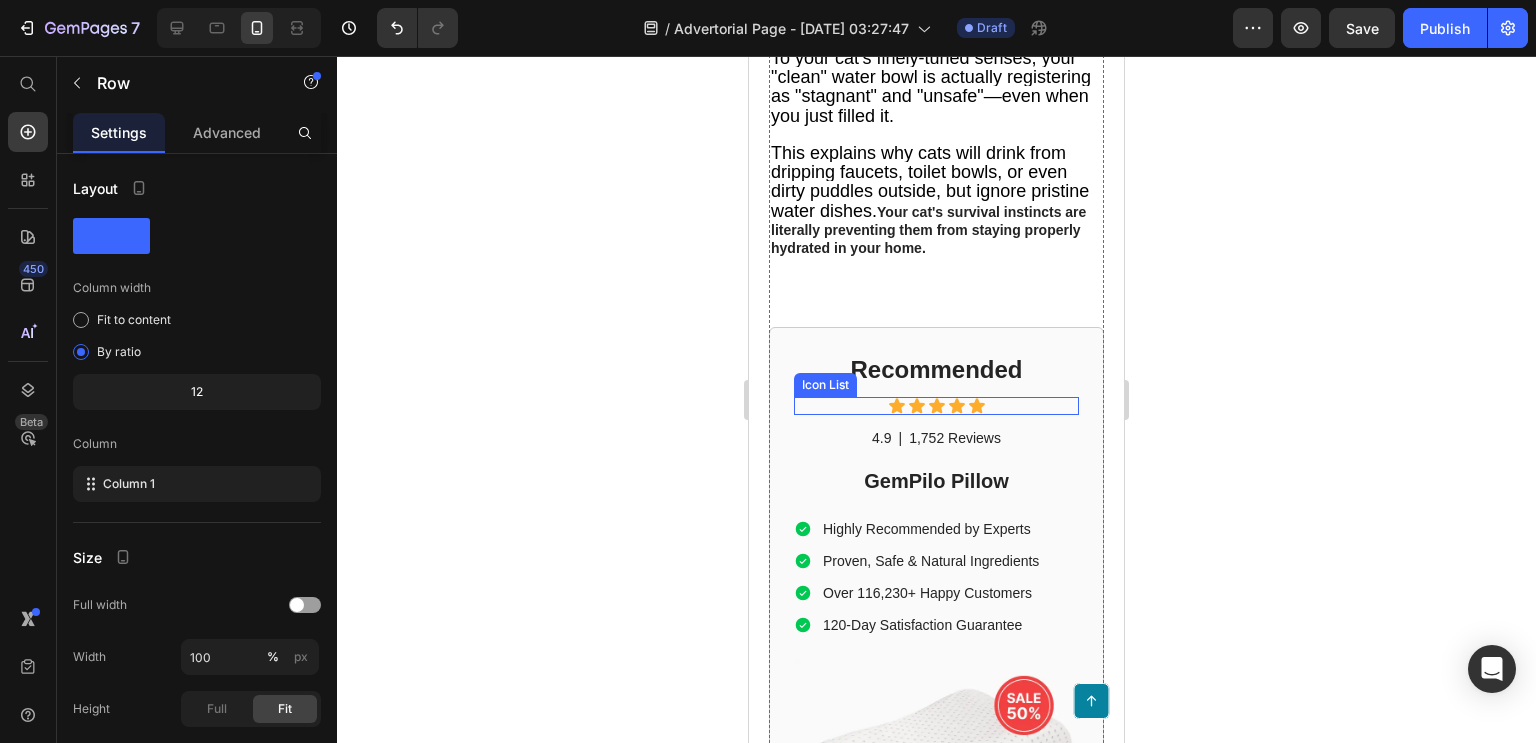 click on "Icon Icon Icon Icon Icon" at bounding box center [936, 406] 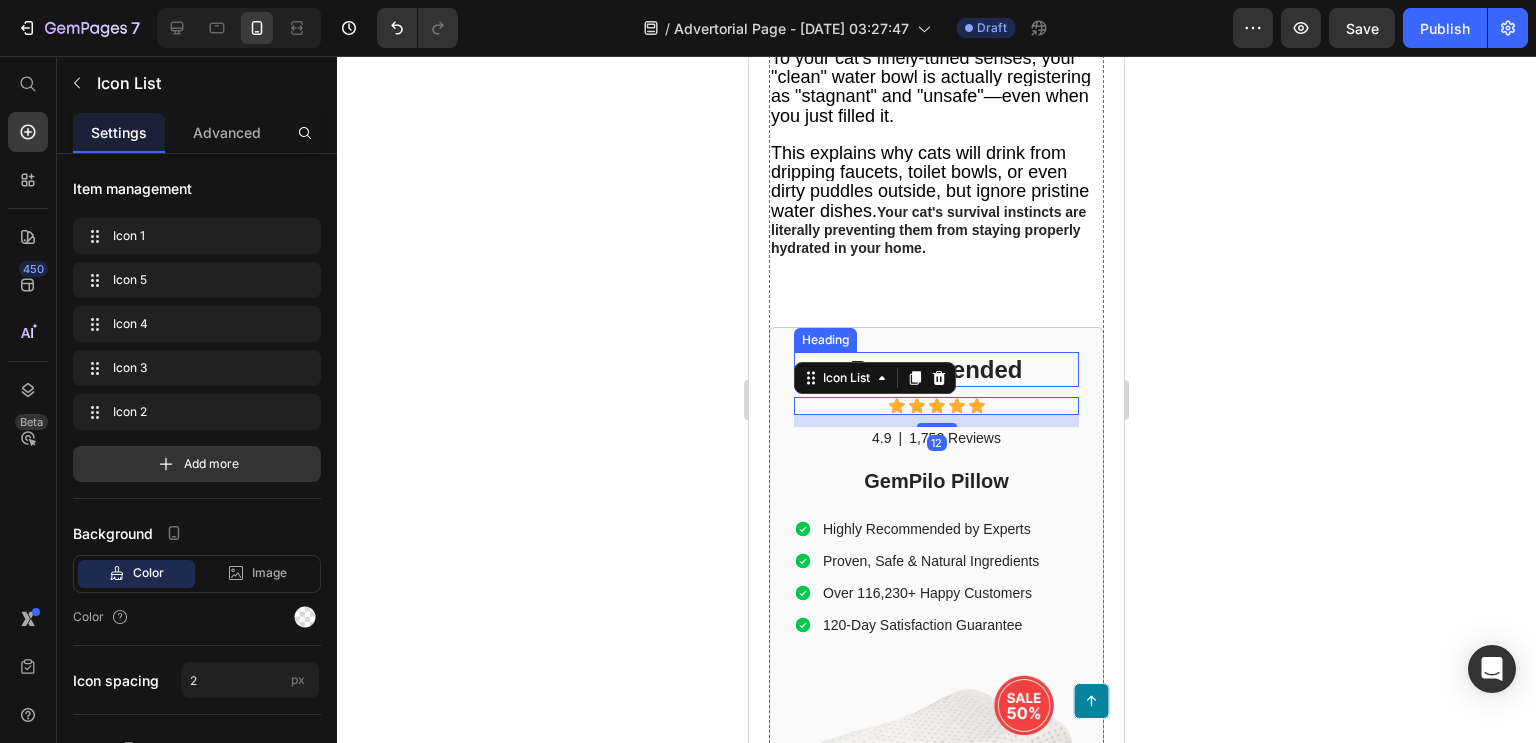 click on "Recommended" at bounding box center (936, 369) 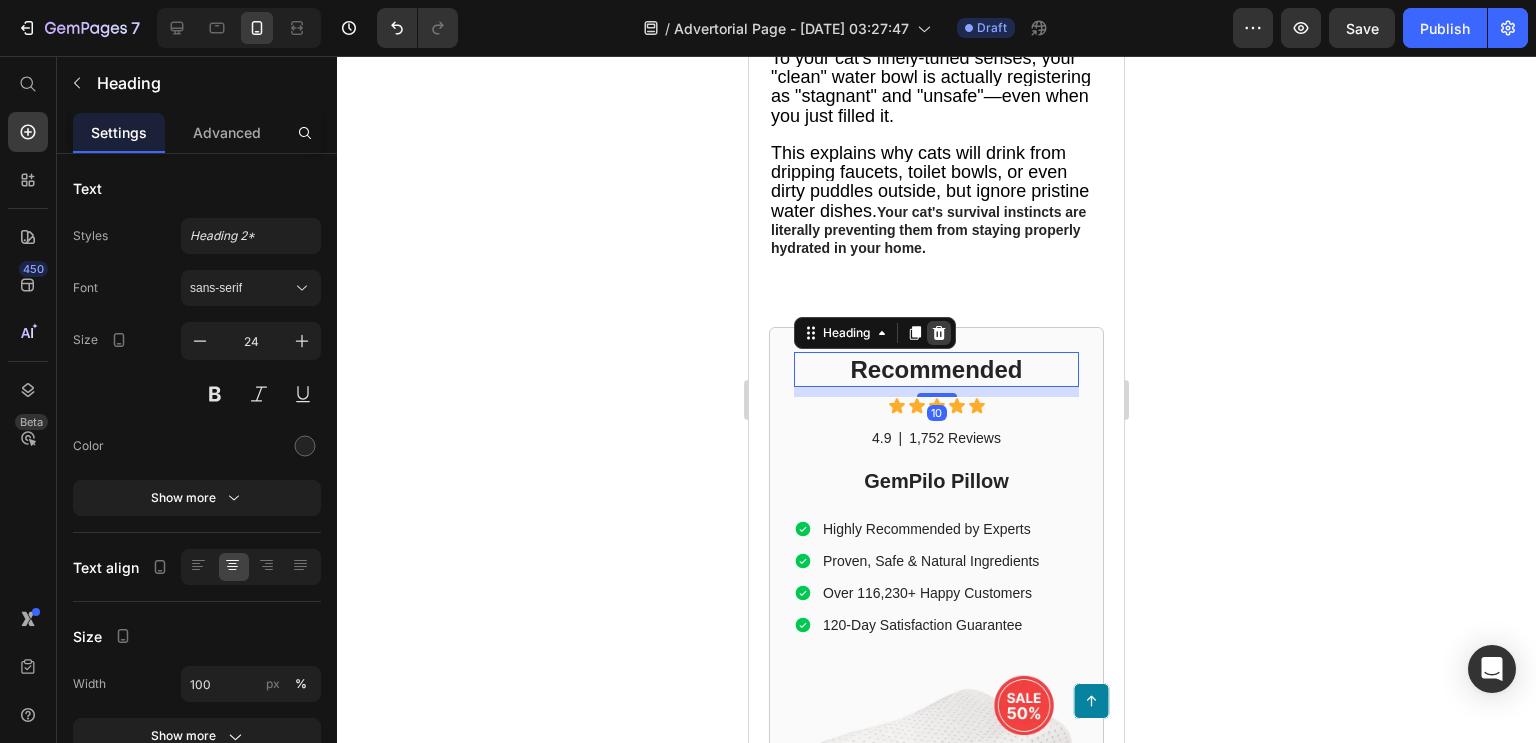 click 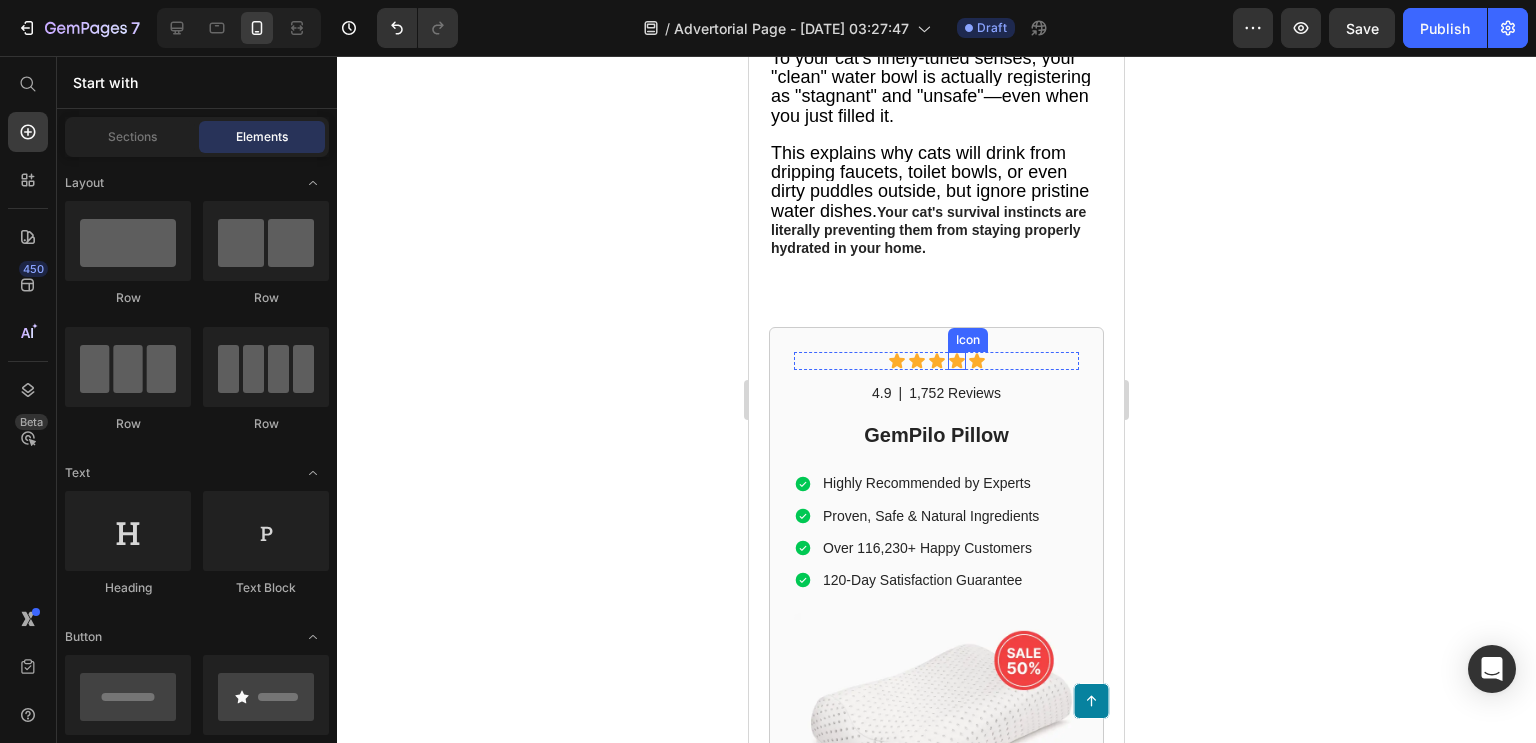 click 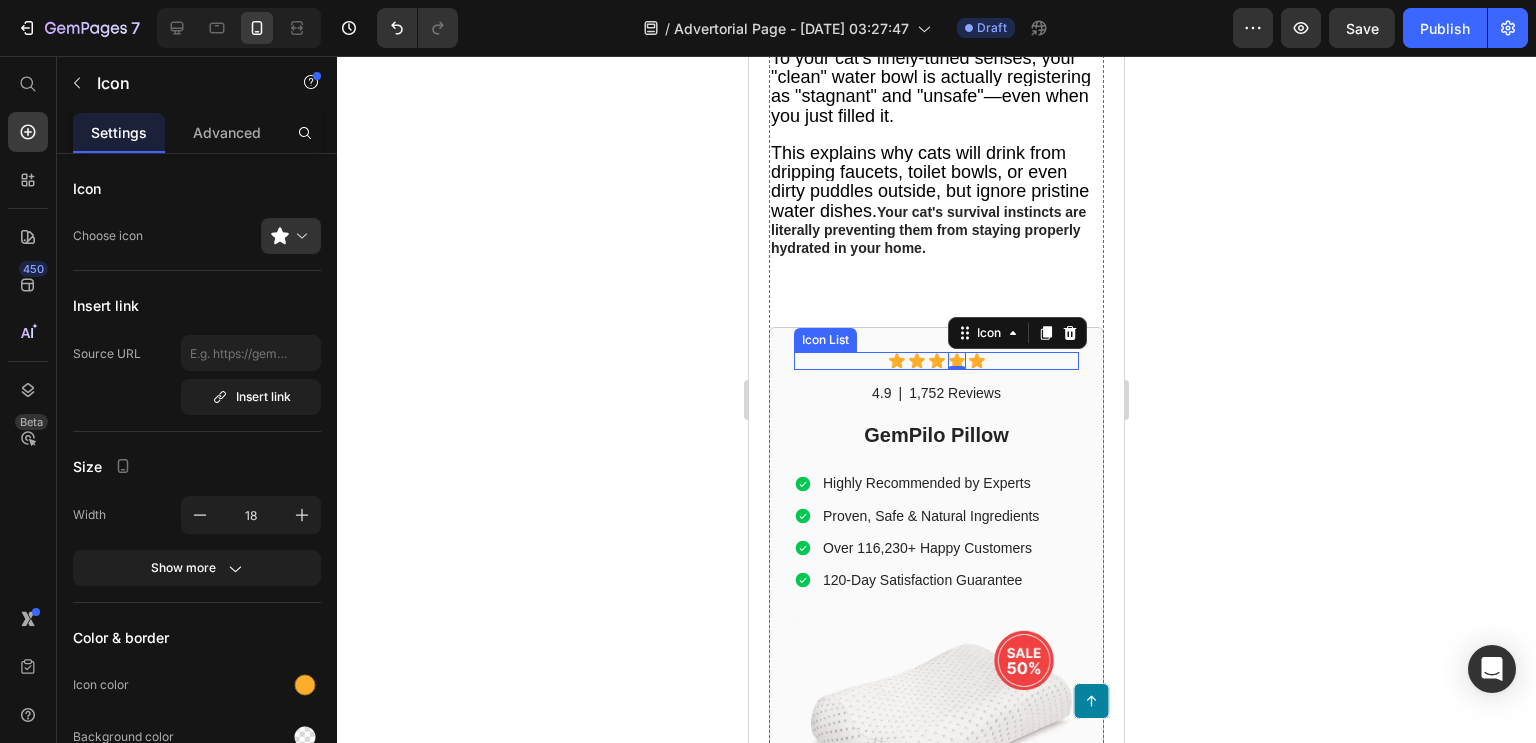 click on "Icon Icon Icon Icon   0 Icon" at bounding box center (936, 361) 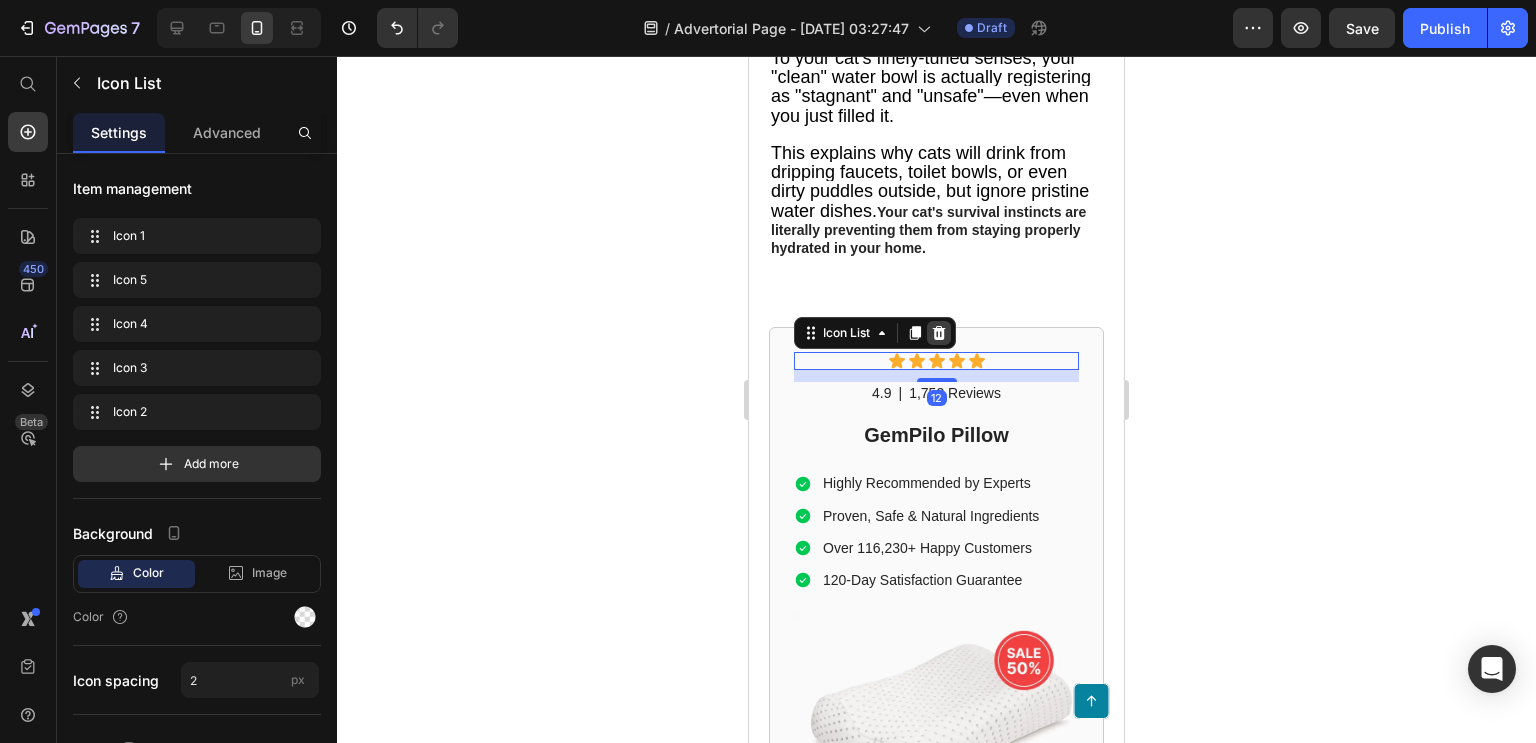 click 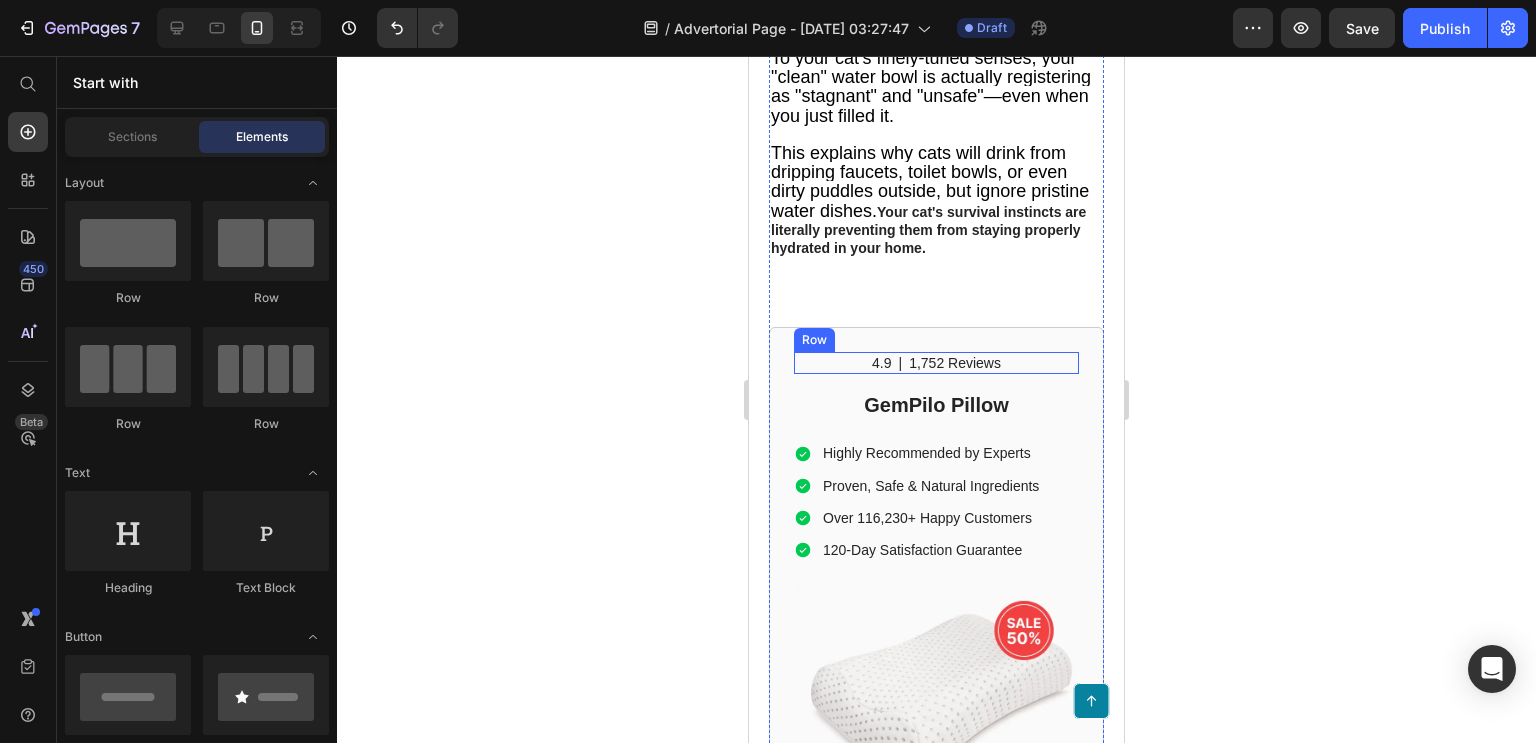 click on "4.9 Text Block | Text Block 1,752 Reviews Text Block Row" at bounding box center [936, 363] 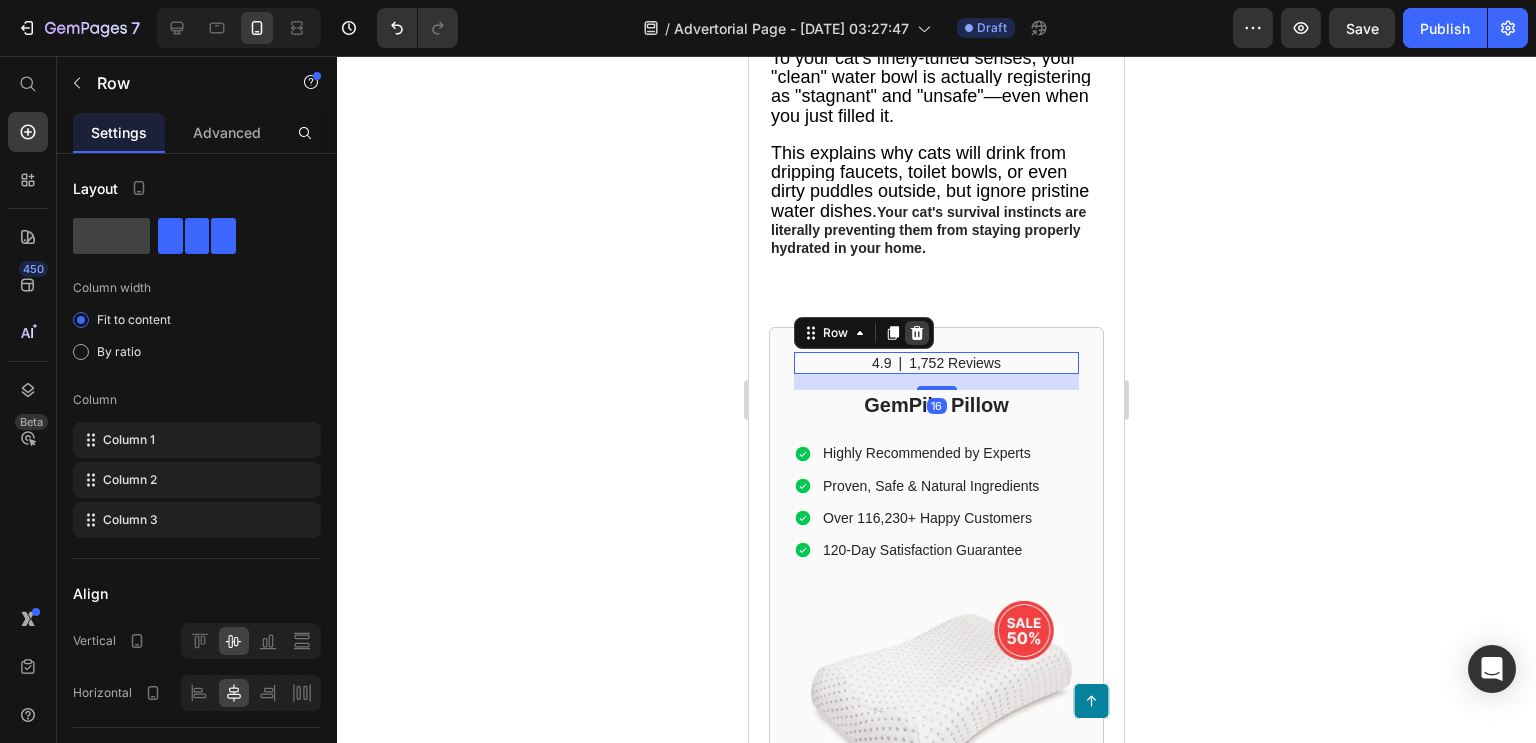 click 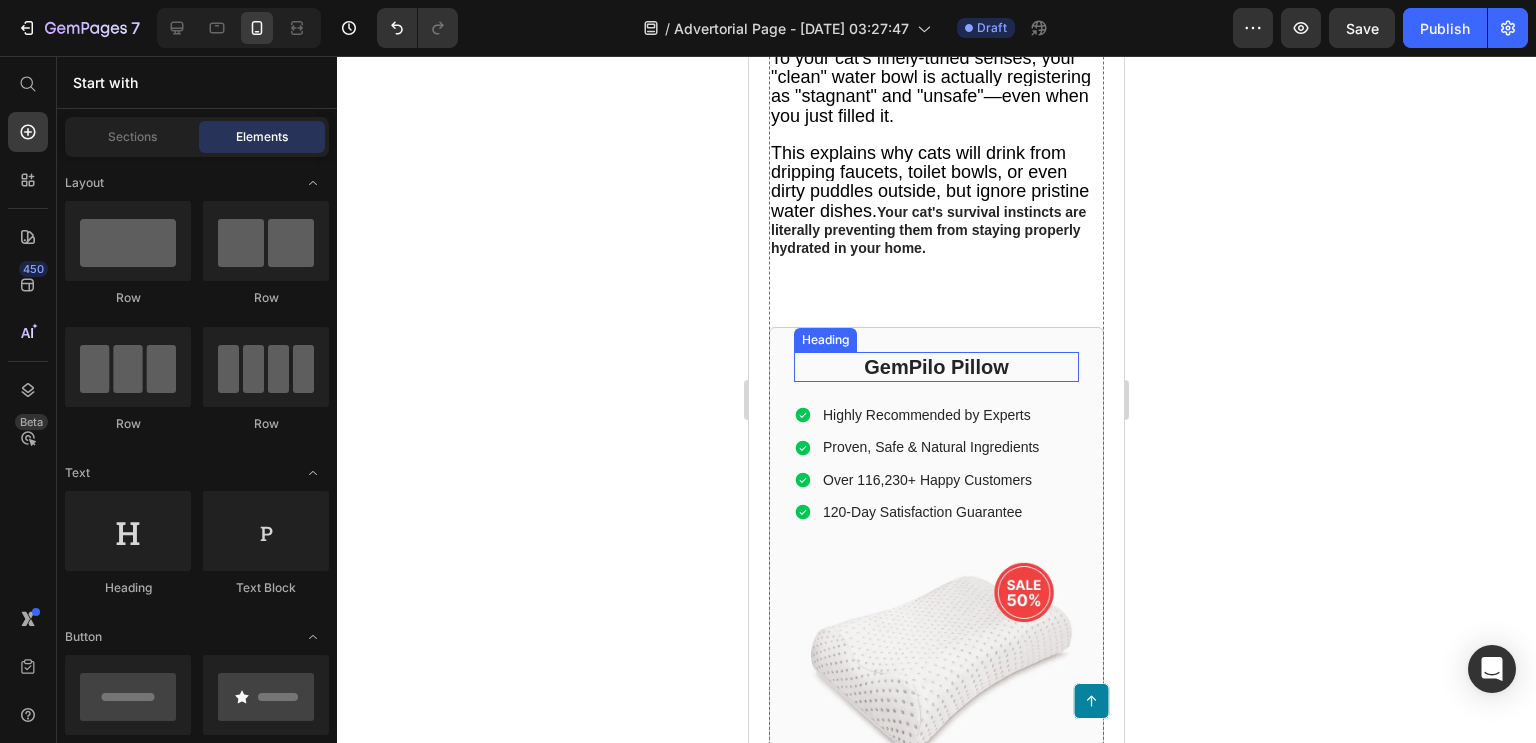 click on "GemPilo Pillow" at bounding box center (936, 367) 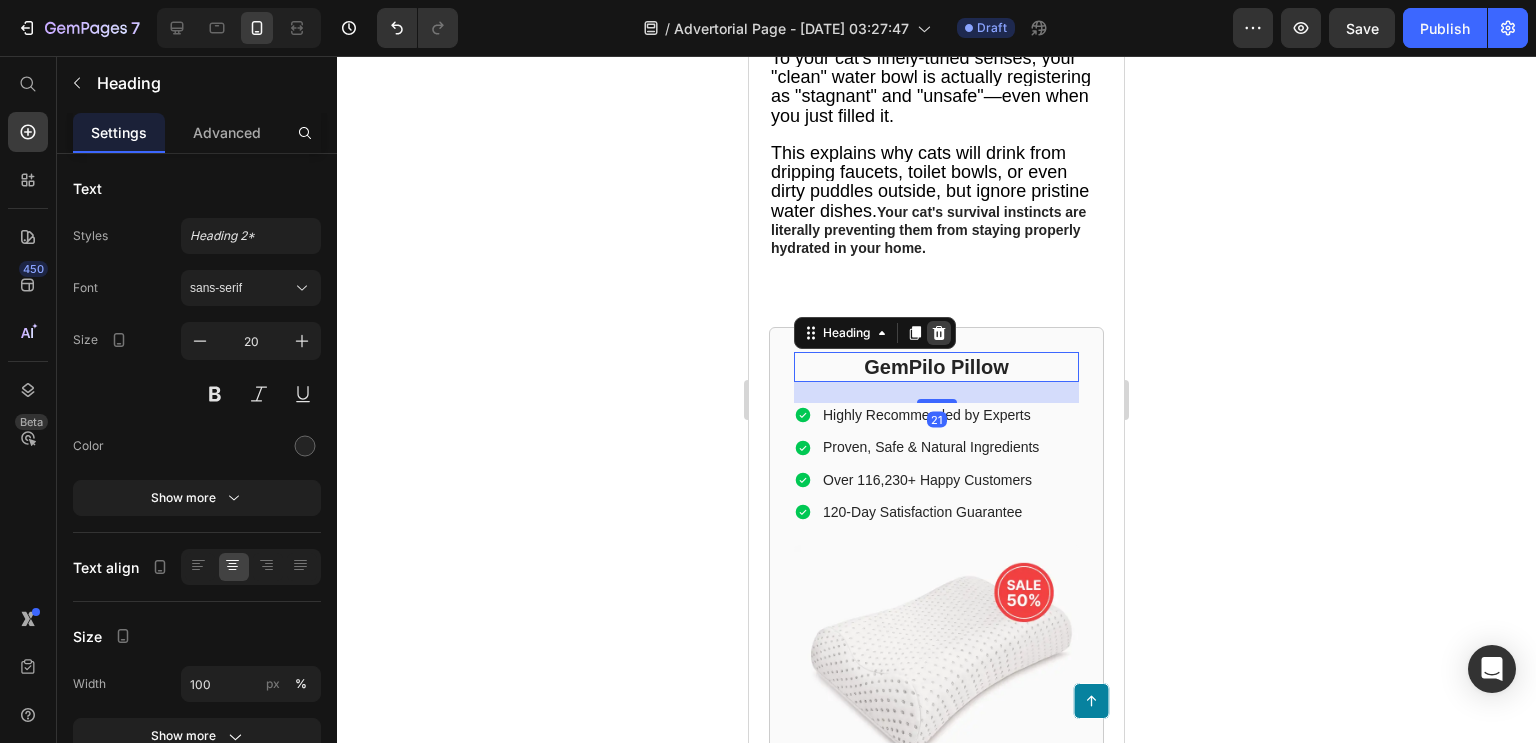 click 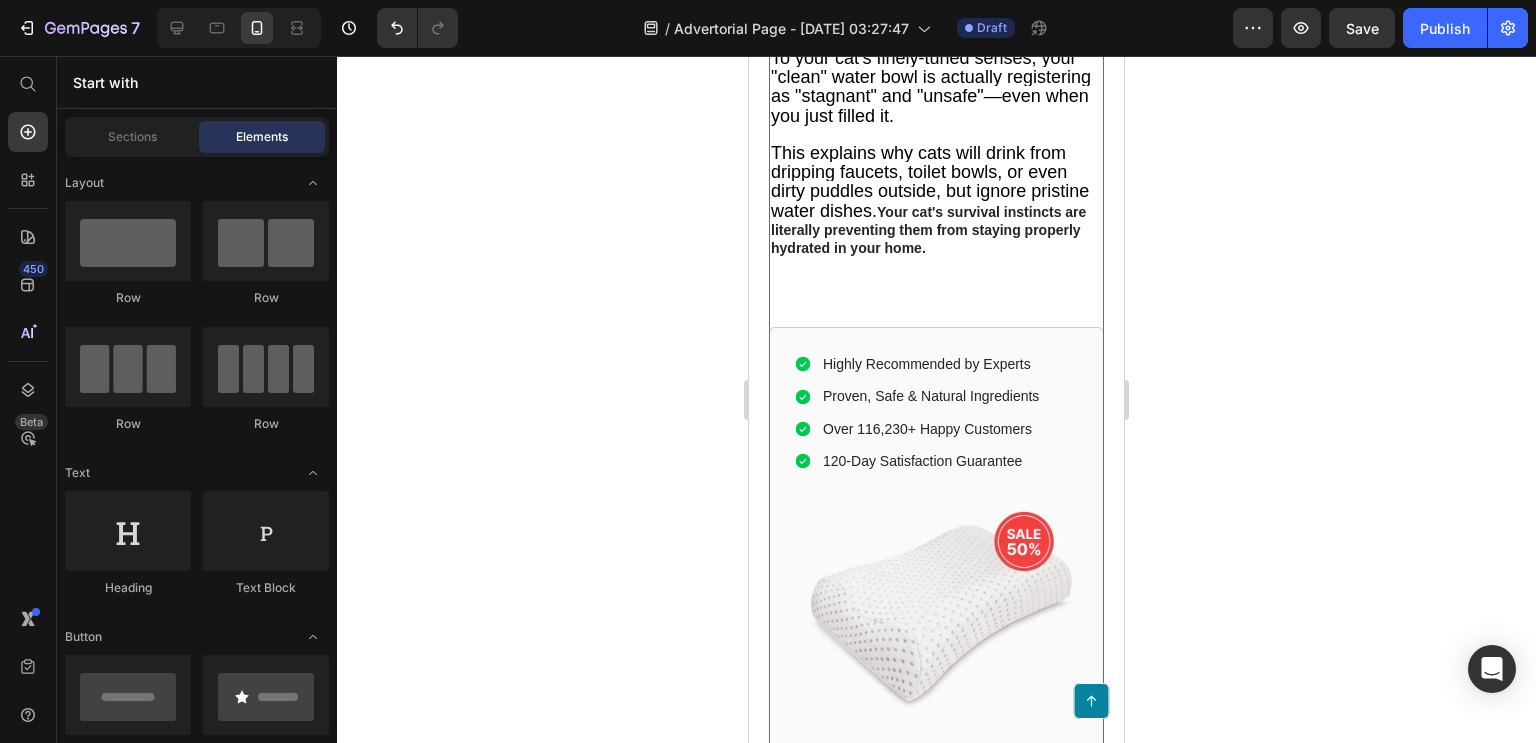 click on "Highly Recommended by Experts Proven, Safe & Natural Ingredients Over 116,230+ Happy Customers 120-Day Satisfaction Guarantee Item List Image
Check Availability Button Row" at bounding box center (936, 578) 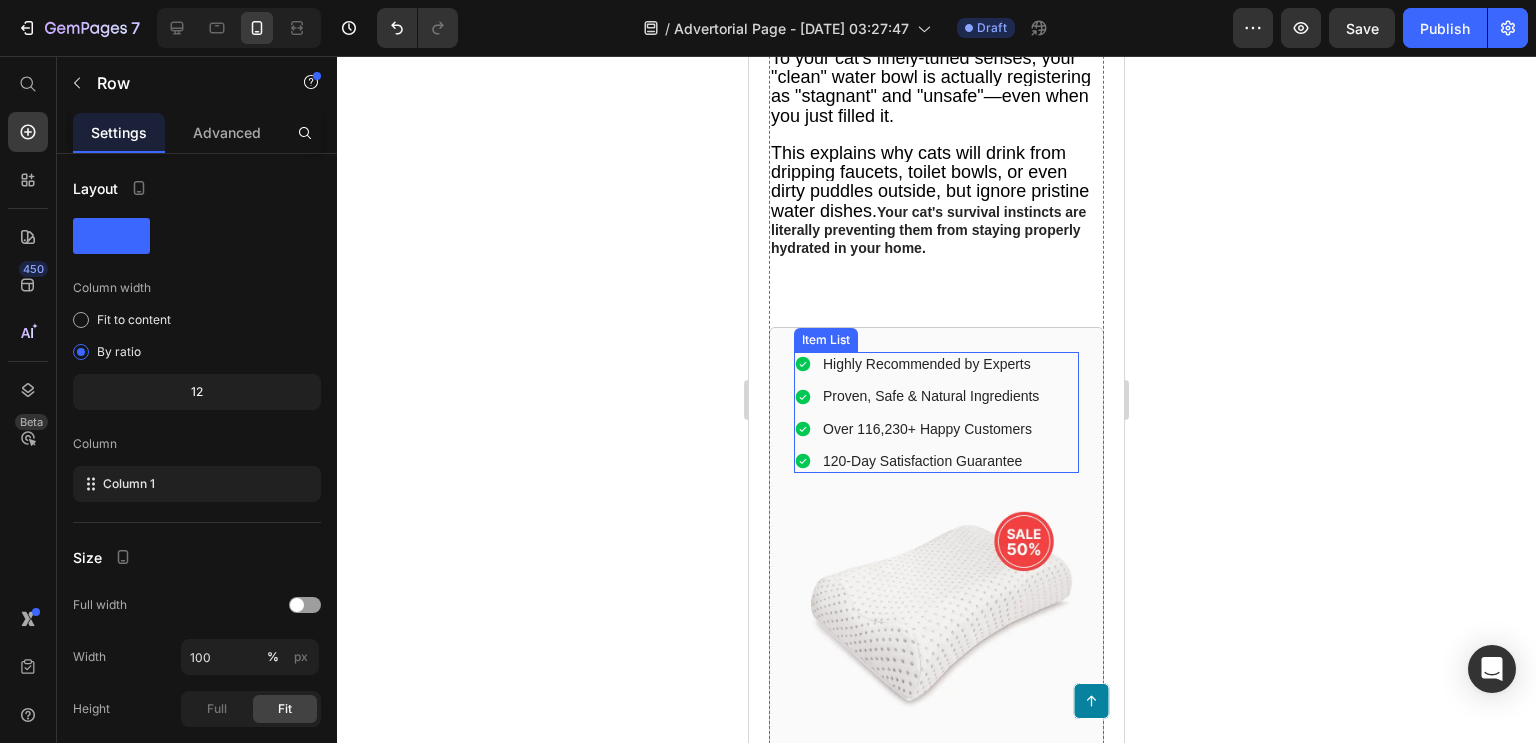 click on "Highly Recommended by Experts Proven, Safe & Natural Ingredients Over 116,230+ Happy Customers 120-Day Satisfaction Guarantee" at bounding box center [918, 412] 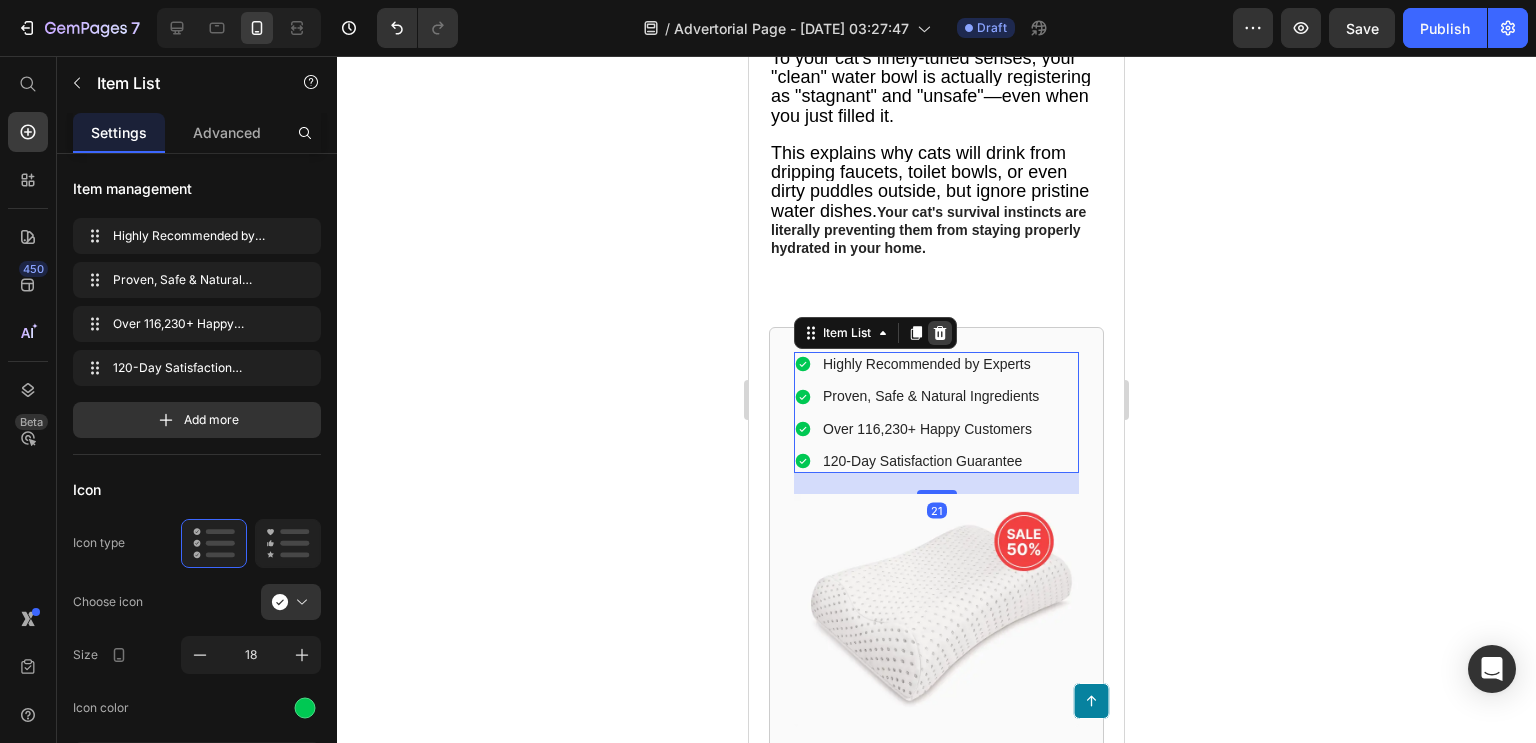 click 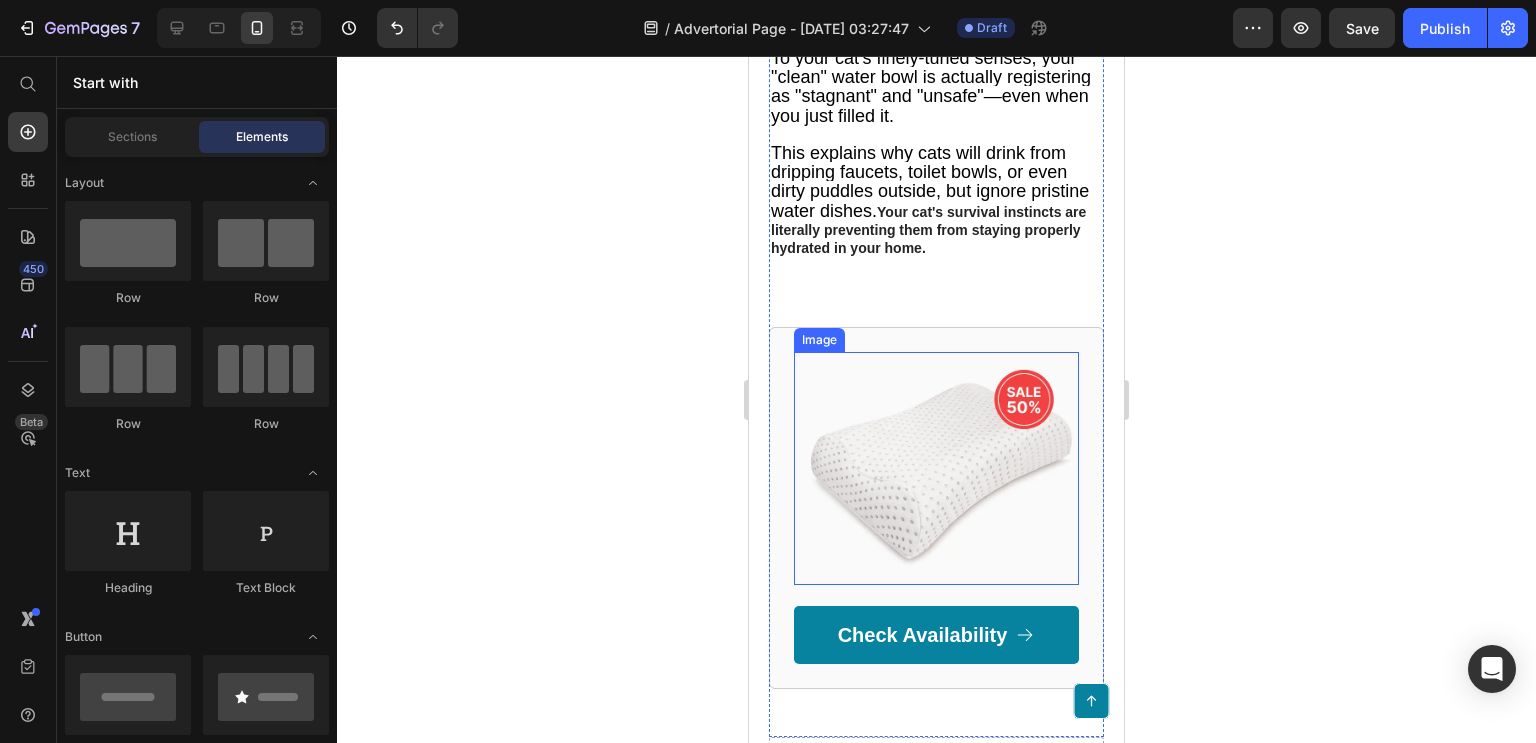 click at bounding box center [936, 468] 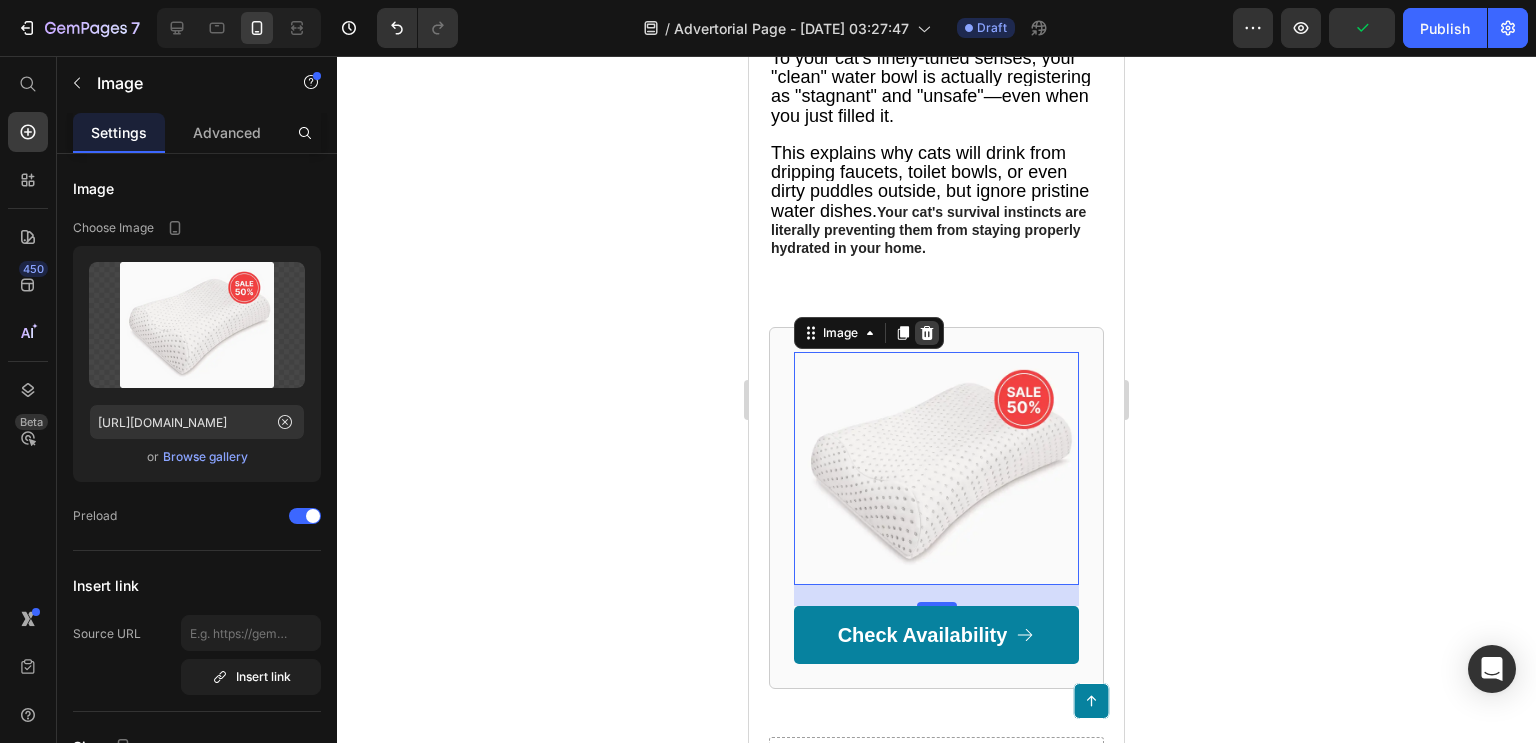 click 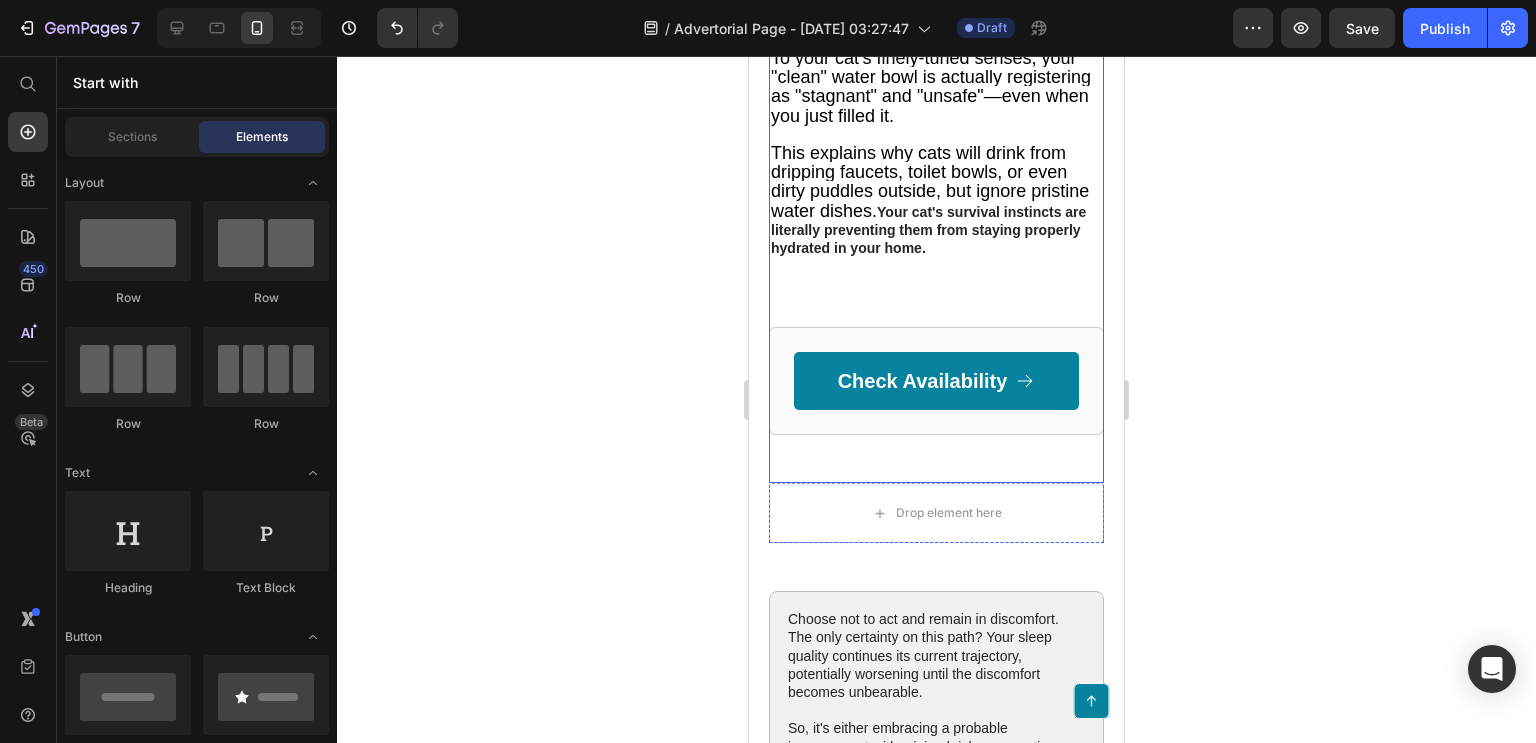 click on "Check Availability Button Row" at bounding box center [936, 381] 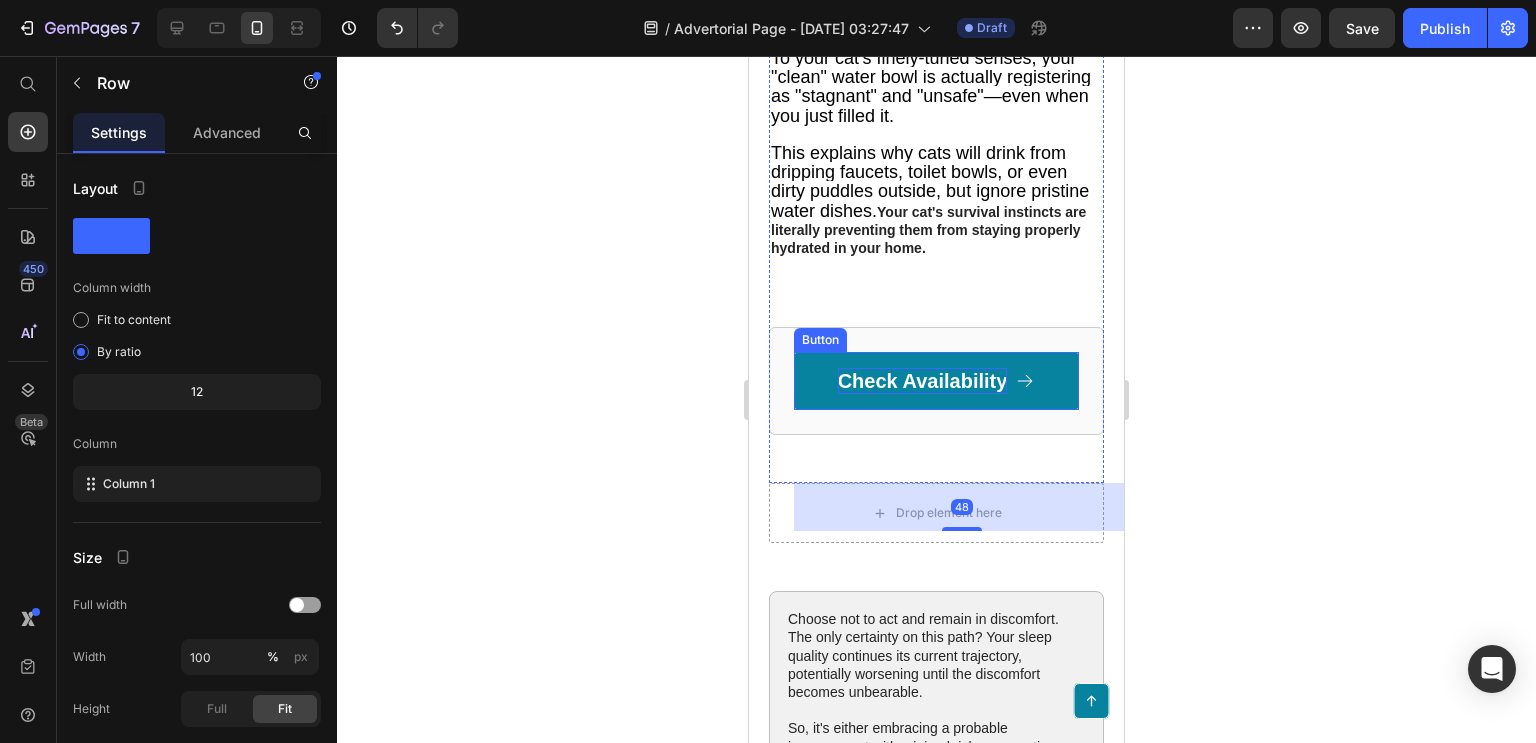 click on "Check Availability" at bounding box center (923, 381) 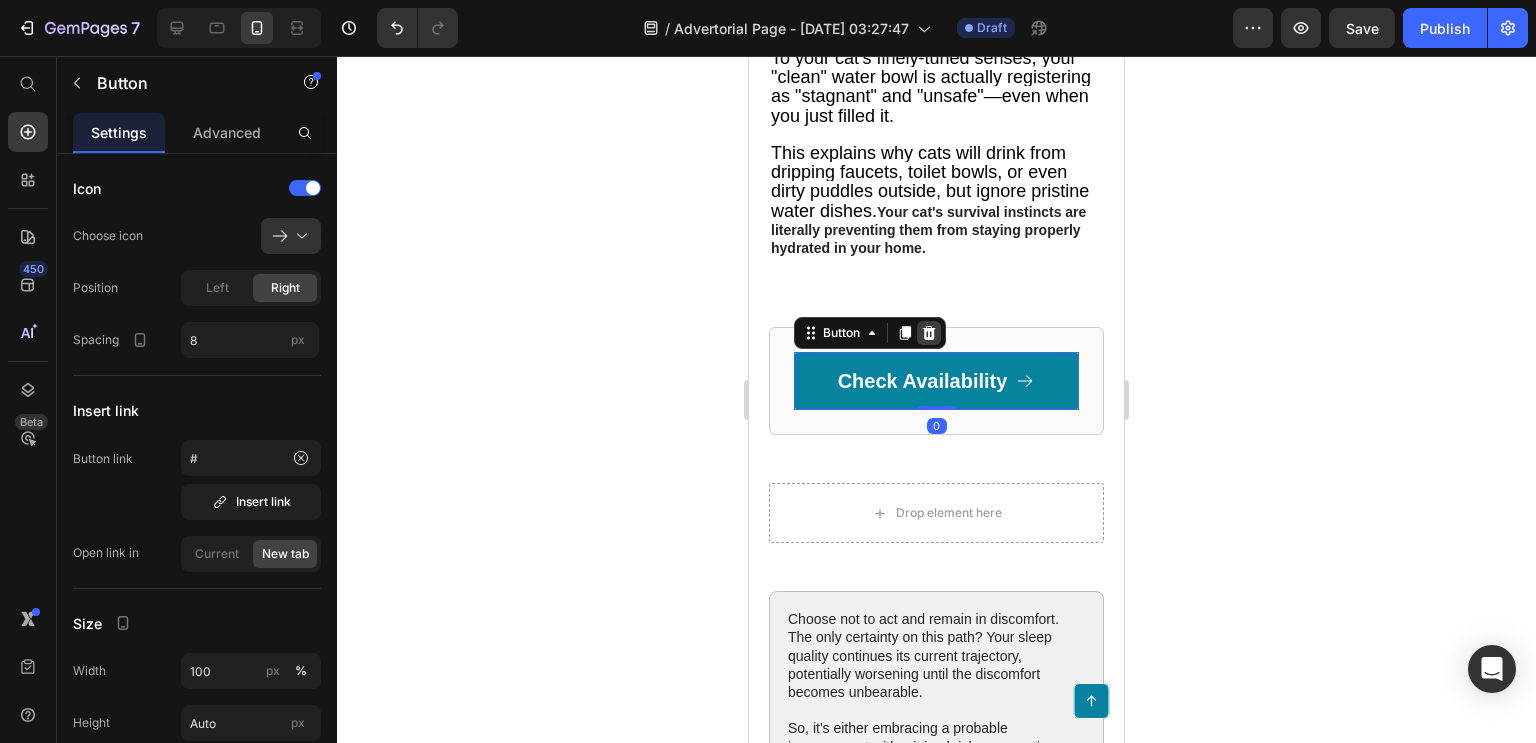 click 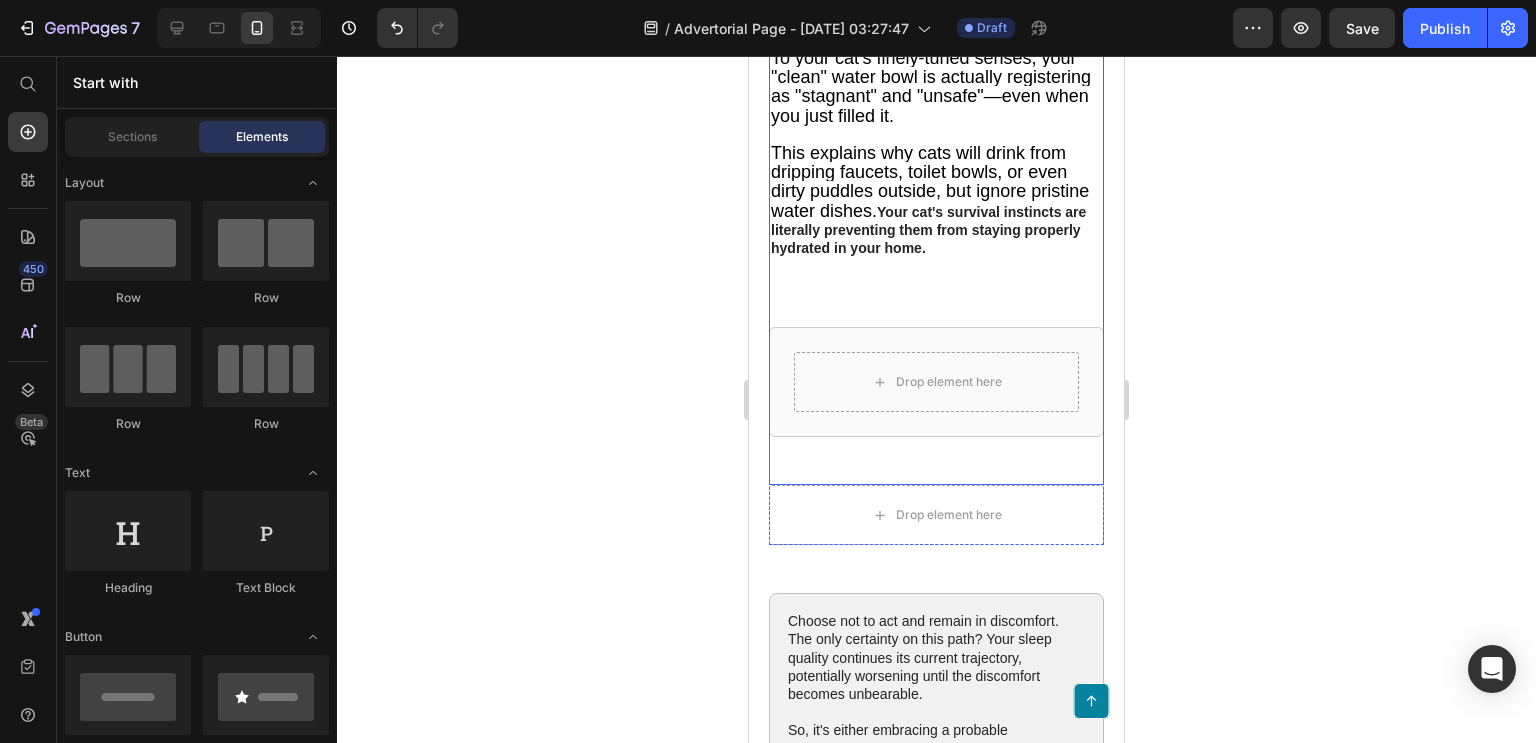 click on "Drop element here Row" at bounding box center (936, 382) 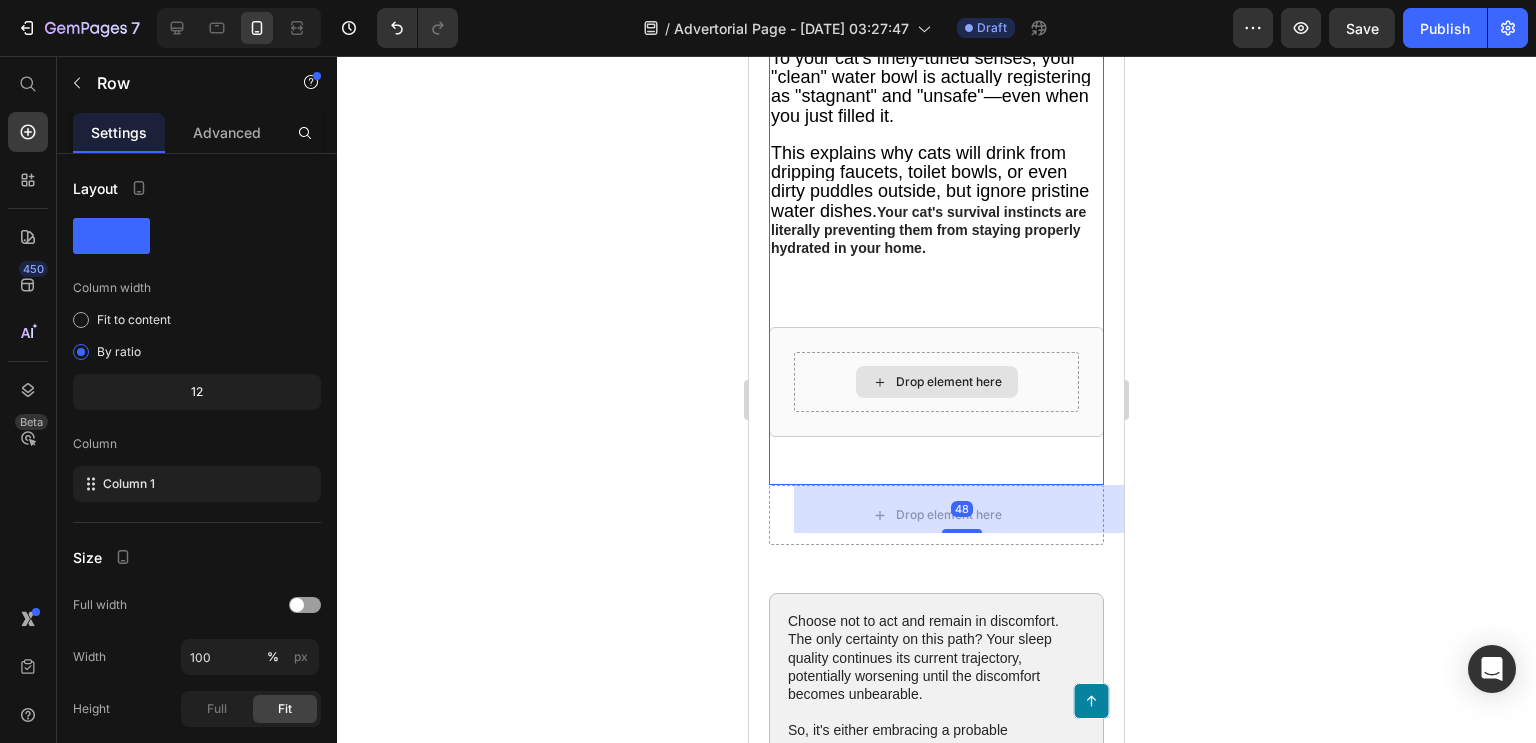 click on "Drop element here" at bounding box center [936, 382] 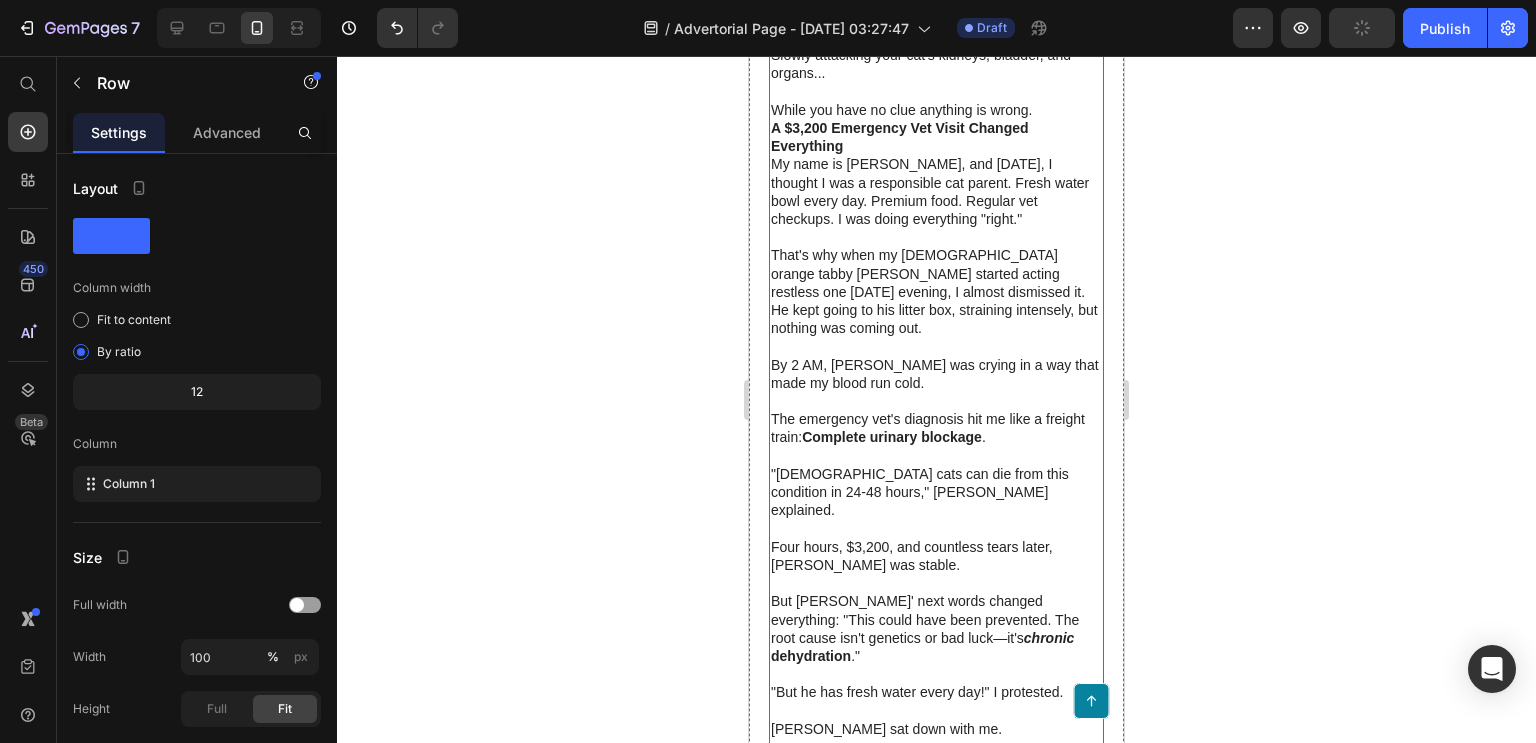 scroll, scrollTop: 461, scrollLeft: 0, axis: vertical 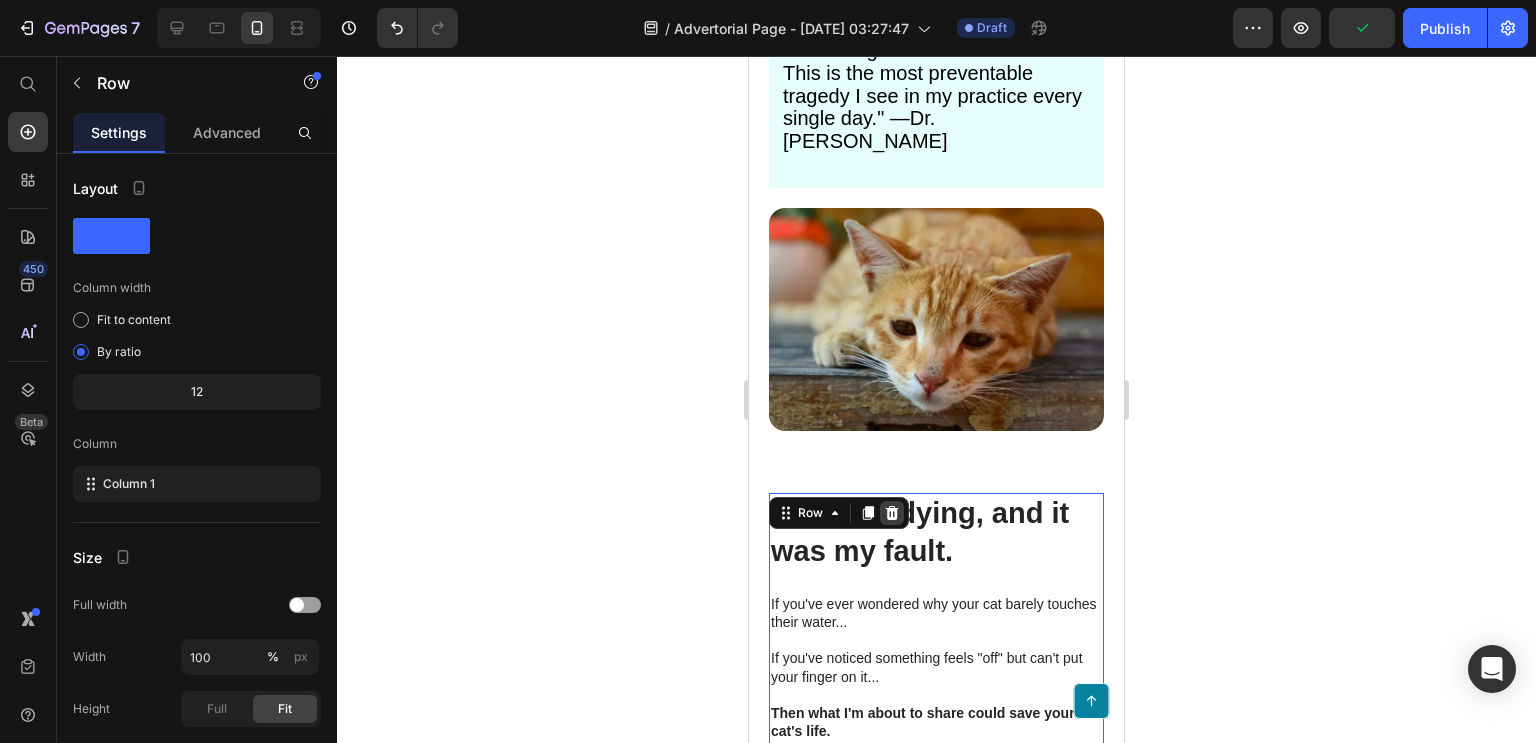 click 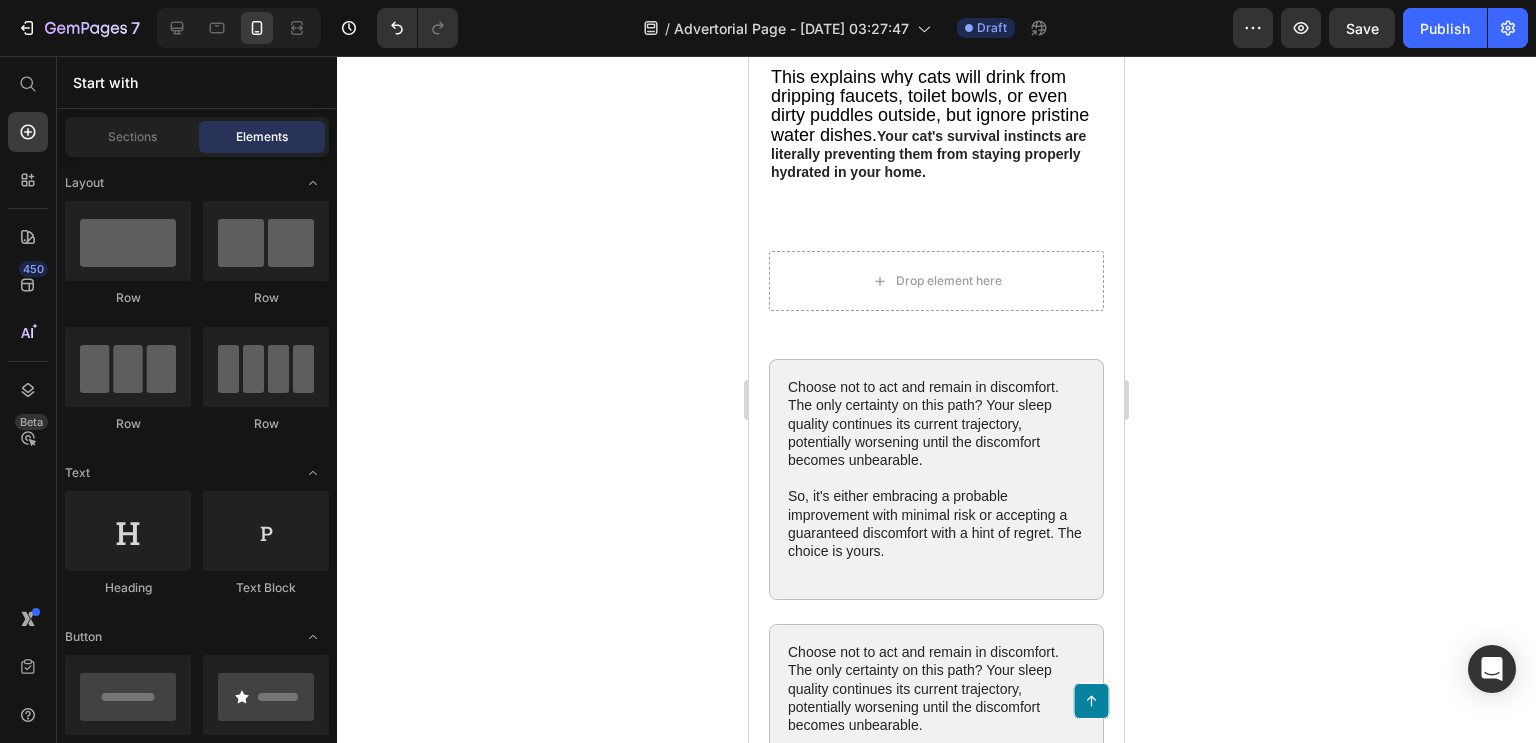scroll, scrollTop: 3226, scrollLeft: 0, axis: vertical 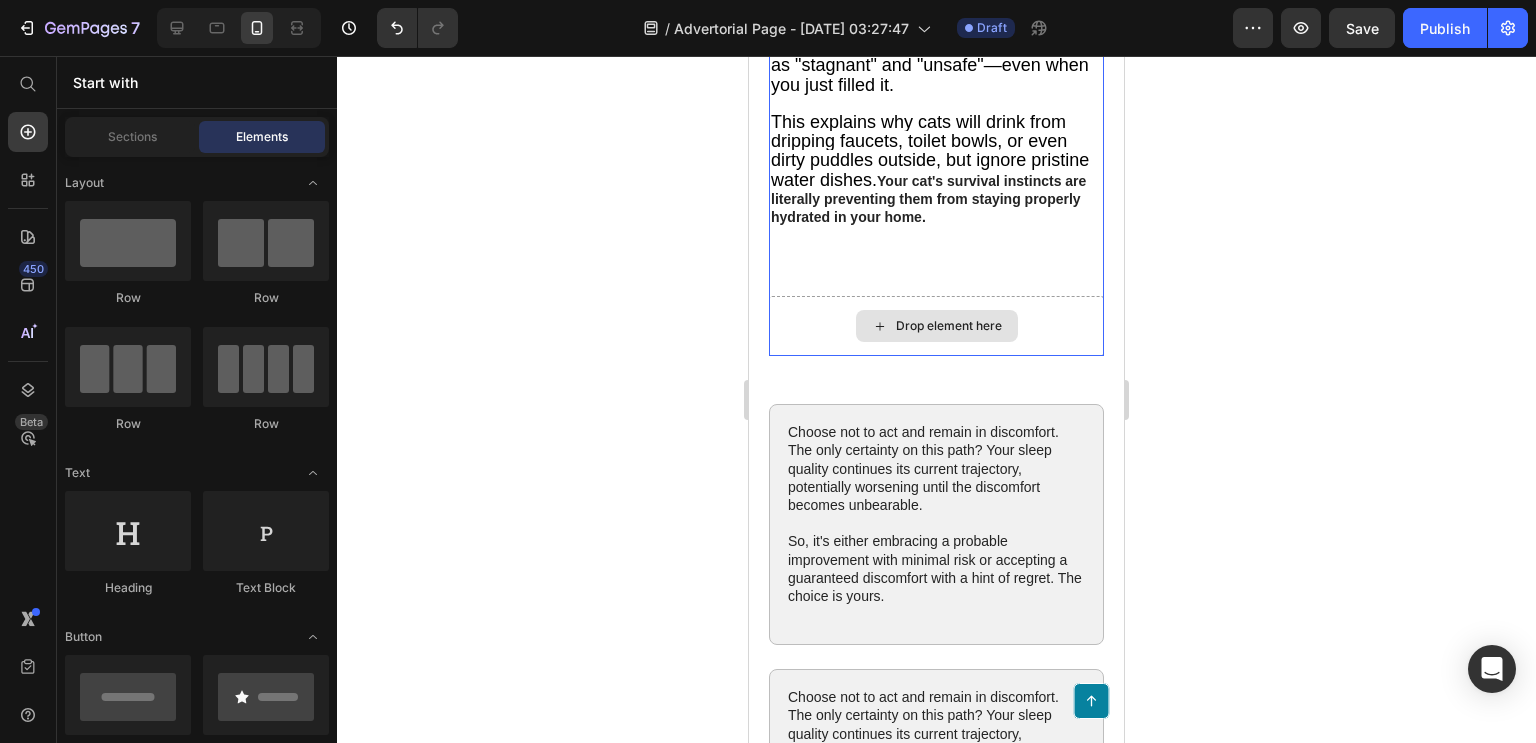 click on "Drop element here" at bounding box center (936, 326) 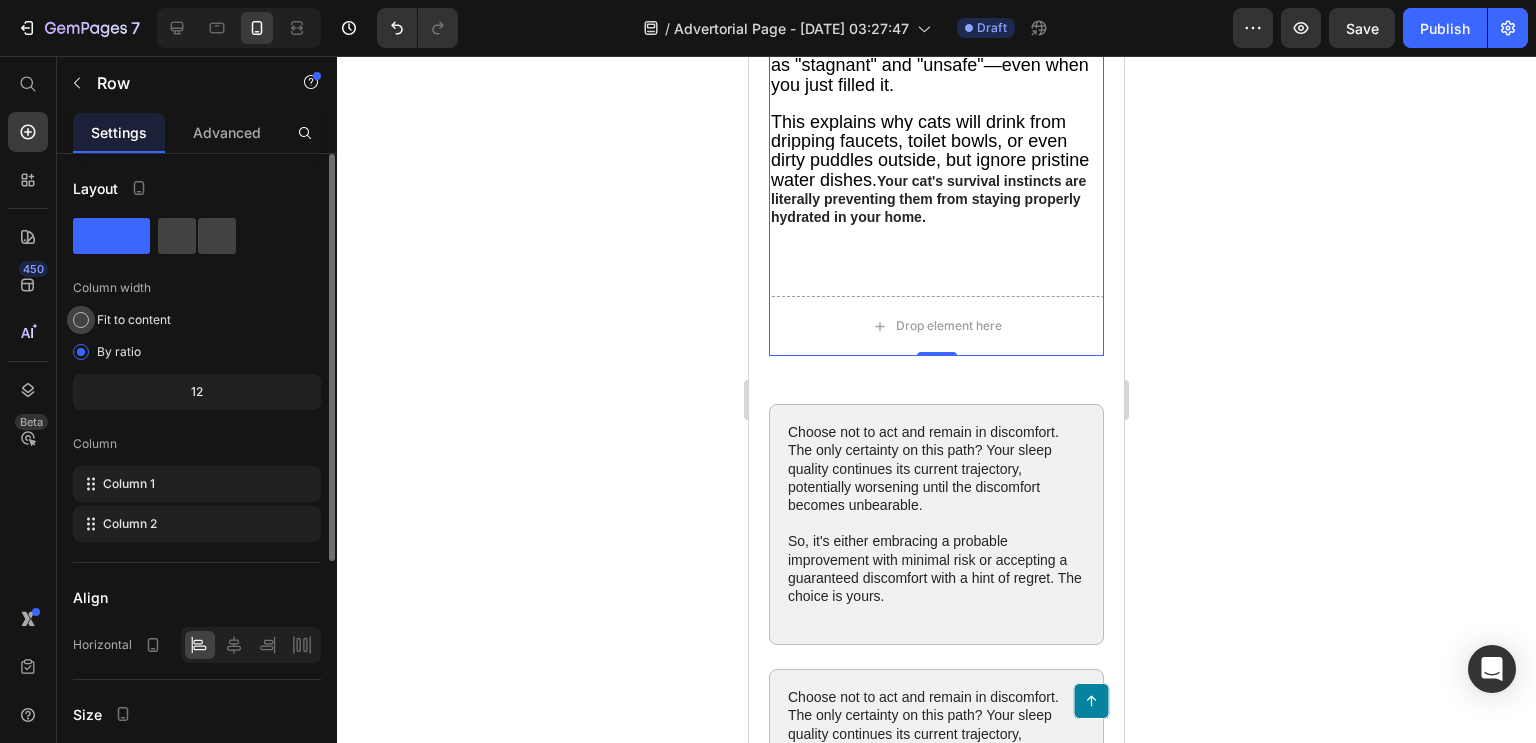 click on "Fit to content" at bounding box center [134, 320] 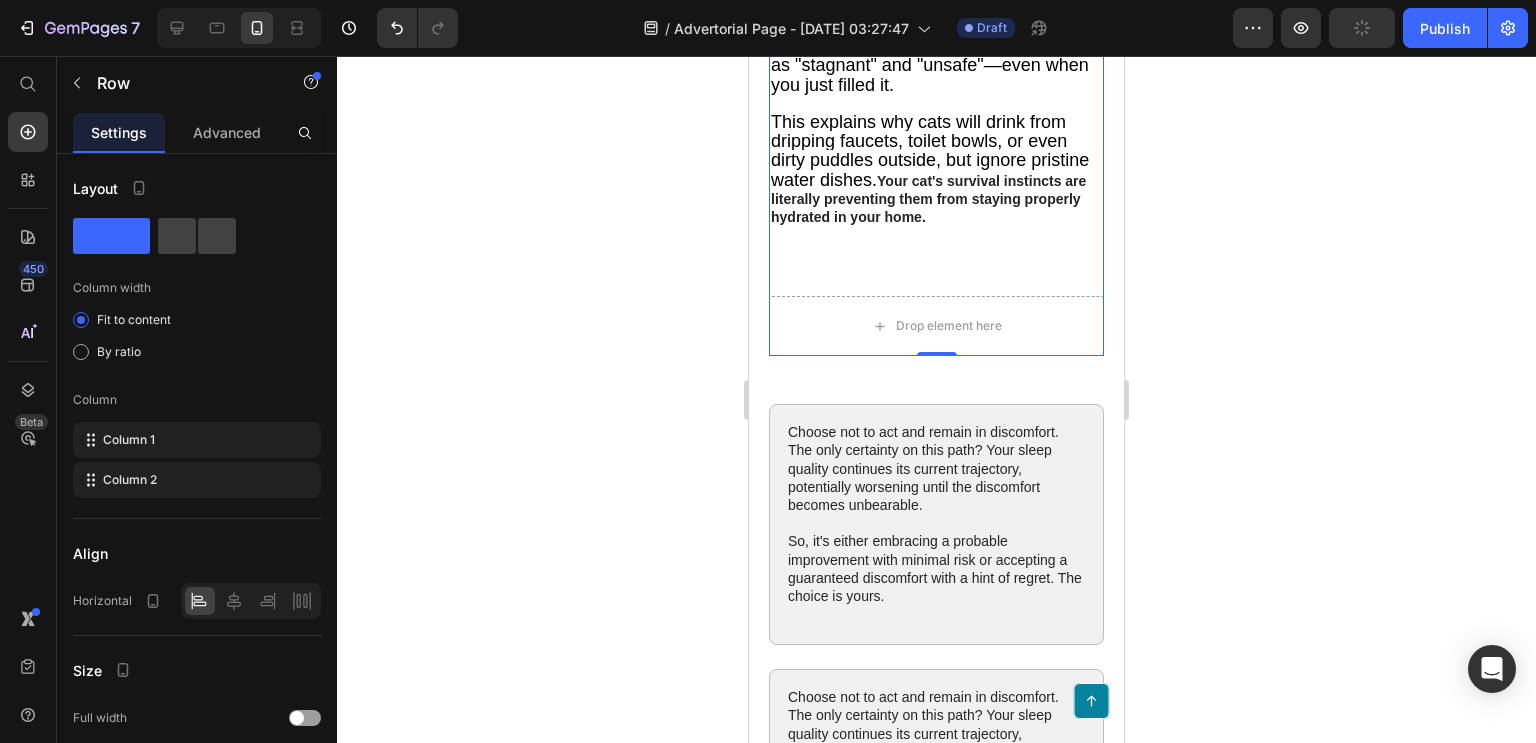 click on "Max was dying, and it was my fault. Heading If you've ever wondered why your cat barely touches their water... If you've noticed something feels "off" but can't put your finger on it... Then what I'm about to share could save your cat's life. There's a hidden epidemic sweeping through homes right now. It's harming  2 out of every 3 indoor cats. And here's the scary part:  The thing you think is keeping your cat healthy might actually be making the problem worse. I'm talking about something vets call "silent dehydration." But this isn't the obvious kind that sends you [PERSON_NAME] to the emergency room. This is the sneaky kind that works in shadows for months or years... Slowly attacking your cat's kidneys, bladder, and organs... While you have no clue anything is wrong. A $3,200 Emergency Vet Visit Changed Everything My name is [PERSON_NAME], and [DATE], I thought I was a responsible cat parent. Fresh water bowl every day. Premium food. Regular vet checkups. I was doing everything "right." Complete" at bounding box center [936, -995] 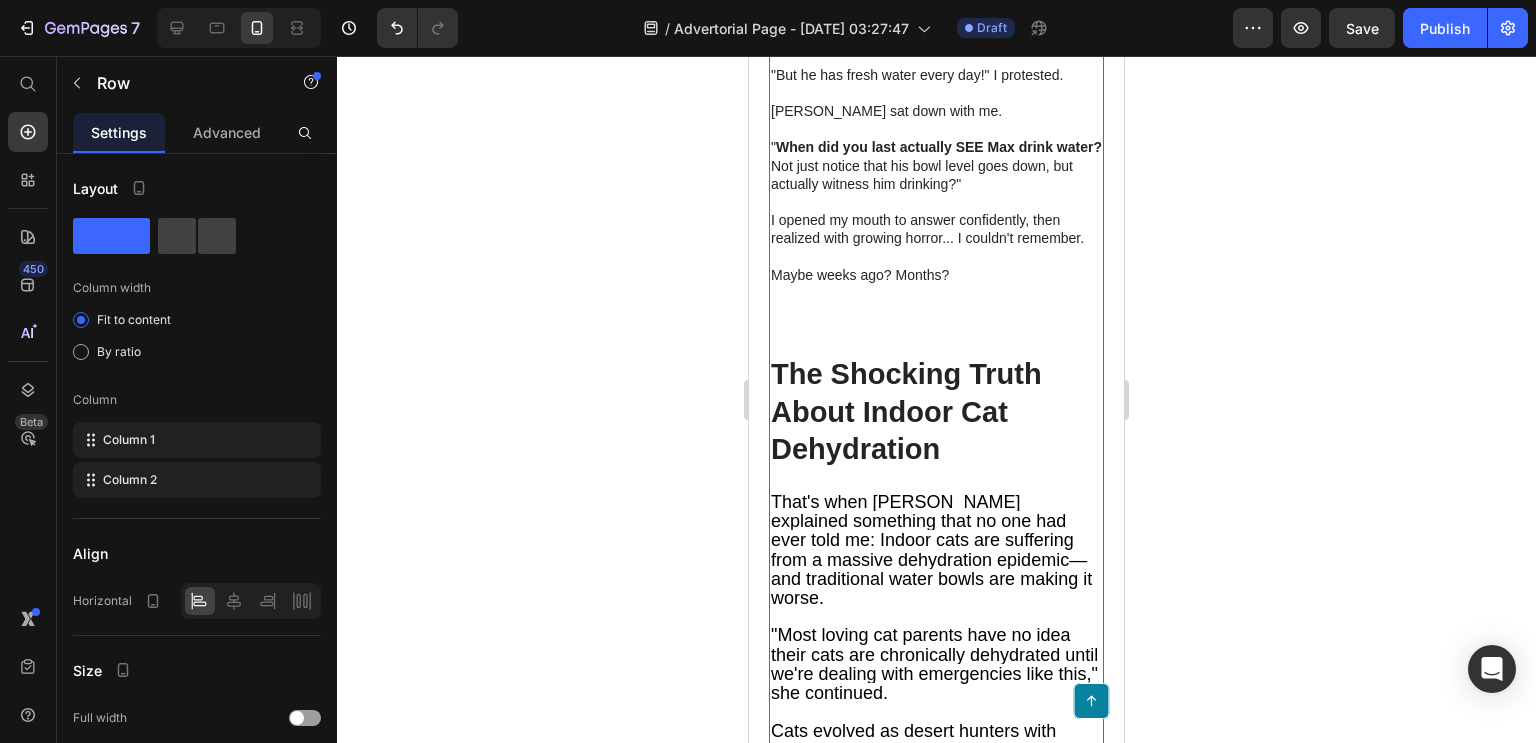 scroll, scrollTop: 2105, scrollLeft: 0, axis: vertical 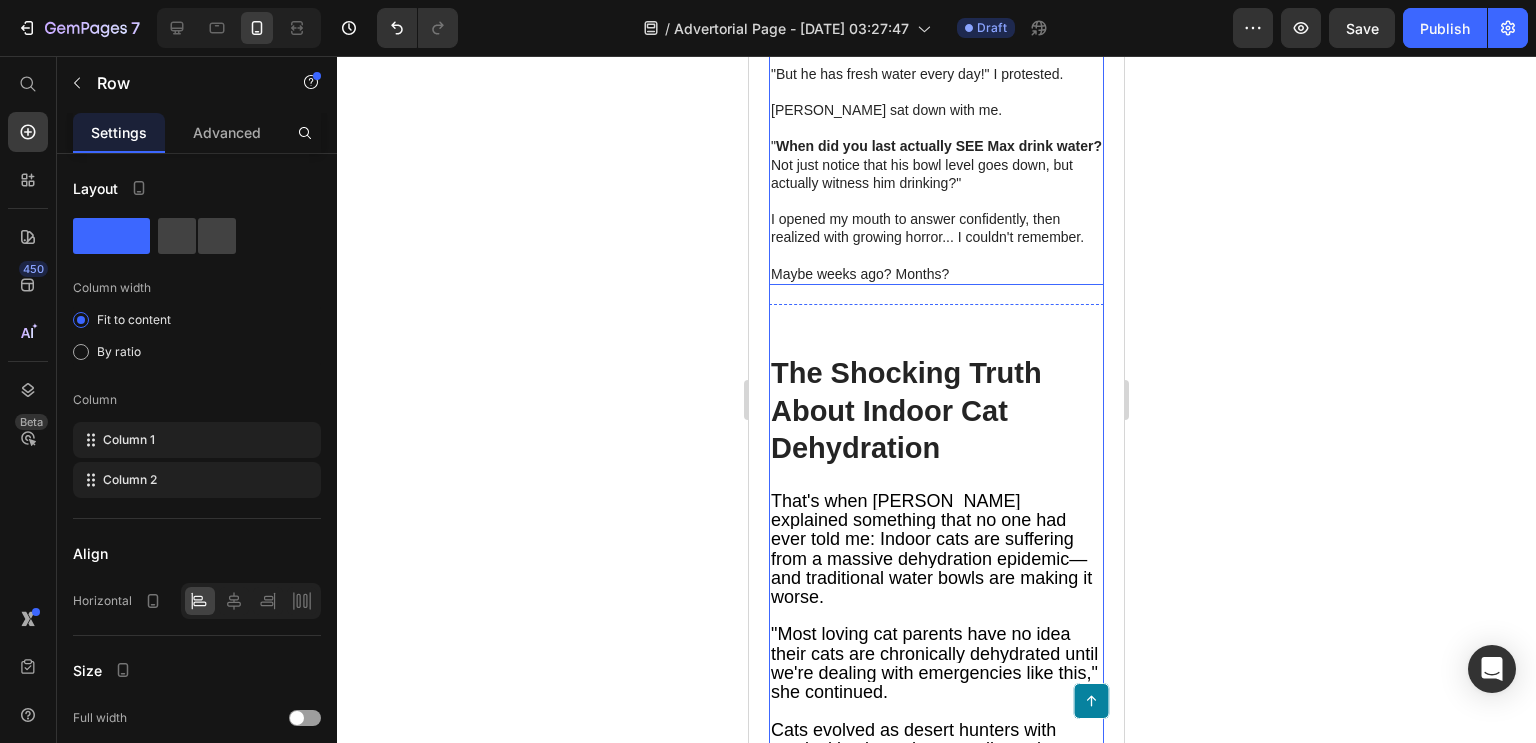 click on "My name is [PERSON_NAME], and [DATE], I thought I was a responsible cat parent. Fresh water bowl every day. Premium food. Regular vet checkups. I was doing everything "right." That's why when my [DEMOGRAPHIC_DATA] orange tabby [PERSON_NAME] started acting restless one [DATE] evening, I almost dismissed it. He kept going to his litter box, straining intensely, but nothing was coming out. By 2 AM, [PERSON_NAME] was crying in a way that made my blood run cold. The emergency vet's diagnosis hit me like a freight train:  Complete   urinary   blockage . "[DEMOGRAPHIC_DATA] cats can die from this condition in 24-48 hours," [PERSON_NAME] explained. Four hours, $3,200, and countless tears later, [PERSON_NAME] was stable. But [PERSON_NAME]' next words changed everything: "This could have been prevented. The root cause isn't genetics or bad luck—it's  chronic   dehydration ." "But he has fresh water every day!" I protested. [PERSON_NAME] sat down with me. " When did you last actually SEE Max drink water?  Maybe weeks ago? Months?" at bounding box center (936, -90) 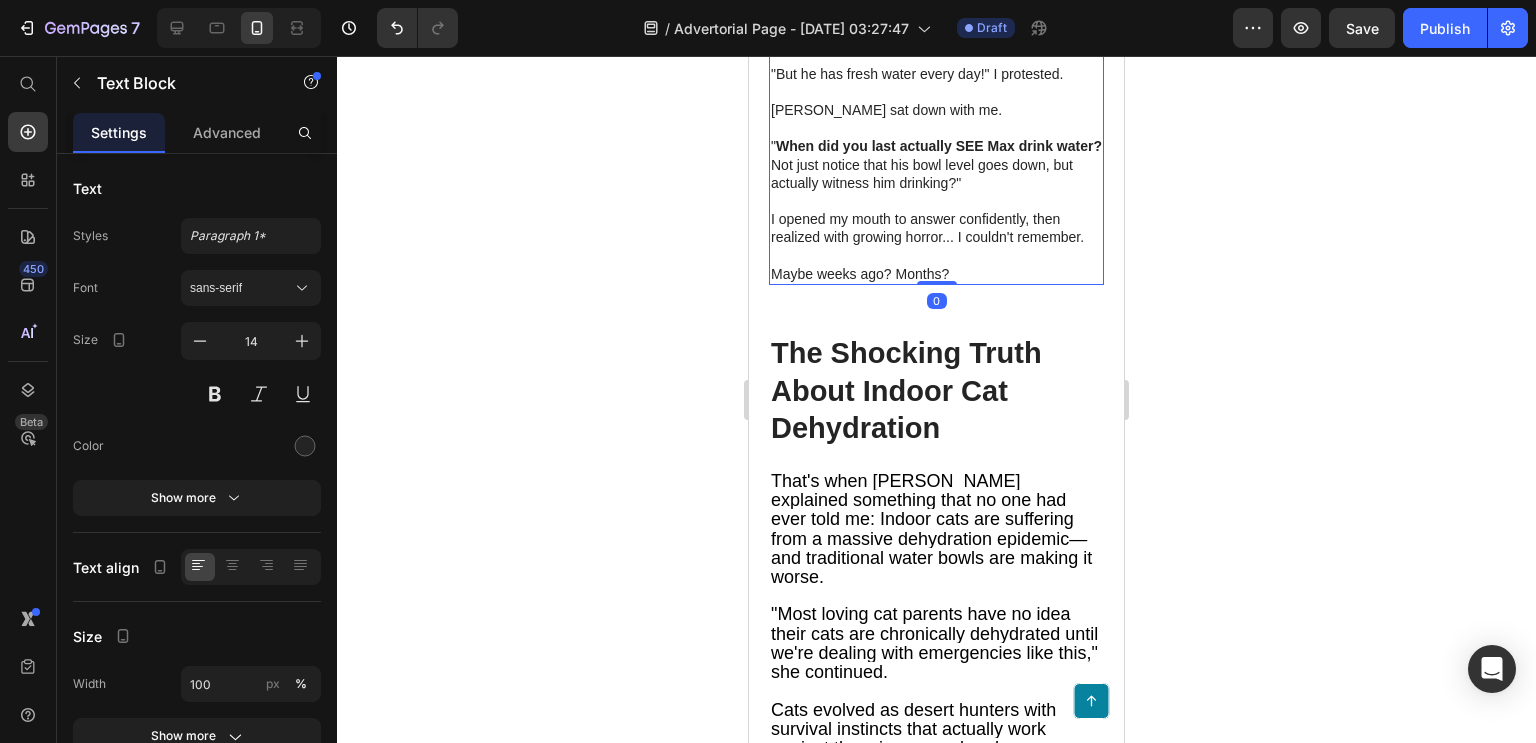 drag, startPoint x: 933, startPoint y: 284, endPoint x: 955, endPoint y: 223, distance: 64.84597 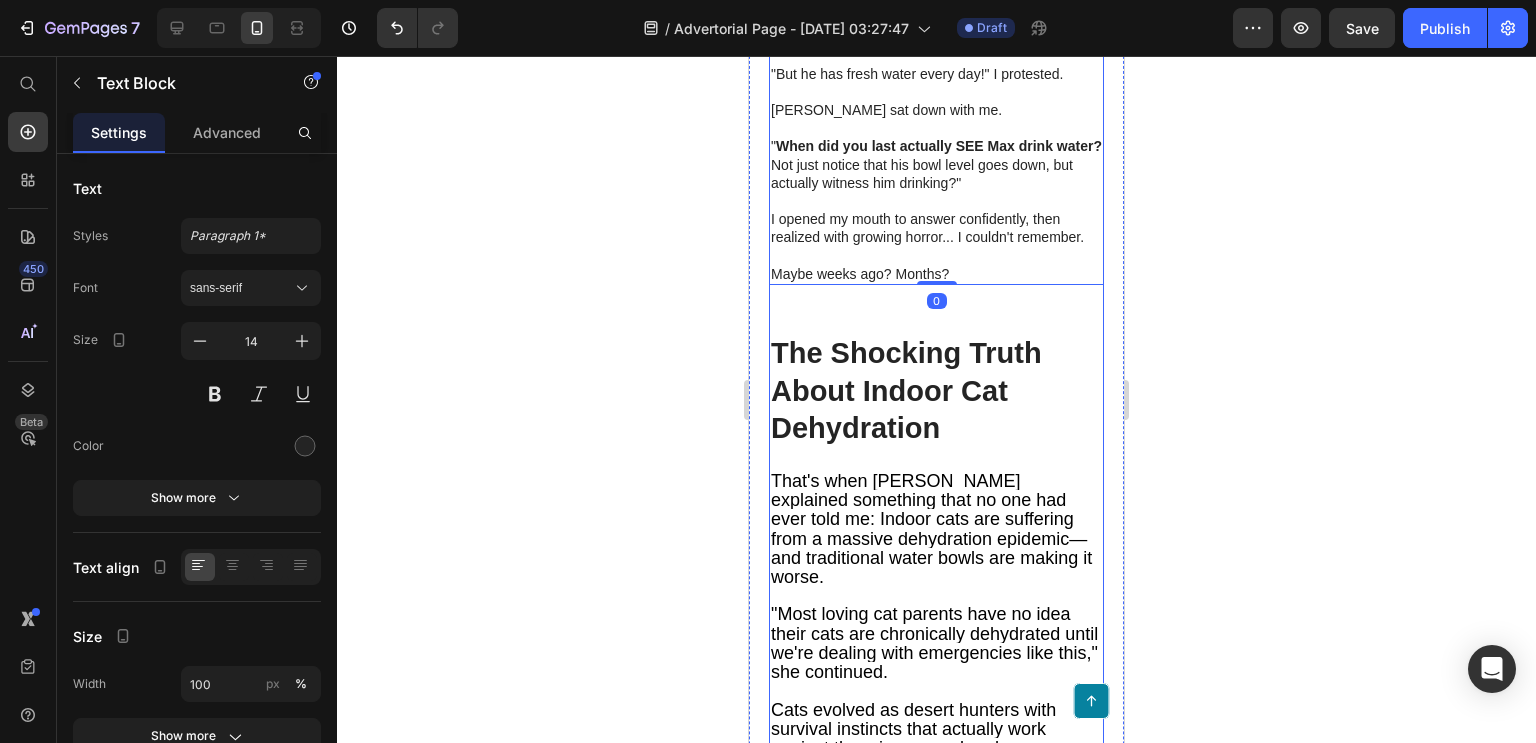 click on "Max was dying, and it was my fault. Heading If you've ever wondered why your cat barely touches their water... If you've noticed something feels "off" but can't put your finger on it... Then what I'm about to share could save your cat's life. There's a hidden epidemic sweeping through homes right now. It's harming  2 out of every 3 indoor cats. And here's the scary part:  The thing you think is keeping your cat healthy might actually be making the problem worse. I'm talking about something vets call "silent dehydration." But this isn't the obvious kind that sends you [PERSON_NAME] to the emergency room. This is the sneaky kind that works in shadows for months or years... Slowly attacking your cat's kidneys, bladder, and organs... While you have no clue anything is wrong. A $3,200 Emergency Vet Visit Changed Everything My name is [PERSON_NAME], and [DATE], I thought I was a responsible cat parent. Fresh water bowl every day. Premium food. Regular vet checkups. I was doing everything "right." Complete" at bounding box center [936, 116] 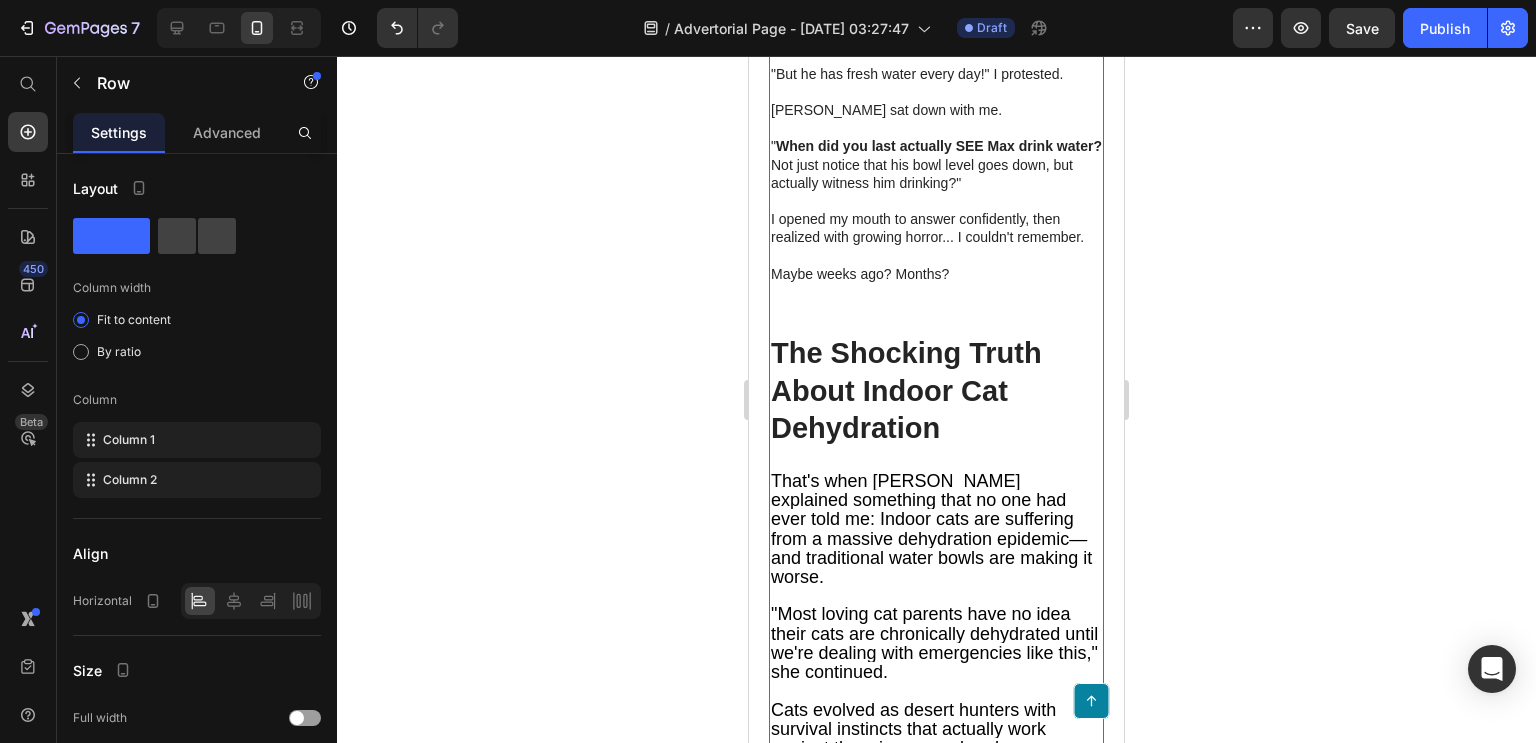 click on "Max was dying, and it was my fault. Heading If you've ever wondered why your cat barely touches their water... If you've noticed something feels "off" but can't put your finger on it... Then what I'm about to share could save your cat's life. There's a hidden epidemic sweeping through homes right now. It's harming  2 out of every 3 indoor cats. And here's the scary part:  The thing you think is keeping your cat healthy might actually be making the problem worse. I'm talking about something vets call "silent dehydration." But this isn't the obvious kind that sends you [PERSON_NAME] to the emergency room. This is the sneaky kind that works in shadows for months or years... Slowly attacking your cat's kidneys, bladder, and organs... While you have no clue anything is wrong. A $3,200 Emergency Vet Visit Changed Everything My name is [PERSON_NAME], and [DATE], I thought I was a responsible cat parent. Fresh water bowl every day. Premium food. Regular vet checkups. I was doing everything "right." Complete" at bounding box center [936, 116] 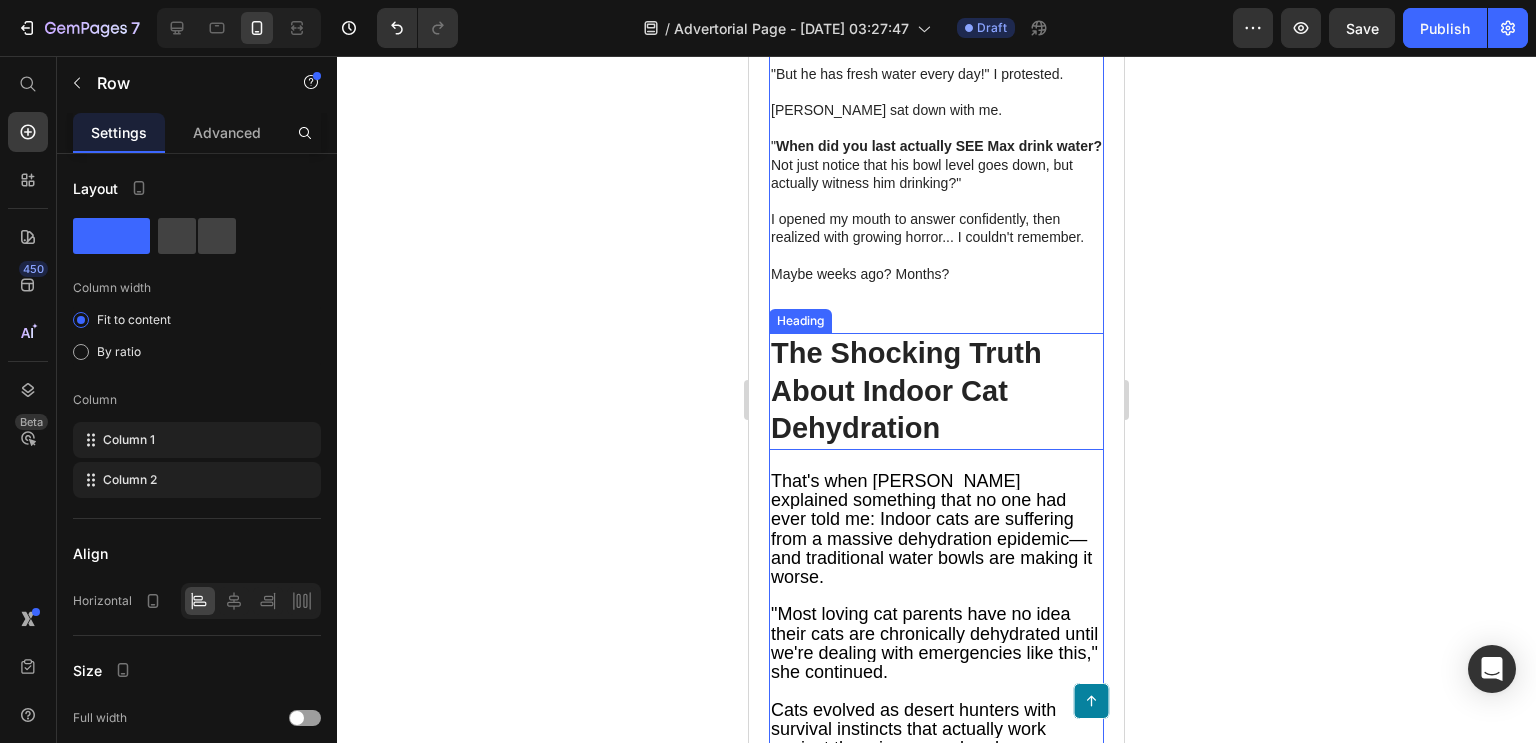 click on "The Shocking Truth About Indoor Cat Dehydration" at bounding box center [906, 390] 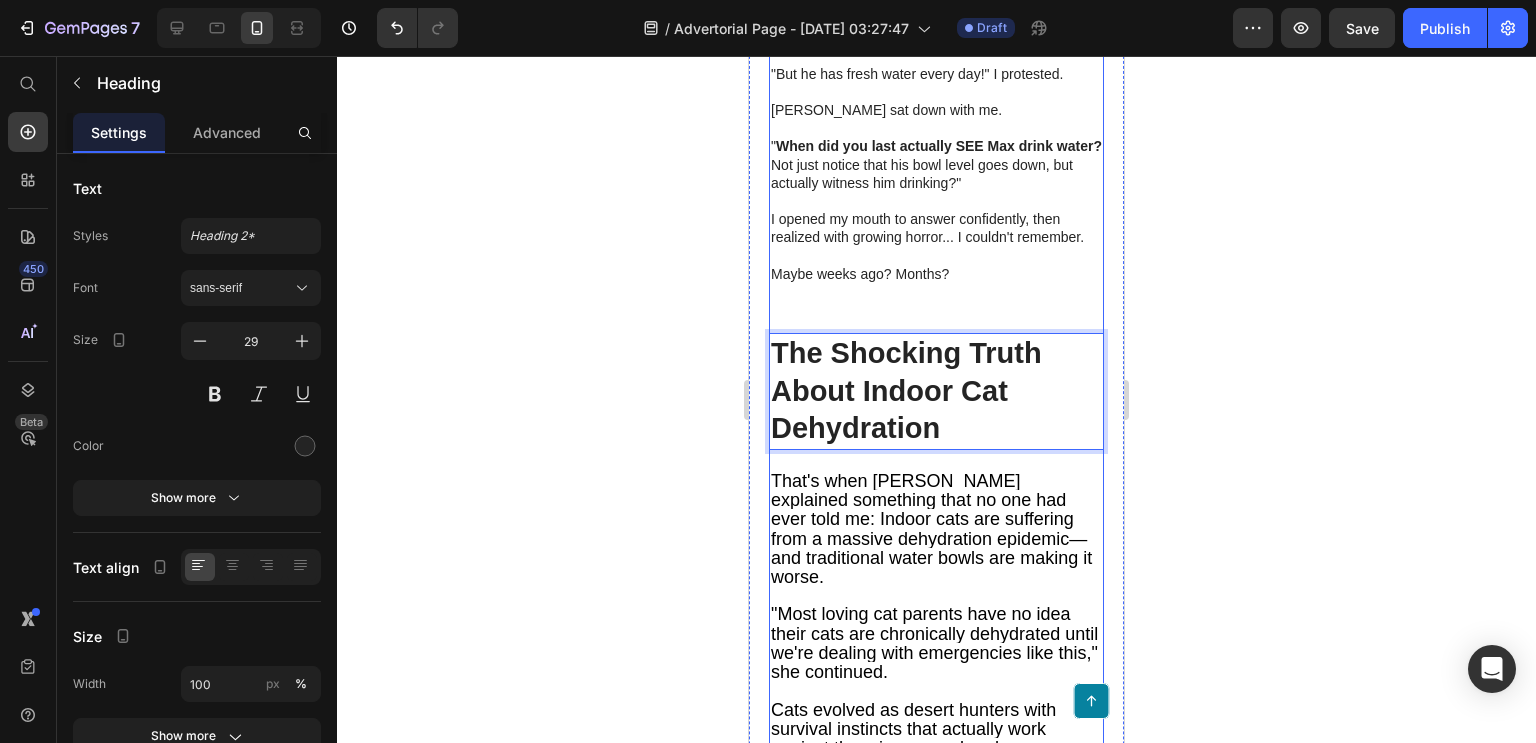 click on "Max was dying, and it was my fault. Heading If you've ever wondered why your cat barely touches their water... If you've noticed something feels "off" but can't put your finger on it... Then what I'm about to share could save your cat's life. There's a hidden epidemic sweeping through homes right now. It's harming  2 out of every 3 indoor cats. And here's the scary part:  The thing you think is keeping your cat healthy might actually be making the problem worse. I'm talking about something vets call "silent dehydration." But this isn't the obvious kind that sends you [PERSON_NAME] to the emergency room. This is the sneaky kind that works in shadows for months or years... Slowly attacking your cat's kidneys, bladder, and organs... While you have no clue anything is wrong. A $3,200 Emergency Vet Visit Changed Everything My name is [PERSON_NAME], and [DATE], I thought I was a responsible cat parent. Fresh water bowl every day. Premium food. Regular vet checkups. I was doing everything "right." Complete" at bounding box center (936, 116) 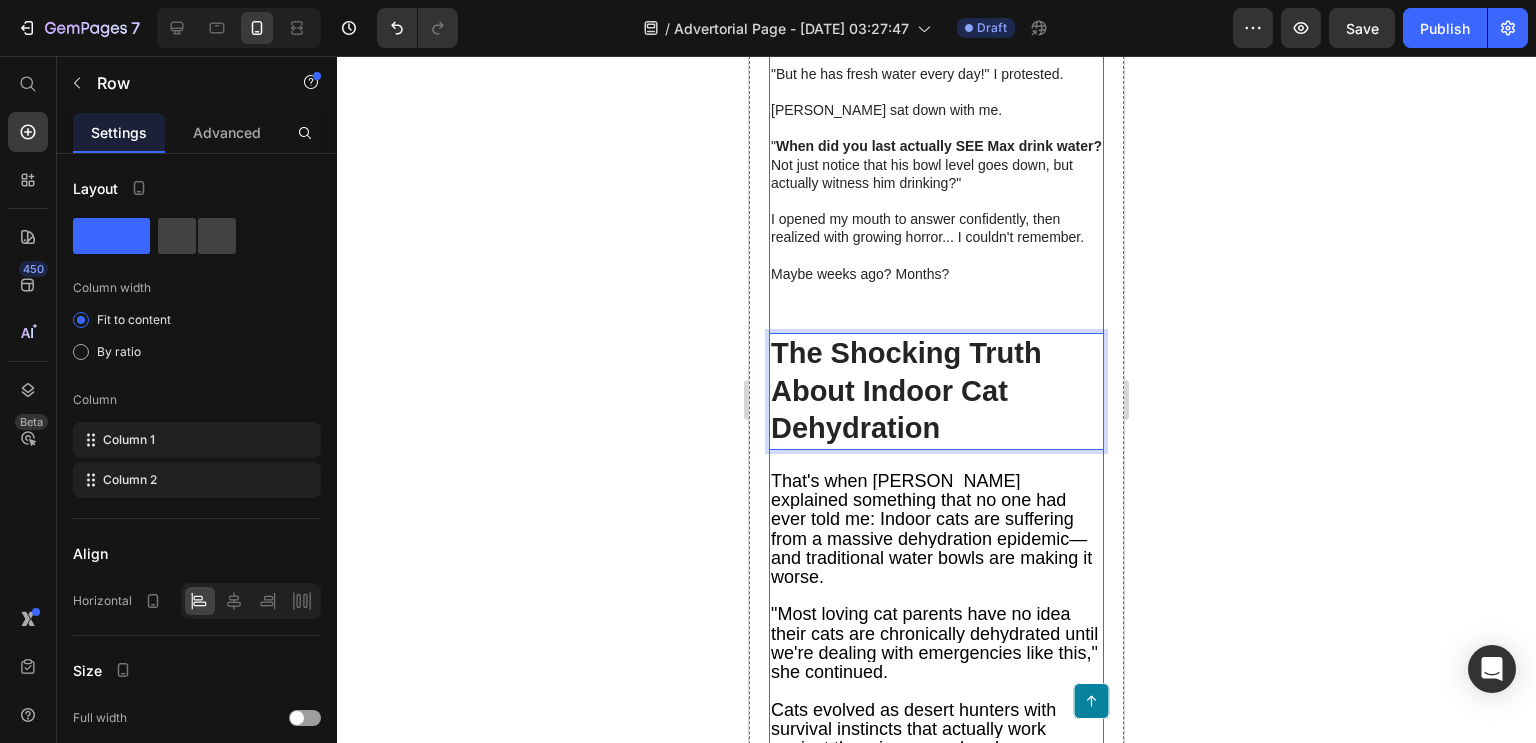 click on "Max was dying, and it was my fault. Heading If you've ever wondered why your cat barely touches their water... If you've noticed something feels "off" but can't put your finger on it... Then what I'm about to share could save your cat's life. There's a hidden epidemic sweeping through homes right now. It's harming  2 out of every 3 indoor cats. And here's the scary part:  The thing you think is keeping your cat healthy might actually be making the problem worse. I'm talking about something vets call "silent dehydration." But this isn't the obvious kind that sends you [PERSON_NAME] to the emergency room. This is the sneaky kind that works in shadows for months or years... Slowly attacking your cat's kidneys, bladder, and organs... While you have no clue anything is wrong. A $3,200 Emergency Vet Visit Changed Everything My name is [PERSON_NAME], and [DATE], I thought I was a responsible cat parent. Fresh water bowl every day. Premium food. Regular vet checkups. I was doing everything "right." Complete" at bounding box center [936, 116] 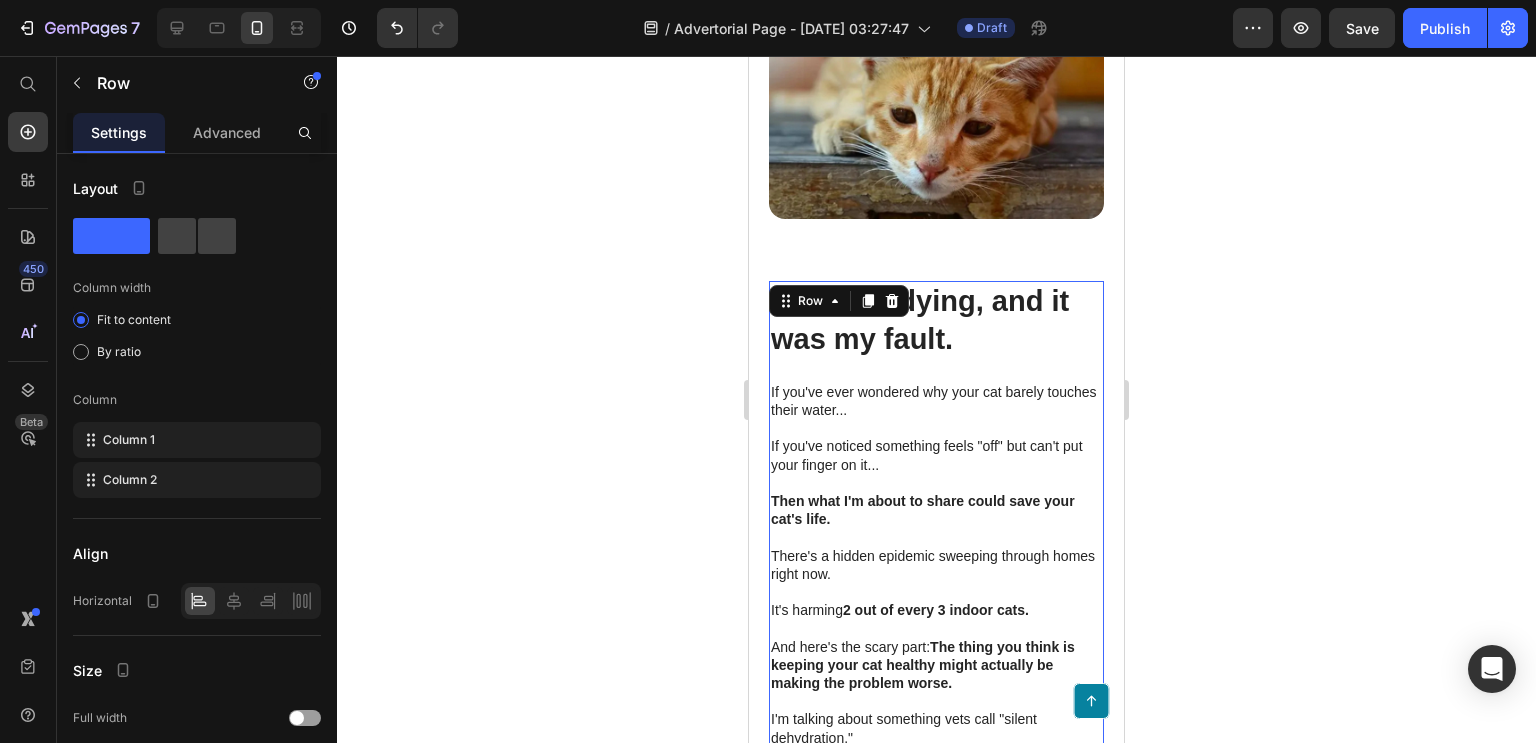 scroll, scrollTop: 623, scrollLeft: 0, axis: vertical 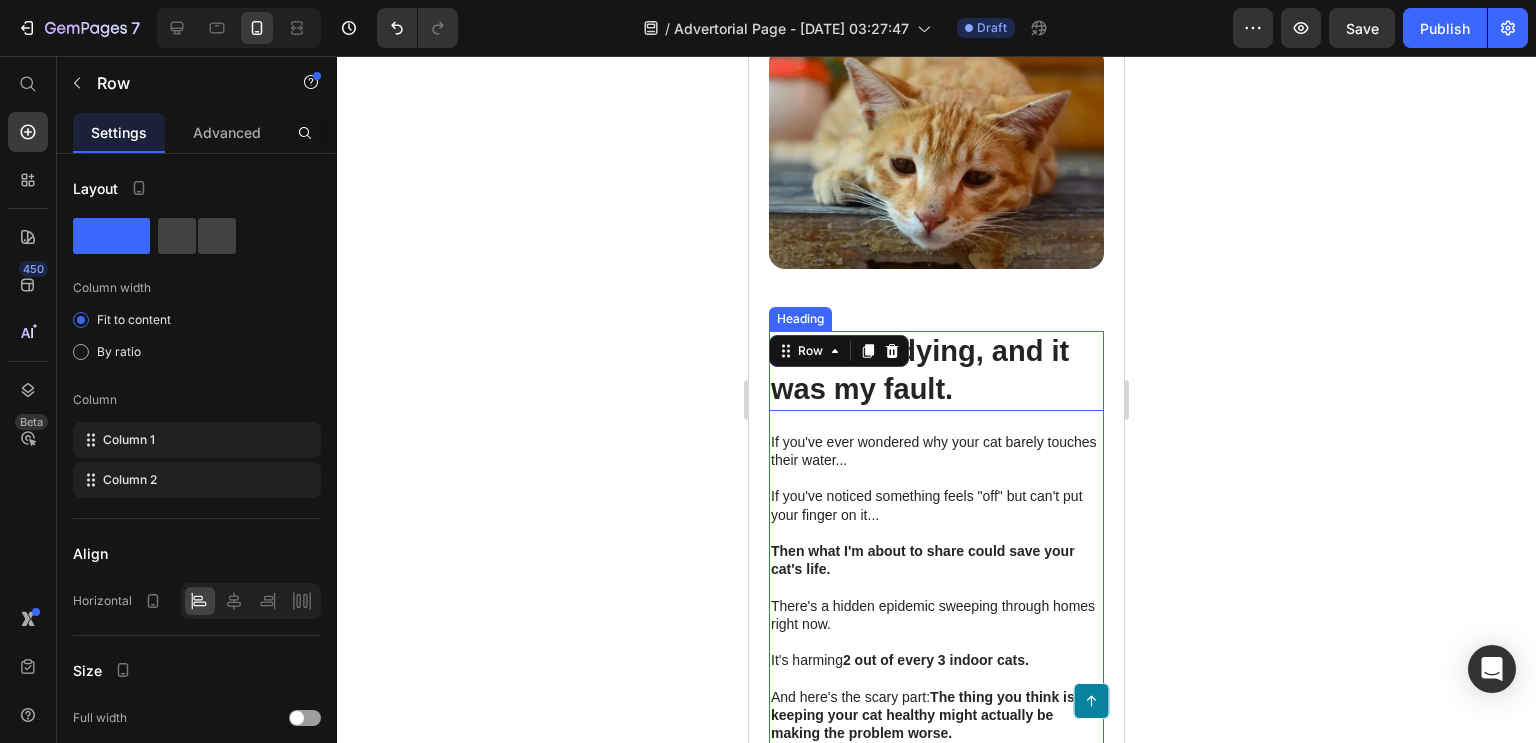 click on "Max was dying, and it was my fault." at bounding box center (936, 370) 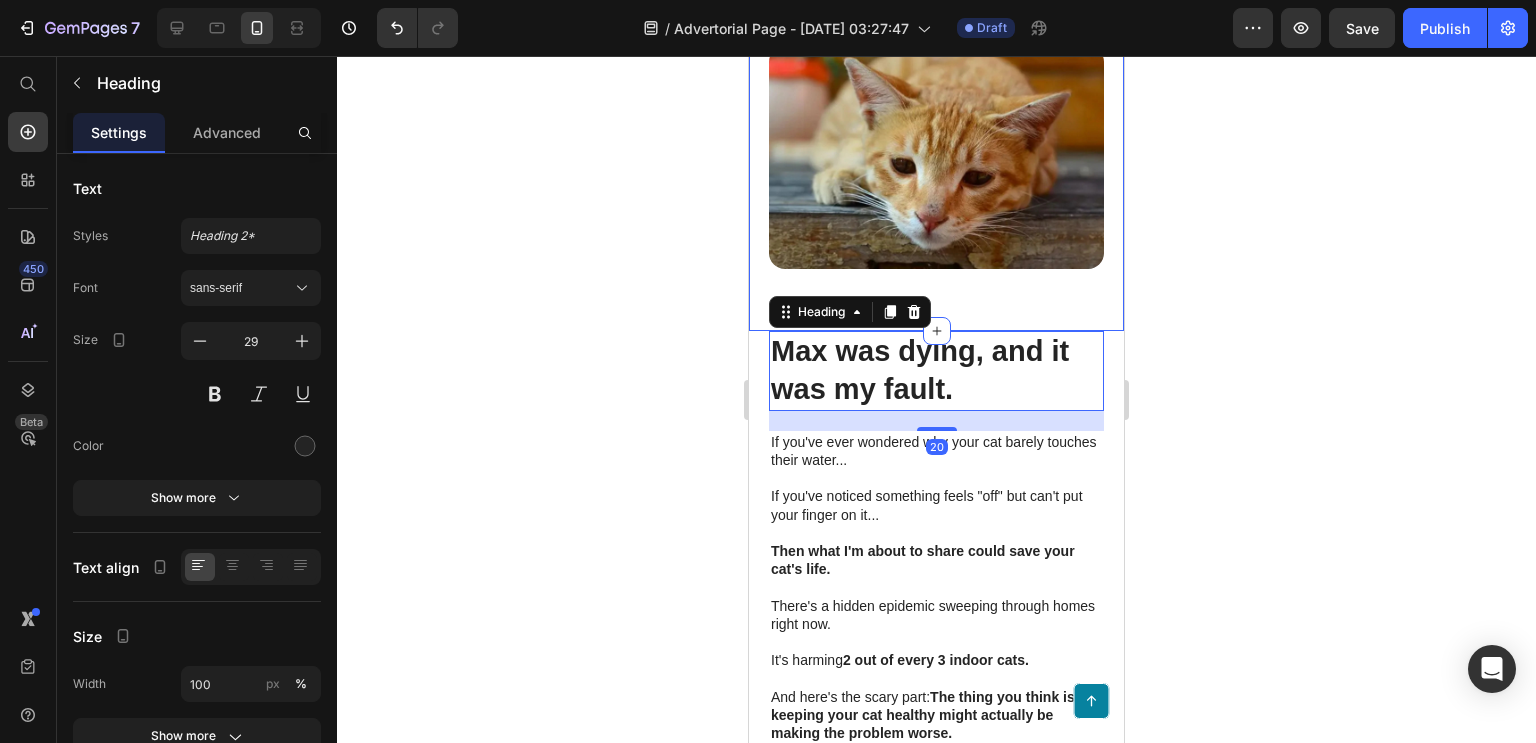 click on "HEALTHY CAT INSIDER Text Block
Row Row Vet Exposes the Shocking Truth: Why 2 Out of 3 Indoor Cats Are Slowly Dying From Dehydration Heading [DATE] 9:17 am EDT Text Block "By the time you notice symptoms, the damage is often irreversible. This is the most preventable tragedy I see in my practice every single day." —Dr. [PERSON_NAME] Text Block Row Image Row Image Give Your Cats Years More Healthy Life With Purrify  Heading Image Get the #1 Vet-Recommended Secret For Giving Your Cat Healthy, Hydrated, And Longer Life Span   Heading Row Button Button Row Row Section 2" at bounding box center [936, -98] 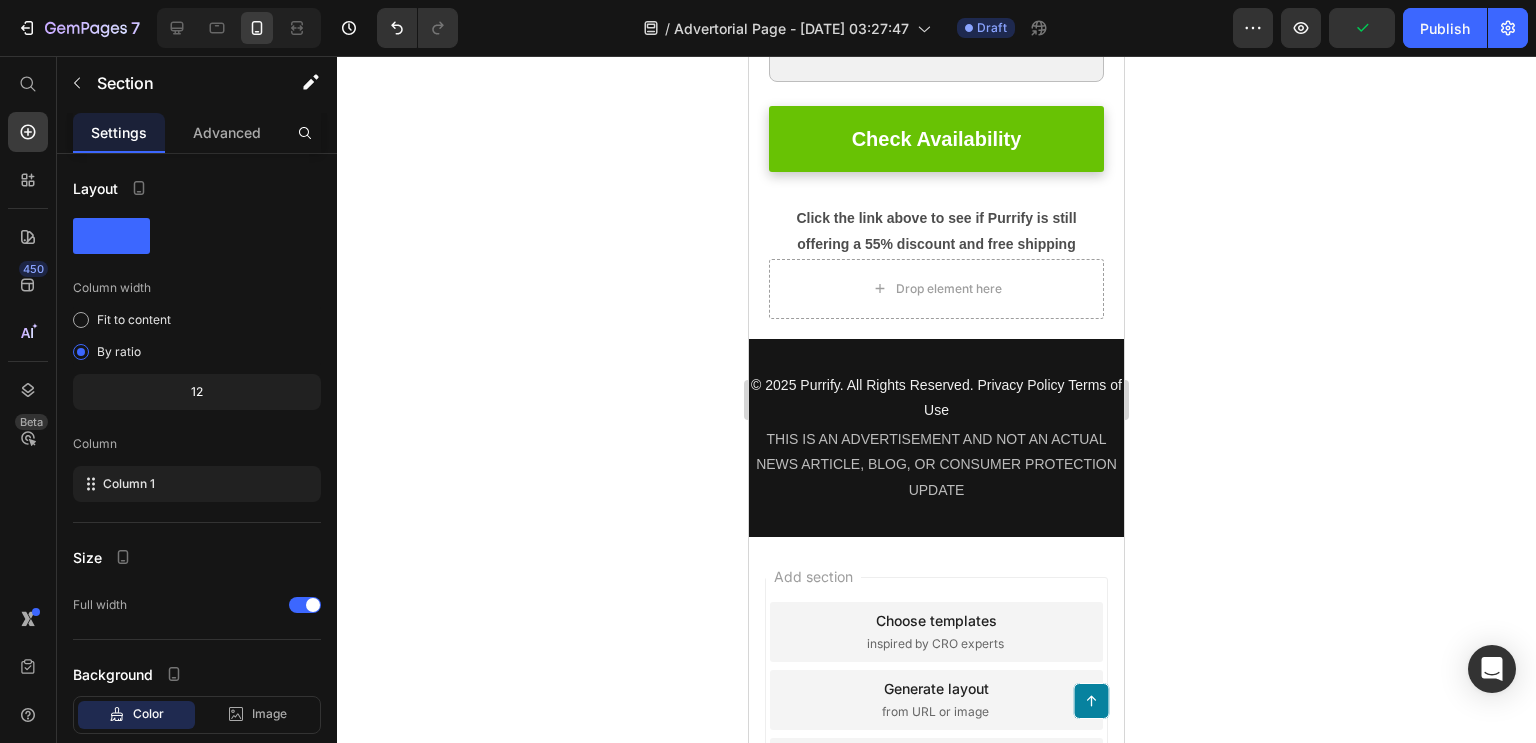 scroll, scrollTop: 4306, scrollLeft: 0, axis: vertical 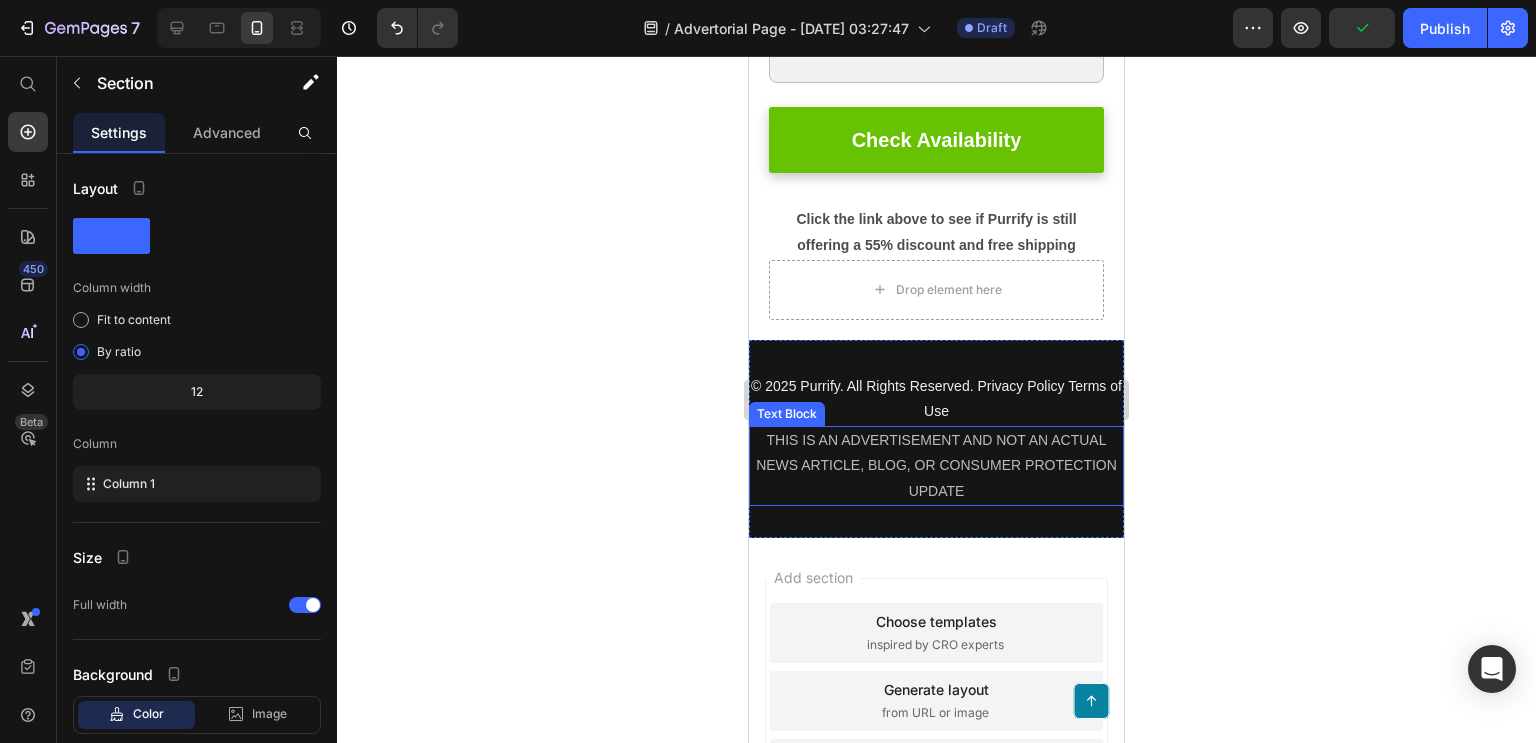 click on "THIS IS AN ADVERTISEMENT AND NOT AN ACTUAL NEWS ARTICLE, BLOG, OR CONSUMER PROTECTION UPDATE" at bounding box center (936, 466) 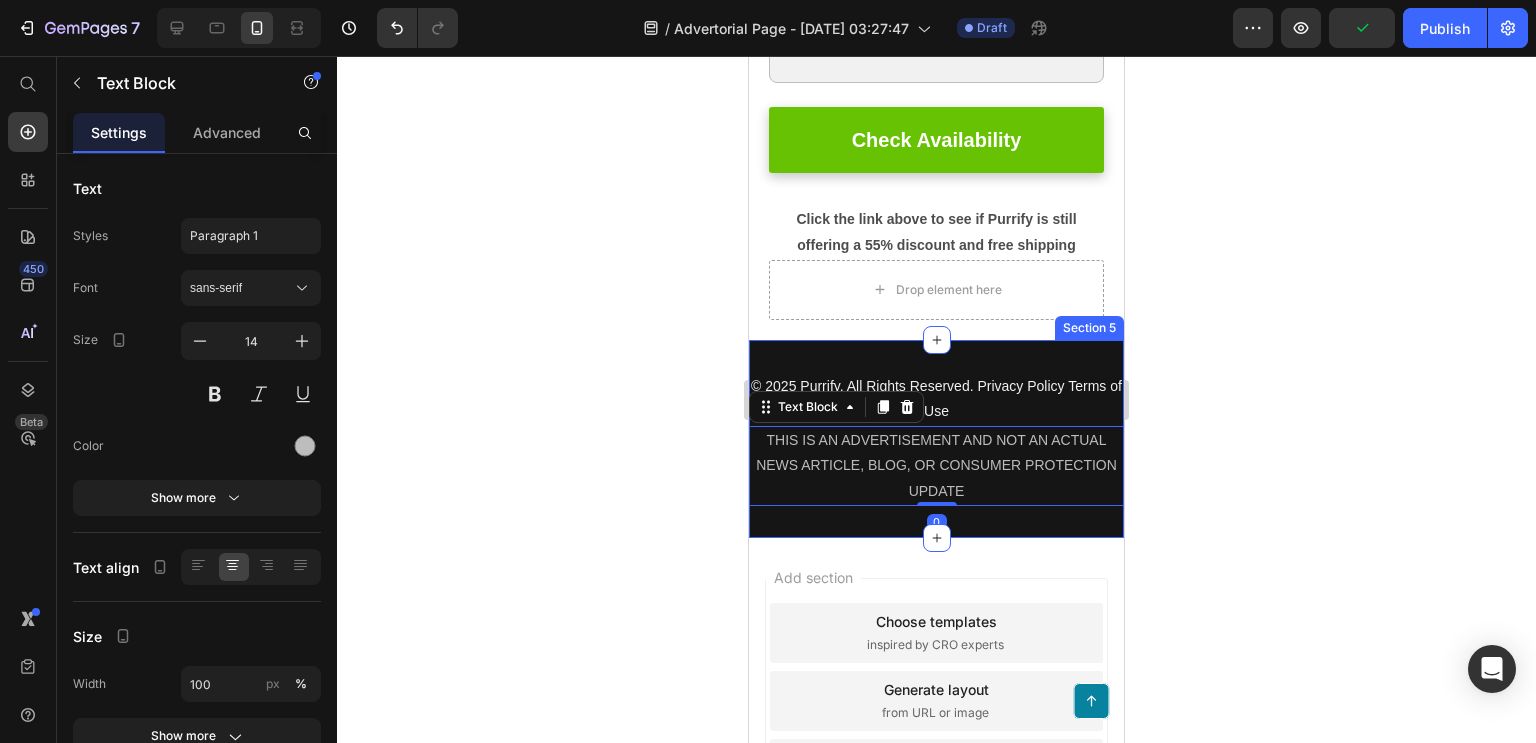 click on "© 2025 Purrify. All Rights Reserved. Privacy Policy Terms of Use Text Block THIS IS AN ADVERTISEMENT AND NOT AN ACTUAL NEWS ARTICLE, BLOG, OR CONSUMER PROTECTION UPDATE Text Block   0 Section 5" at bounding box center [936, 439] 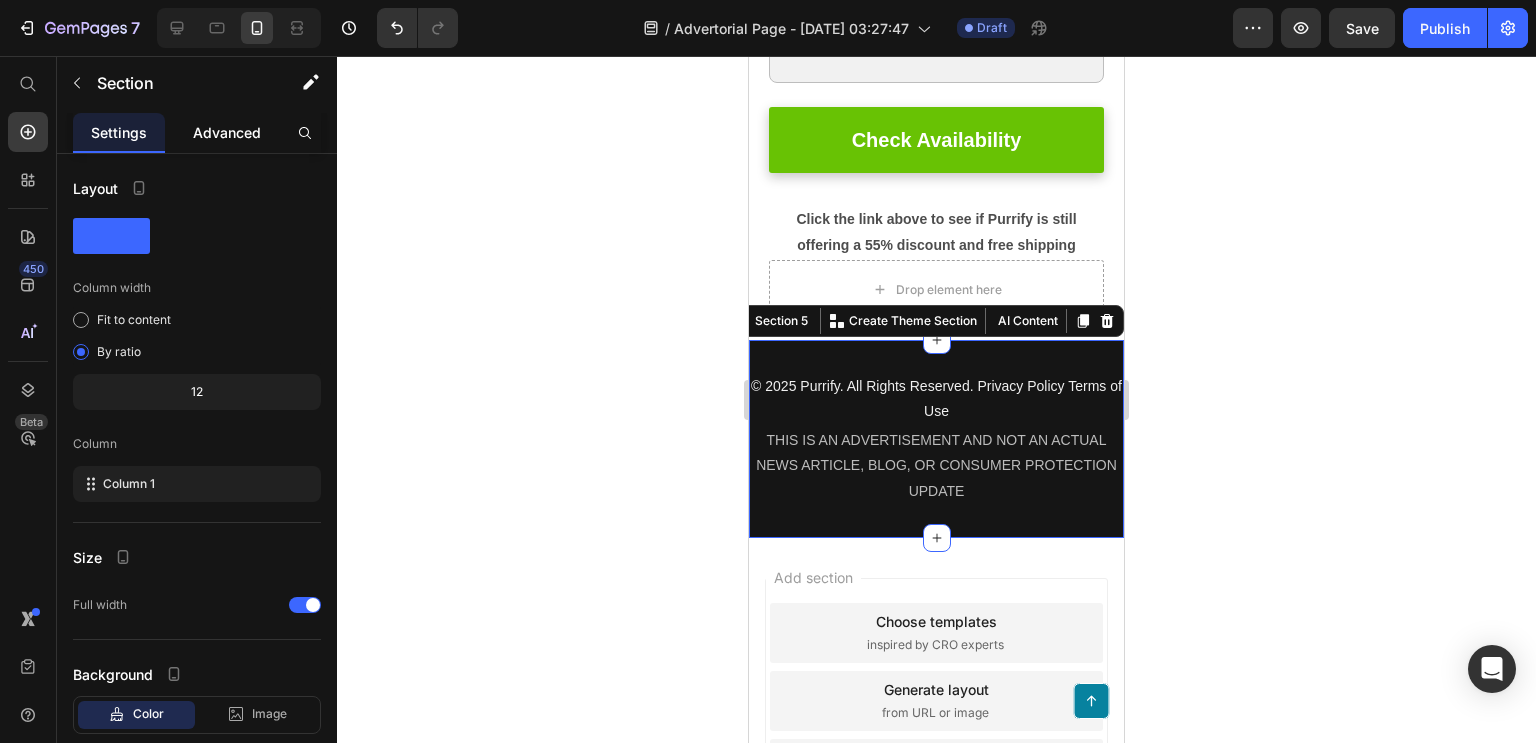 click on "Advanced" at bounding box center [227, 132] 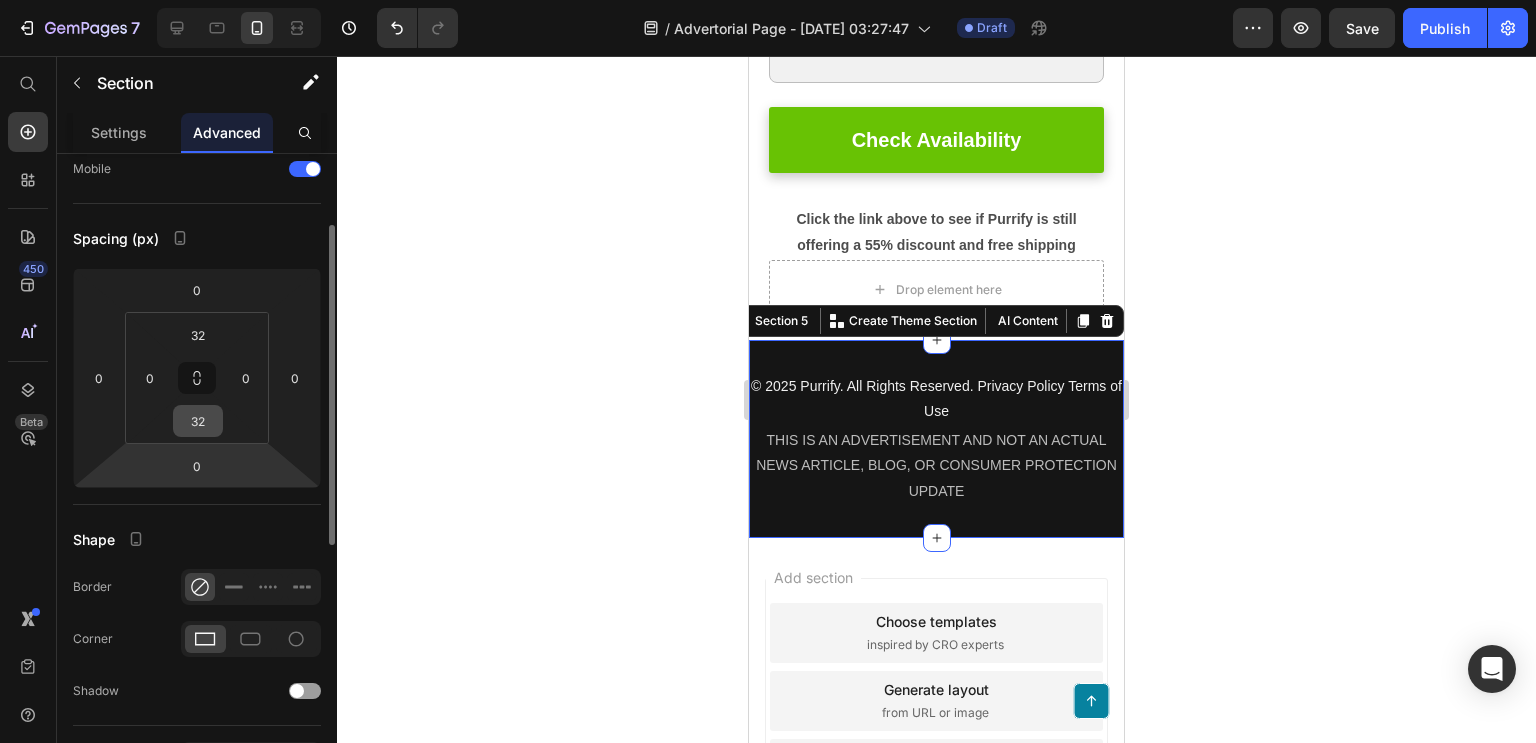 scroll, scrollTop: 145, scrollLeft: 0, axis: vertical 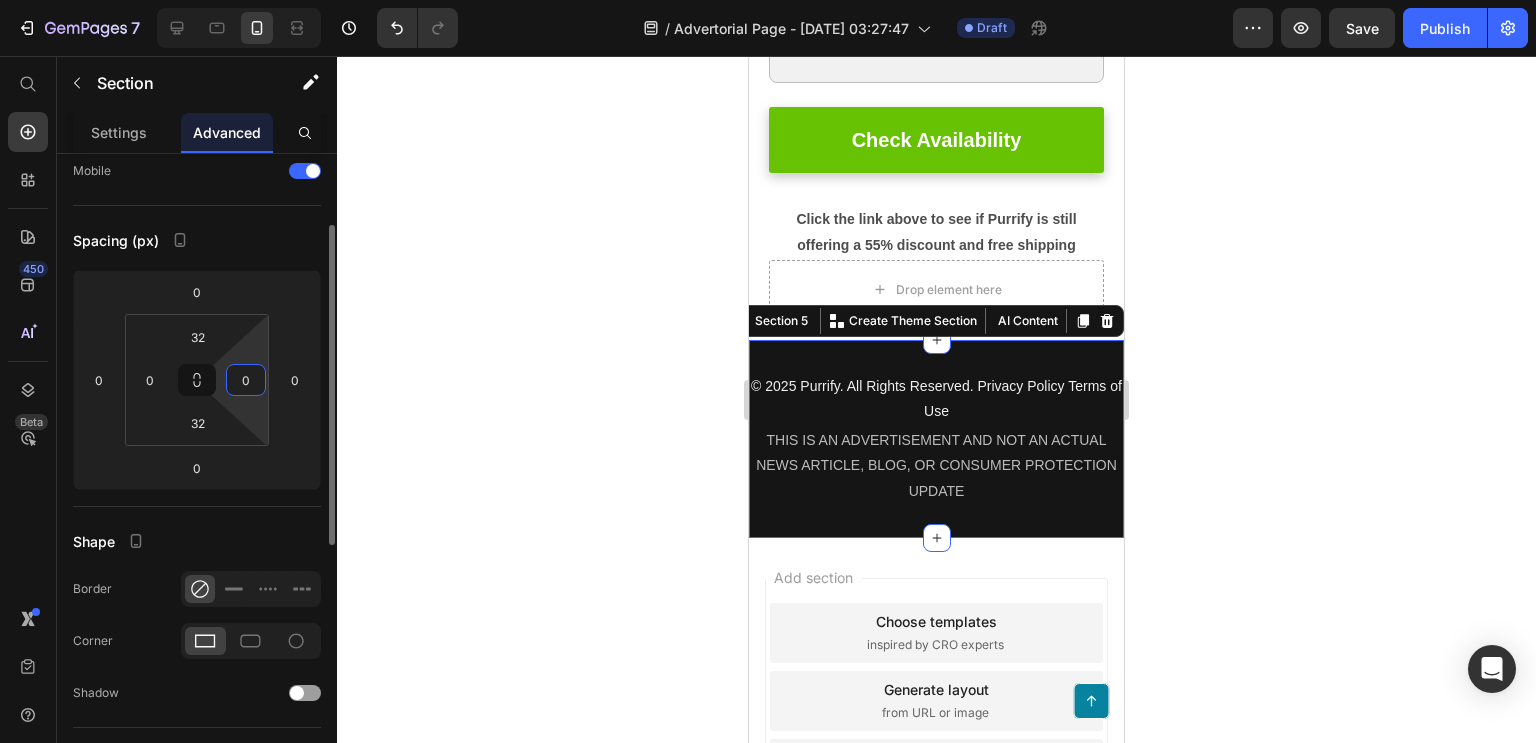 click on "0" at bounding box center (246, 380) 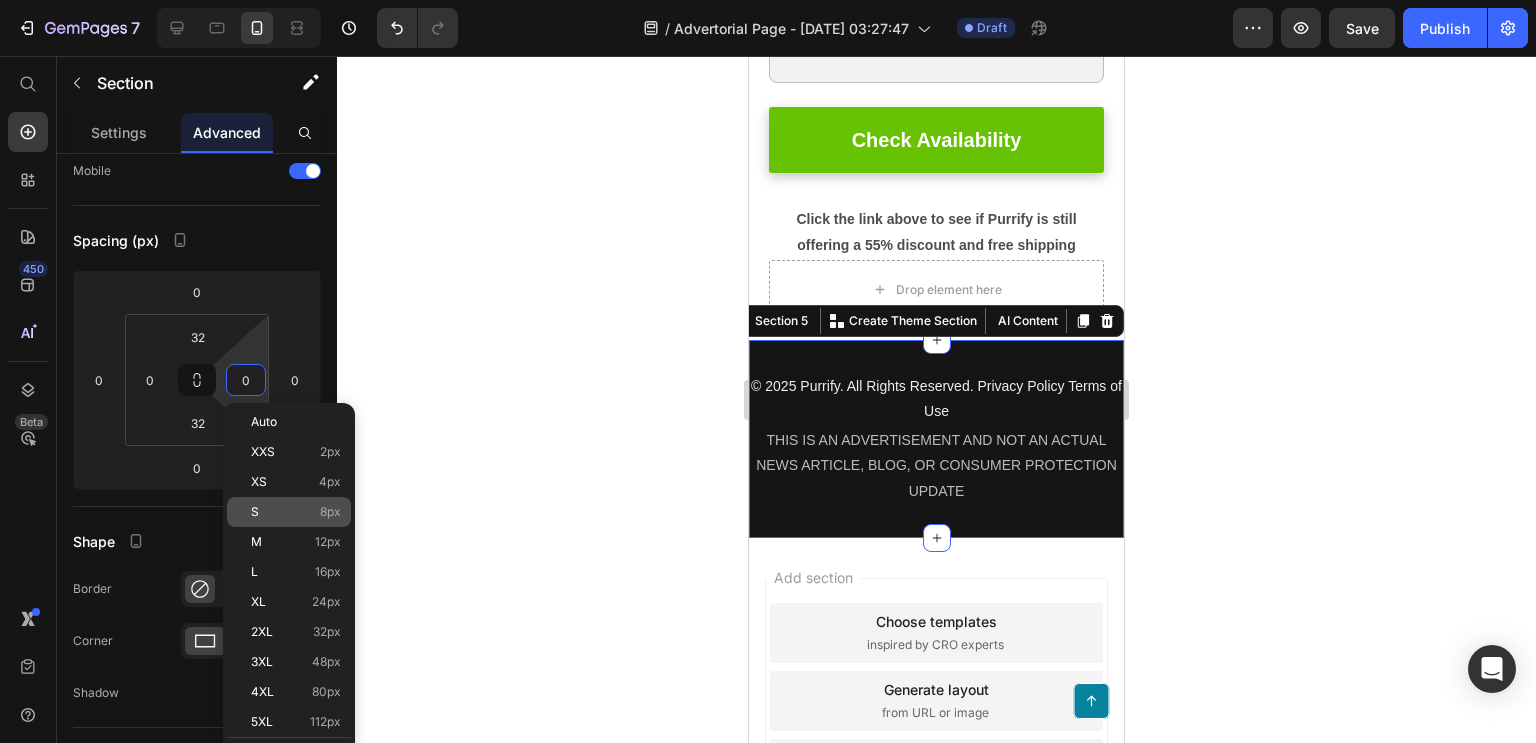 click on "S 8px" at bounding box center (296, 512) 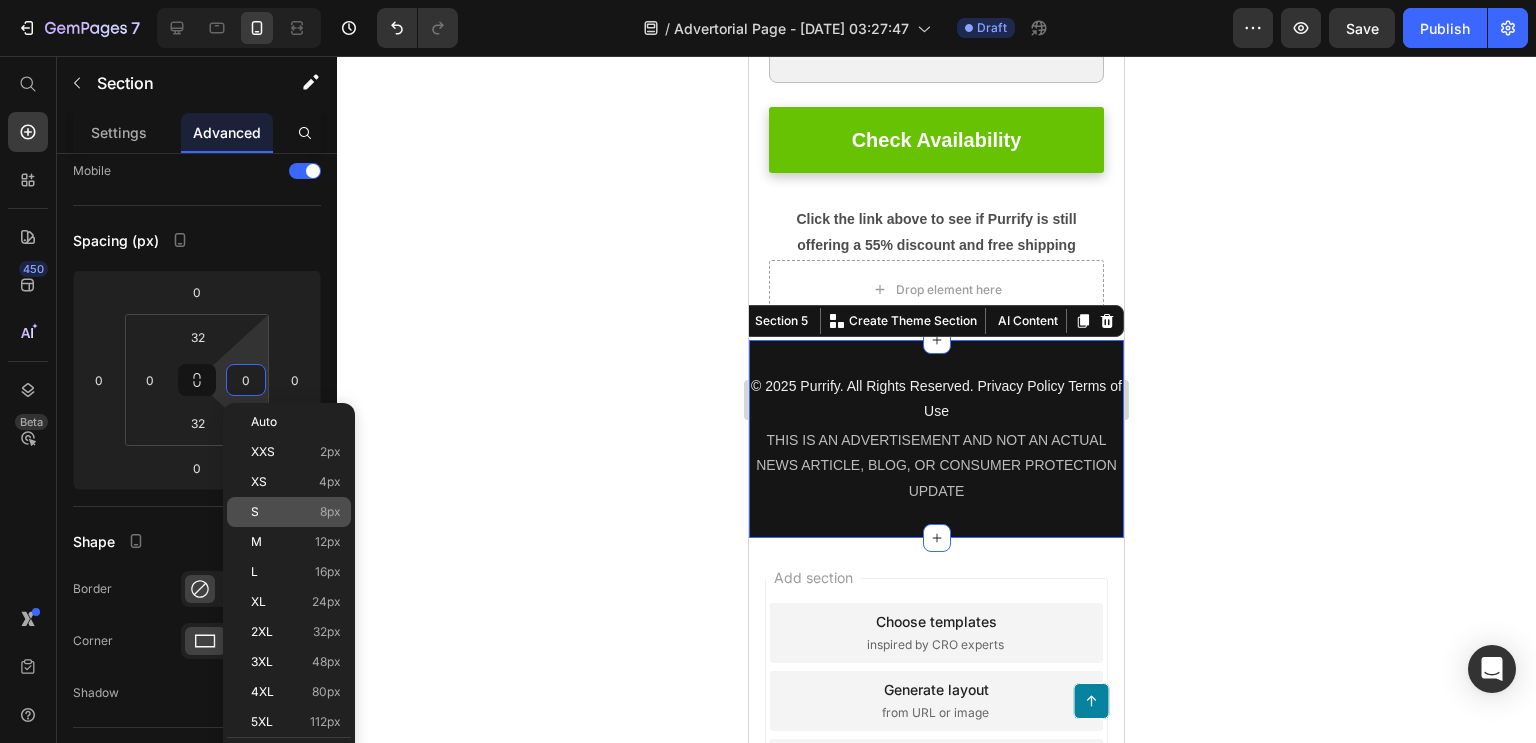 type on "8" 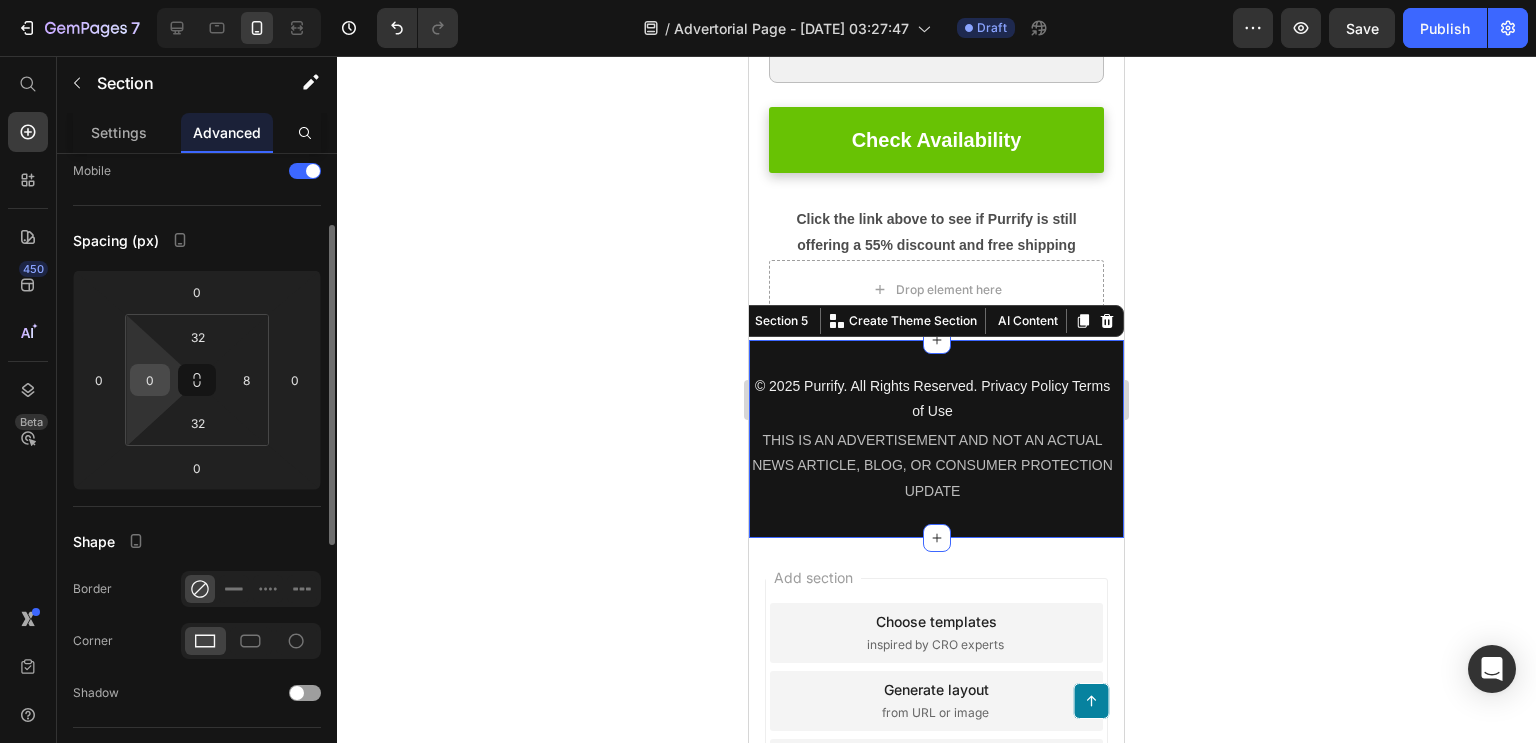 click on "0" at bounding box center (150, 380) 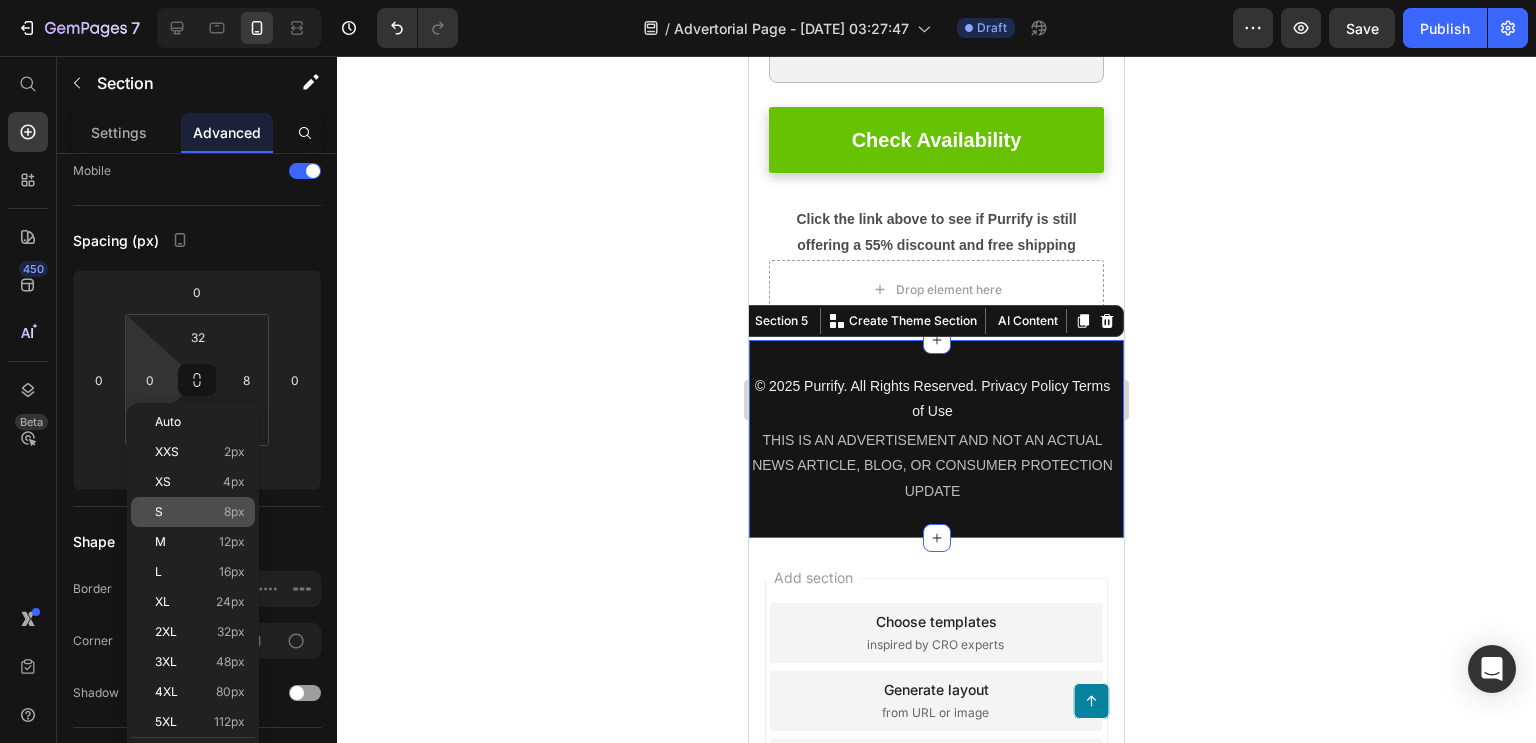 click on "S 8px" at bounding box center [200, 512] 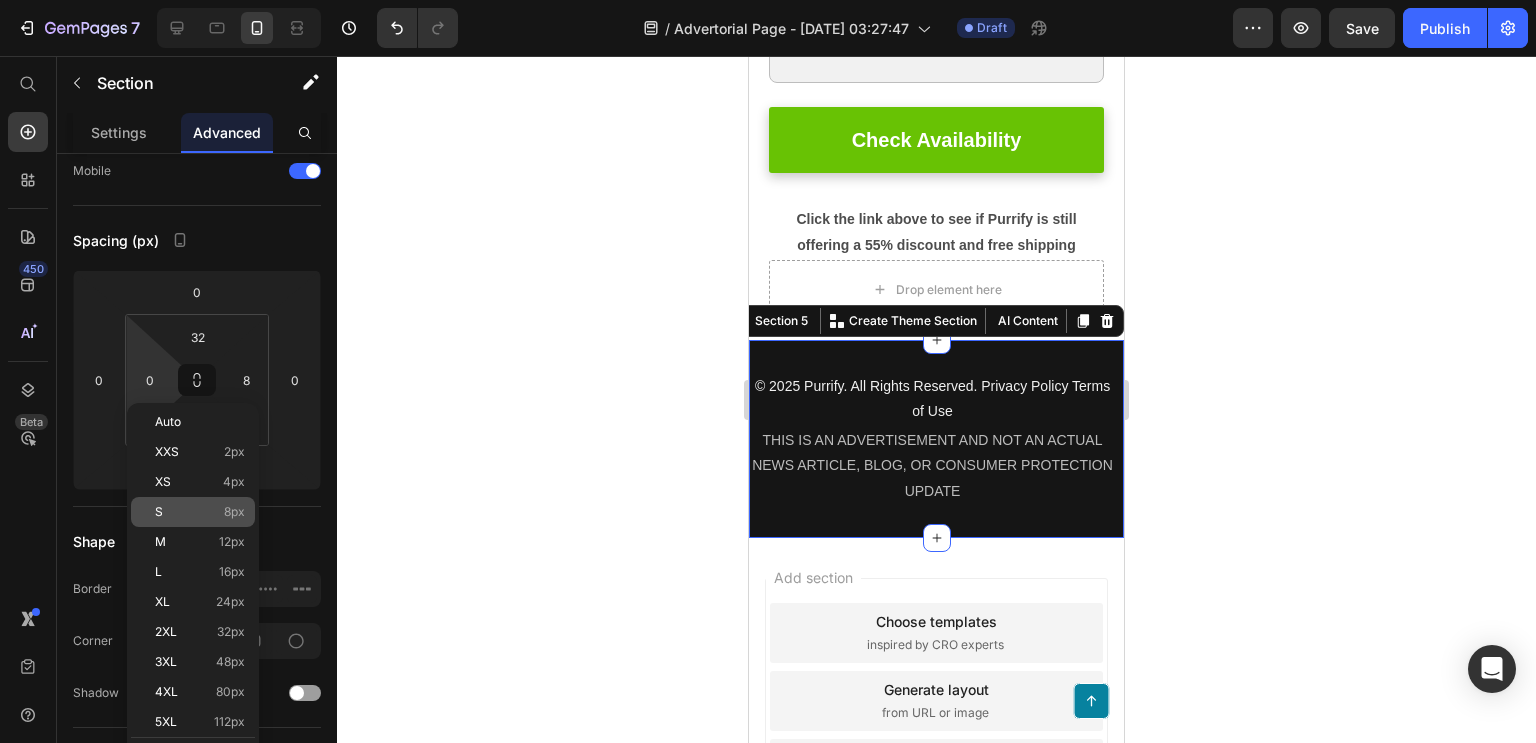 type on "8" 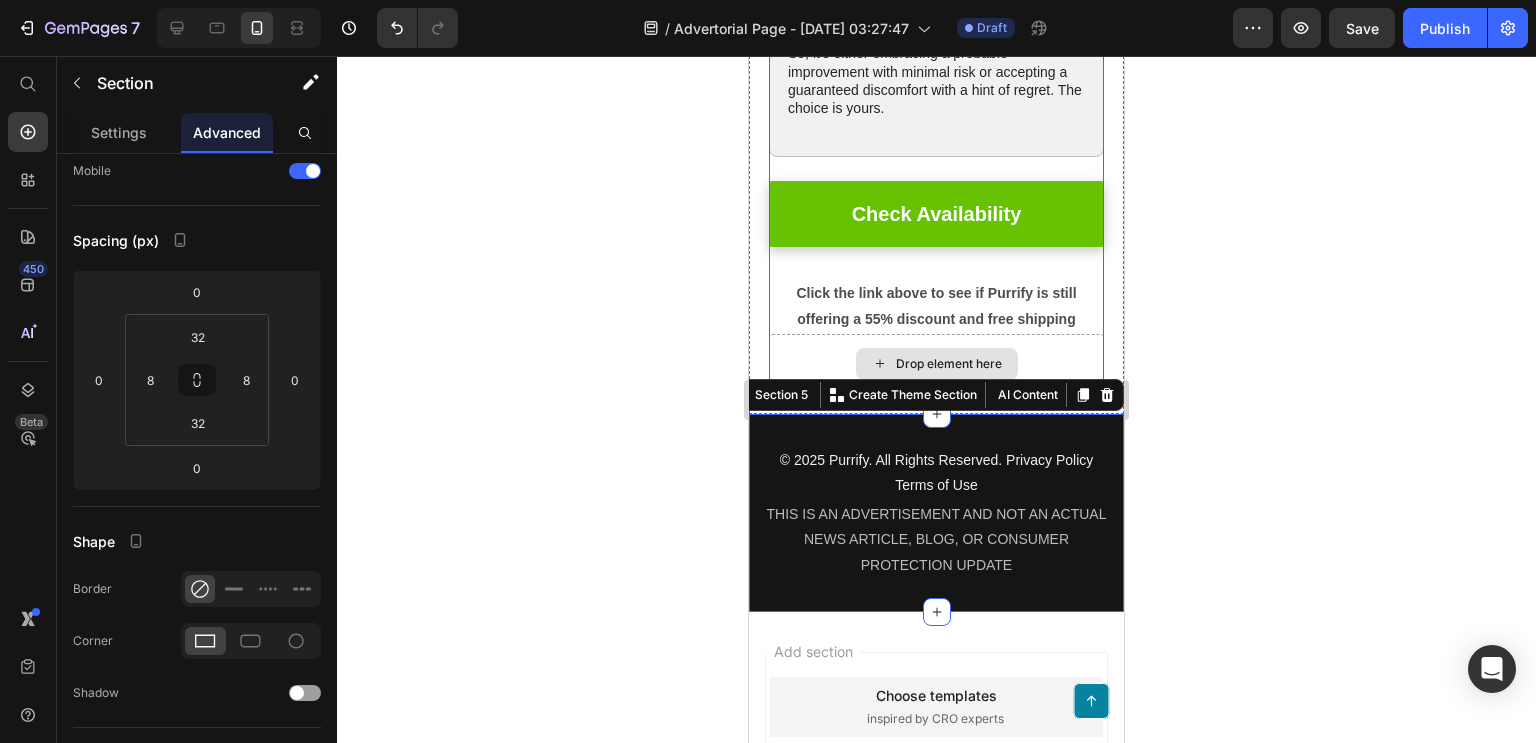 scroll, scrollTop: 4230, scrollLeft: 0, axis: vertical 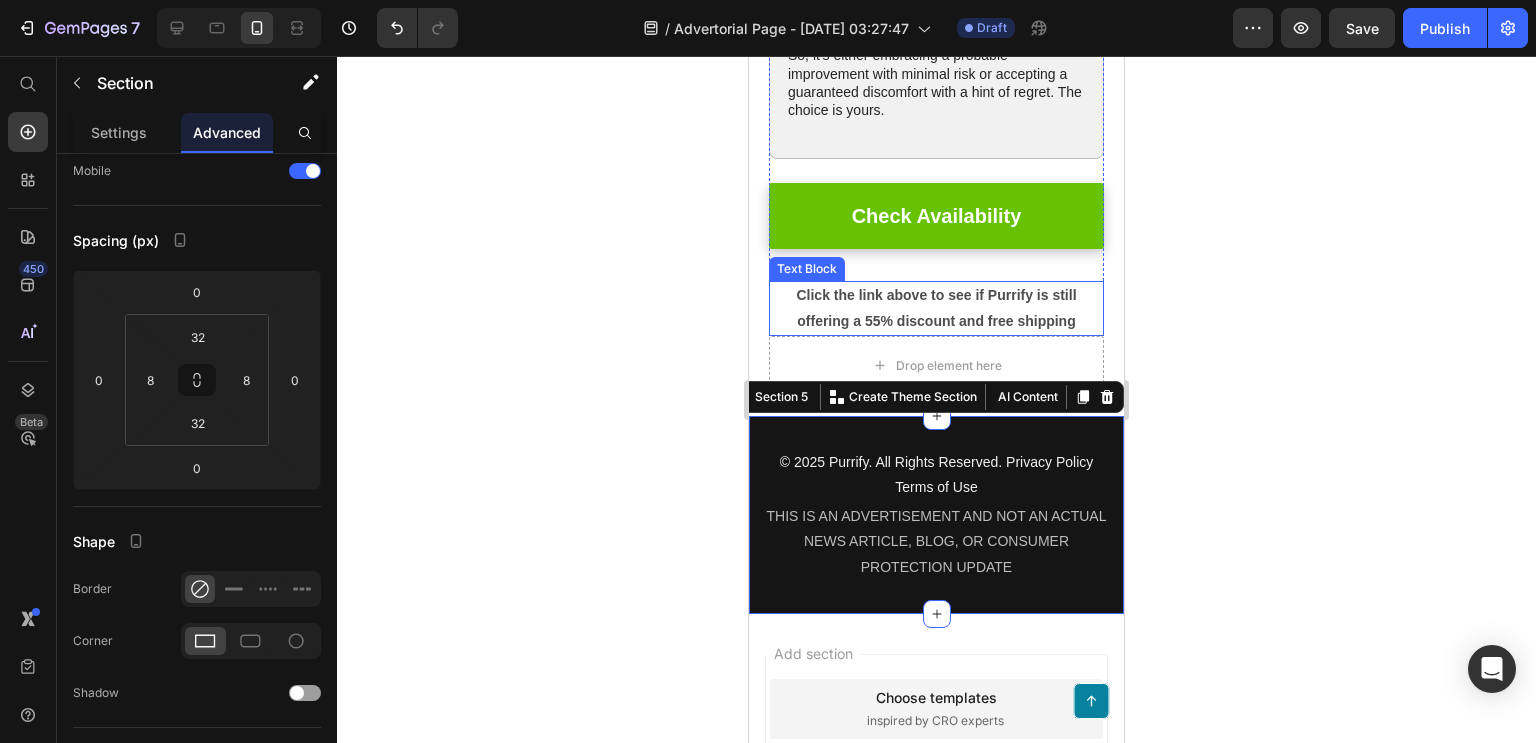 click on "Click the link above to see if Purrify is still offering a 55% discount and free shipping" at bounding box center [936, 308] 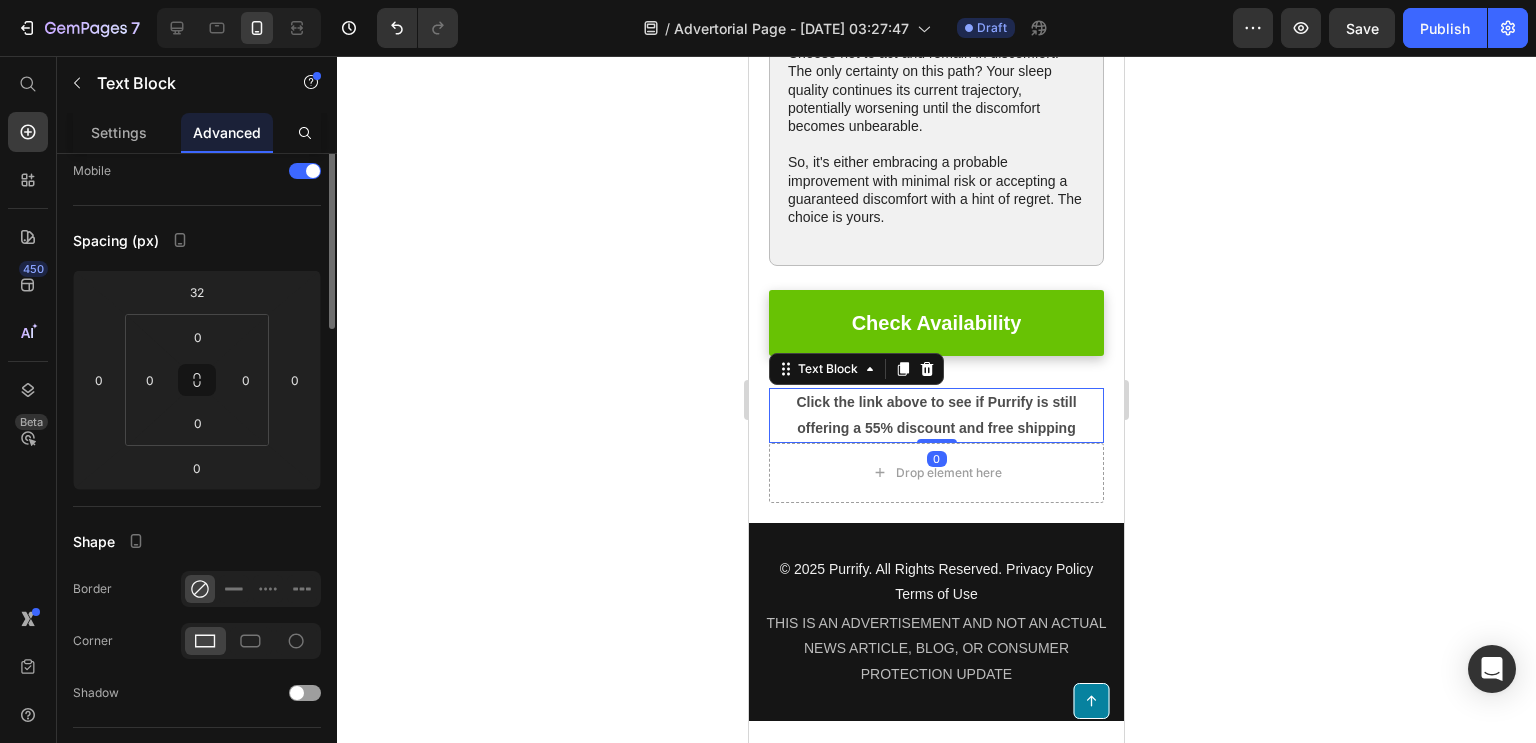 scroll, scrollTop: 0, scrollLeft: 0, axis: both 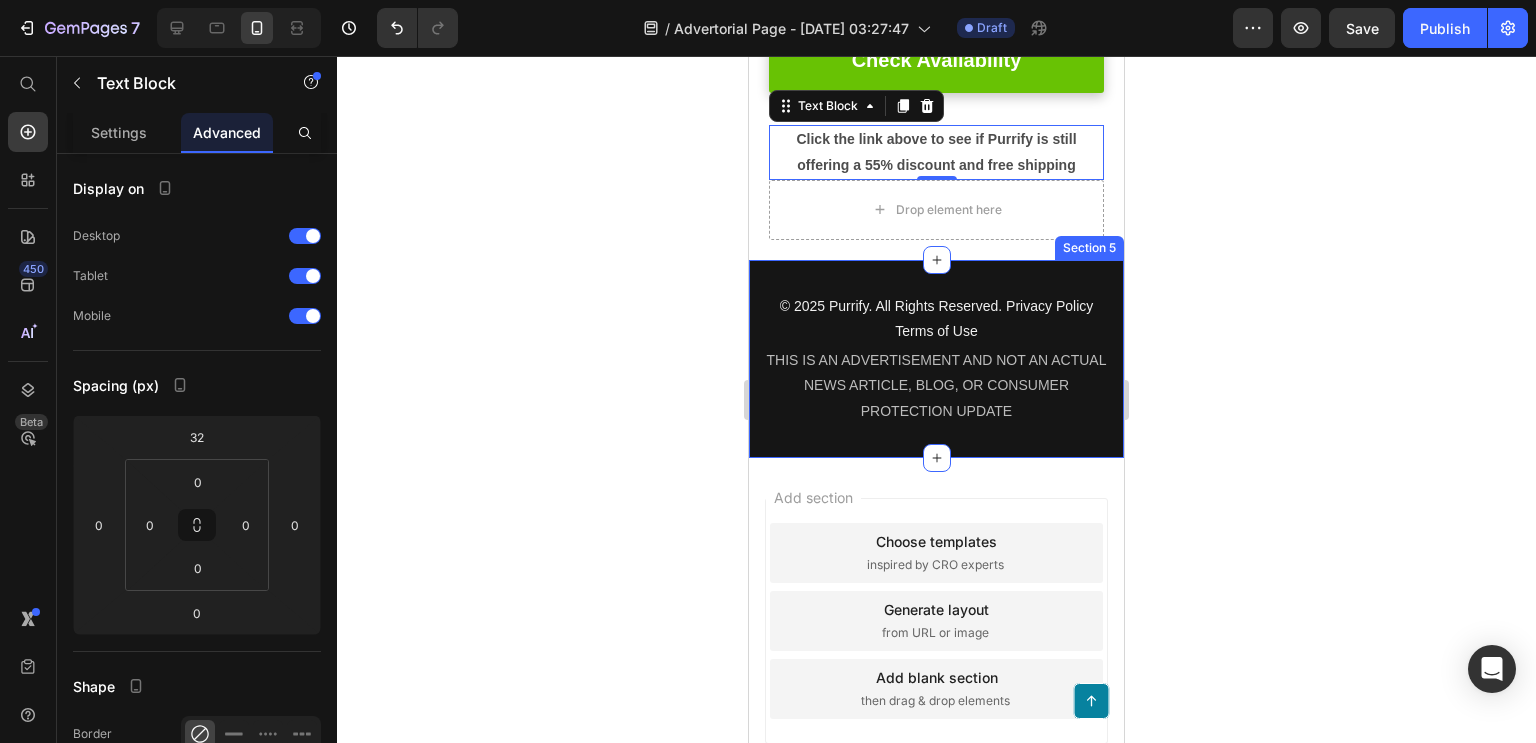 click on "© 2025 Purrify. All Rights Reserved. Privacy Policy Terms of Use Text Block THIS IS AN ADVERTISEMENT AND NOT AN ACTUAL NEWS ARTICLE, BLOG, OR CONSUMER PROTECTION UPDATE Text Block Section 5" at bounding box center (936, 359) 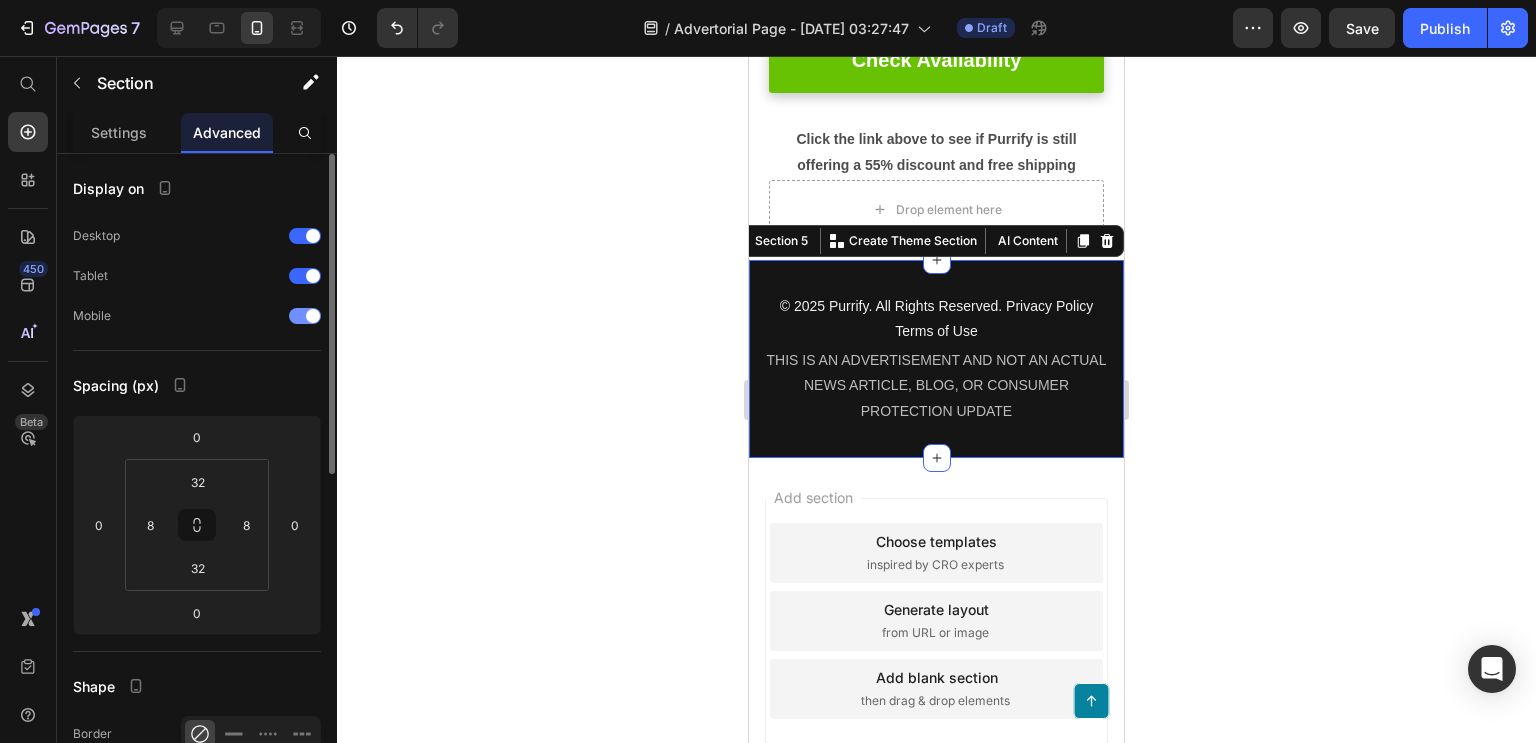 click at bounding box center [305, 316] 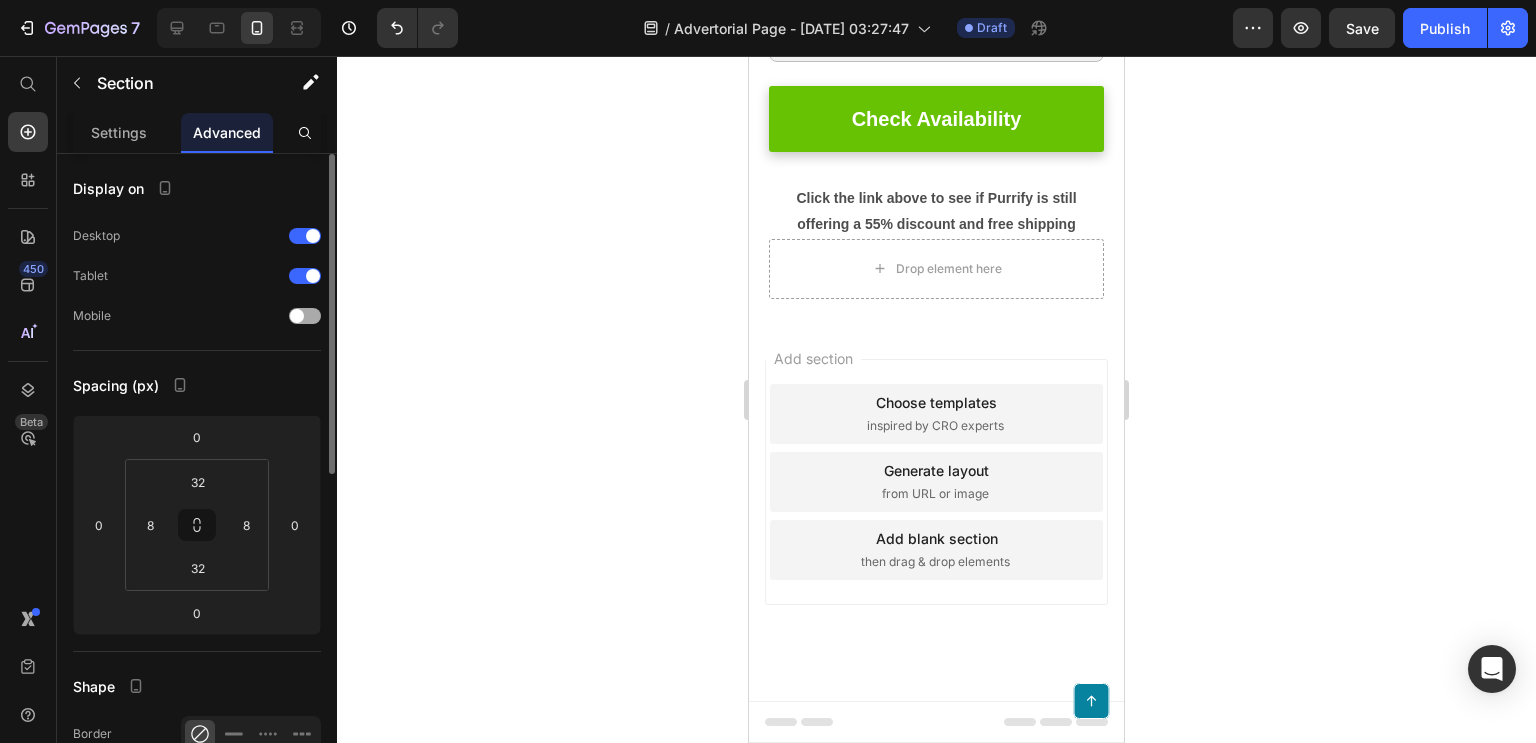 scroll, scrollTop: 4188, scrollLeft: 0, axis: vertical 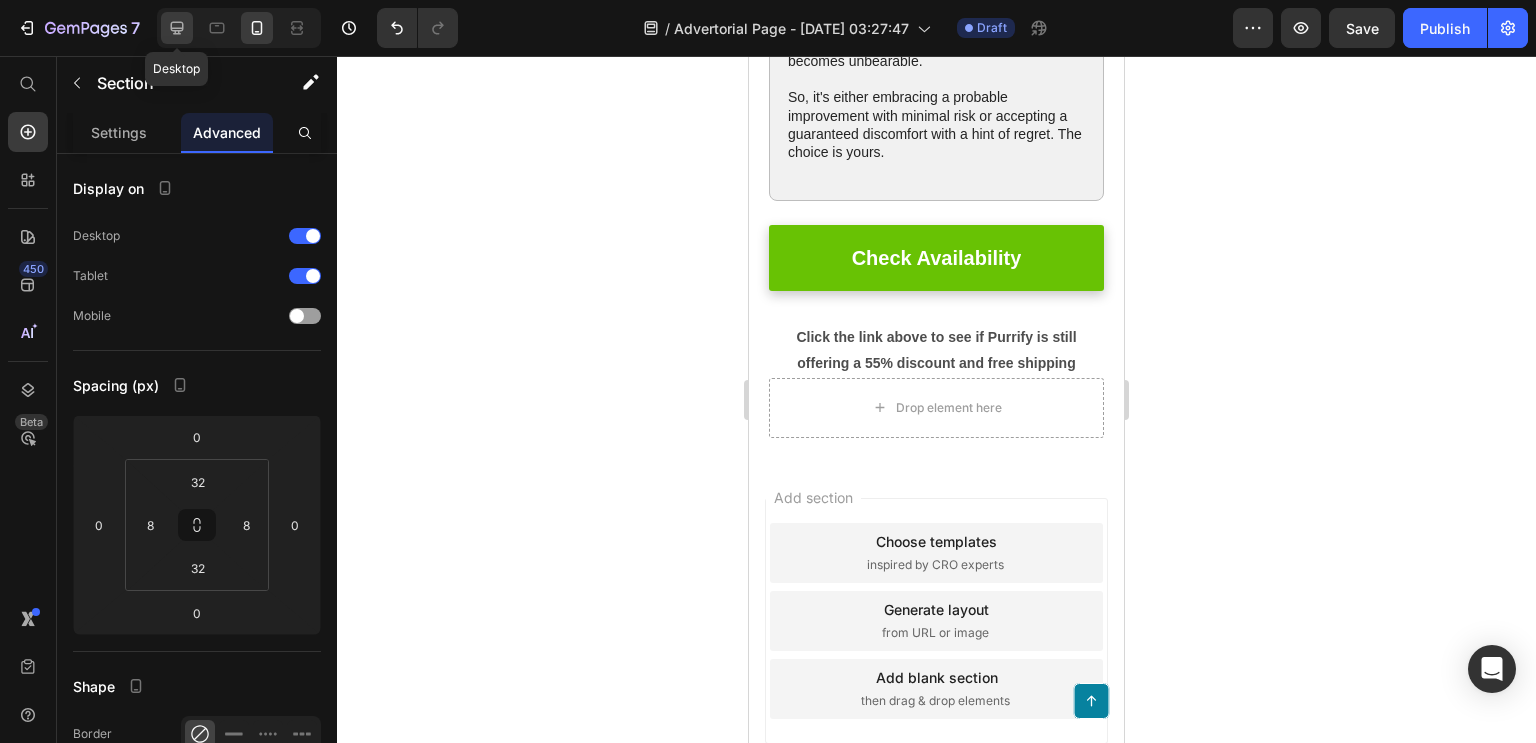 click 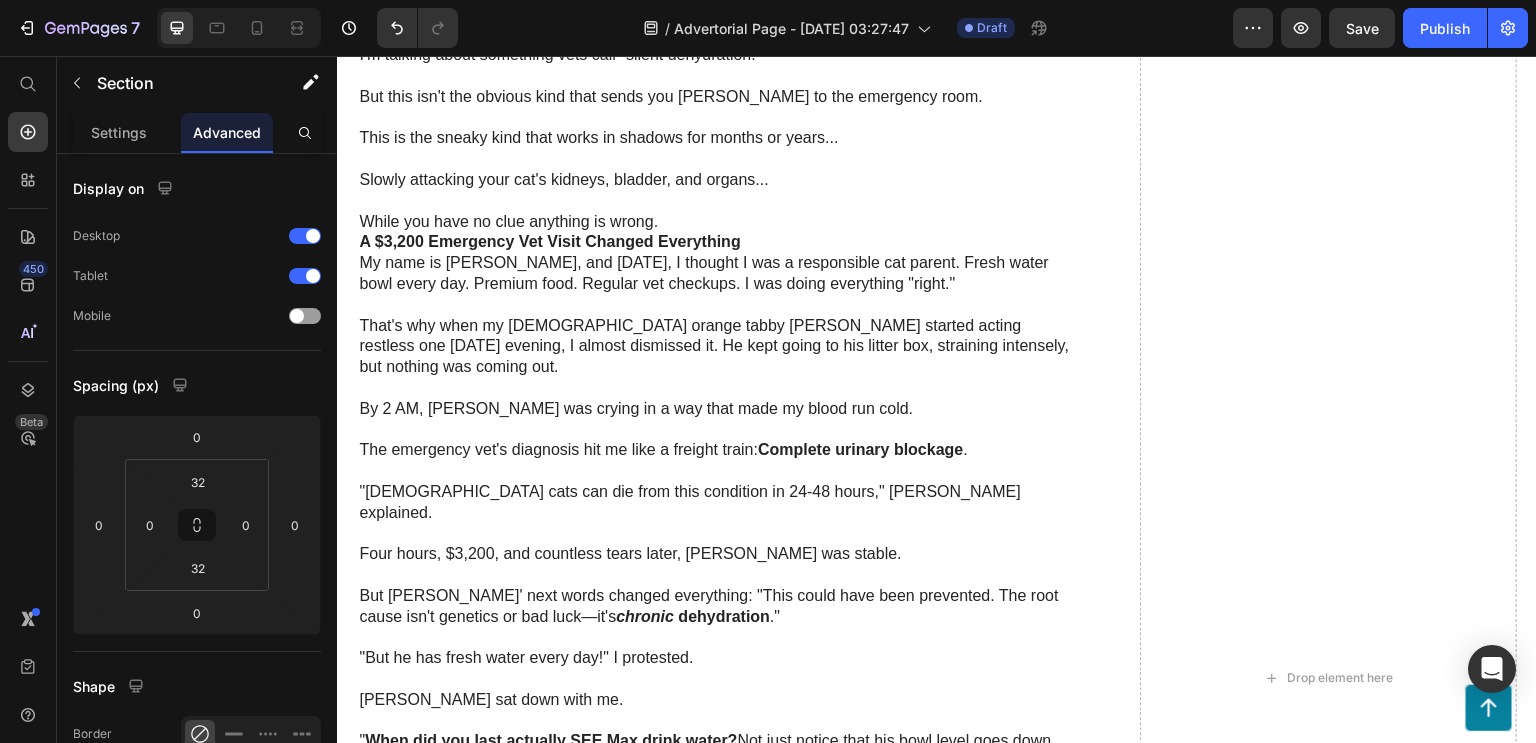scroll, scrollTop: 0, scrollLeft: 0, axis: both 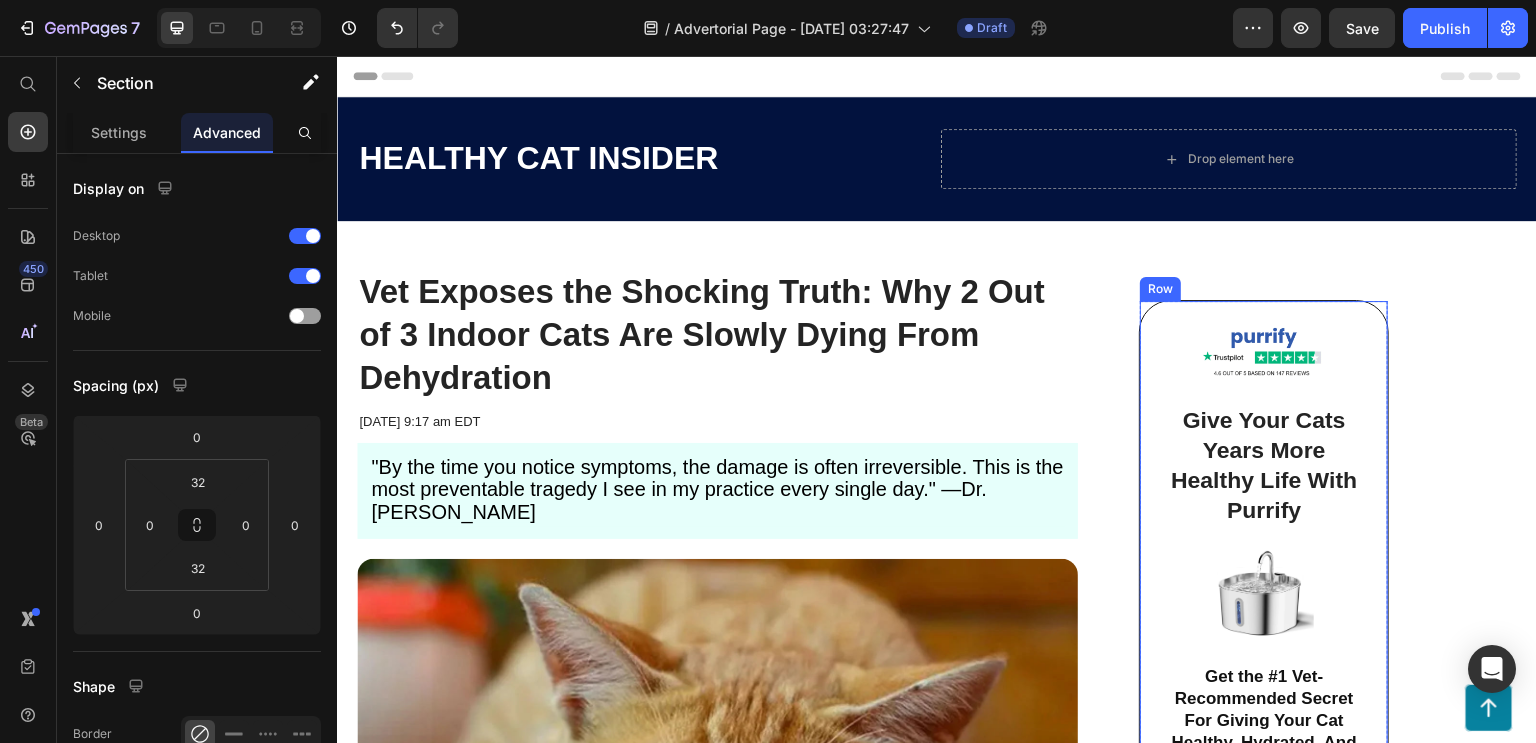 click on "Image Give Your Cats Years More Healthy Life With Purrify  Heading Image Get the #1 Vet-Recommended Secret For Giving Your Cat Healthy, Hydrated, And Longer Life Span   Heading Row" at bounding box center [1264, 563] 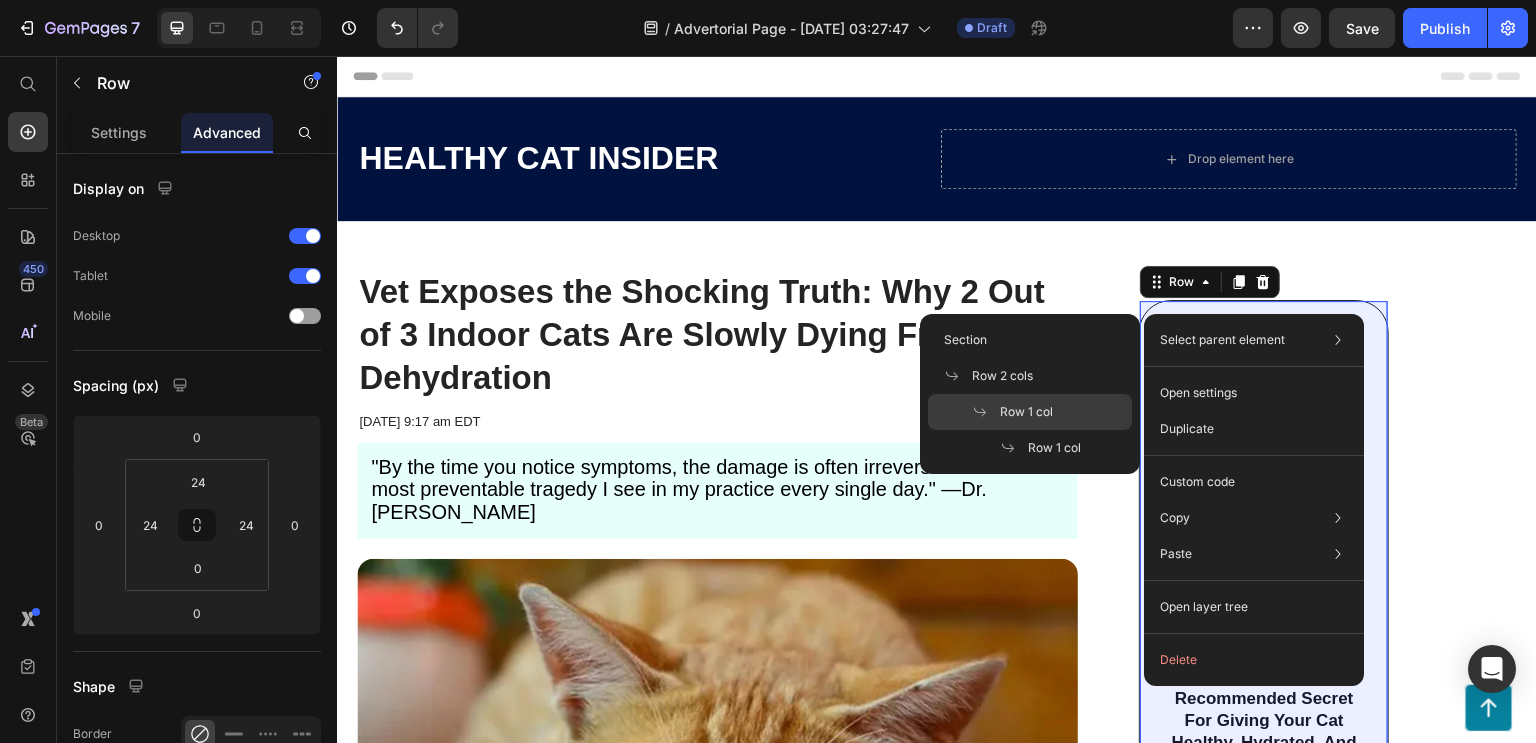 click on "Row 1 col" at bounding box center (1026, 412) 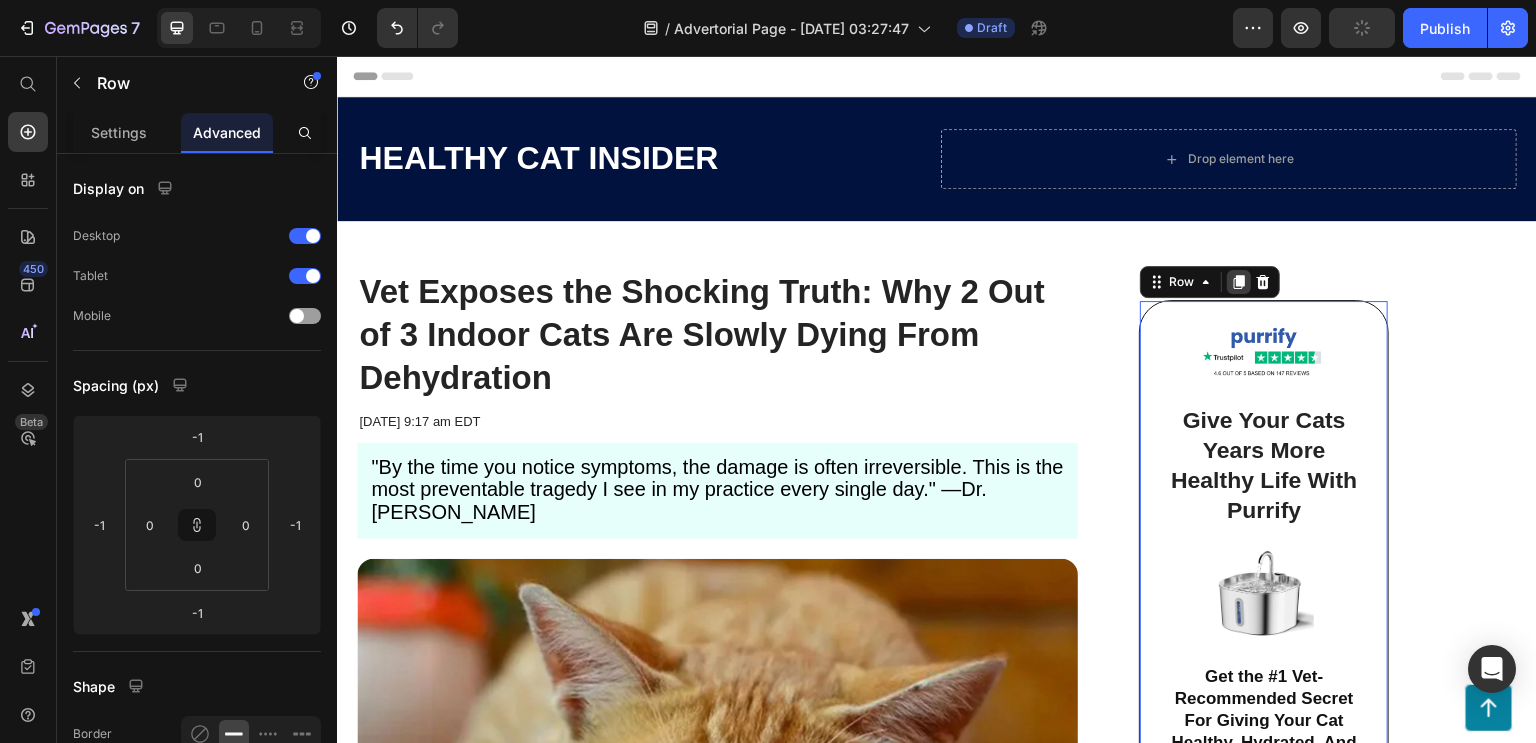 click 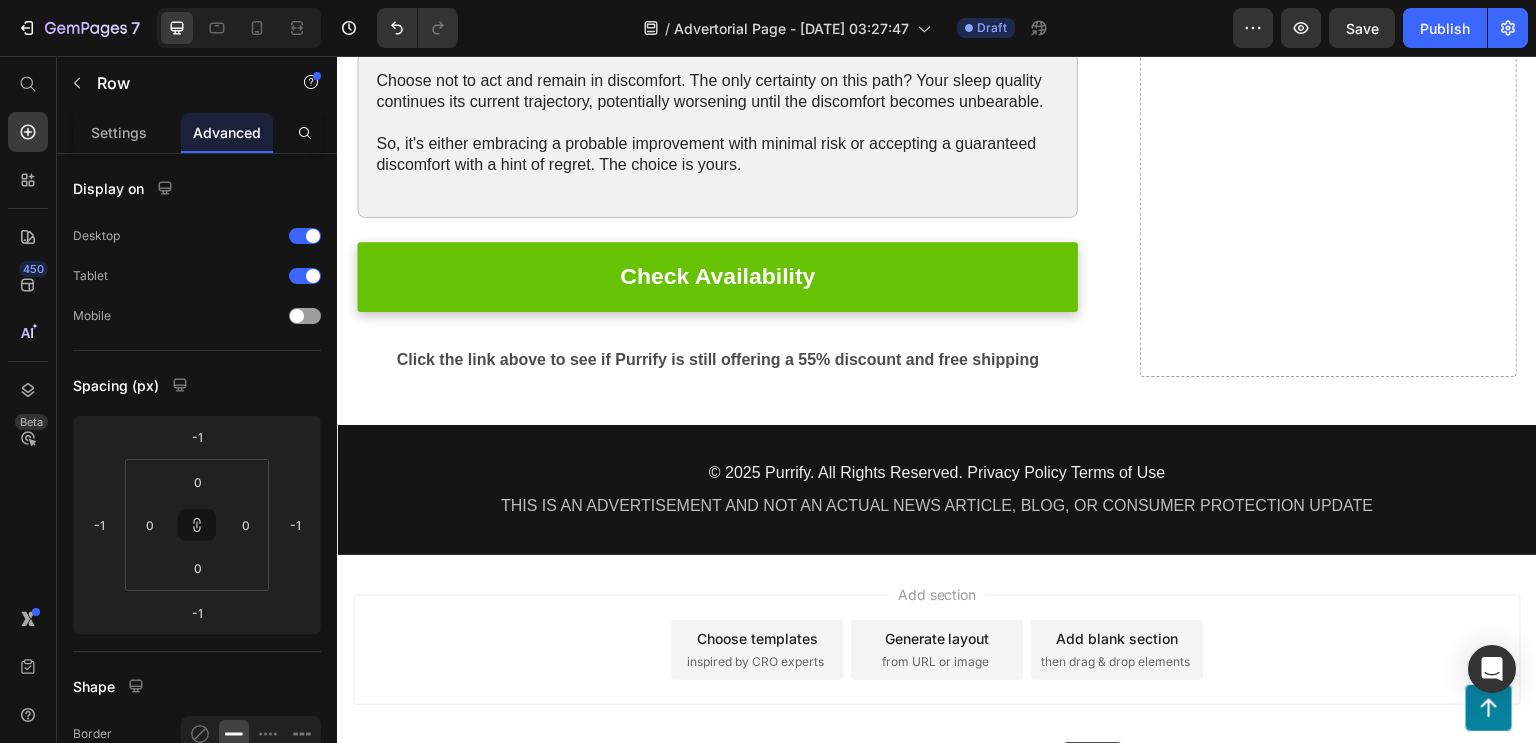 scroll, scrollTop: 3826, scrollLeft: 0, axis: vertical 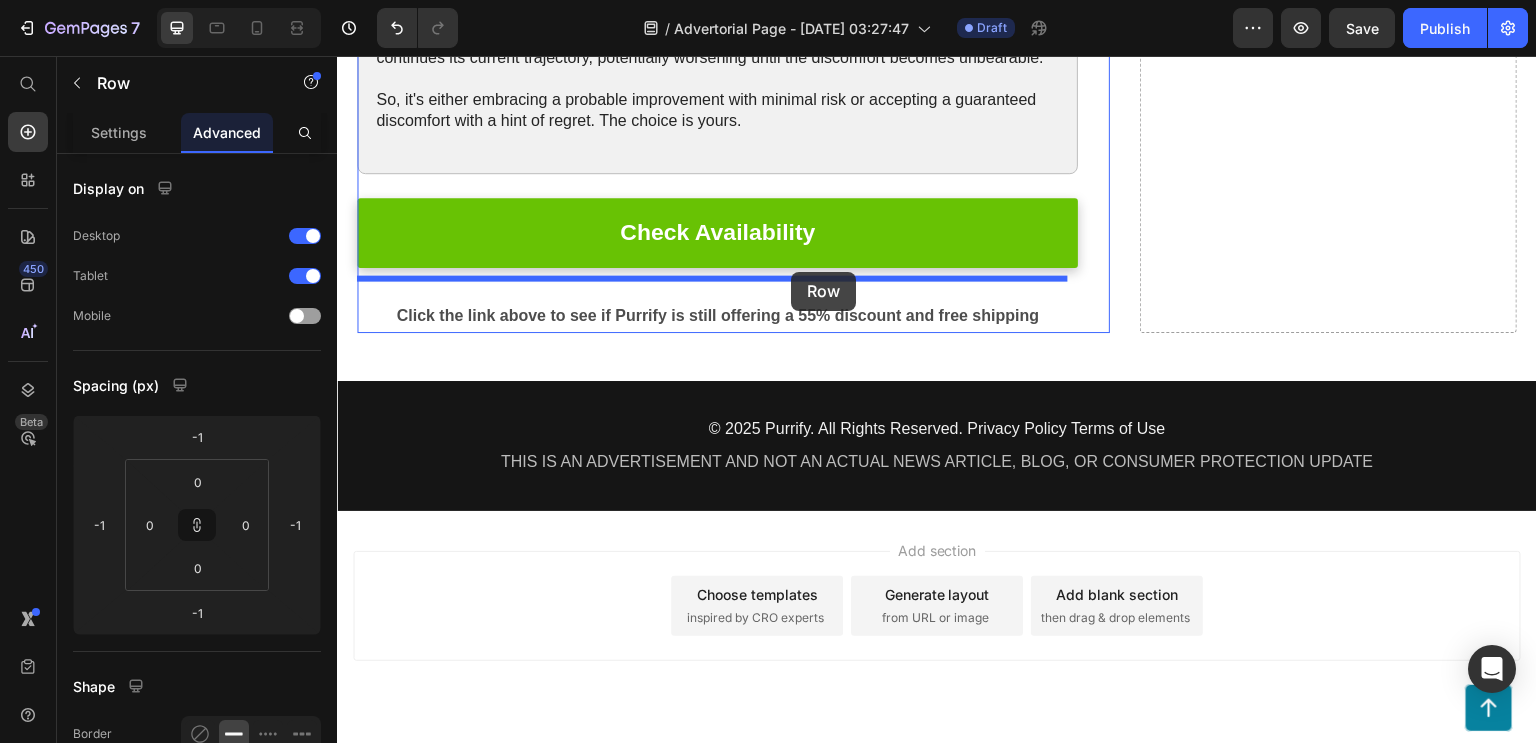 drag, startPoint x: 1157, startPoint y: 118, endPoint x: 791, endPoint y: 272, distance: 397.07935 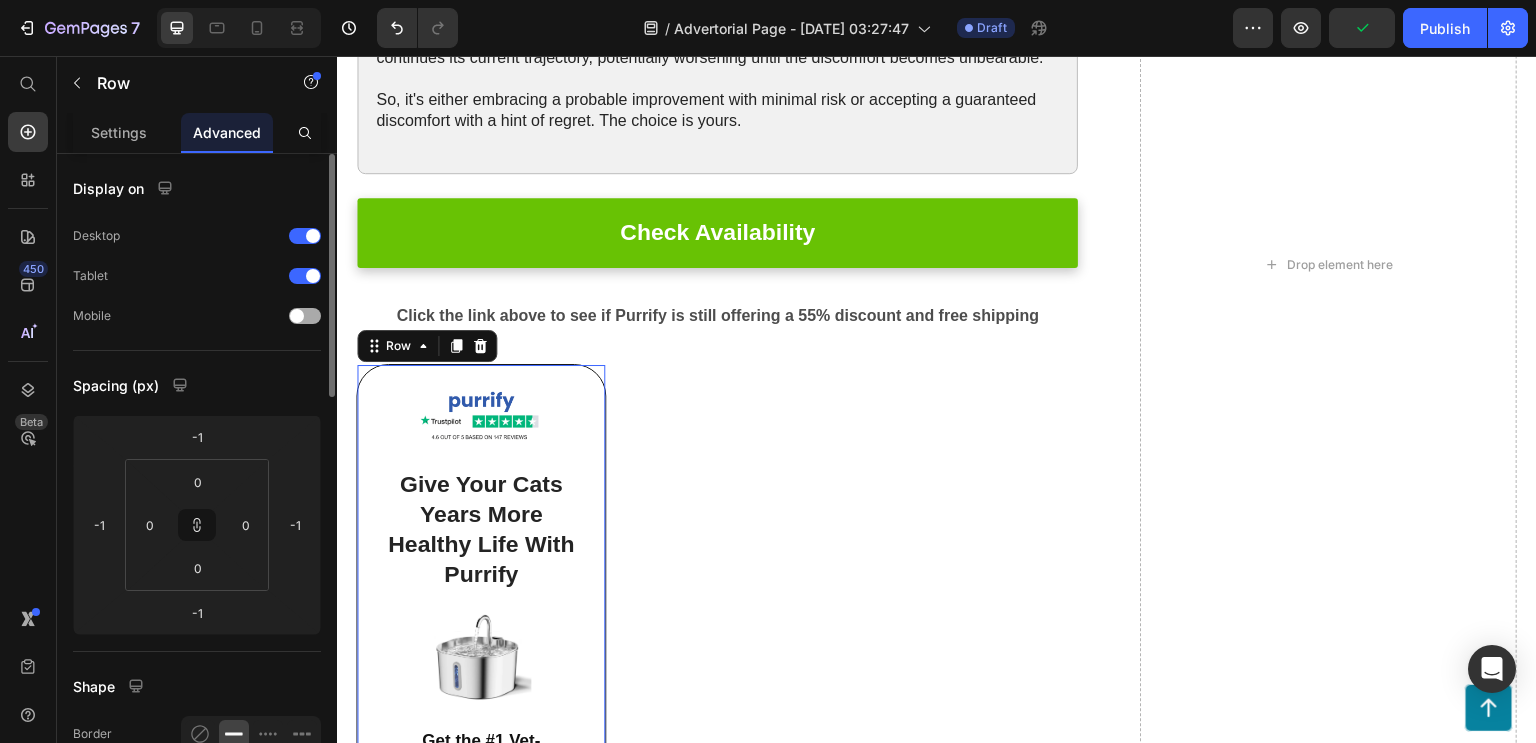 click at bounding box center [305, 316] 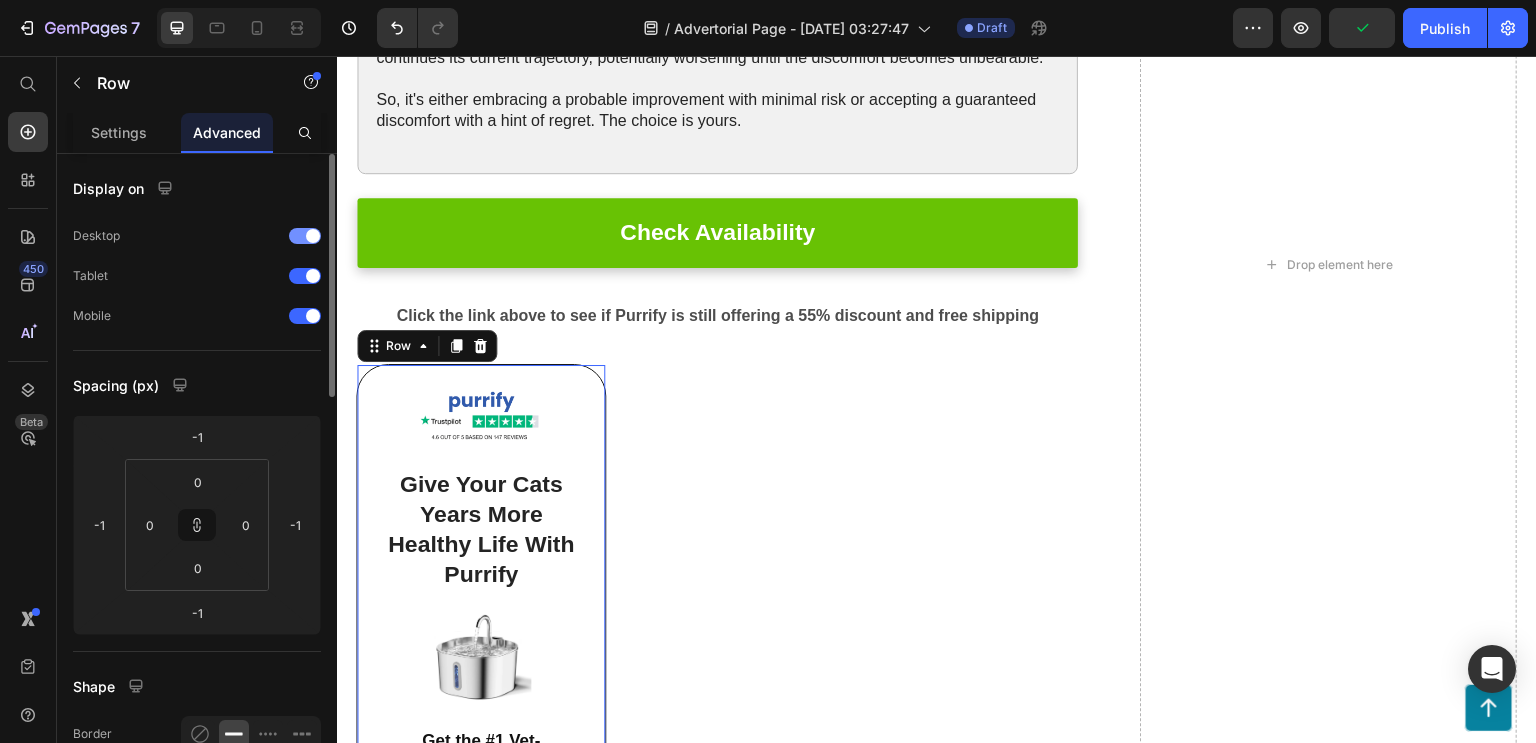 click at bounding box center [313, 236] 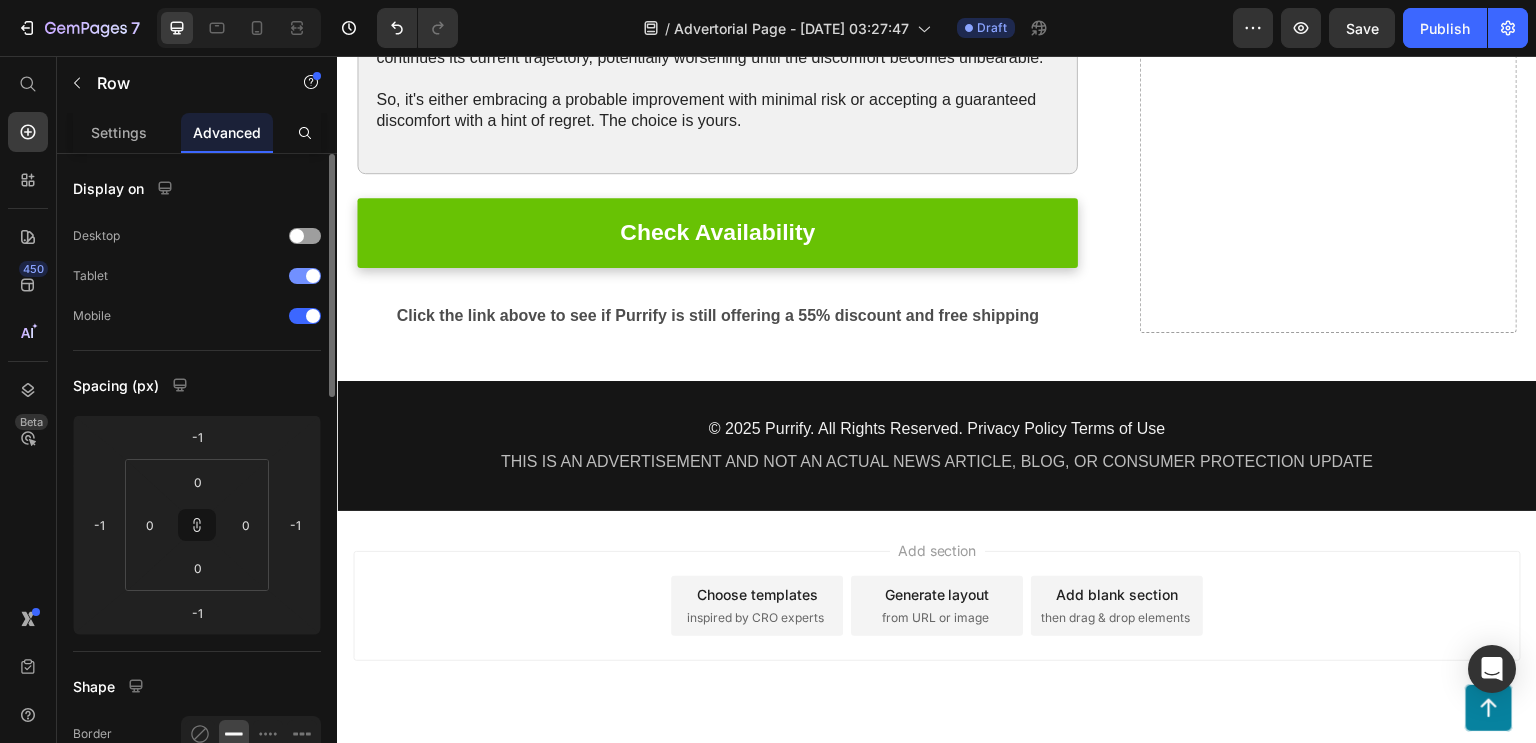 click at bounding box center [313, 276] 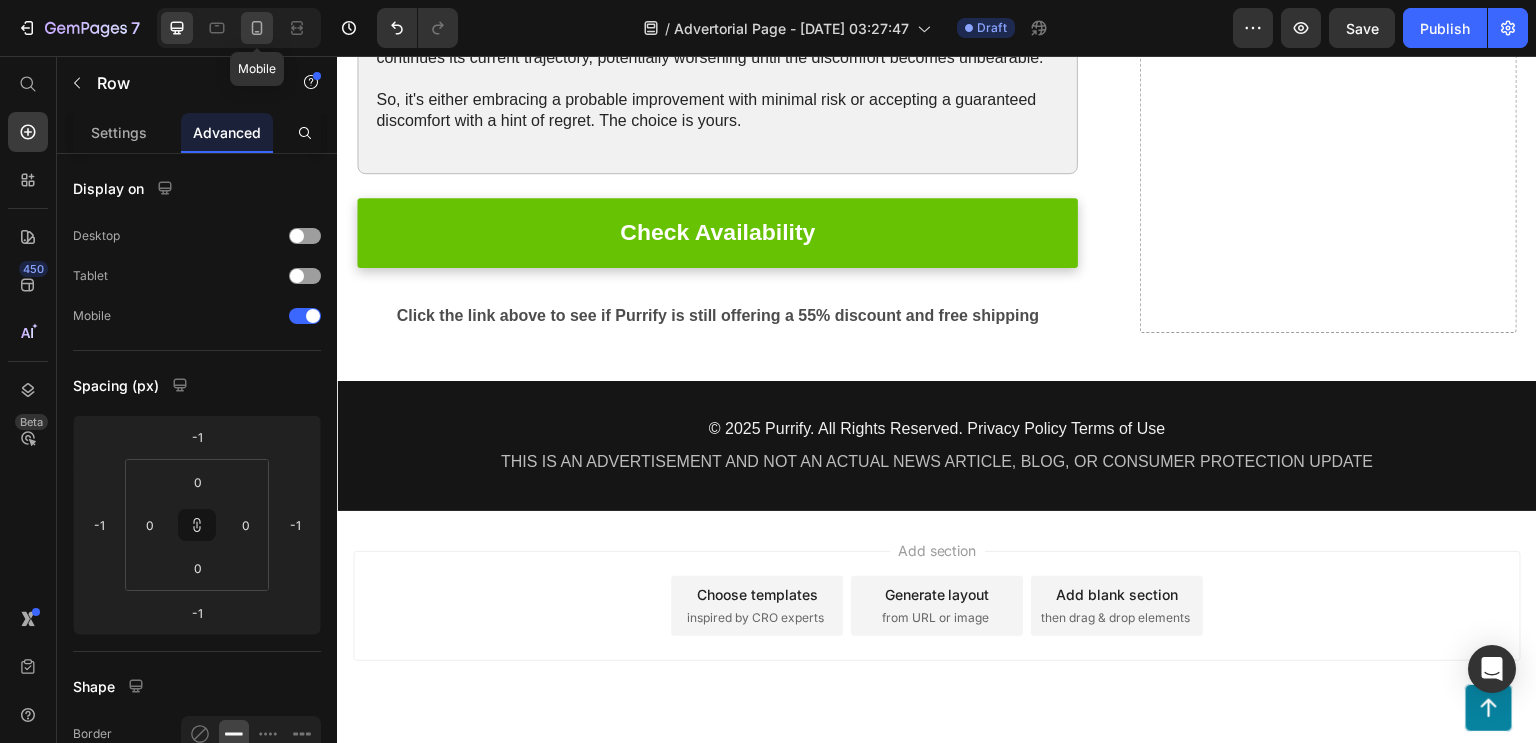 click 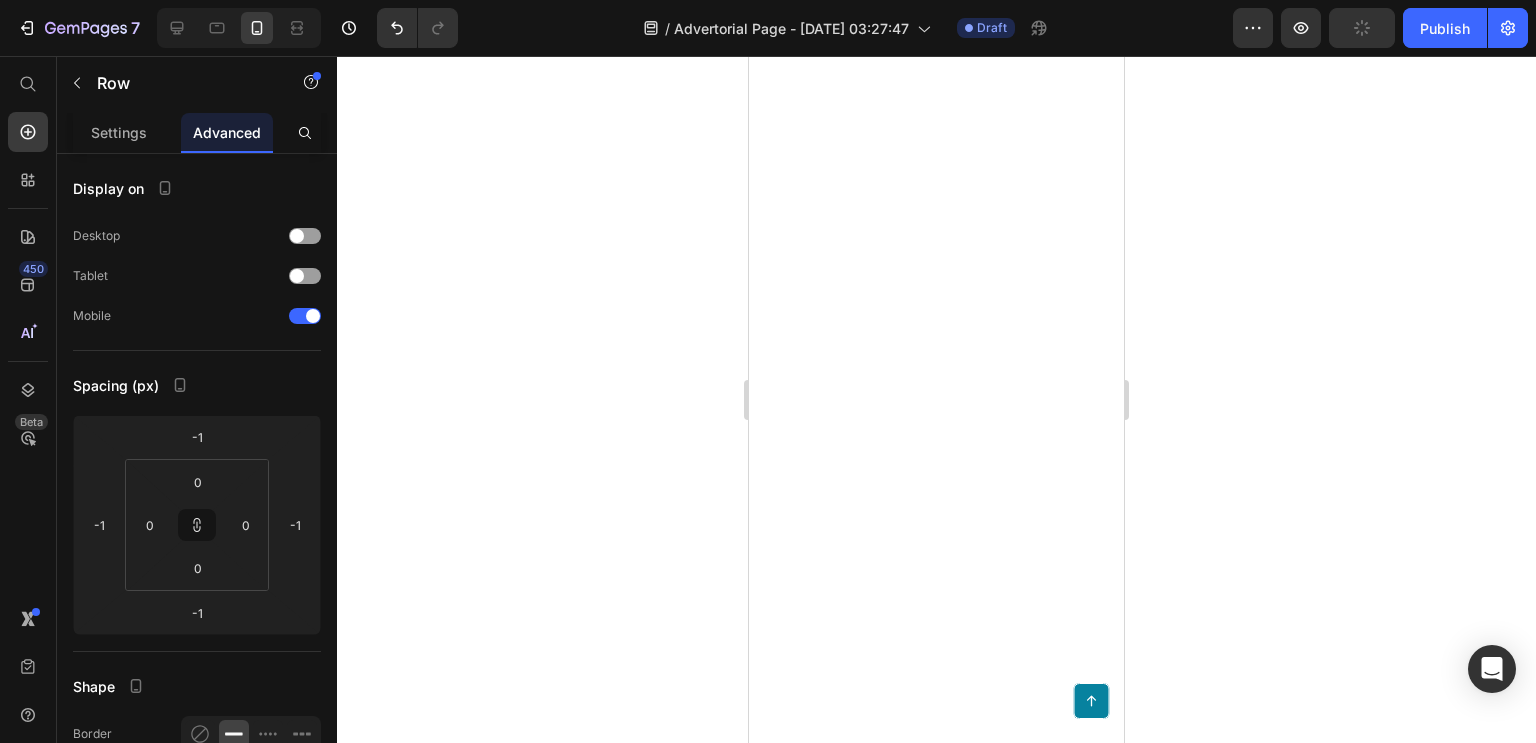 scroll, scrollTop: 4188, scrollLeft: 0, axis: vertical 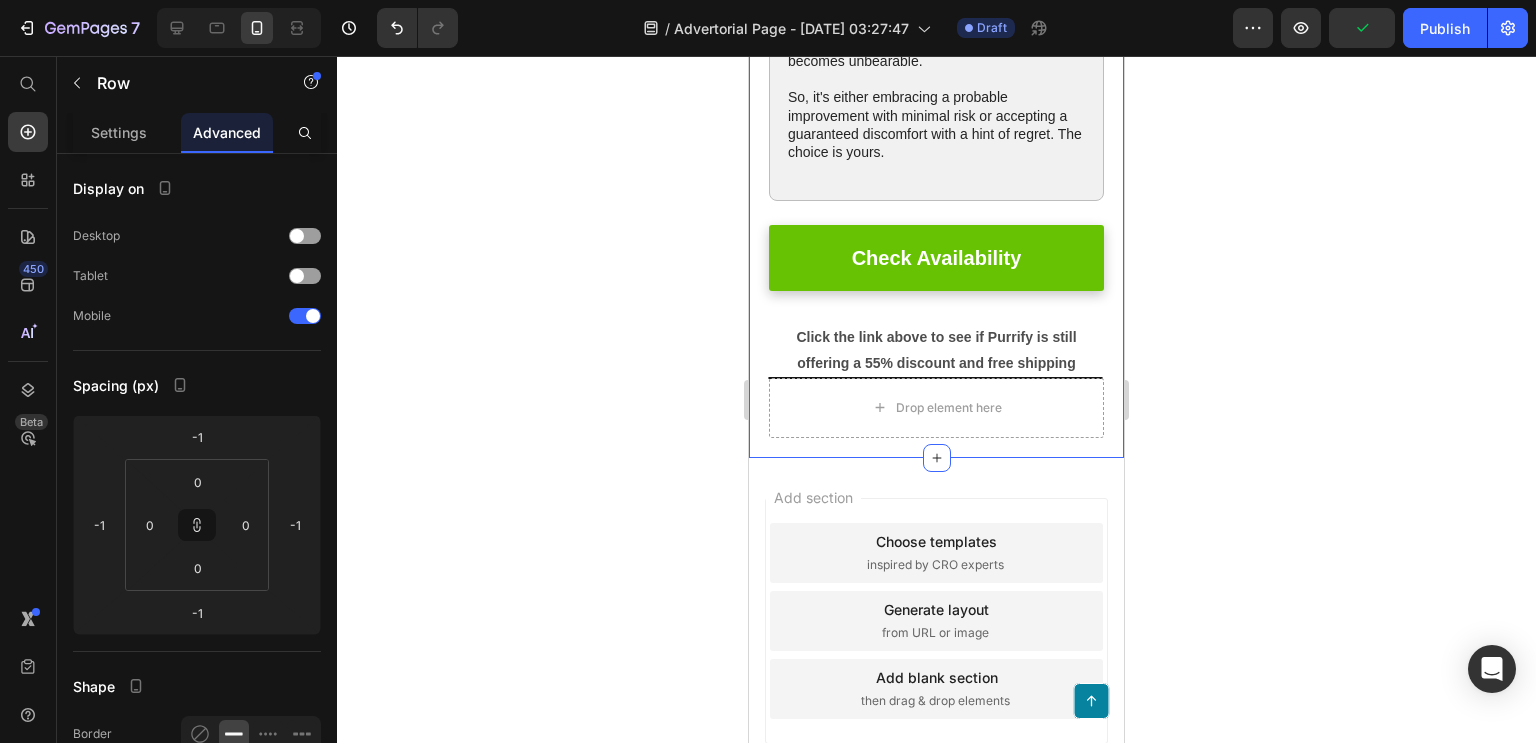 click on "Choose not to act and remain in discomfort. The only certainty on this path? Your sleep quality continues its current trajectory, potentially worsening until the discomfort becomes unbearable.  So, it's either embracing a probable improvement with minimal risk or accepting a guaranteed discomfort with a hint of regret. The choice is yours. Text Block Row Choose not to act and remain in discomfort. The only certainty on this path? Your sleep quality continues its current trajectory, potentially worsening until the discomfort becomes unbearable.  So, it's either embracing a probable improvement with minimal risk or accepting a guaranteed discomfort with a hint of regret. The choice is yours. Text Block Row Choose not to act and remain in discomfort. The only certainty on this path? Your sleep quality continues its current trajectory, potentially worsening until the discomfort becomes unbearable.  Text Block Row Check Availability Button Text Block Image Give Your Cats Years More Healthy Life With Purrify" at bounding box center [936, -56] 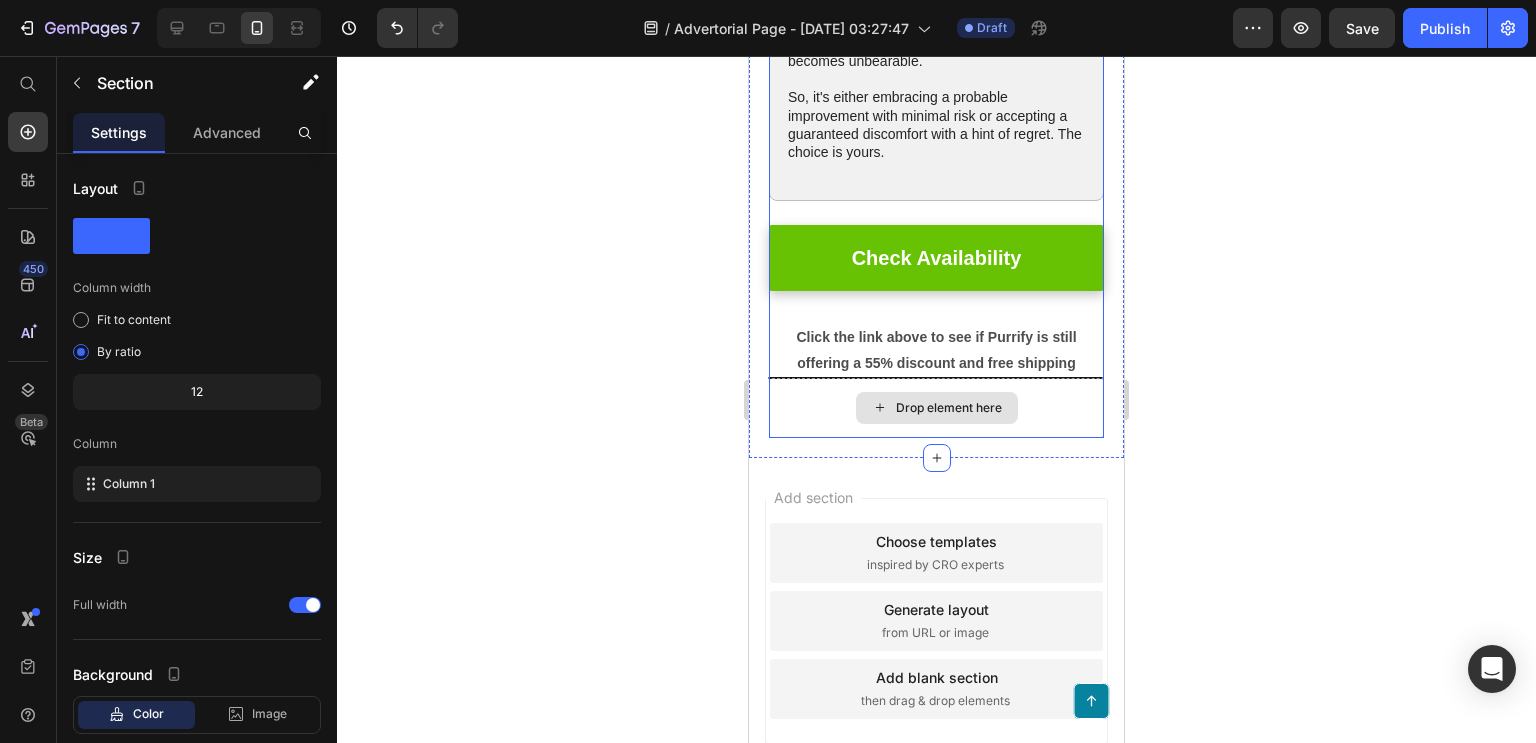click on "Drop element here" at bounding box center [936, 408] 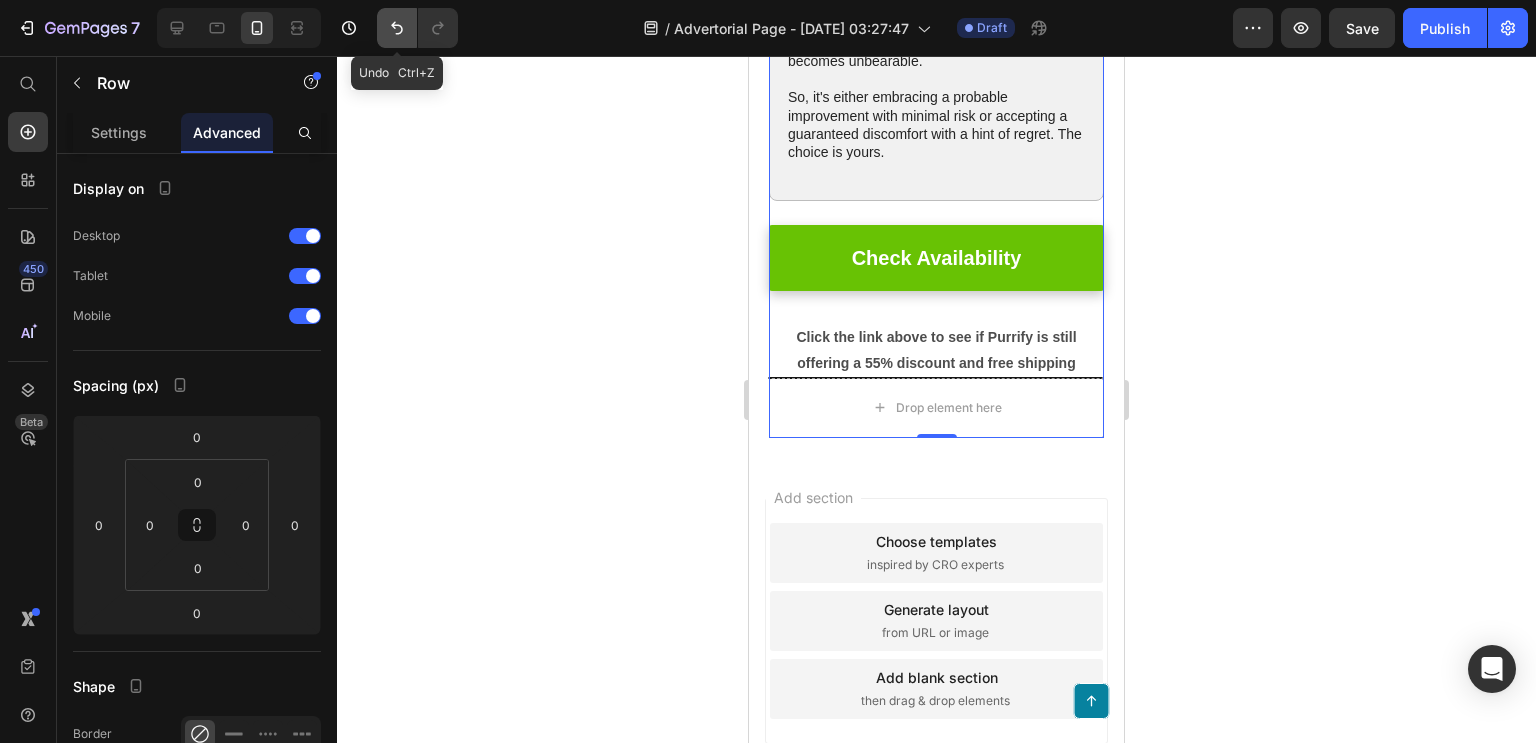 click 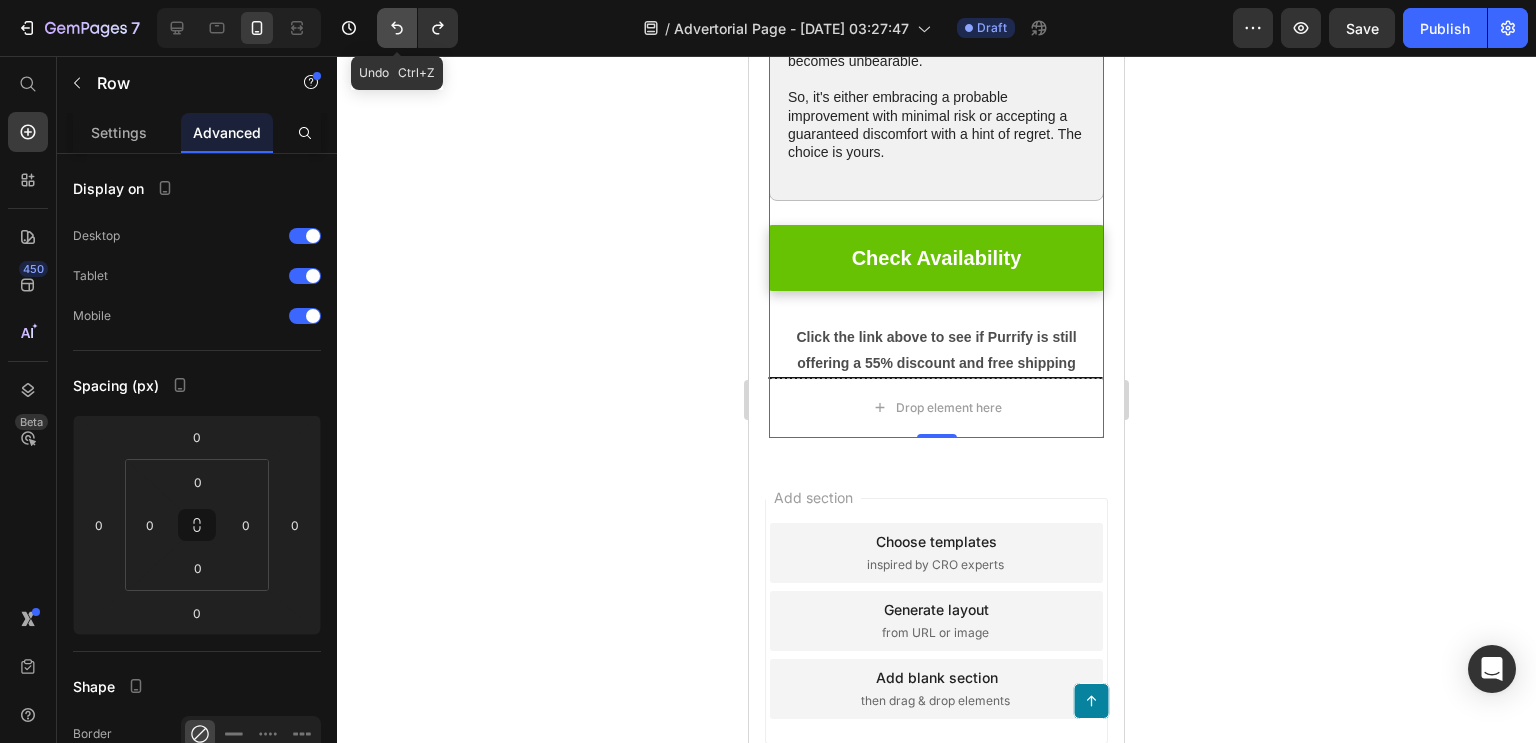 click 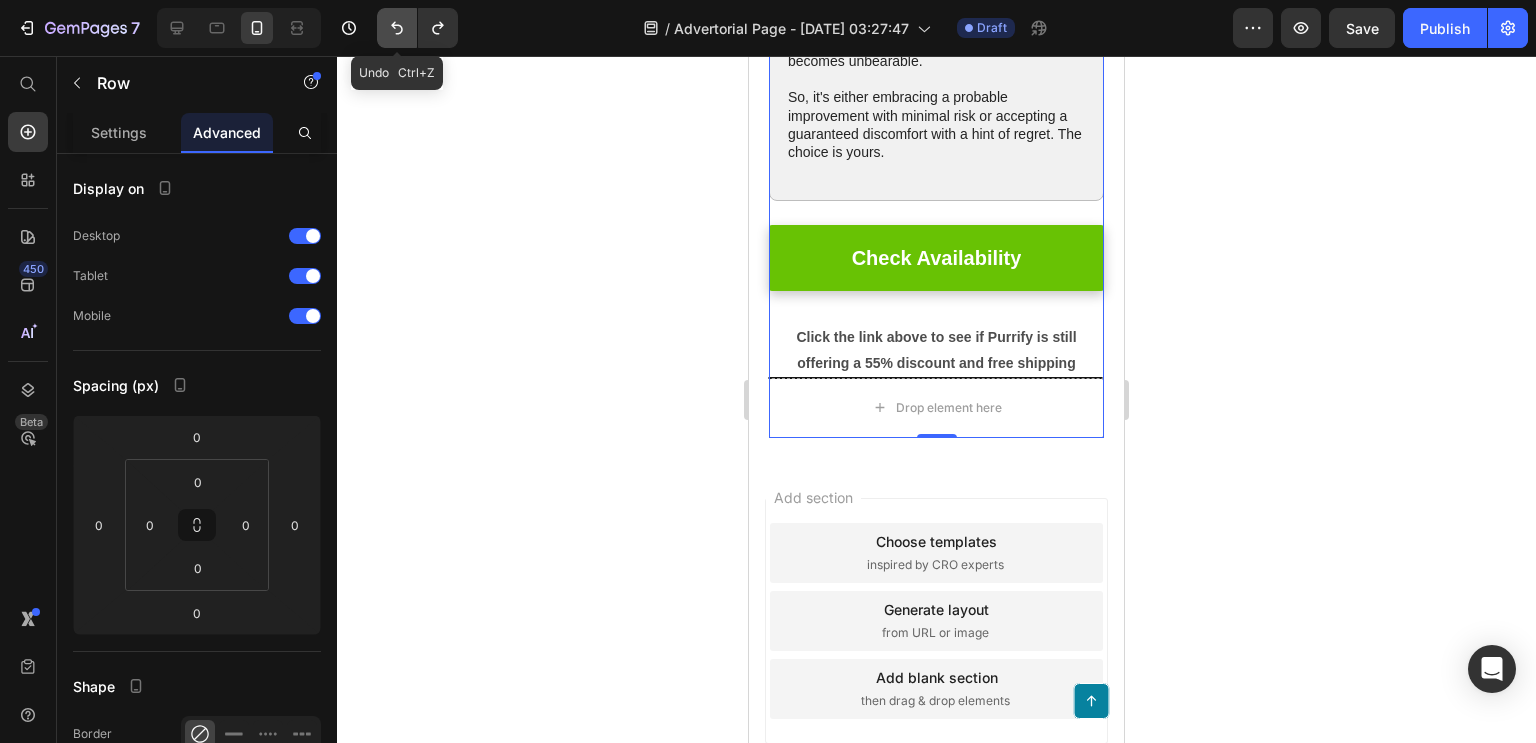 click 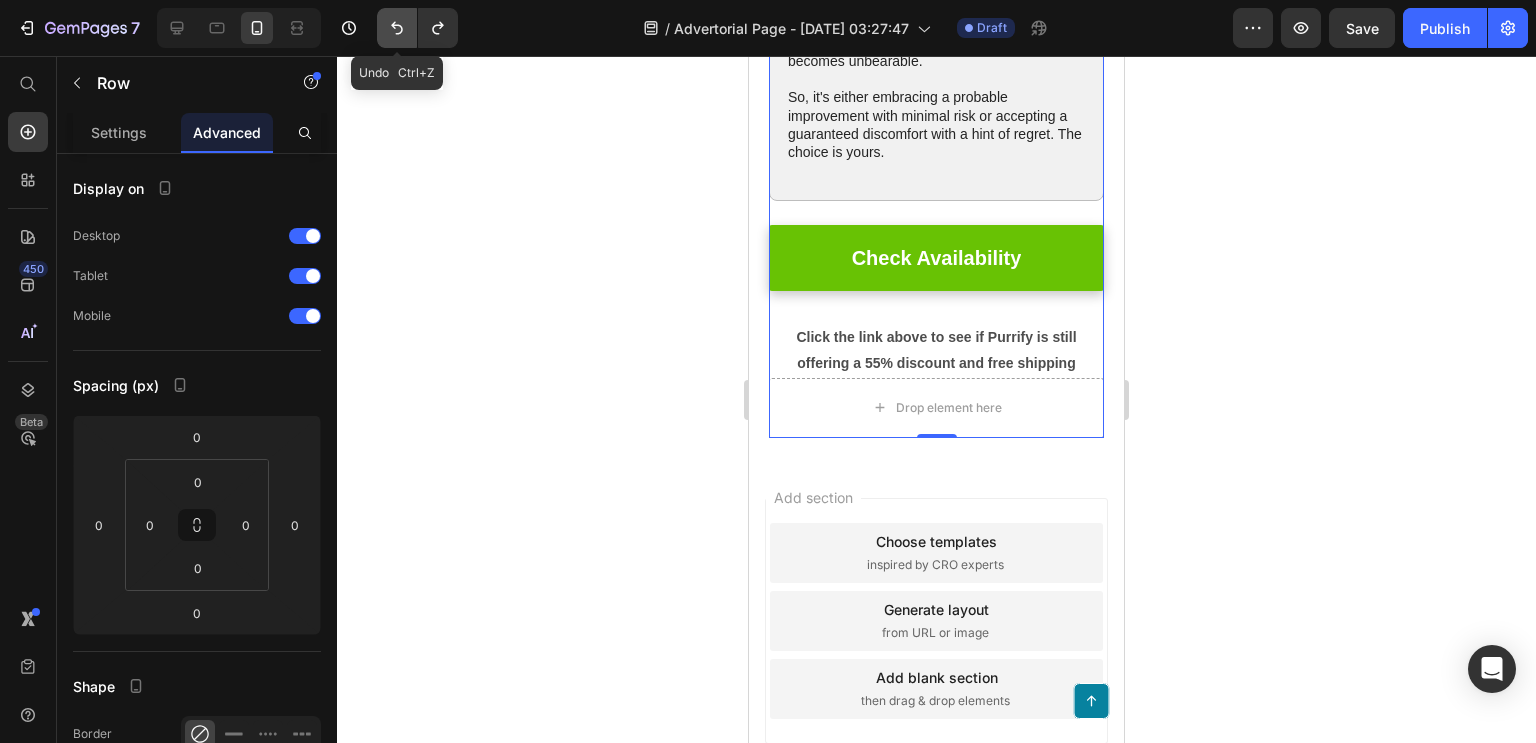 click 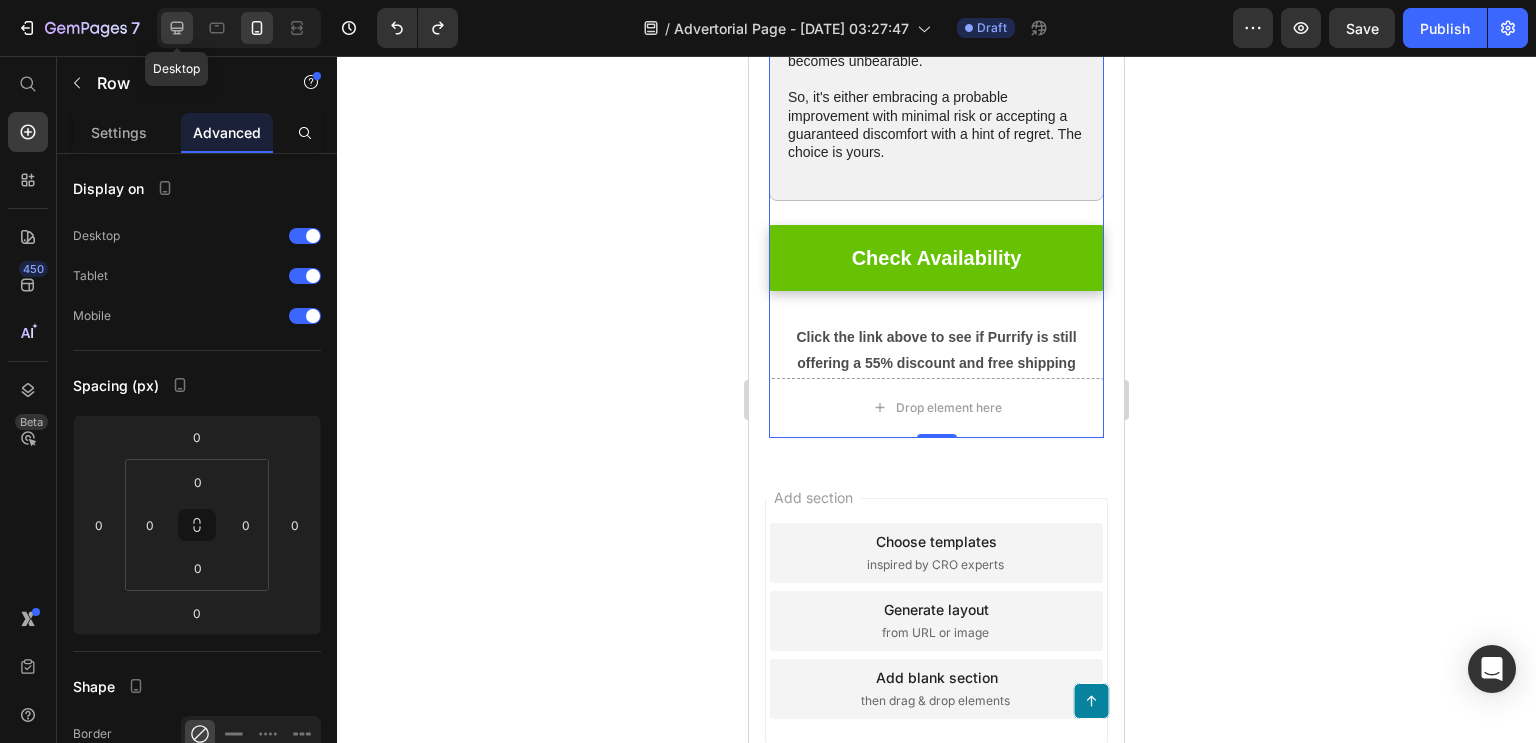 click 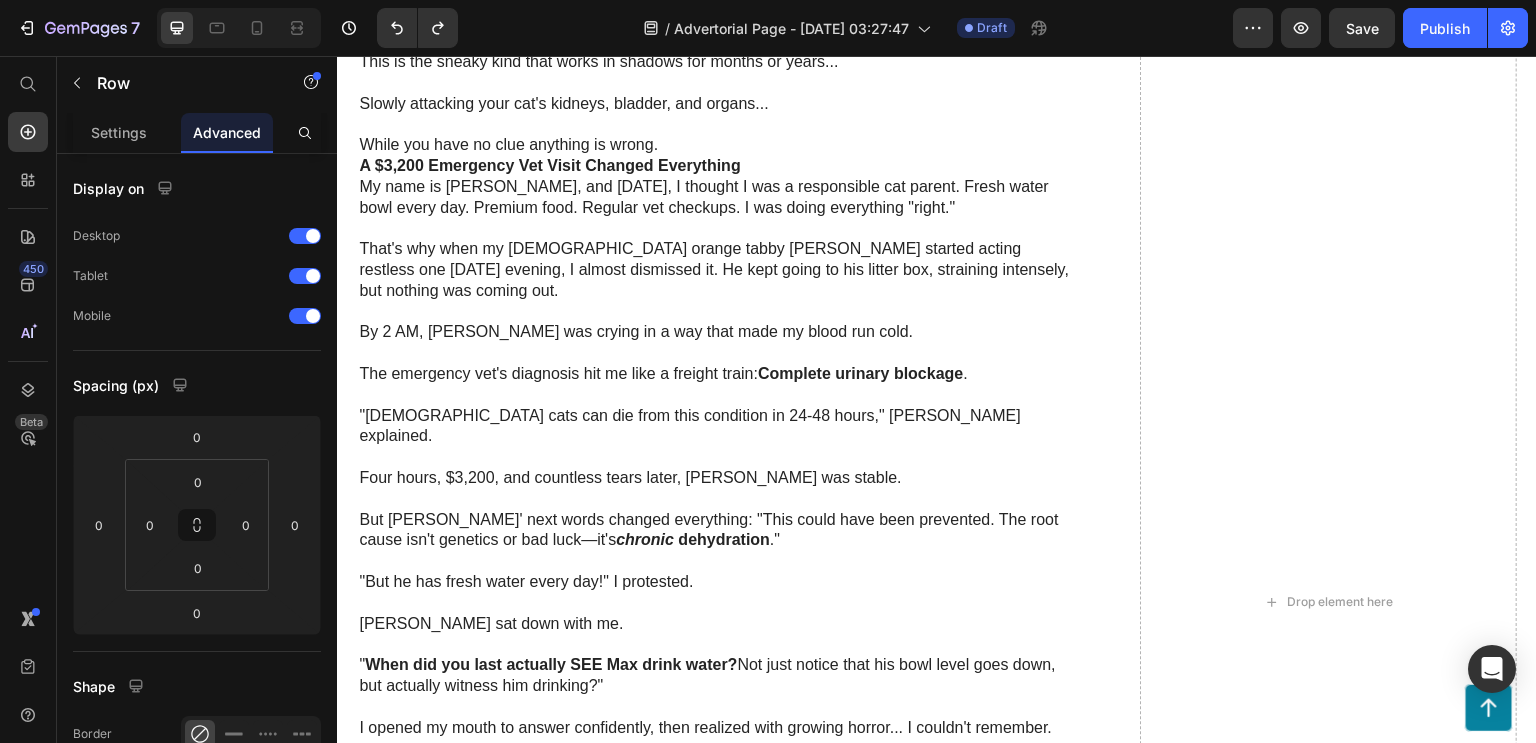 scroll, scrollTop: 480, scrollLeft: 0, axis: vertical 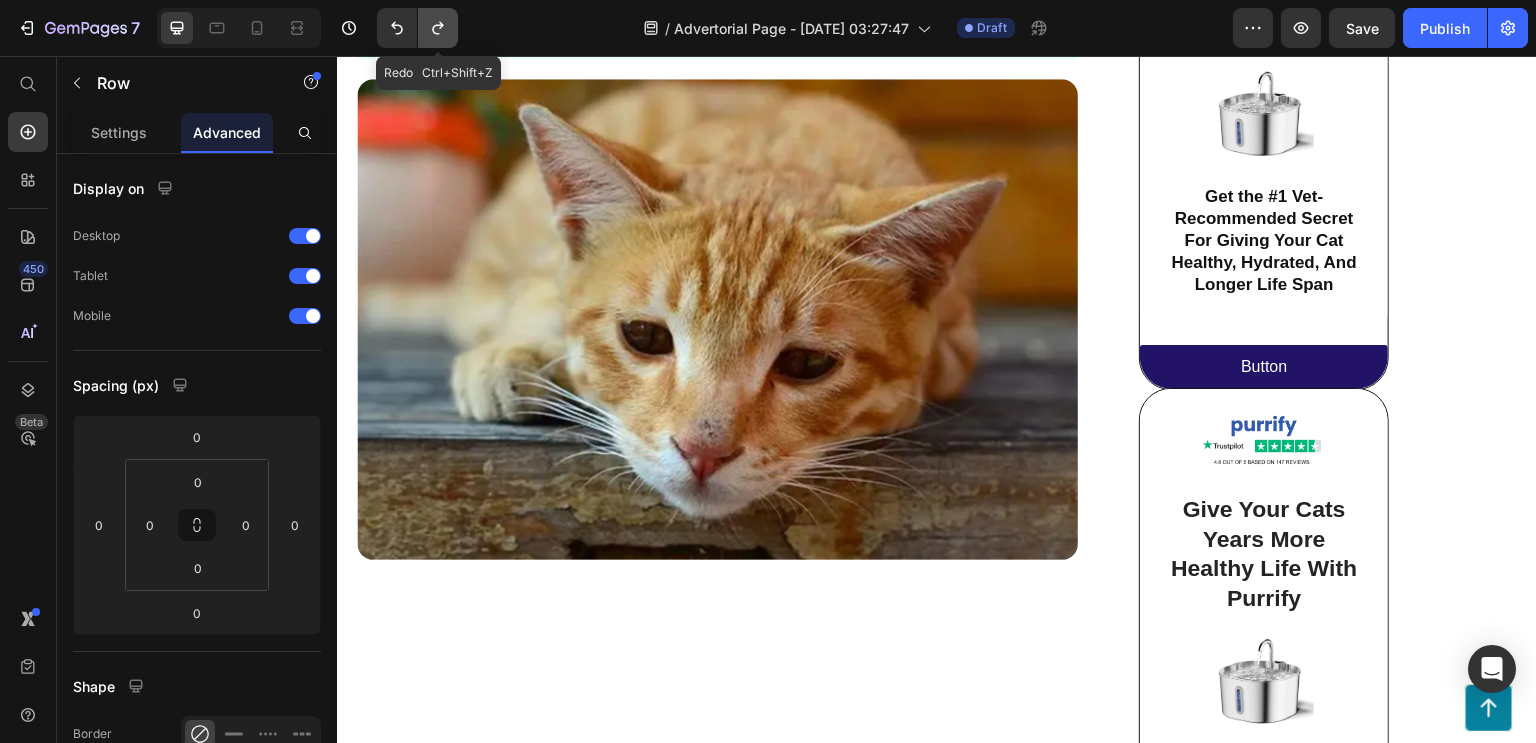 click 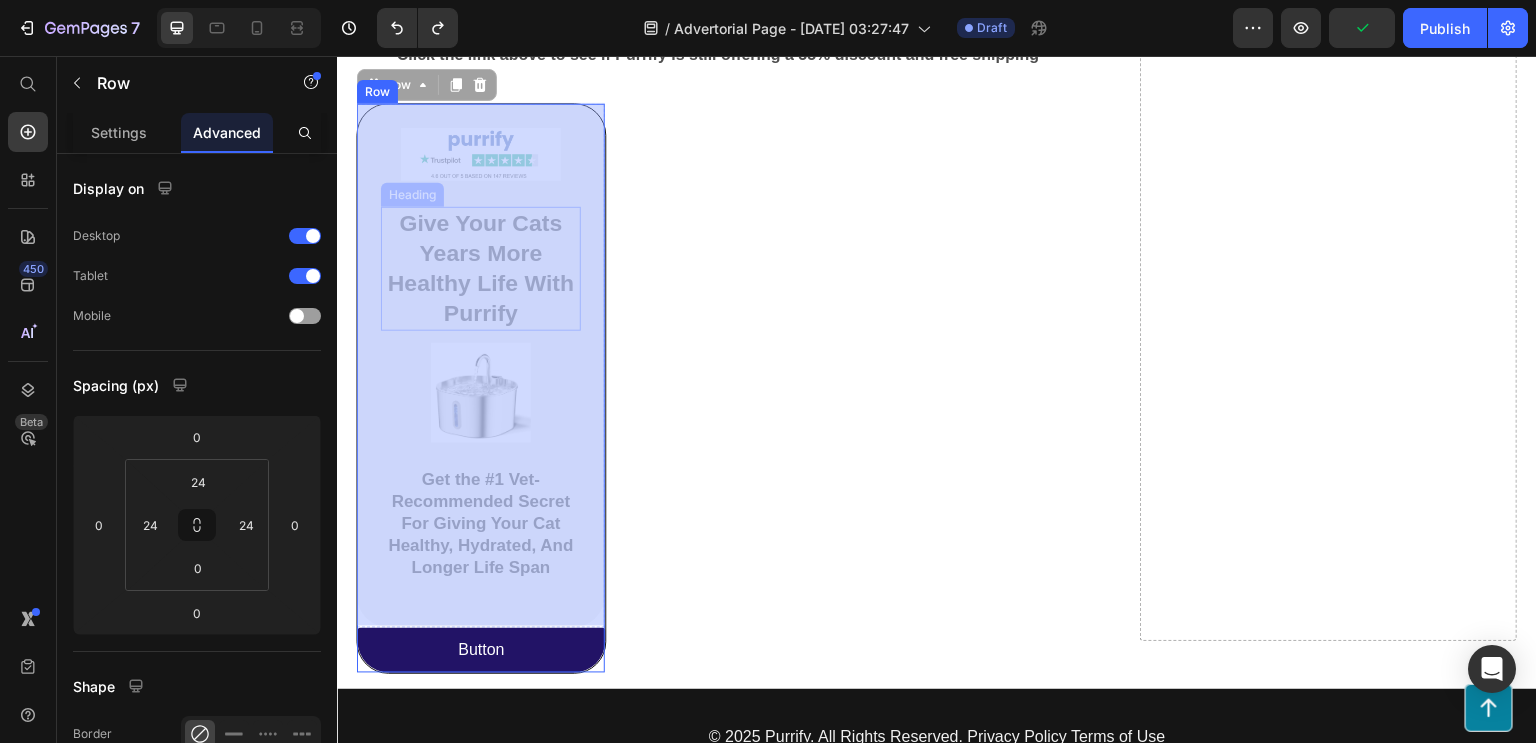scroll, scrollTop: 3804, scrollLeft: 0, axis: vertical 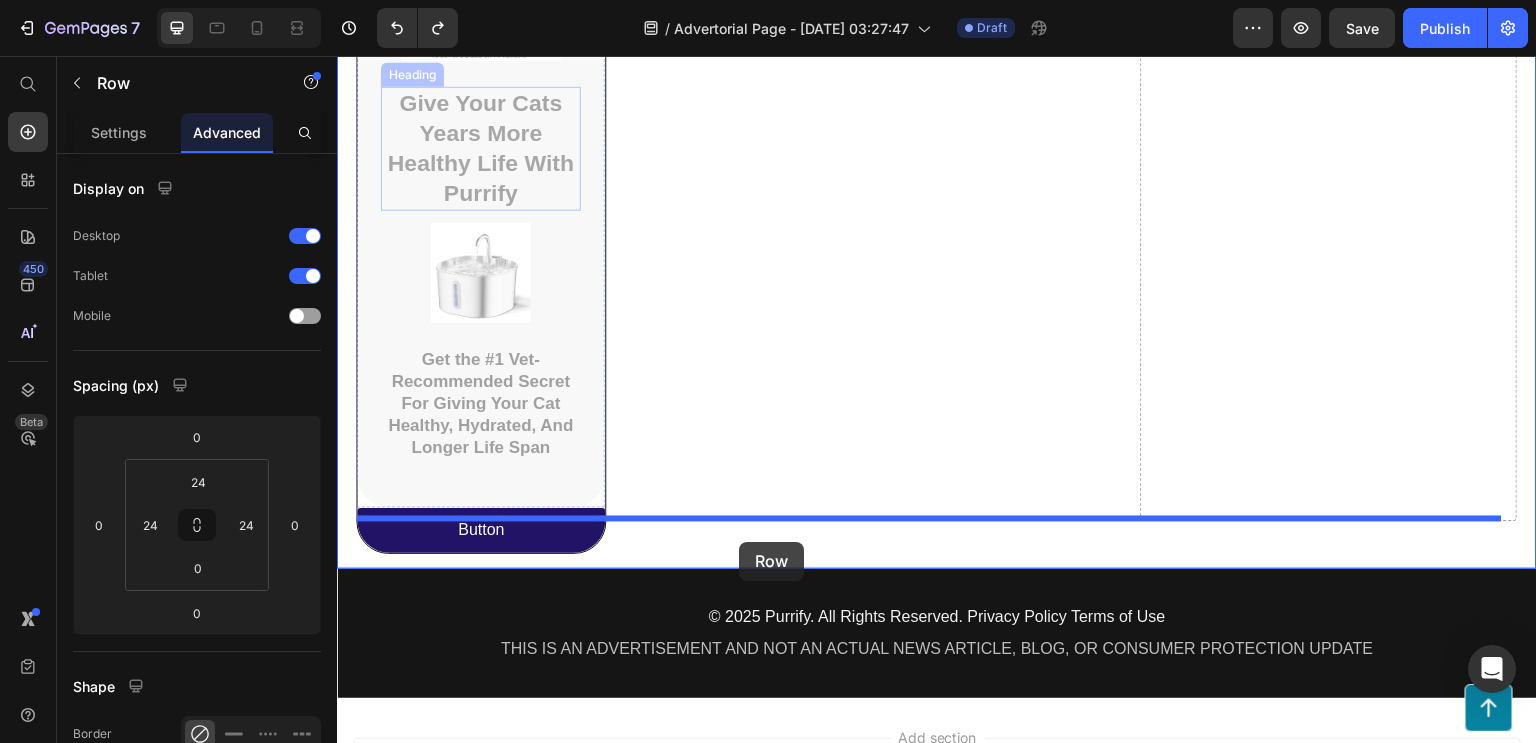 drag, startPoint x: 376, startPoint y: 352, endPoint x: 739, endPoint y: 542, distance: 409.7182 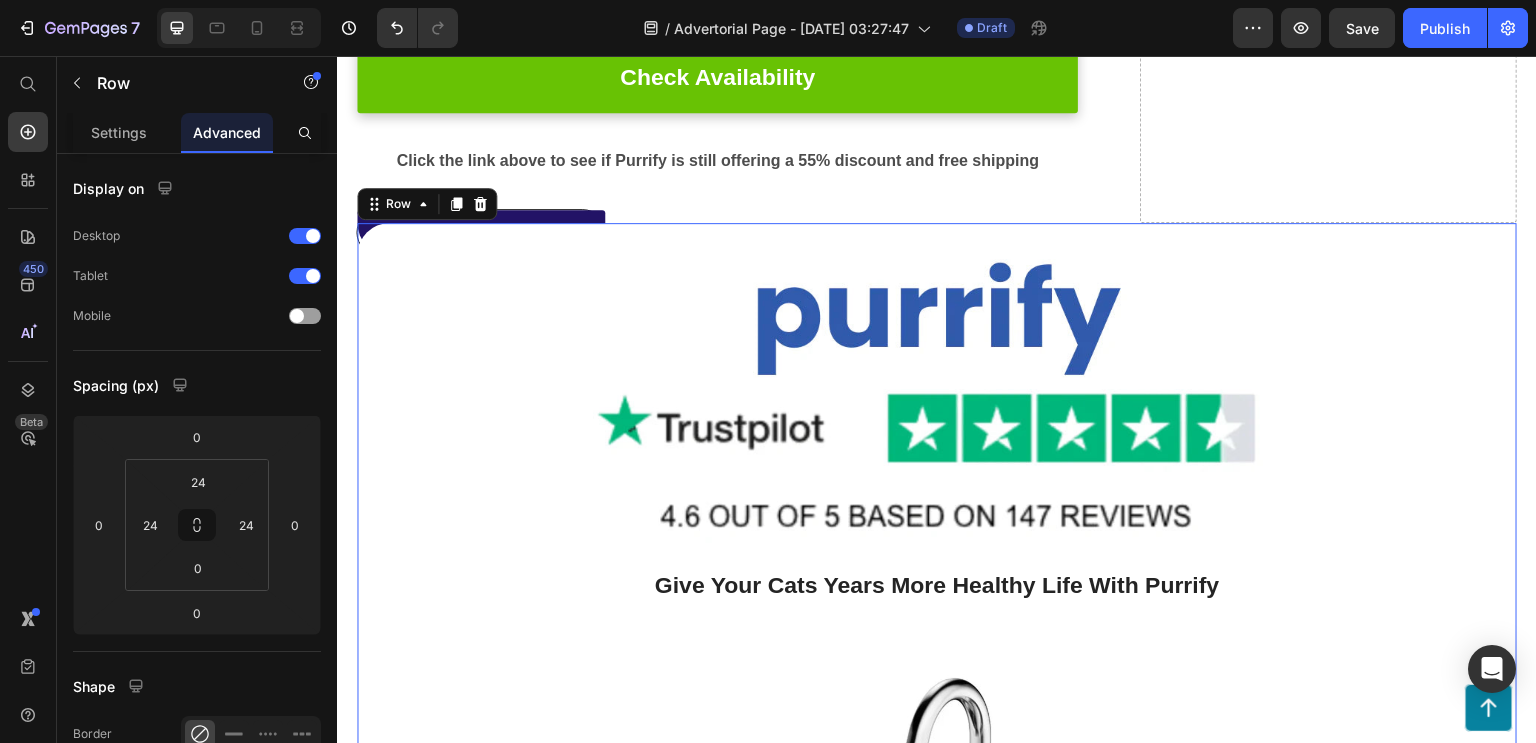 scroll, scrollTop: 3559, scrollLeft: 0, axis: vertical 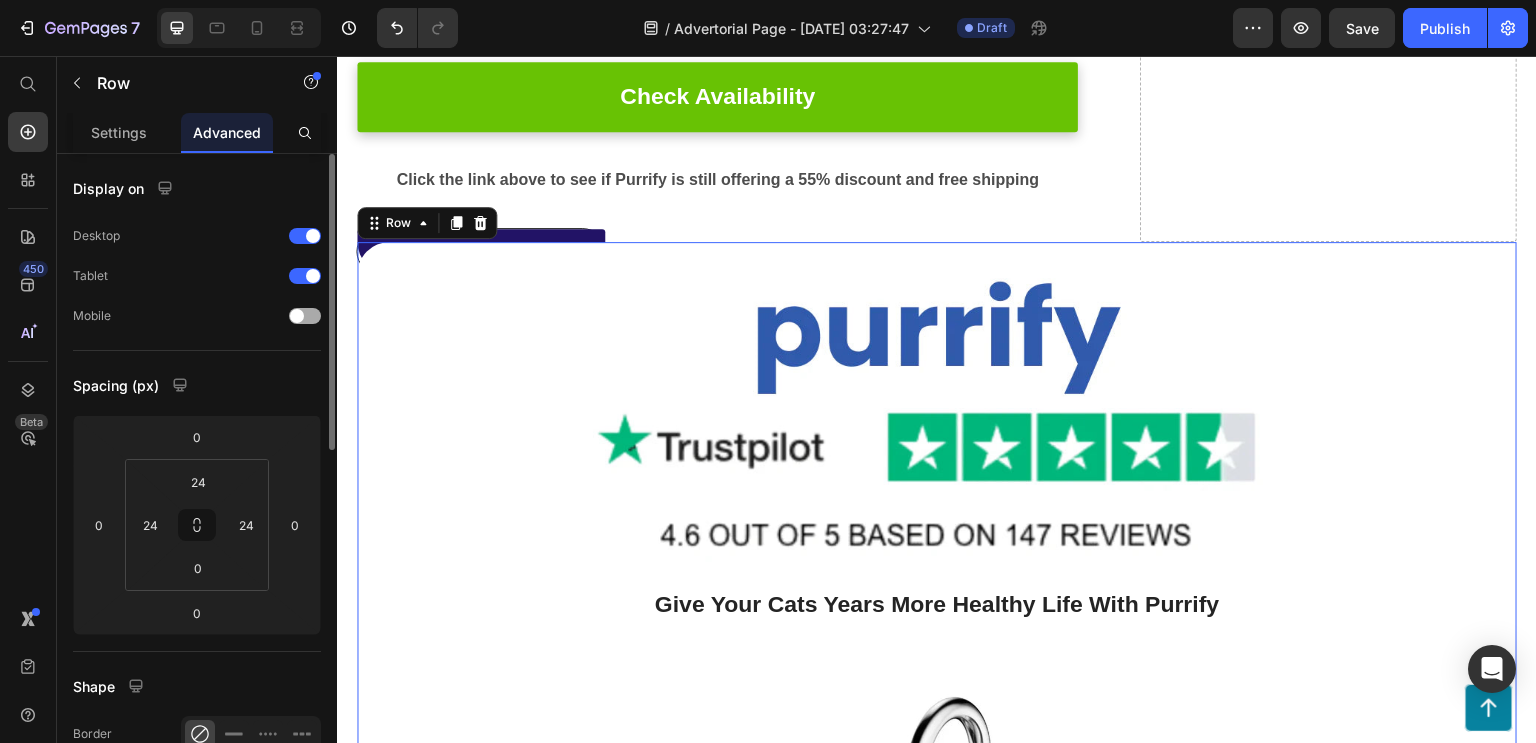 click at bounding box center (305, 316) 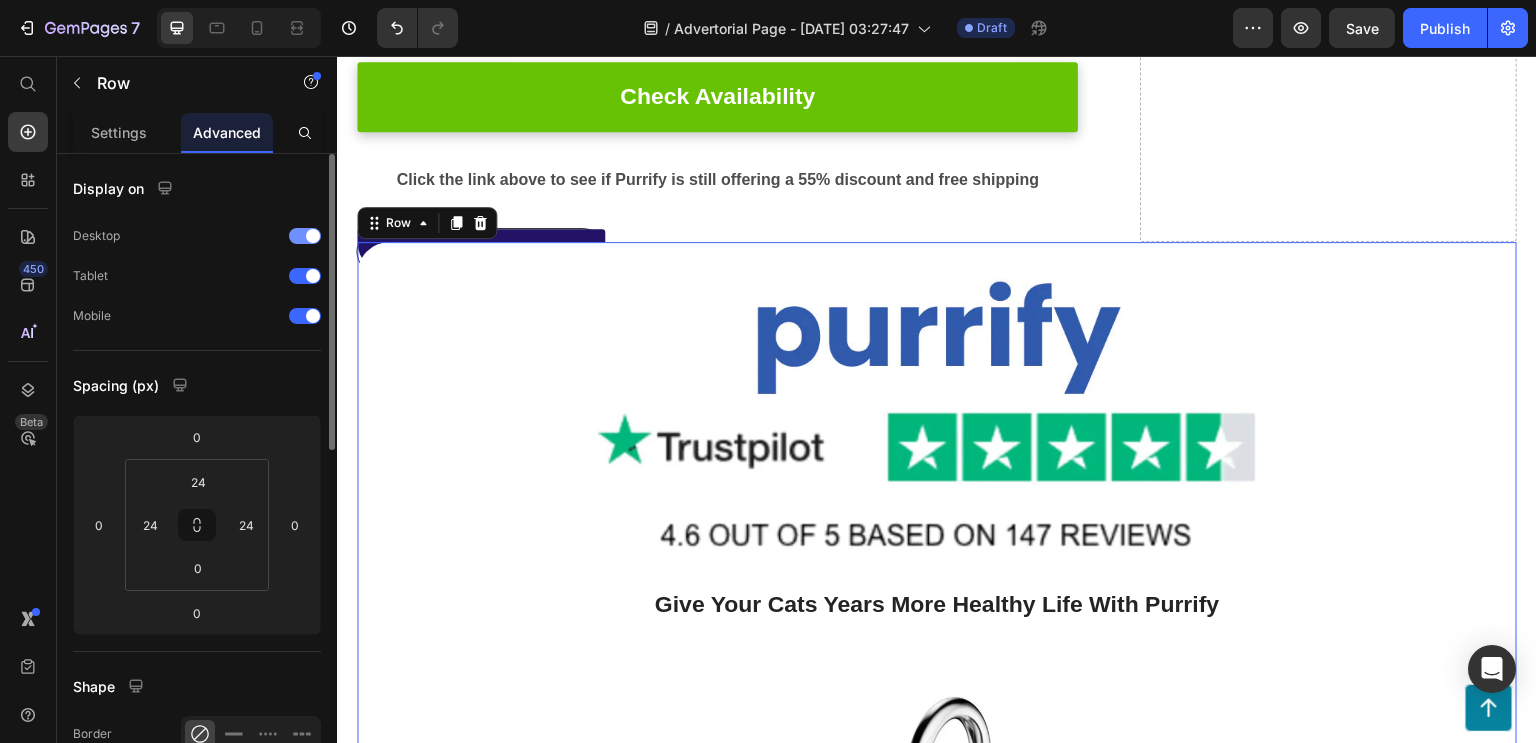 click at bounding box center (305, 236) 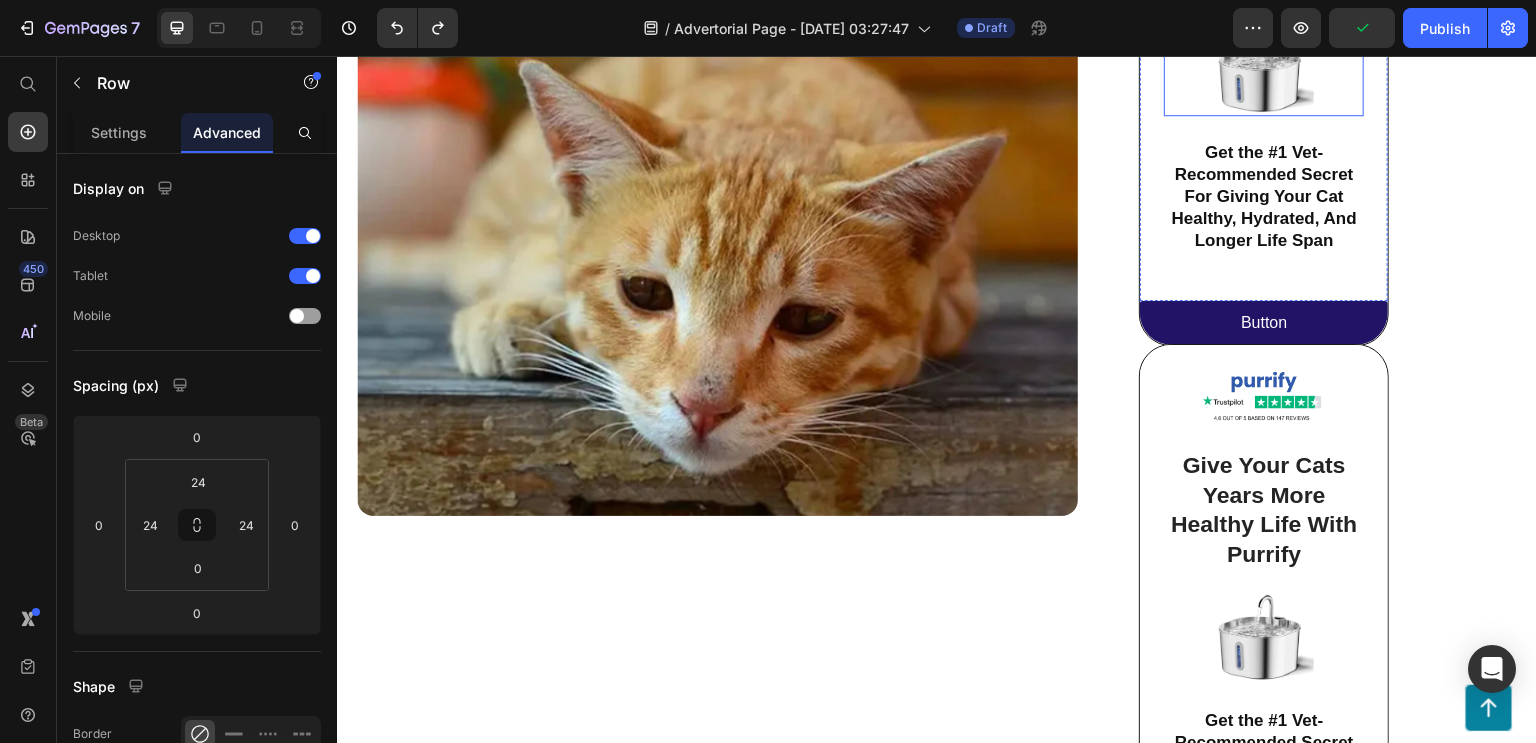 scroll, scrollTop: 526, scrollLeft: 0, axis: vertical 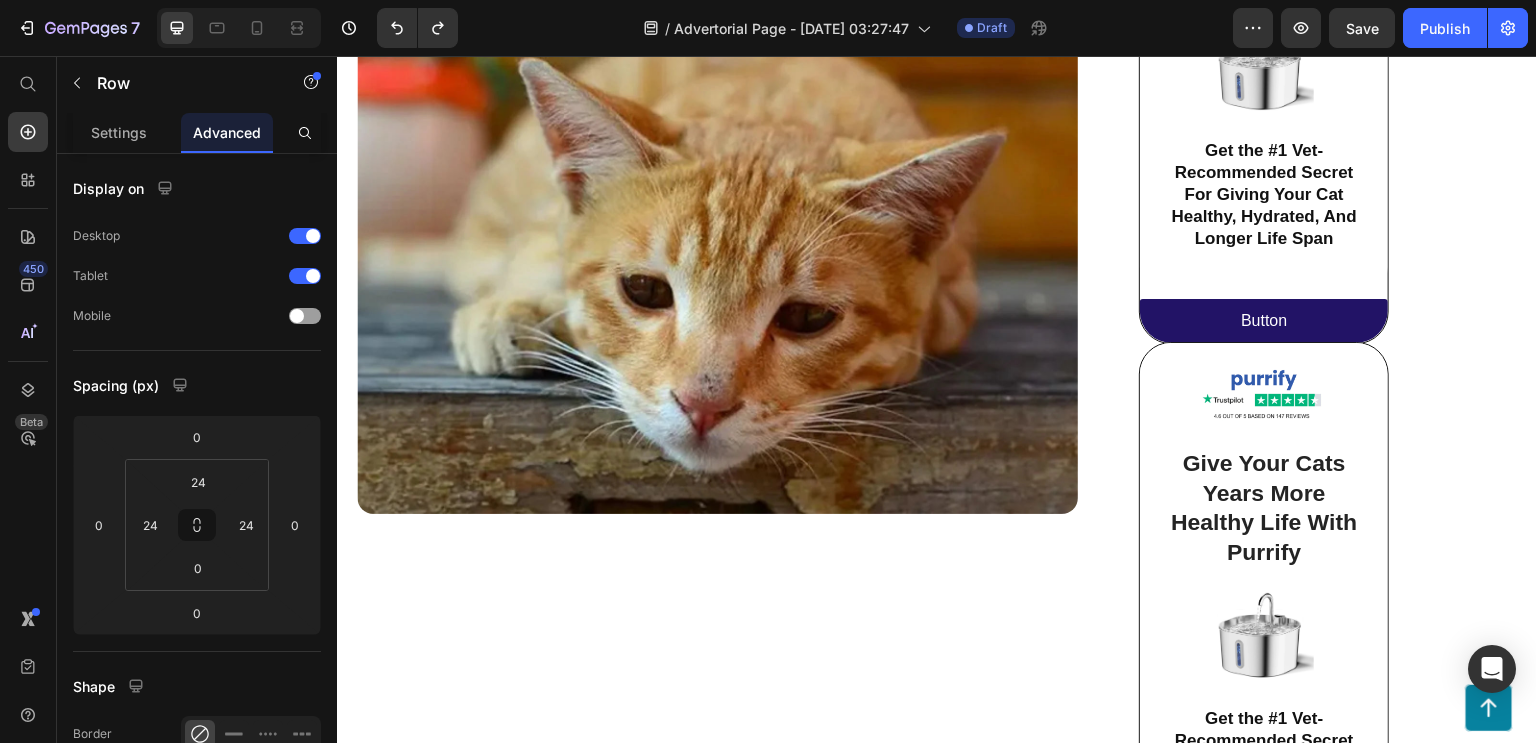 click on "Image Give Your Cats Years More Healthy Life With Purrify  Heading Image Get the #1 Vet-Recommended Secret For Giving Your Cat Healthy, Hydrated, And Longer Life Span   Heading Row" at bounding box center (1264, 605) 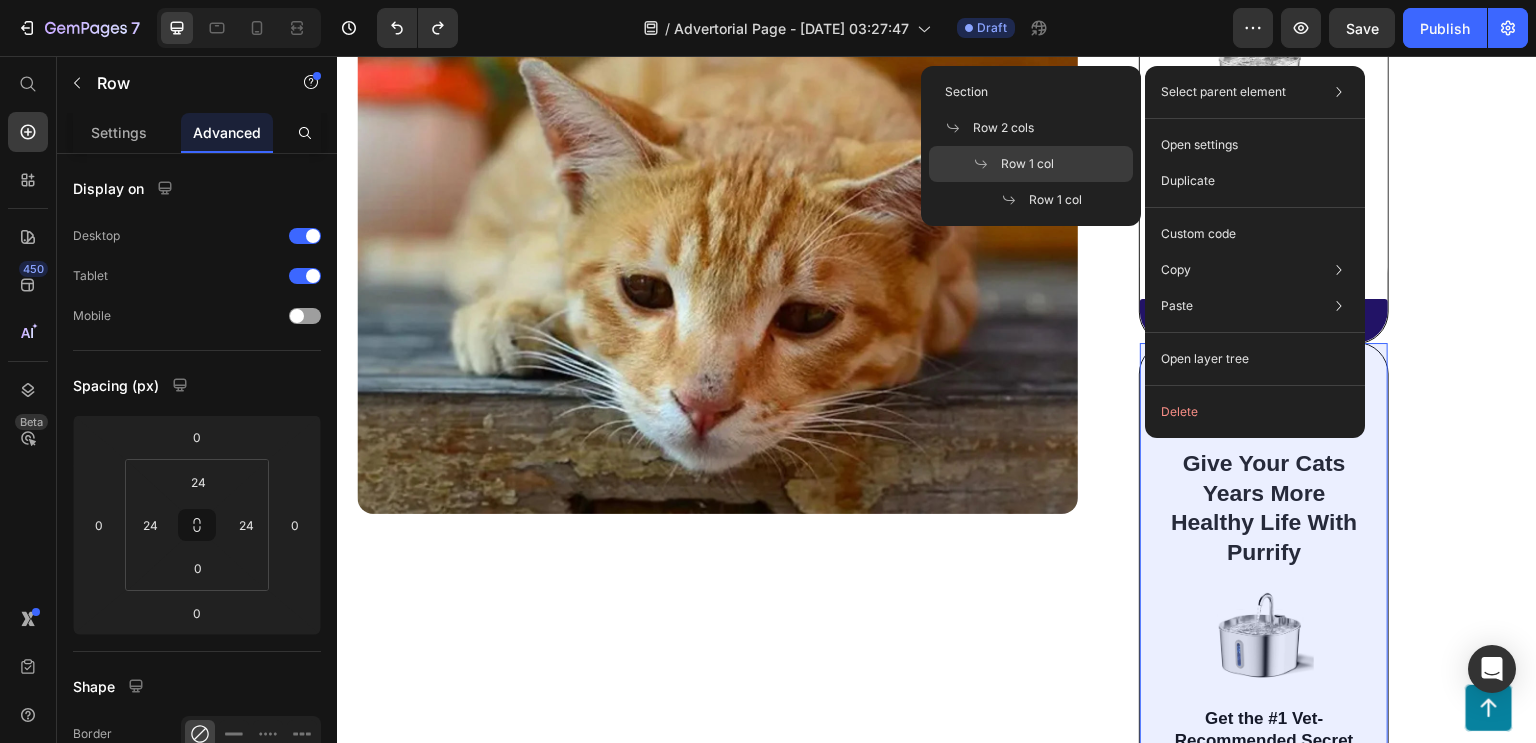 drag, startPoint x: 1049, startPoint y: 156, endPoint x: 771, endPoint y: 285, distance: 306.47186 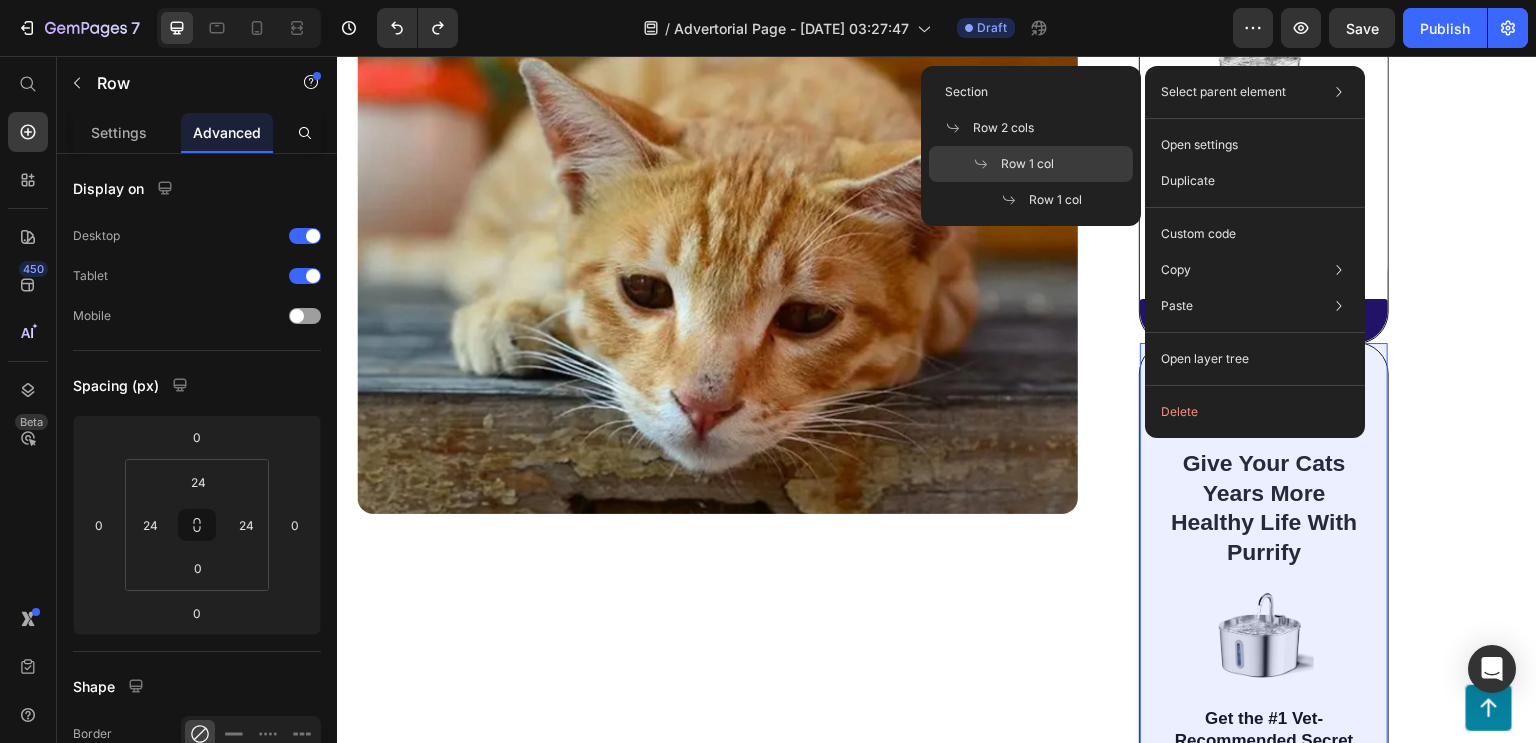 click on "Row 1 col" at bounding box center [1027, 164] 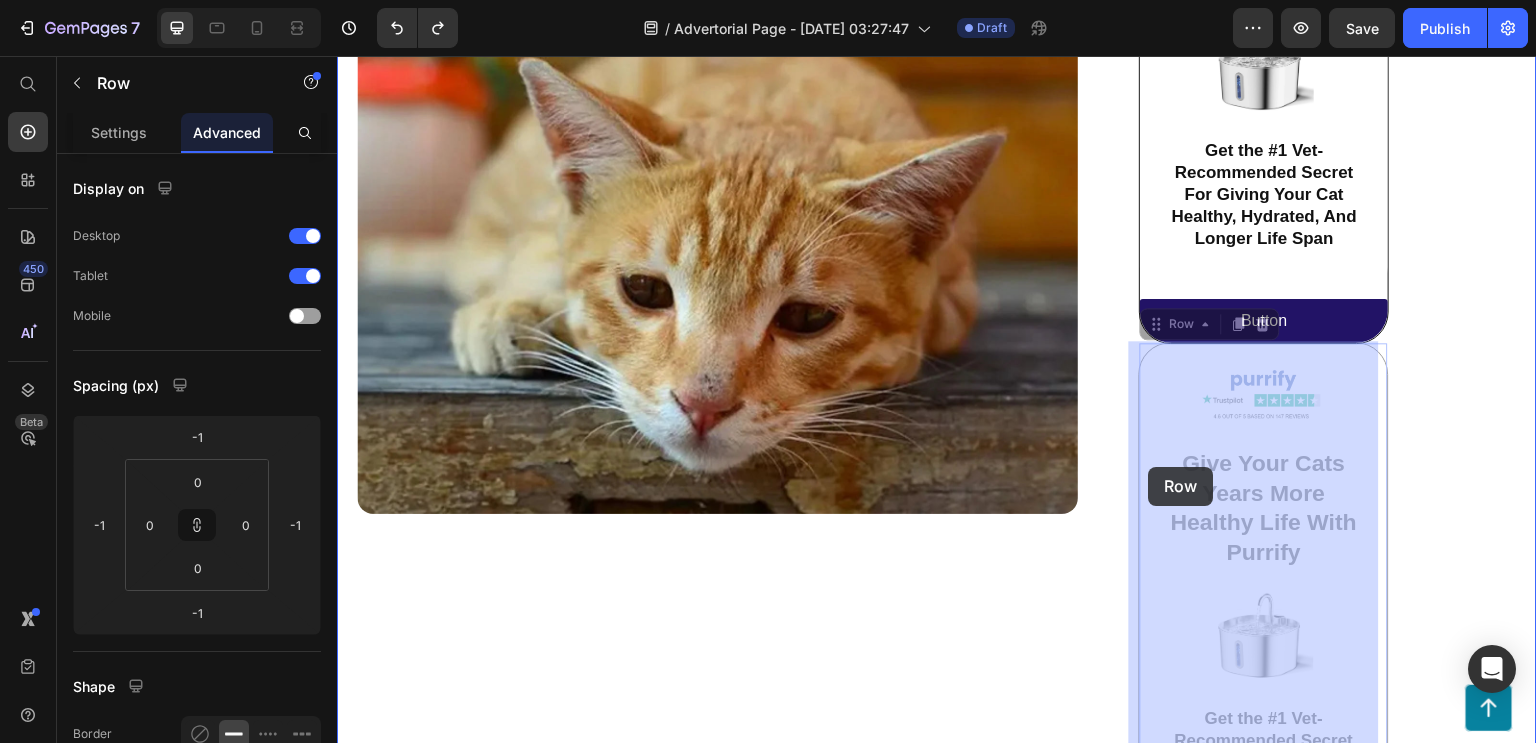 drag, startPoint x: 1151, startPoint y: 326, endPoint x: 1149, endPoint y: 469, distance: 143.01399 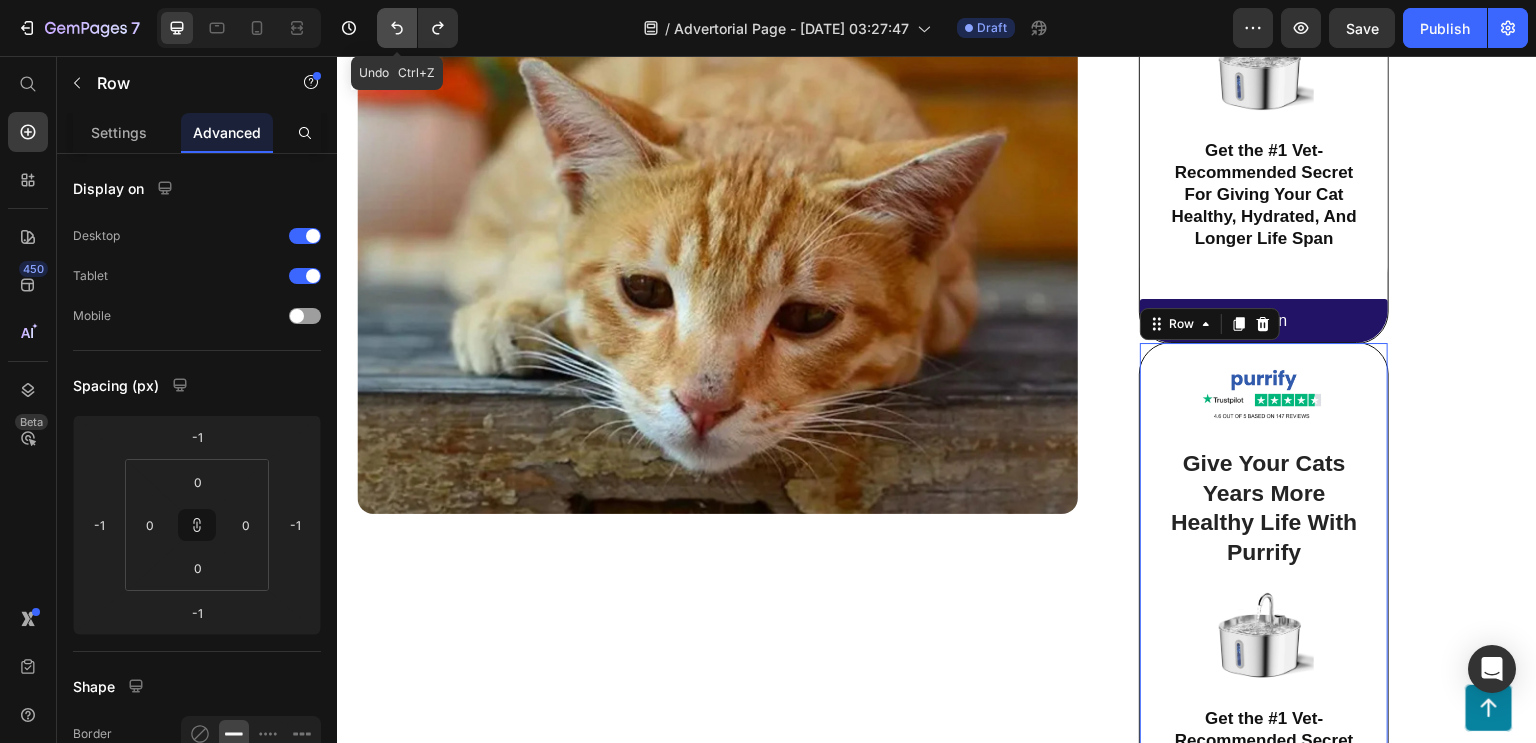 click 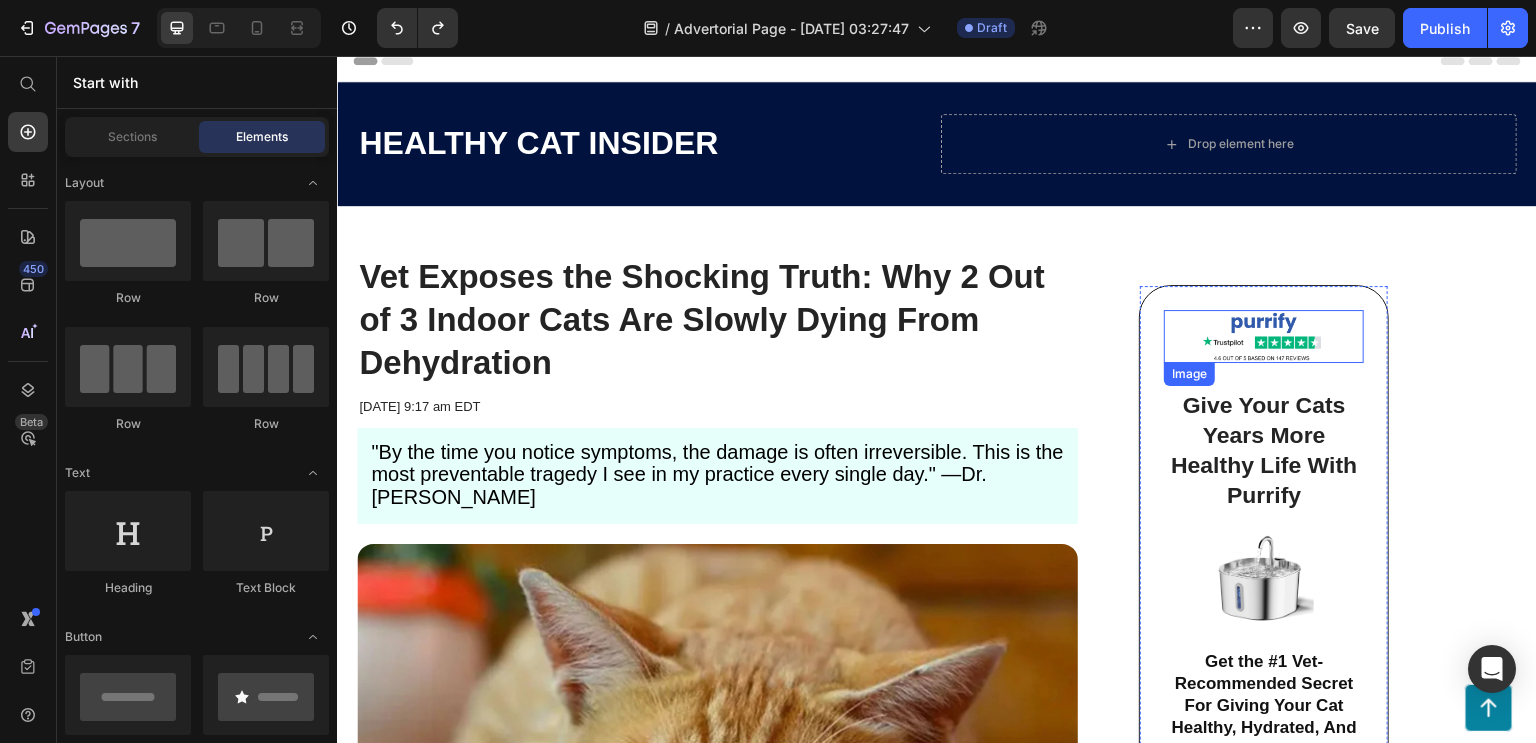 scroll, scrollTop: 0, scrollLeft: 0, axis: both 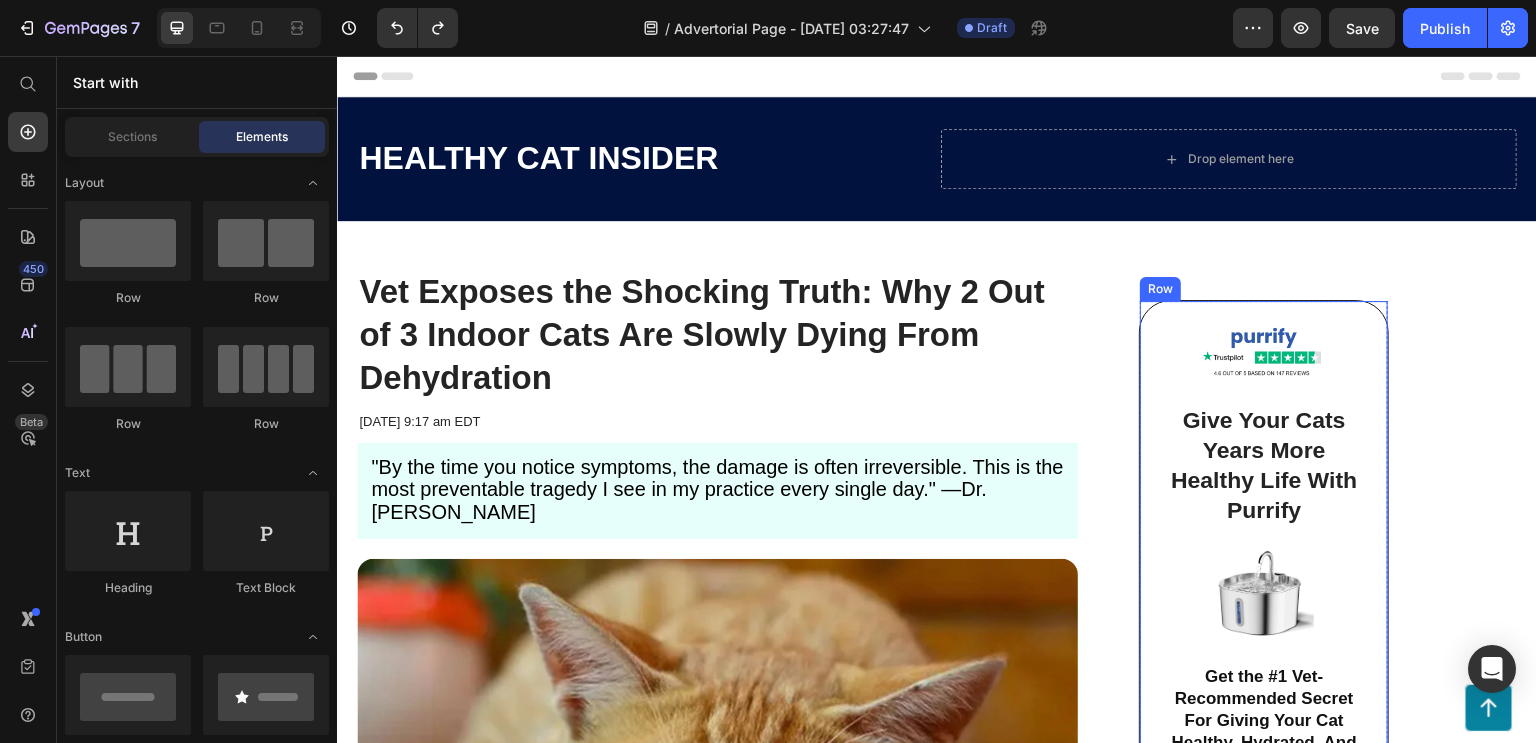 click on "Image Give Your Cats Years More Healthy Life With Purrify  Heading Image Get the #1 Vet-Recommended Secret For Giving Your Cat Healthy, Hydrated, And Longer Life Span   Heading Row" at bounding box center [1264, 563] 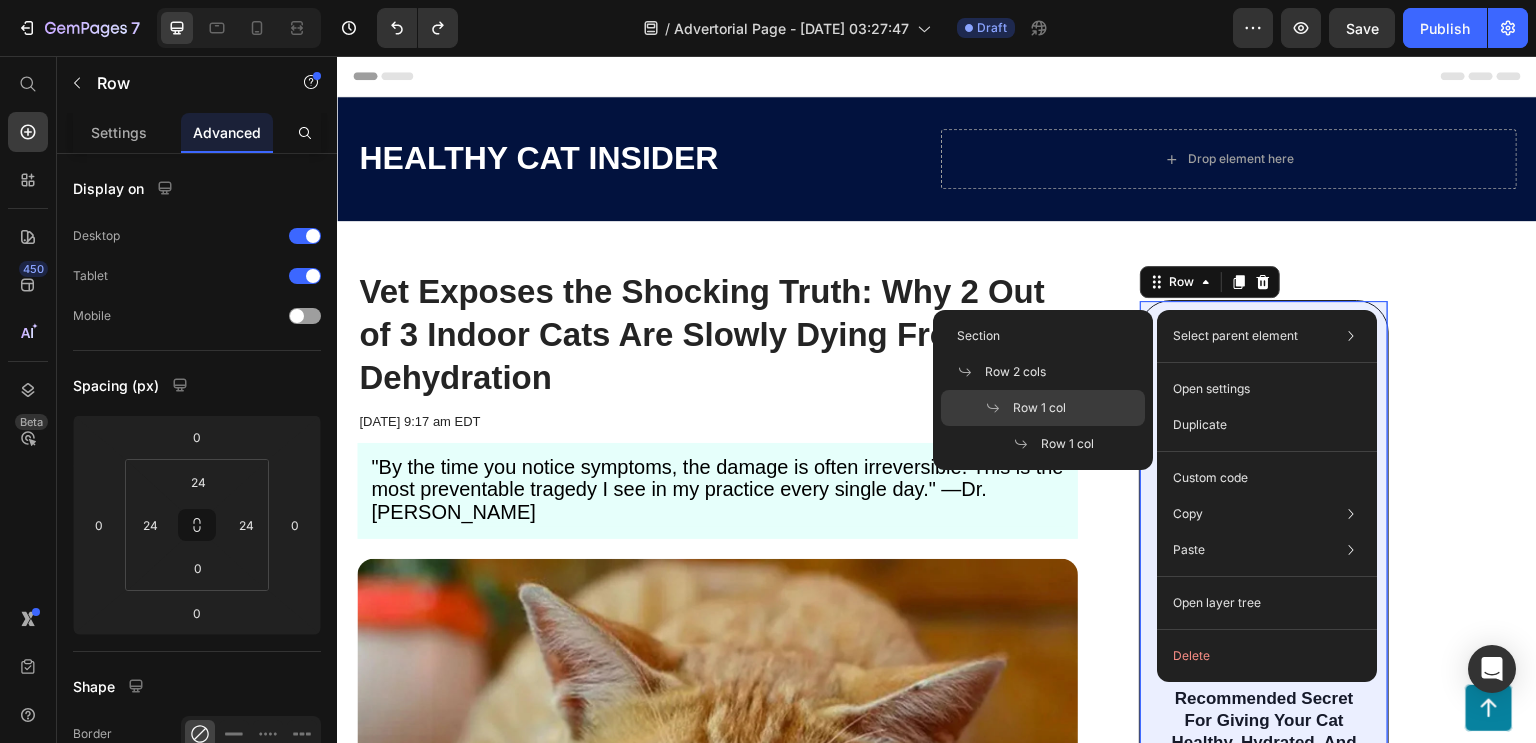 drag, startPoint x: 1078, startPoint y: 397, endPoint x: 785, endPoint y: 340, distance: 298.4929 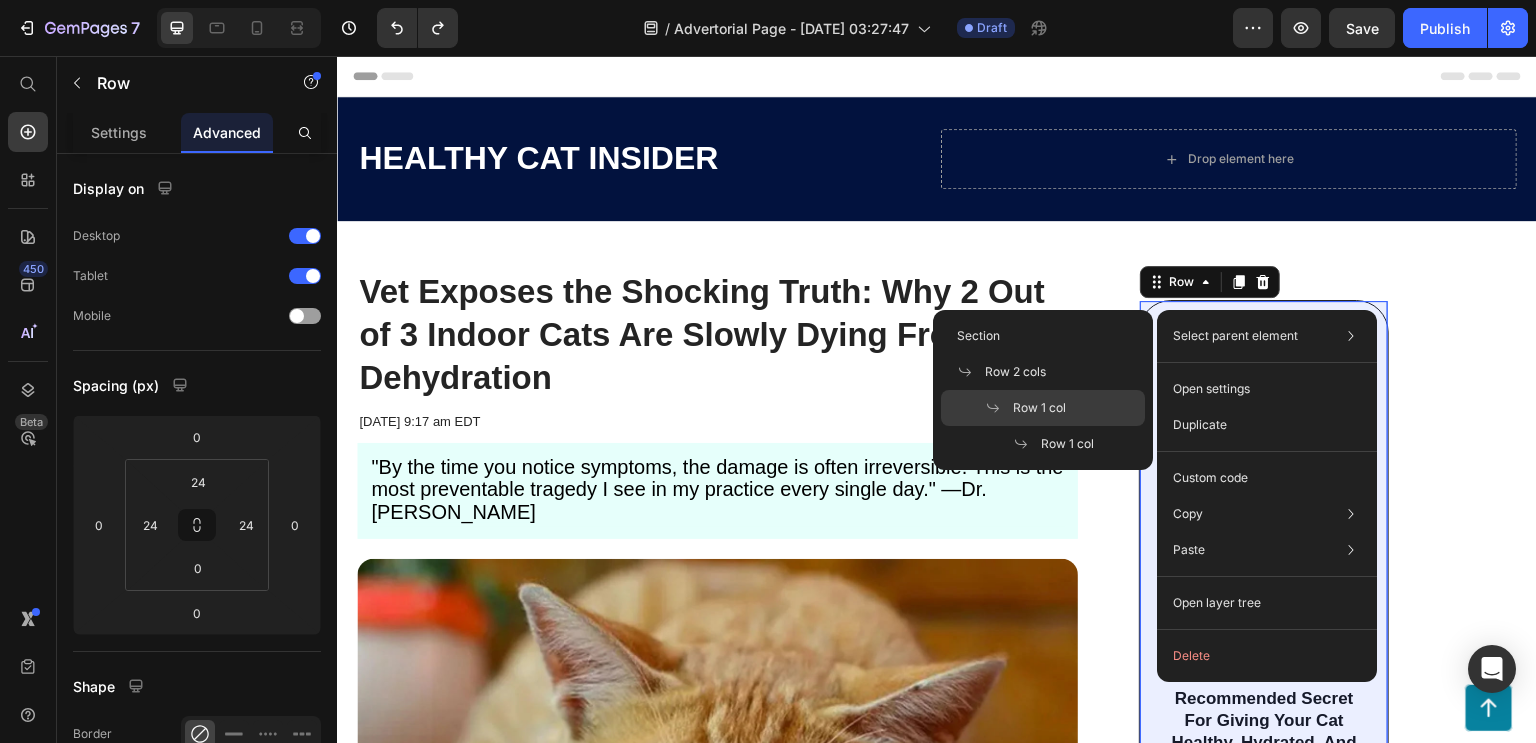 click on "Row 1 col" 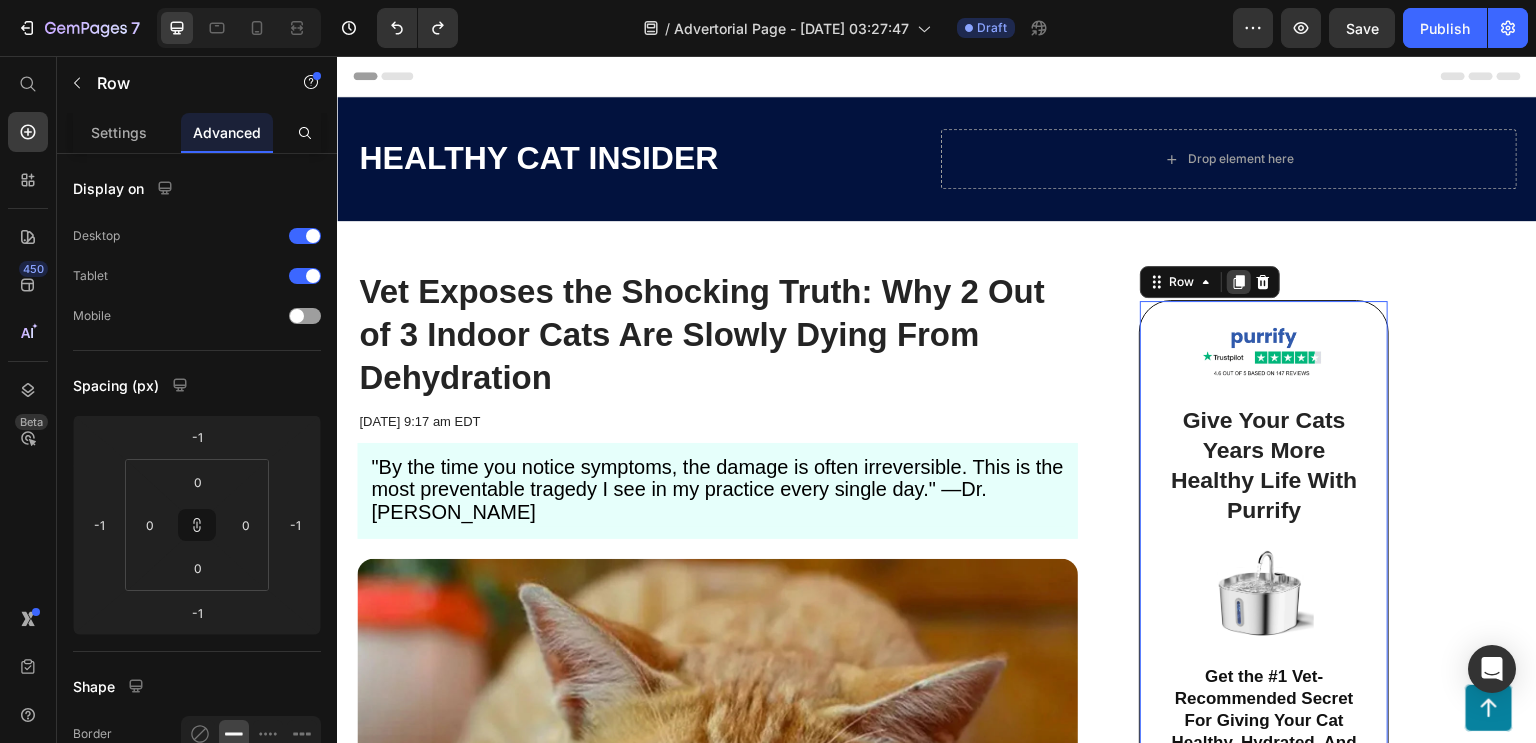 click 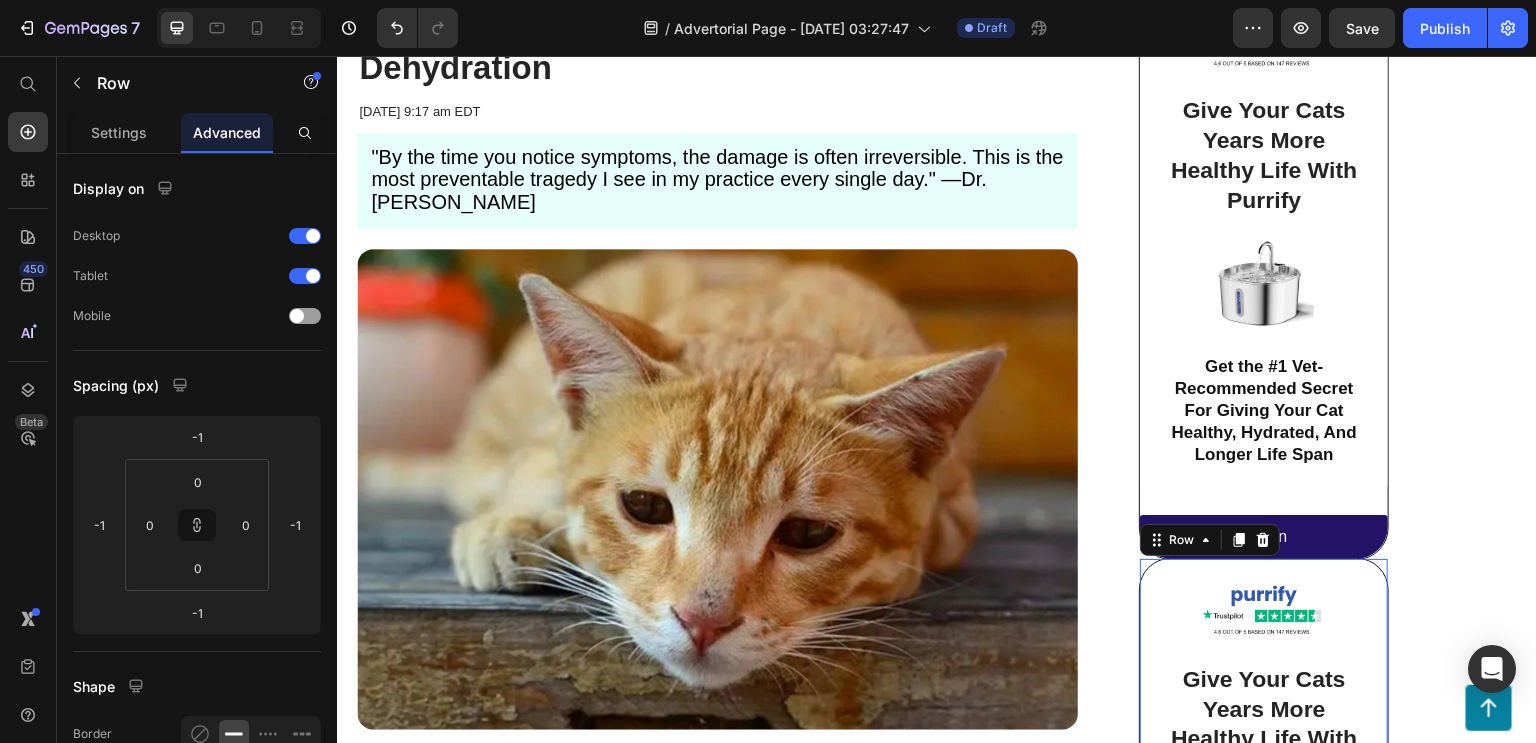 scroll, scrollTop: 742, scrollLeft: 0, axis: vertical 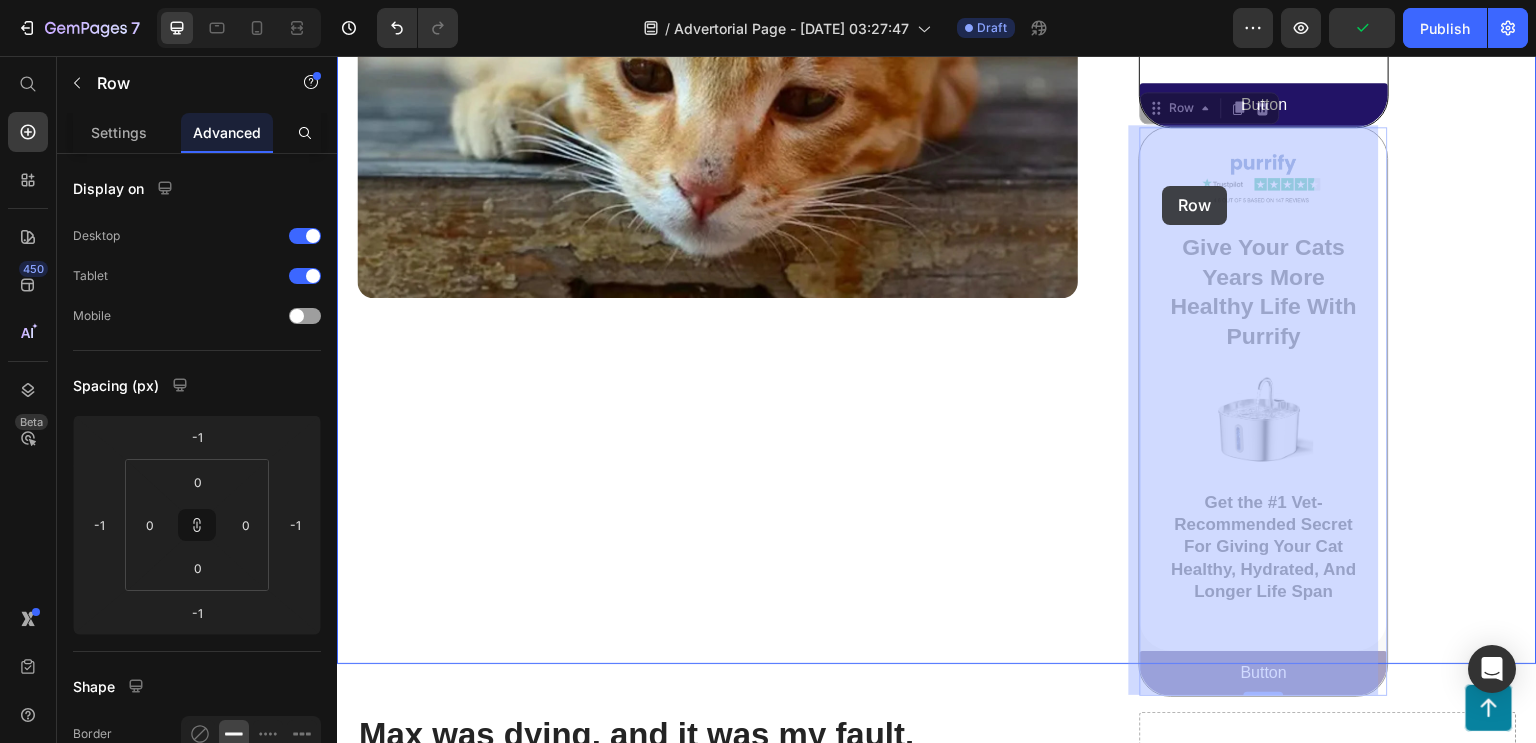 drag, startPoint x: 1143, startPoint y: 109, endPoint x: 1163, endPoint y: 186, distance: 79.555016 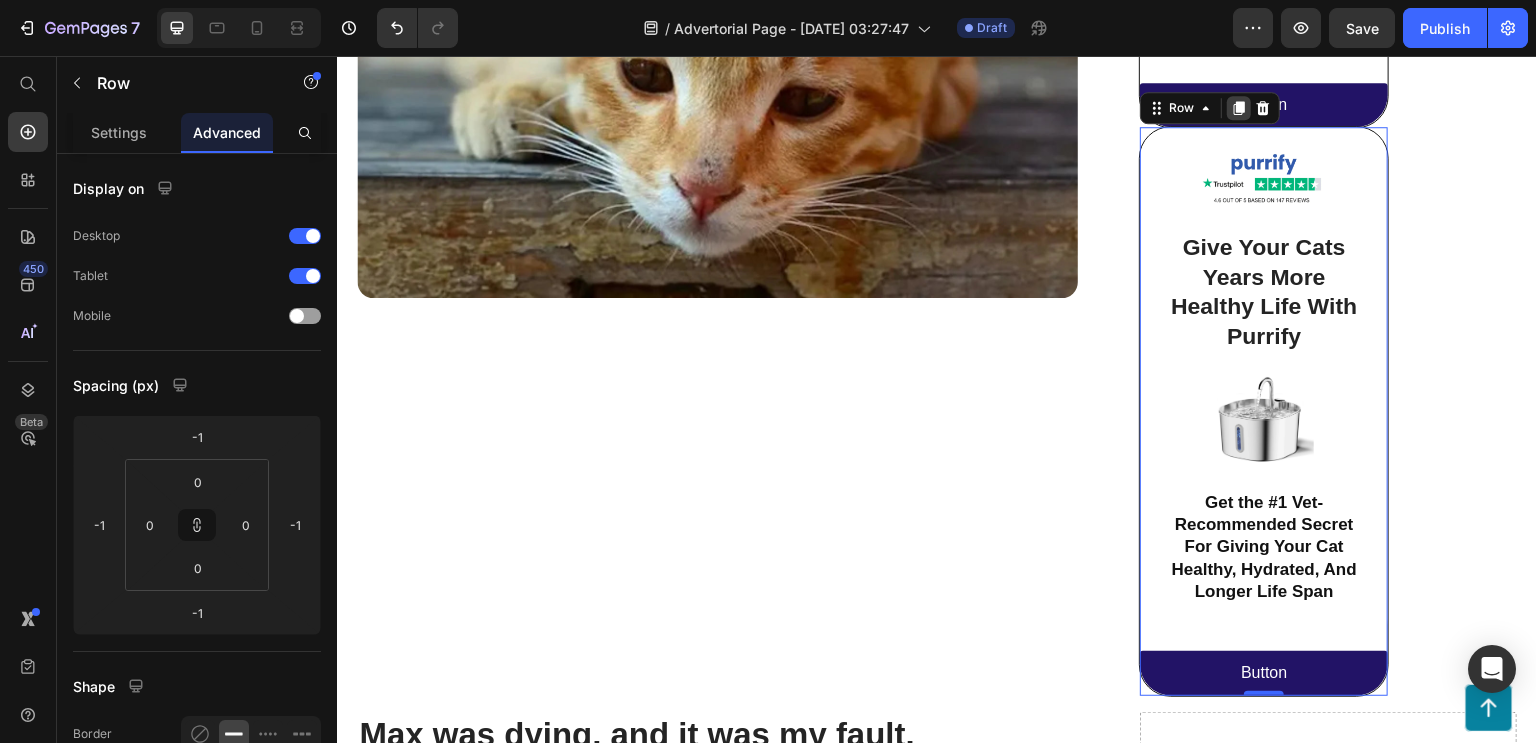 click at bounding box center (1239, 108) 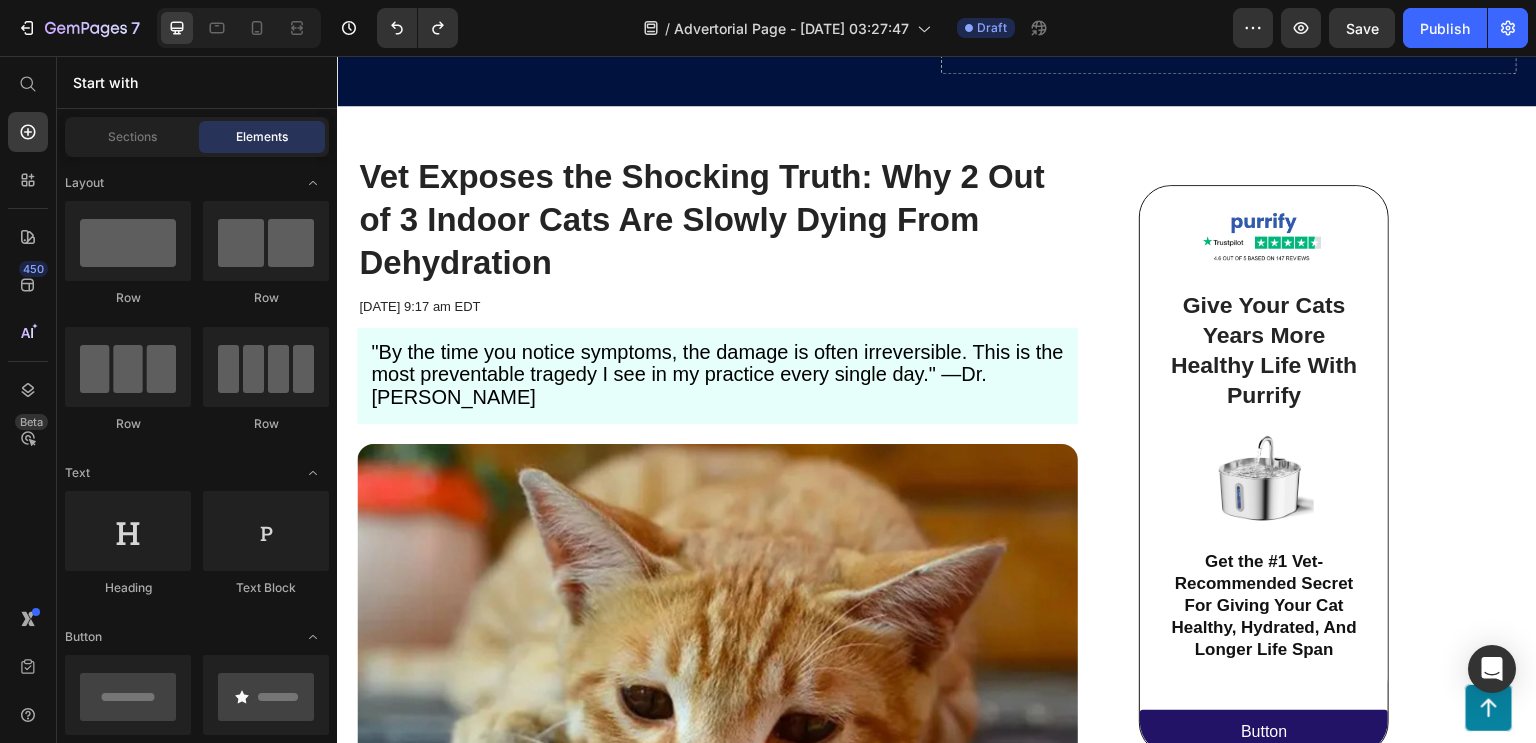 scroll, scrollTop: 81, scrollLeft: 0, axis: vertical 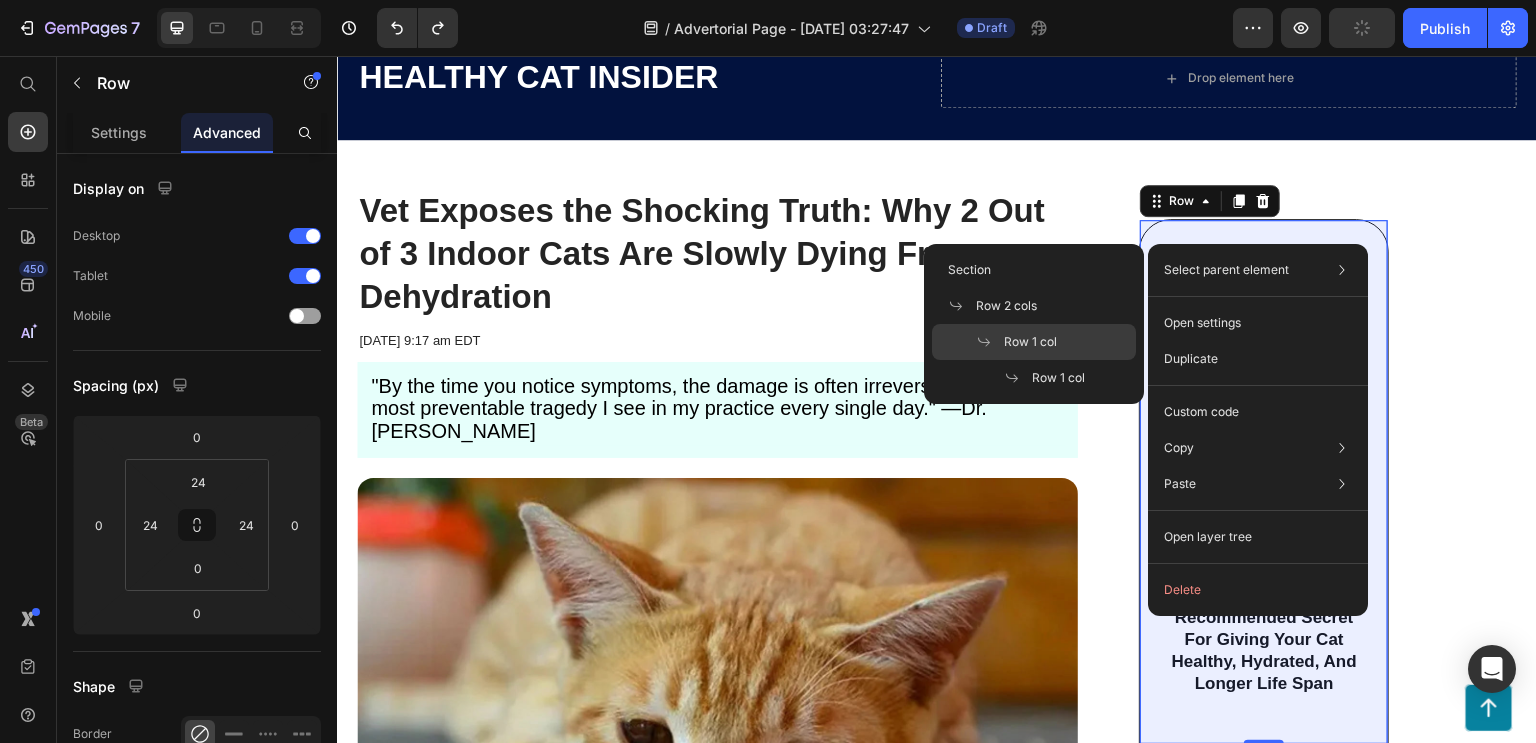 click on "Row 1 col" 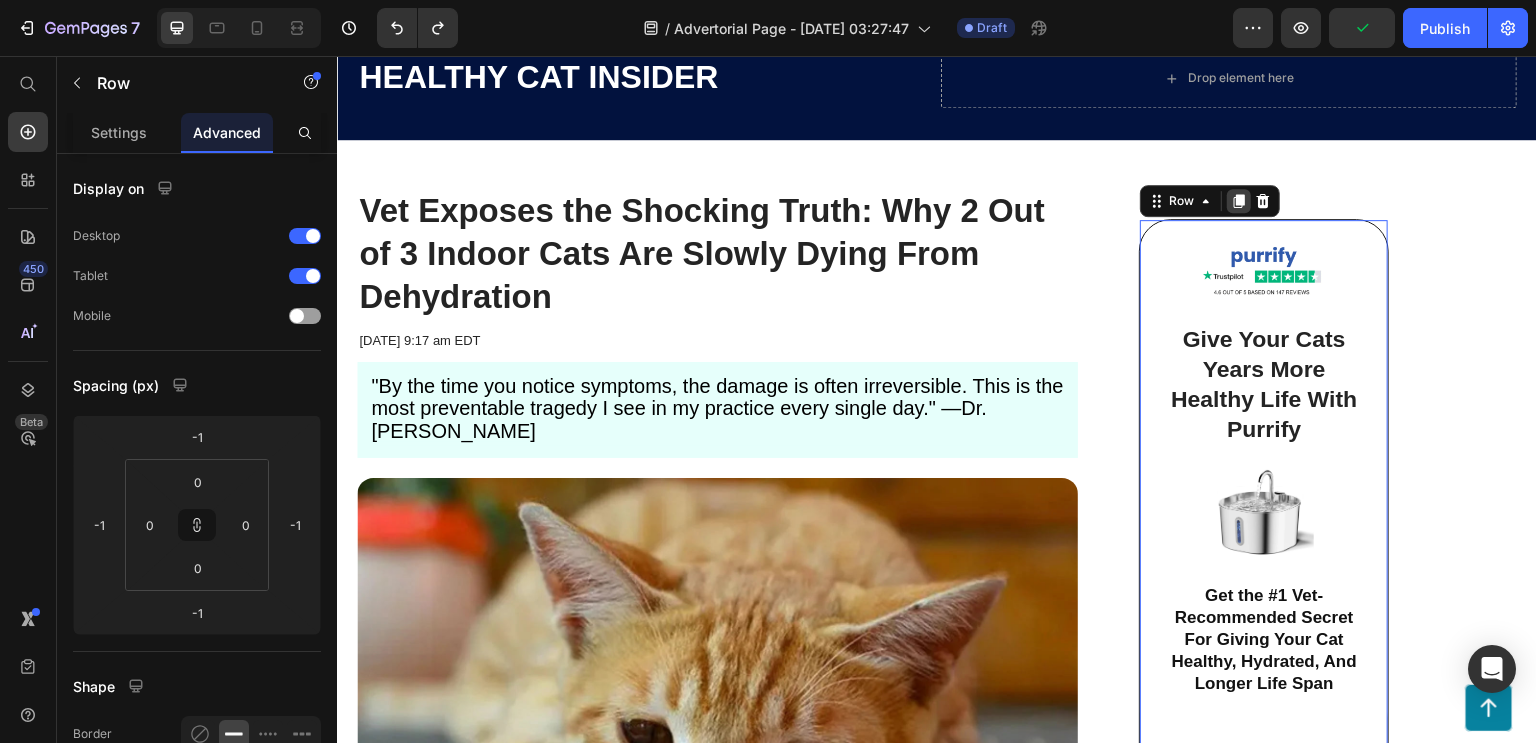 click 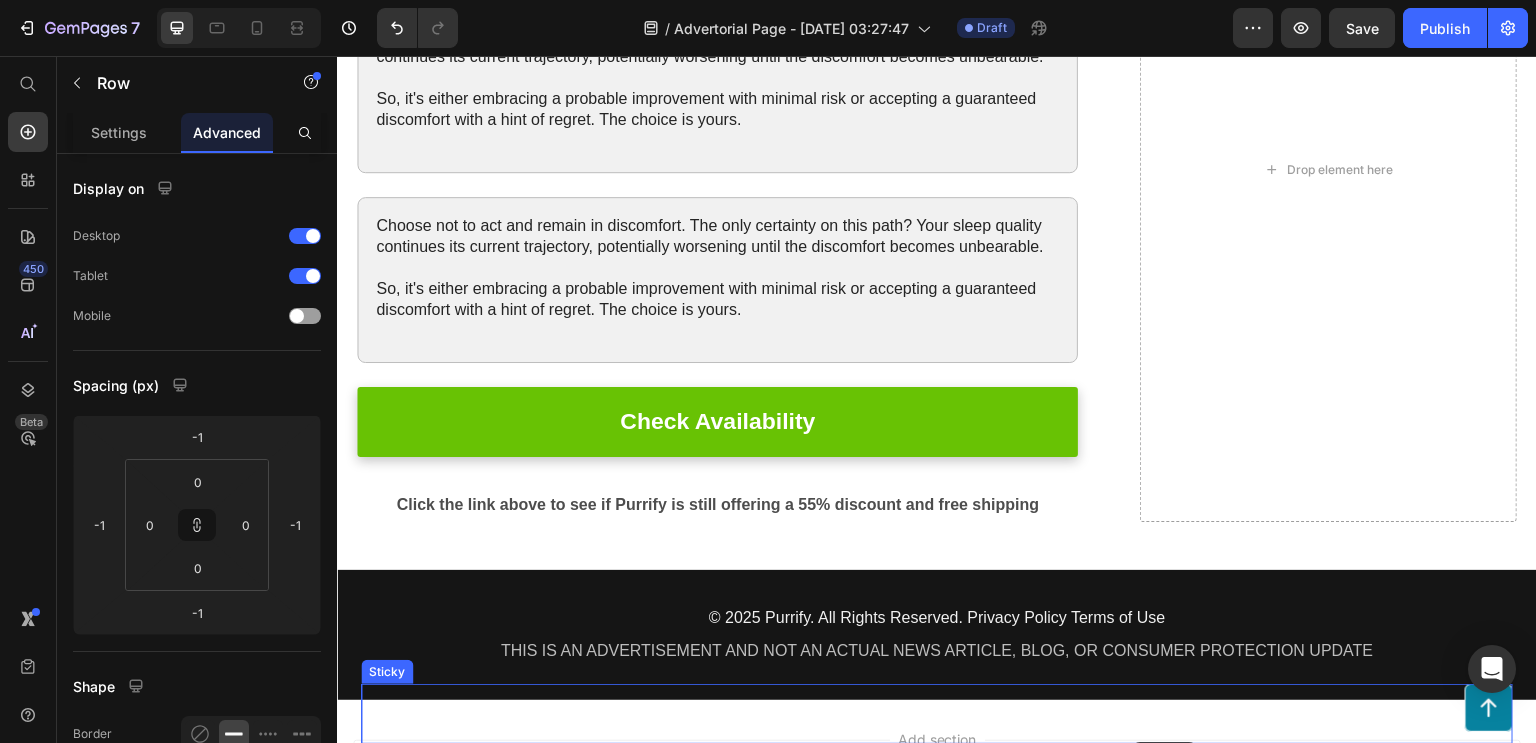 scroll, scrollTop: 3826, scrollLeft: 0, axis: vertical 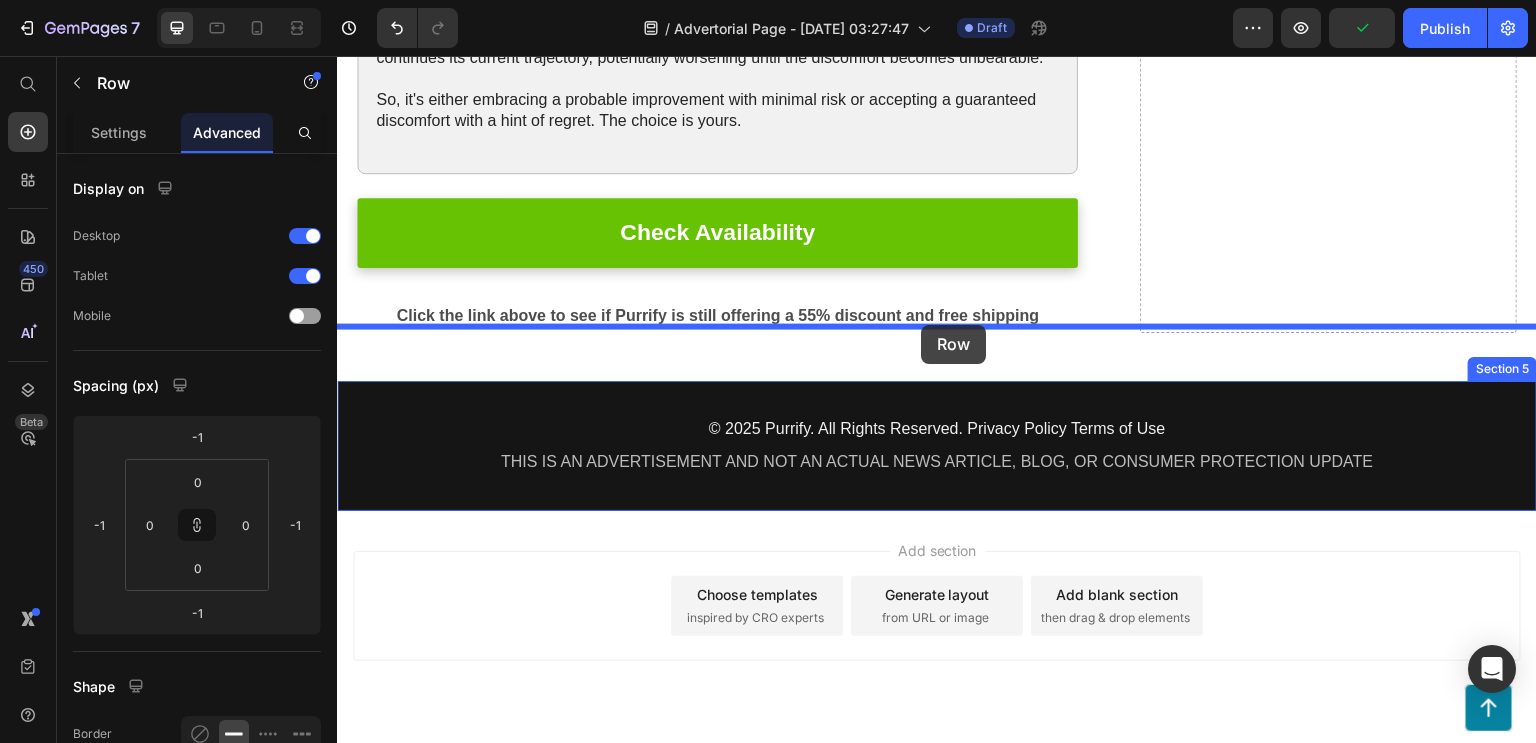 drag, startPoint x: 1148, startPoint y: 198, endPoint x: 921, endPoint y: 320, distance: 257.70718 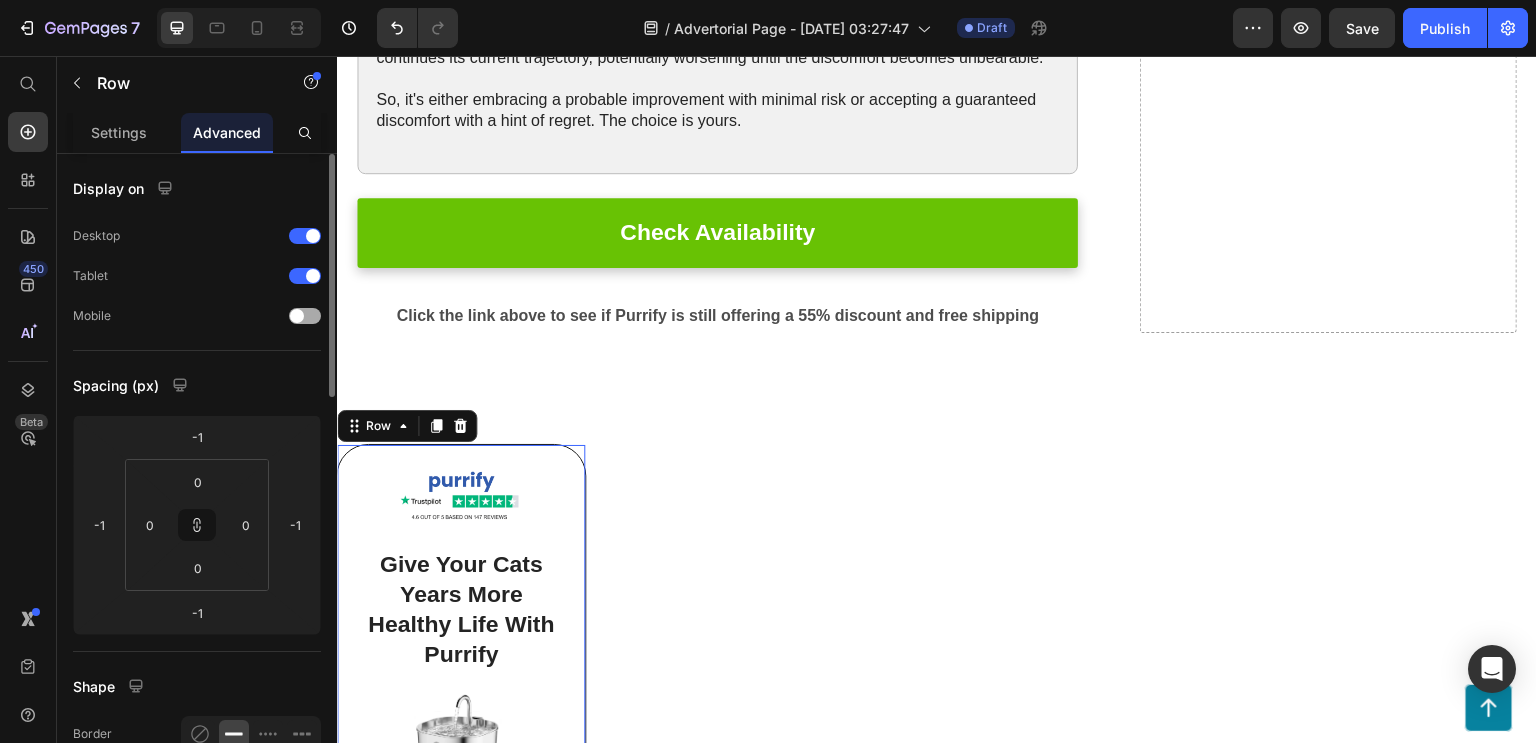 click at bounding box center [305, 316] 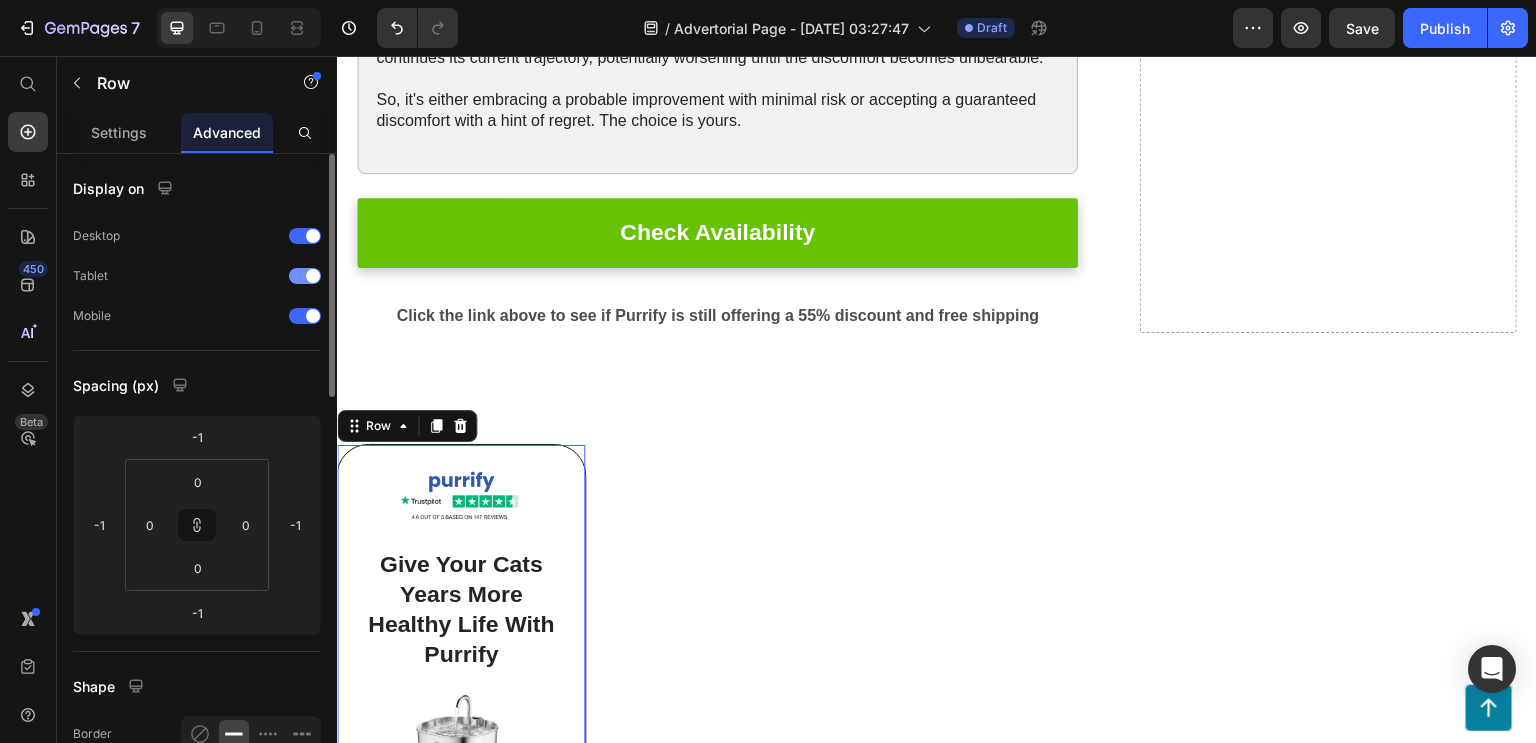 click at bounding box center [313, 276] 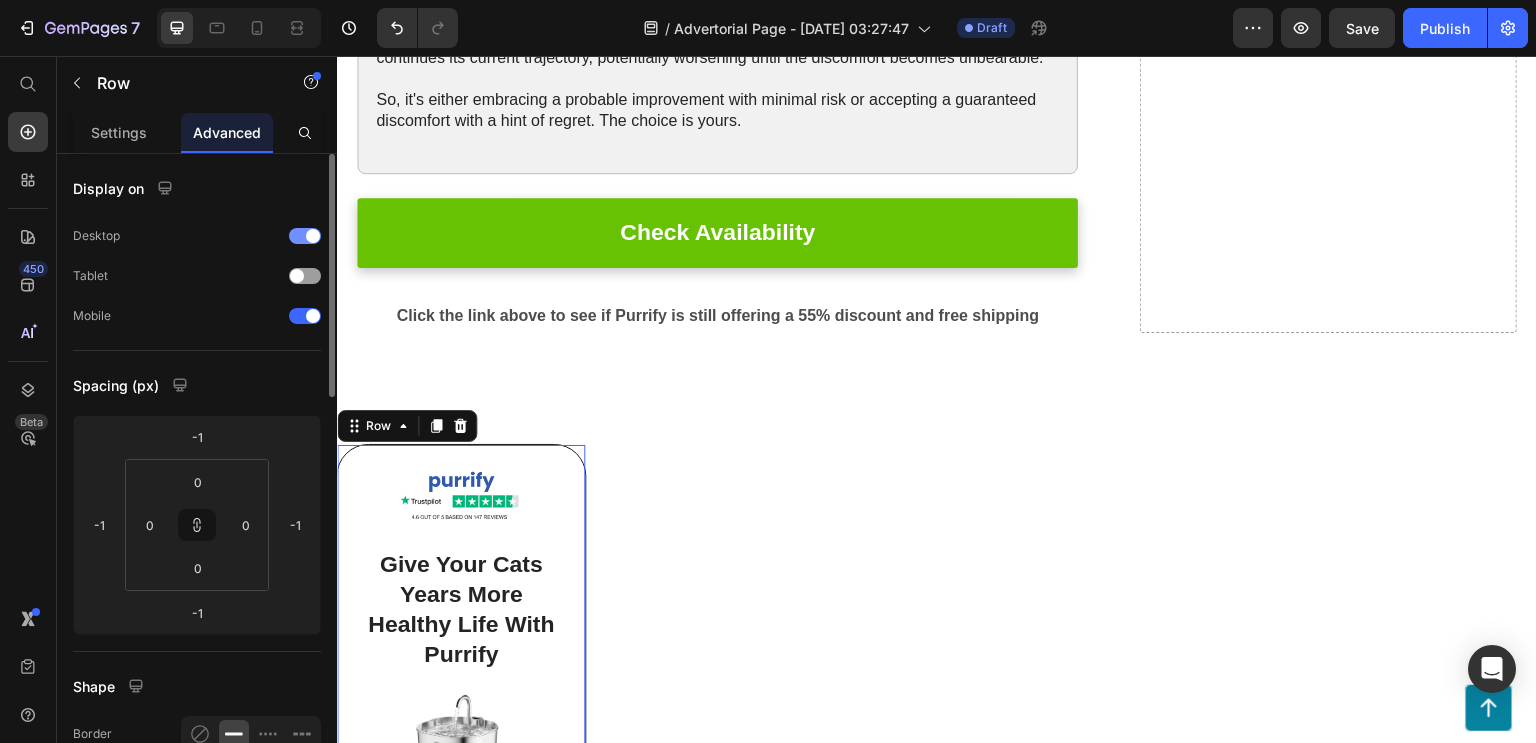 click on "Desktop" at bounding box center [197, 236] 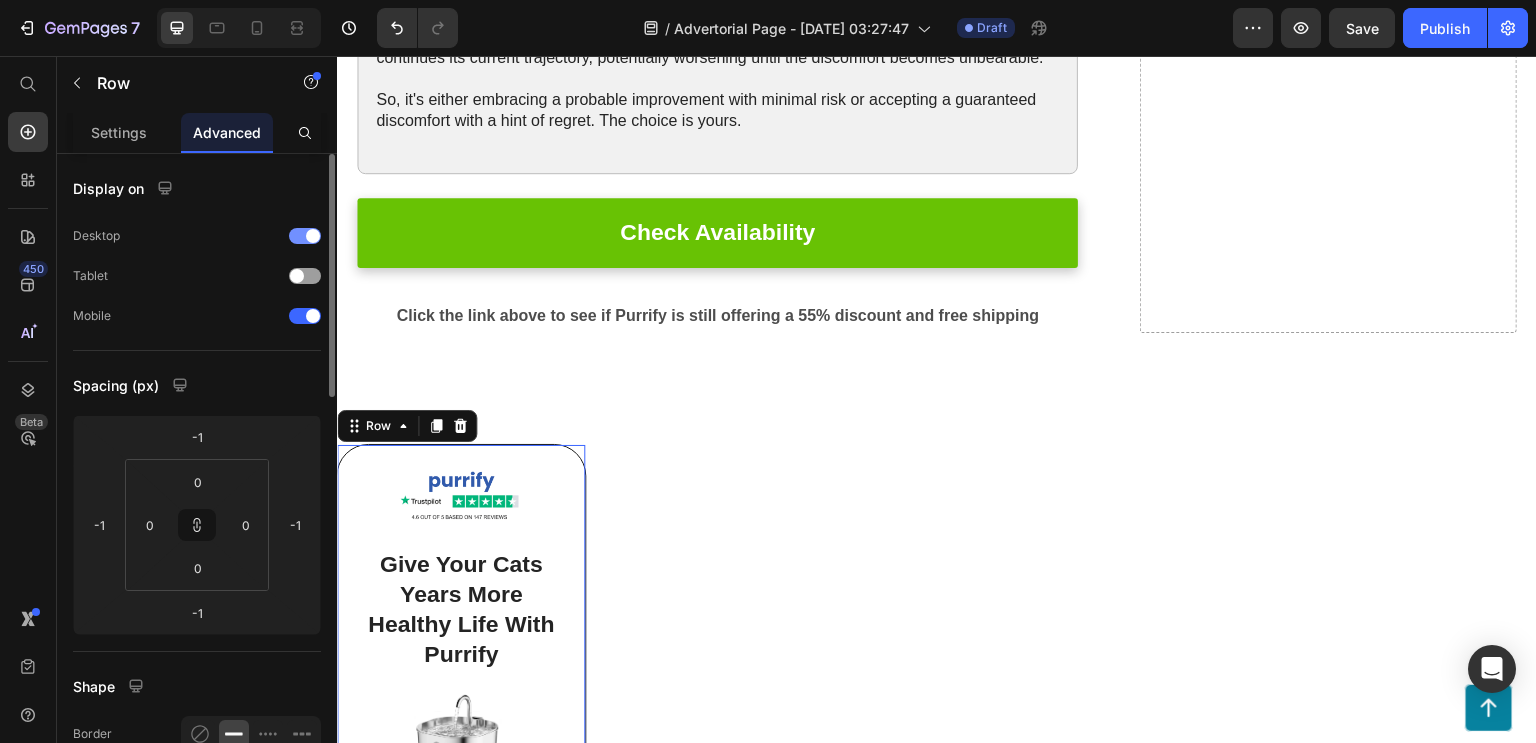 click at bounding box center (305, 236) 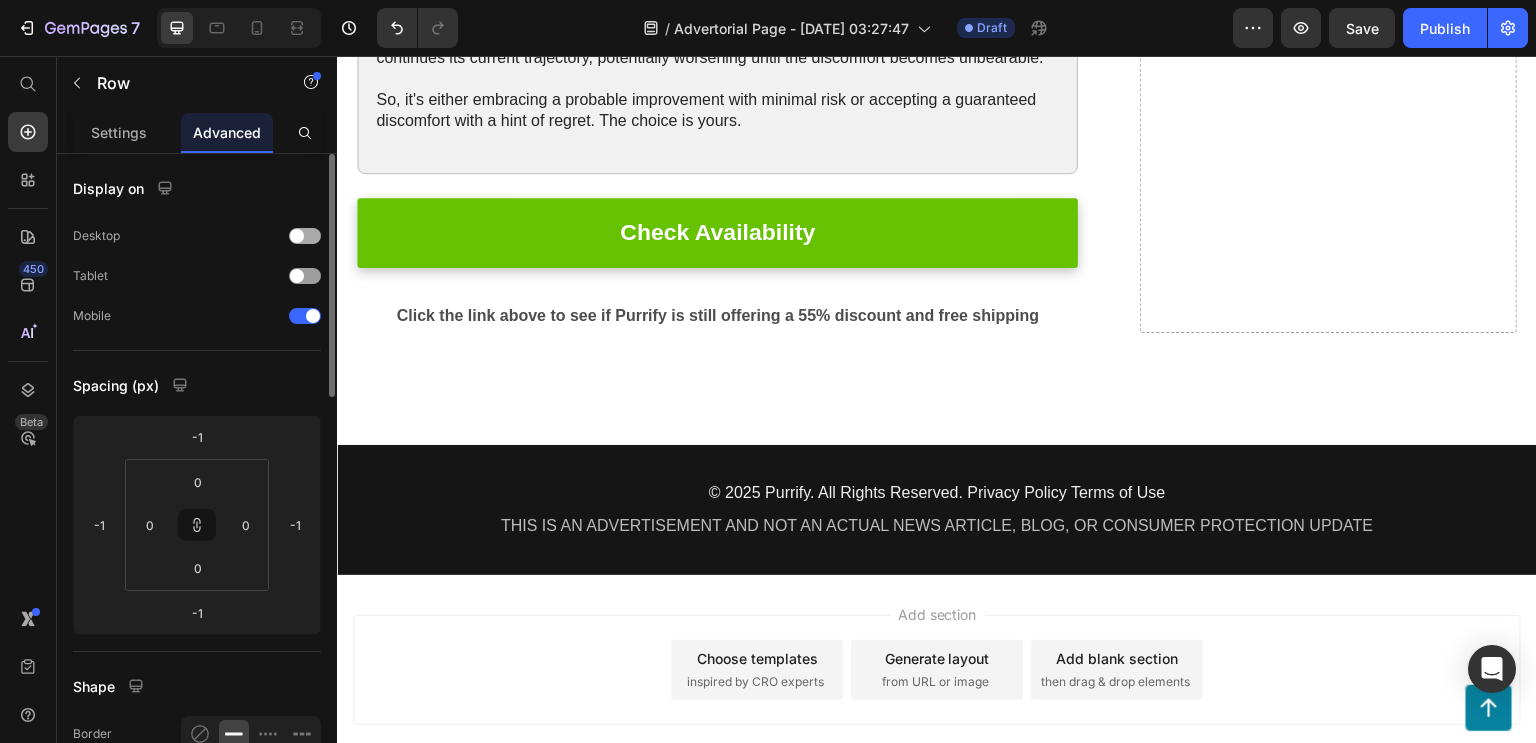 click at bounding box center [305, 236] 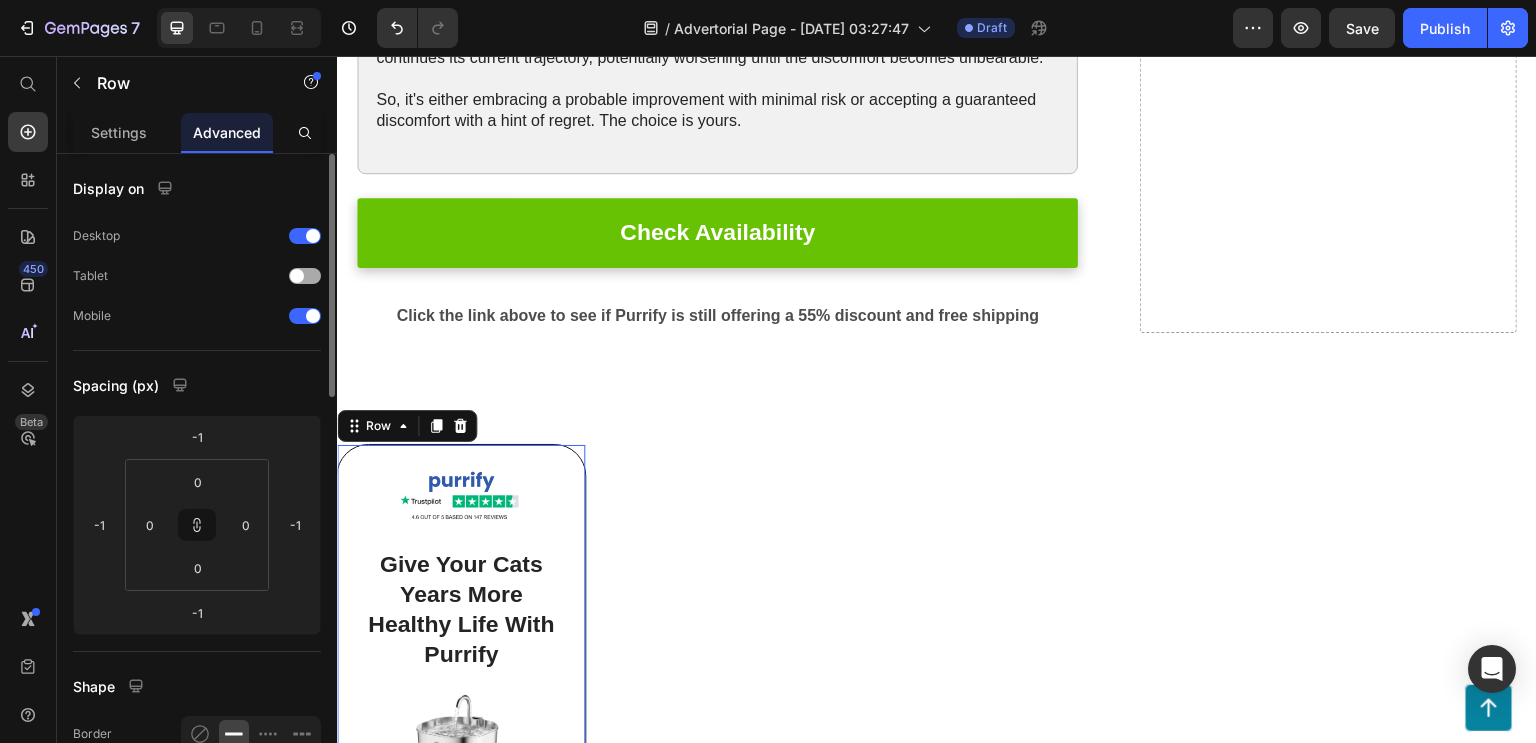 click at bounding box center [305, 276] 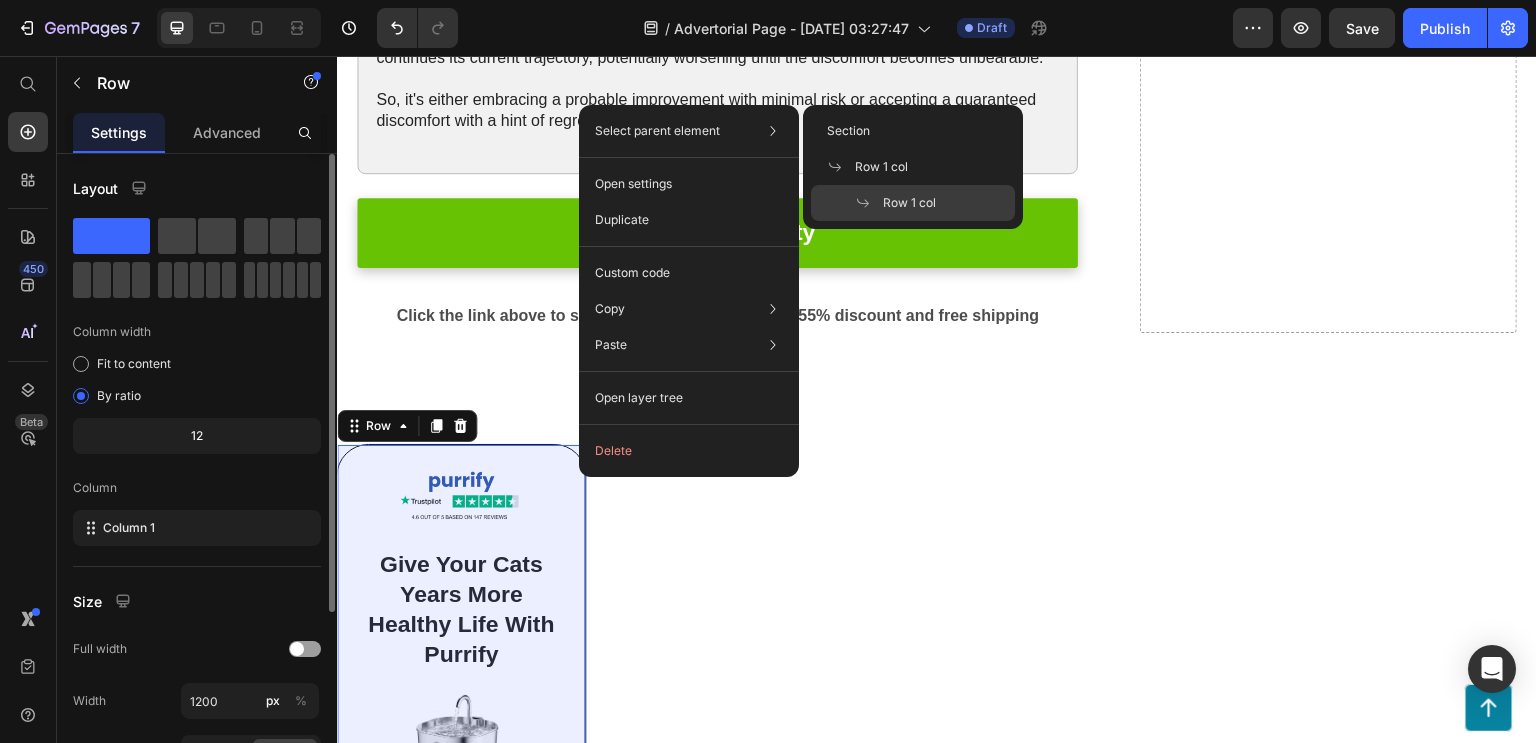 click 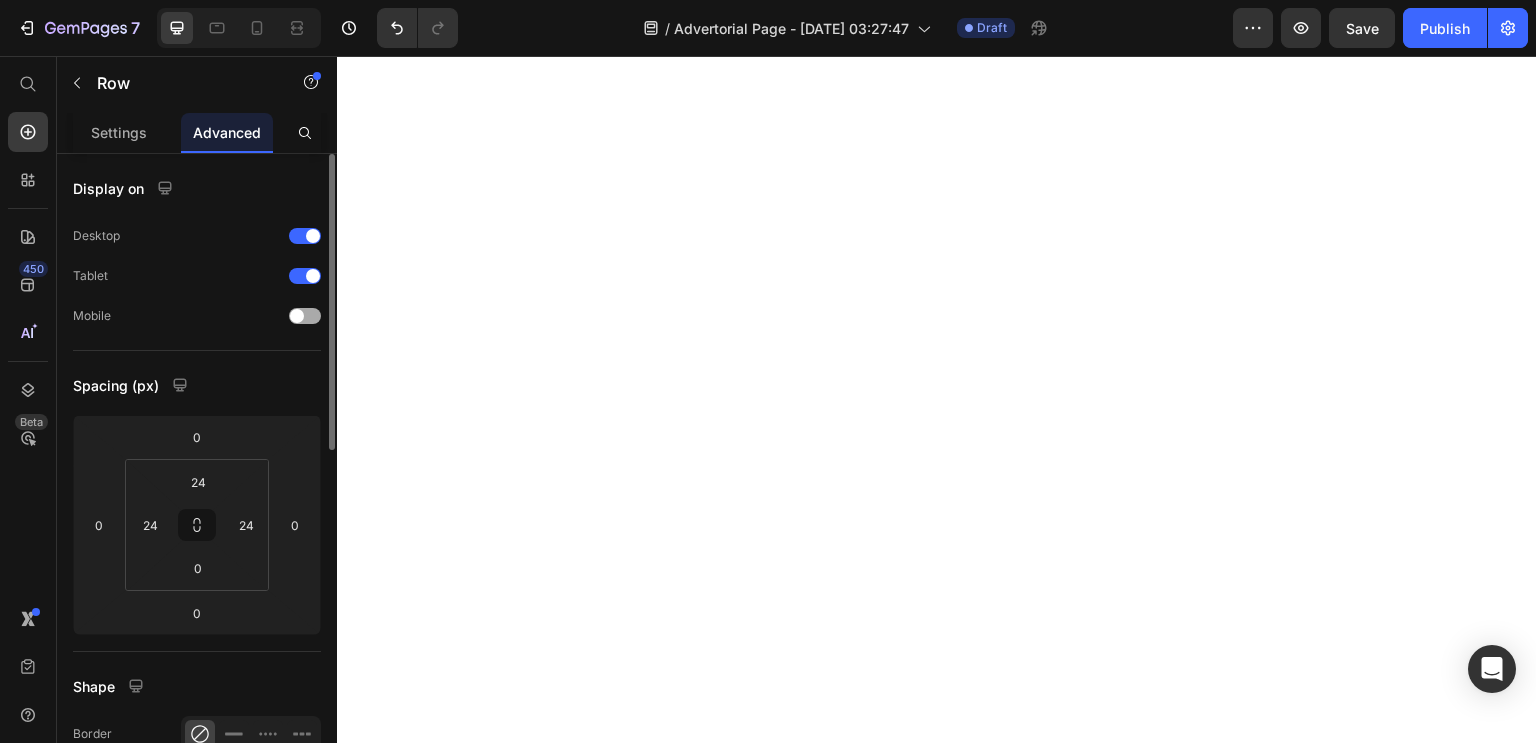 scroll, scrollTop: 0, scrollLeft: 0, axis: both 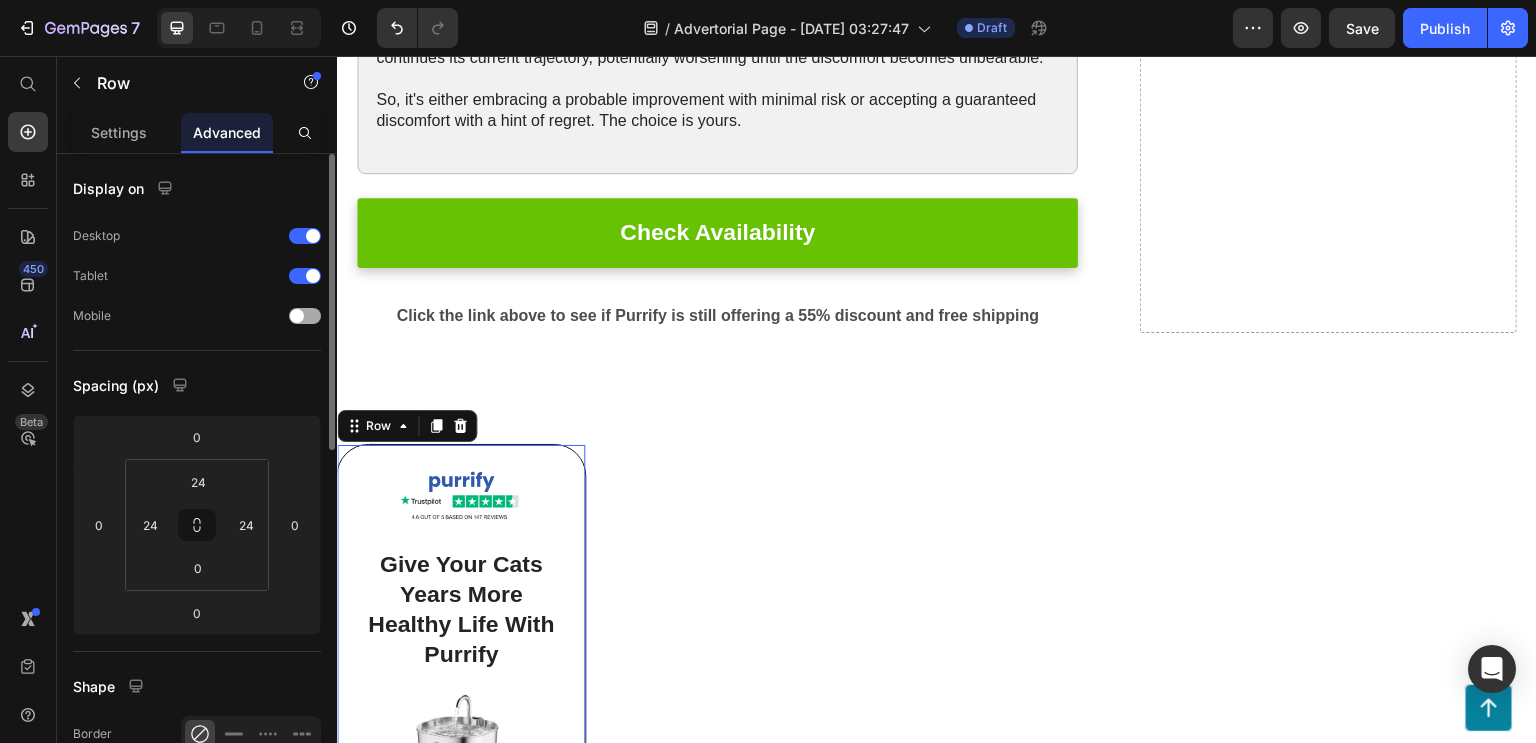 click at bounding box center [297, 316] 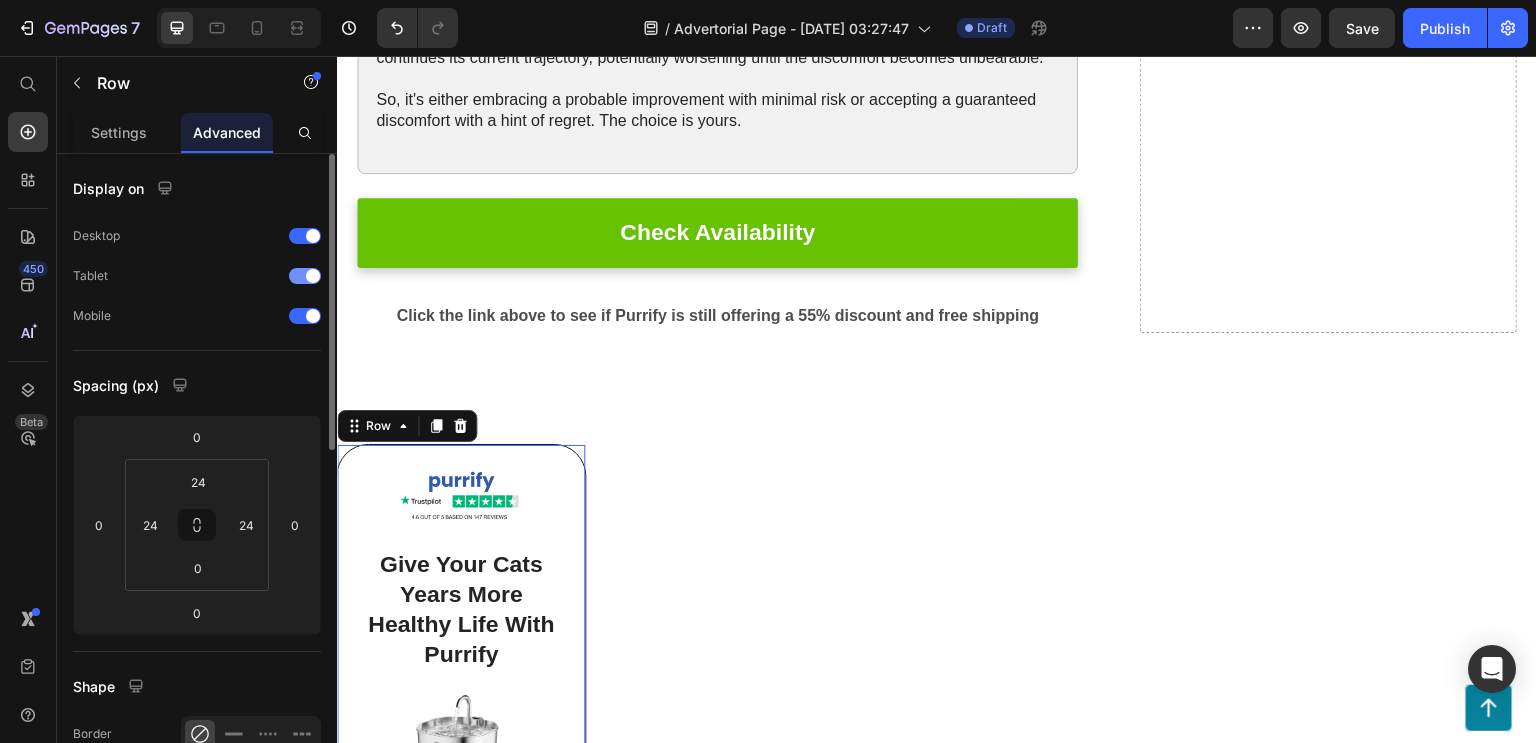 click at bounding box center [305, 276] 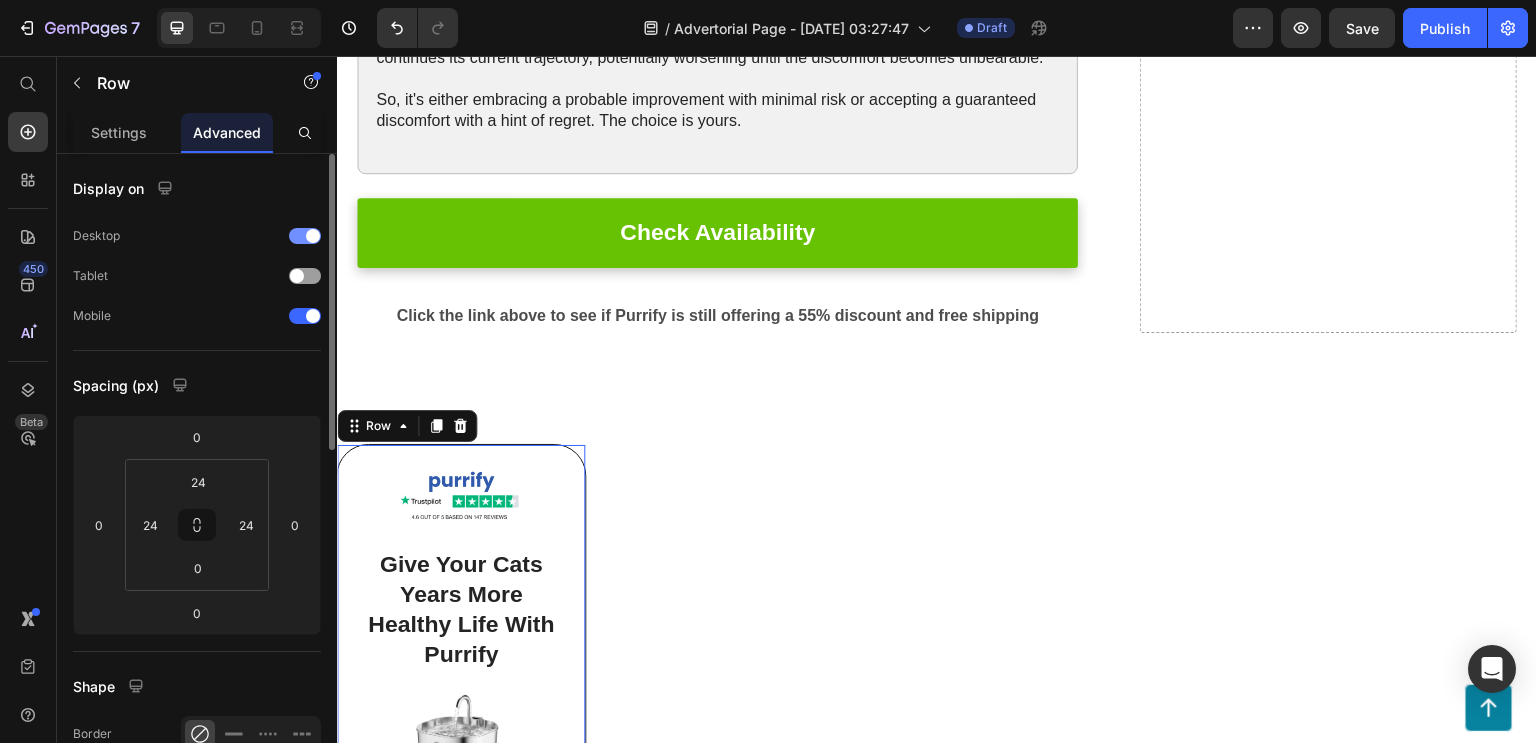 click at bounding box center [305, 236] 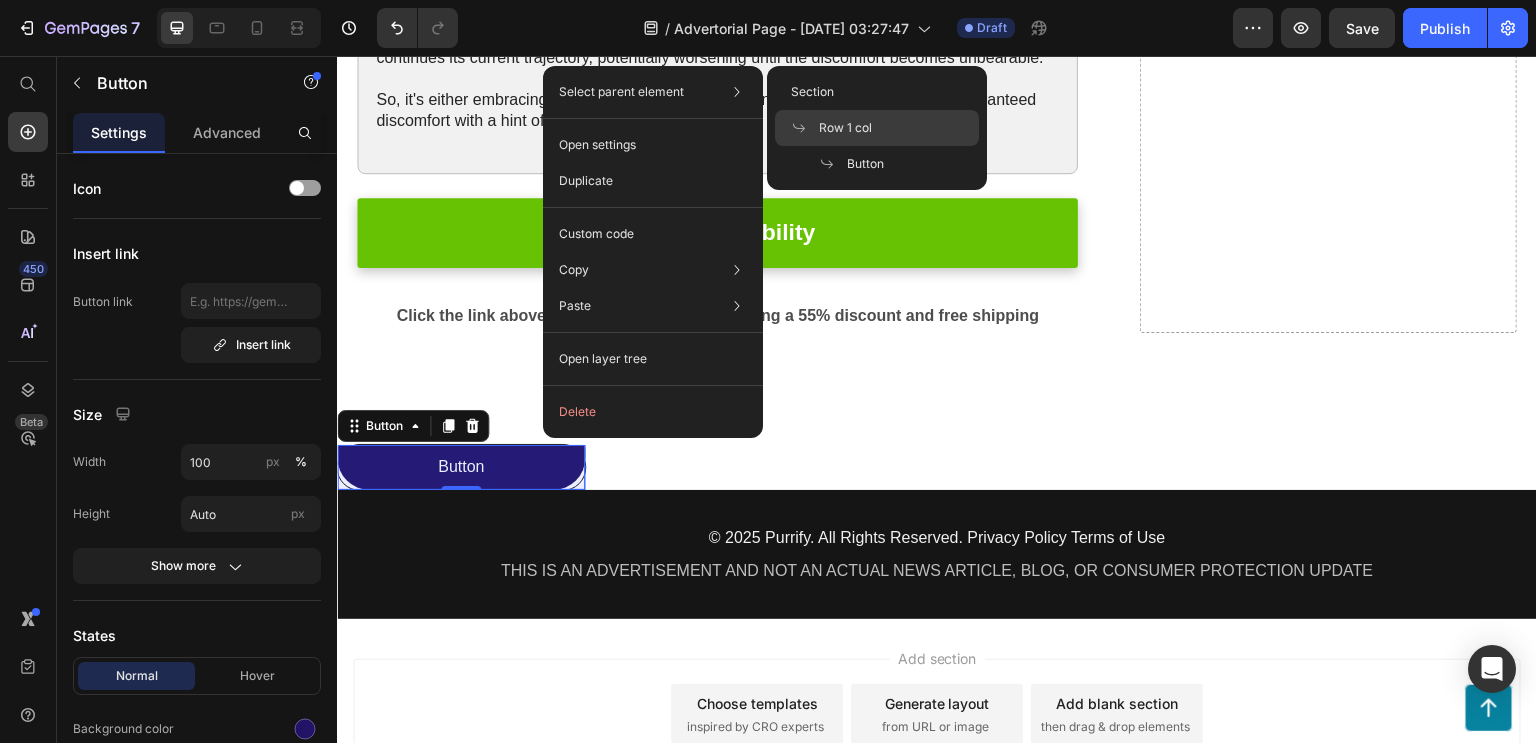 click on "Row 1 col" 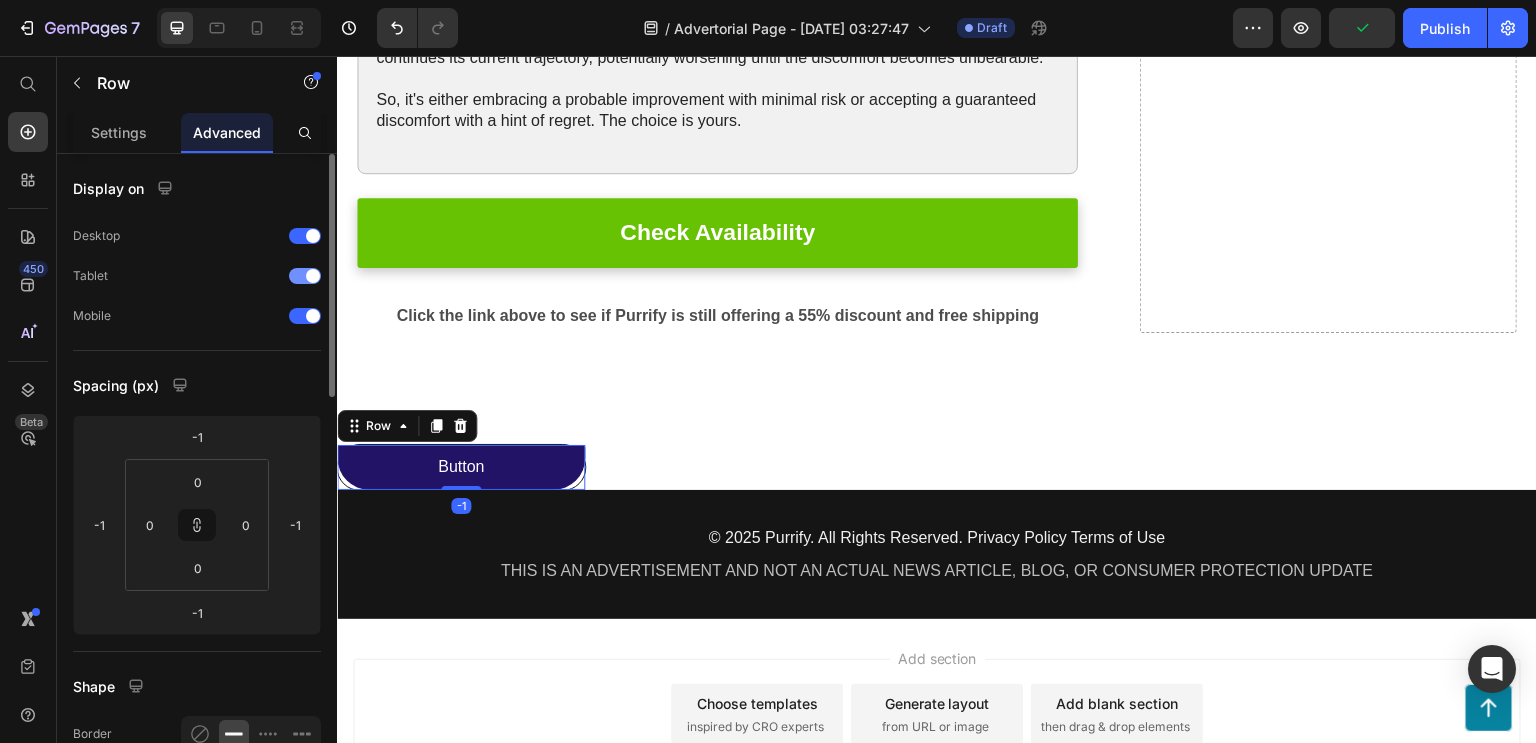 click at bounding box center (313, 276) 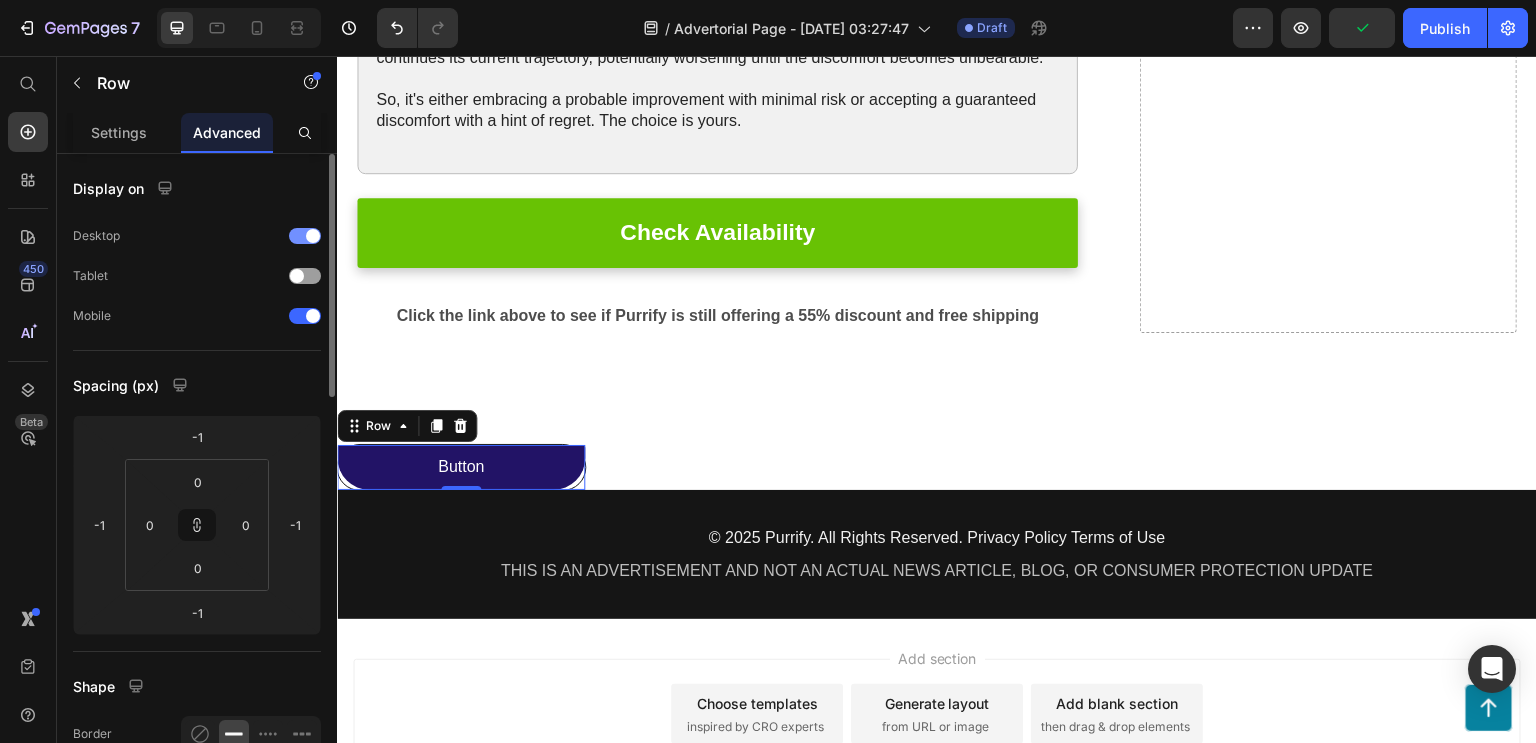 click at bounding box center [305, 236] 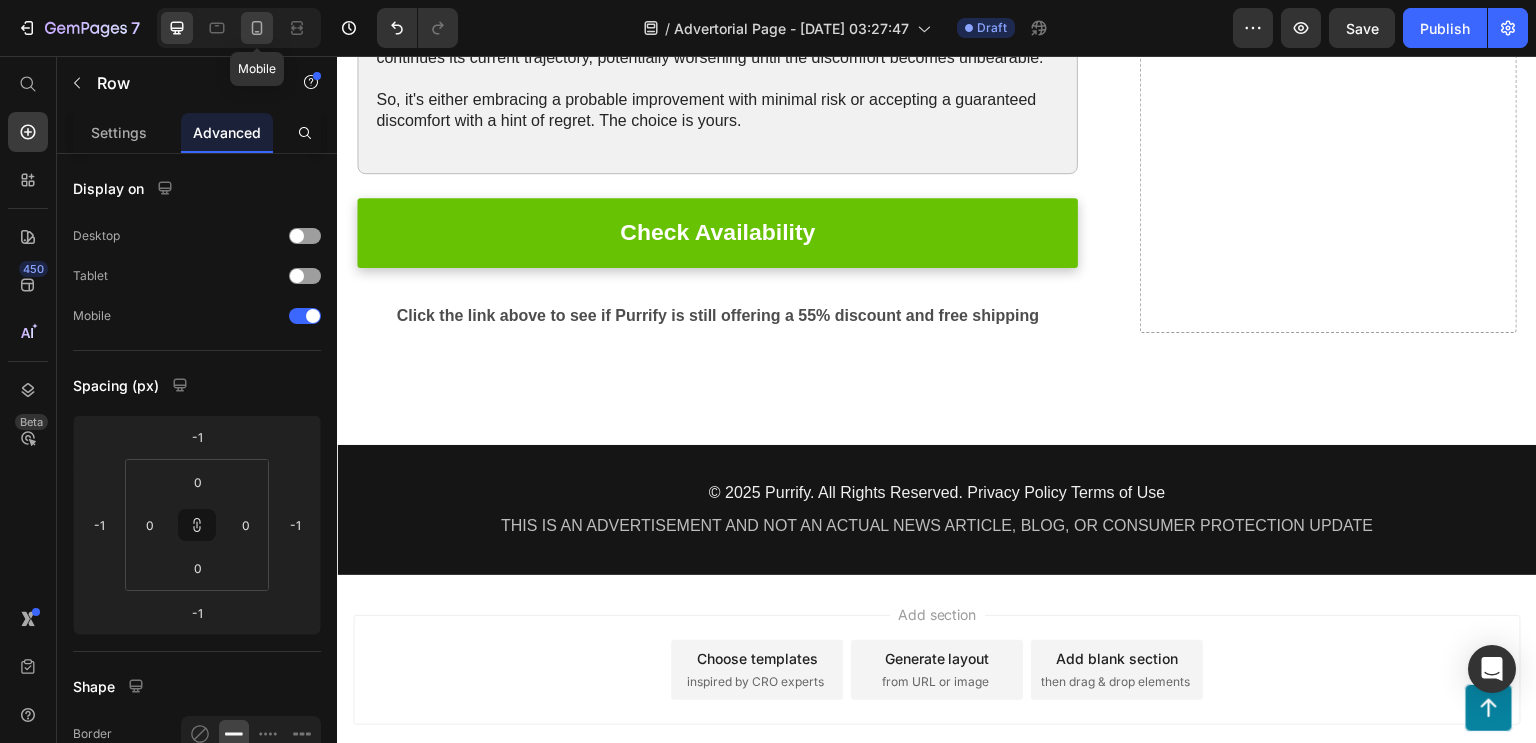 click 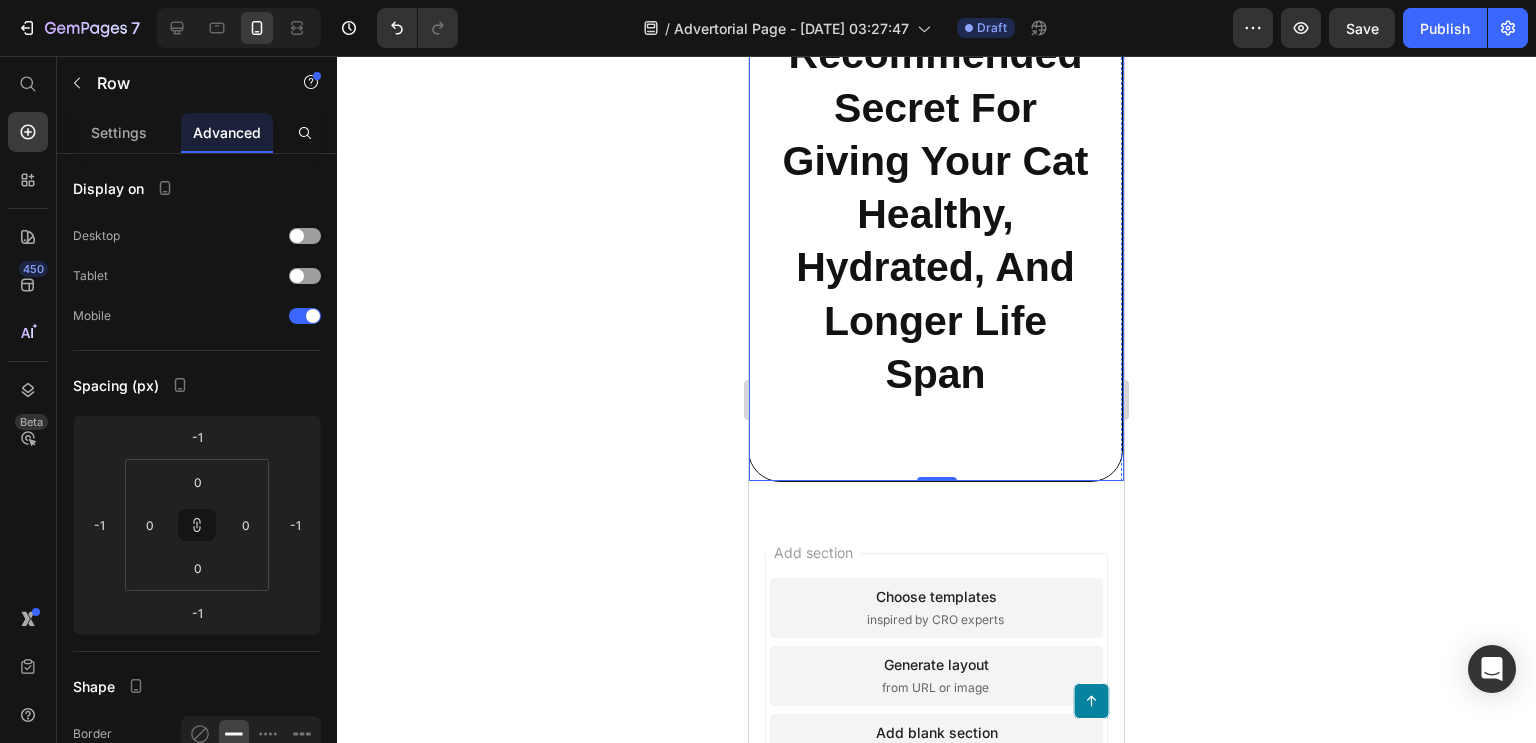 scroll, scrollTop: 5606, scrollLeft: 0, axis: vertical 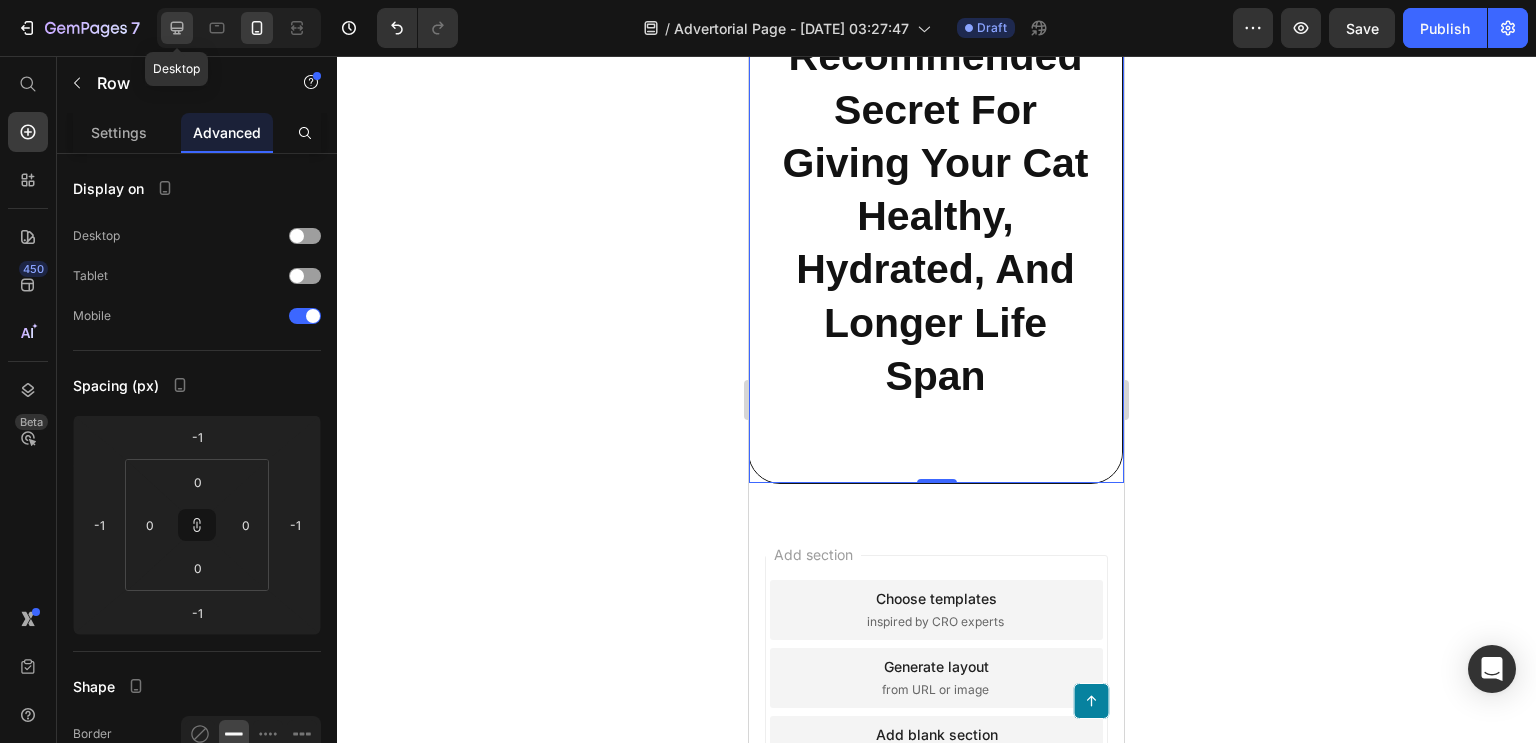 click 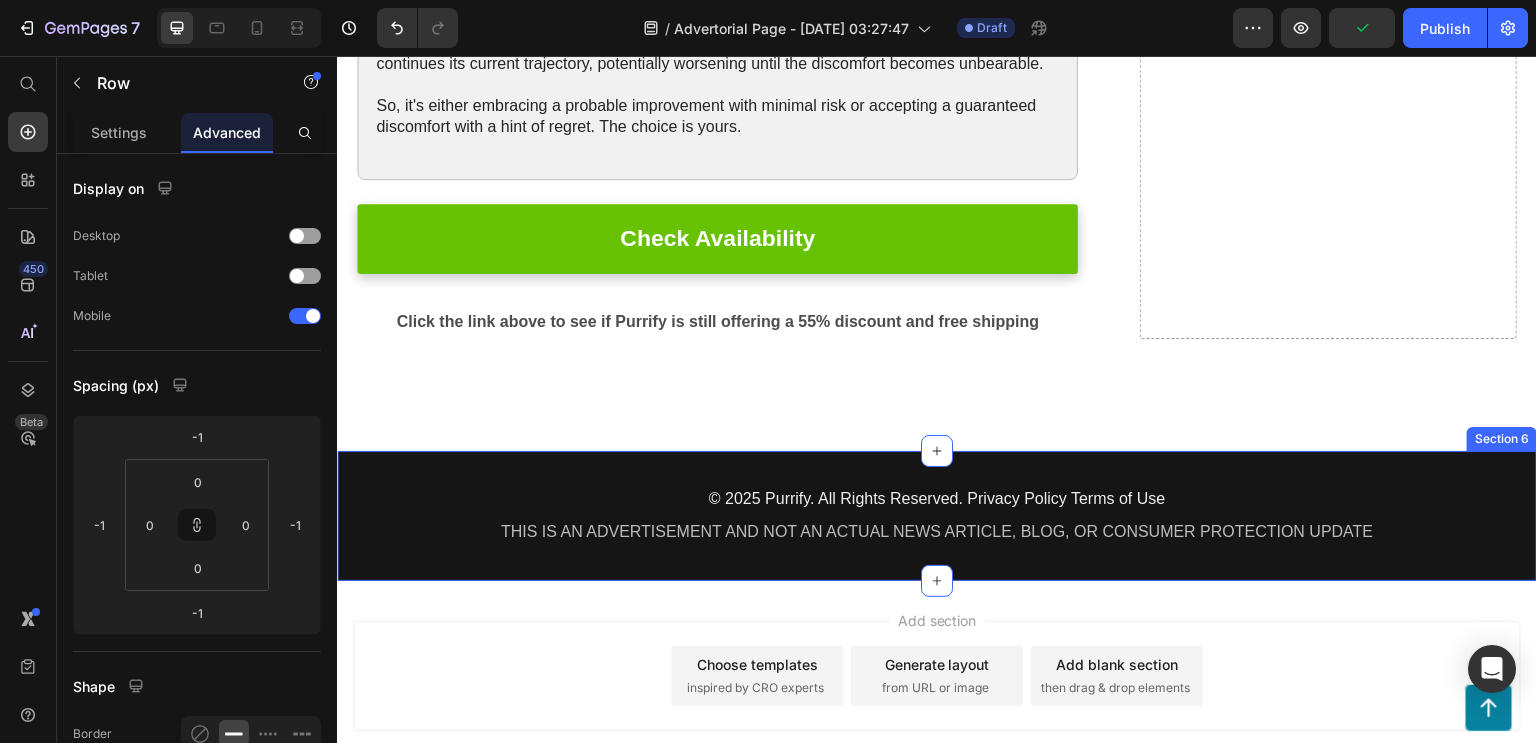 scroll, scrollTop: 3818, scrollLeft: 0, axis: vertical 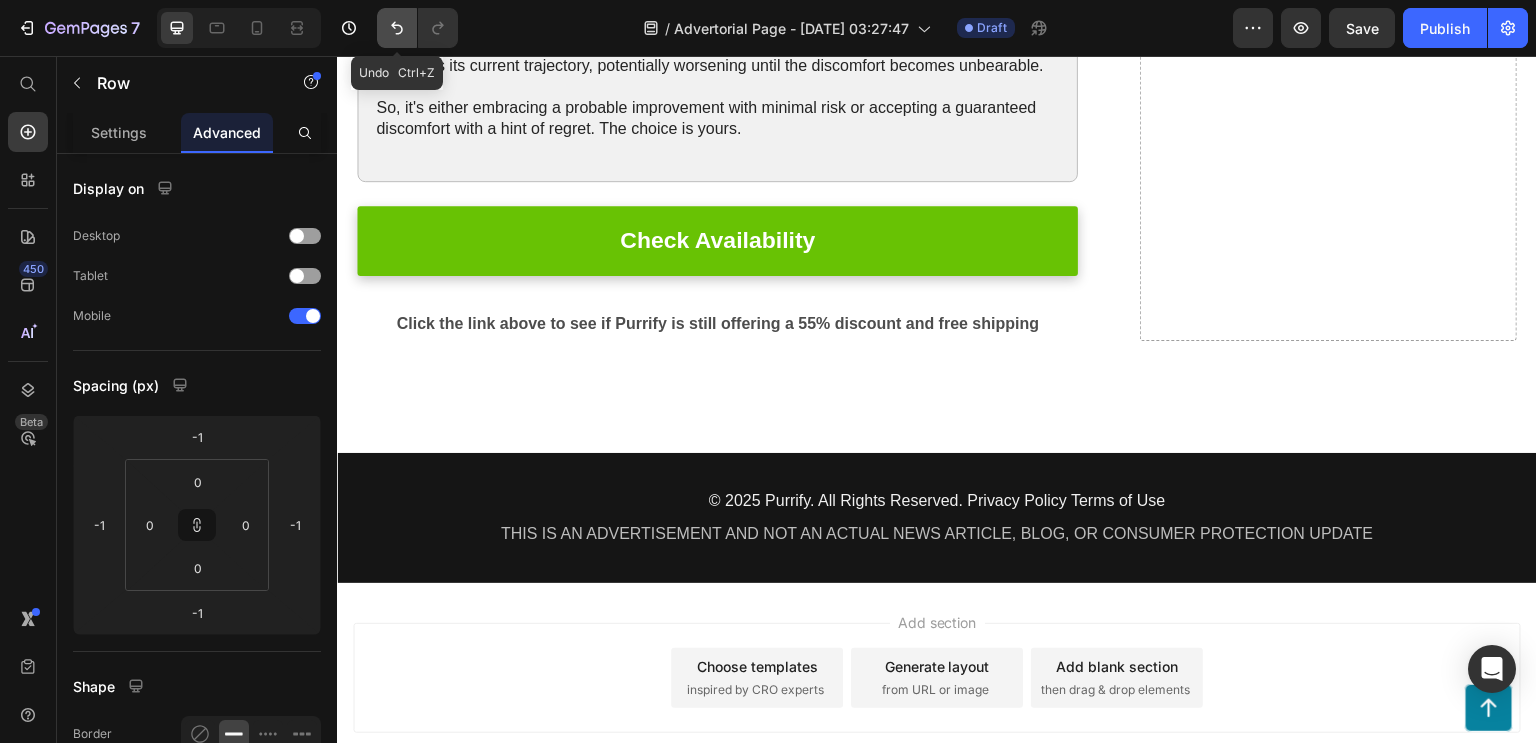 click 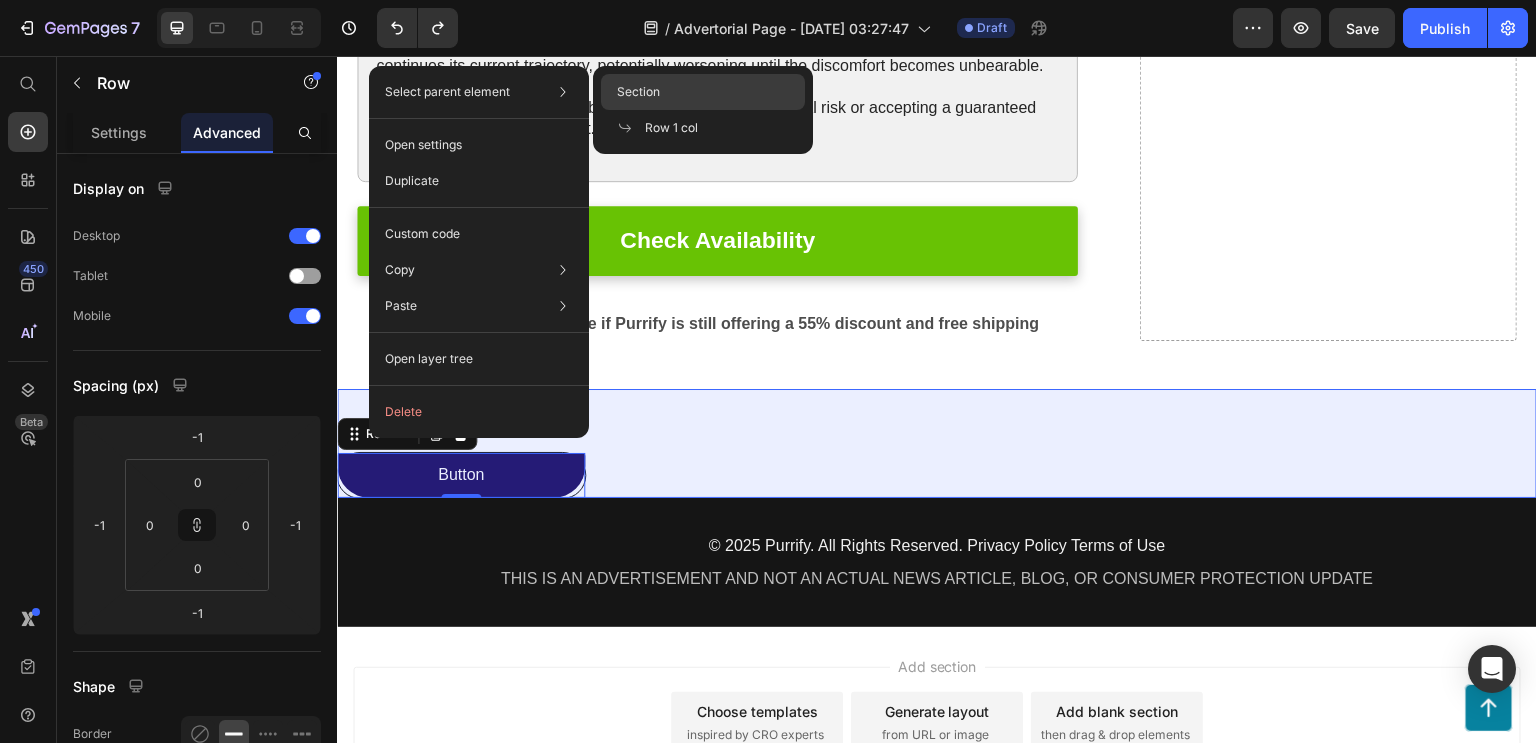 click on "Section" at bounding box center [638, 92] 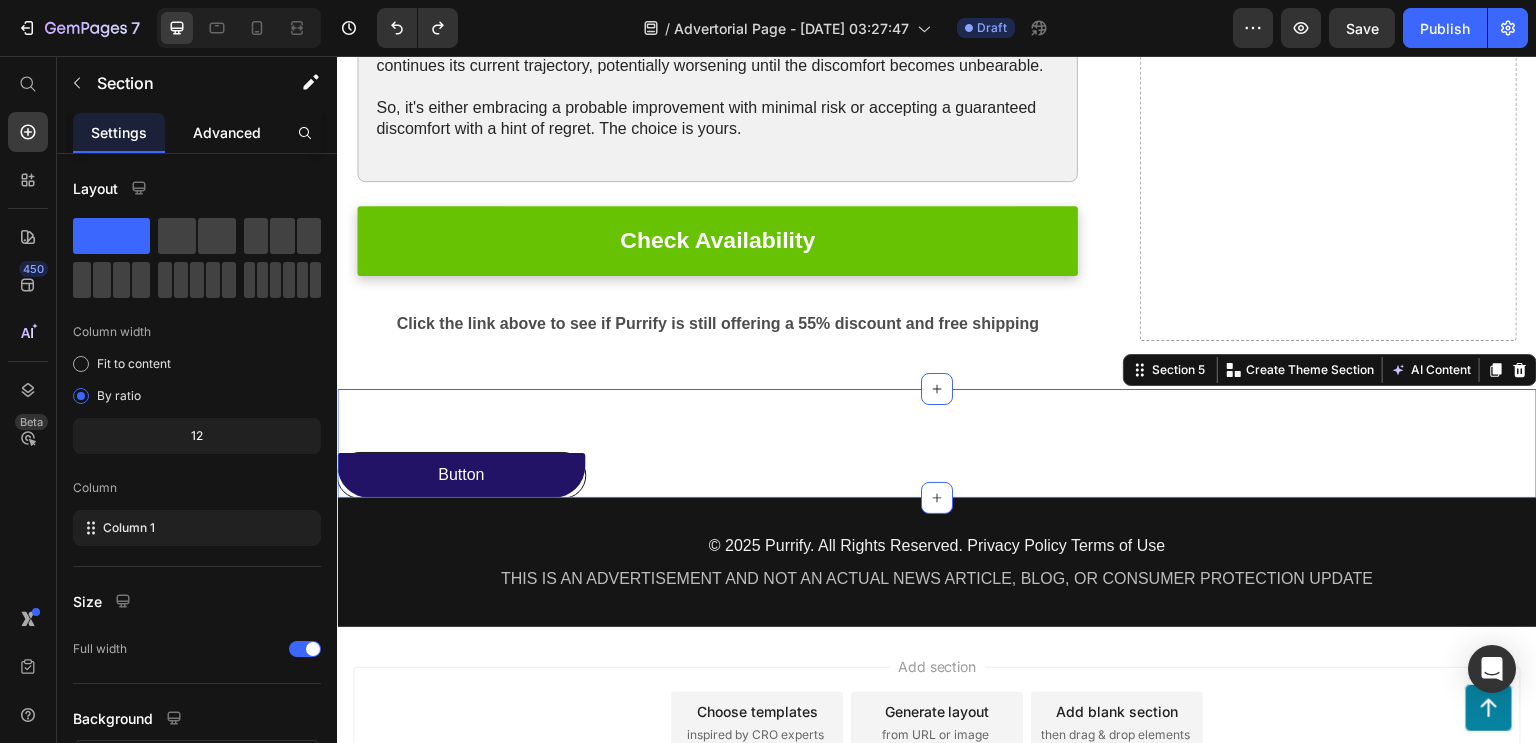 click on "Advanced" at bounding box center (227, 132) 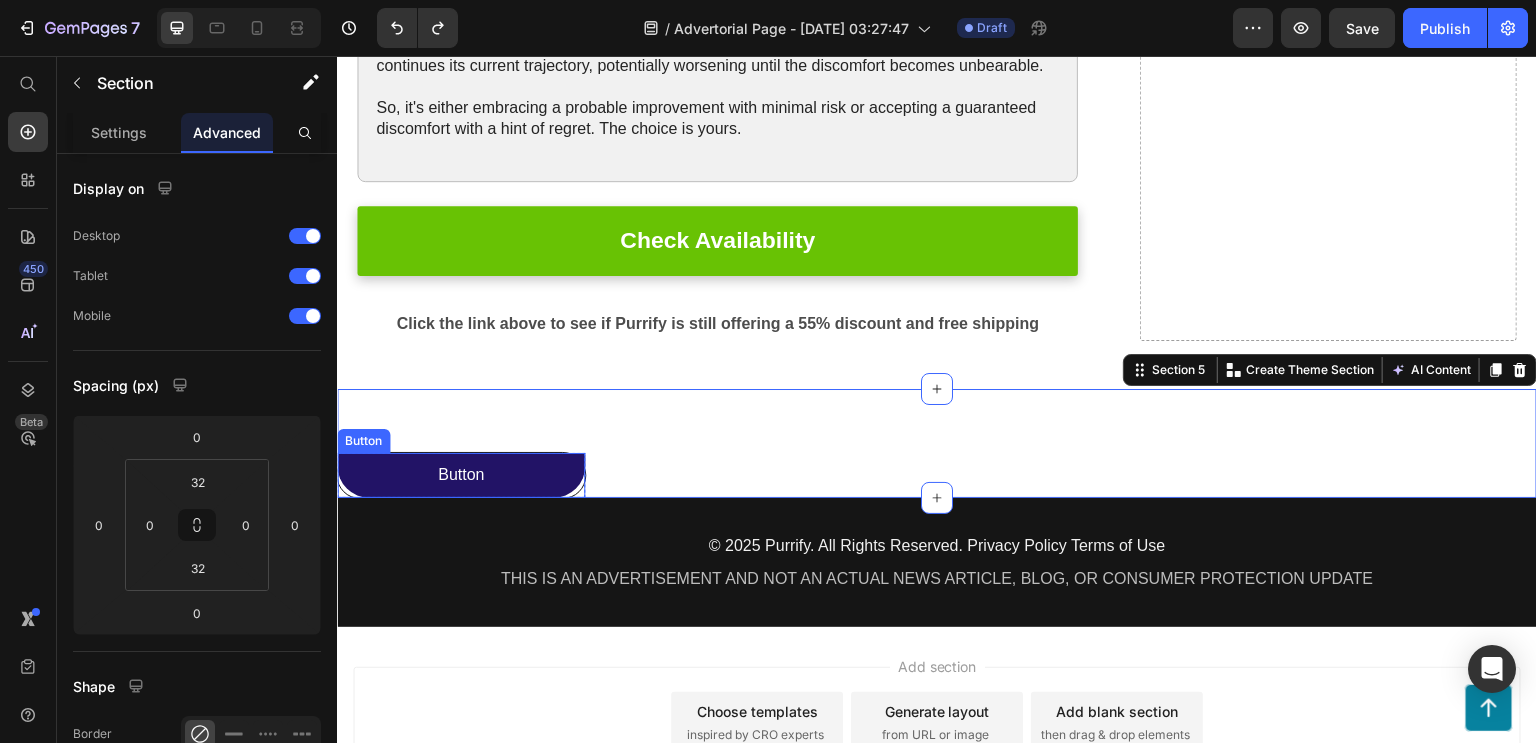 click on "Button" at bounding box center [461, 475] 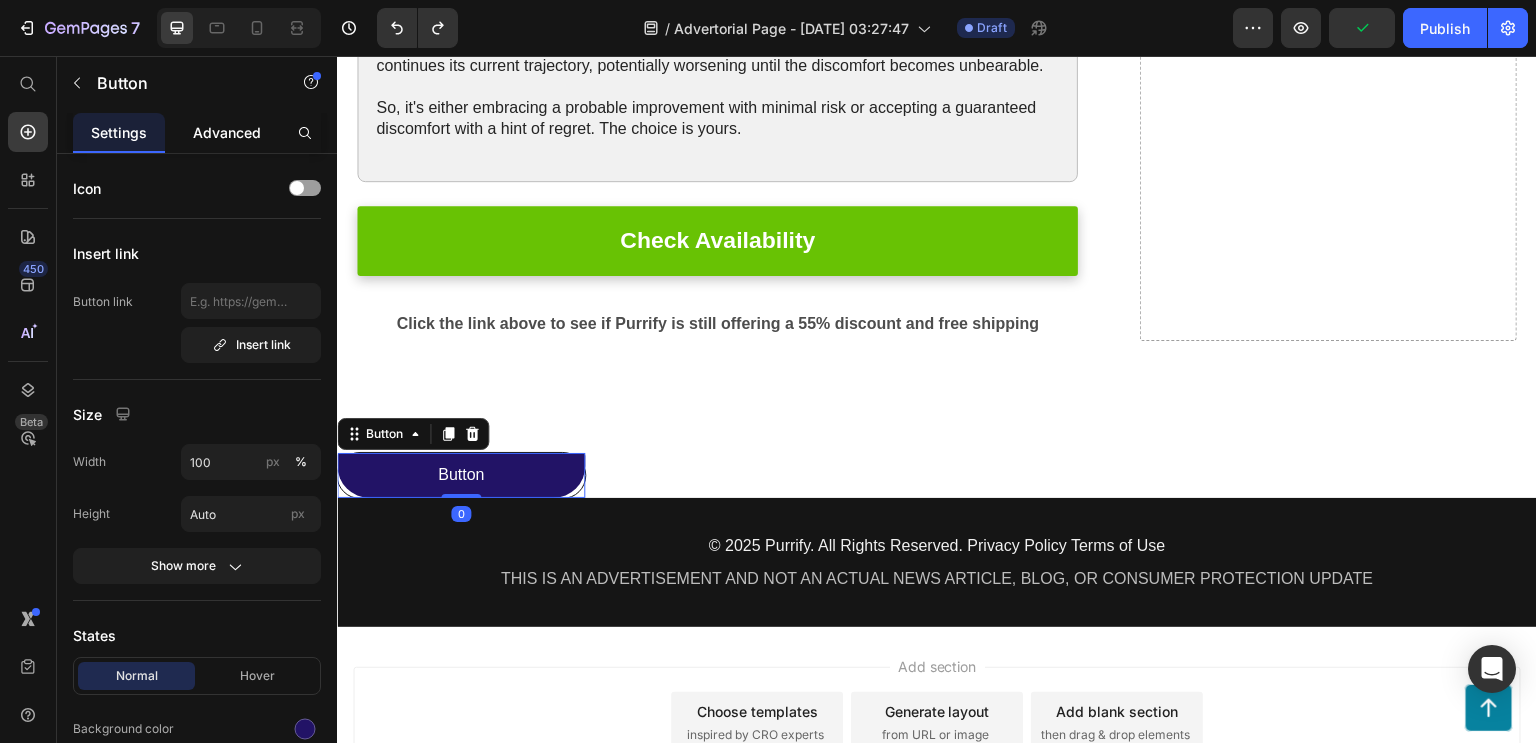 click on "Advanced" at bounding box center [227, 132] 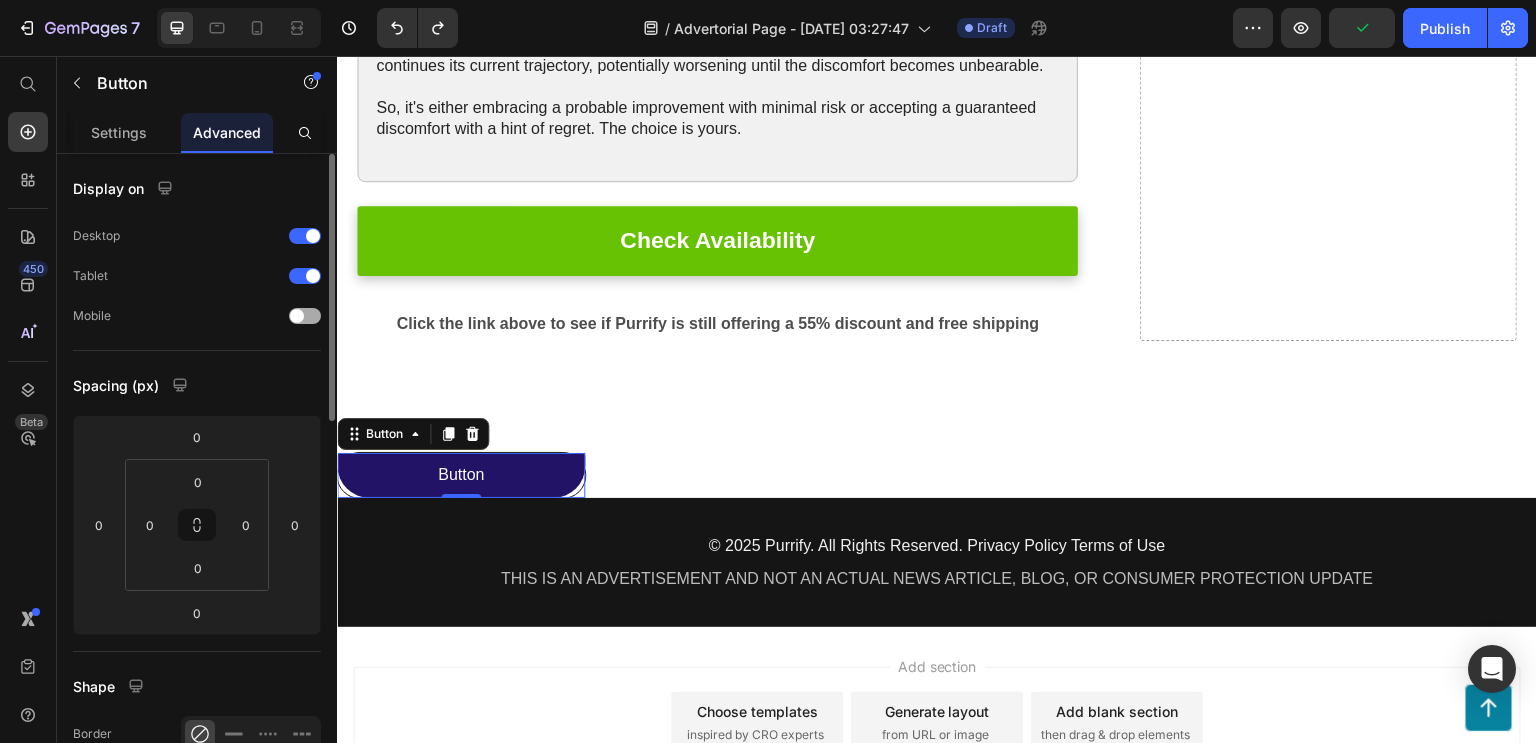 click at bounding box center [305, 316] 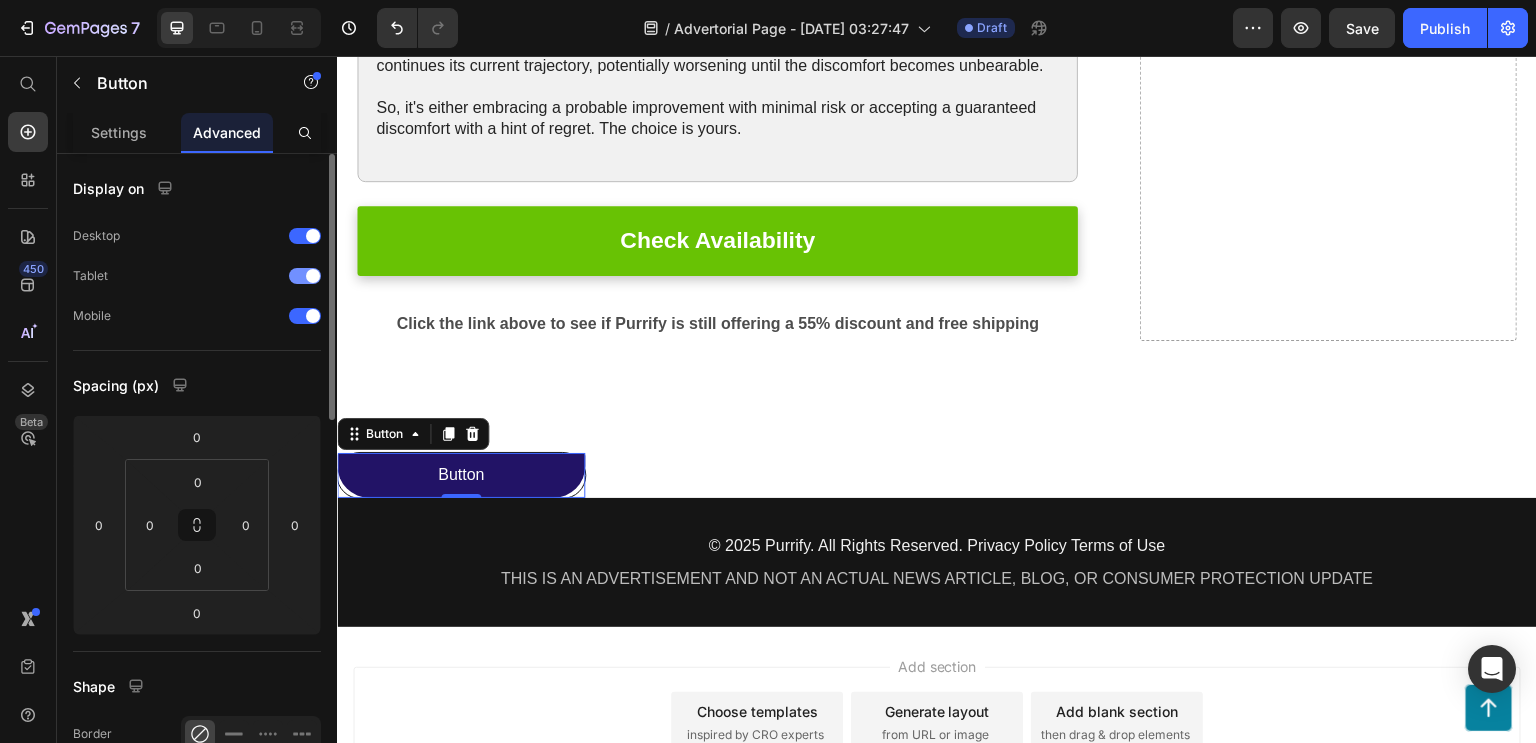 click at bounding box center (305, 276) 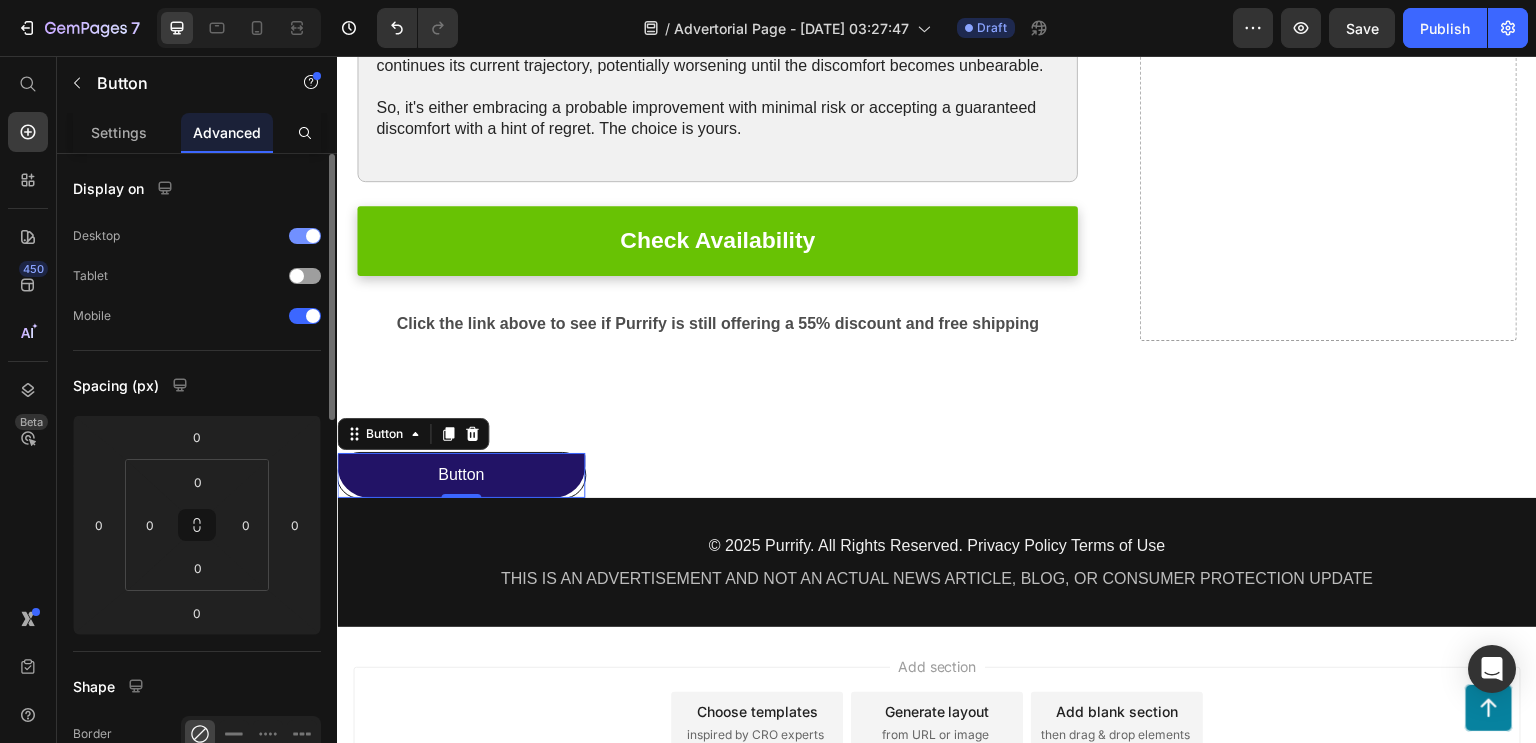 click at bounding box center [305, 236] 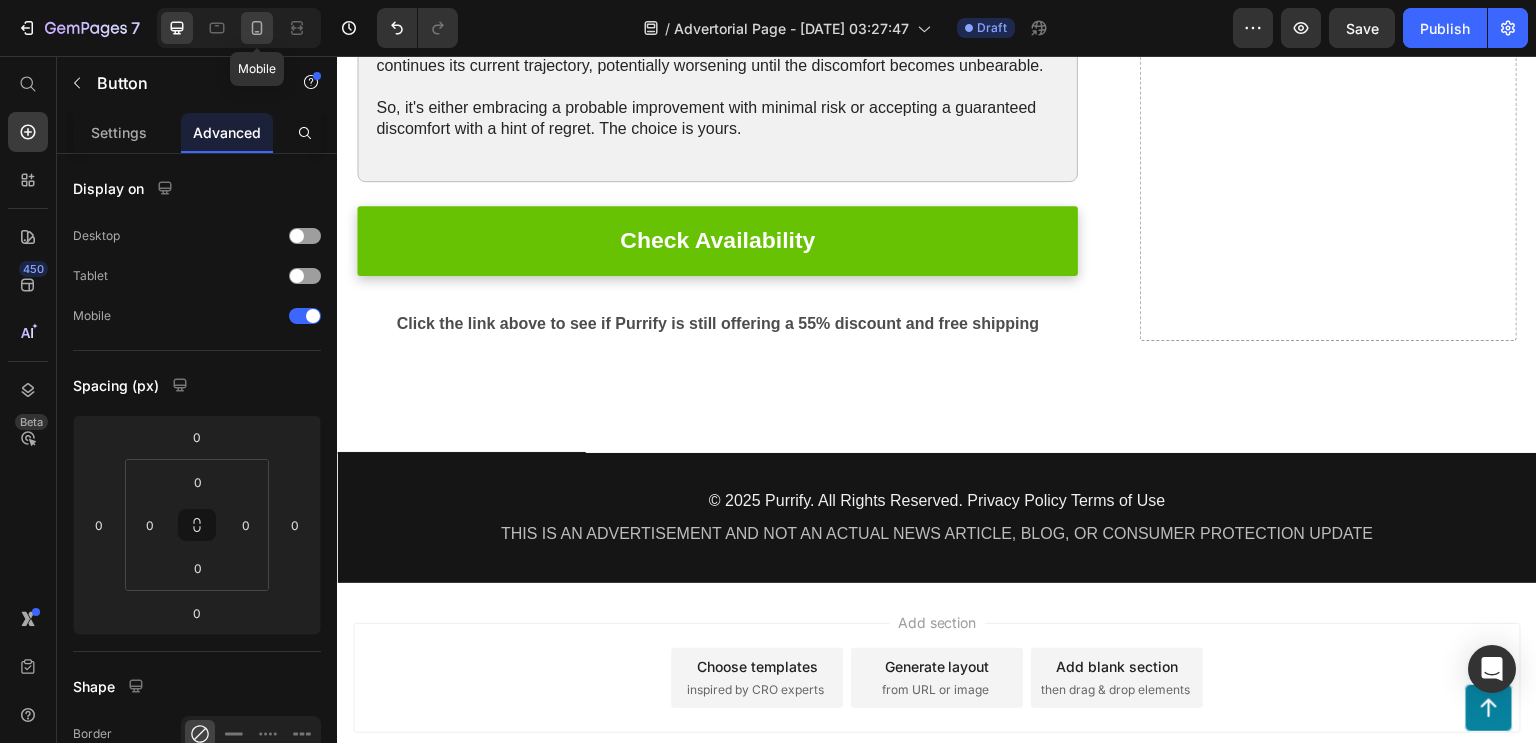 click 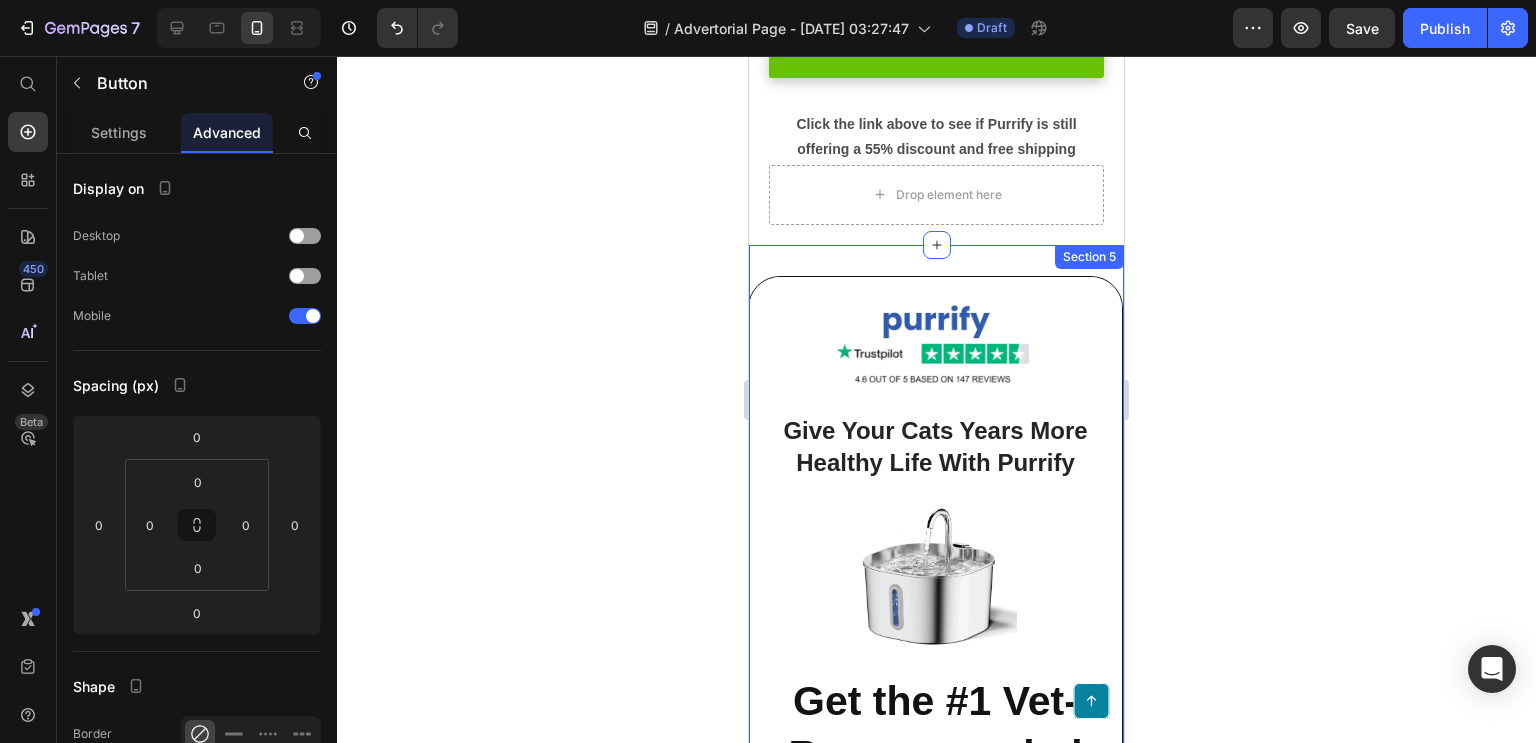 scroll, scrollTop: 4908, scrollLeft: 0, axis: vertical 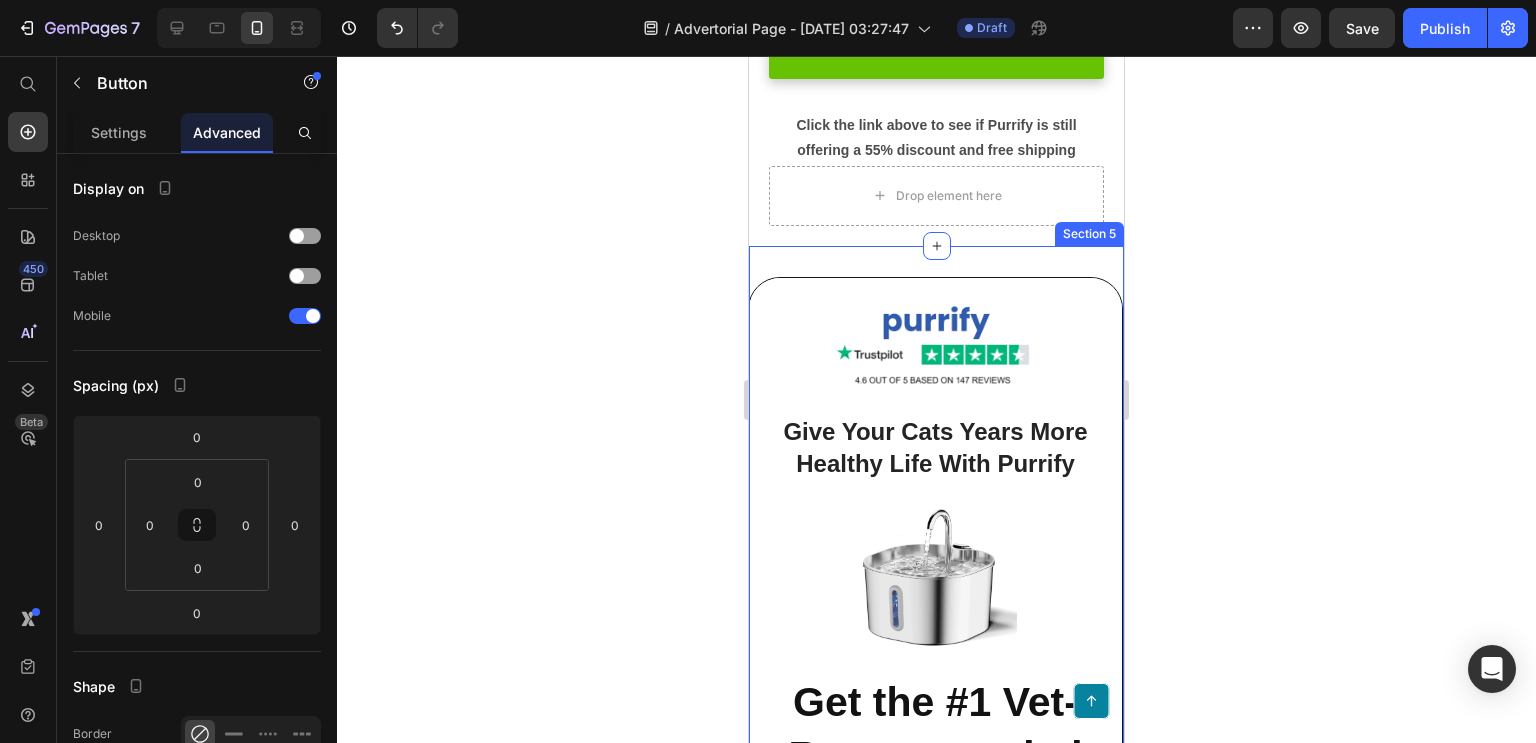 click on "Image Give Your Cats Years More Healthy Life With Purrify  Heading Image Get the #1 Vet-Recommended Secret For Giving Your Cat Healthy, Hydrated, And Longer Life Span   Heading Row Button Button   0 Row Section 5" at bounding box center [936, 750] 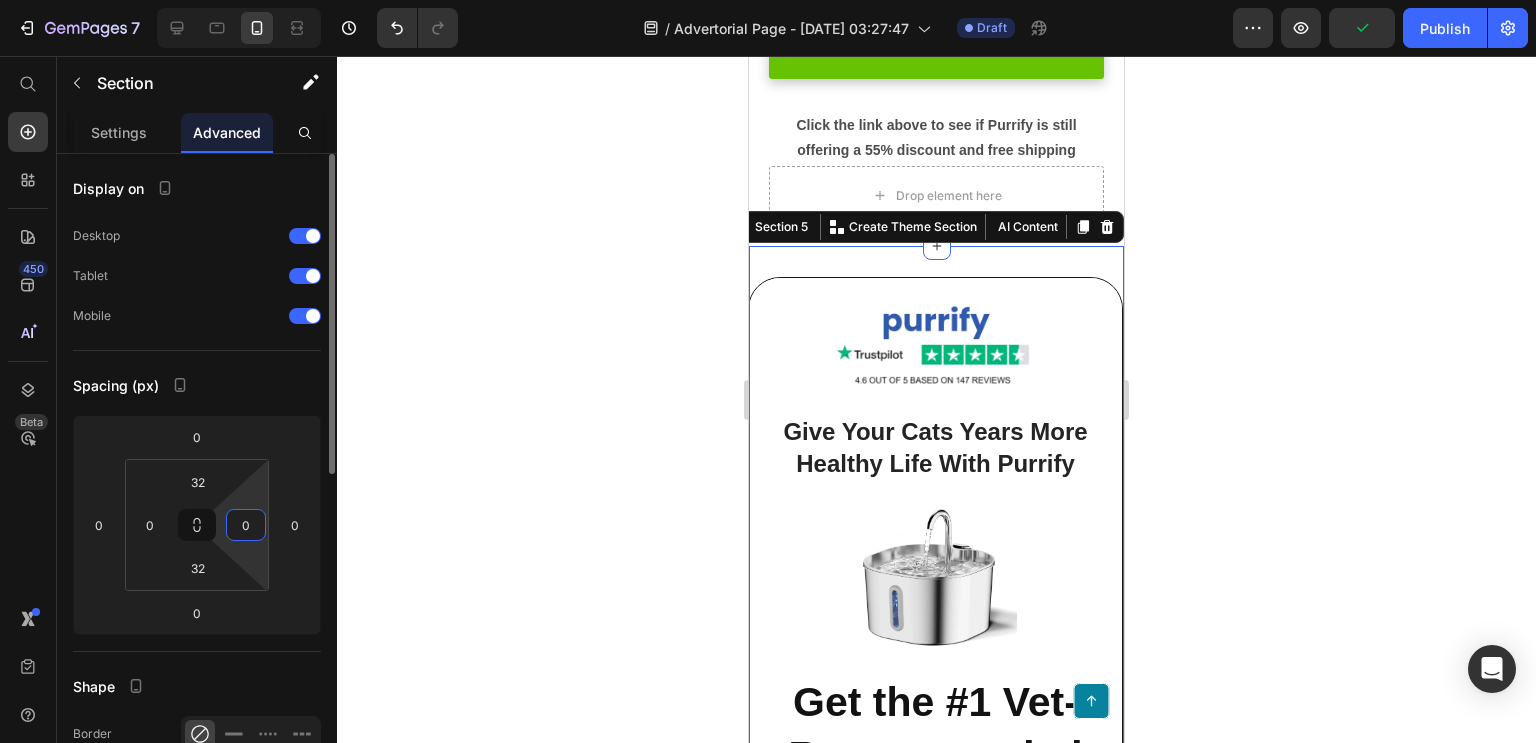 click on "0" at bounding box center [246, 525] 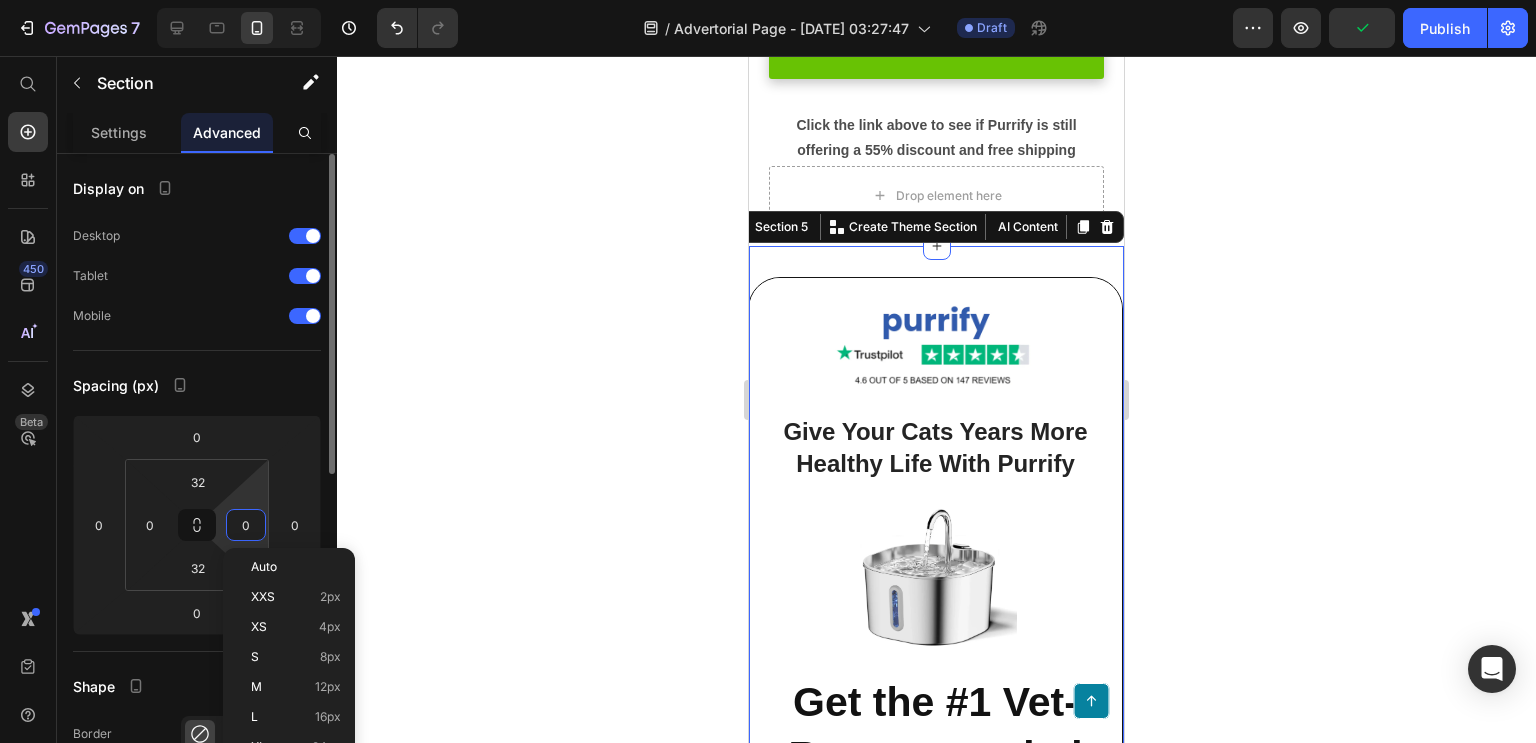 scroll, scrollTop: 38, scrollLeft: 0, axis: vertical 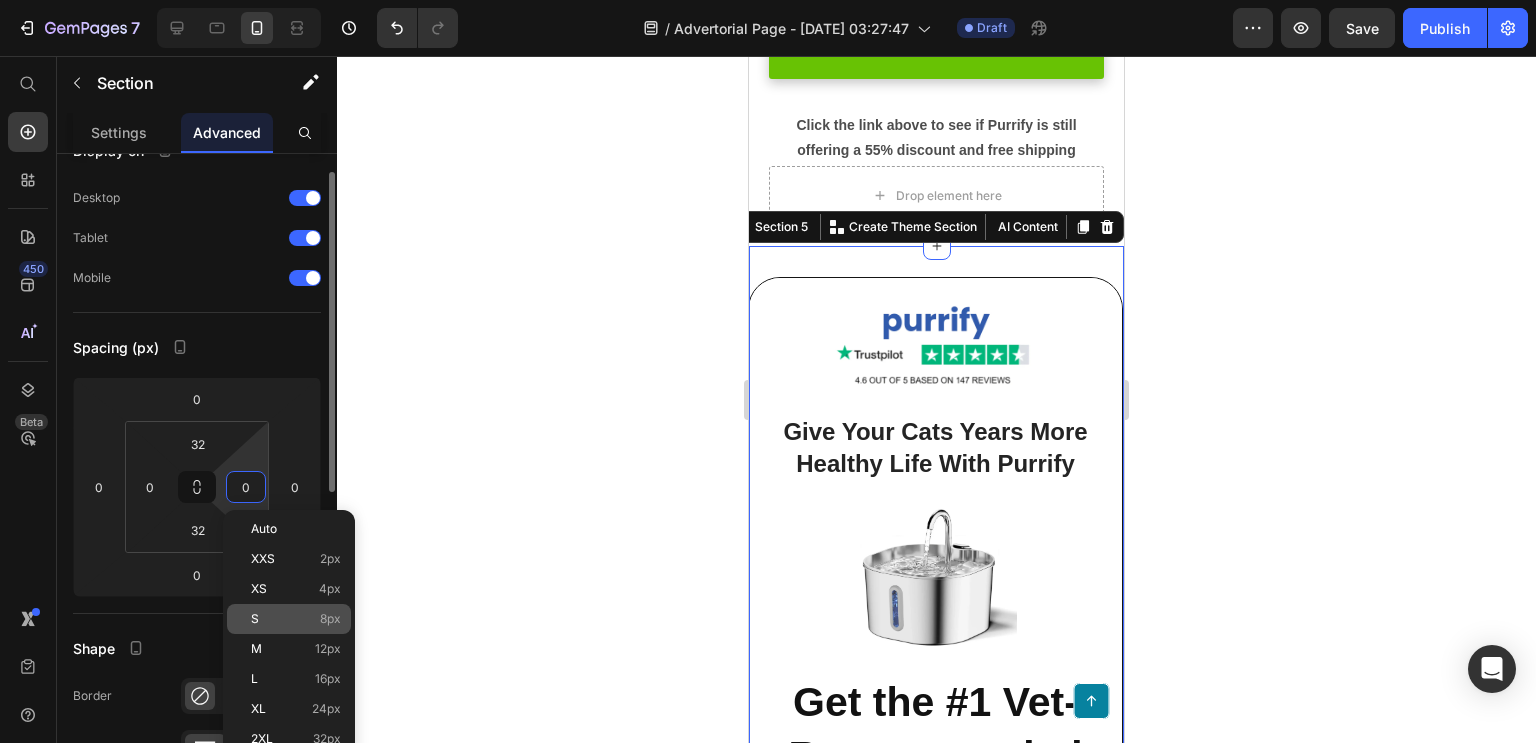 click on "S 8px" at bounding box center [296, 619] 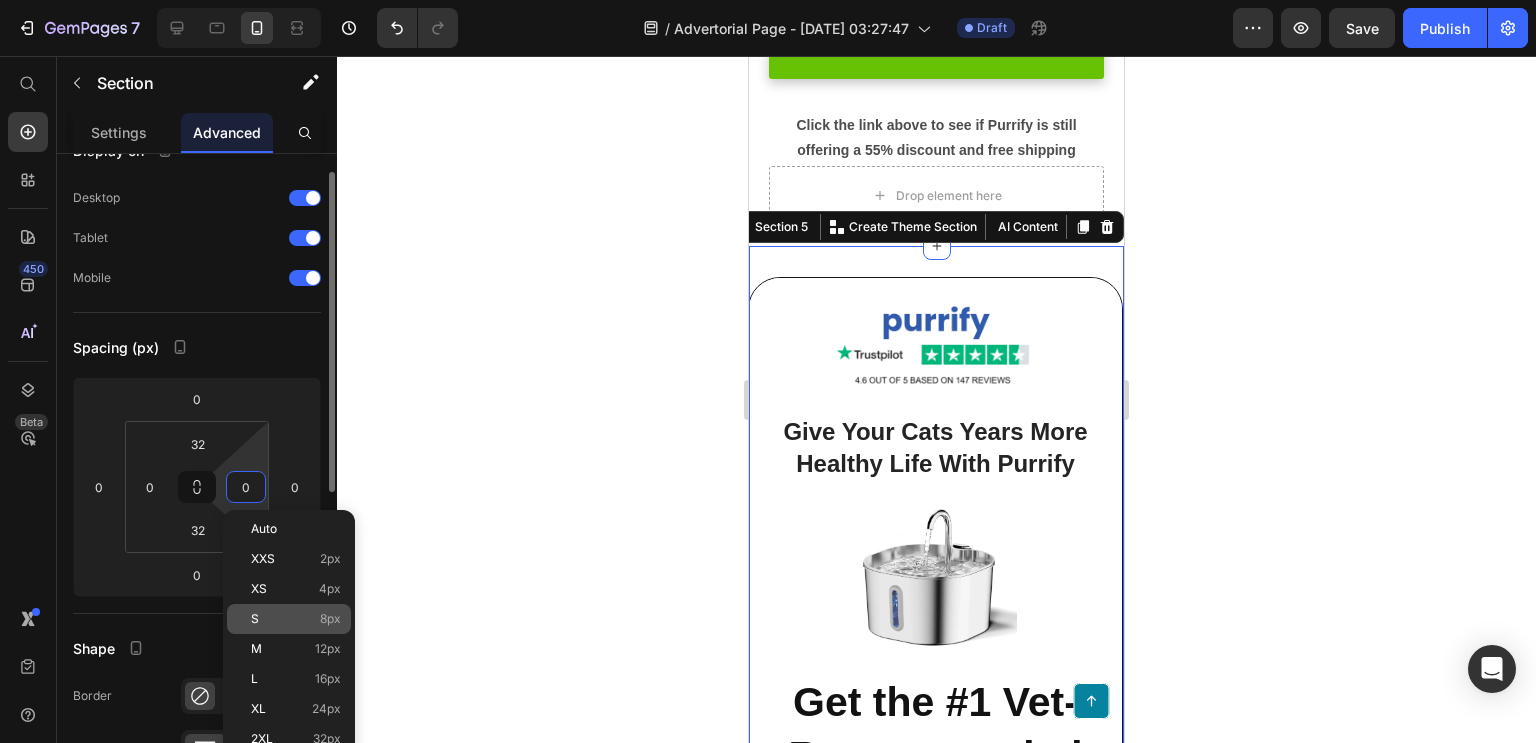 type on "8" 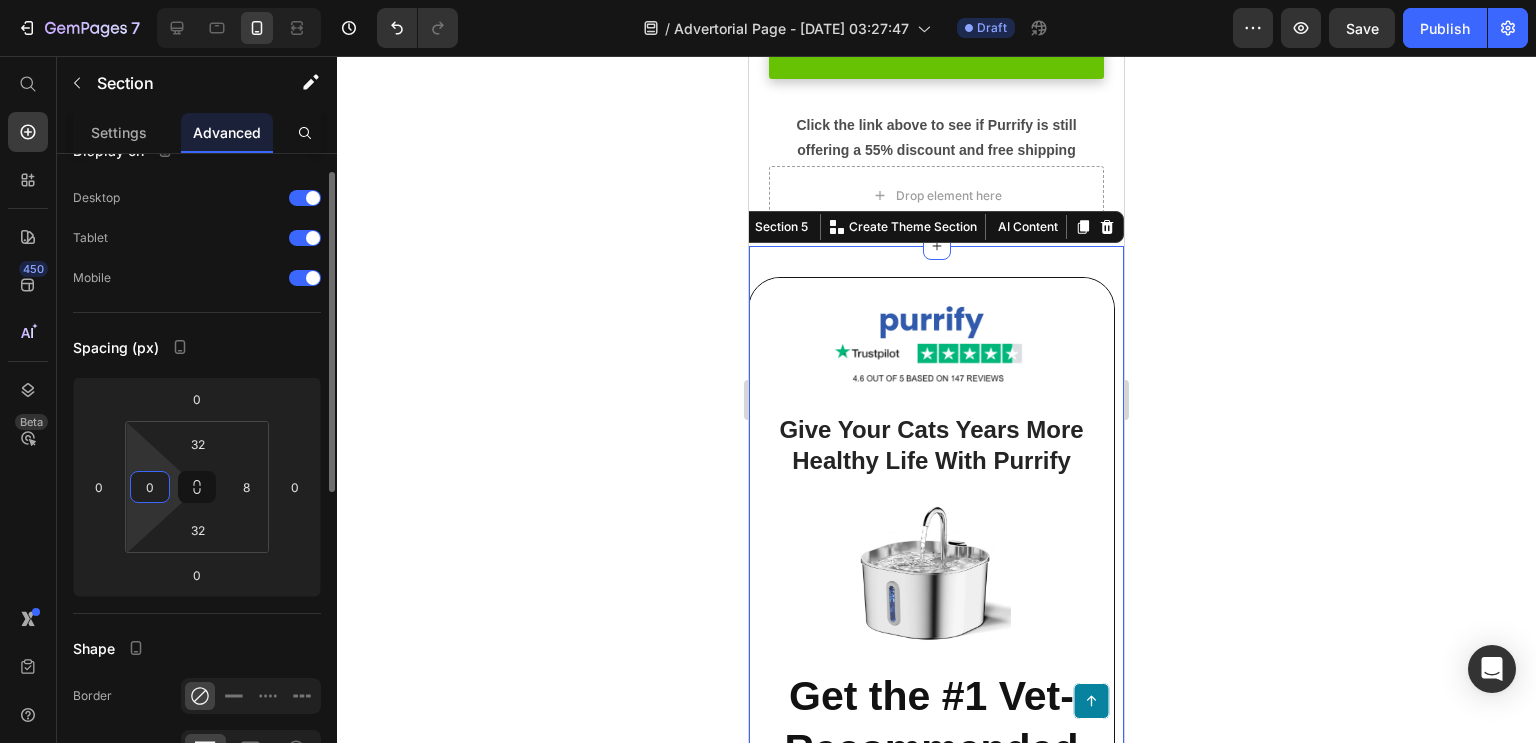 click on "0" at bounding box center [150, 487] 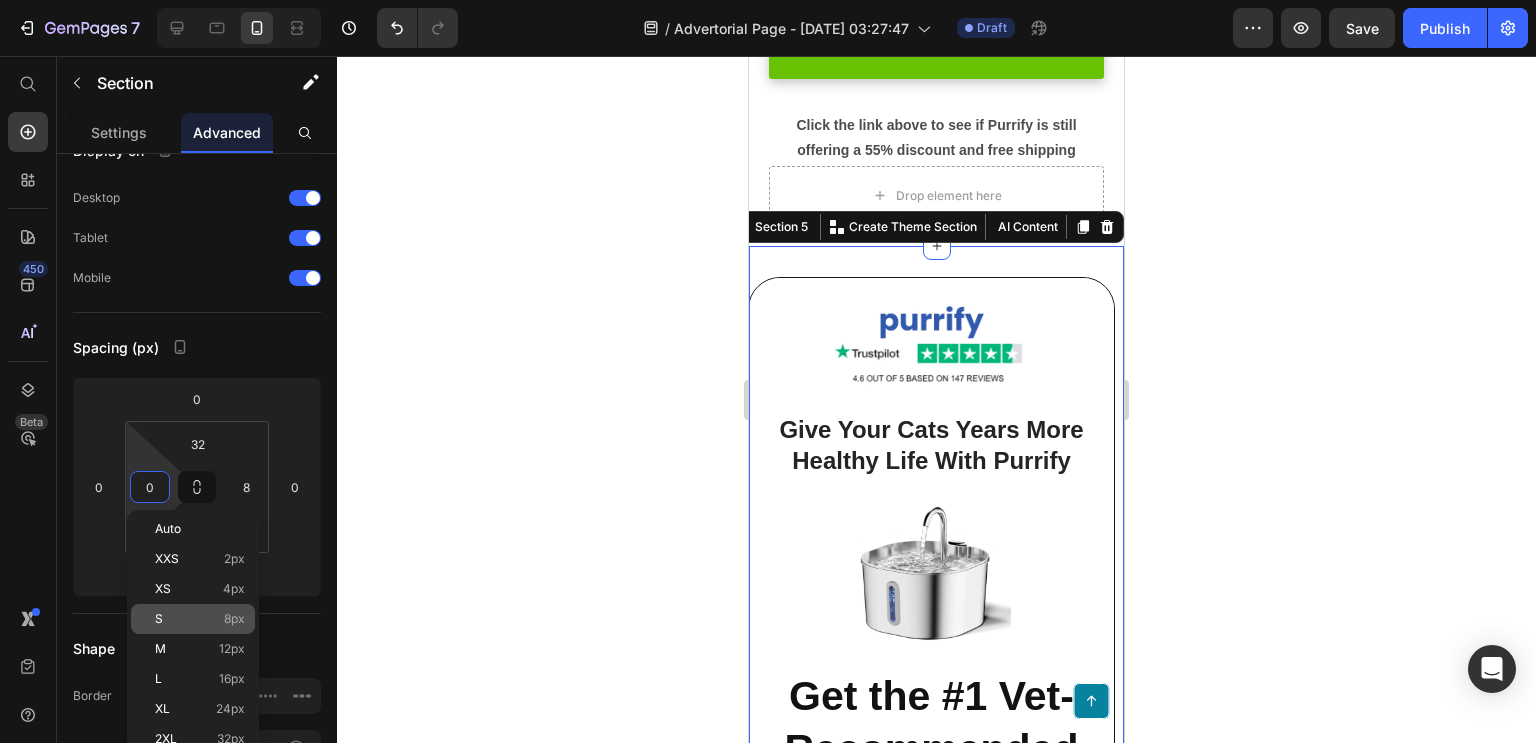 click on "S 8px" at bounding box center [200, 619] 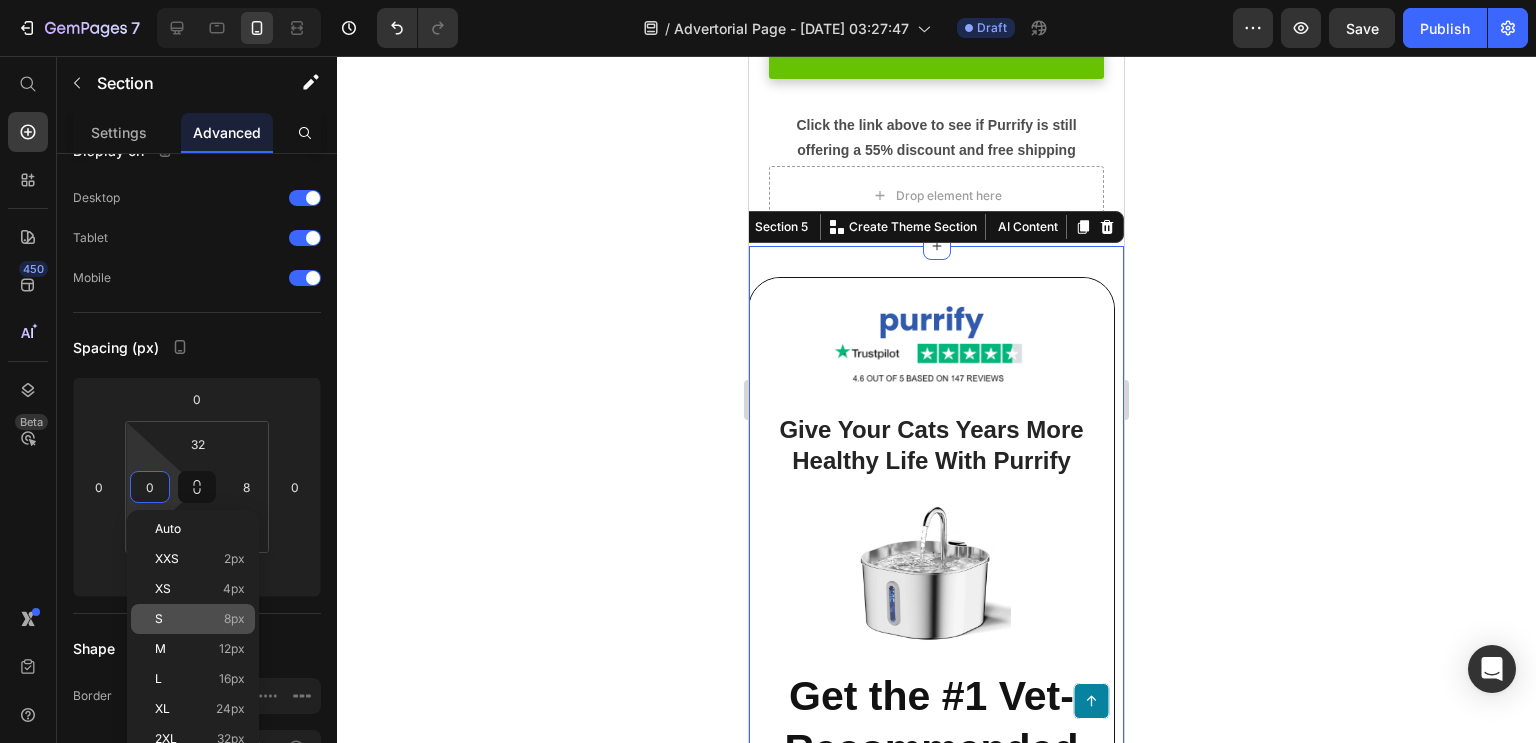 type on "8" 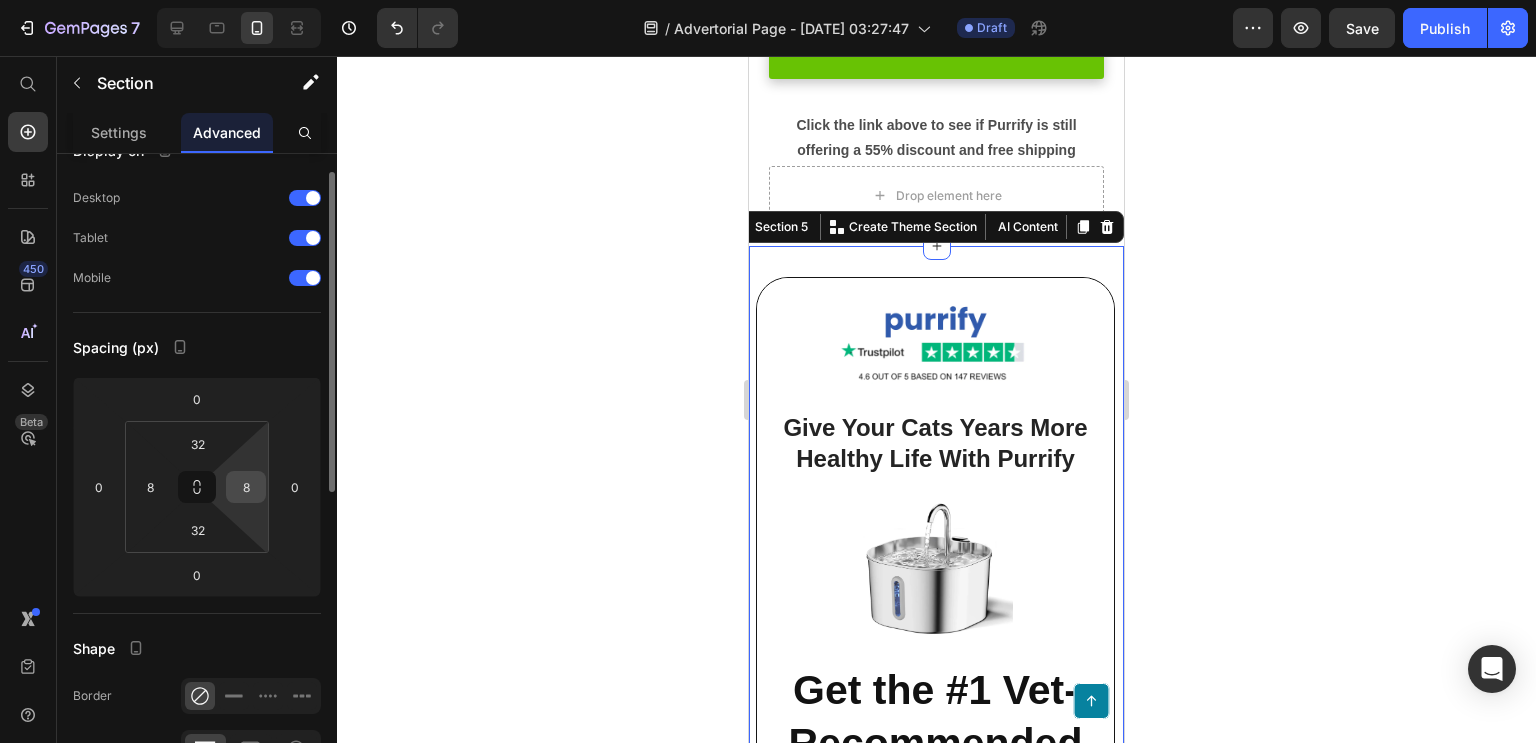 click on "8" at bounding box center (246, 487) 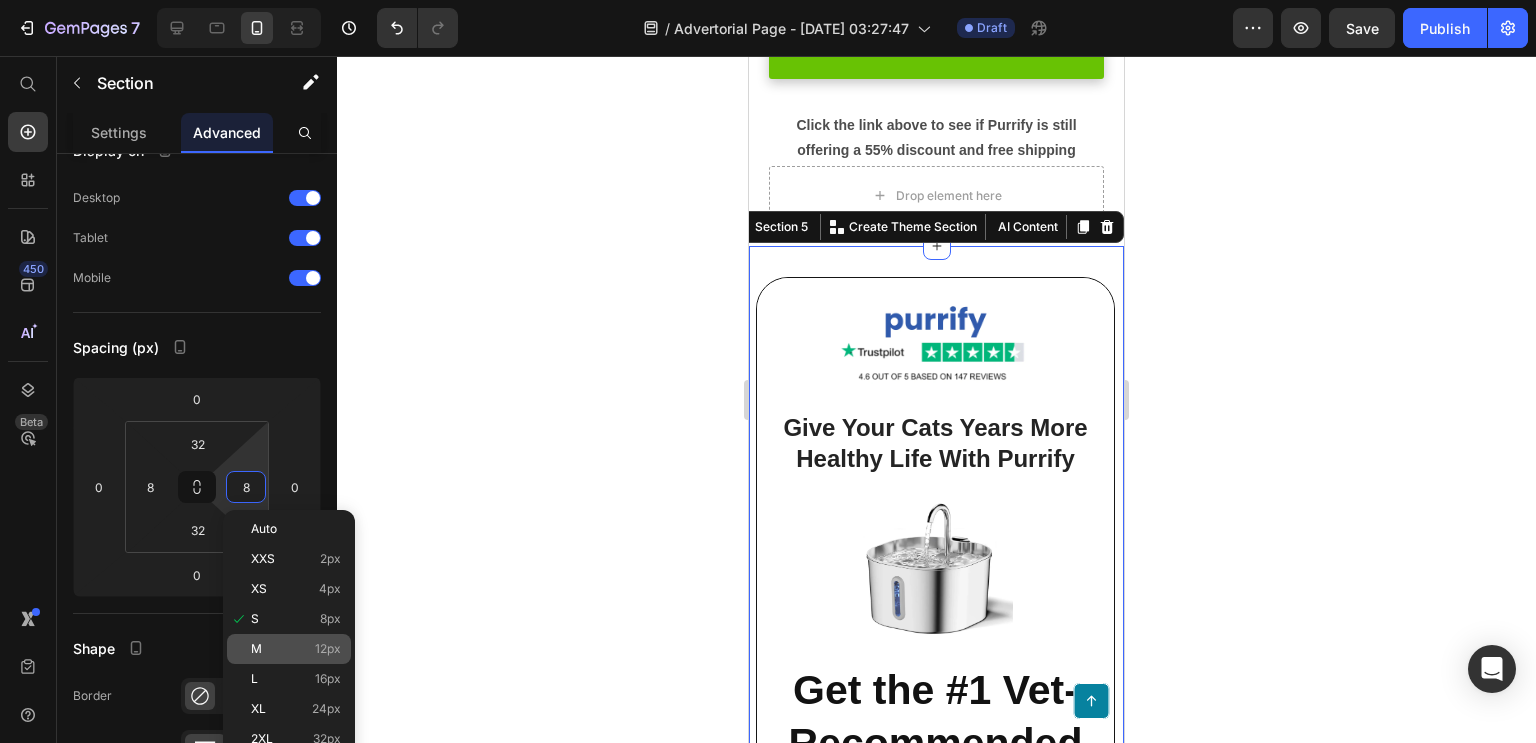 click on "M 12px" at bounding box center [296, 649] 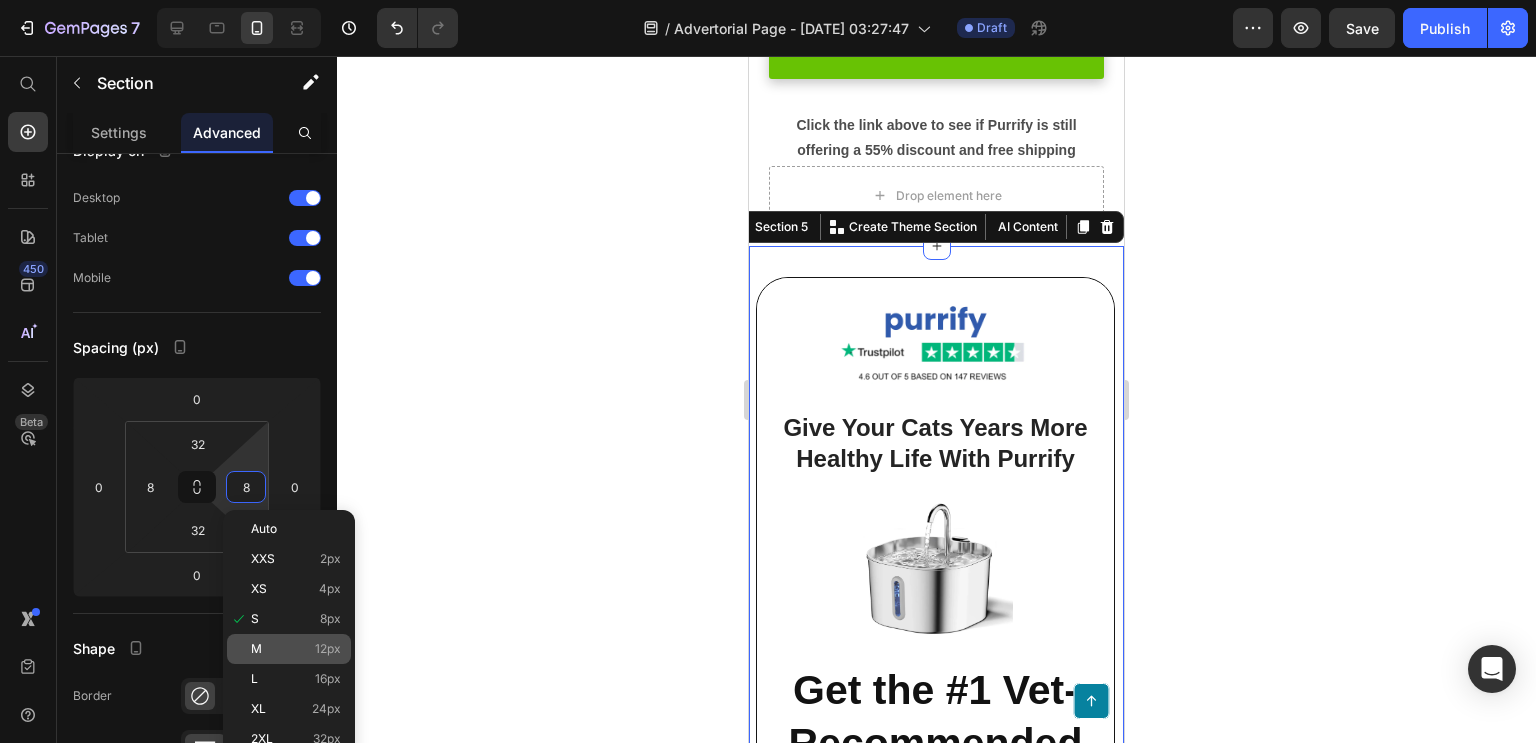 type on "12" 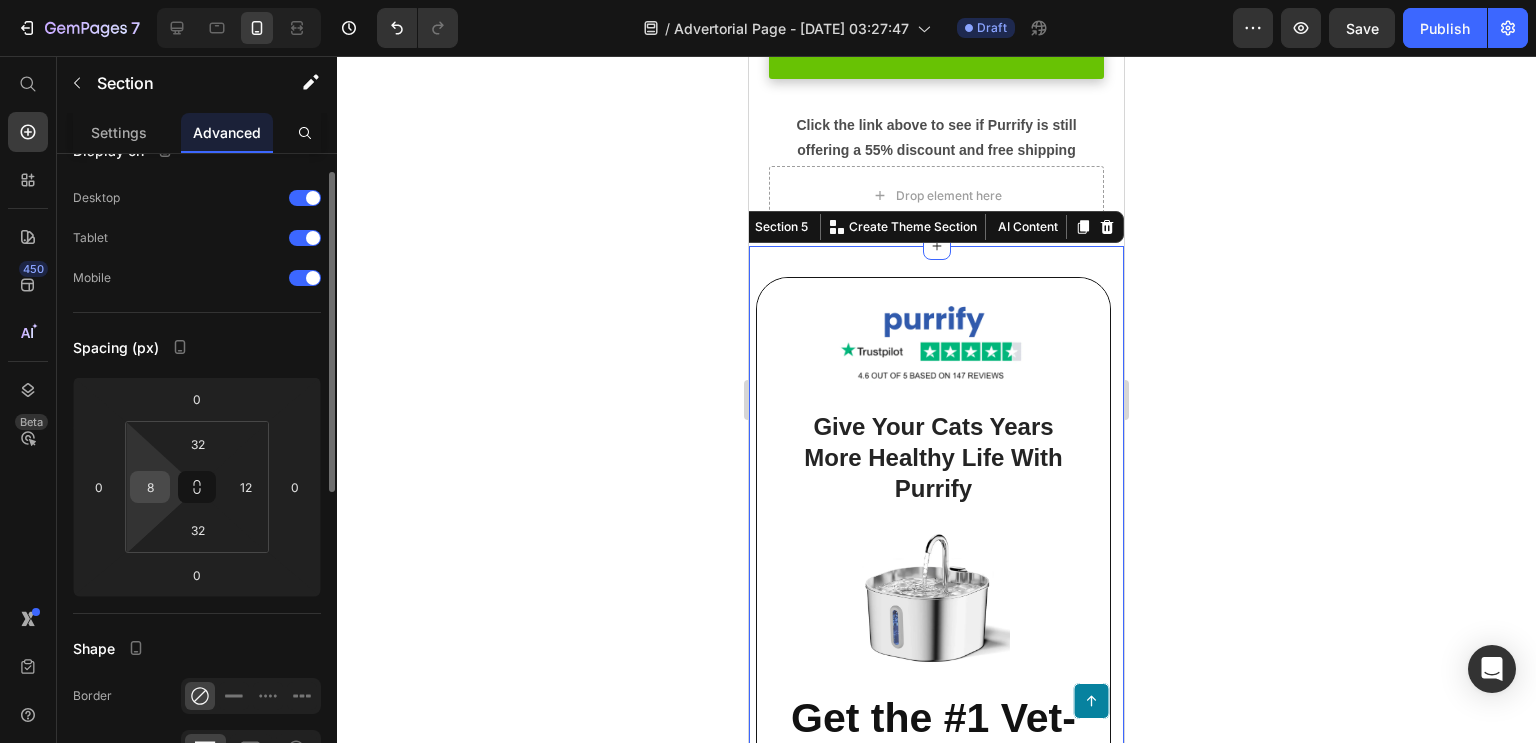click on "8" at bounding box center (150, 487) 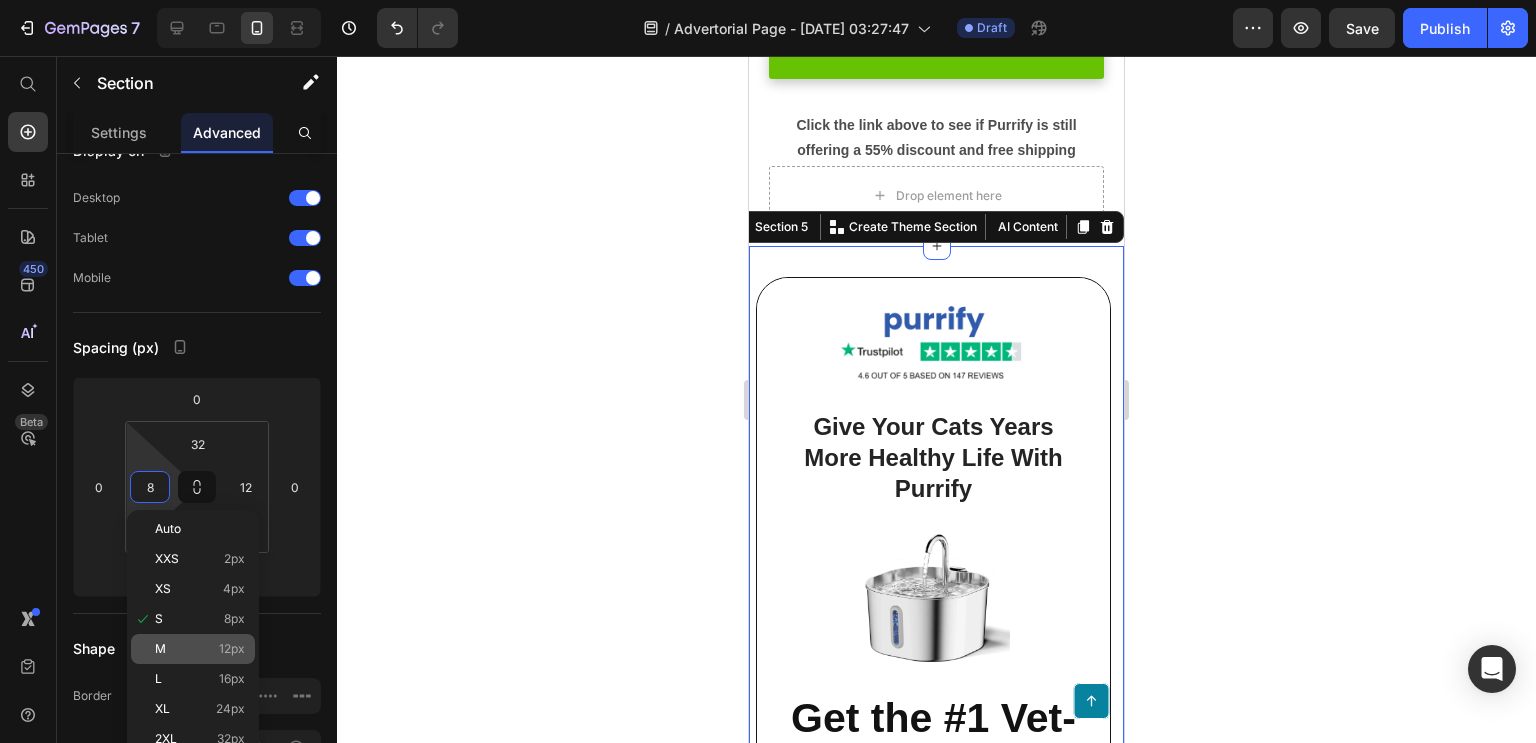 click on "12px" at bounding box center (232, 649) 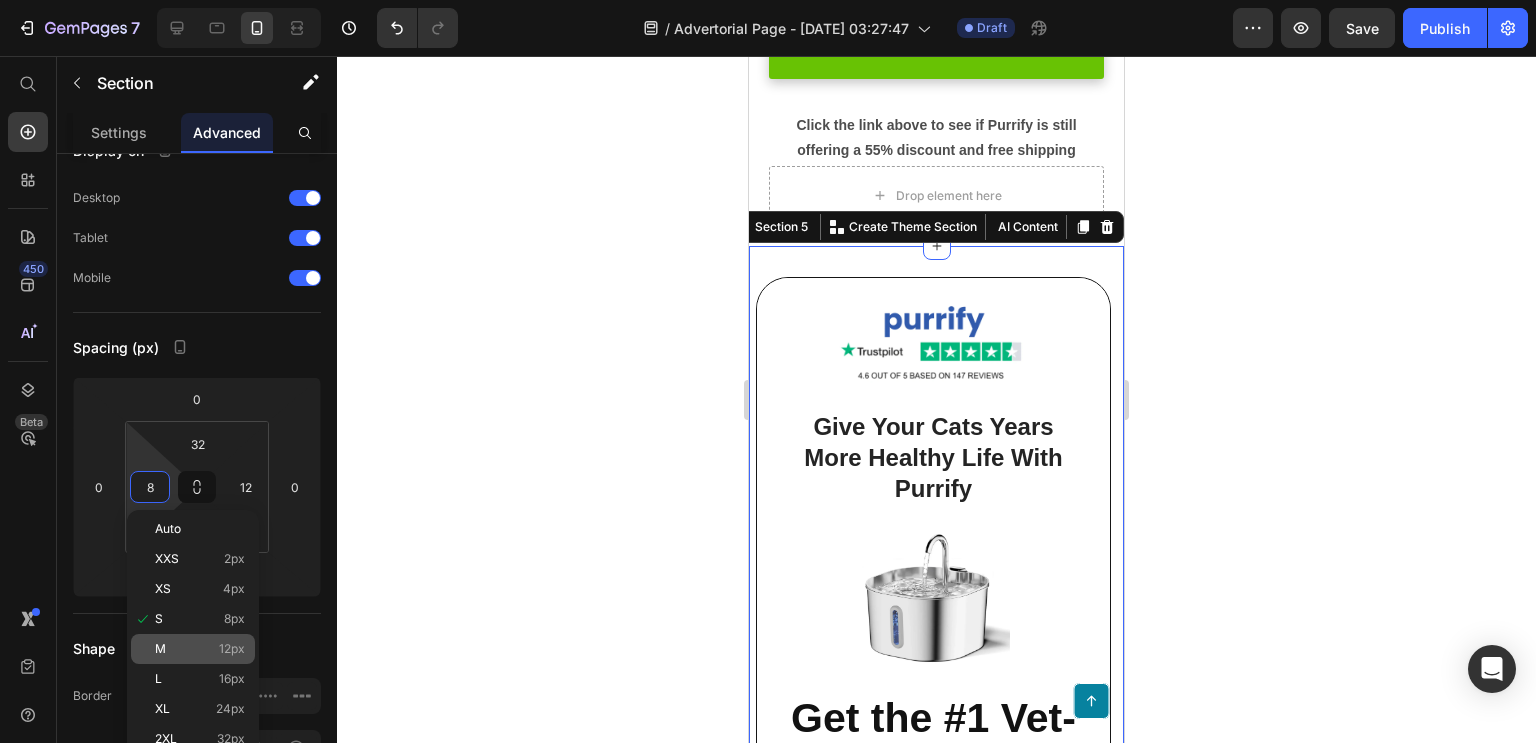 type on "12" 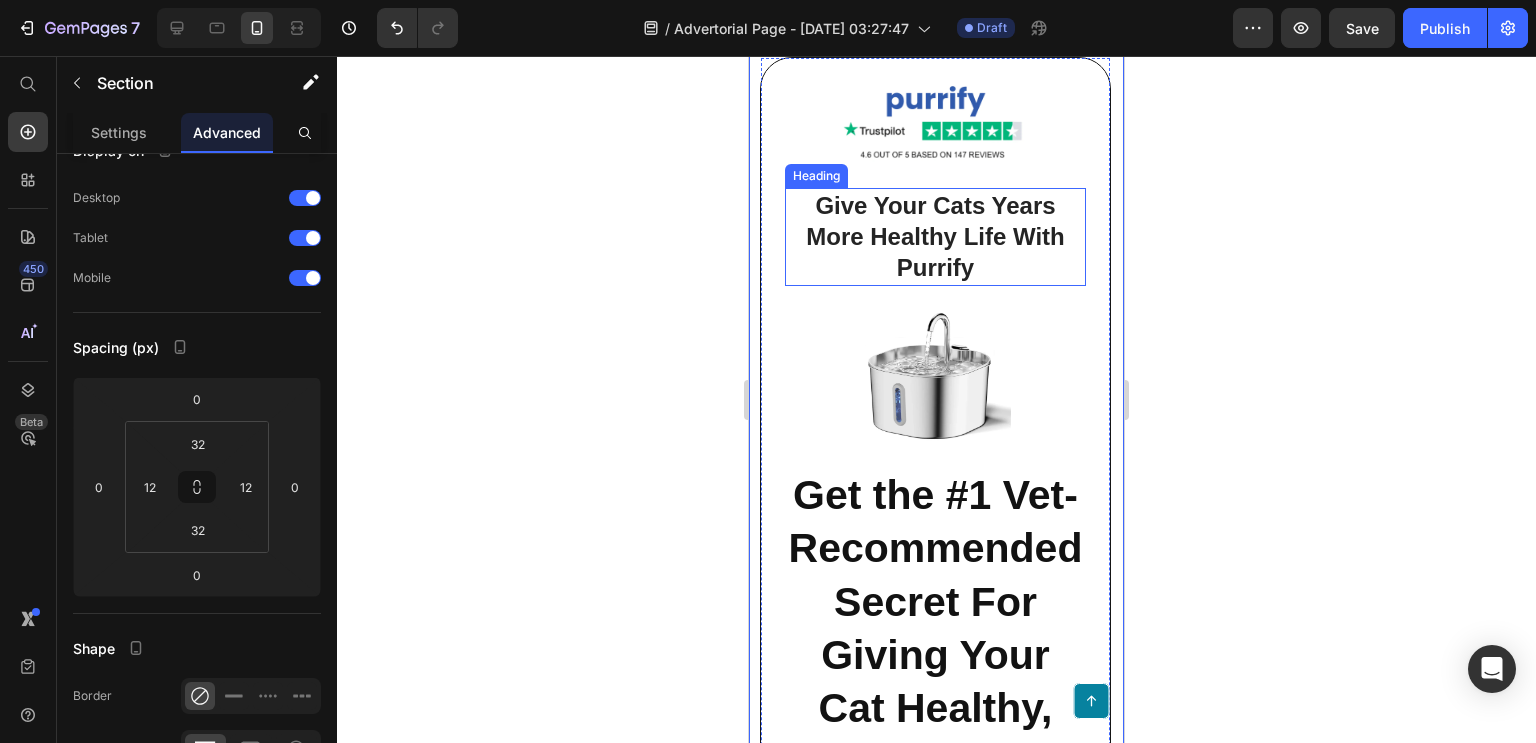scroll, scrollTop: 5135, scrollLeft: 0, axis: vertical 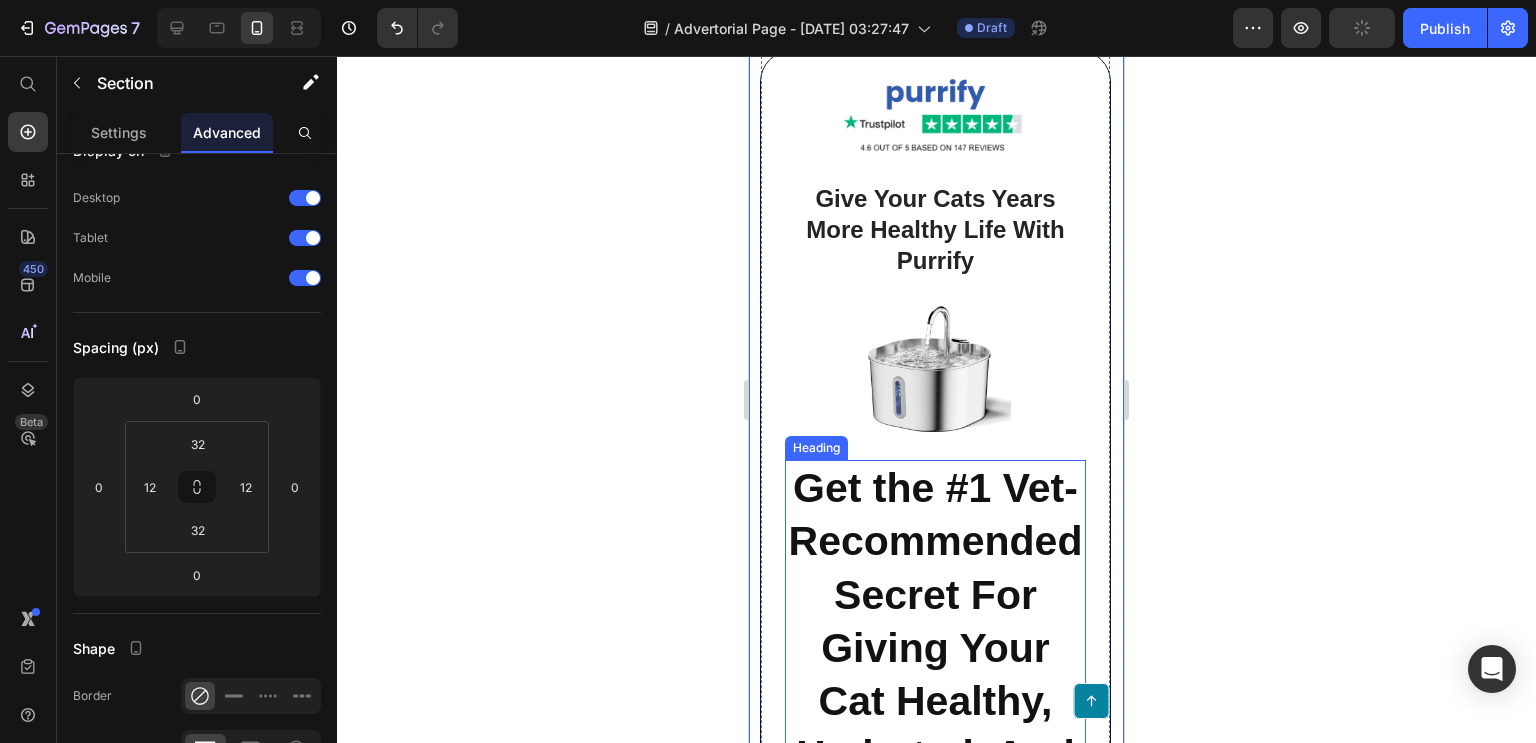 click on "Get the #1 Vet-Recommended Secret For Giving Your Cat Healthy, Hydrated, And Longer Life Span" at bounding box center [935, 702] 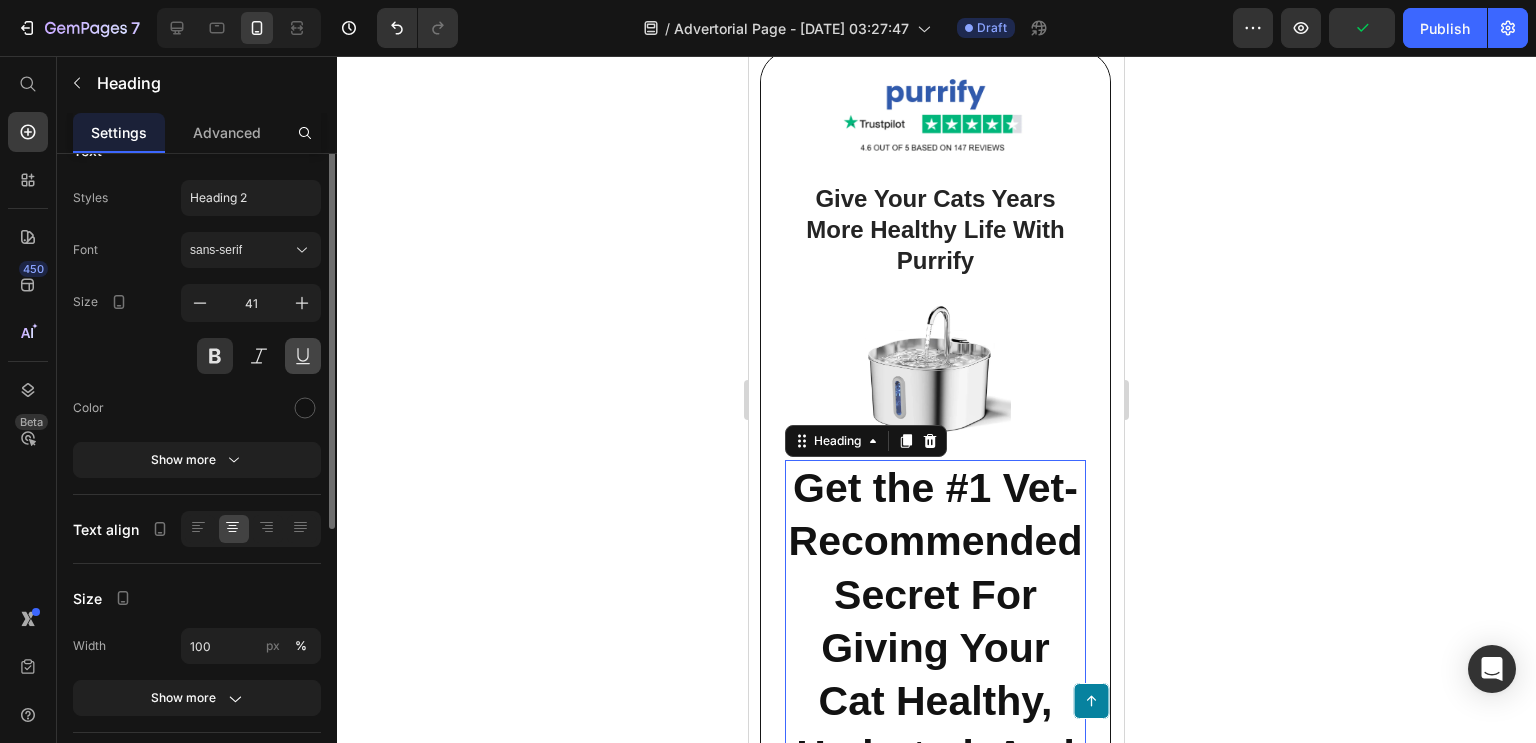 scroll, scrollTop: 0, scrollLeft: 0, axis: both 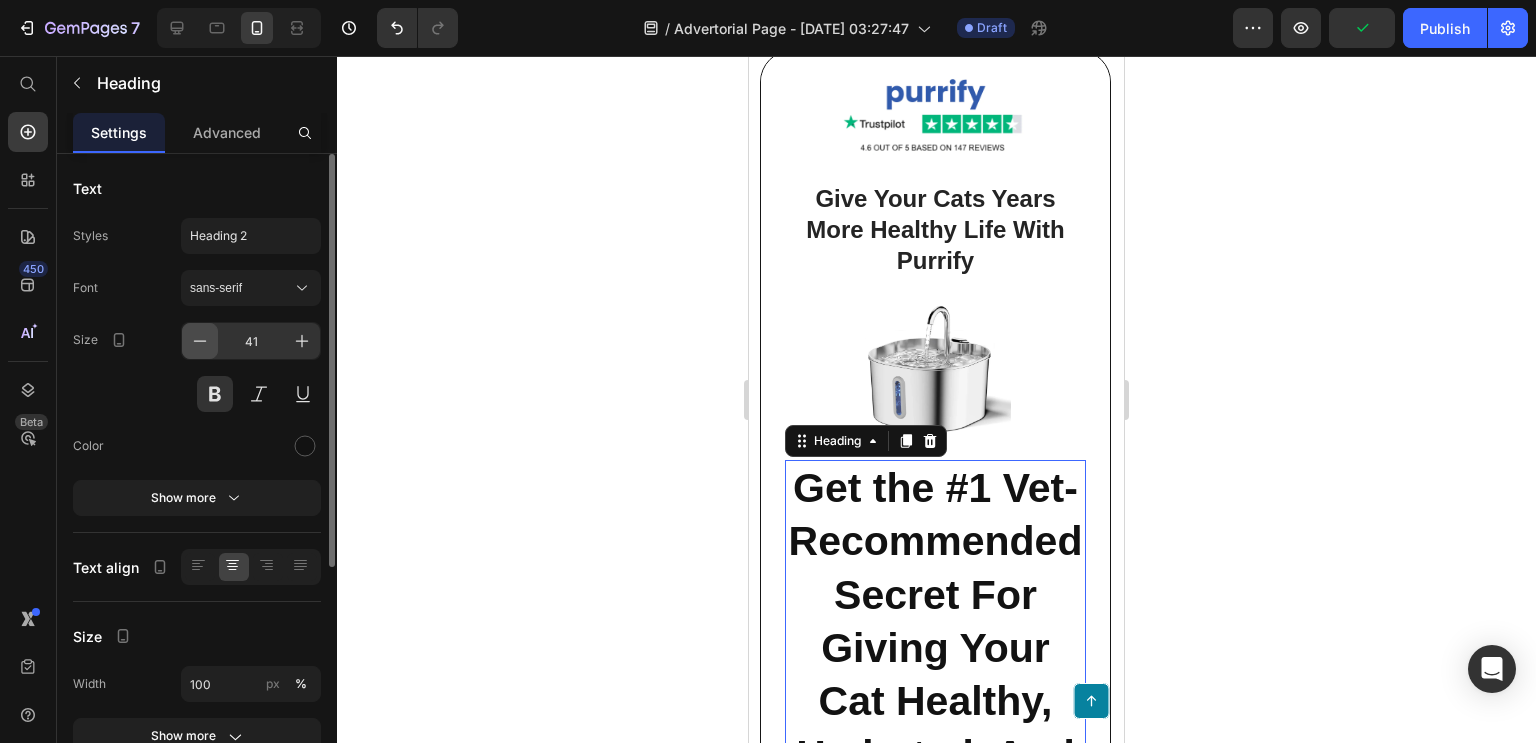 click 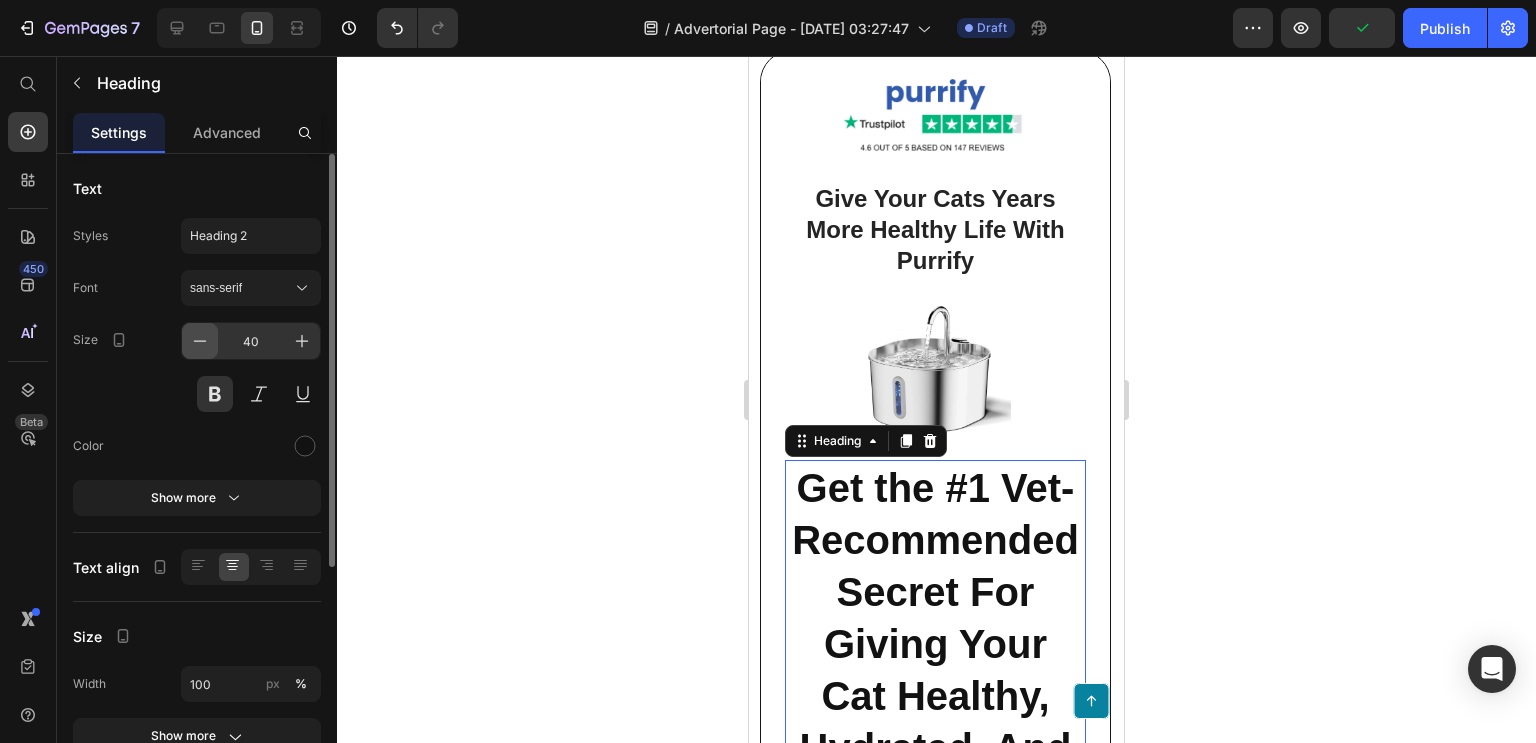 click 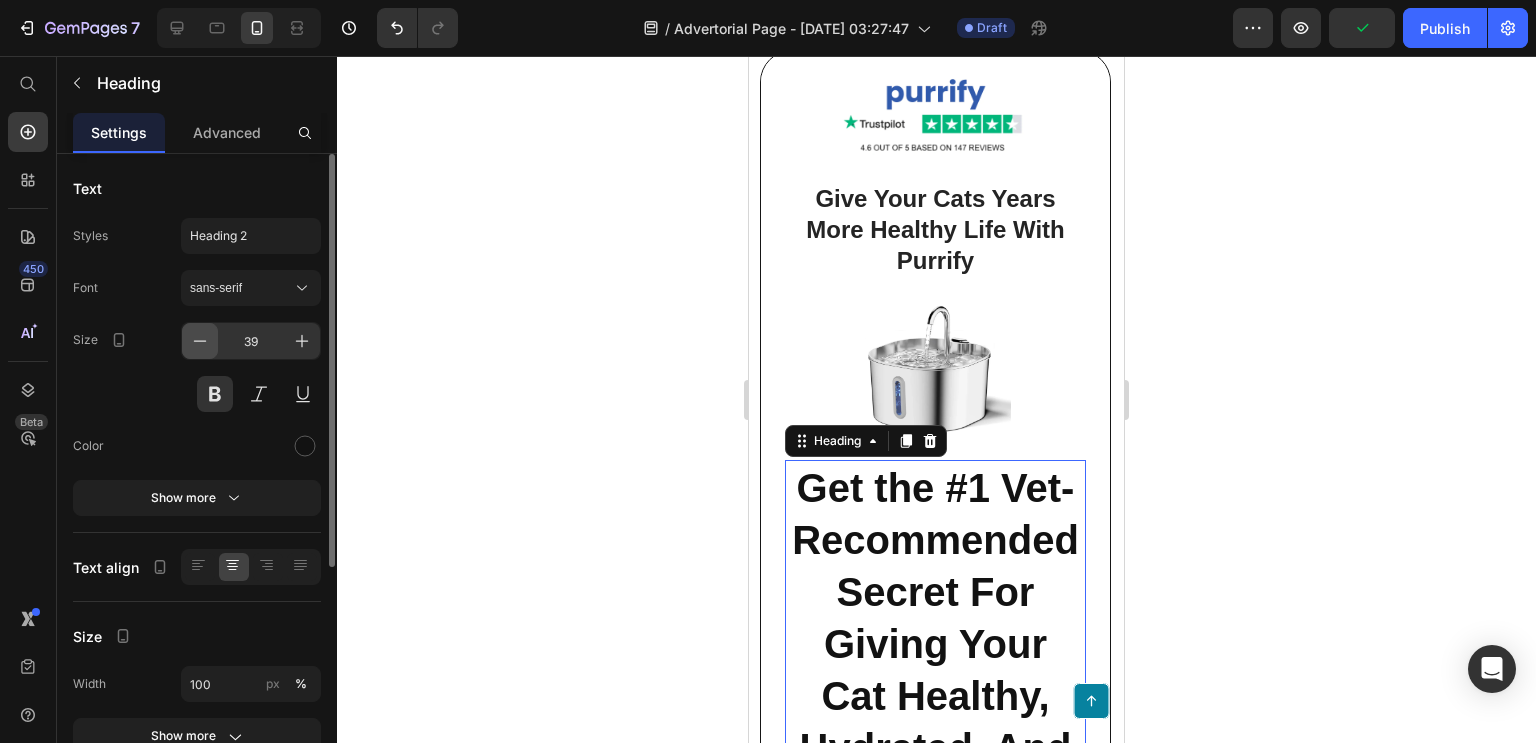 click 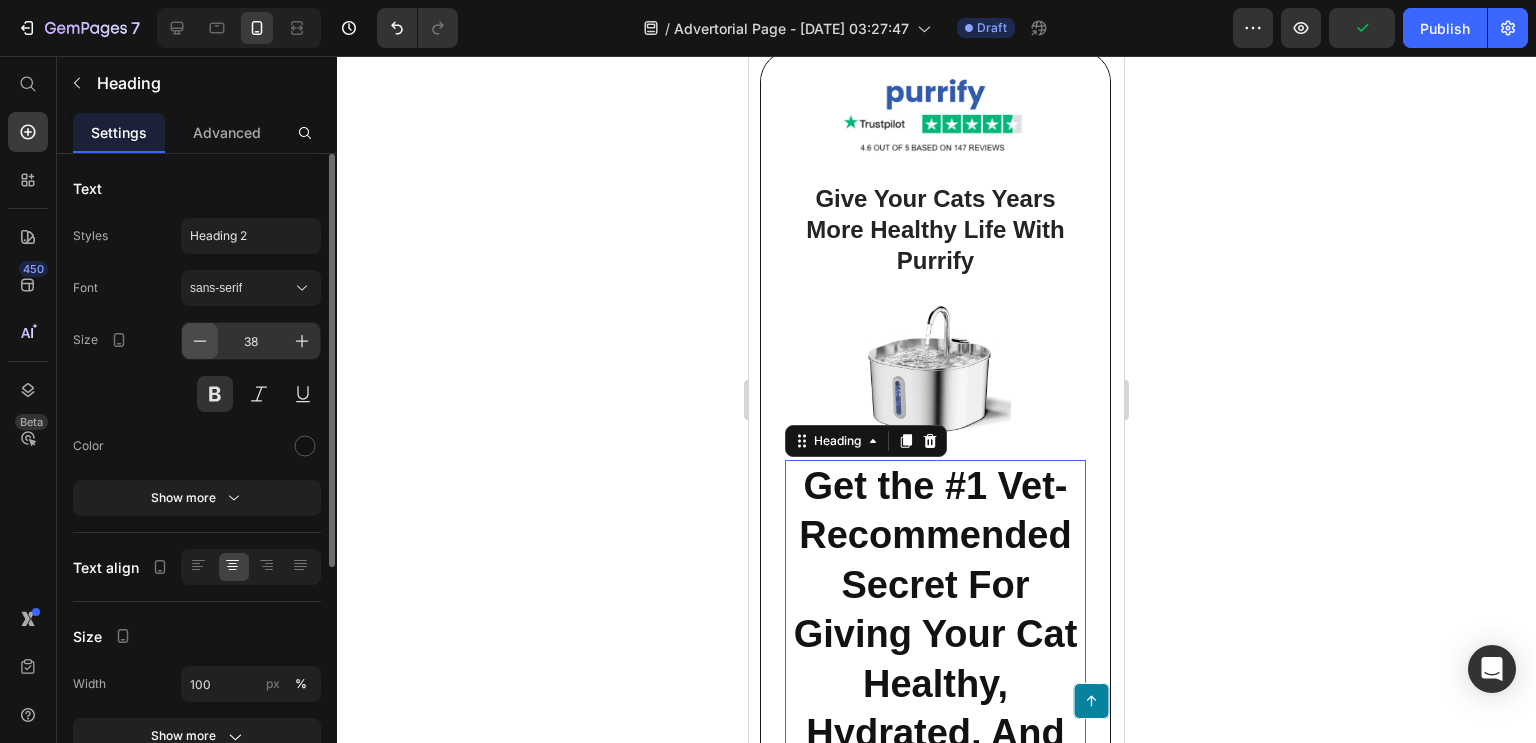 click 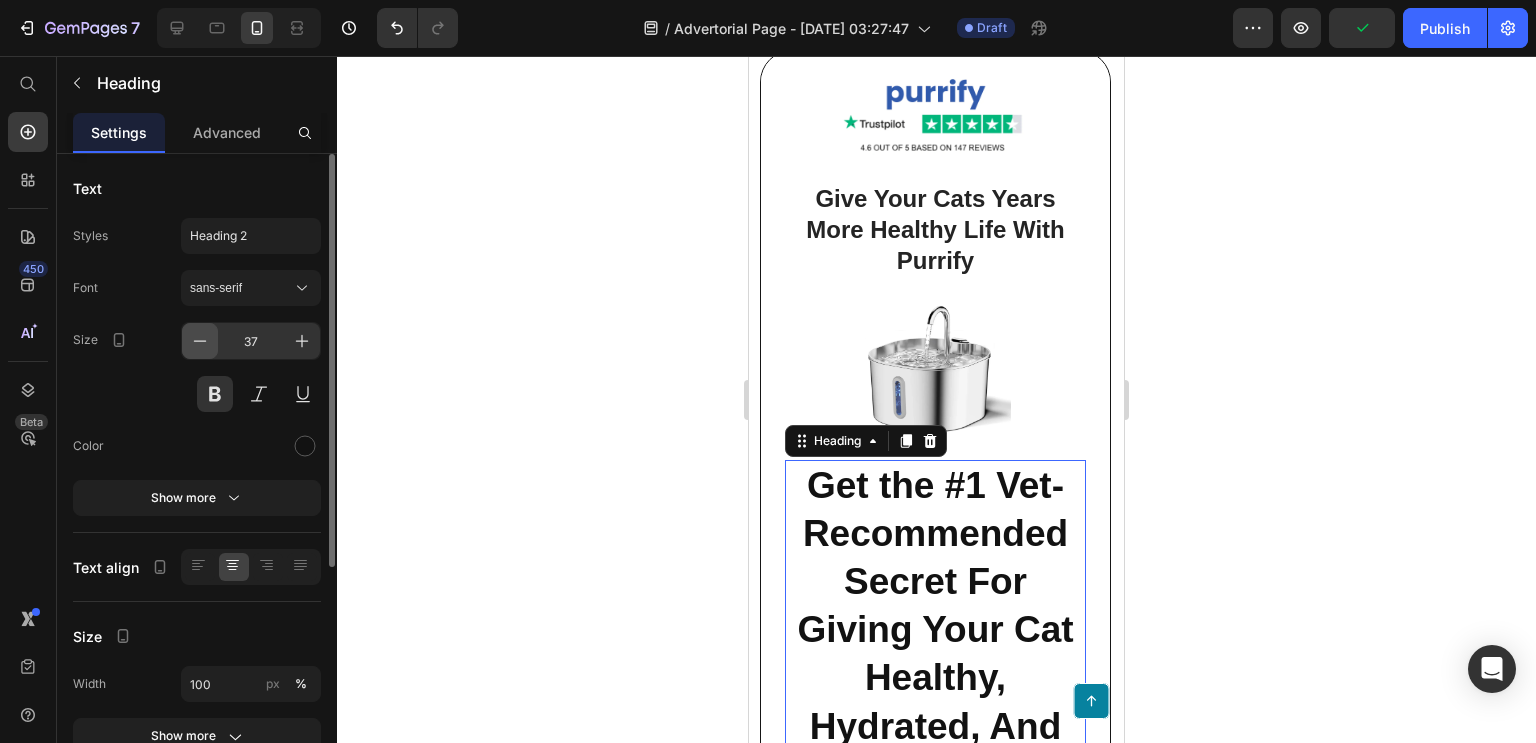 click 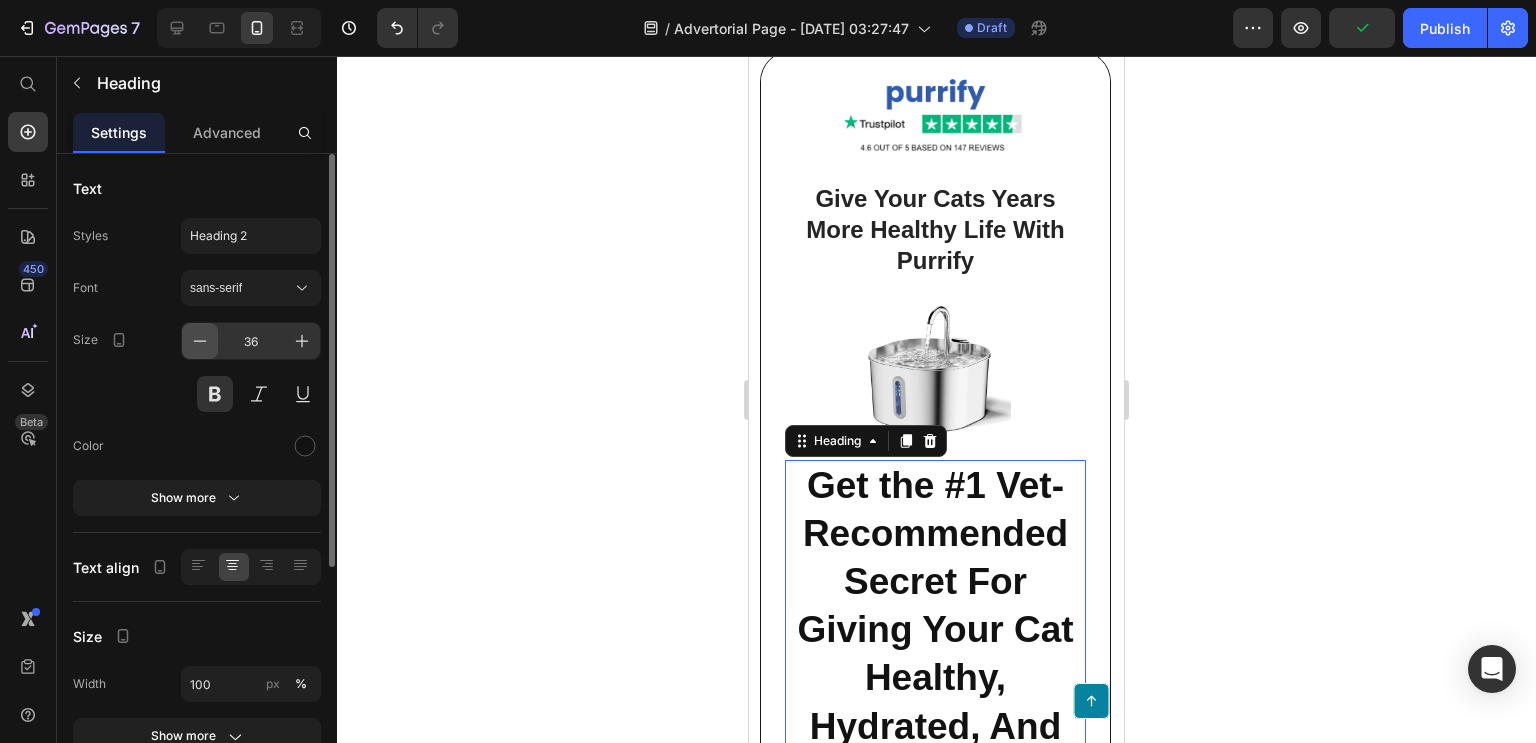 click 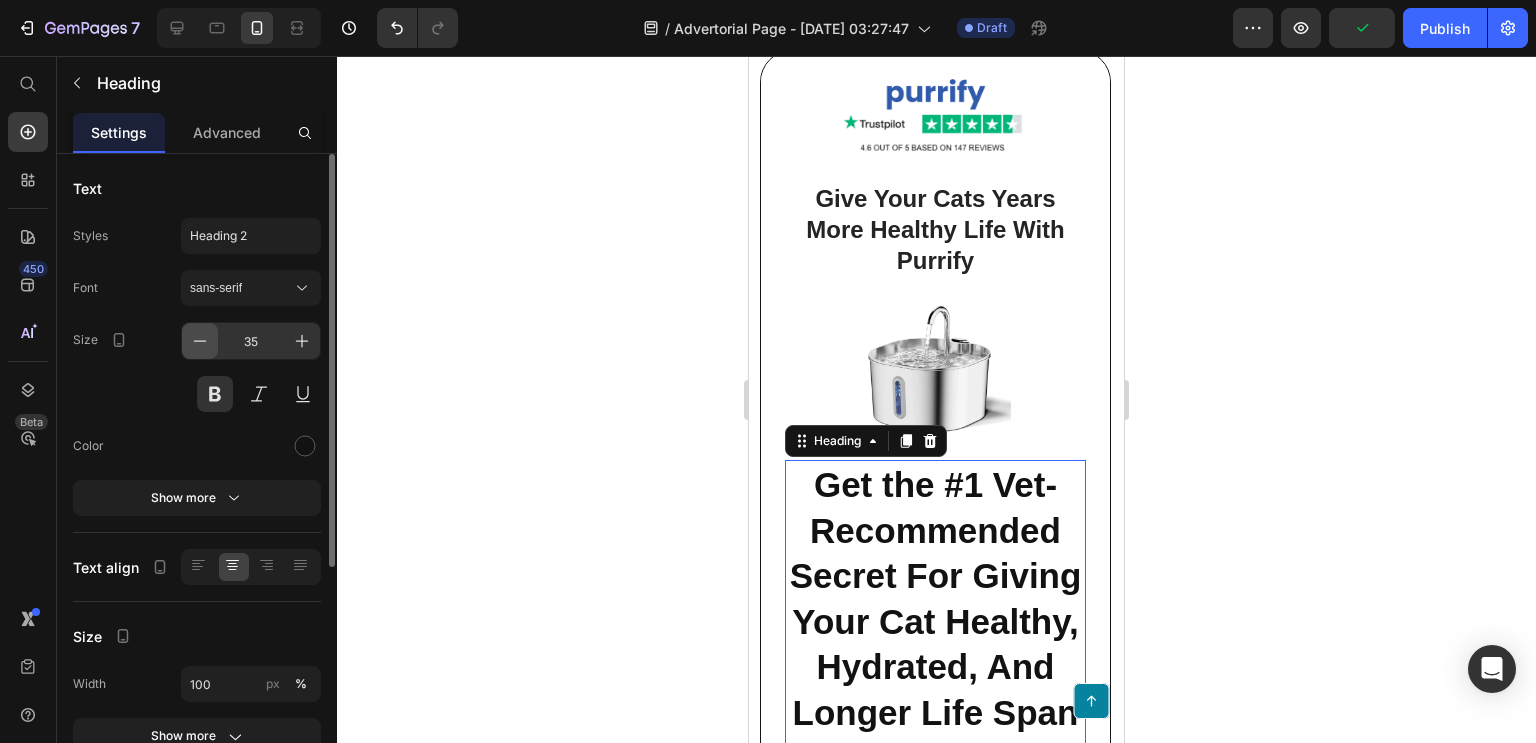 click 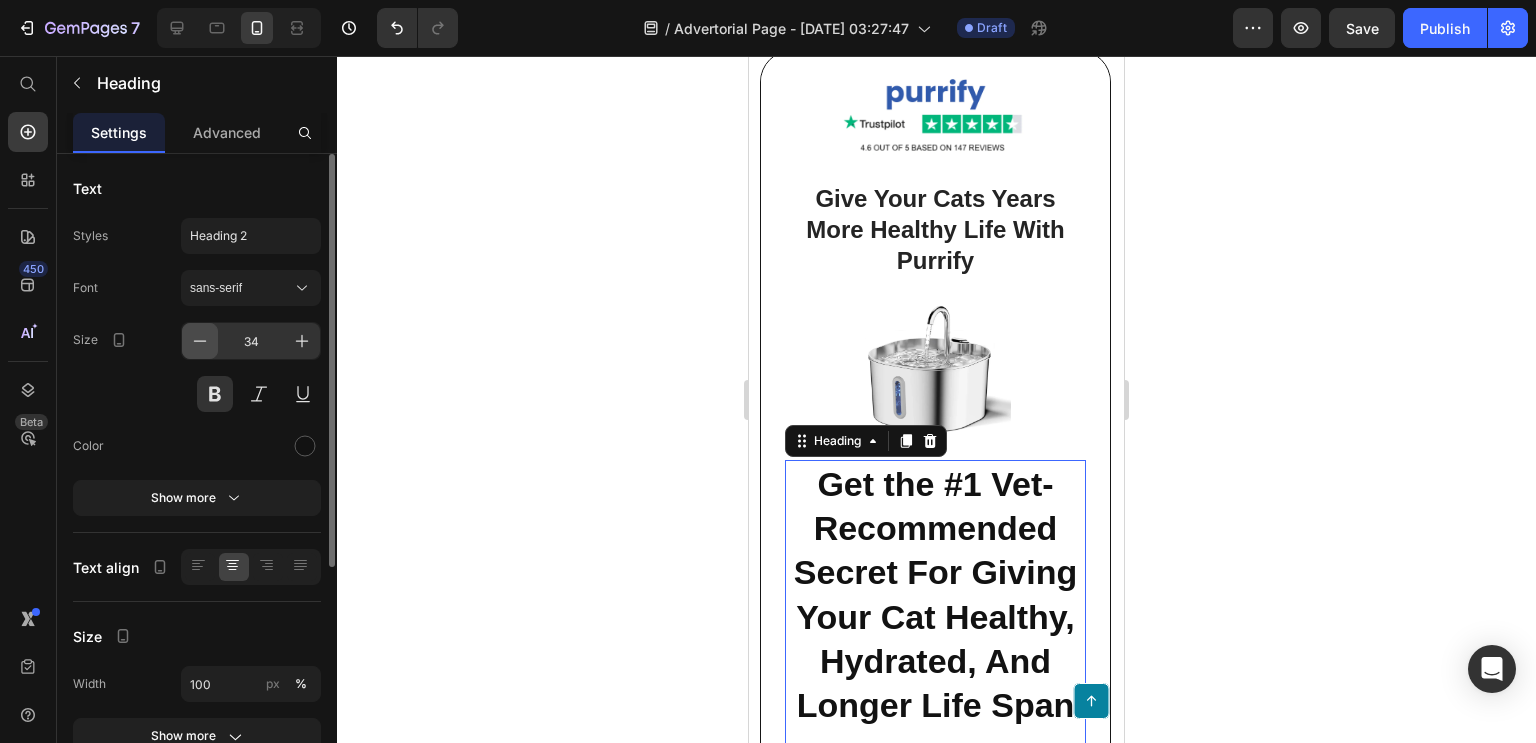 click 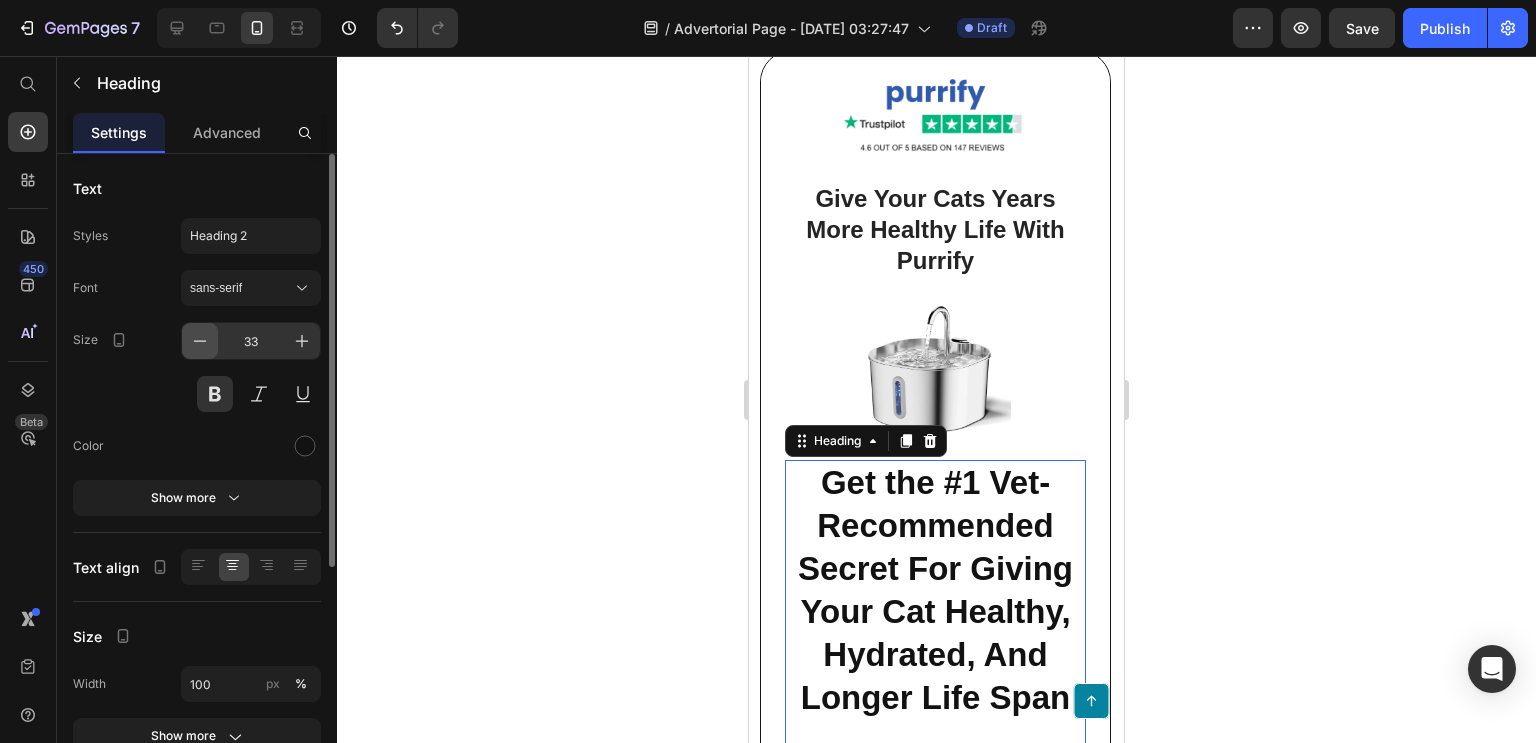 click 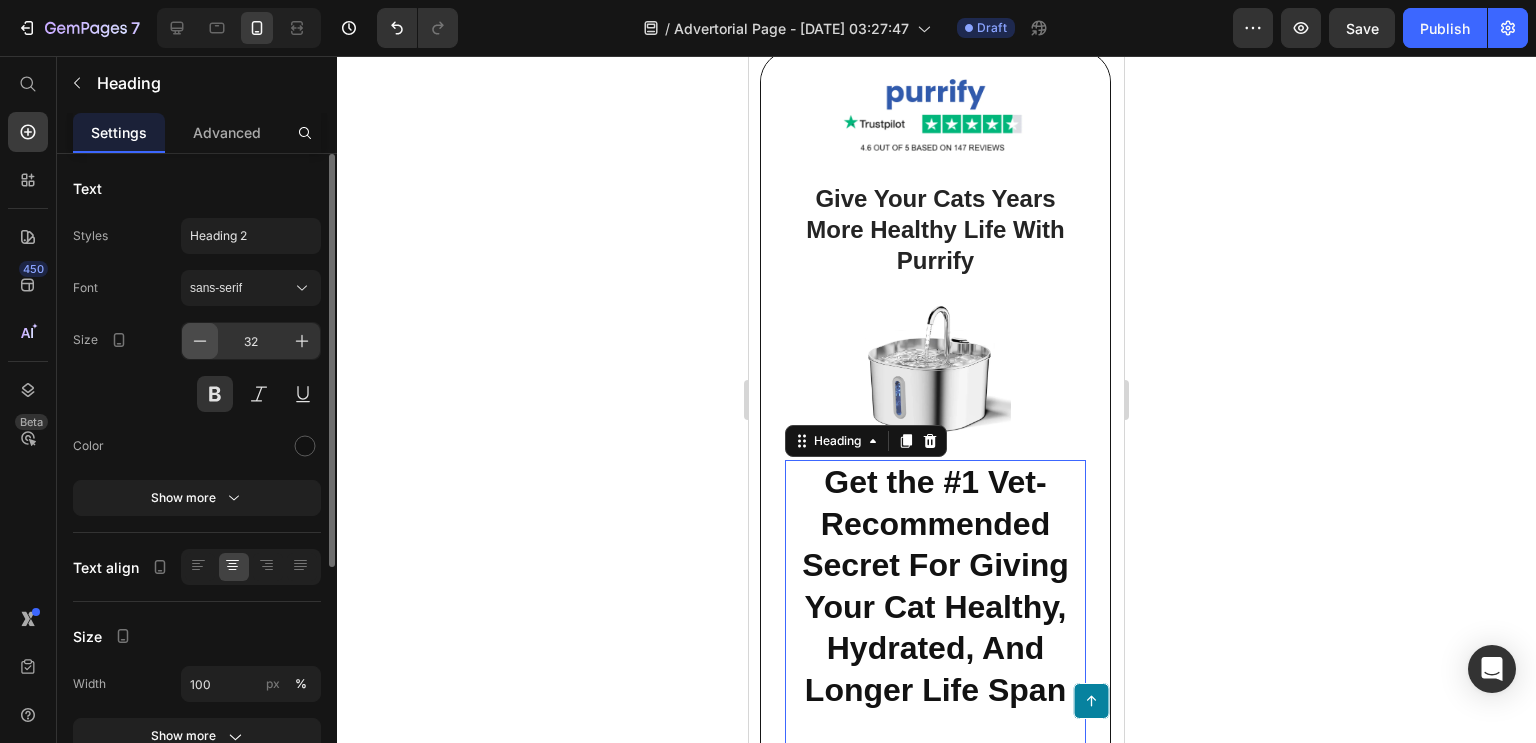 click 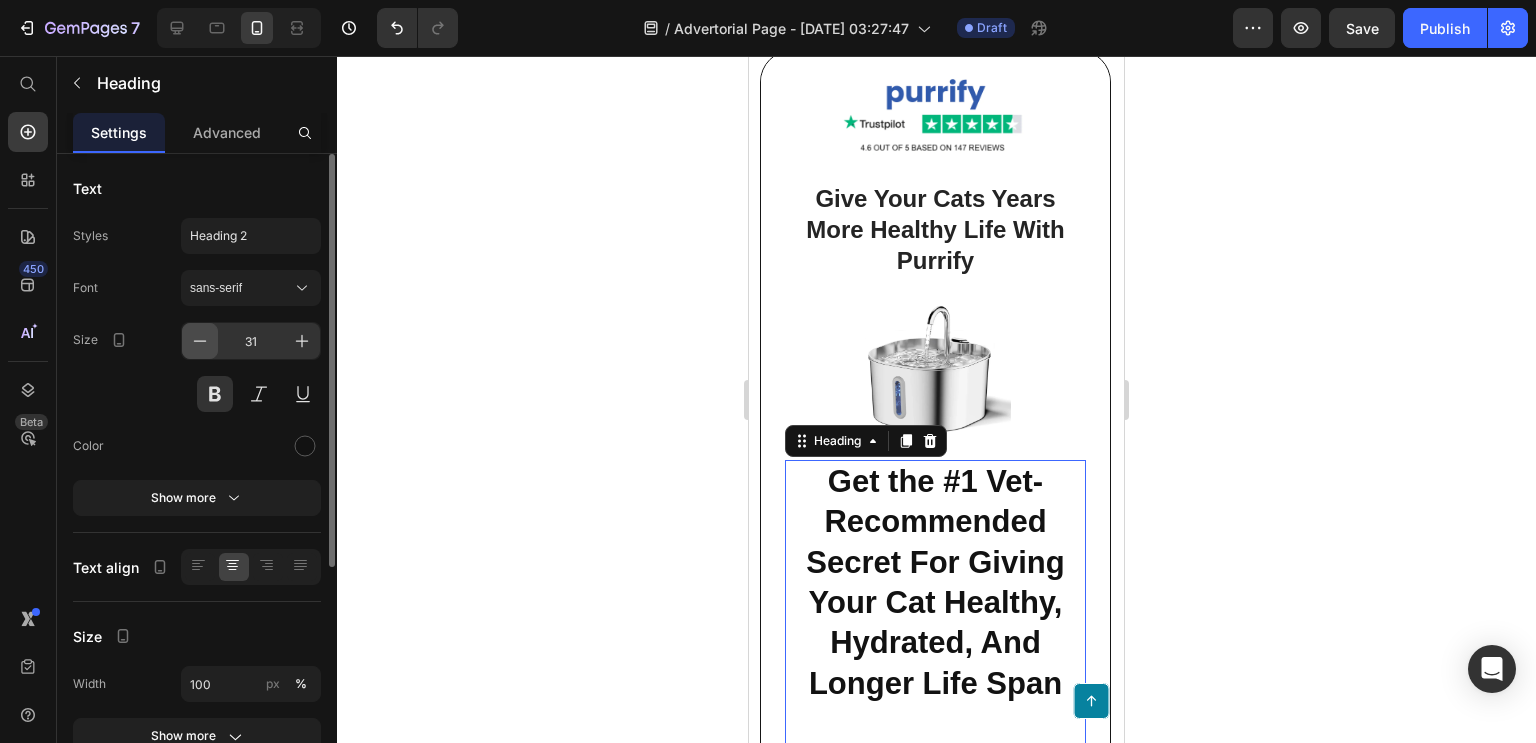 click 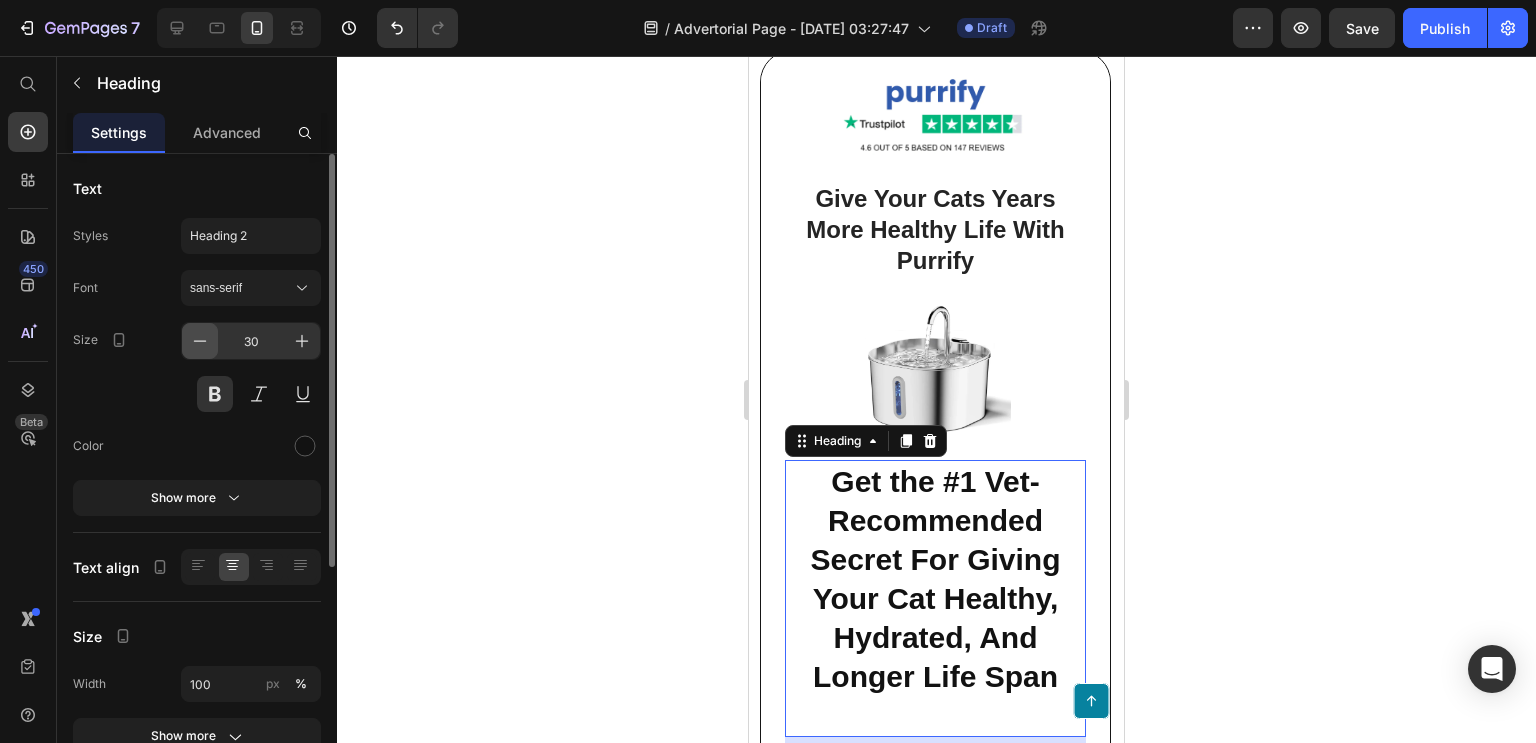 click 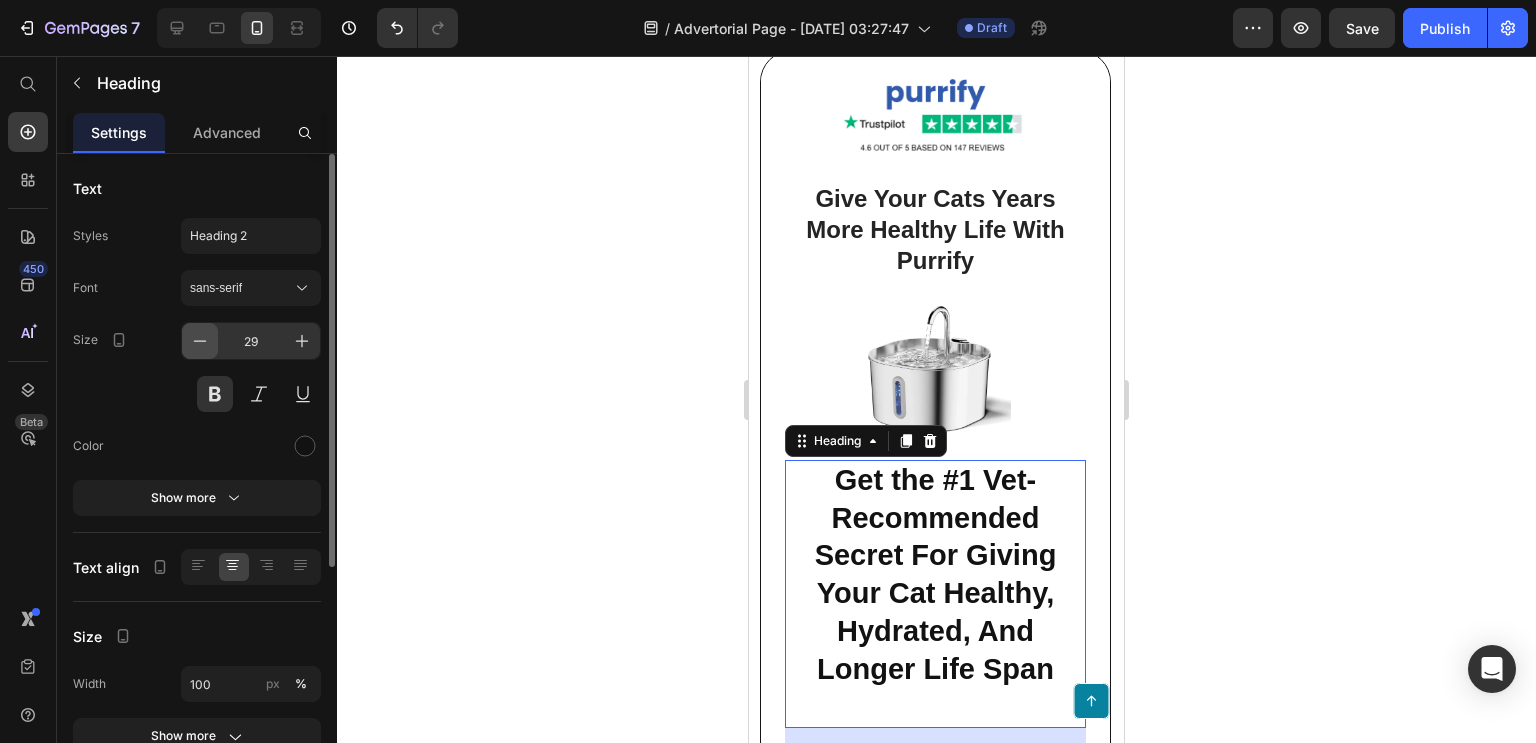 click 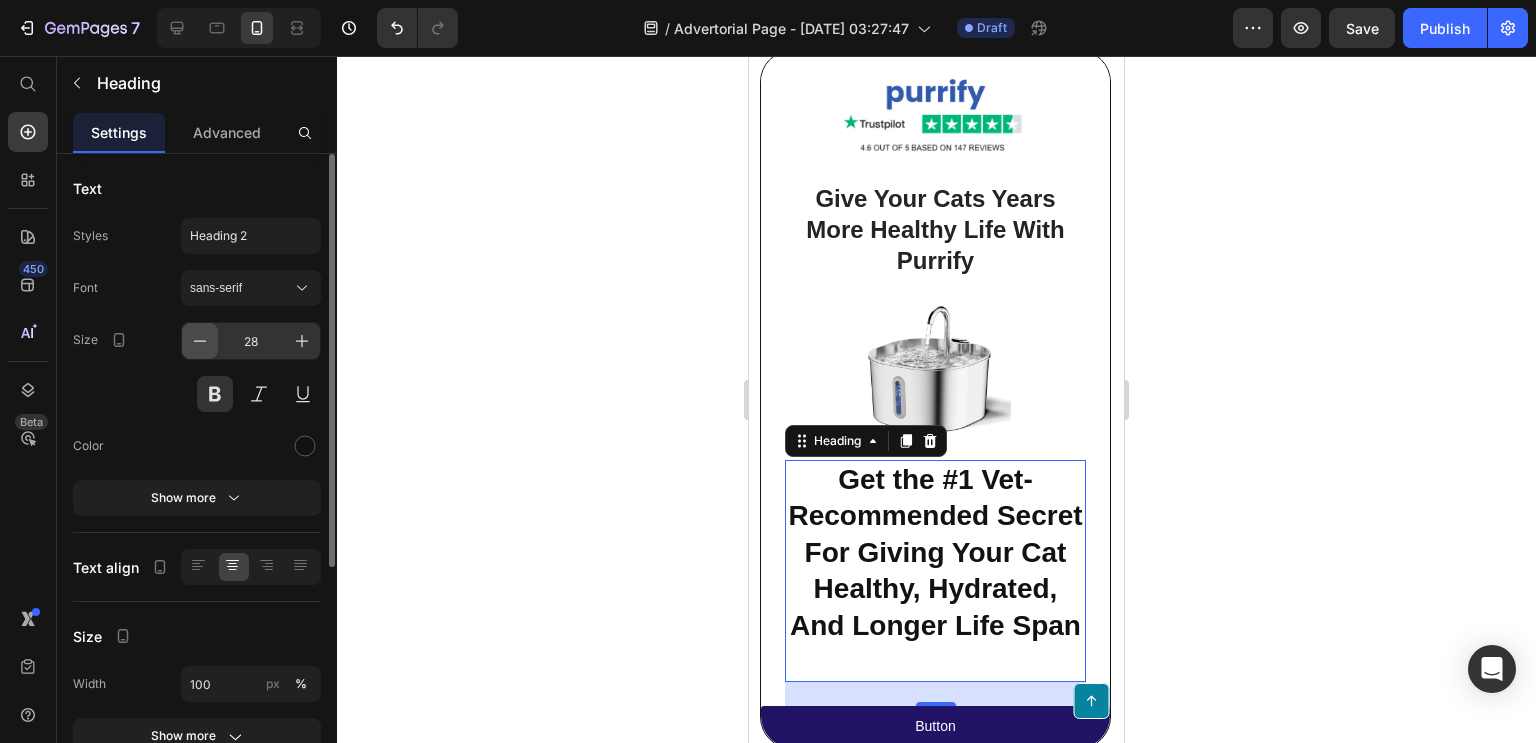 click 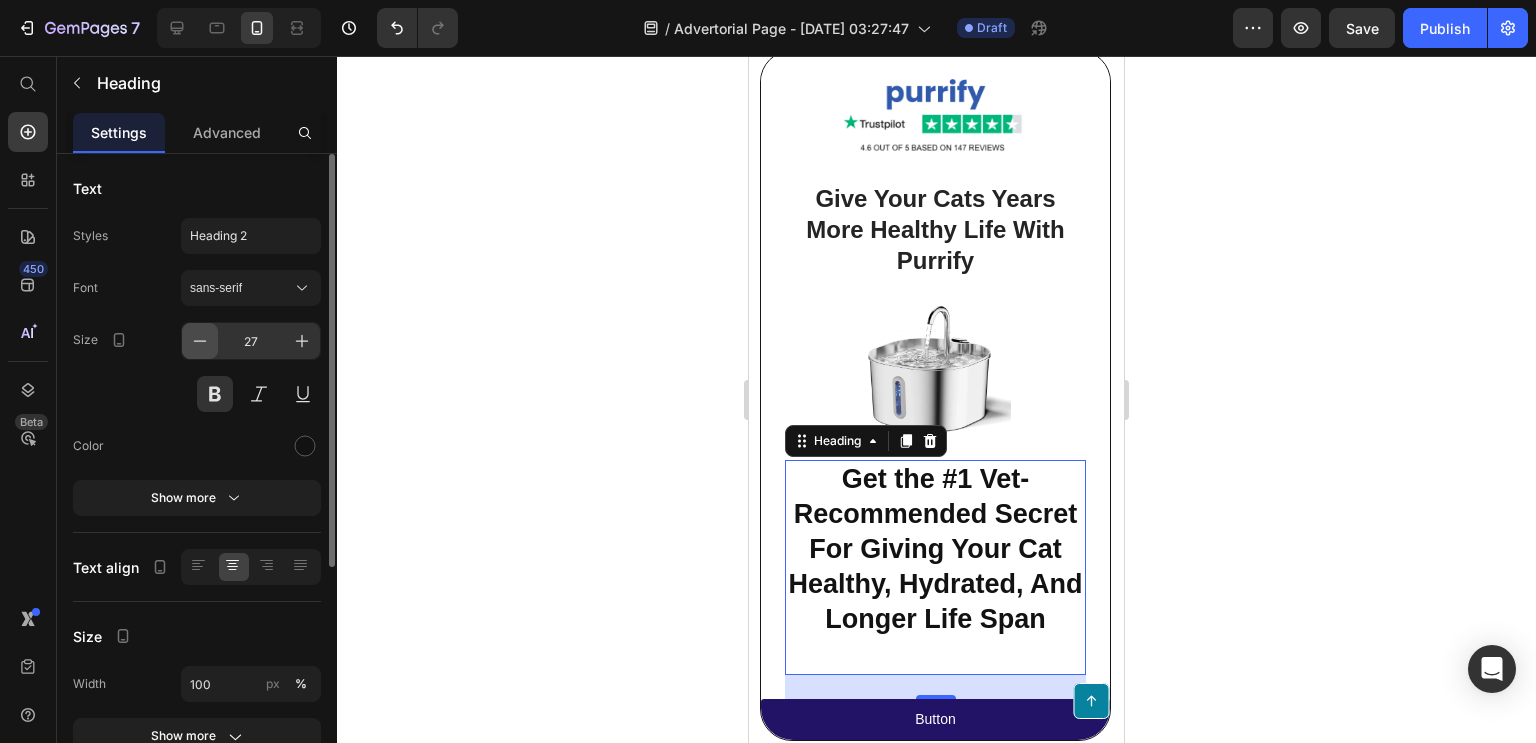 click 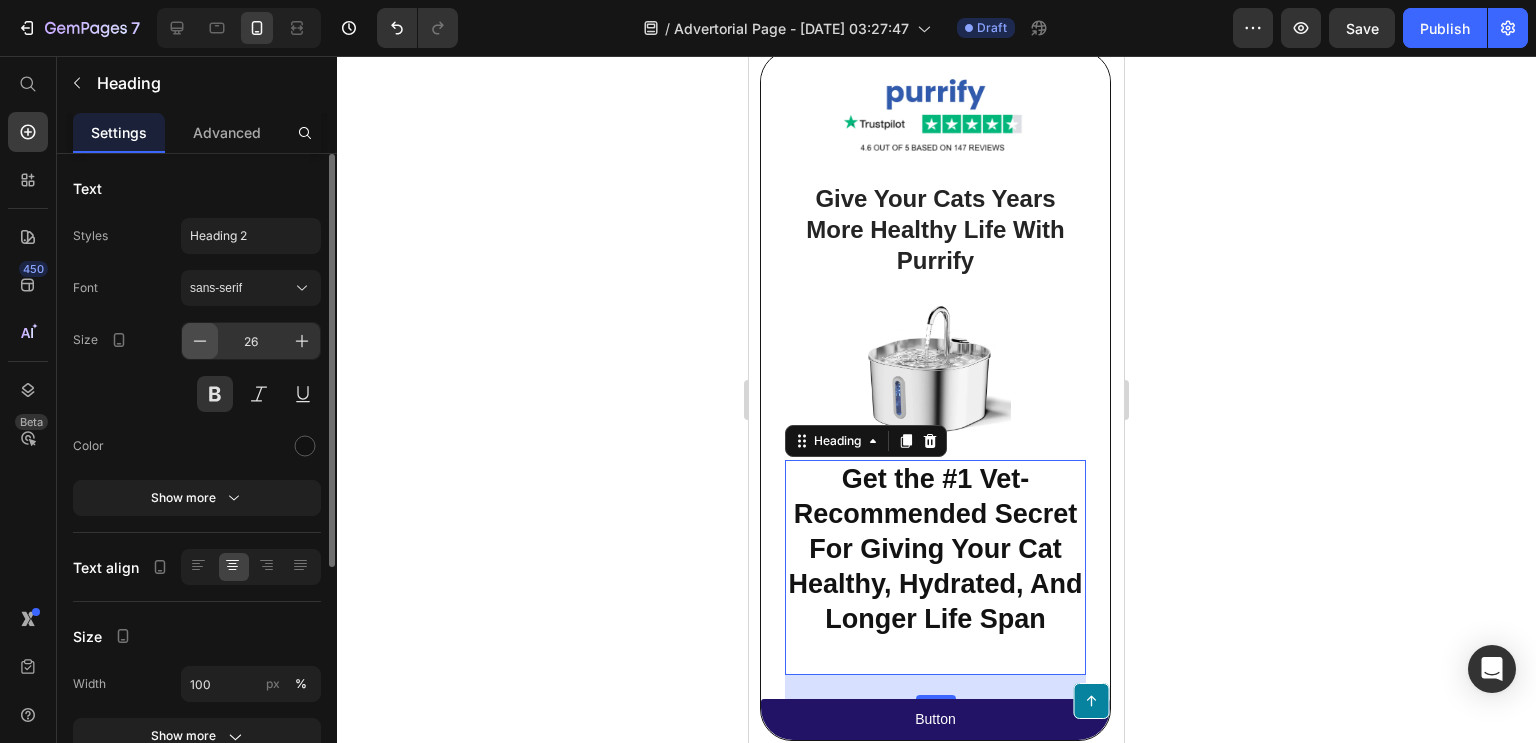 click 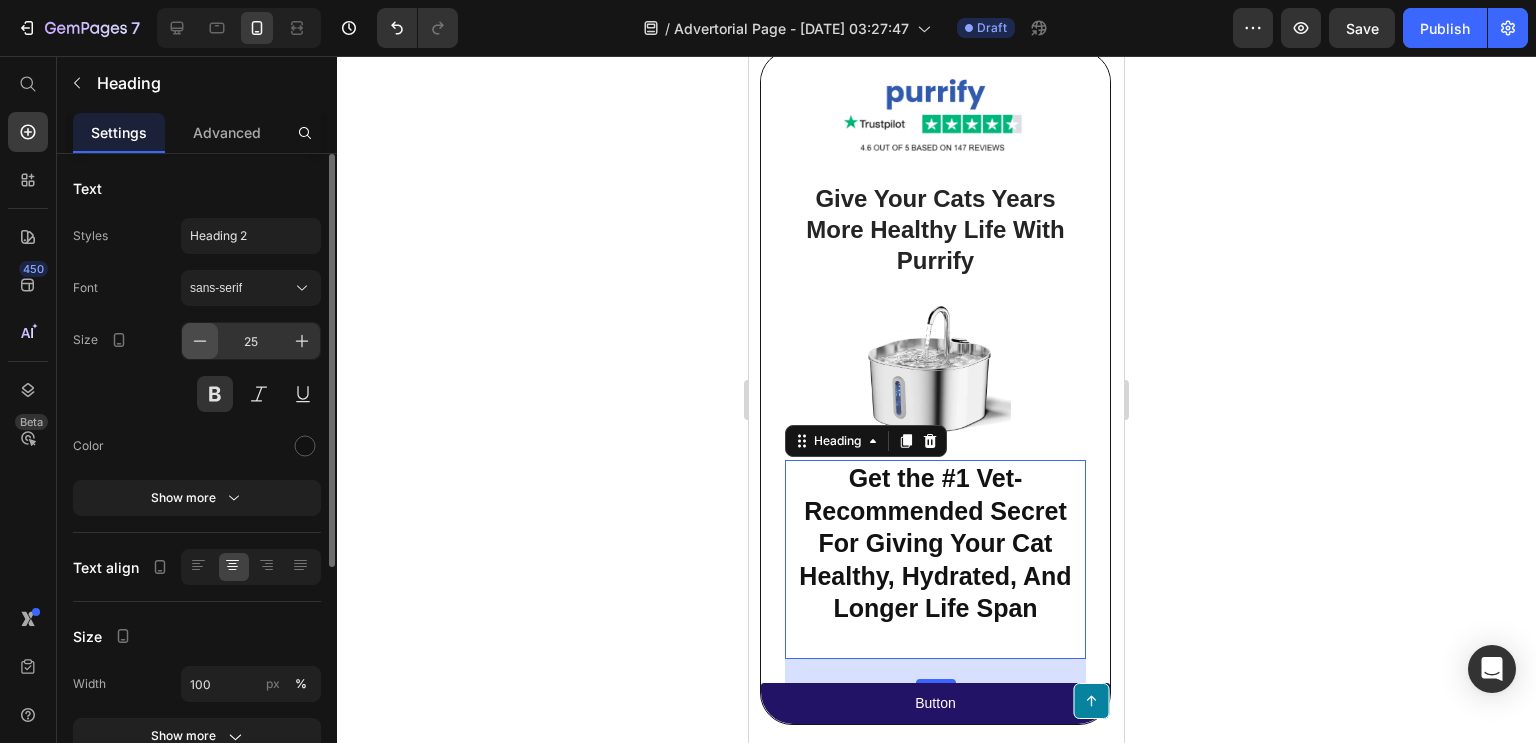click 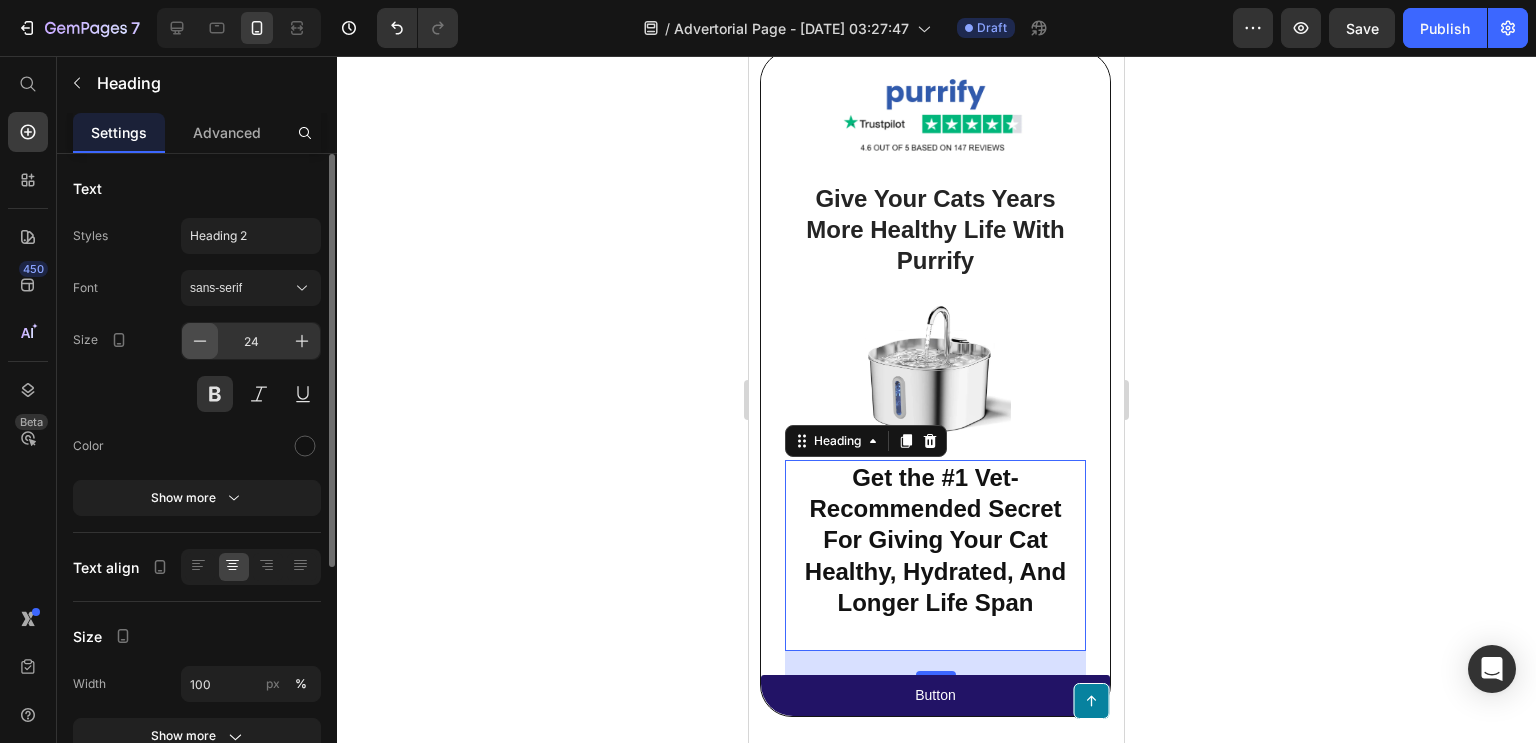 click 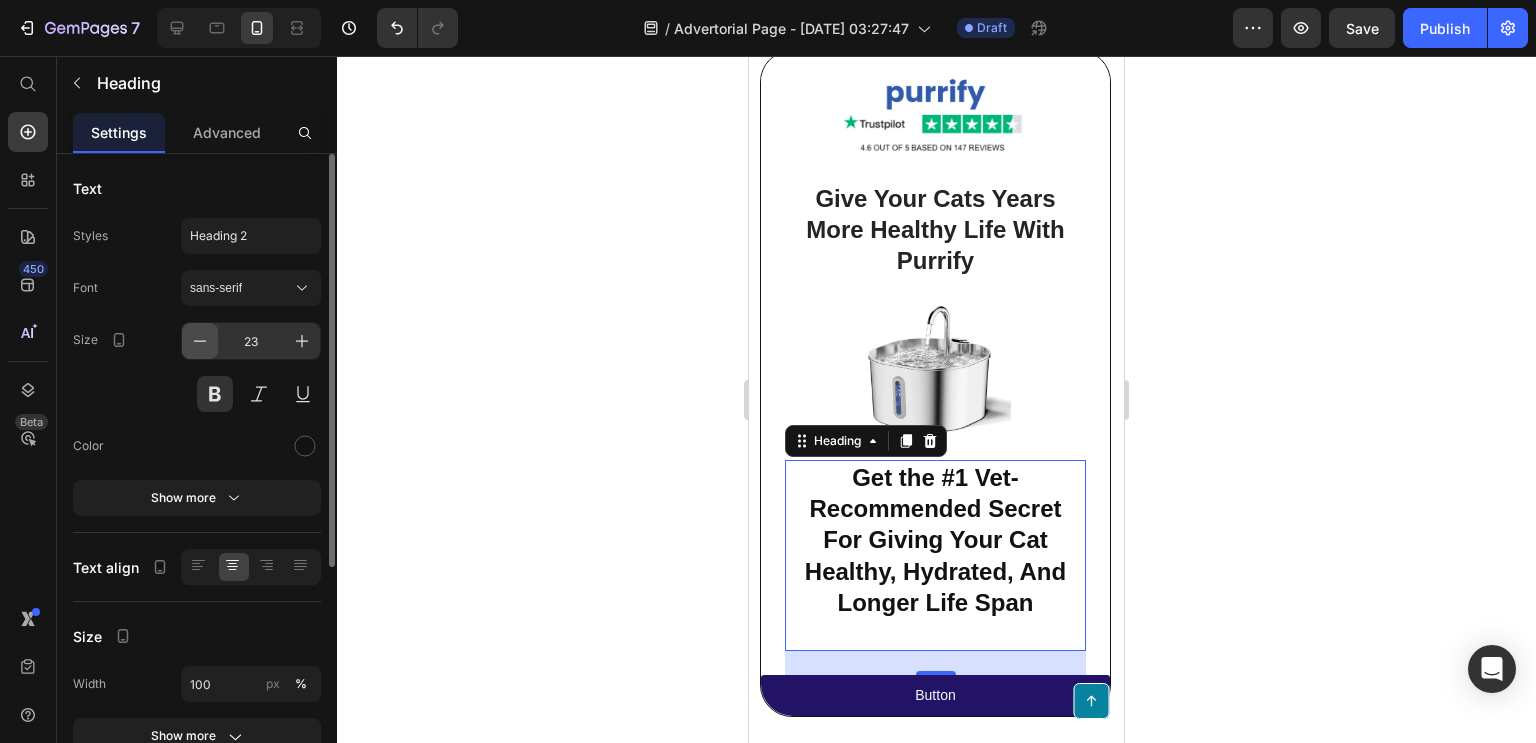 click 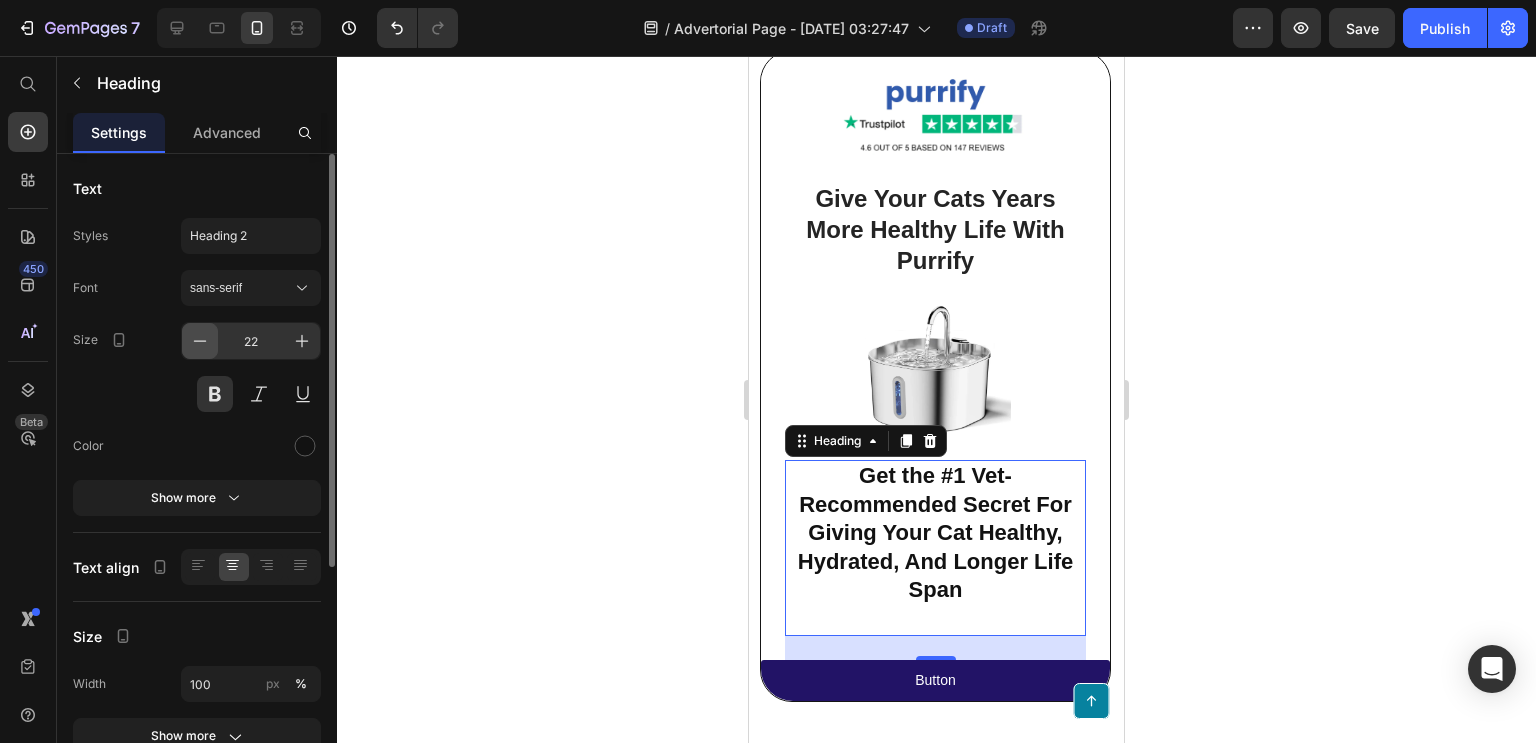 click 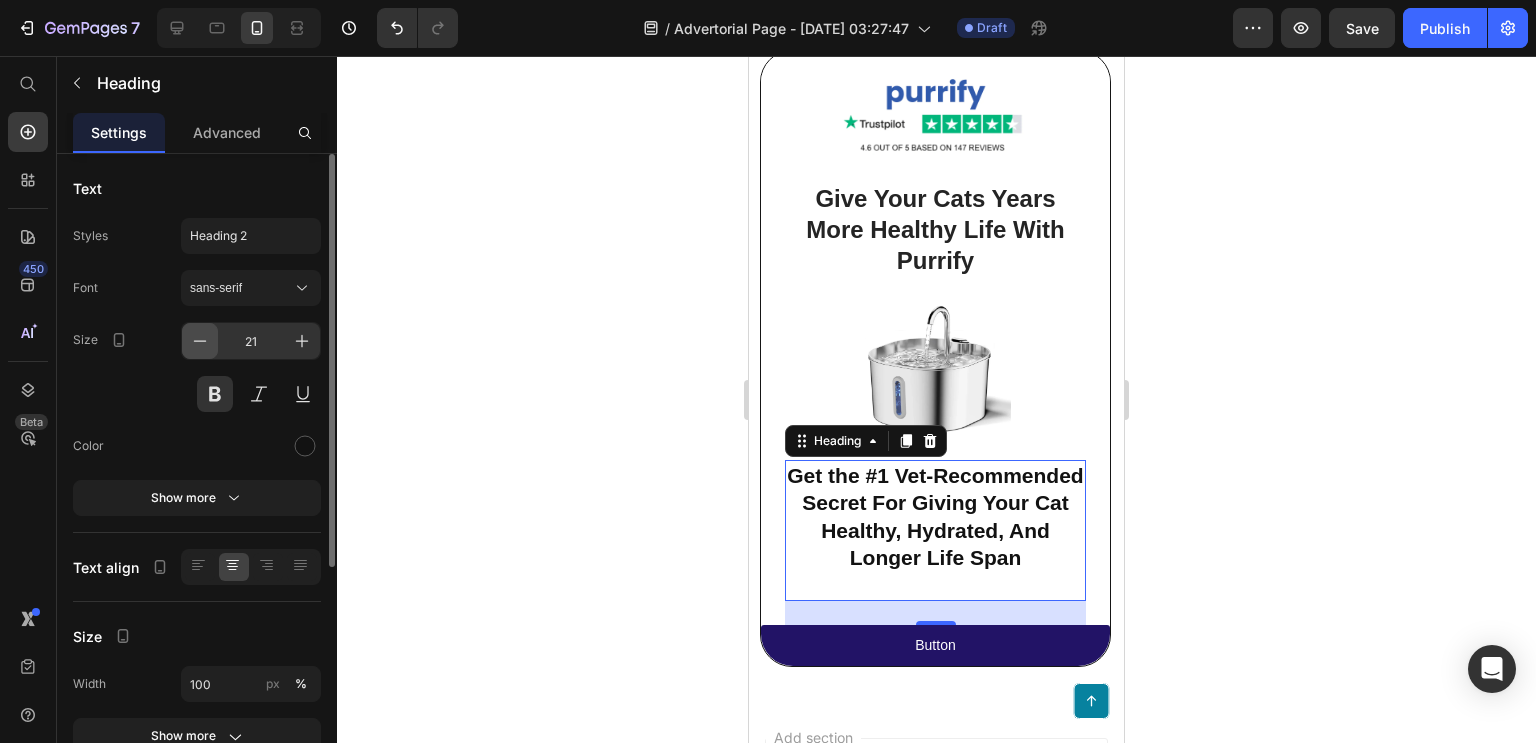 click 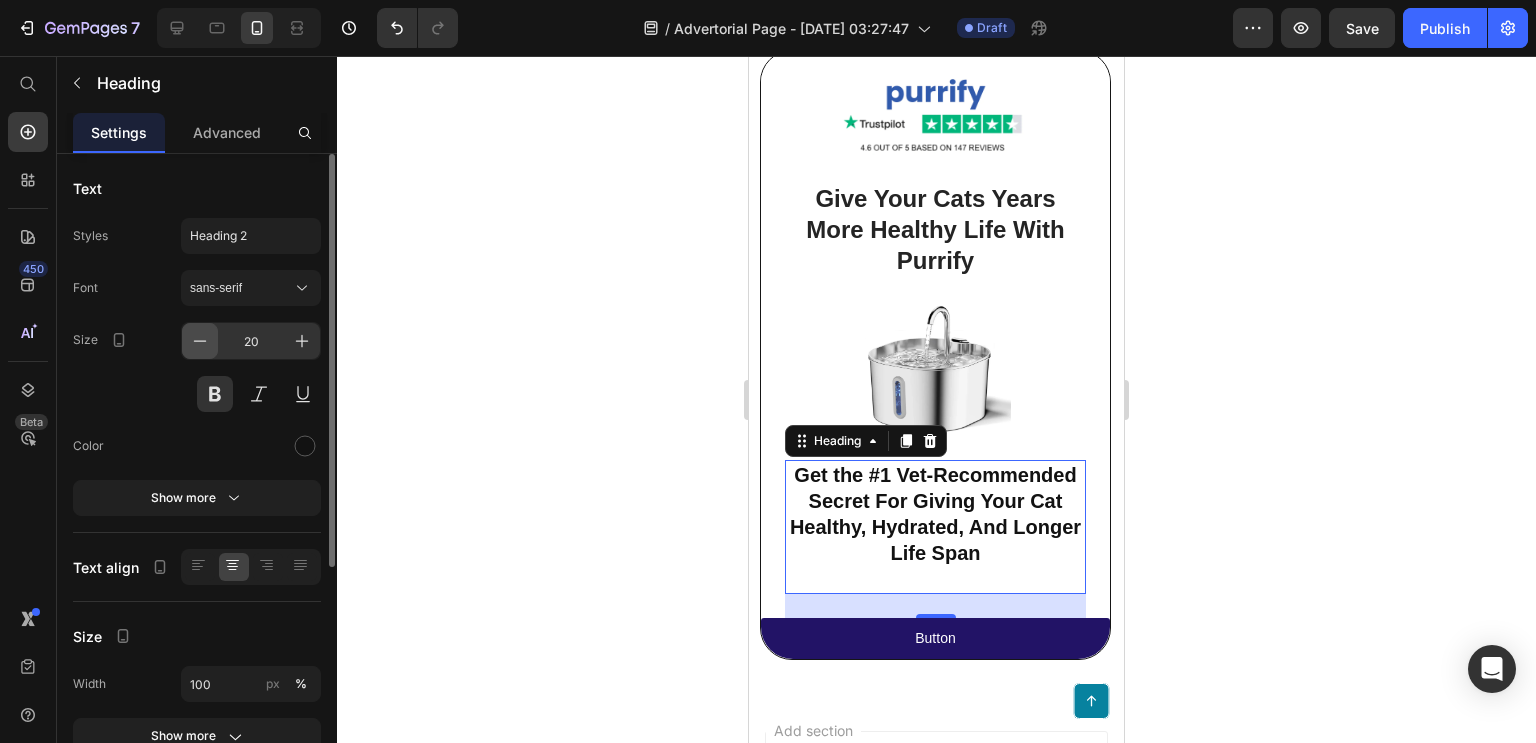 click 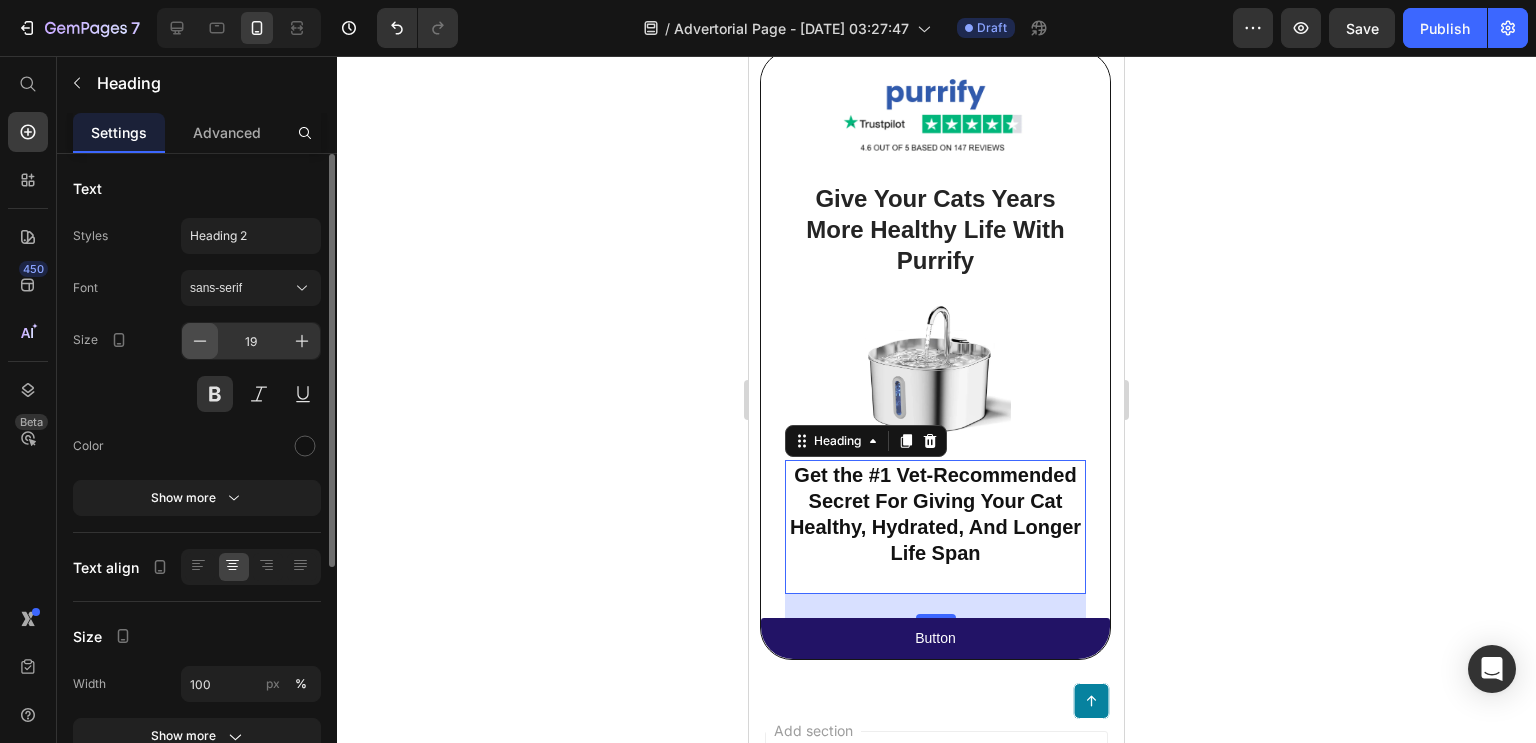 click 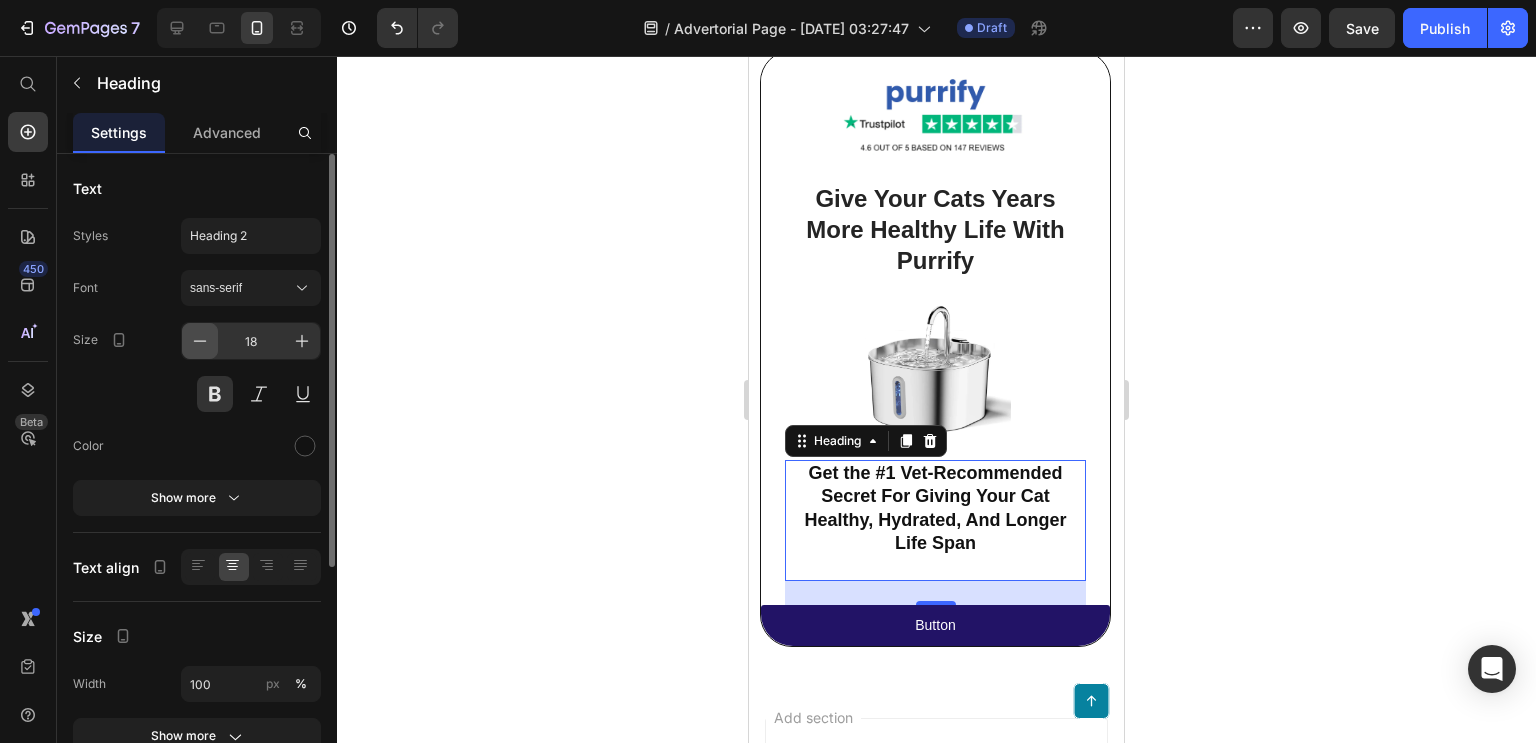 click 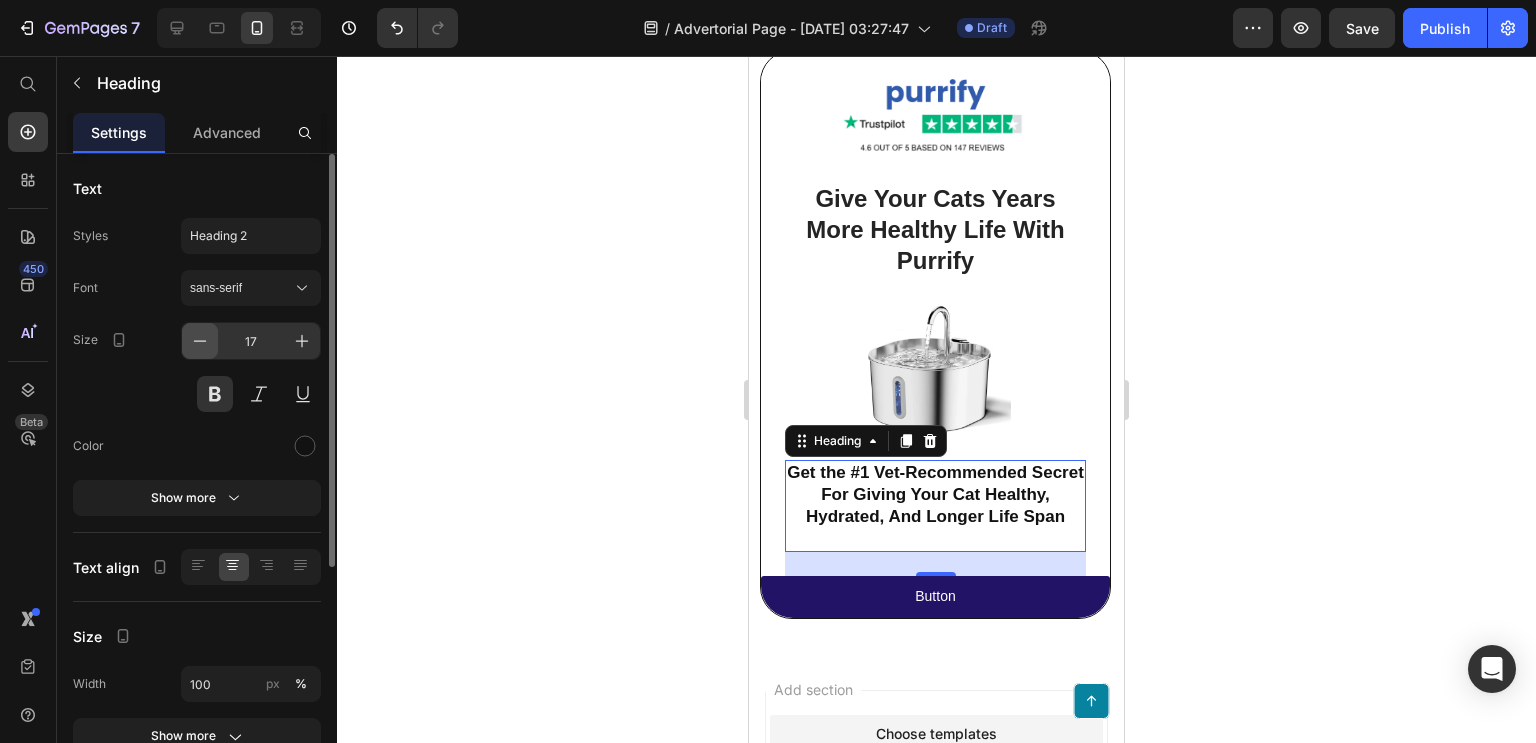 click 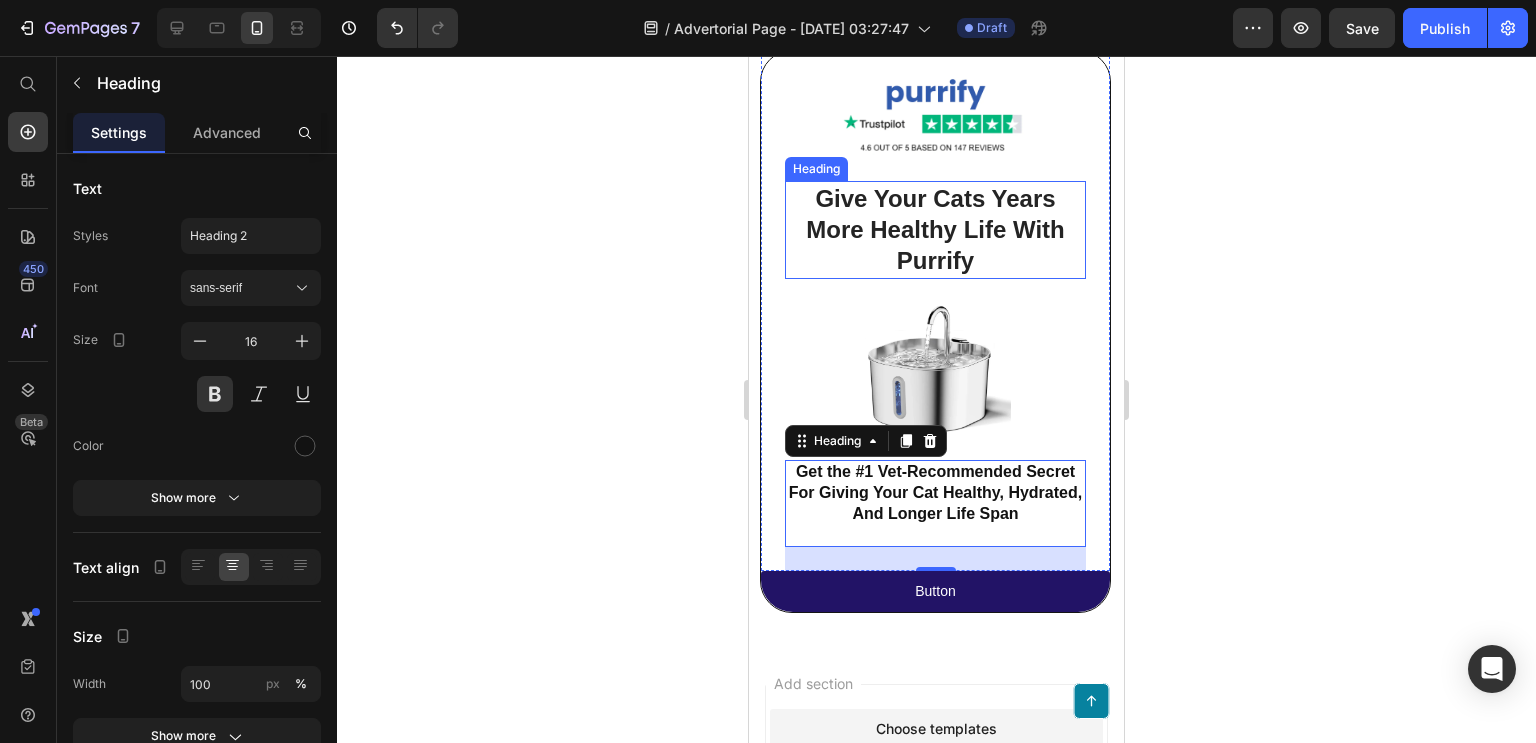 click on "Give Your Cats Years More Healthy Life With Purrify" at bounding box center (935, 230) 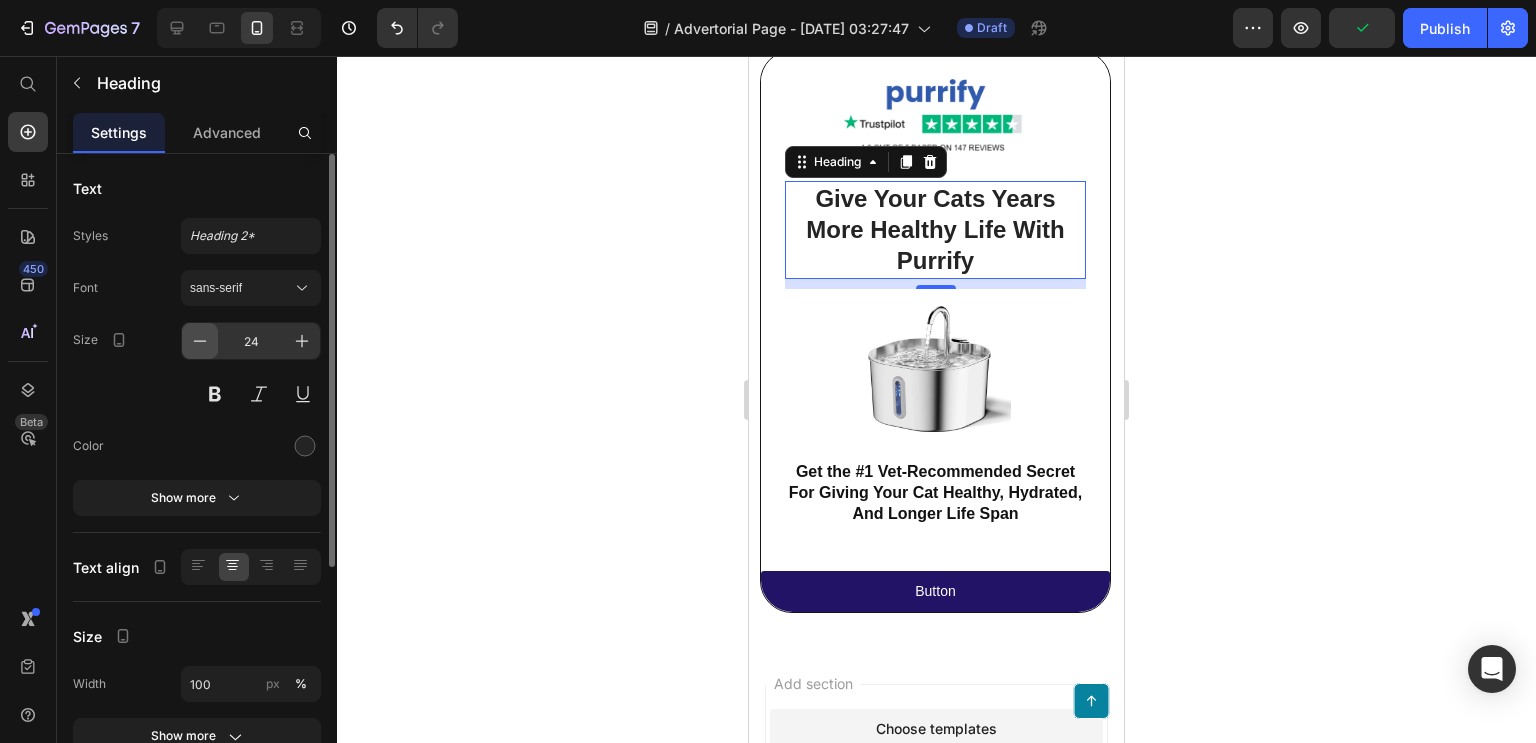 click at bounding box center (200, 341) 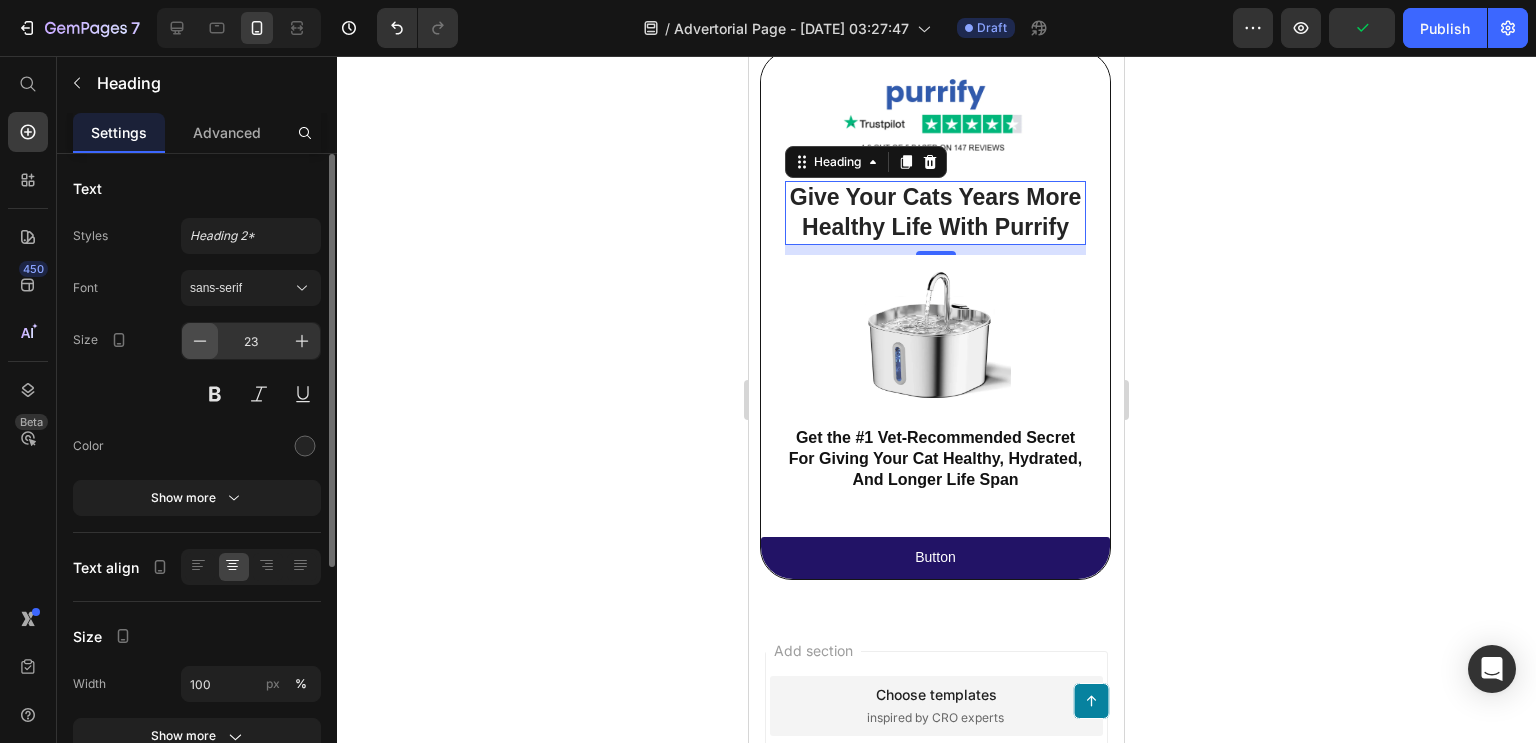 click at bounding box center (200, 341) 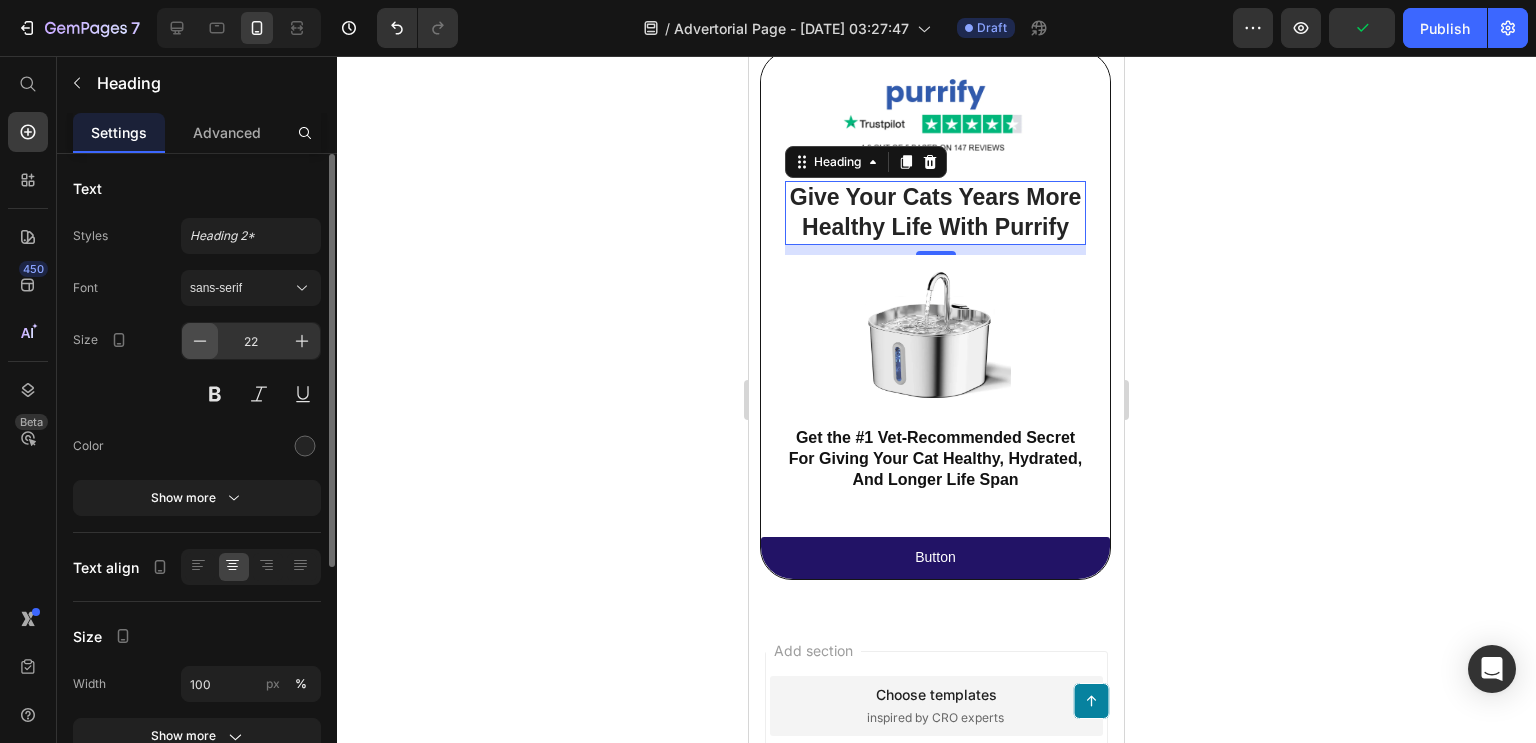 click at bounding box center [200, 341] 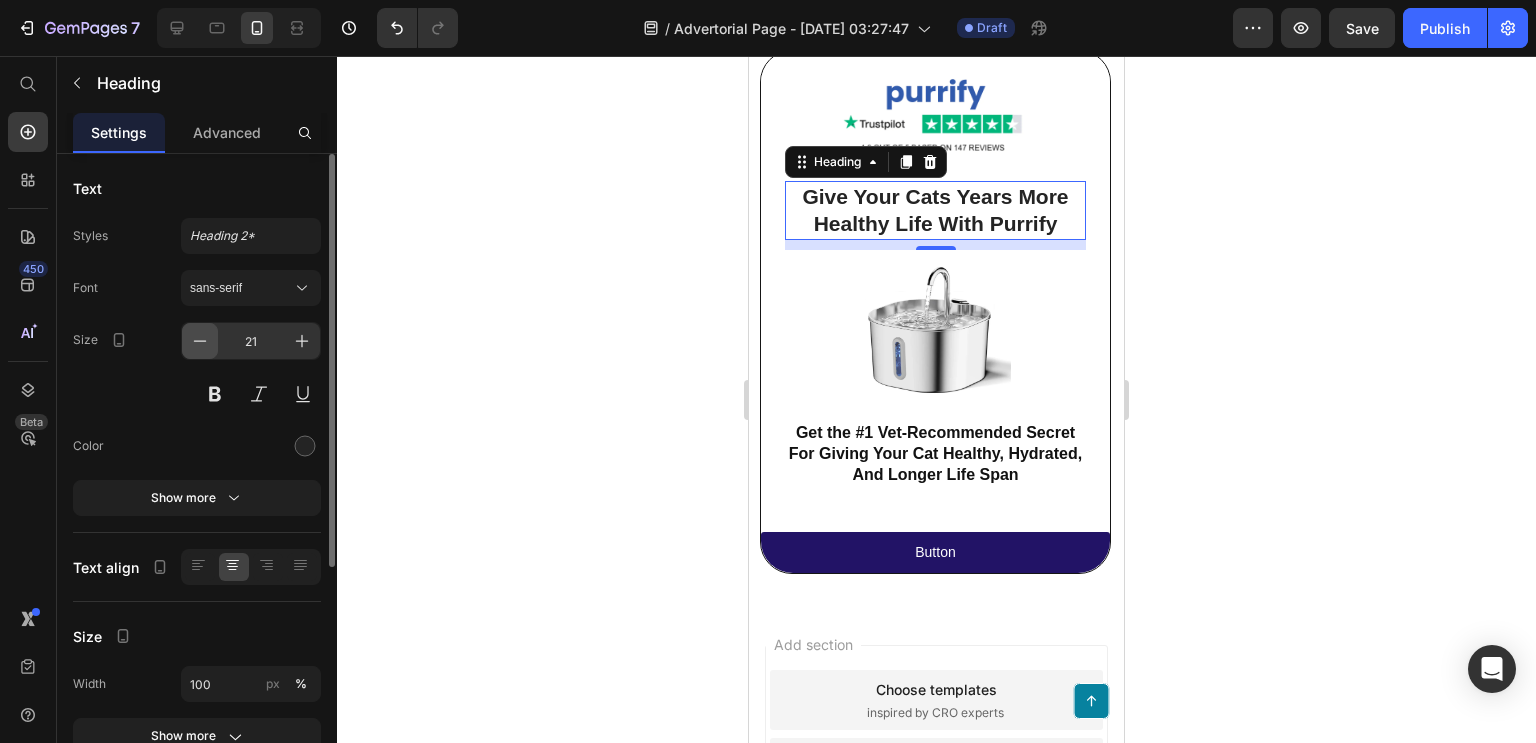 click at bounding box center (200, 341) 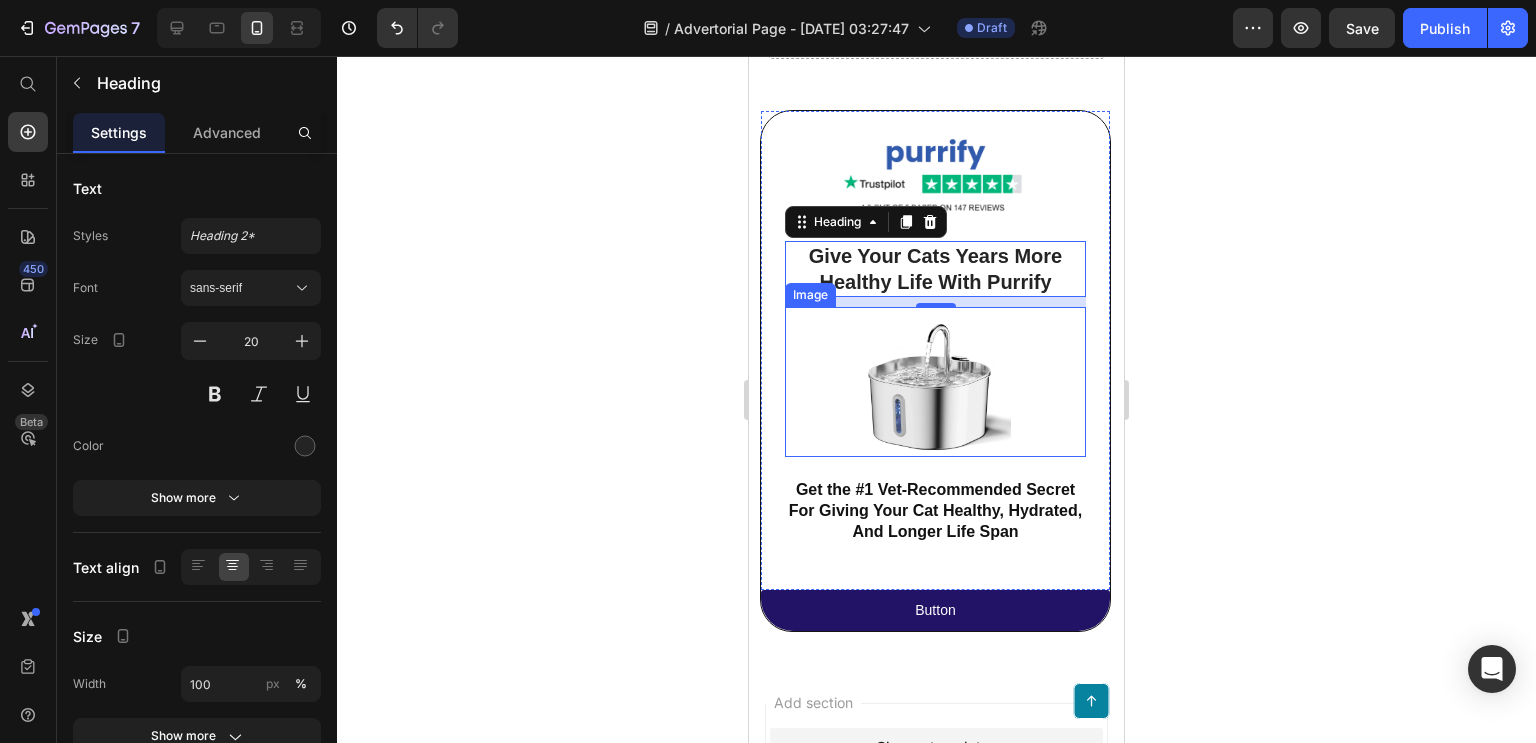 scroll, scrollTop: 5072, scrollLeft: 0, axis: vertical 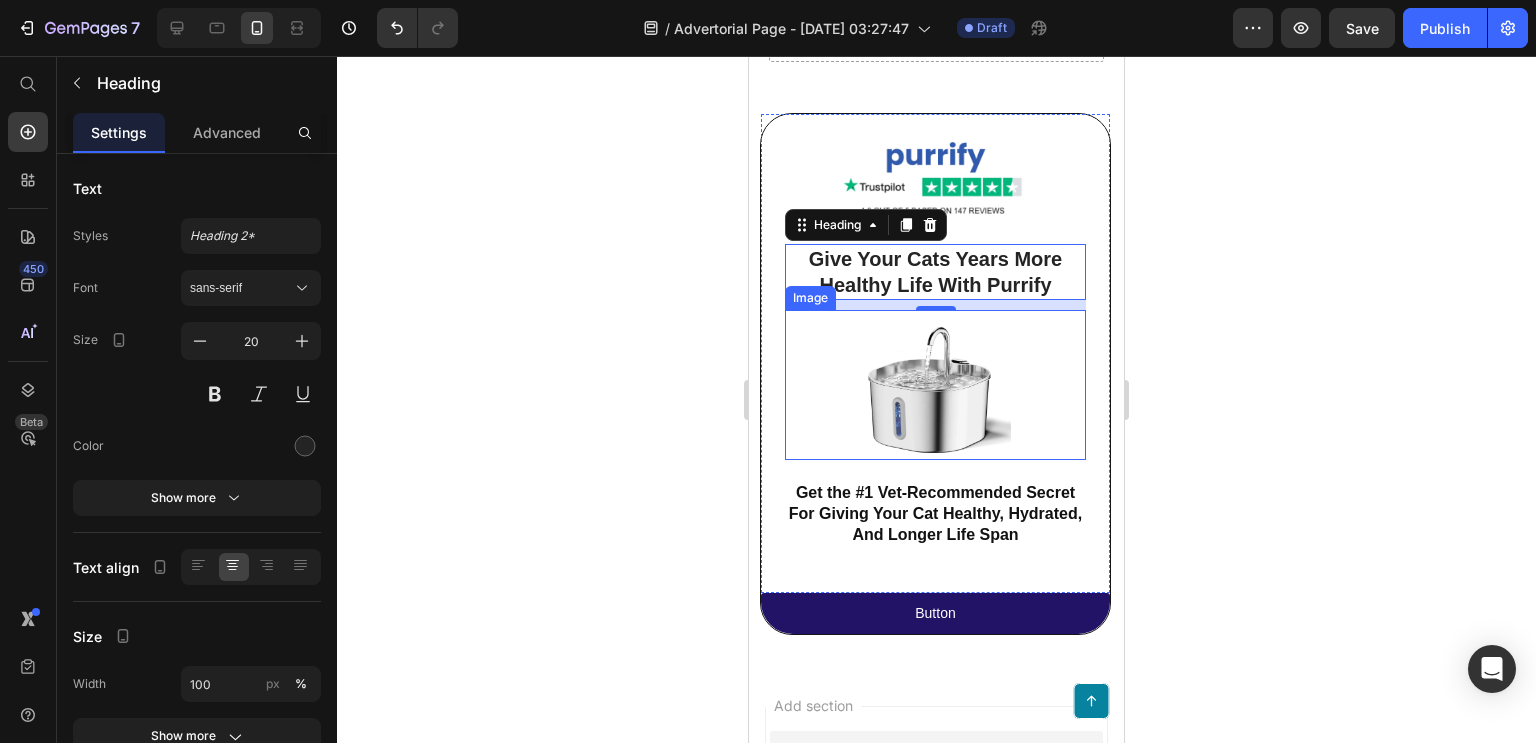 click at bounding box center [935, 385] 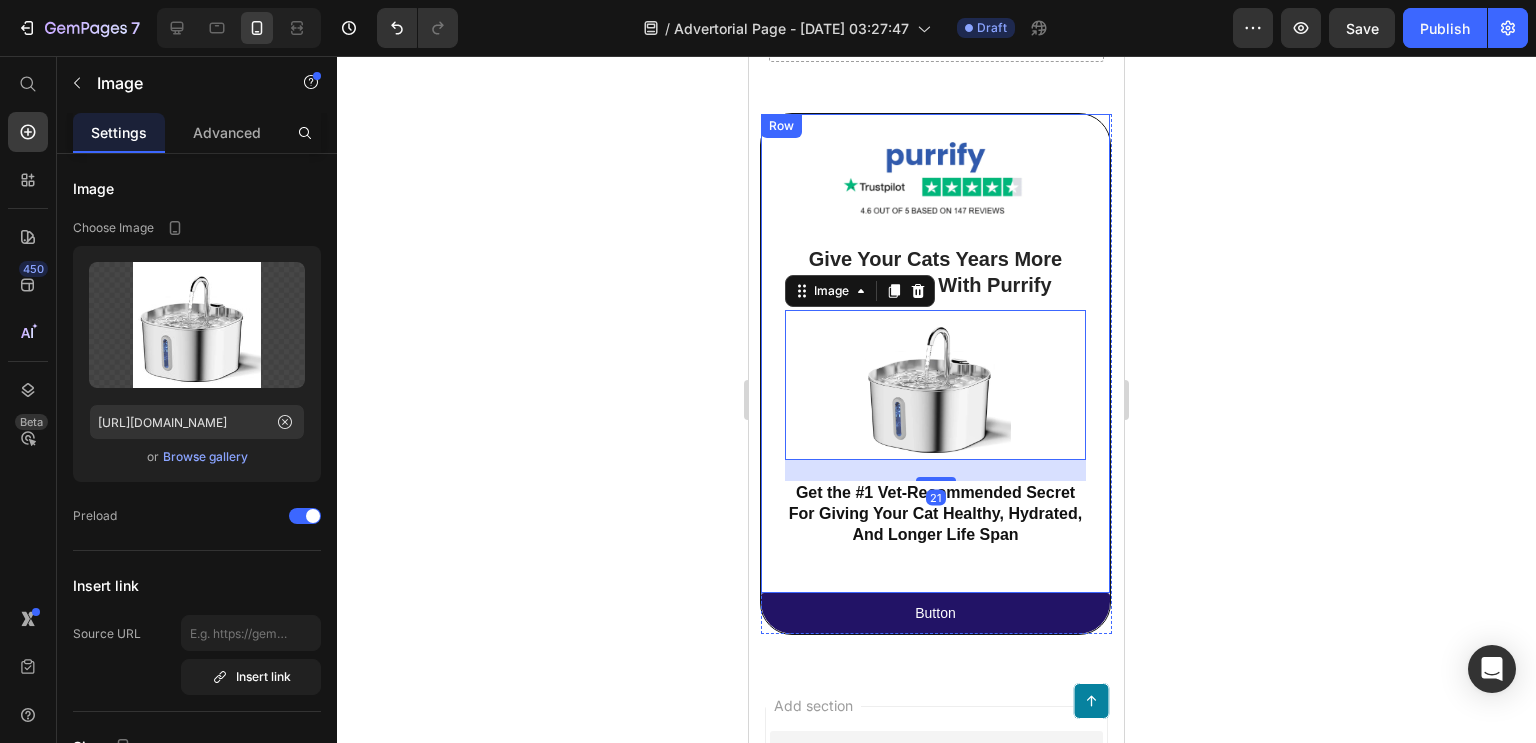 click on "Image Give Your Cats Years More Healthy Life With Purrify  Heading Image   21 Get the #1 Vet-Recommended Secret For Giving Your Cat Healthy, Hydrated, And Longer Life Span   Heading Row" at bounding box center (935, 353) 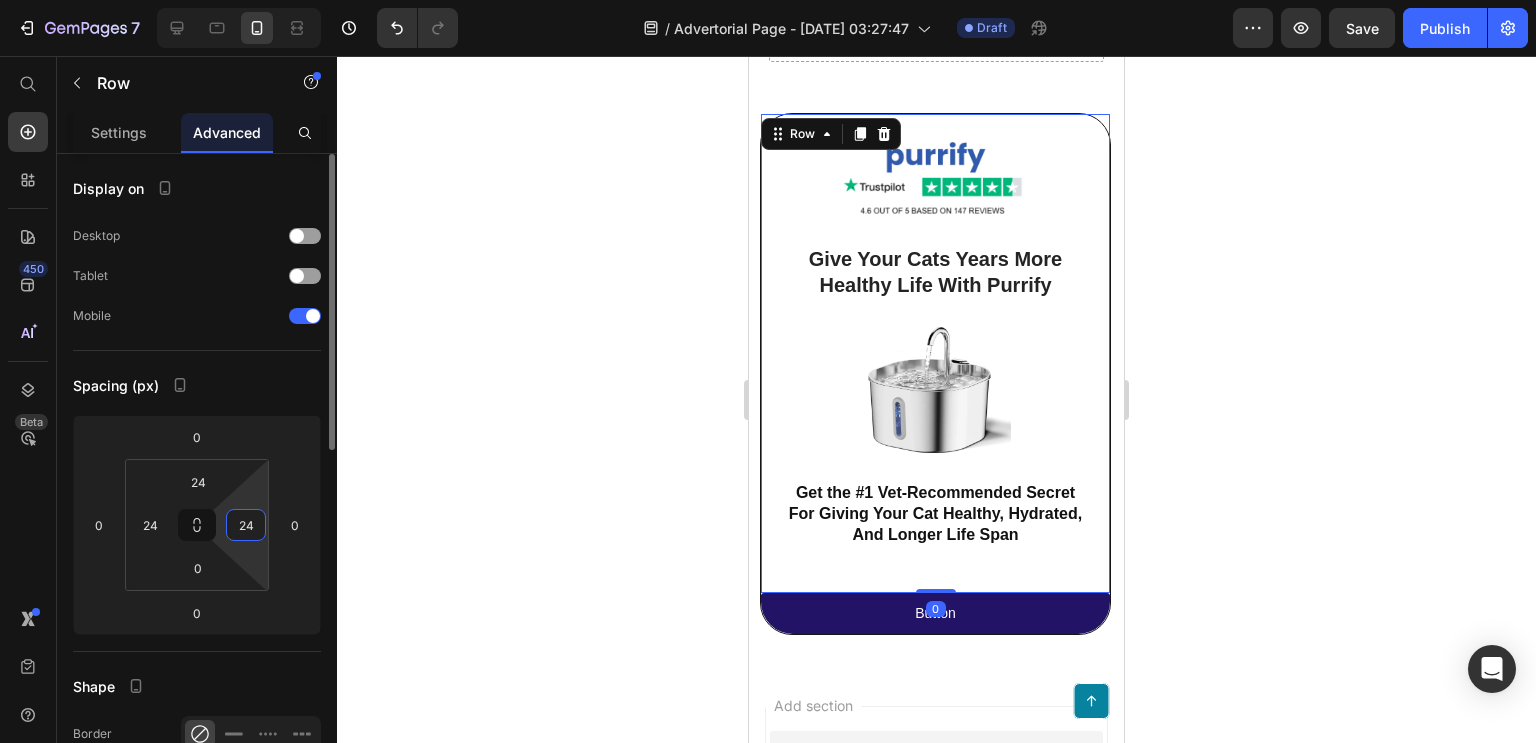 click on "24" at bounding box center [246, 525] 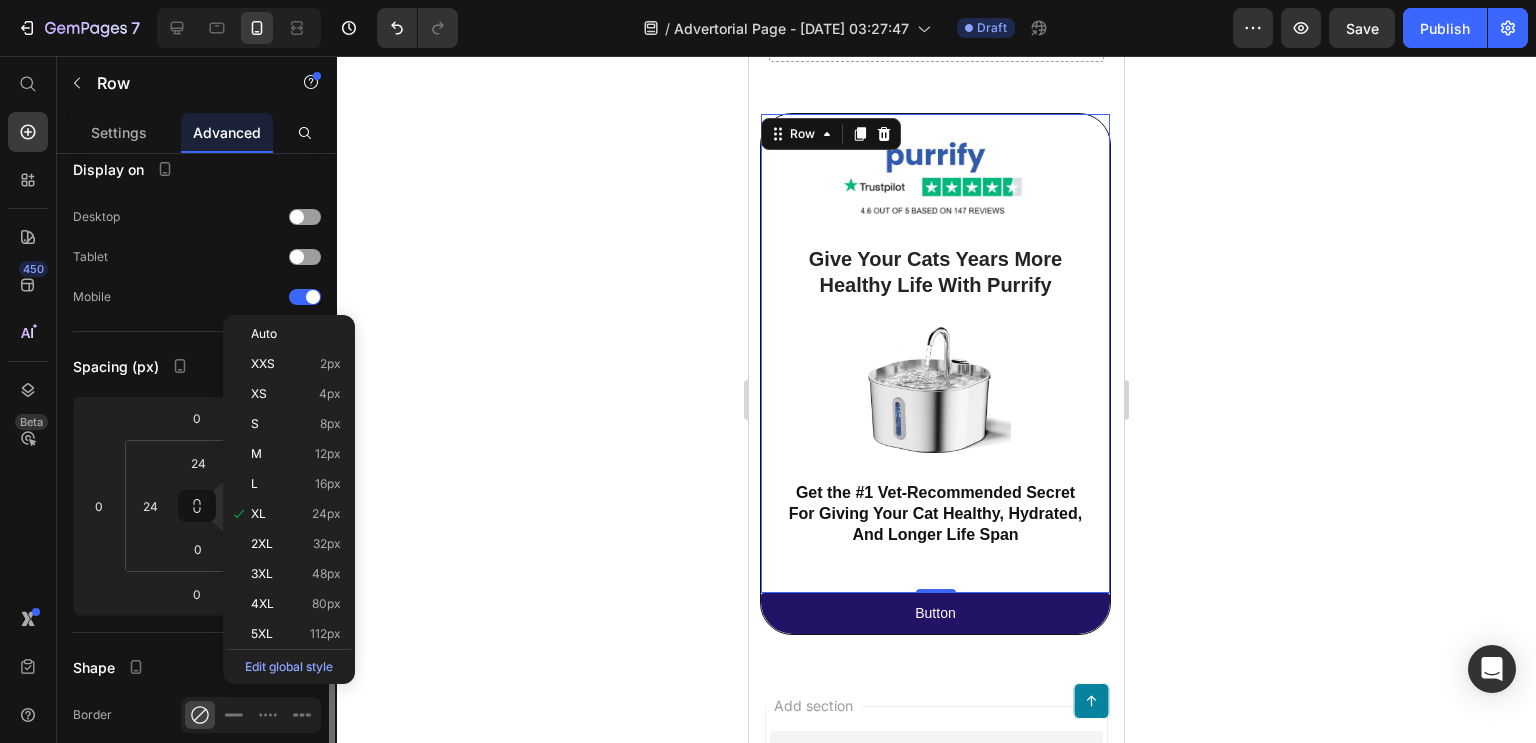 scroll, scrollTop: 233, scrollLeft: 0, axis: vertical 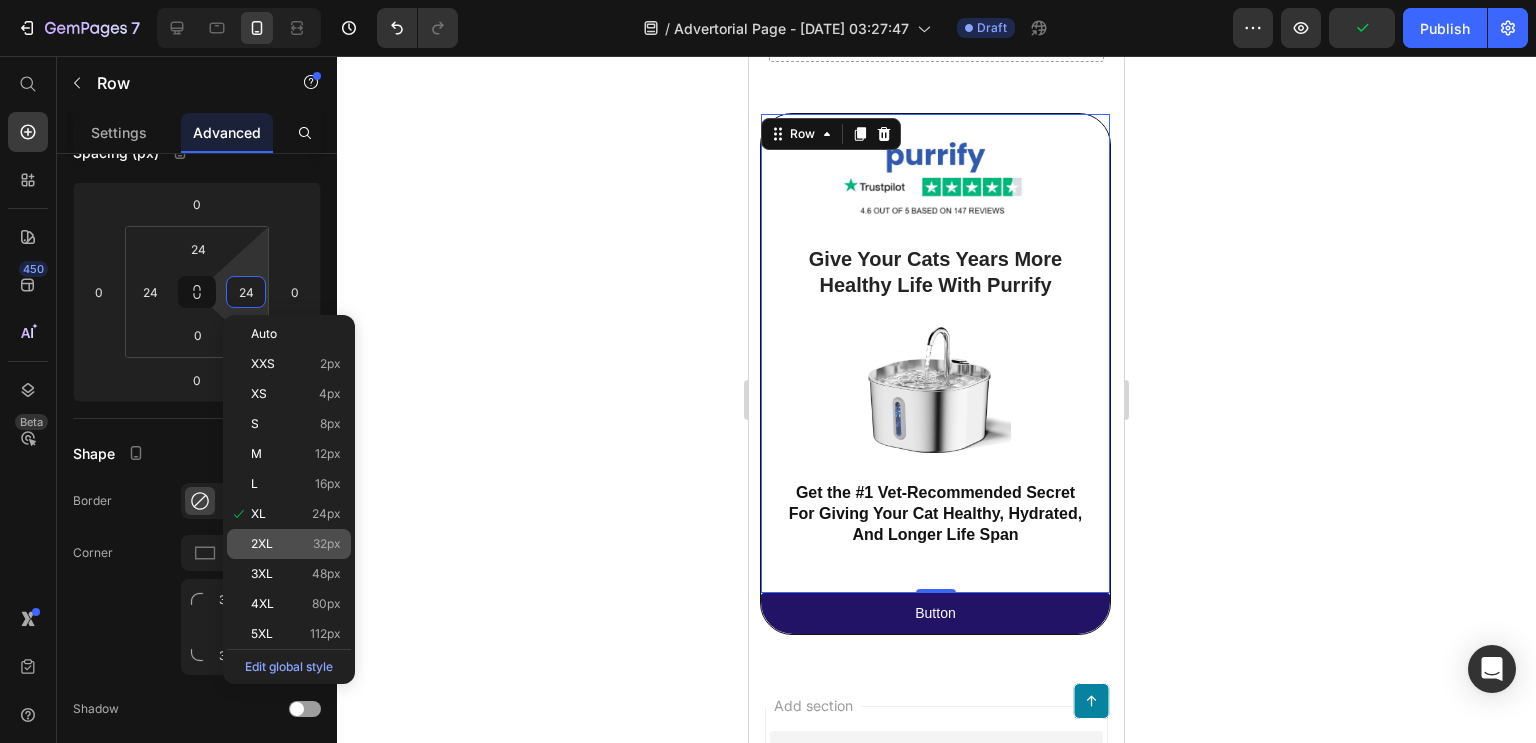 click on "2XL 32px" at bounding box center [296, 544] 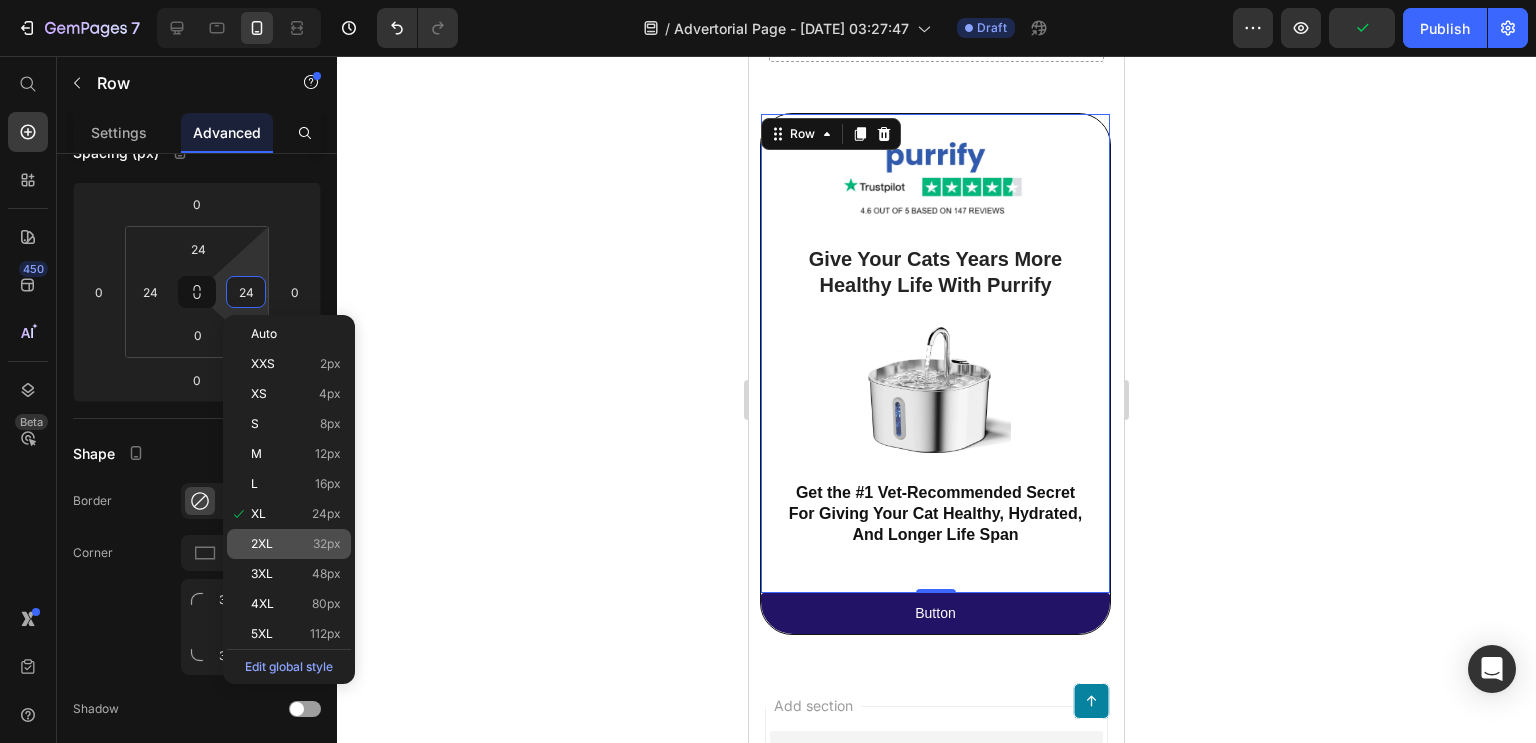 type on "32" 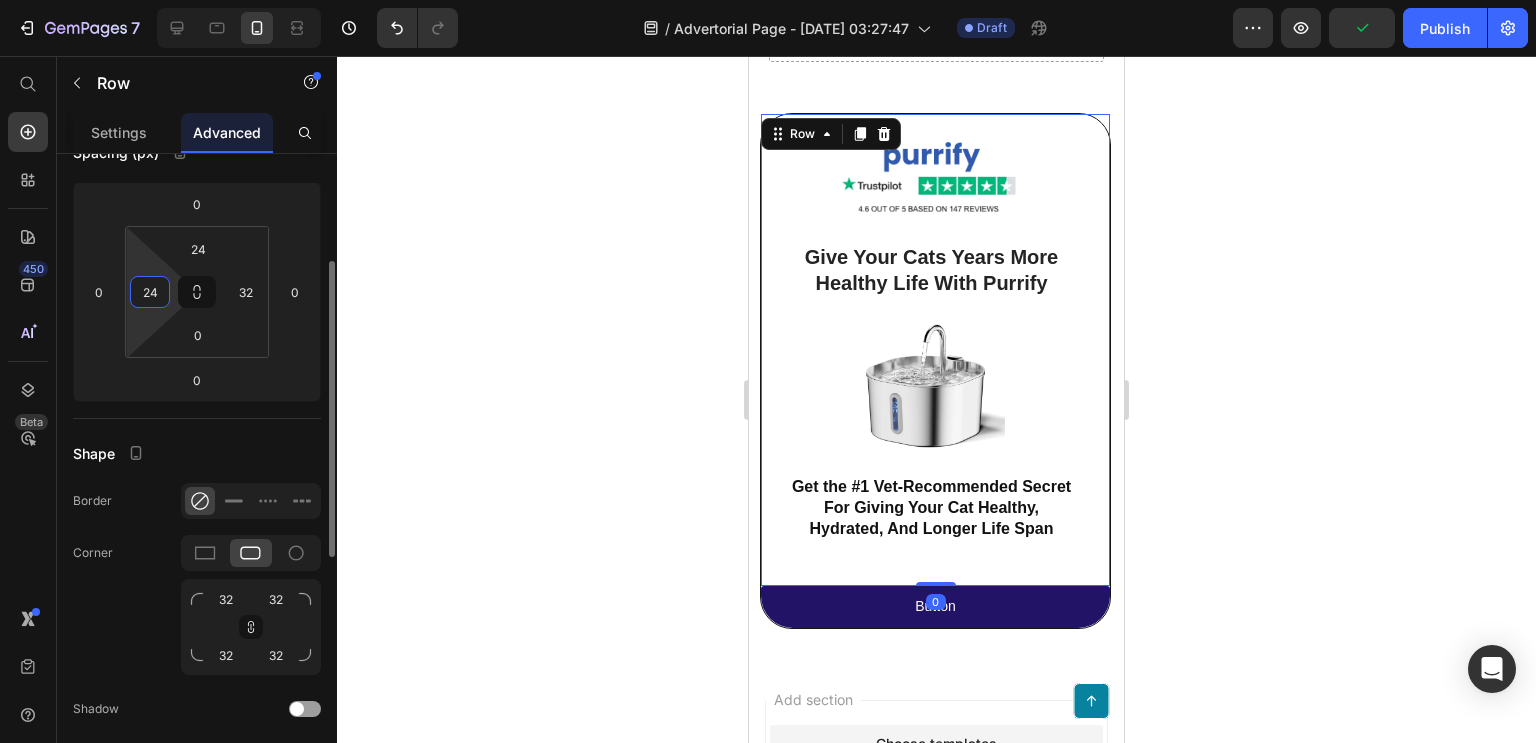 click on "24" at bounding box center (150, 292) 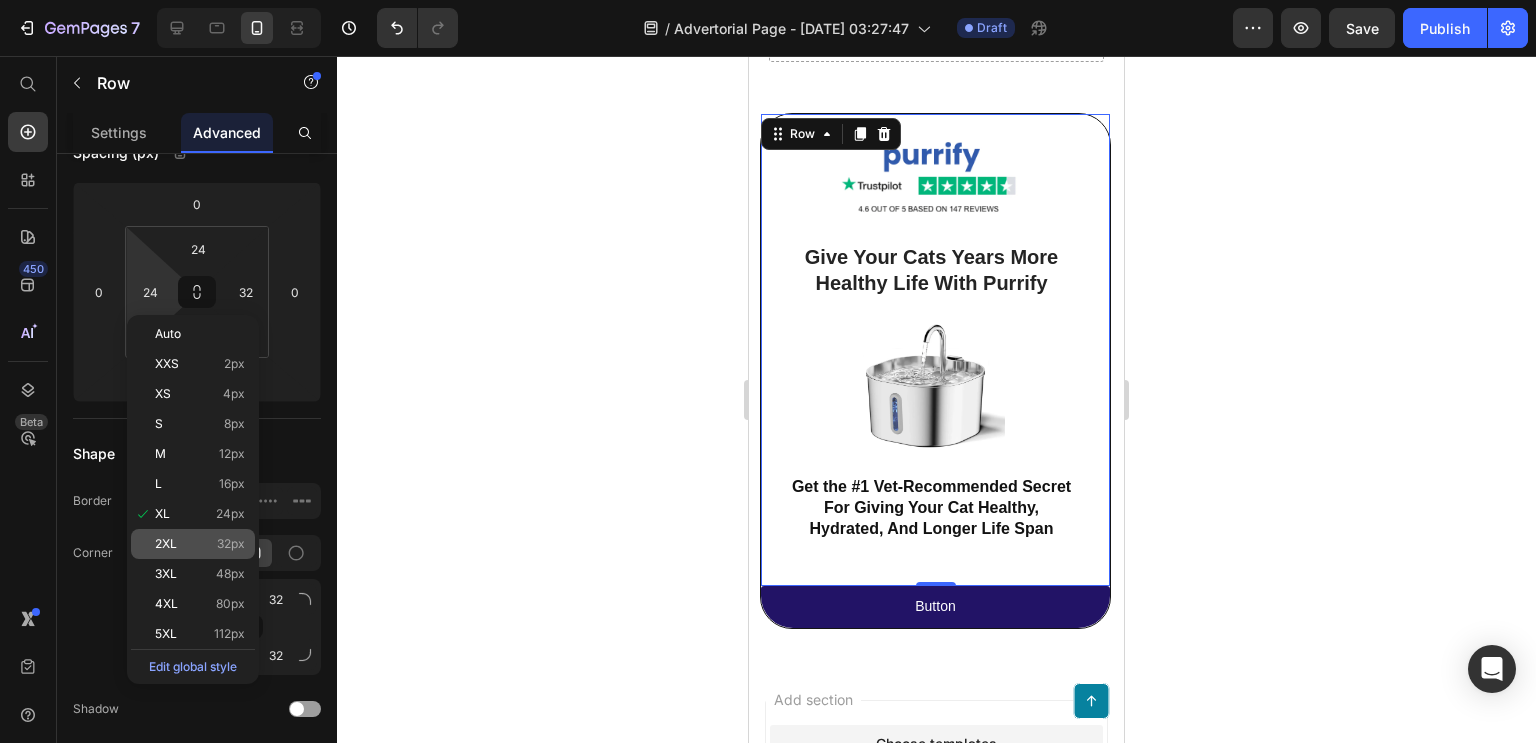 click on "32px" at bounding box center [231, 544] 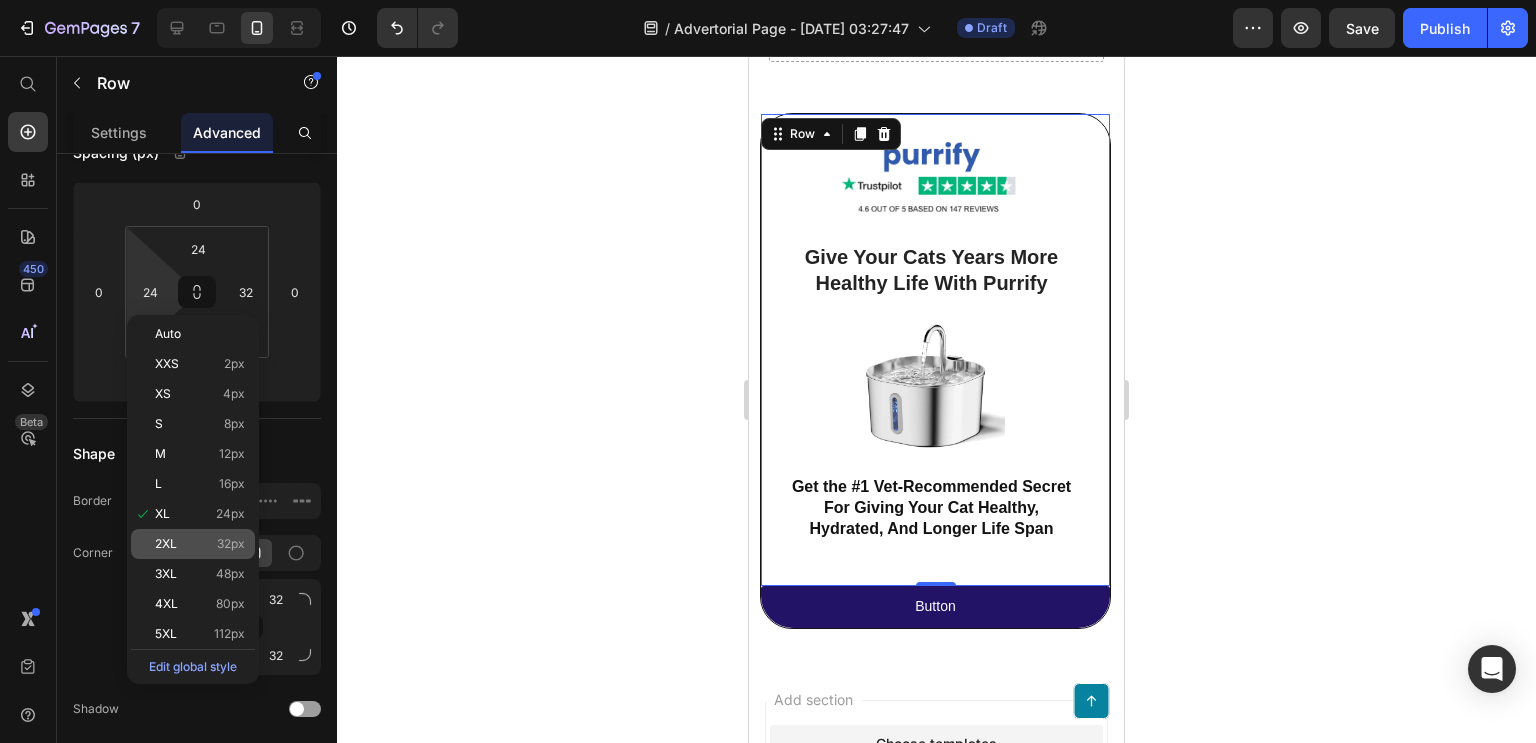 type on "32" 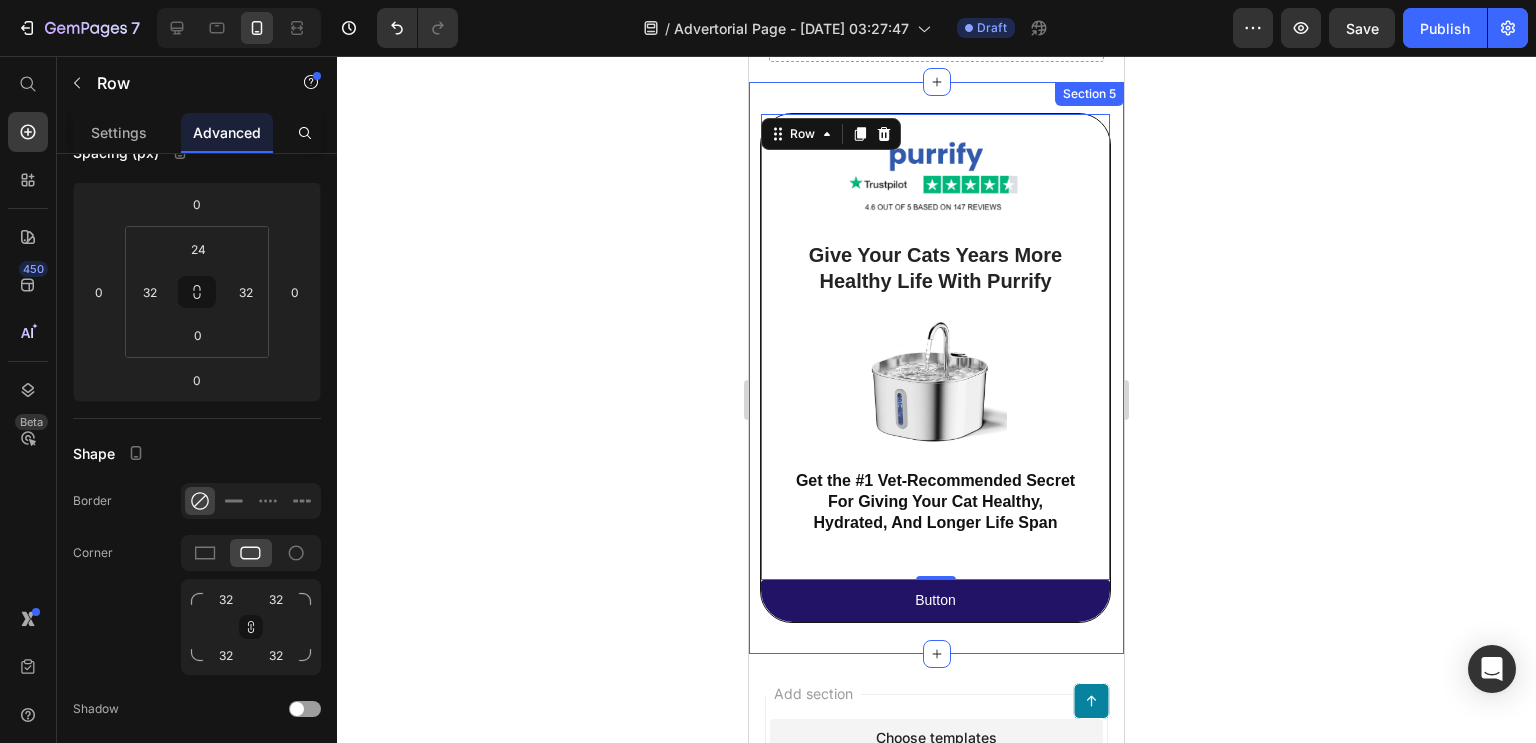 click on "Image Give Your Cats Years More Healthy Life With Purrify  Heading Image Get the #1 Vet-Recommended Secret For Giving Your Cat Healthy, Hydrated, And Longer Life Span   Heading Row   0 Button Button Row Section 5" at bounding box center (936, 368) 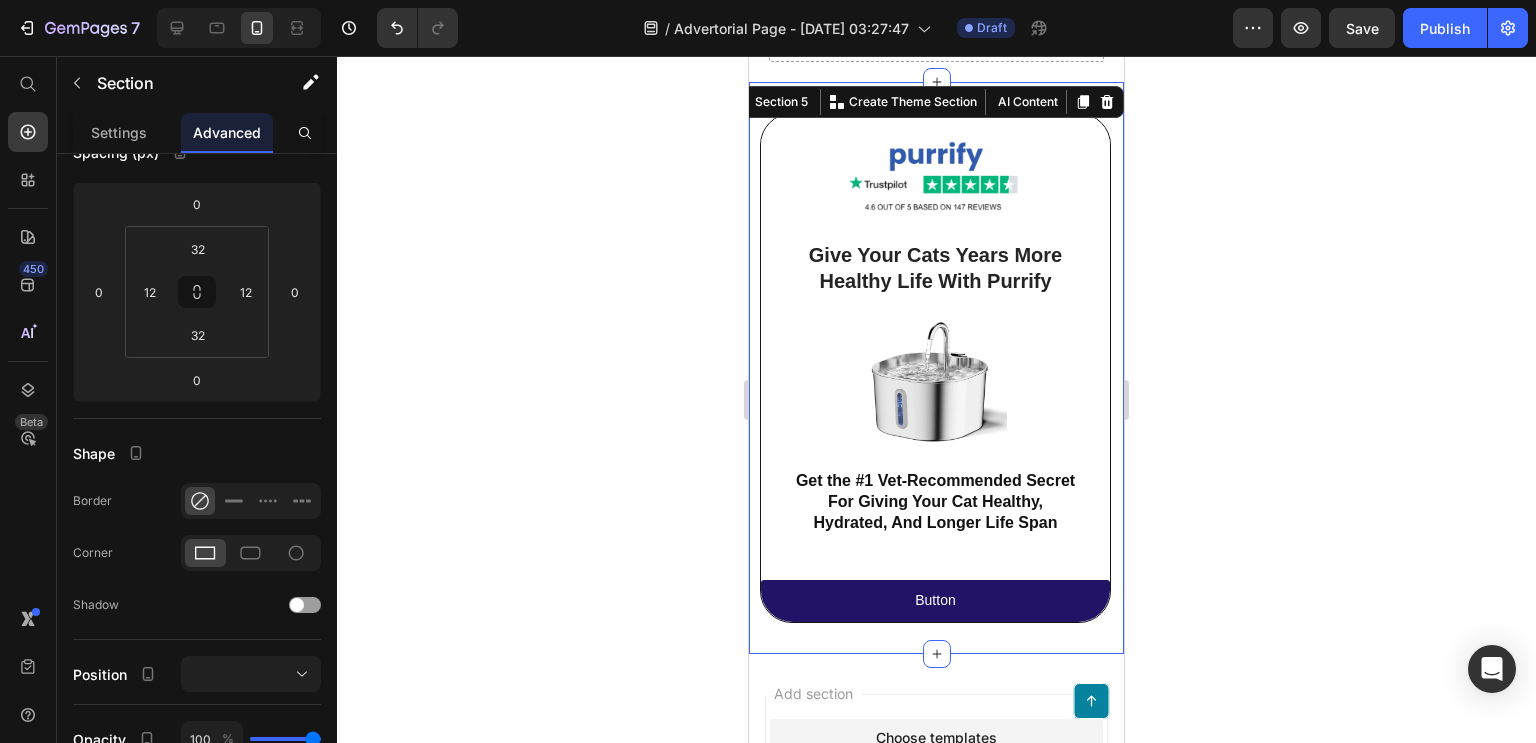 scroll, scrollTop: 5009, scrollLeft: 0, axis: vertical 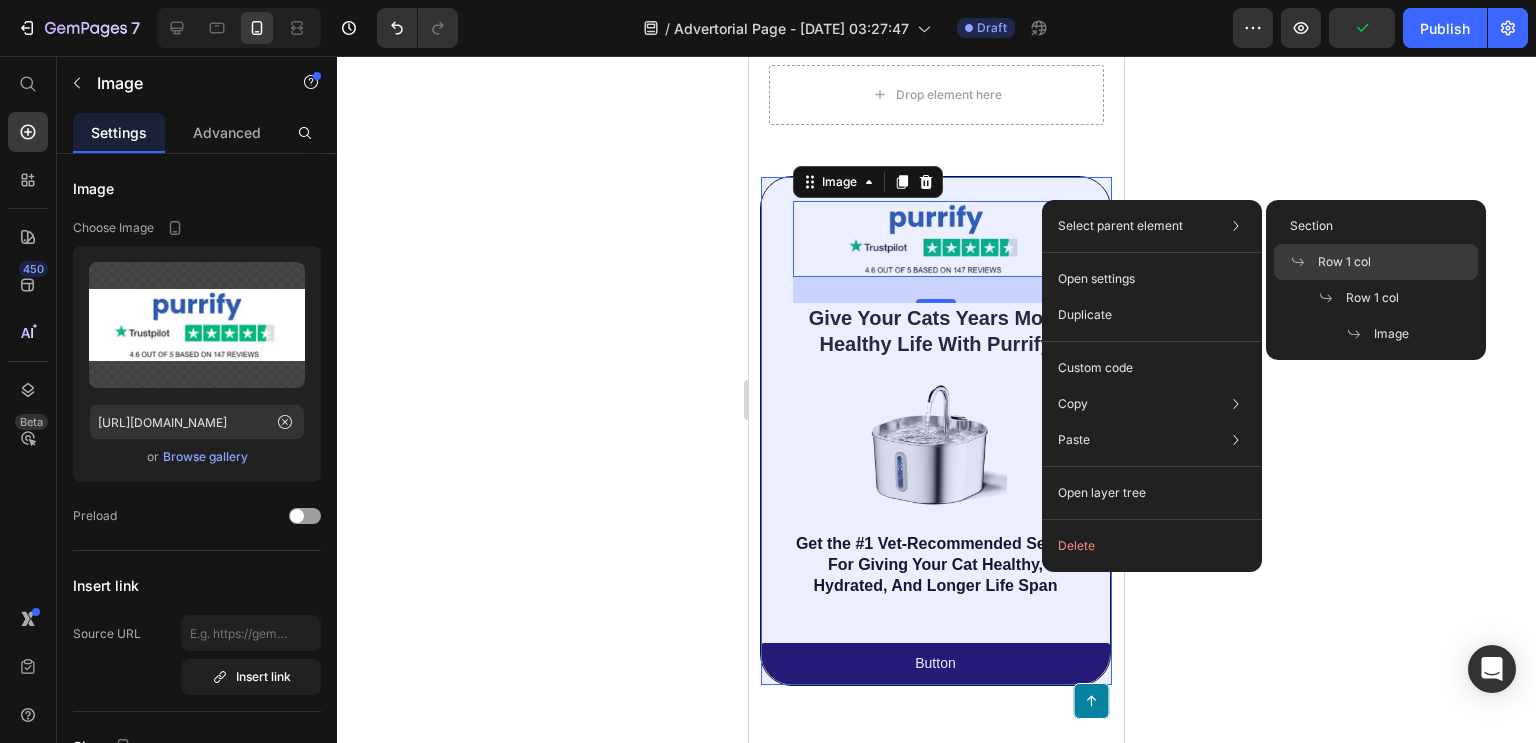 click on "Row 1 col" 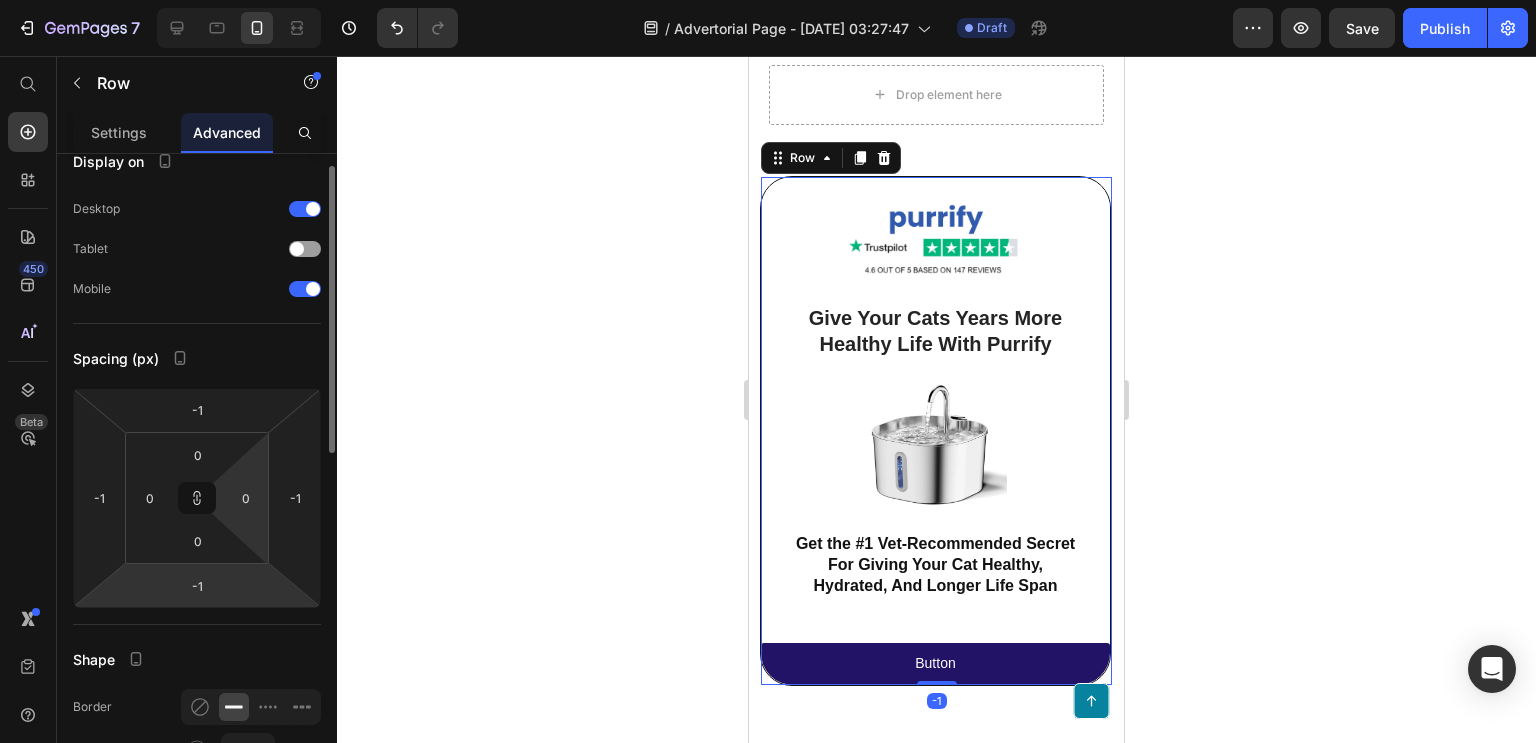 scroll, scrollTop: 28, scrollLeft: 0, axis: vertical 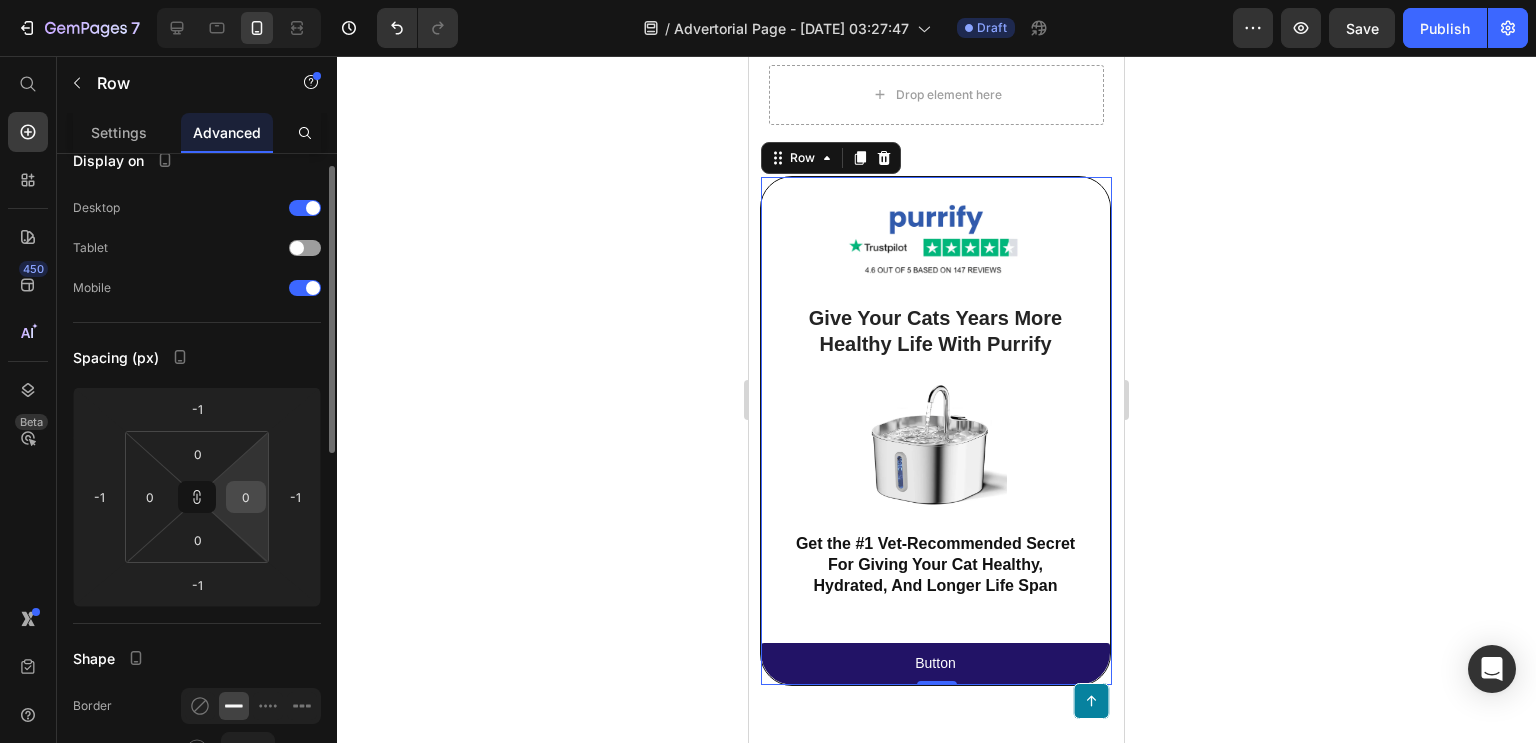 click on "0" at bounding box center (246, 497) 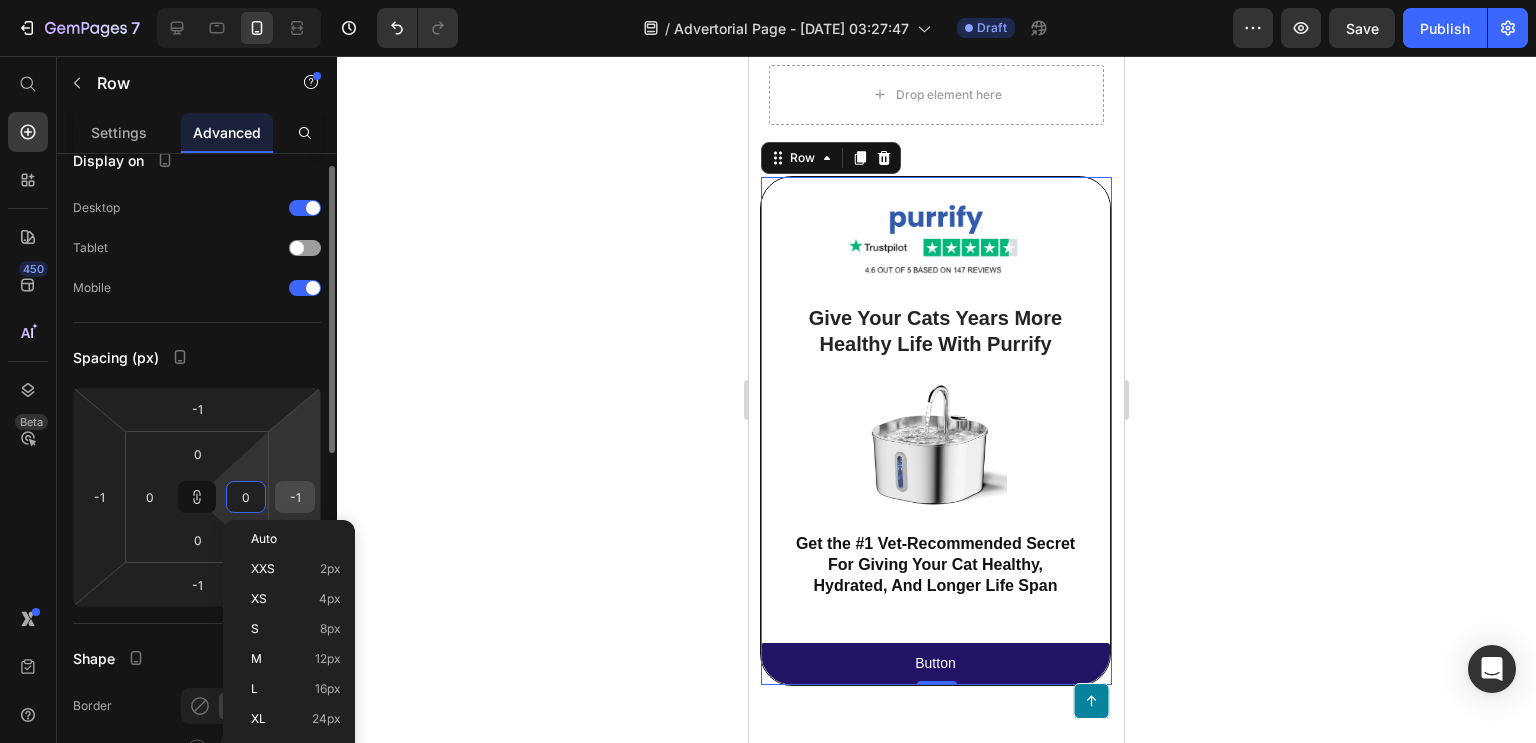 scroll, scrollTop: 76, scrollLeft: 0, axis: vertical 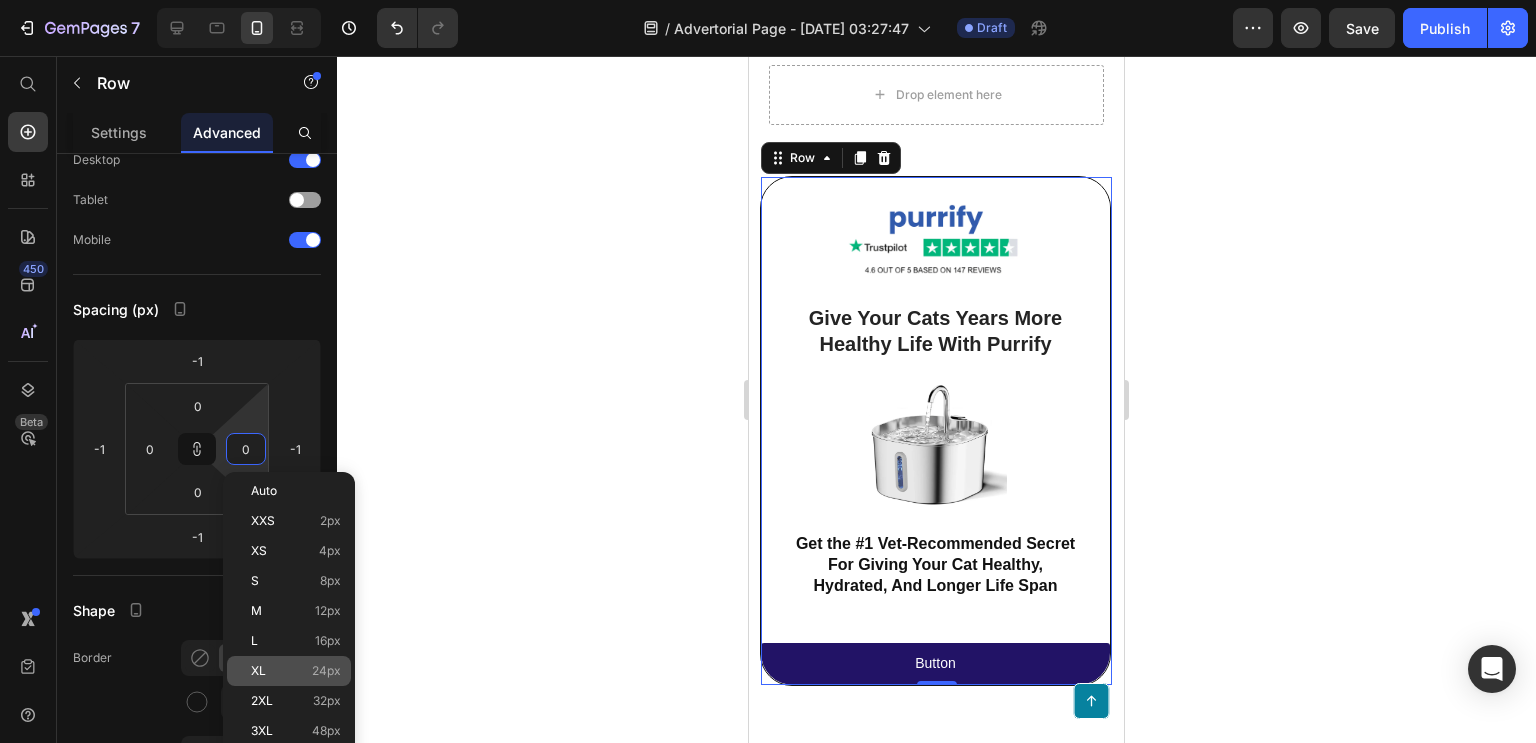 click on "XL 24px" at bounding box center (296, 671) 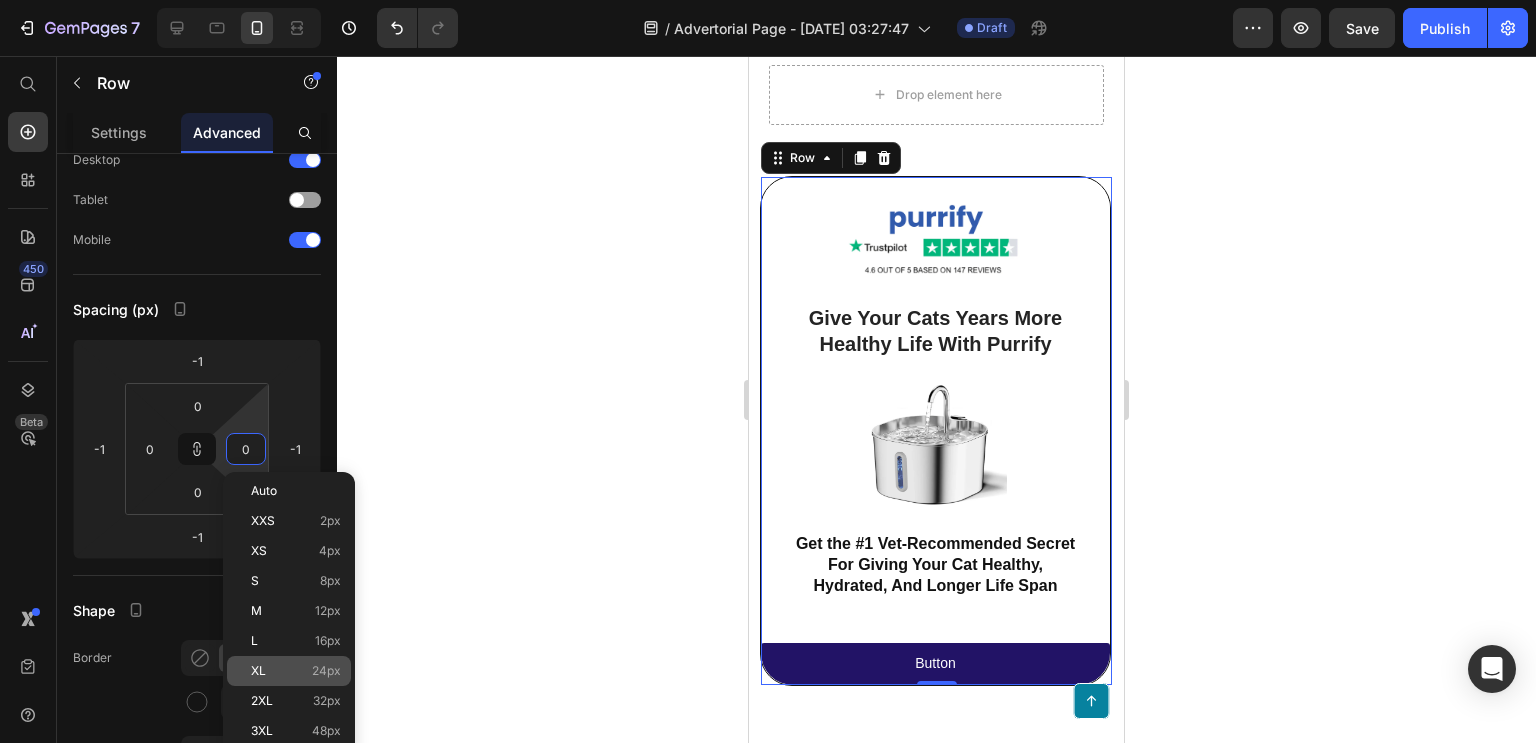 type on "24" 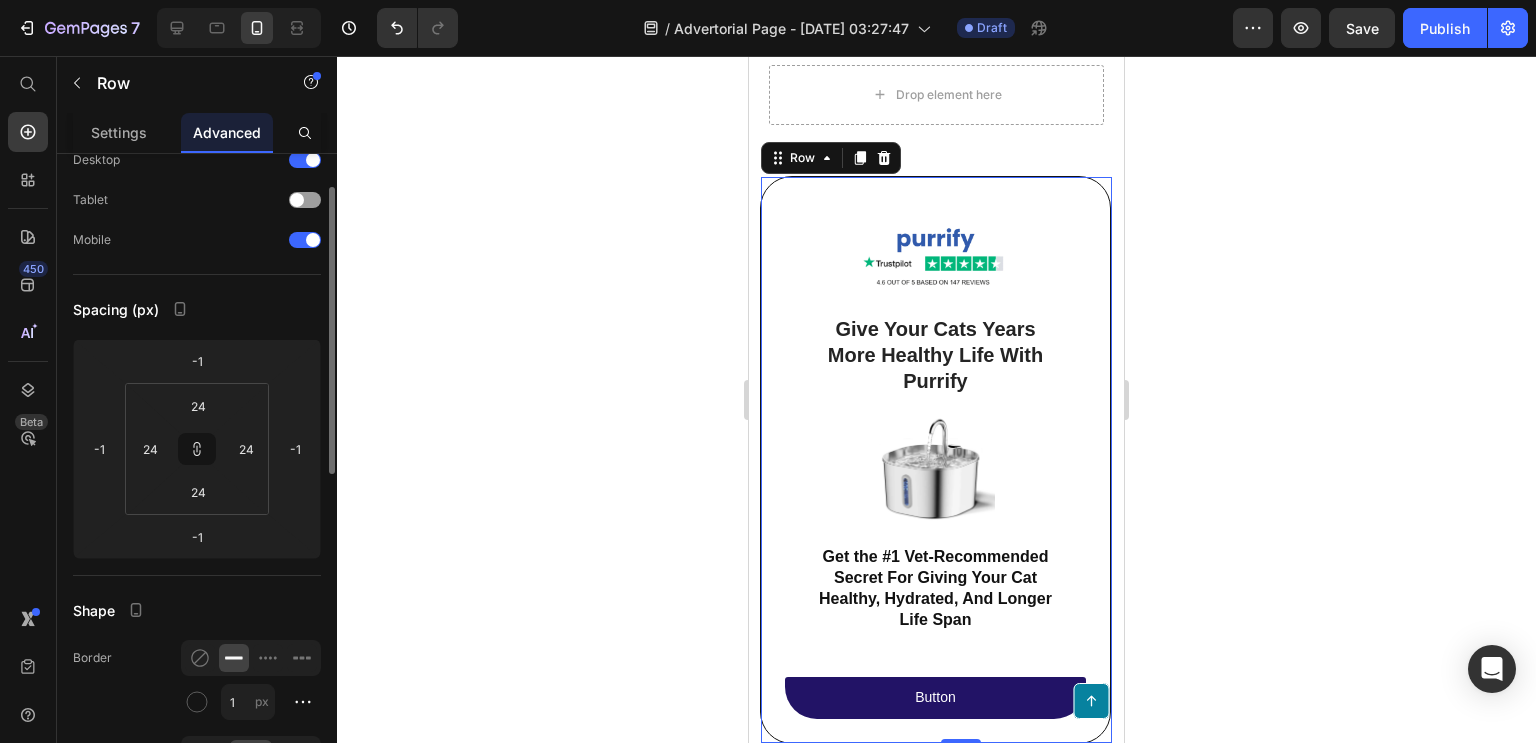 type on "0" 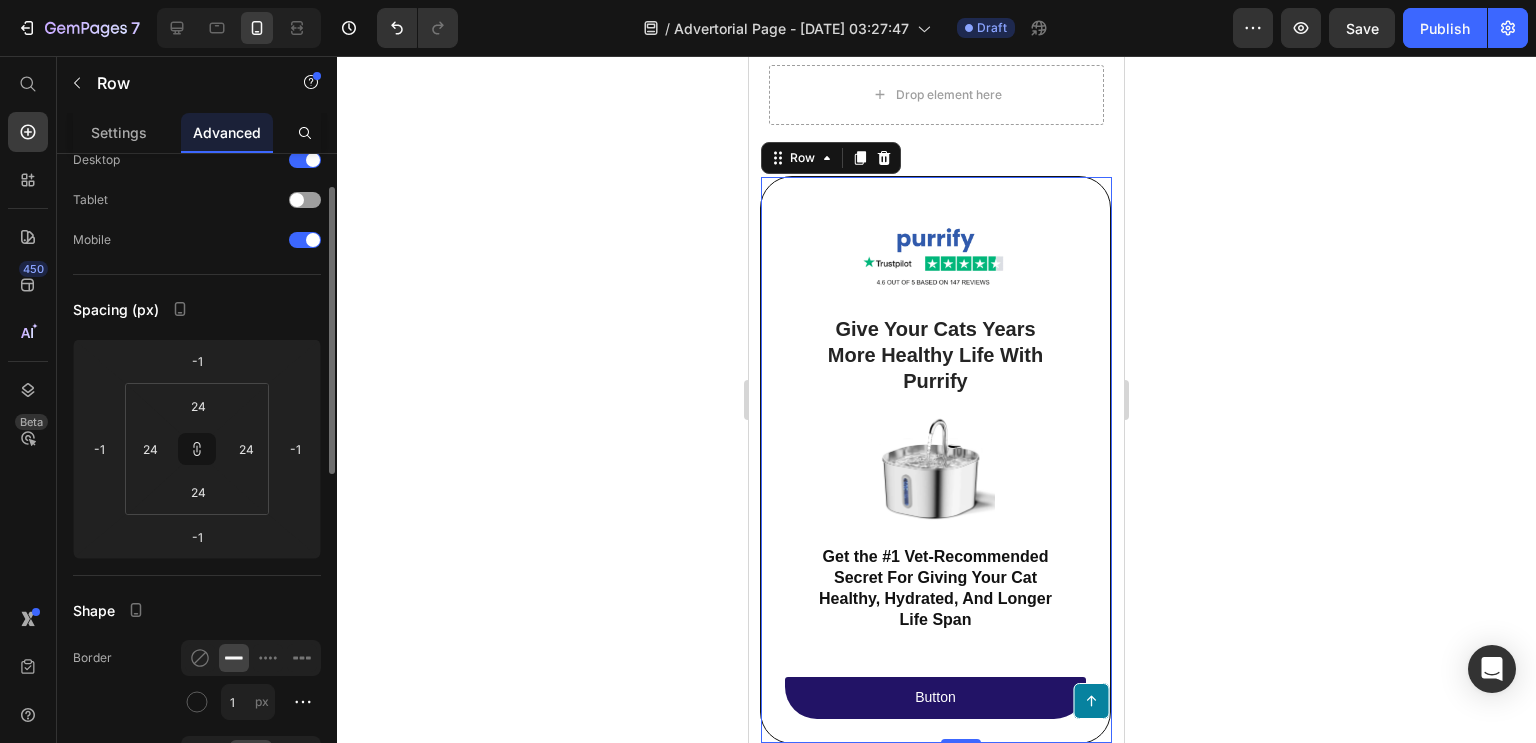 type on "0" 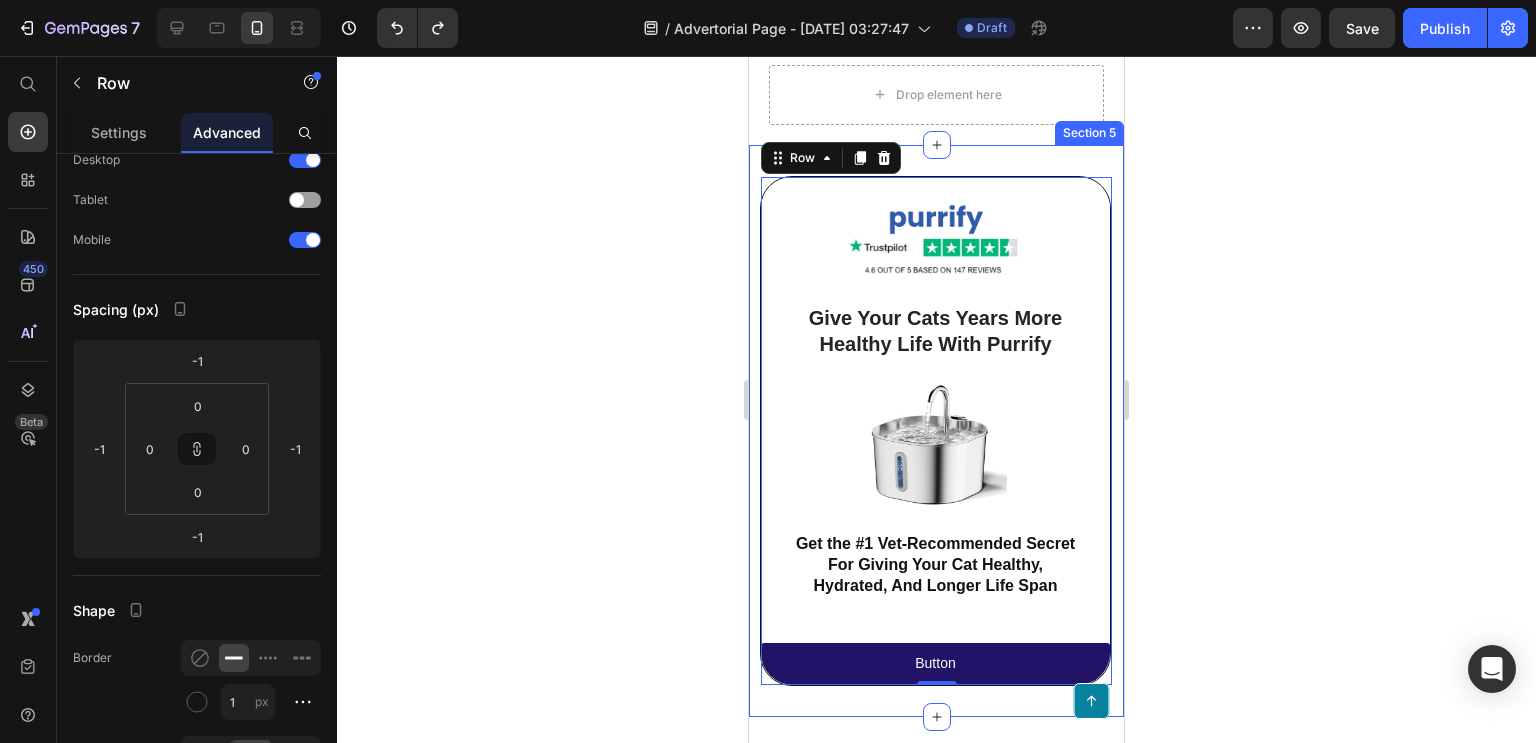 click on "Image Give Your Cats Years More Healthy Life With Purrify  Heading Image Get the #1 Vet-Recommended Secret For Giving Your Cat Healthy, Hydrated, And Longer Life Span   Heading Row Button Button Row   -1 Section 5" at bounding box center (936, 431) 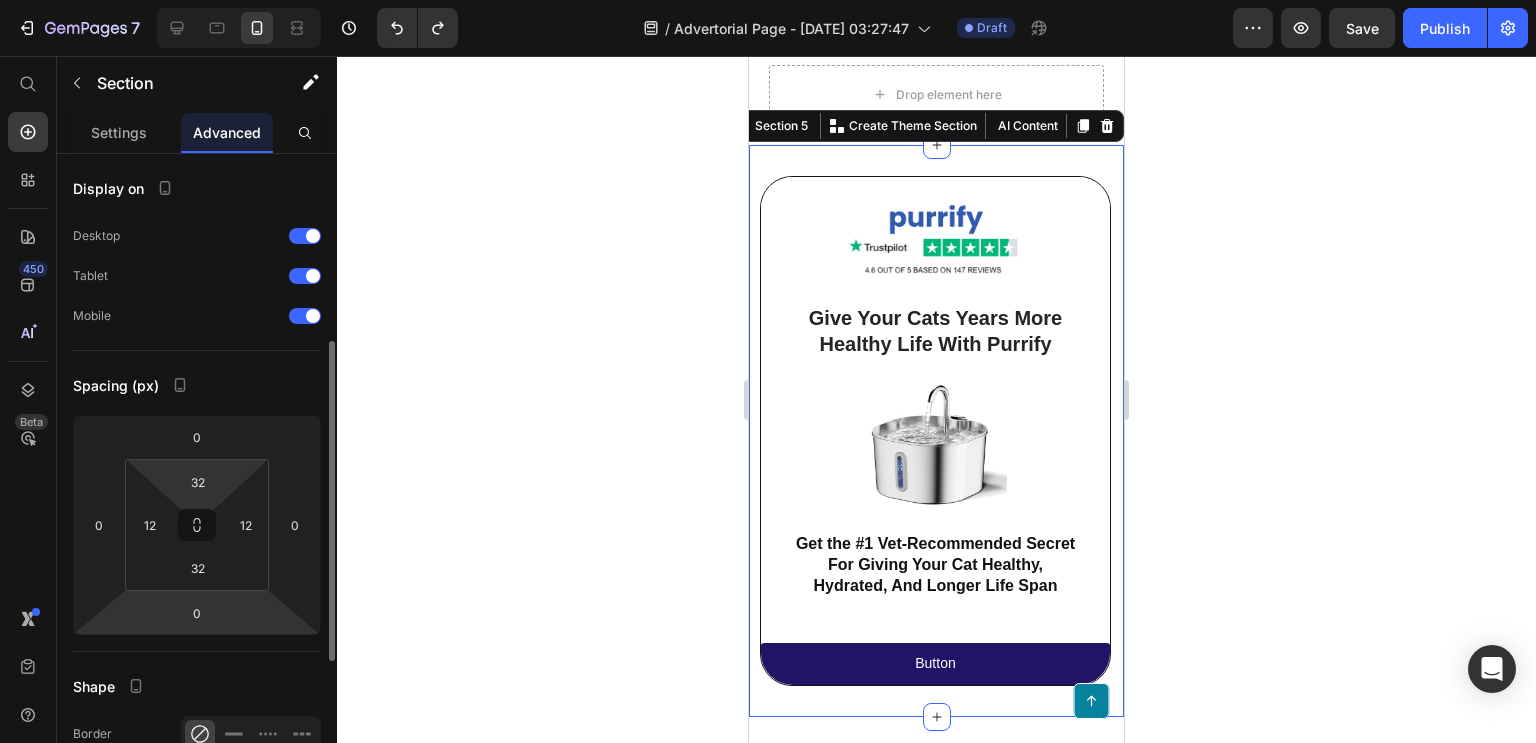 scroll, scrollTop: 131, scrollLeft: 0, axis: vertical 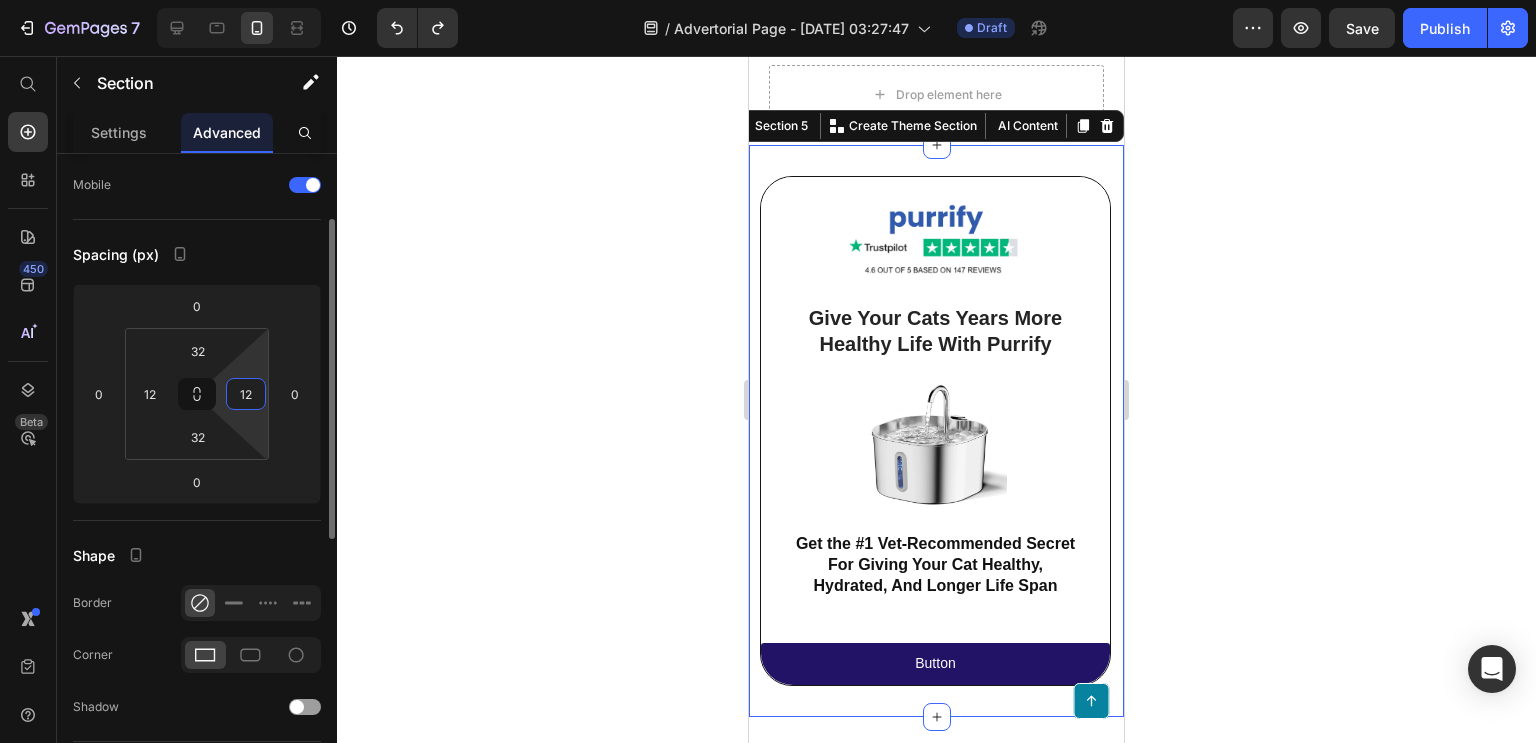 click on "12" at bounding box center [246, 394] 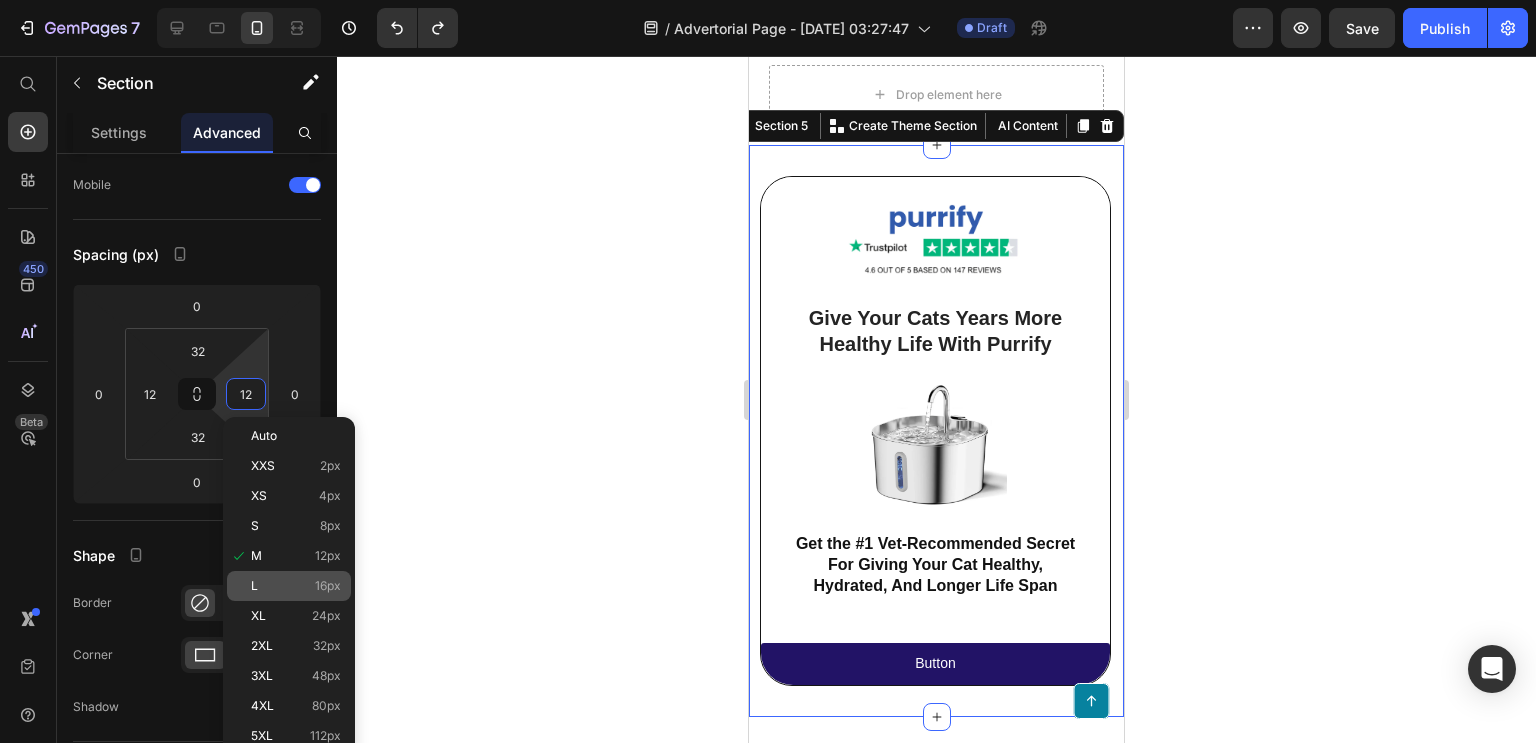 click on "L 16px" 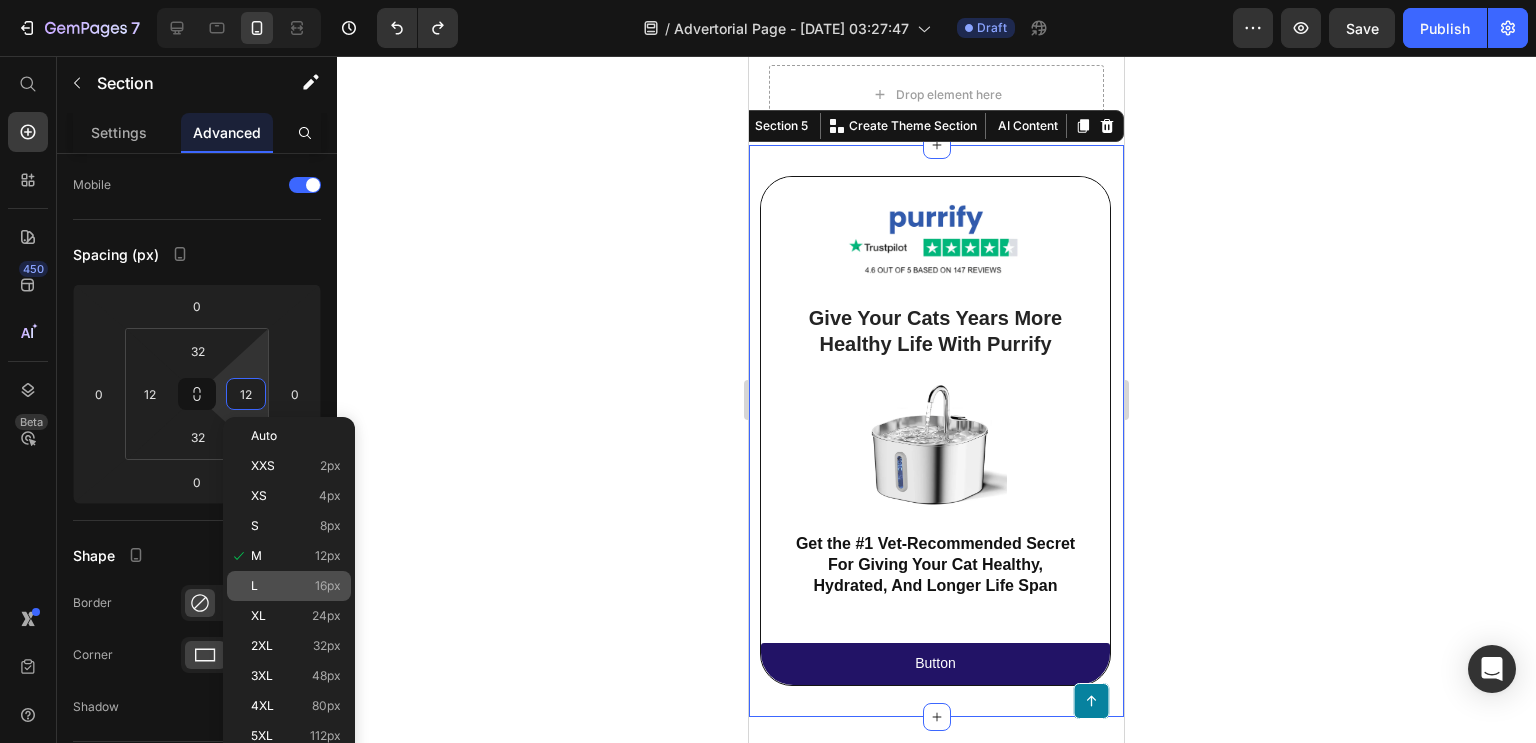 type on "16" 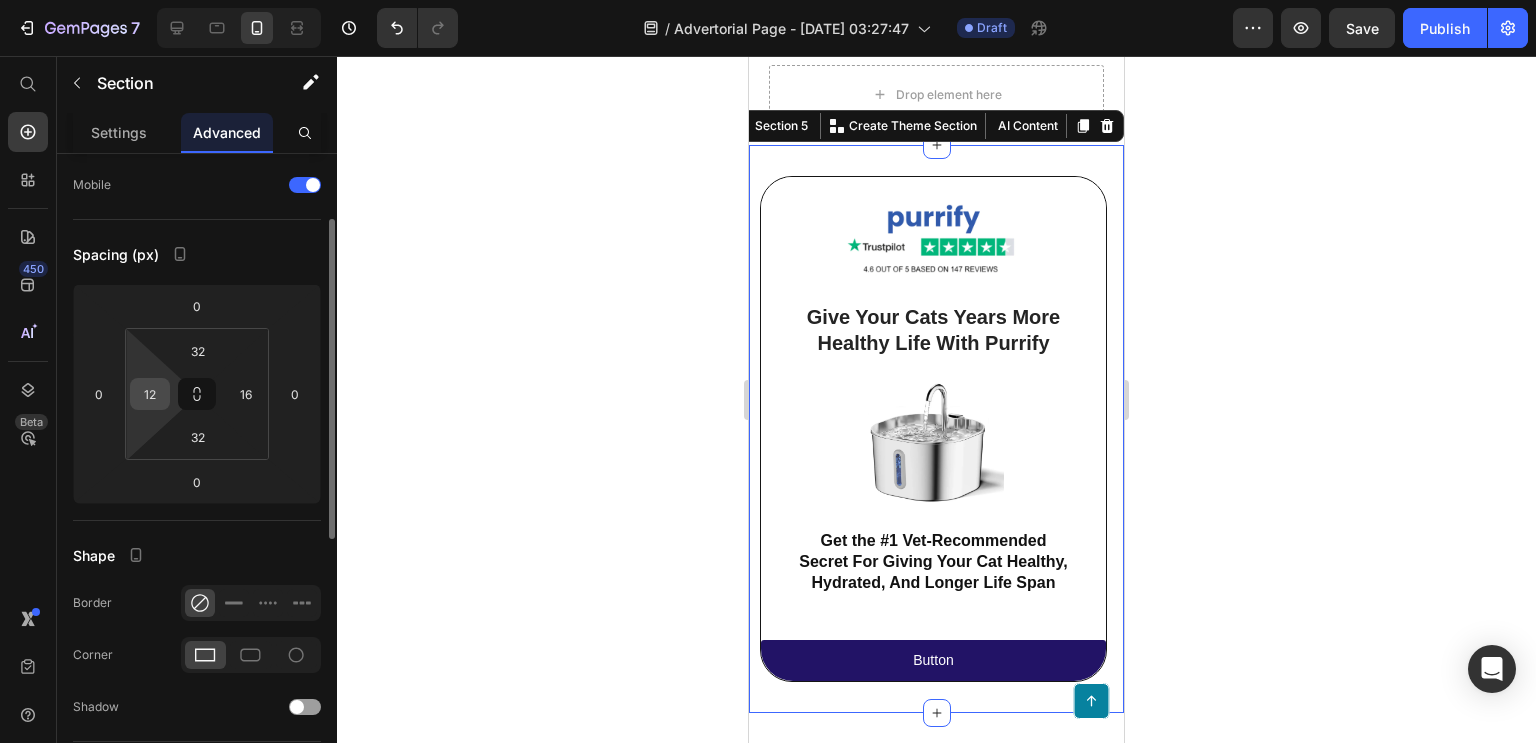 click on "12" at bounding box center (150, 394) 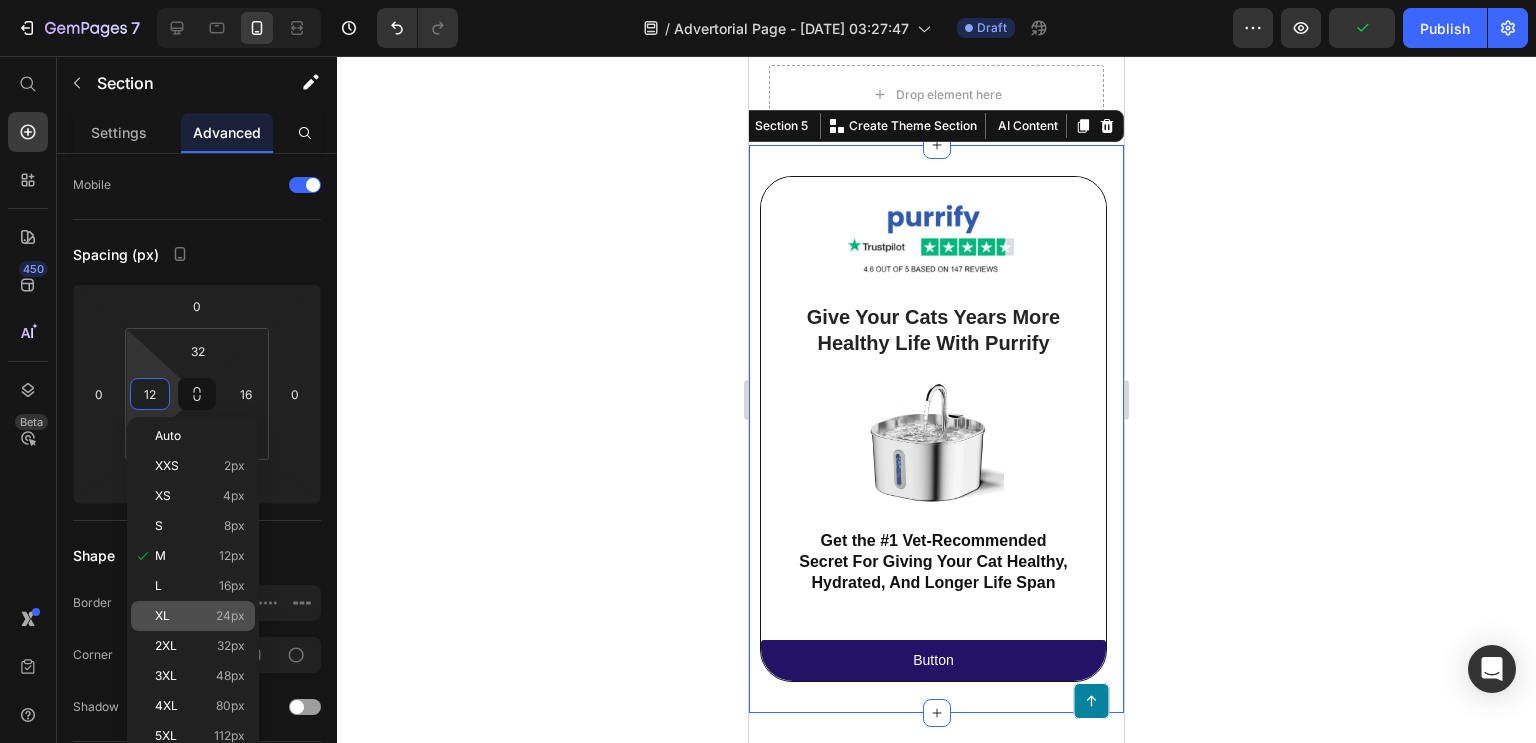 click on "XL 24px" at bounding box center (200, 616) 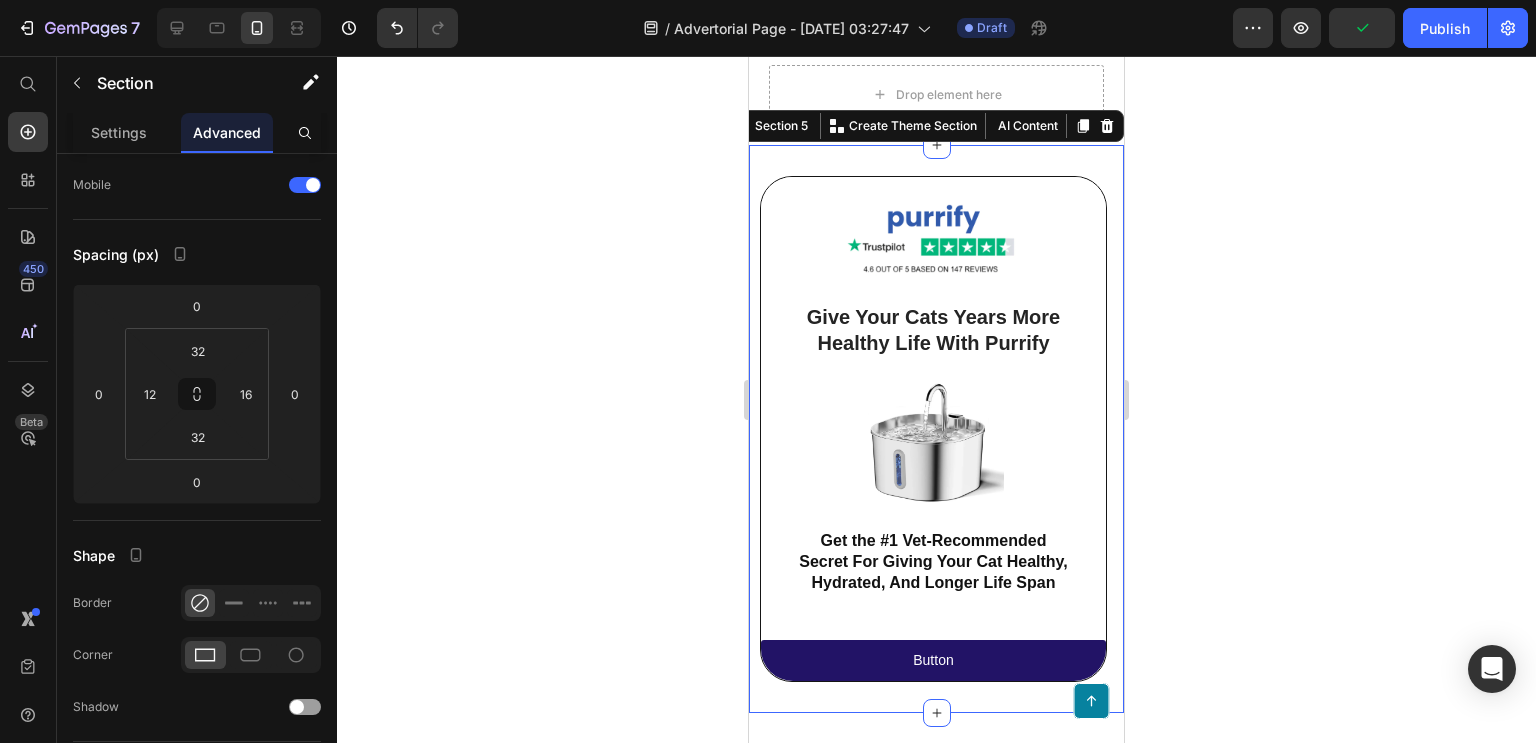 type on "24" 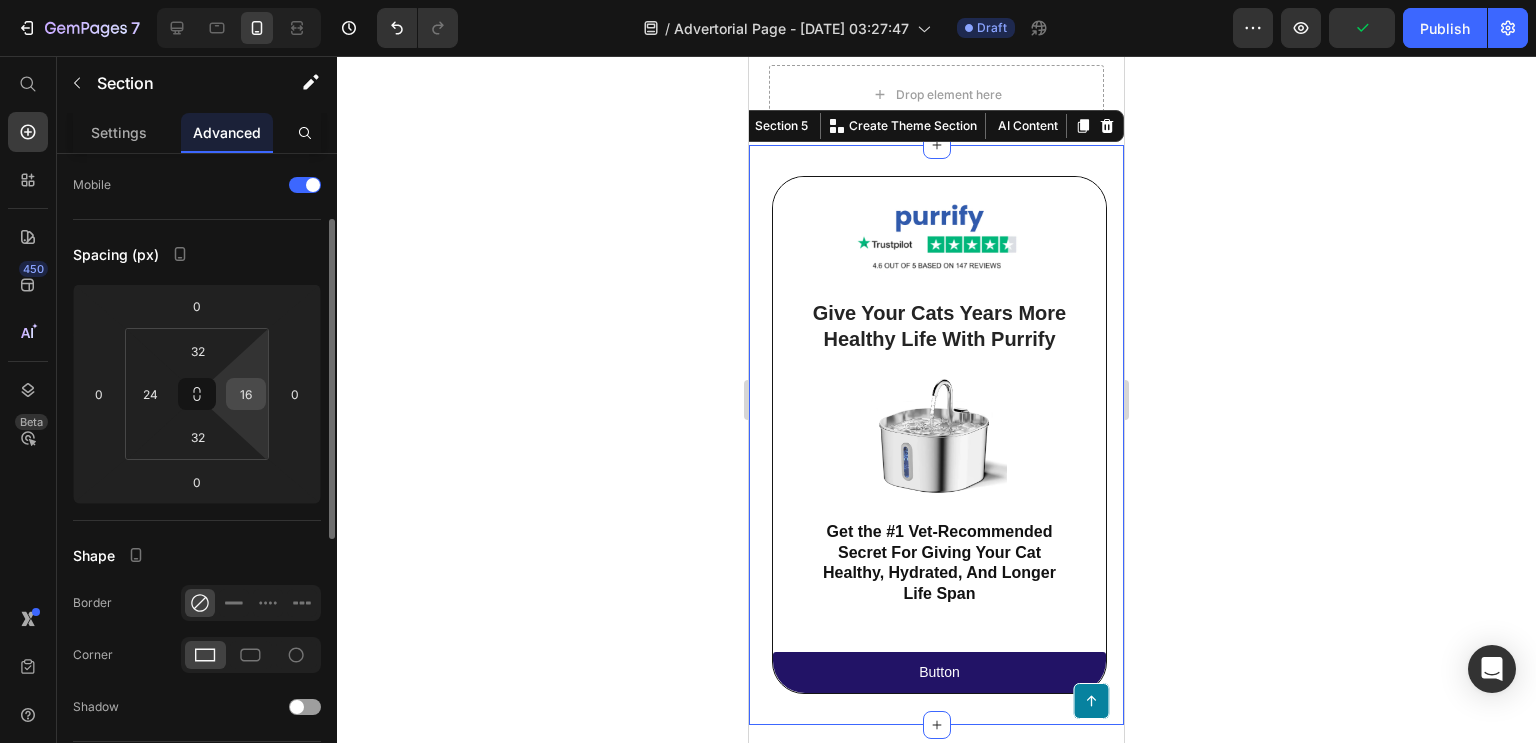click on "16" at bounding box center (246, 394) 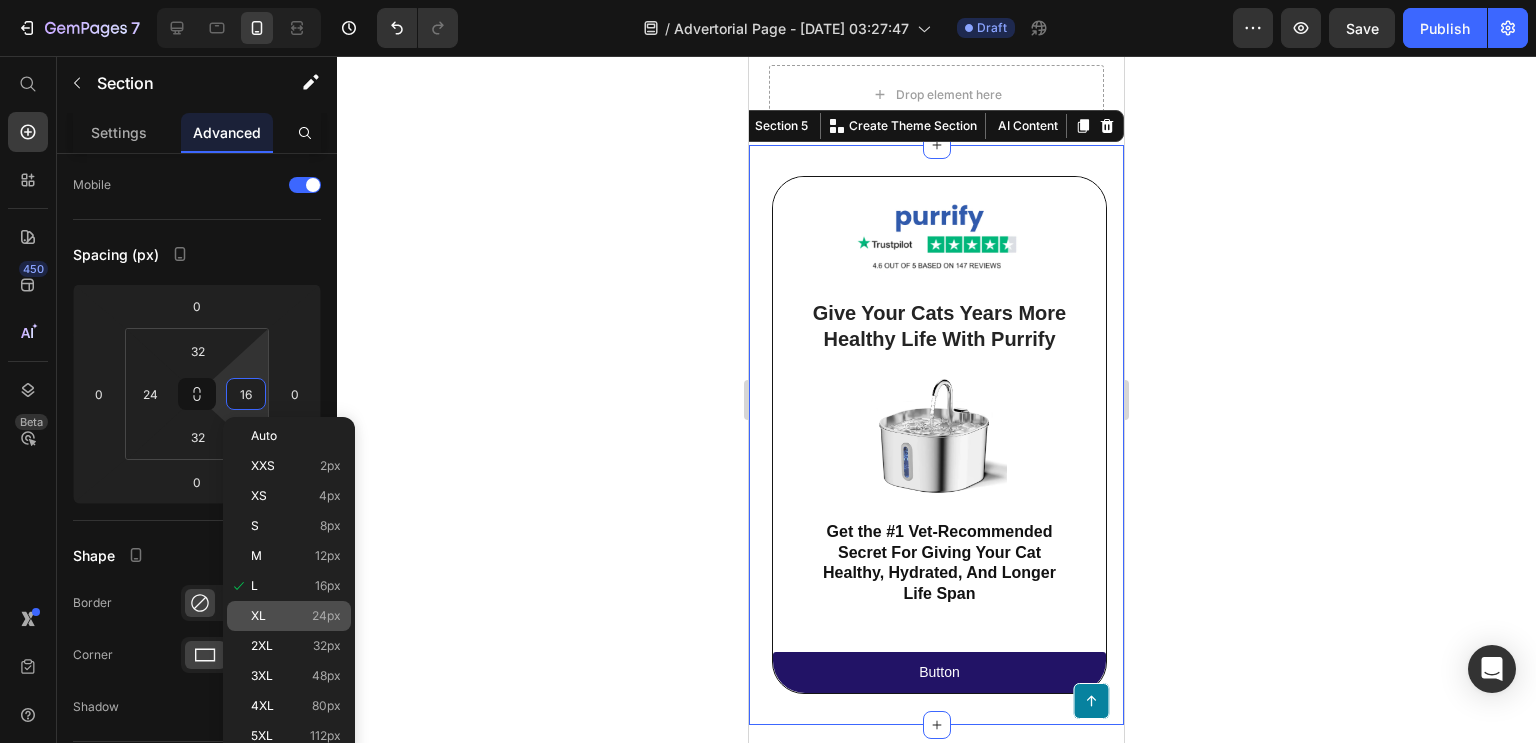 click on "XL 24px" at bounding box center (296, 616) 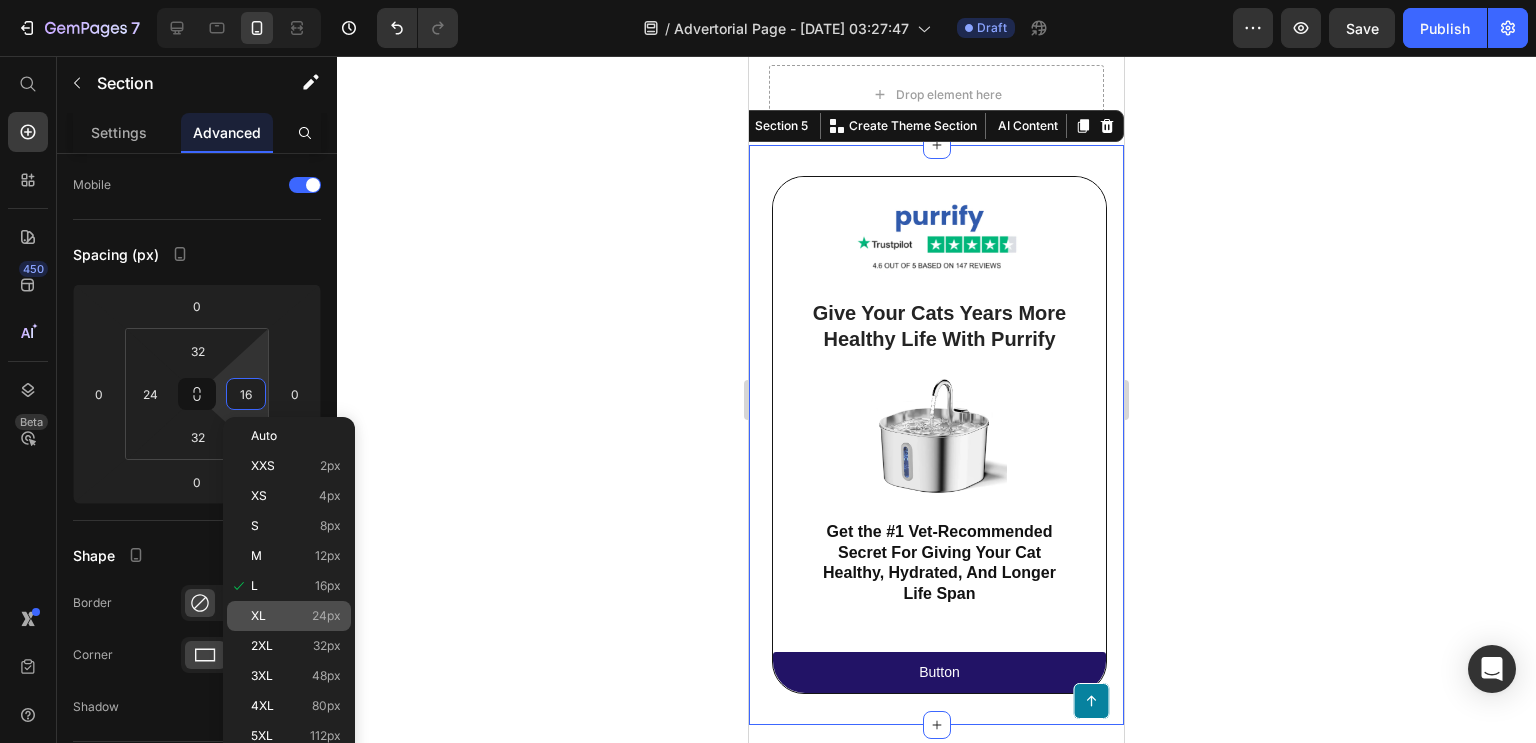 type on "24" 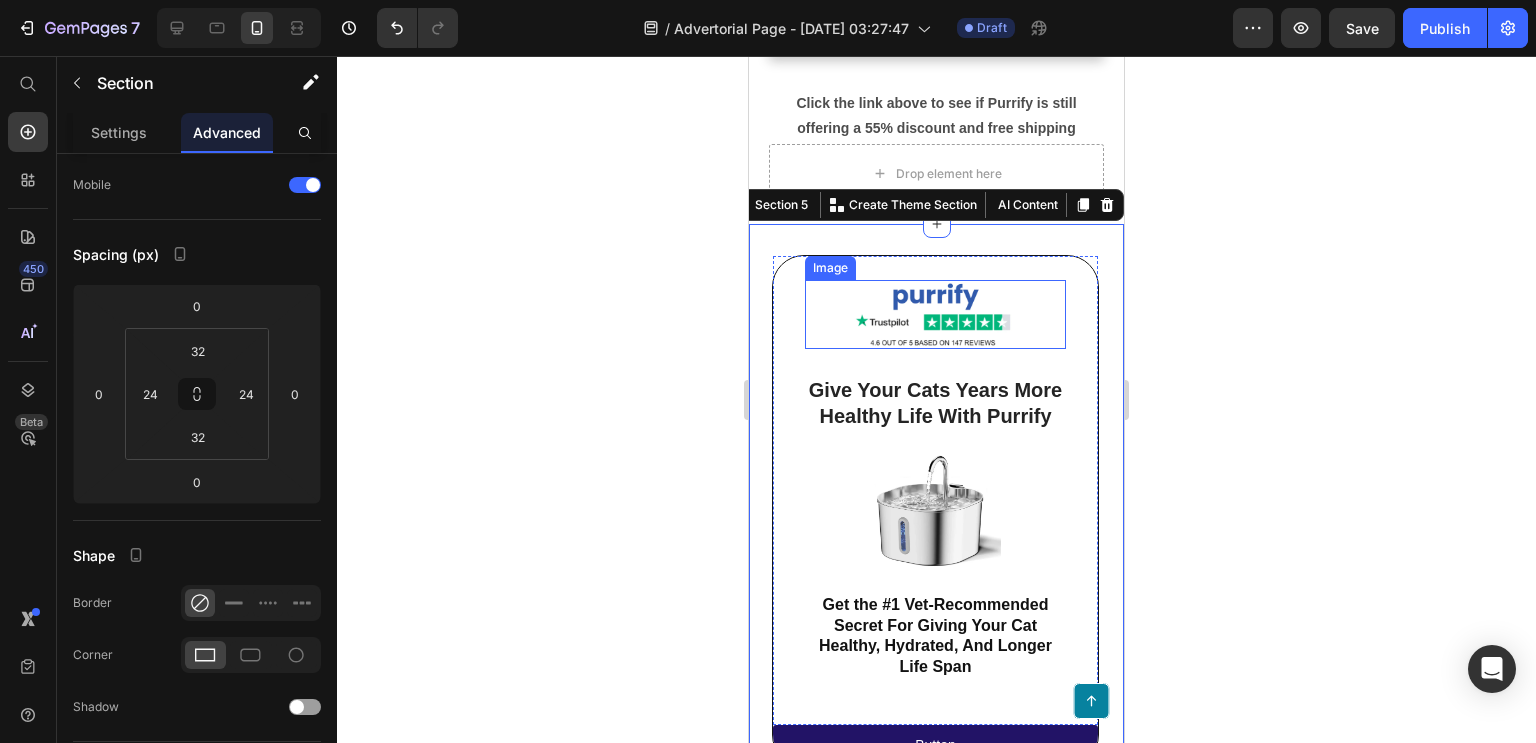 scroll, scrollTop: 4929, scrollLeft: 0, axis: vertical 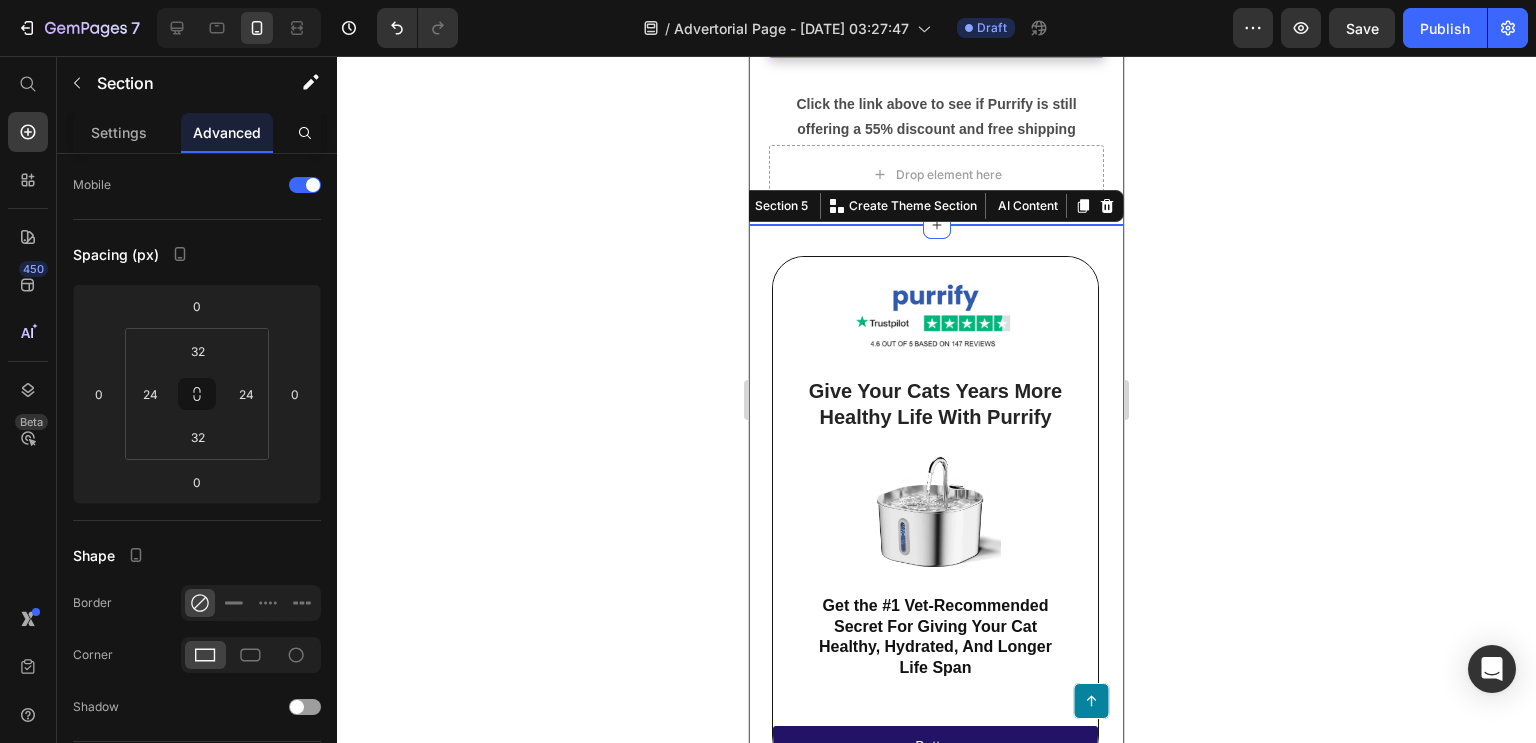 click on "Choose not to act and remain in discomfort. The only certainty on this path? Your sleep quality continues its current trajectory, potentially worsening until the discomfort becomes unbearable.  So, it's either embracing a probable improvement with minimal risk or accepting a guaranteed discomfort with a hint of regret. The choice is yours. Text Block Row Choose not to act and remain in discomfort. The only certainty on this path? Your sleep quality continues its current trajectory, potentially worsening until the discomfort becomes unbearable.  So, it's either embracing a probable improvement with minimal risk or accepting a guaranteed discomfort with a hint of regret. The choice is yours. Text Block Row Choose not to act and remain in discomfort. The only certainty on this path? Your sleep quality continues its current trajectory, potentially worsening until the discomfort becomes unbearable.  Text Block Row Check Availability Button Text Block Row
Drop element here Row Section 4" at bounding box center (936, -289) 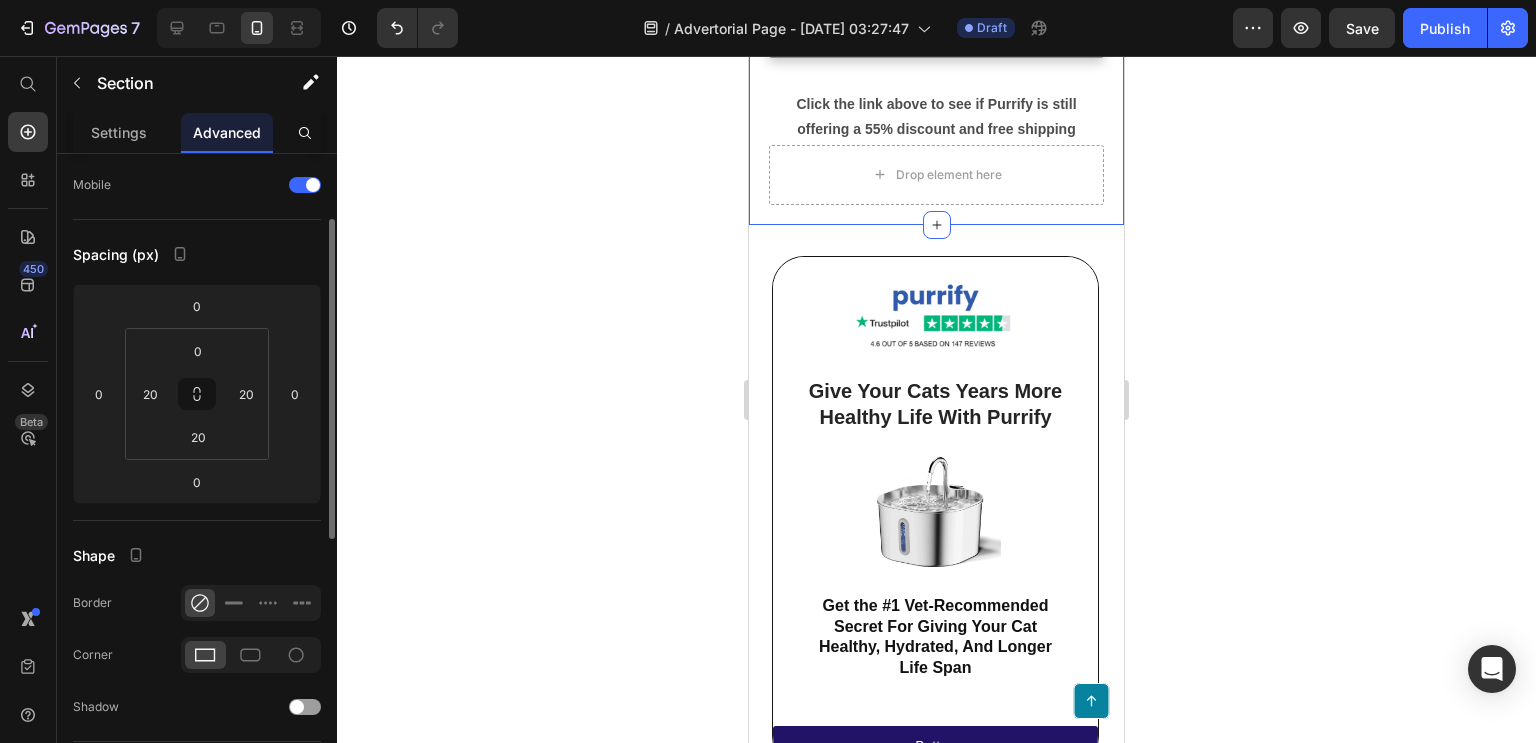 scroll, scrollTop: 131, scrollLeft: 0, axis: vertical 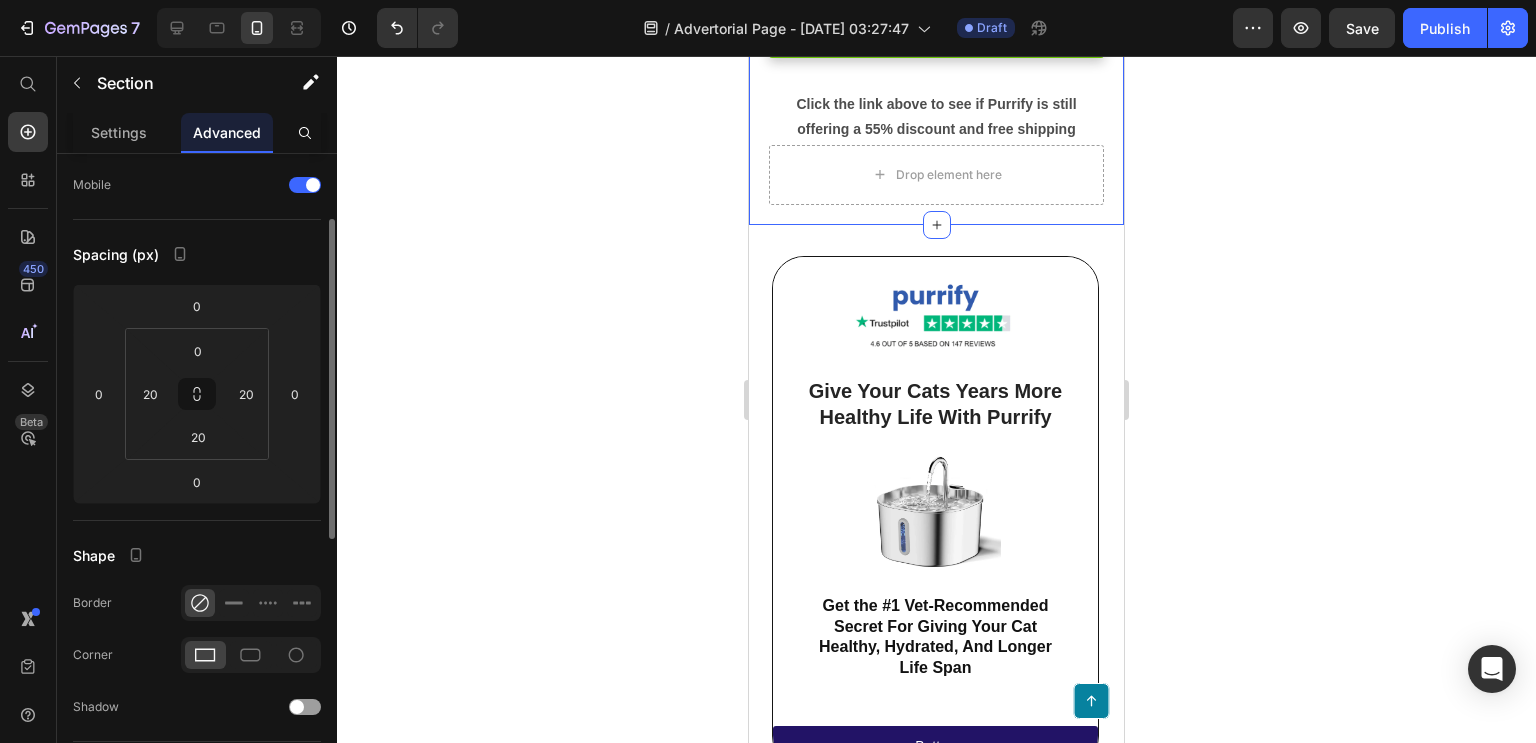 click 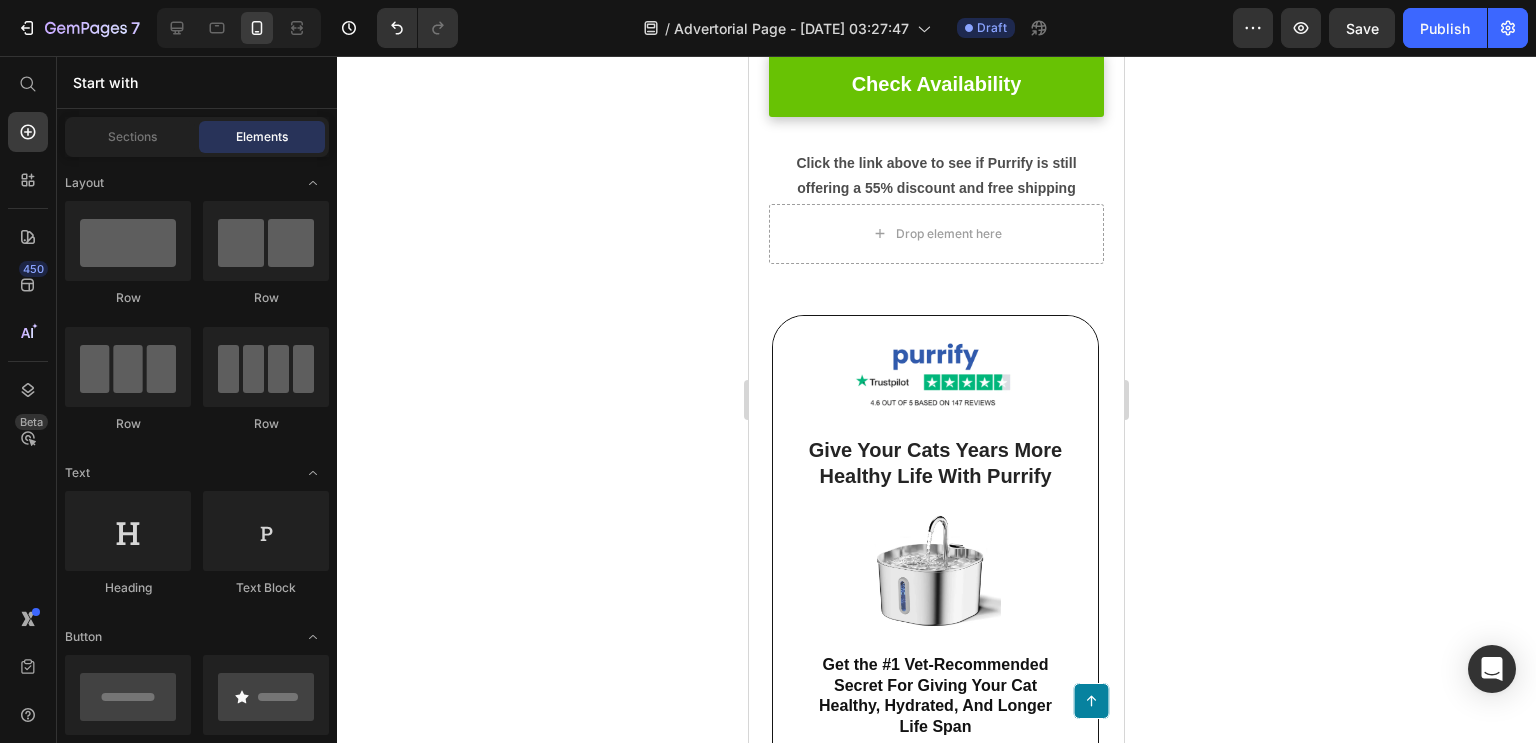 scroll, scrollTop: 4850, scrollLeft: 0, axis: vertical 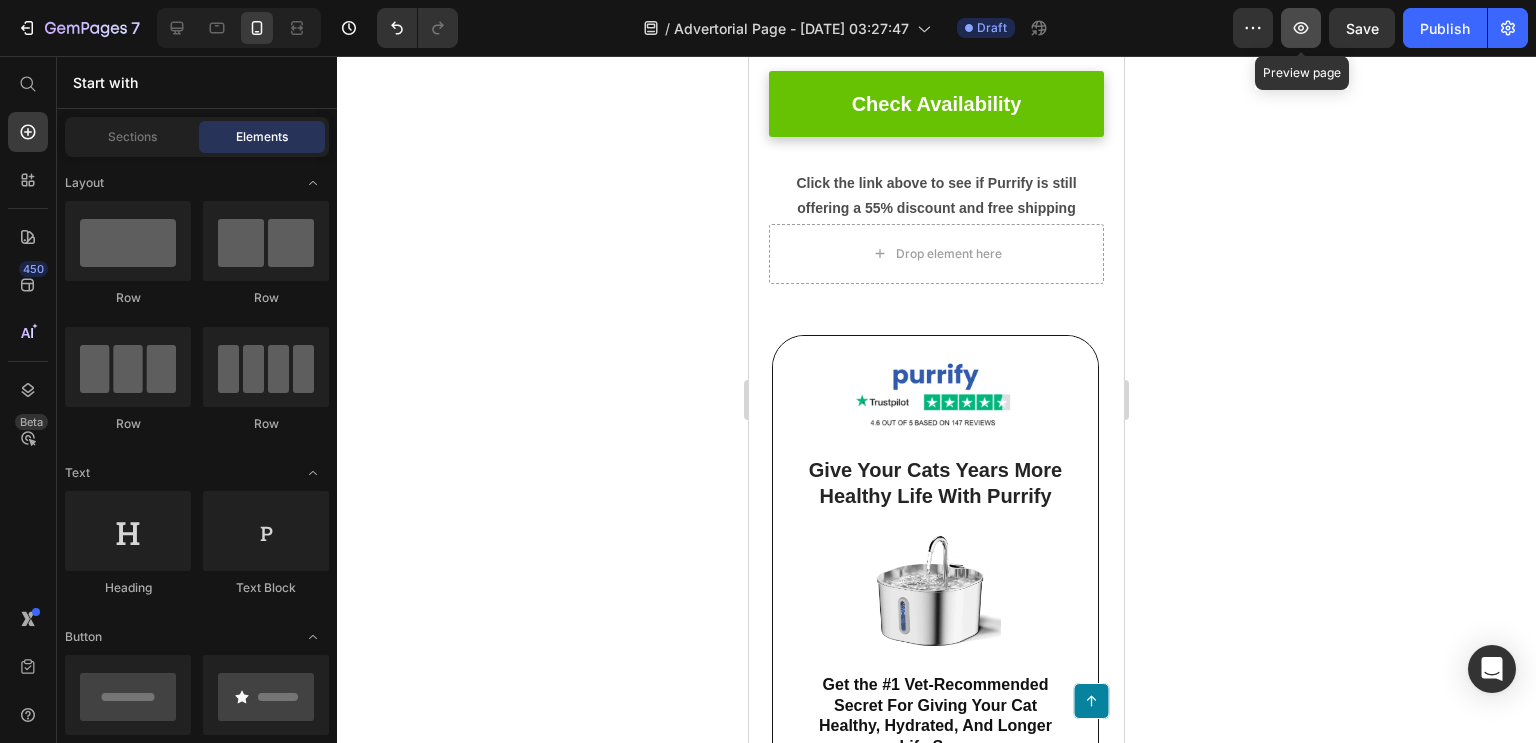 click 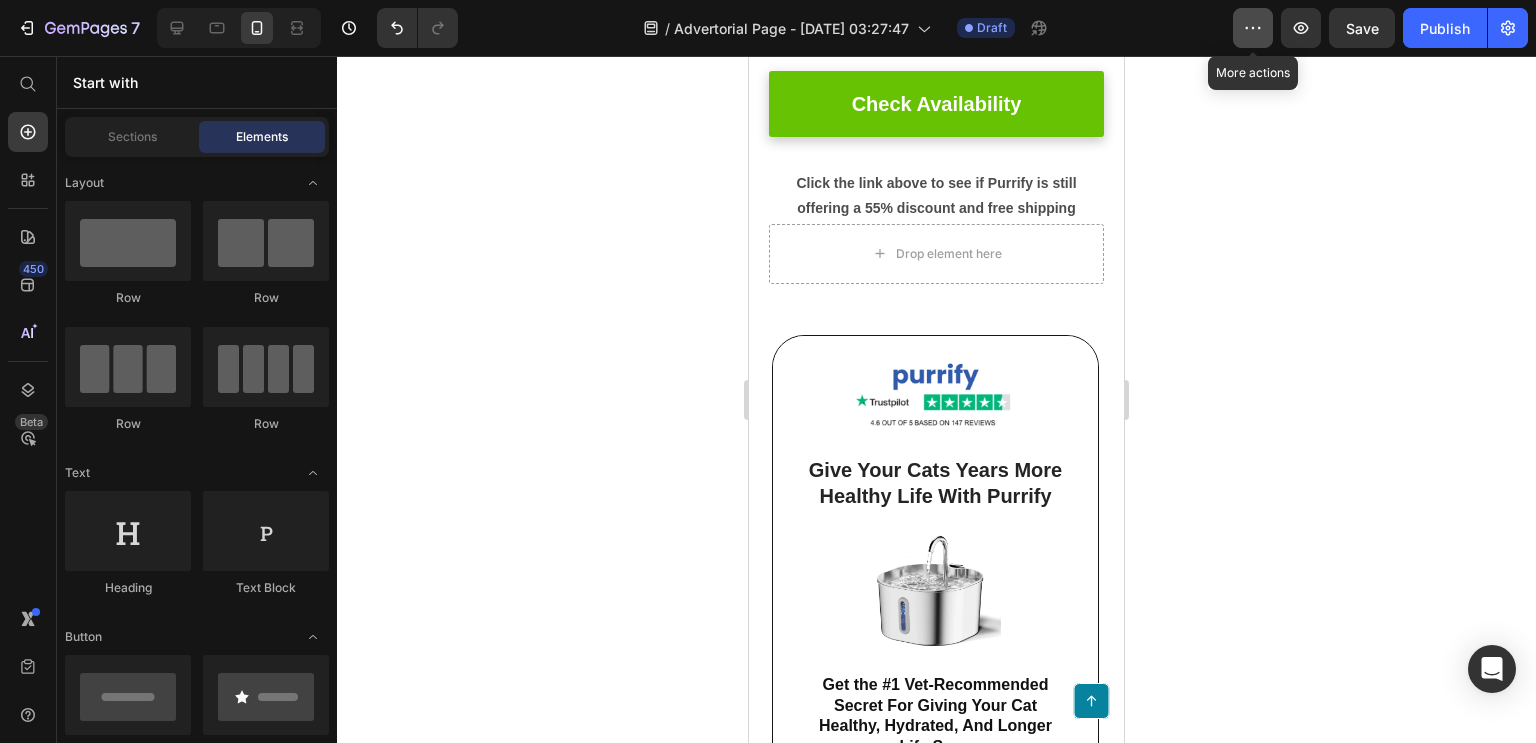 click 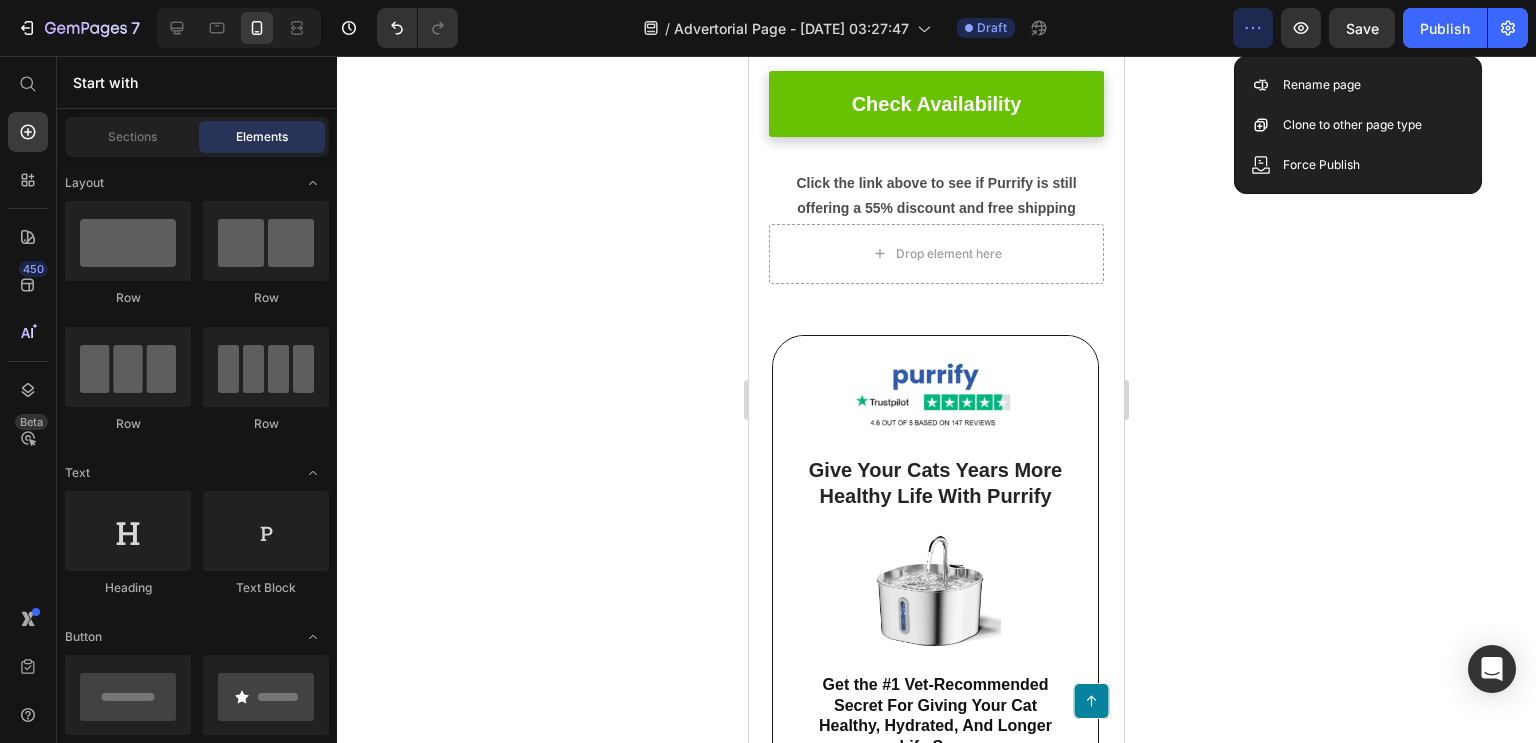click 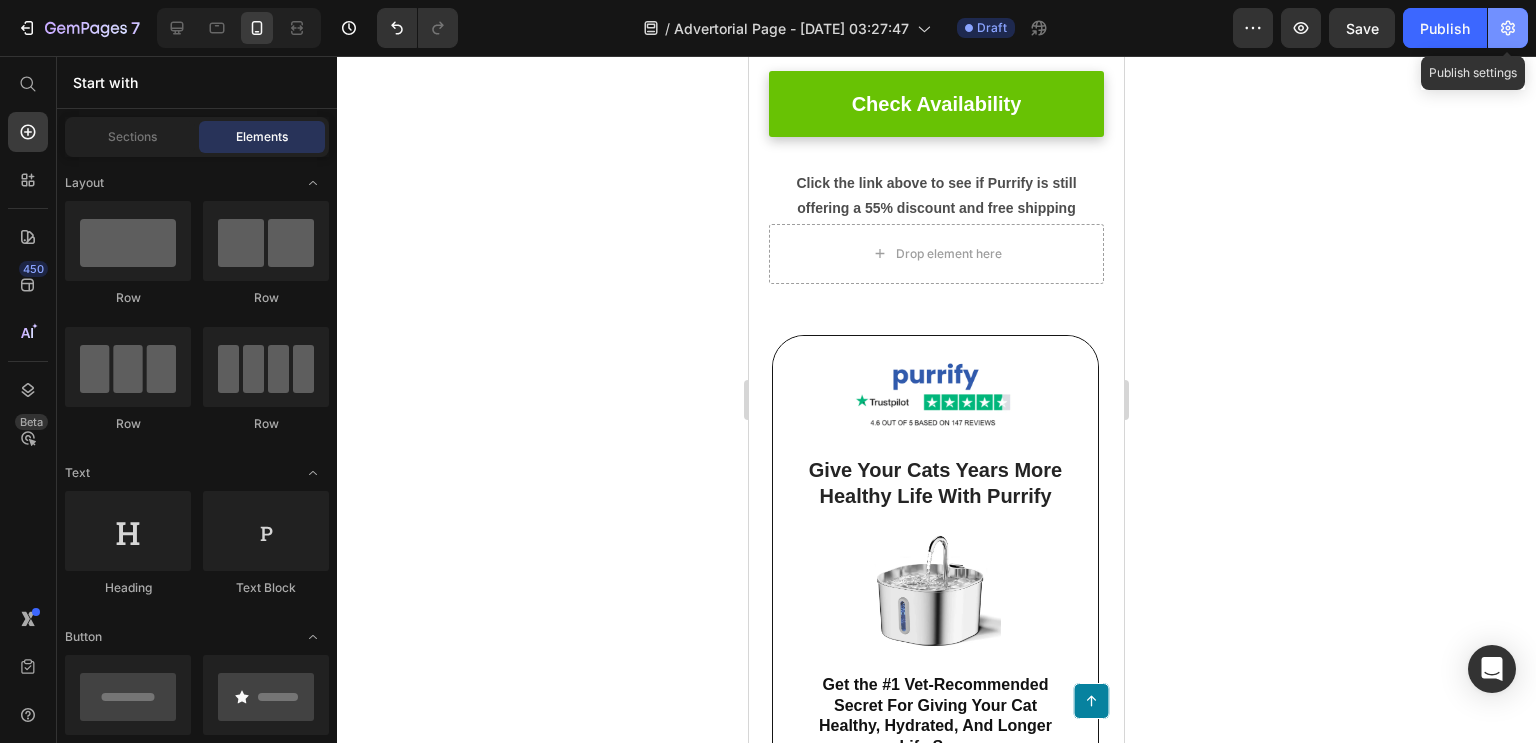 click 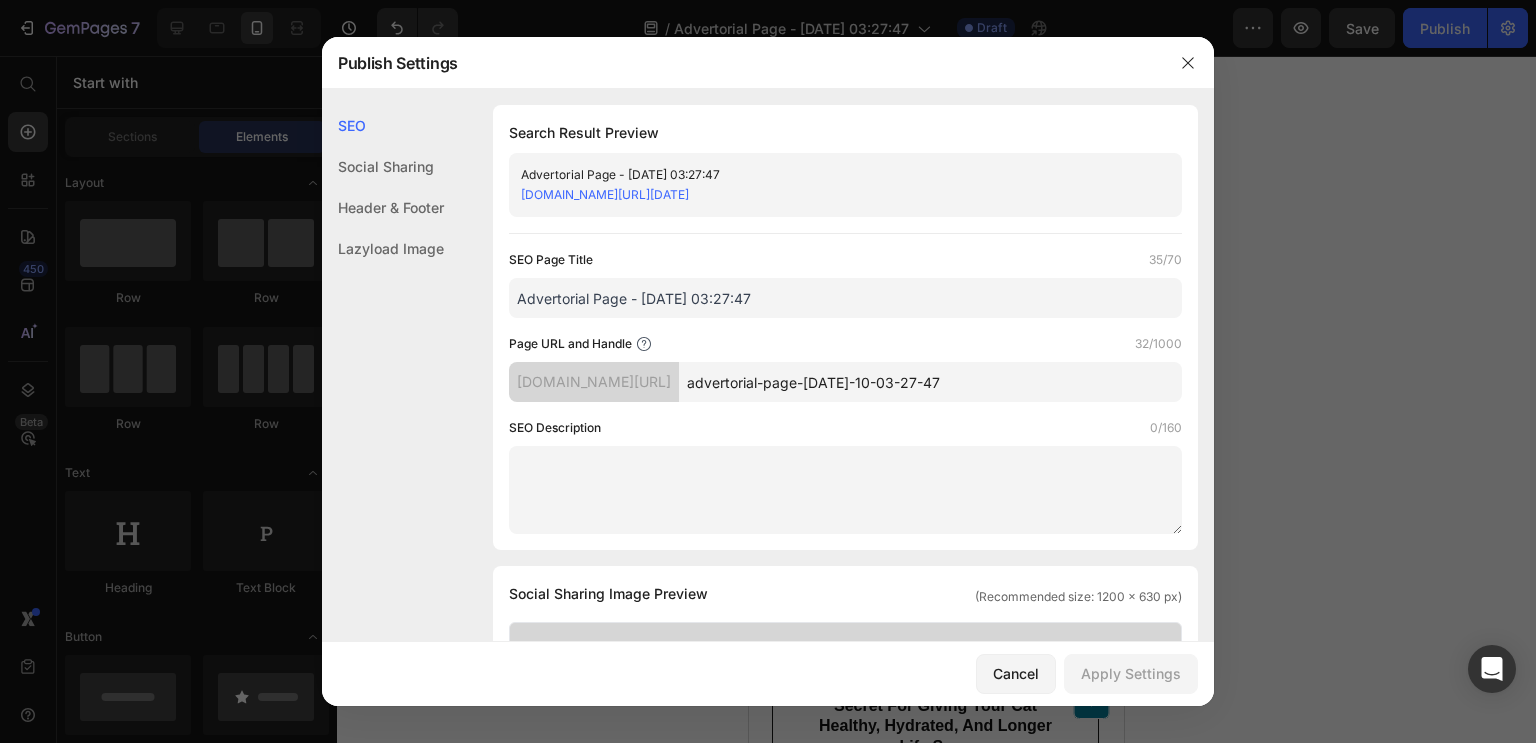 click on "Header & Footer" 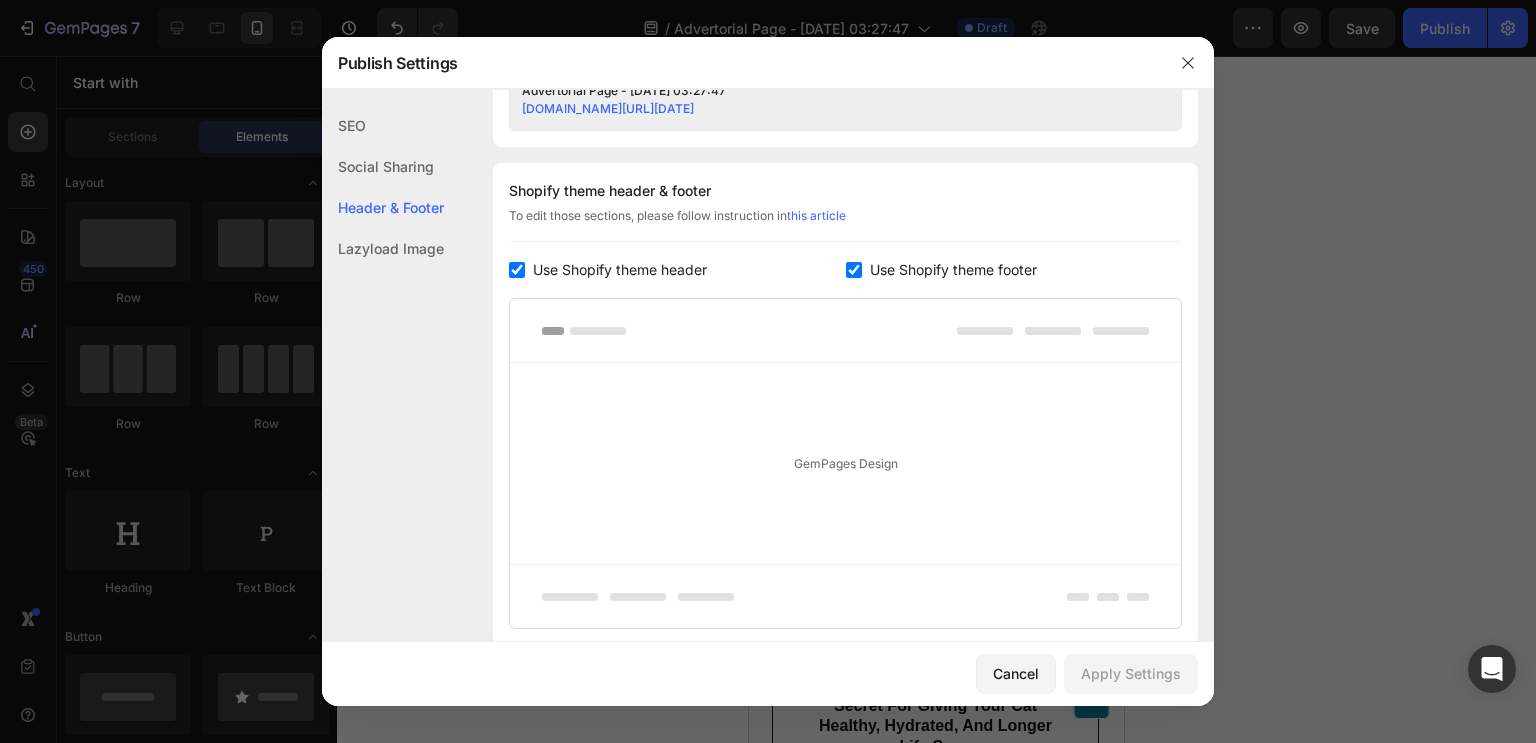 scroll, scrollTop: 936, scrollLeft: 0, axis: vertical 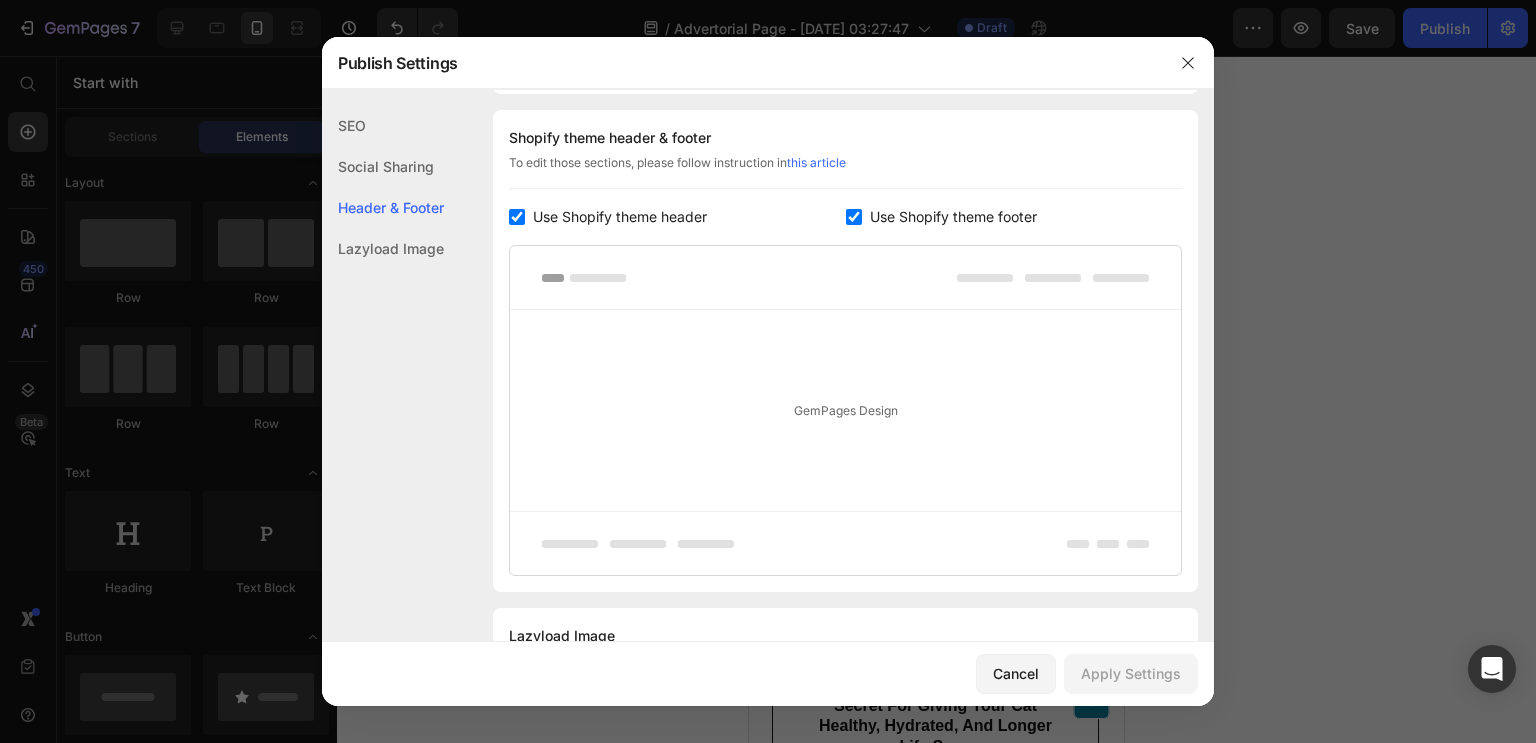 click on "Use Shopify theme footer" at bounding box center (949, 217) 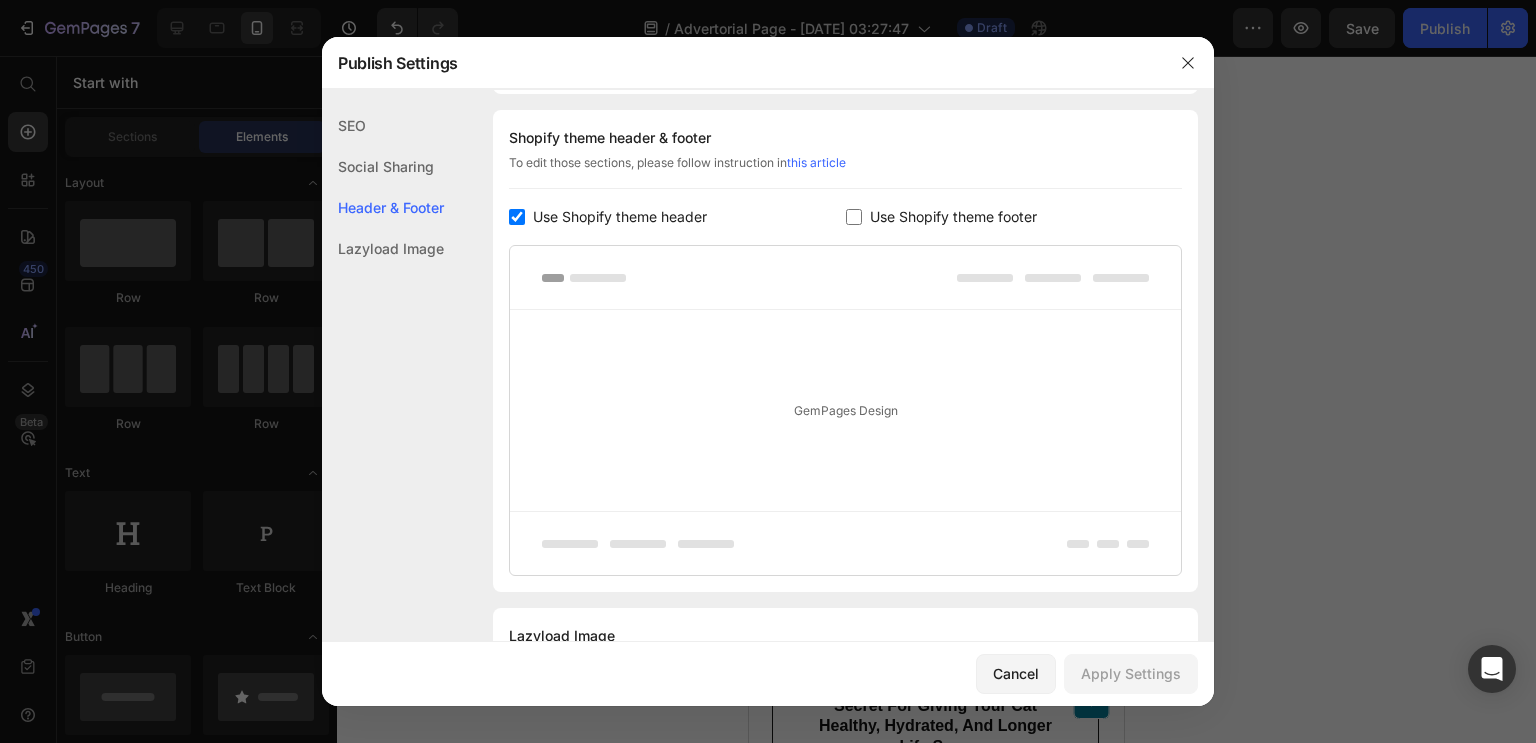 checkbox on "false" 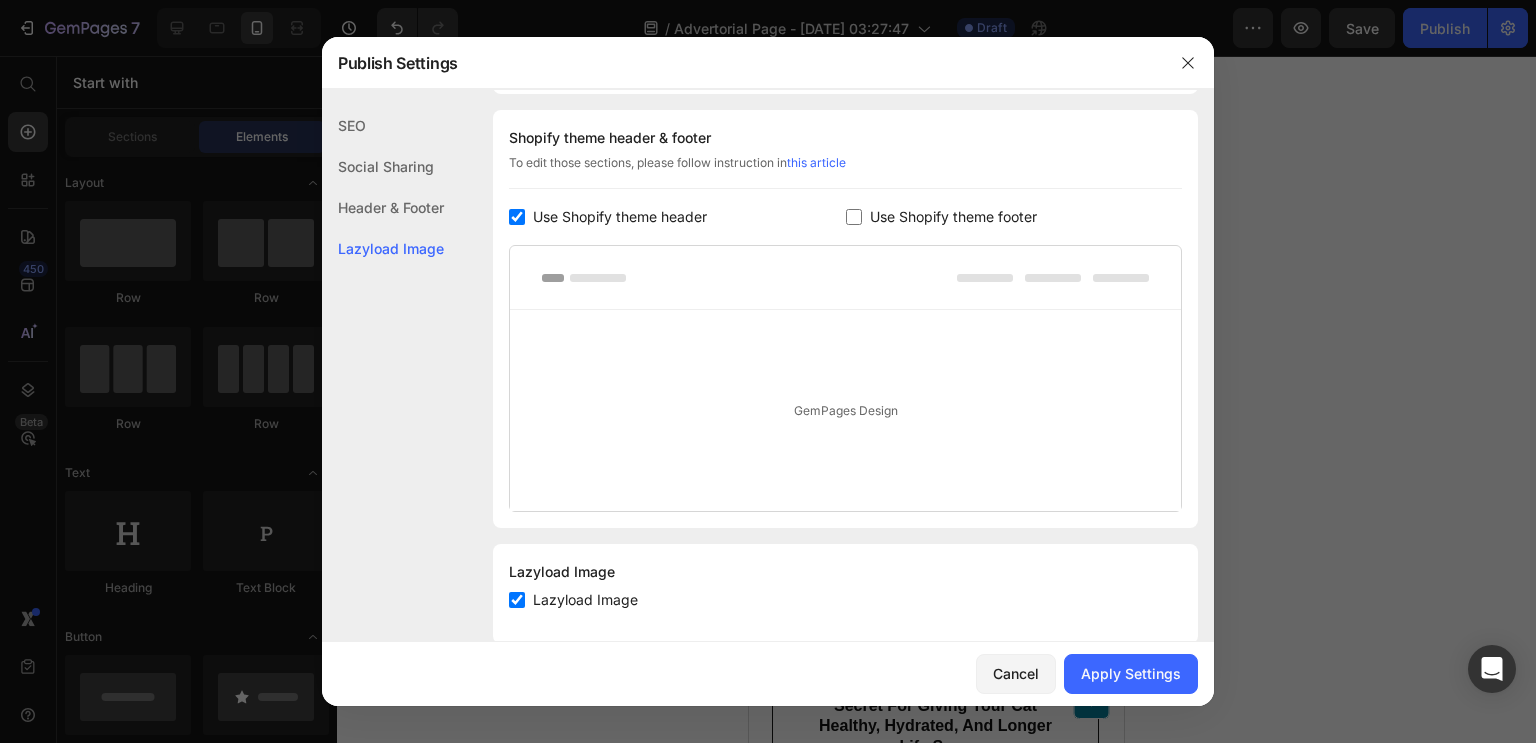 click on "Use Shopify theme header" at bounding box center [620, 217] 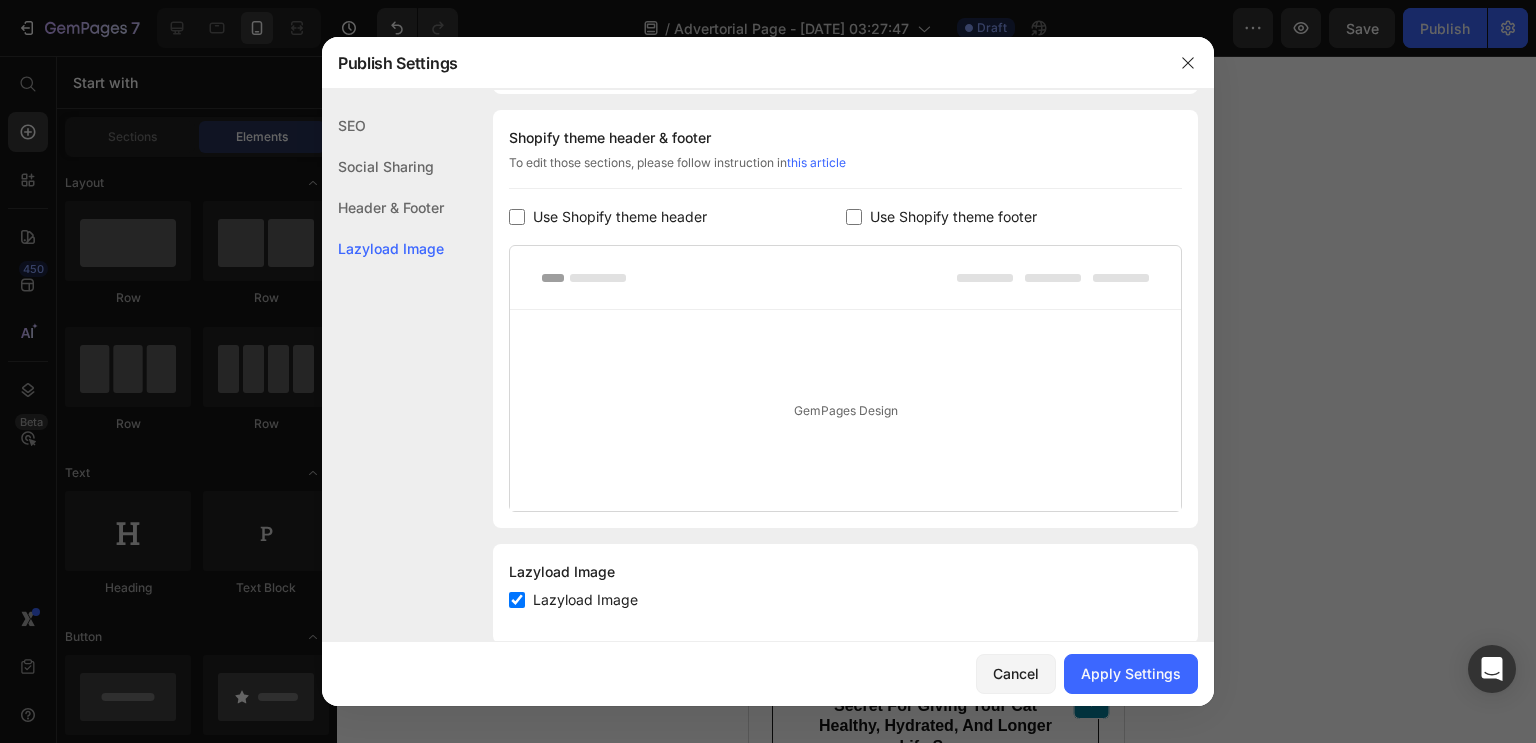 checkbox on "false" 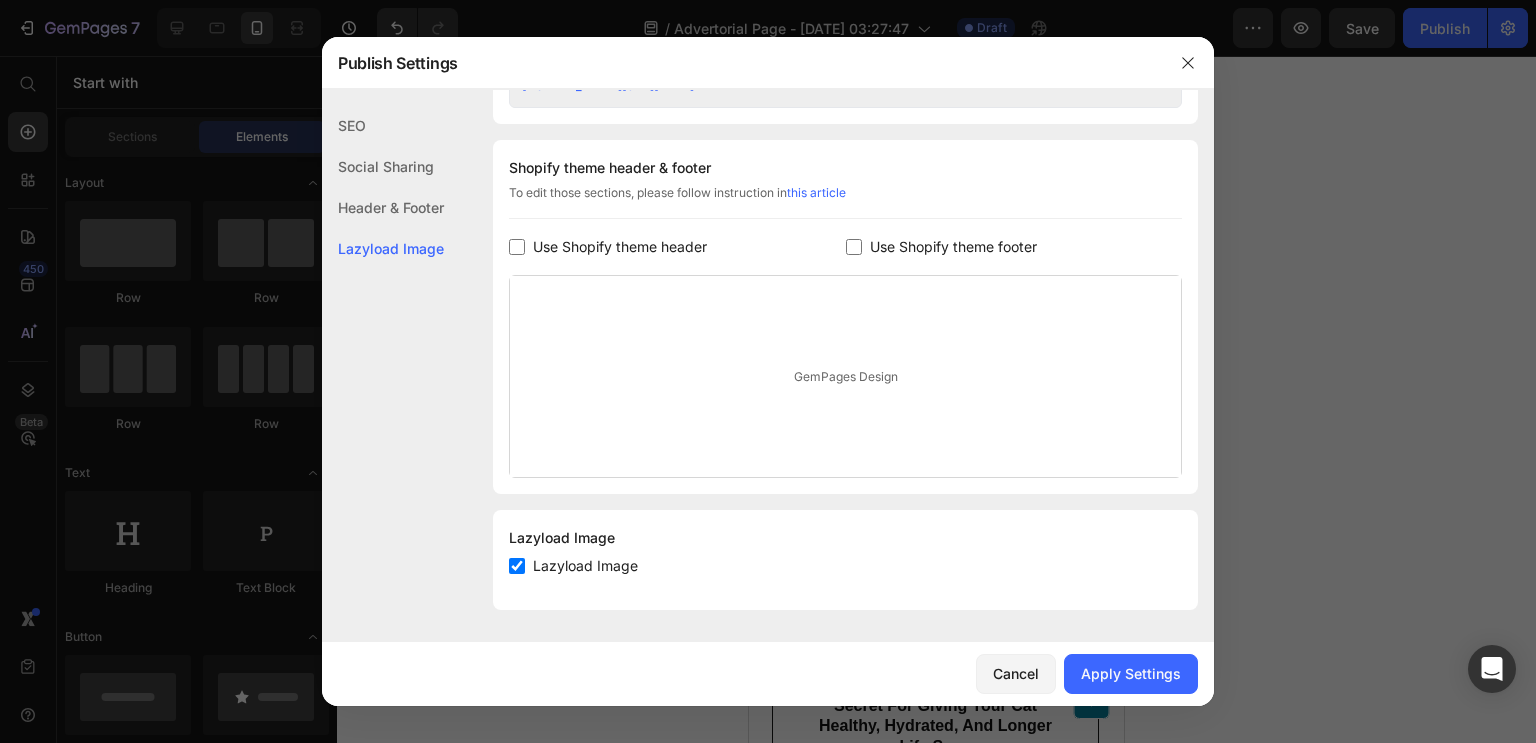 scroll, scrollTop: 905, scrollLeft: 0, axis: vertical 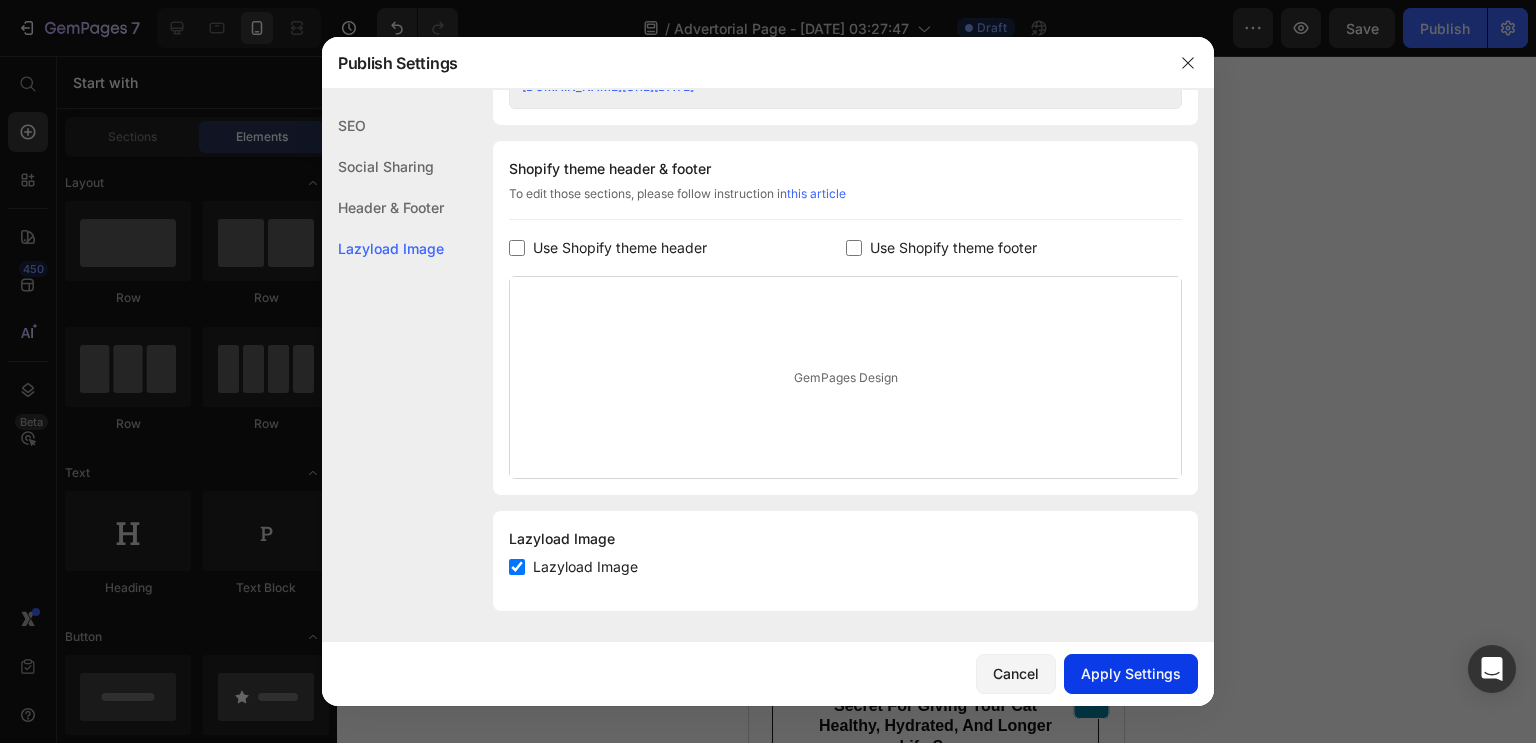click on "Apply Settings" 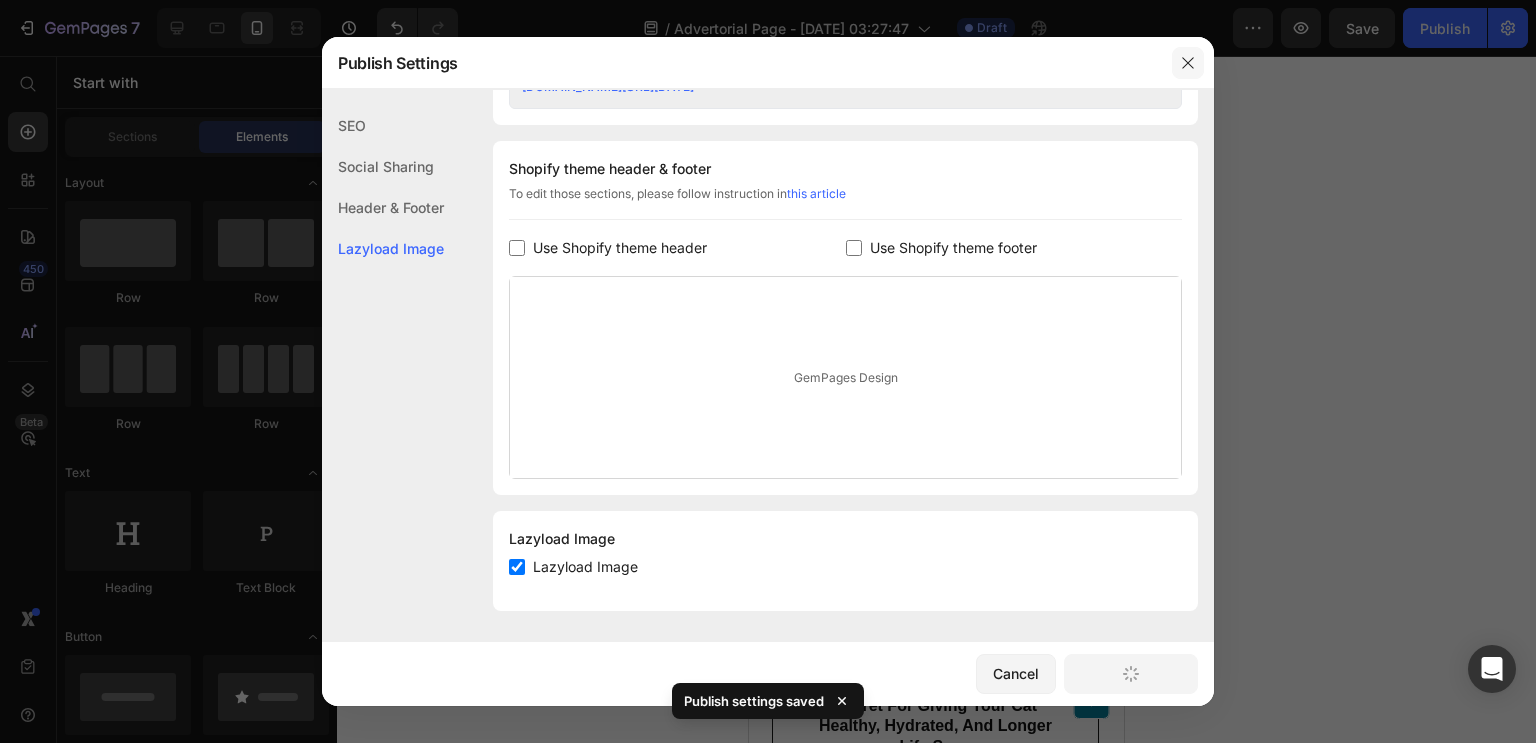 click 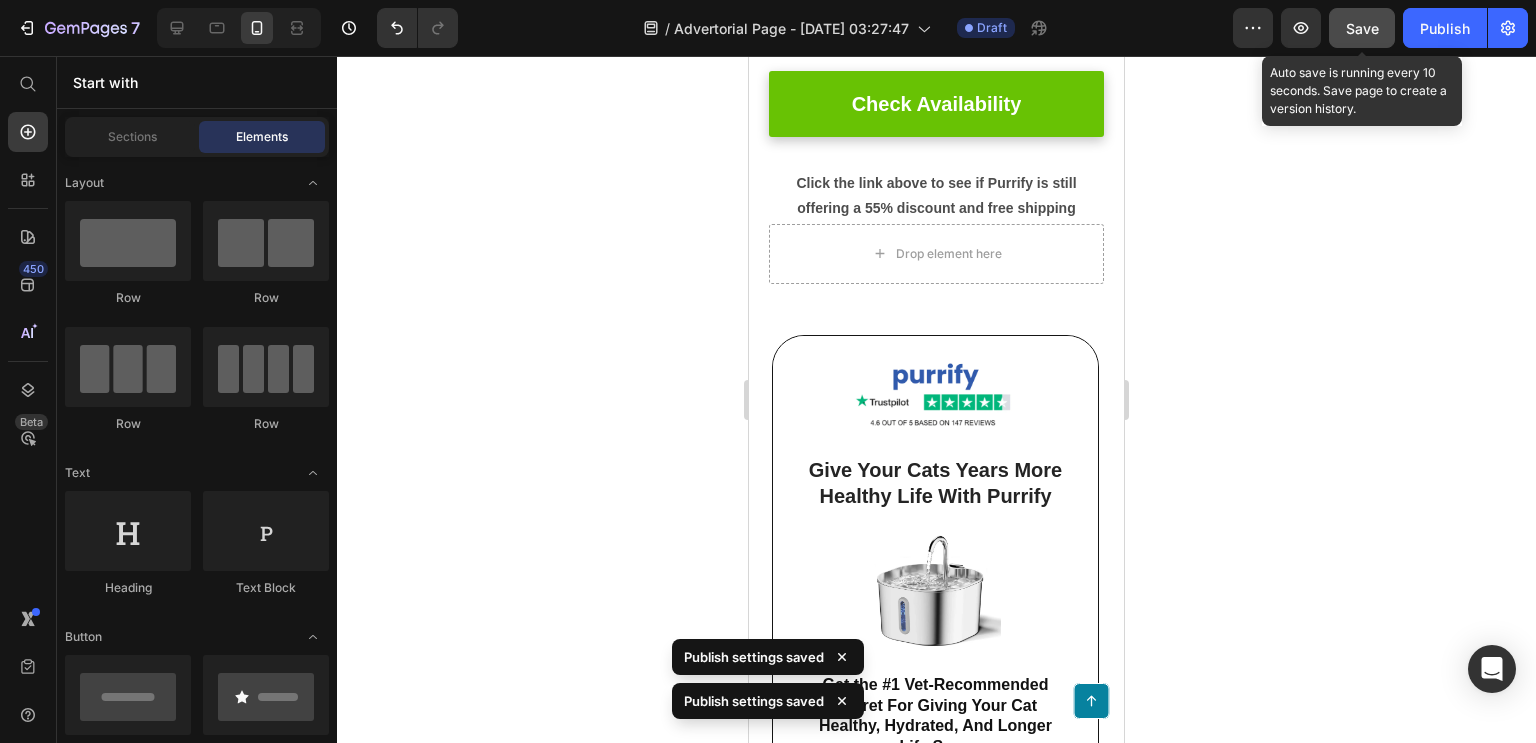 click on "Save" 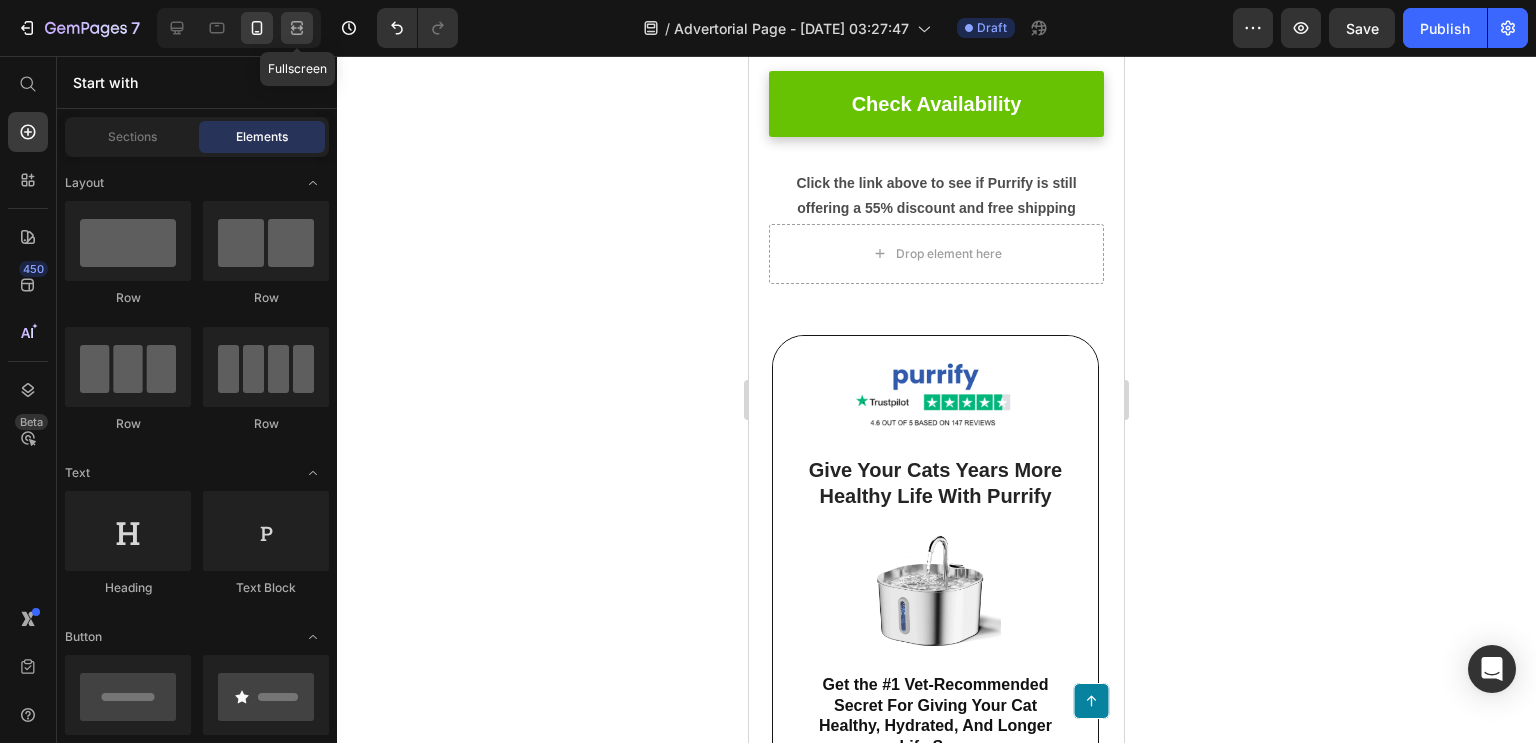click 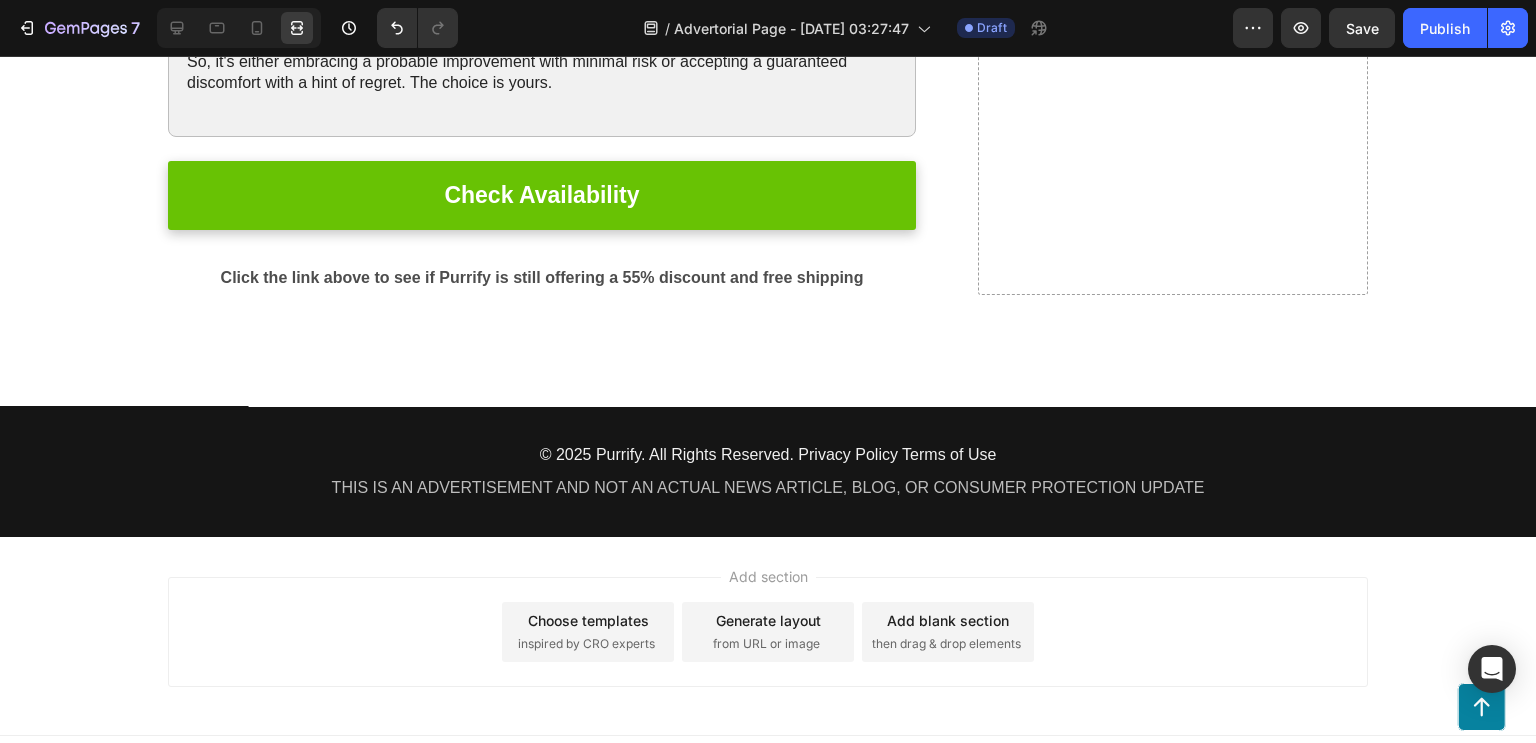 scroll, scrollTop: 3575, scrollLeft: 0, axis: vertical 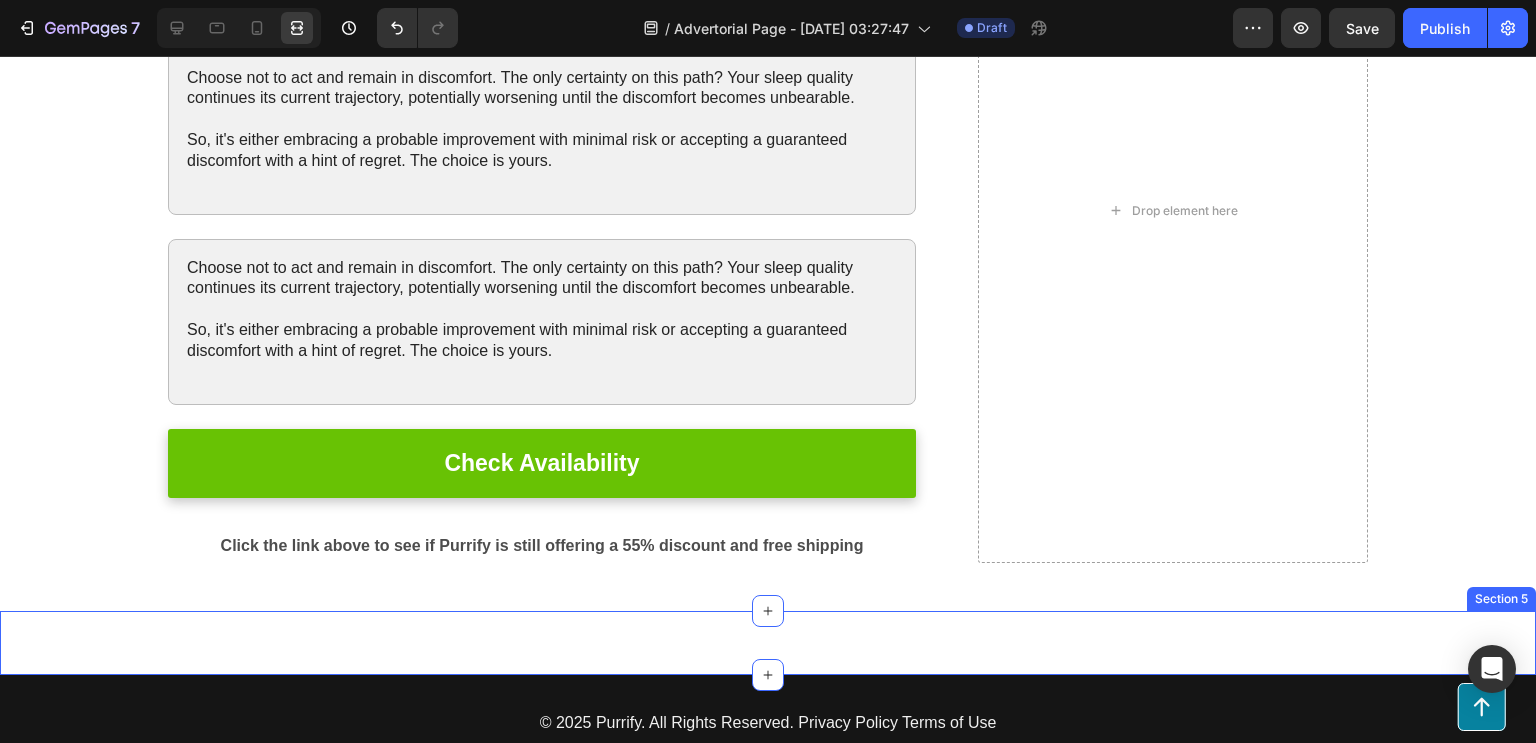 click on "Image Give Your Cats Years More Healthy Life With Purrify  Heading Image Get the #1 Vet-Recommended Secret For Giving Your Cat Healthy, Hydrated, And Longer Life Span   Heading Row Button Button Row Section 5" at bounding box center (768, 643) 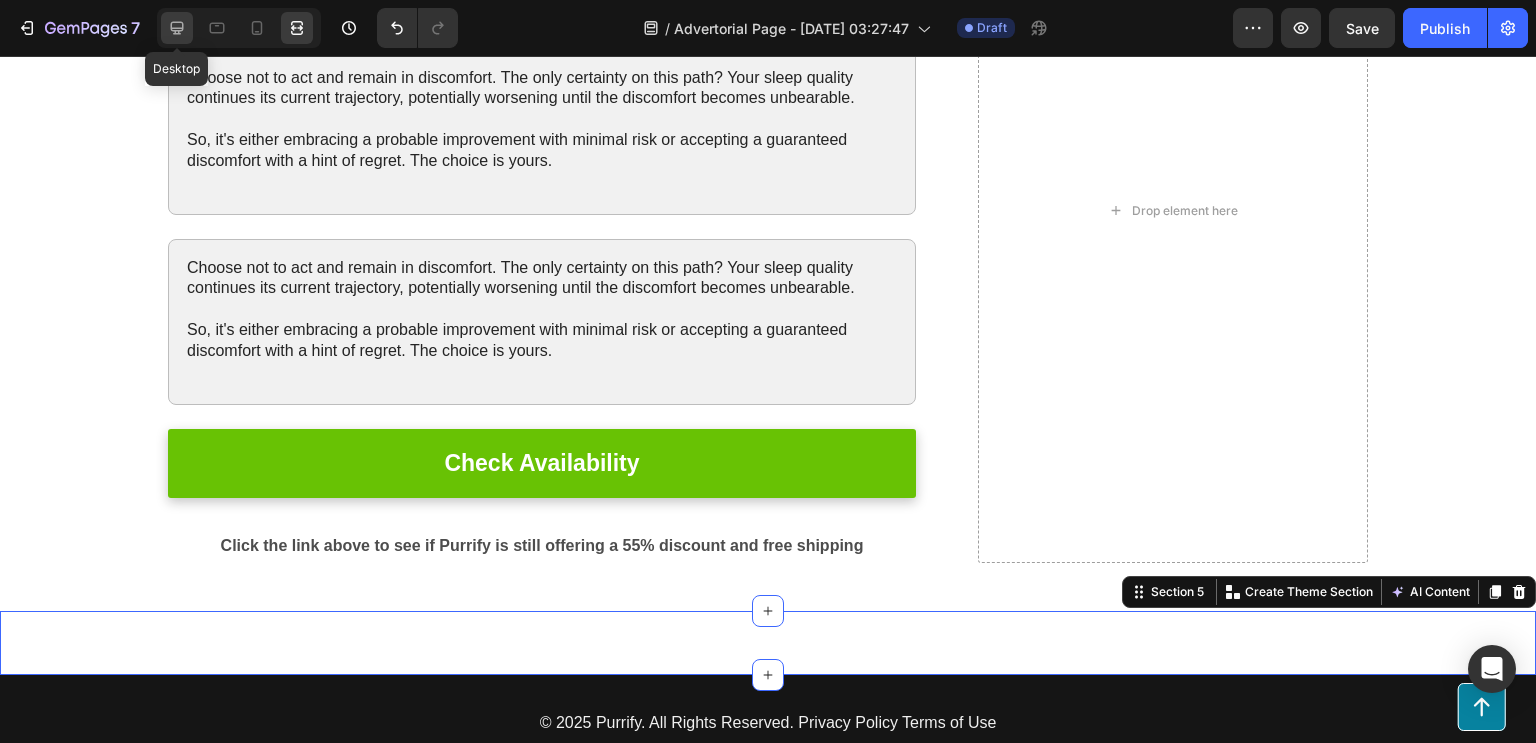 click 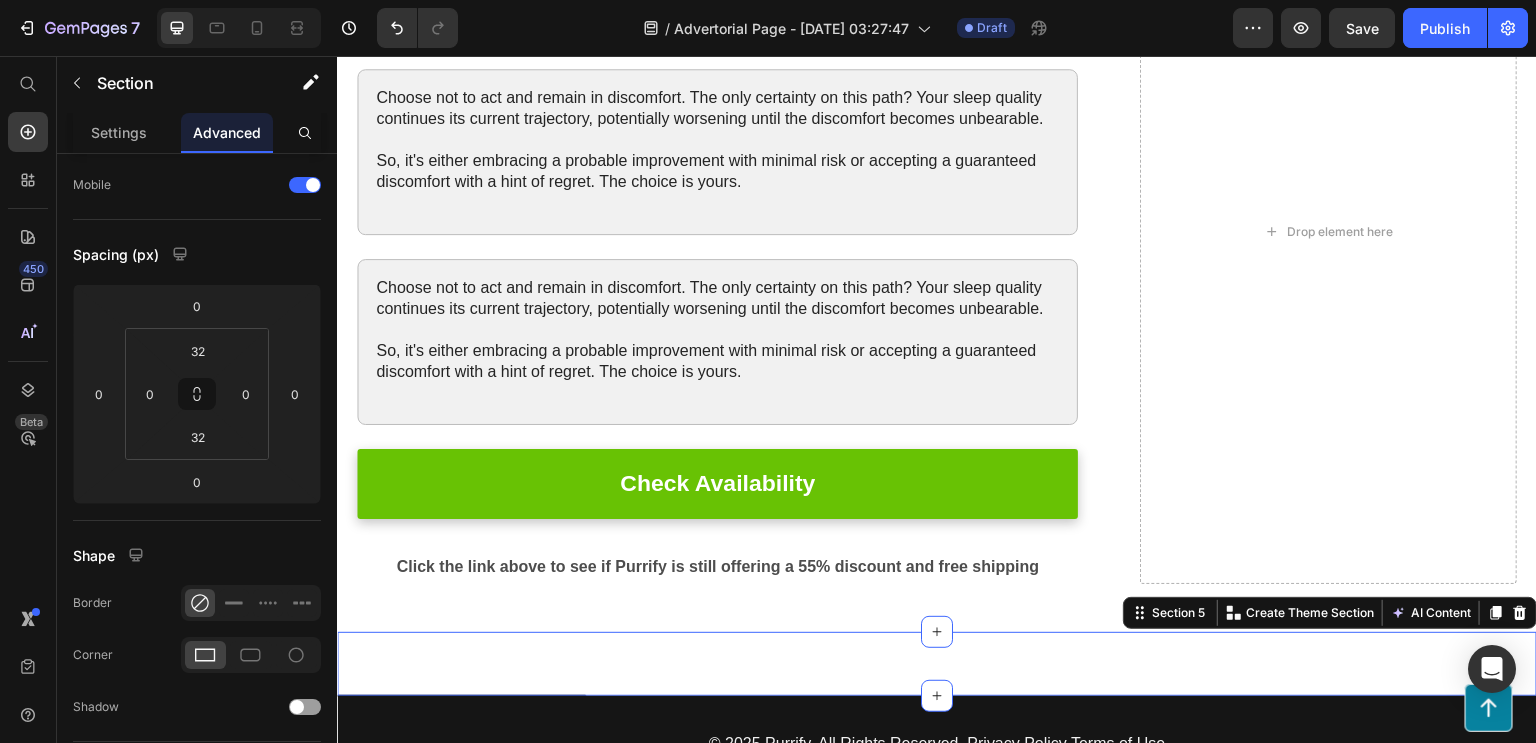 click on "Advanced" at bounding box center (227, 132) 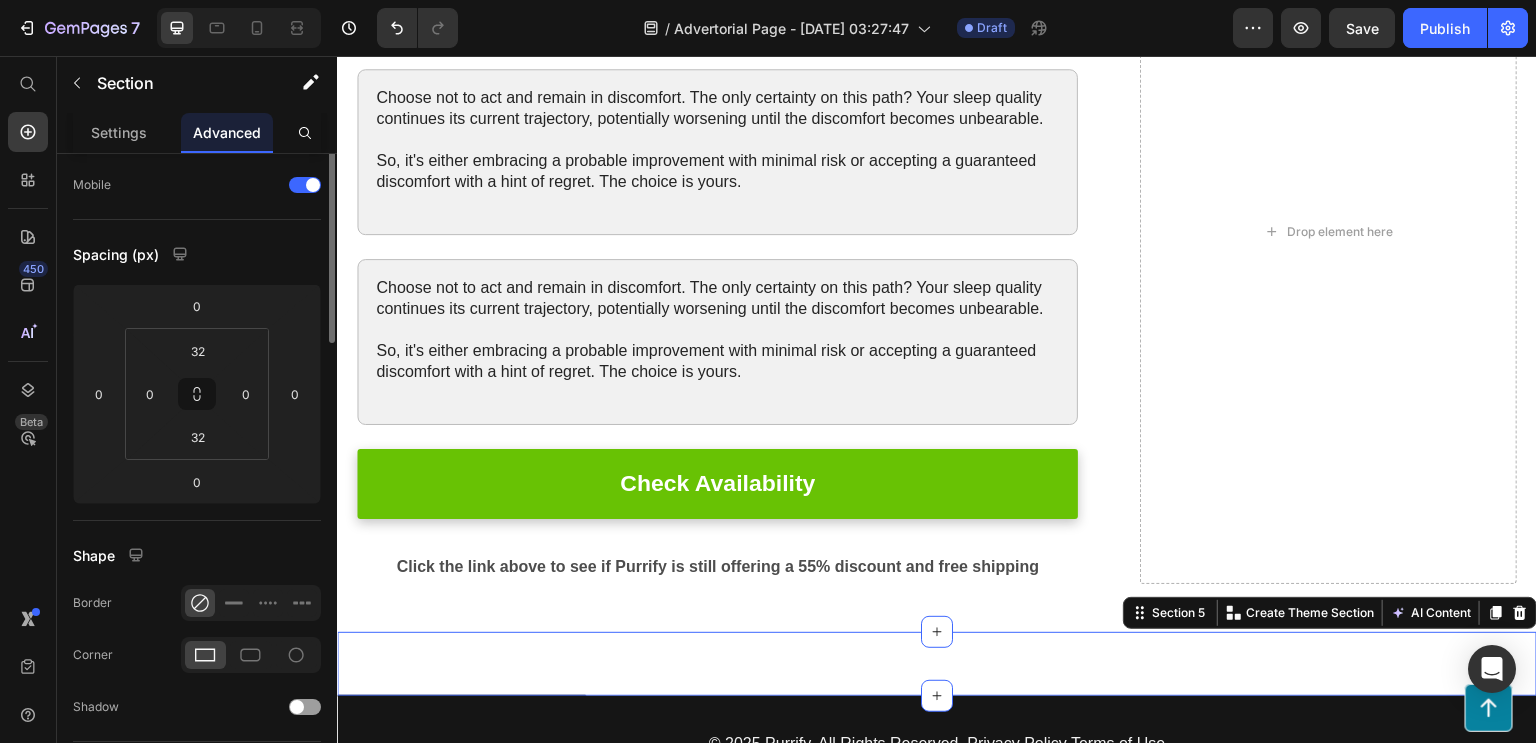 scroll, scrollTop: 0, scrollLeft: 0, axis: both 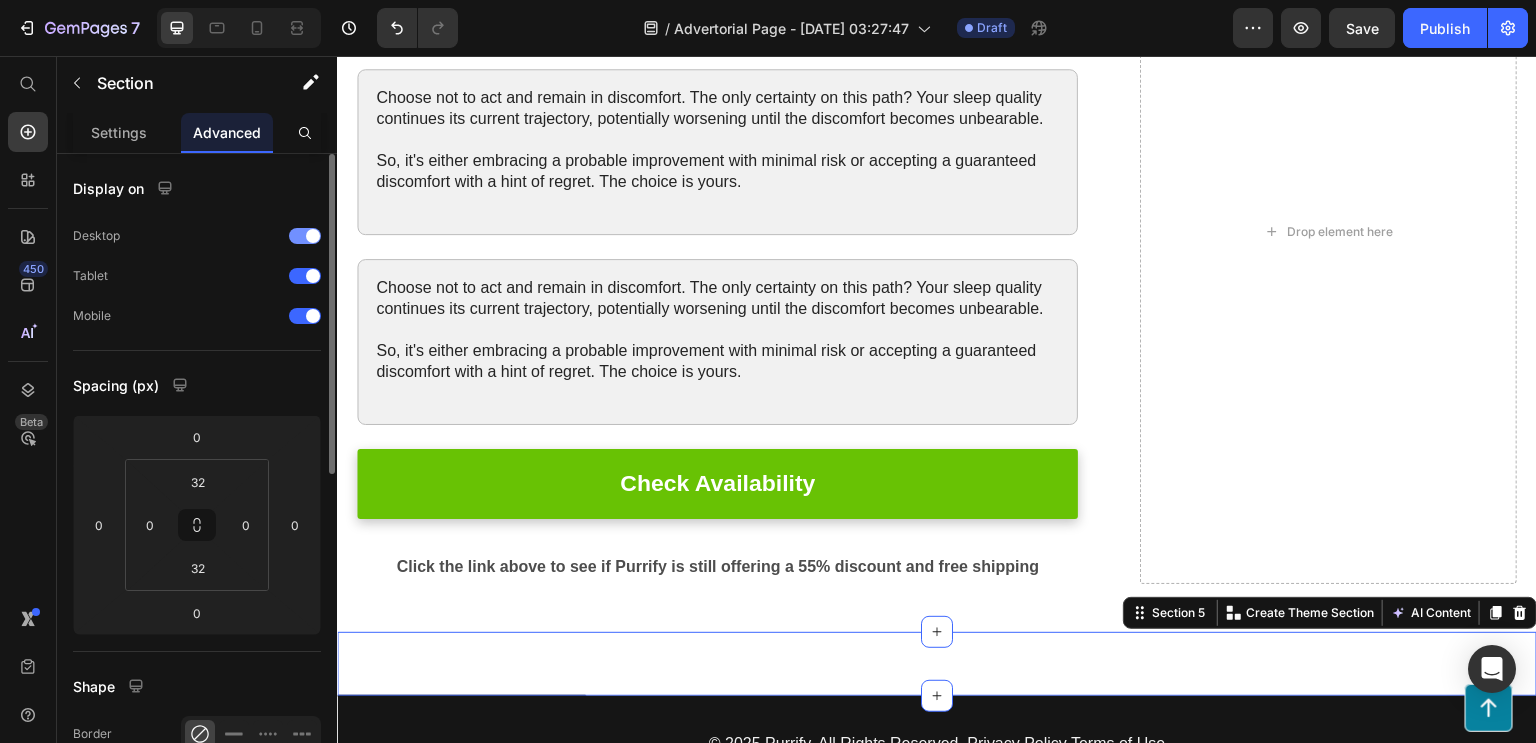 click at bounding box center (305, 236) 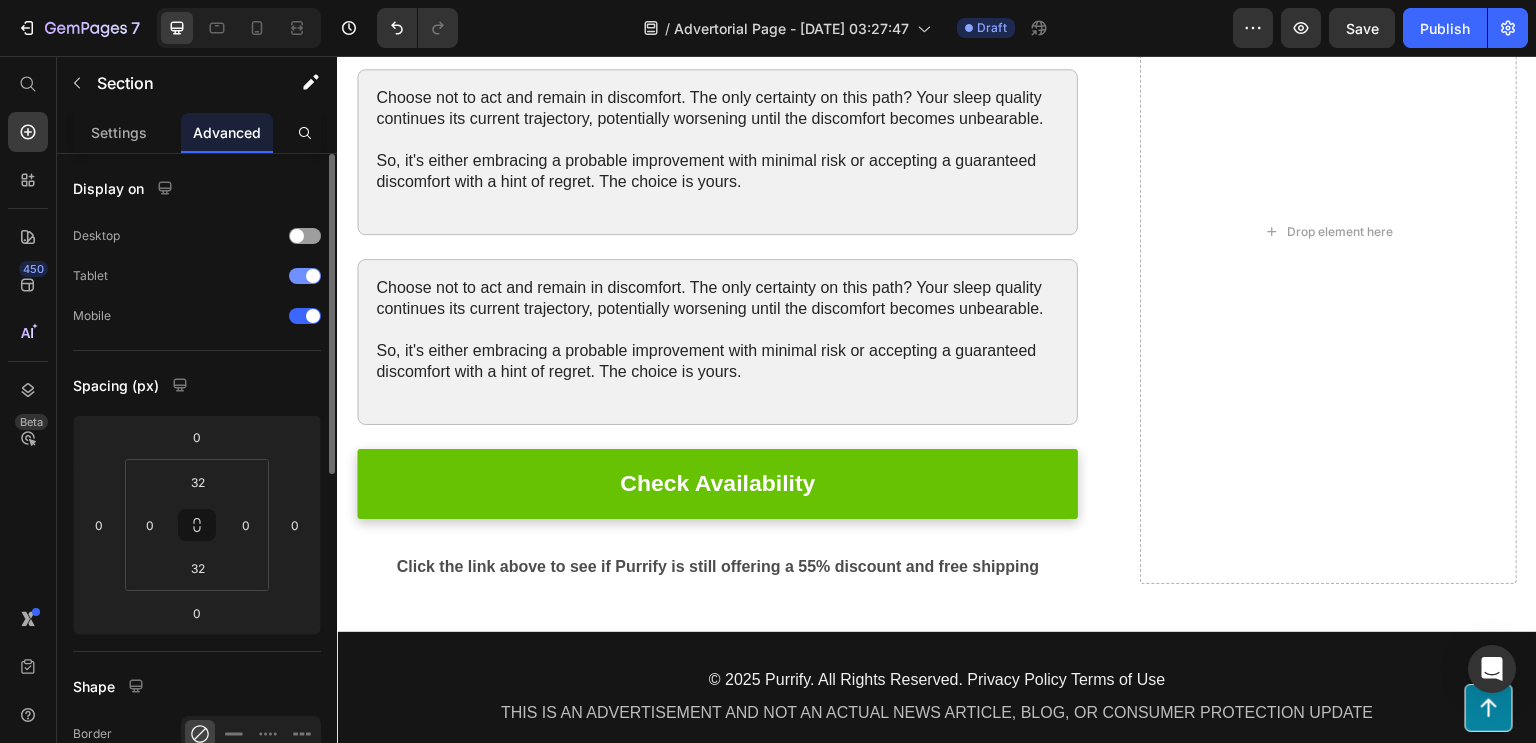 click at bounding box center [313, 276] 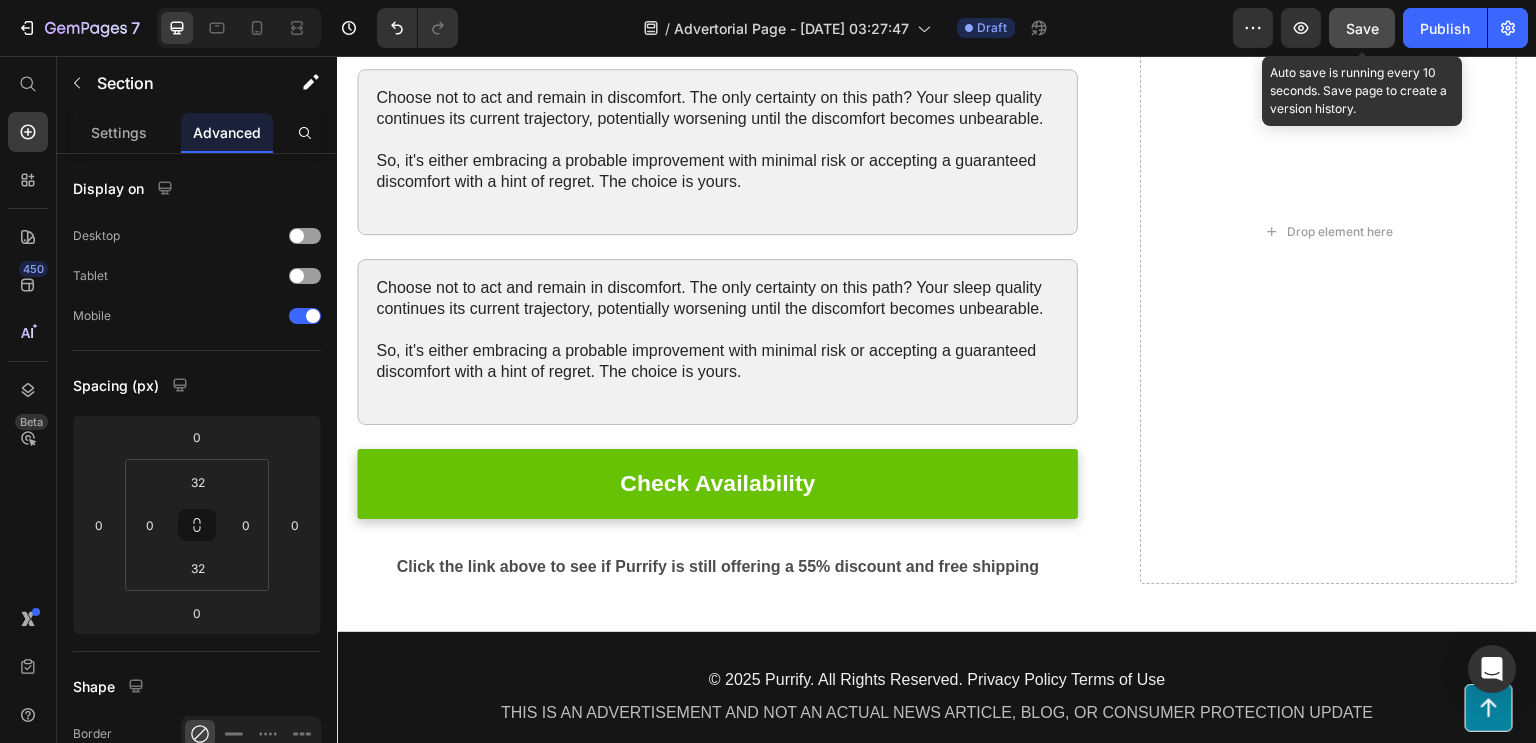click on "Save" at bounding box center (1362, 28) 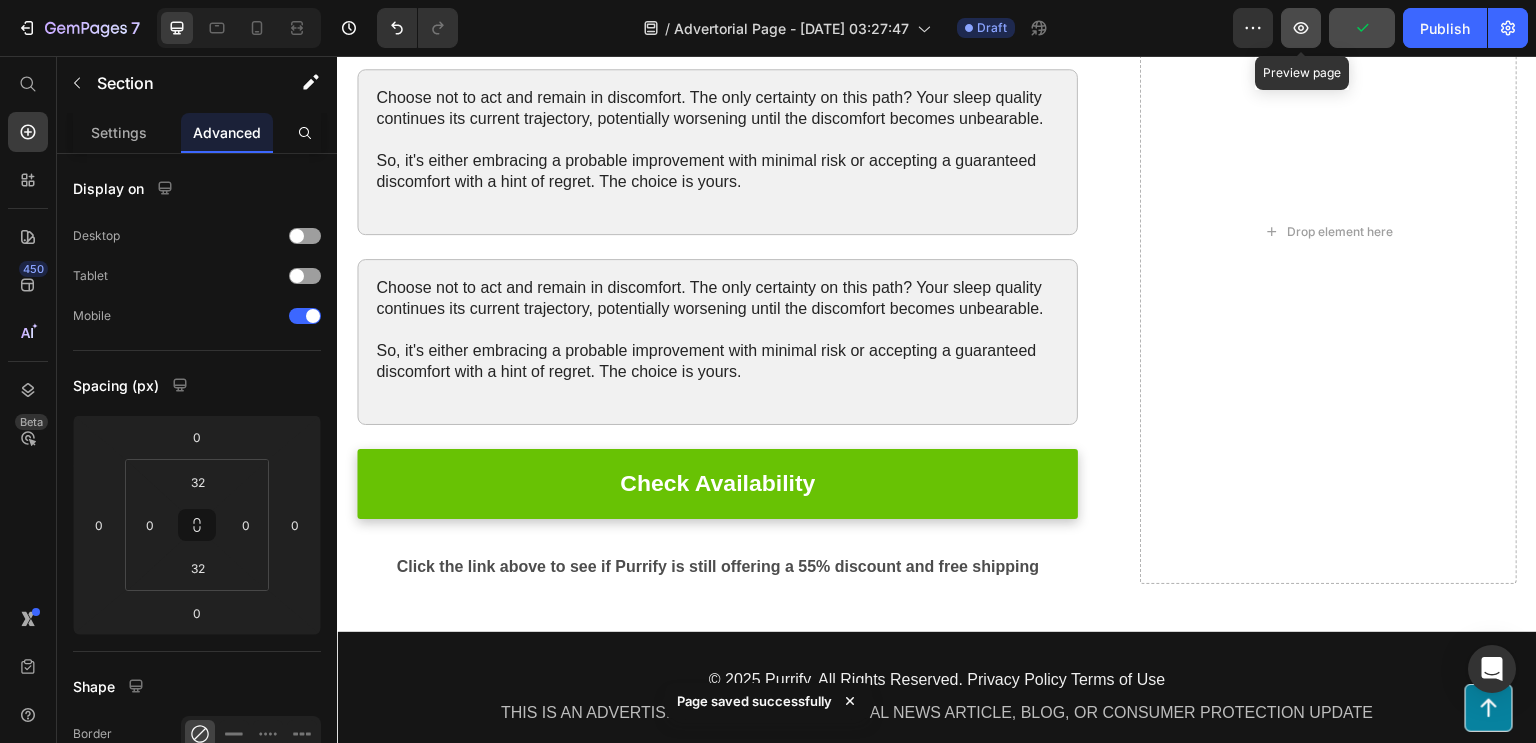 click 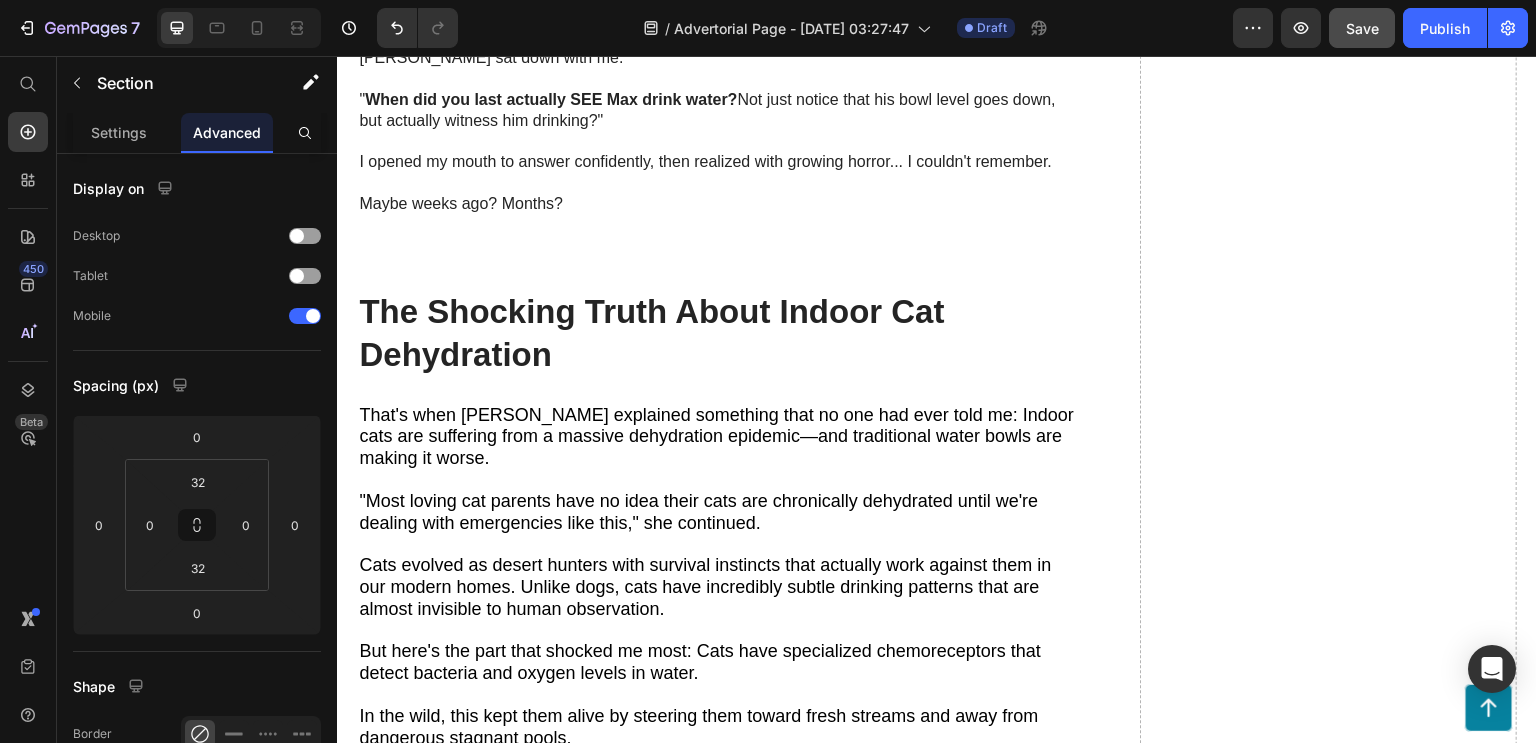 scroll, scrollTop: 2361, scrollLeft: 0, axis: vertical 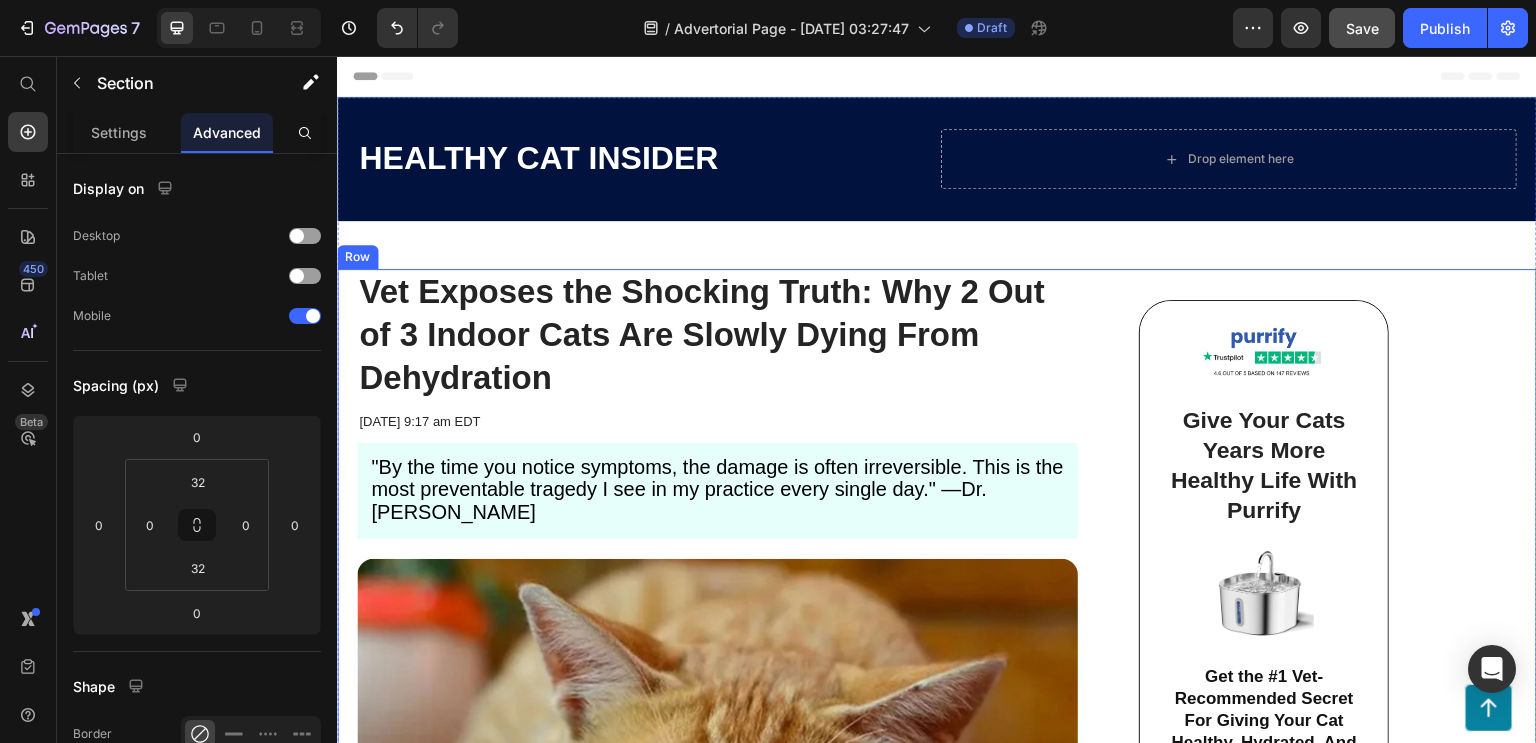 click on "Image Give Your Cats Years More Healthy Life With Purrify  Heading Image Get the #1 Vet-Recommended Secret For Giving Your Cat Healthy, Hydrated, And Longer Life Span   Heading Row Button Button Row" at bounding box center [1328, 666] 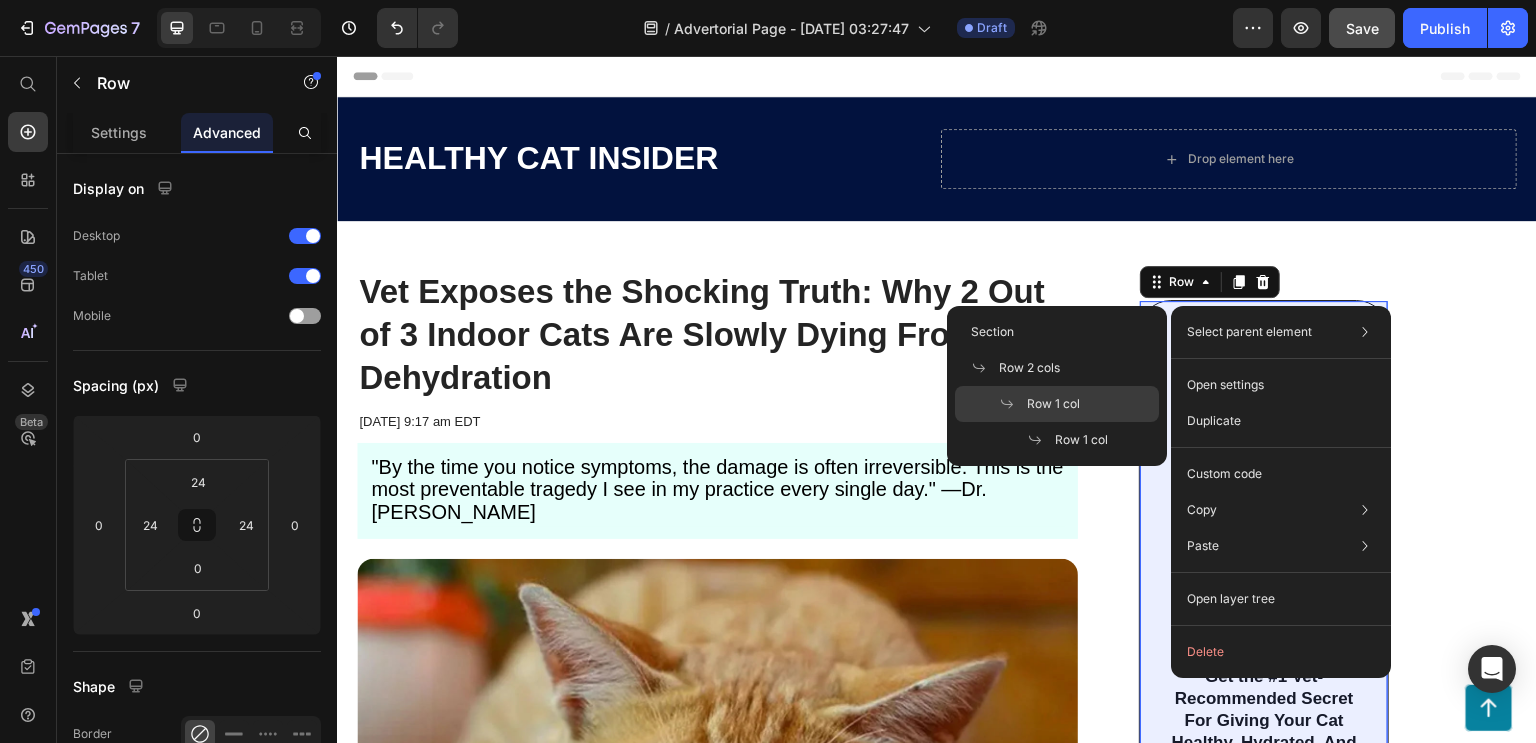 drag, startPoint x: 1099, startPoint y: 397, endPoint x: 841, endPoint y: 282, distance: 282.46948 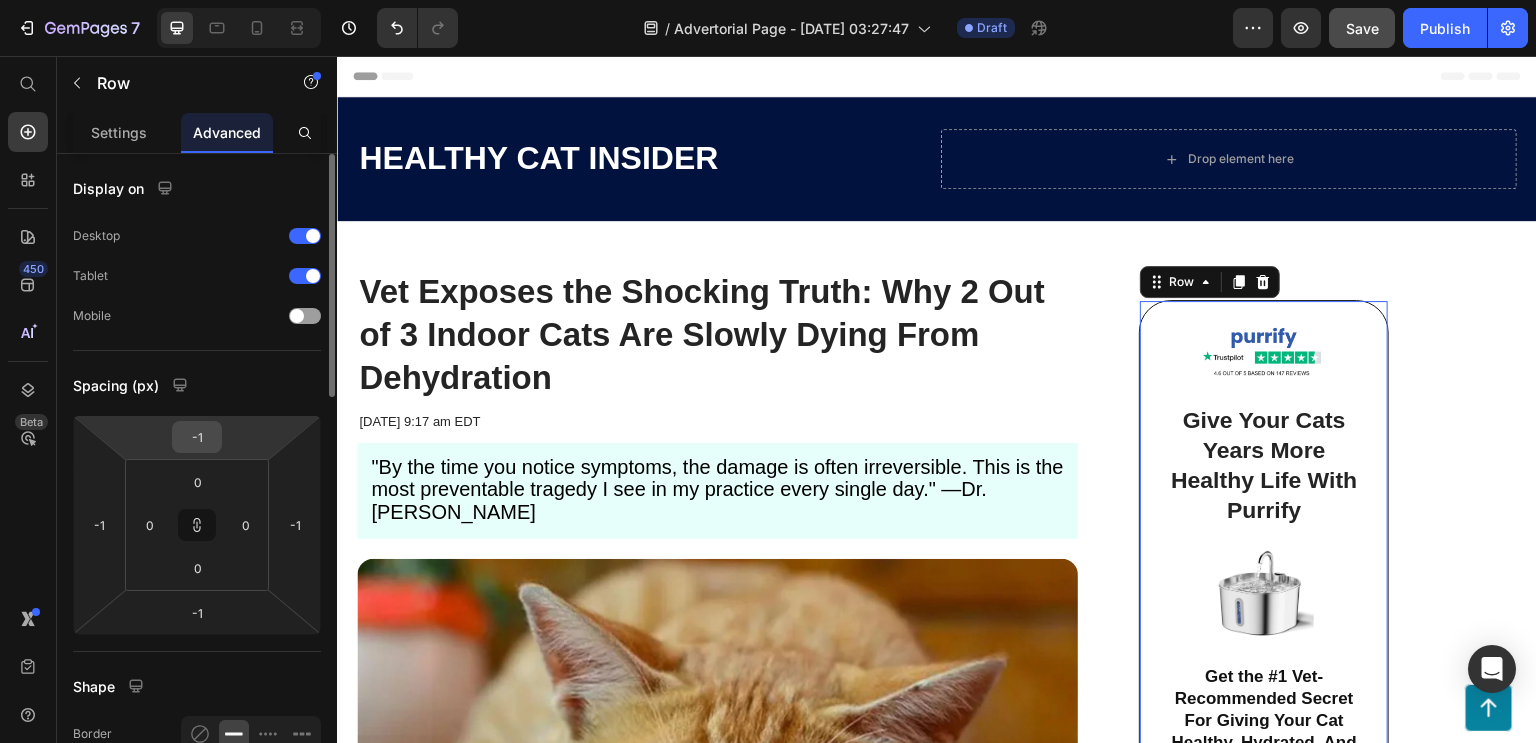 click on "-1" at bounding box center (197, 437) 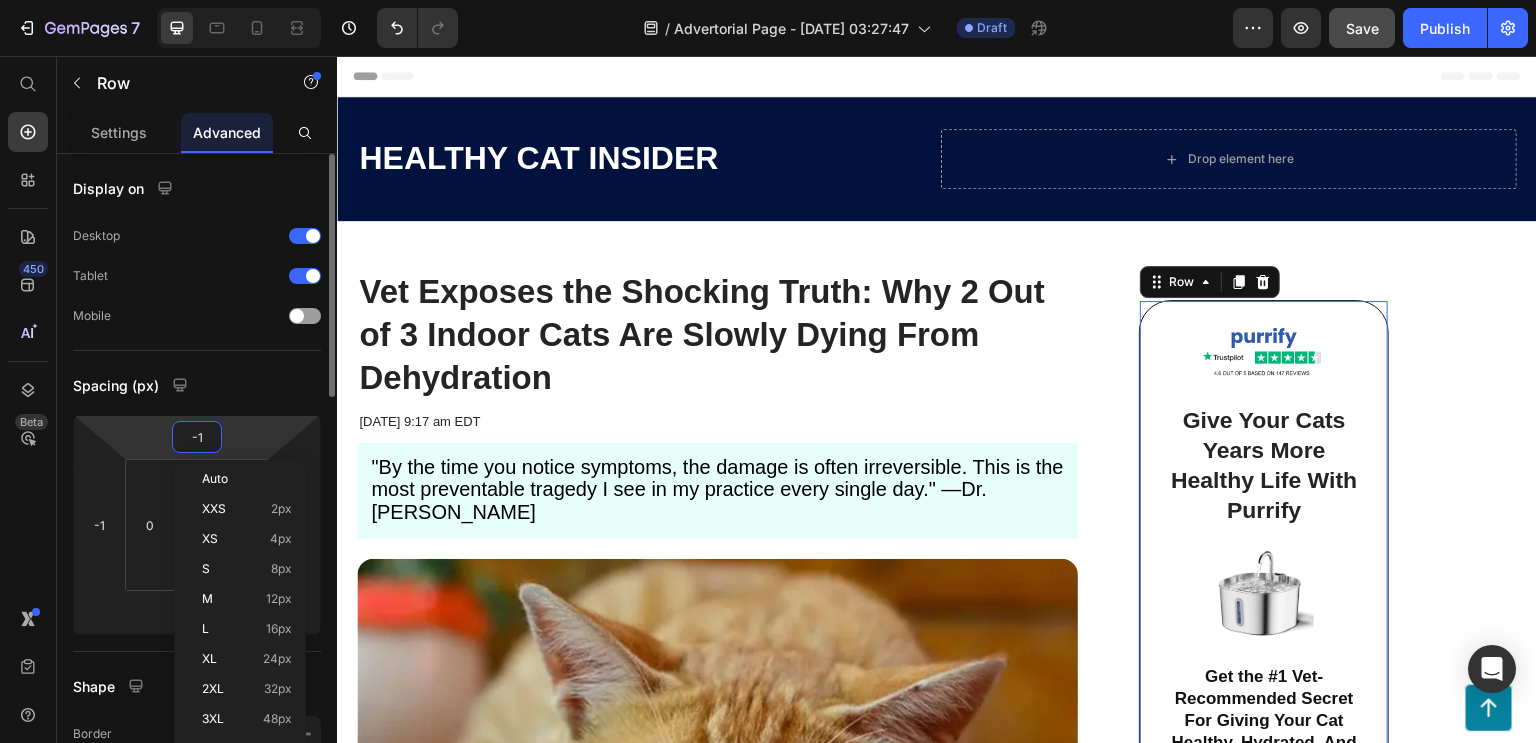 click on "Spacing (px)" at bounding box center [197, 385] 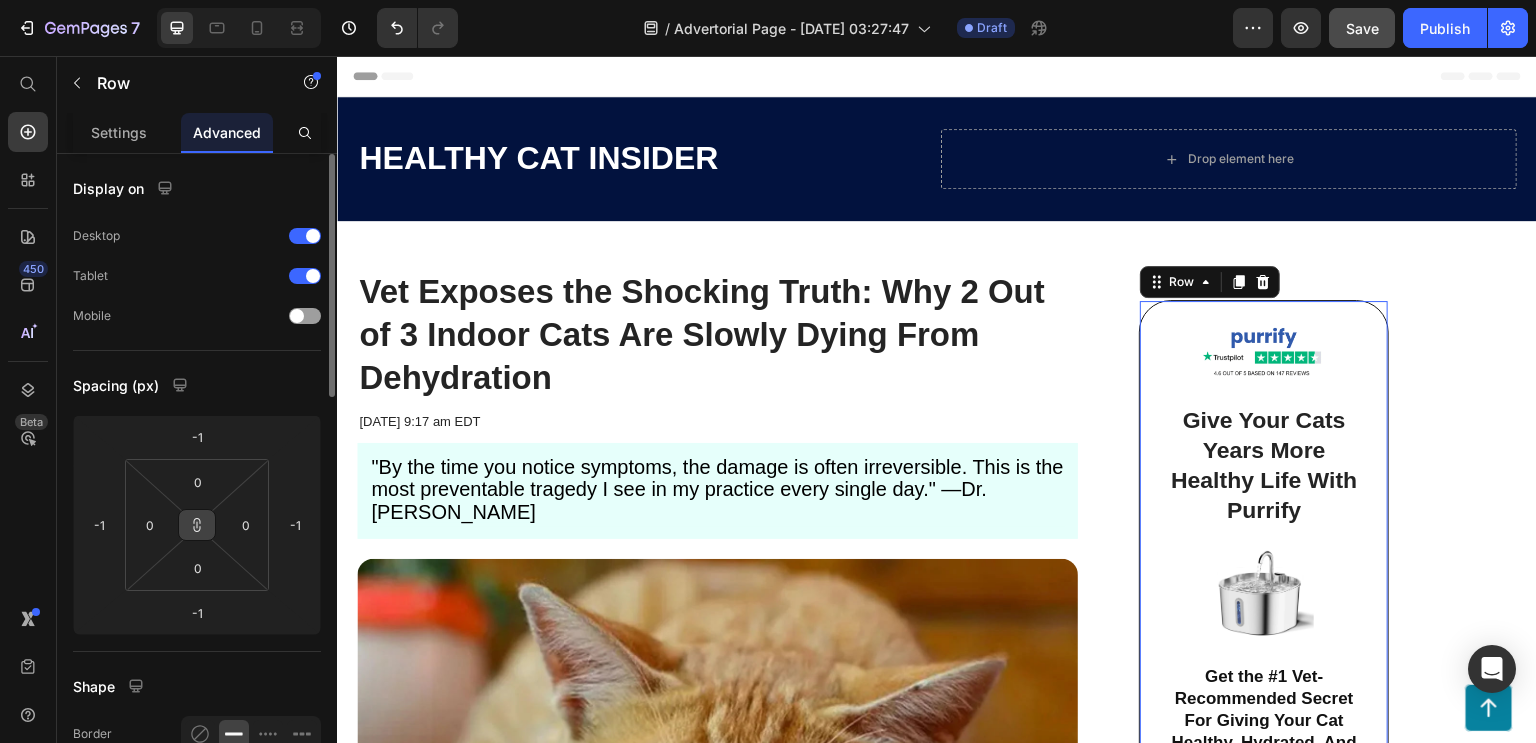 click 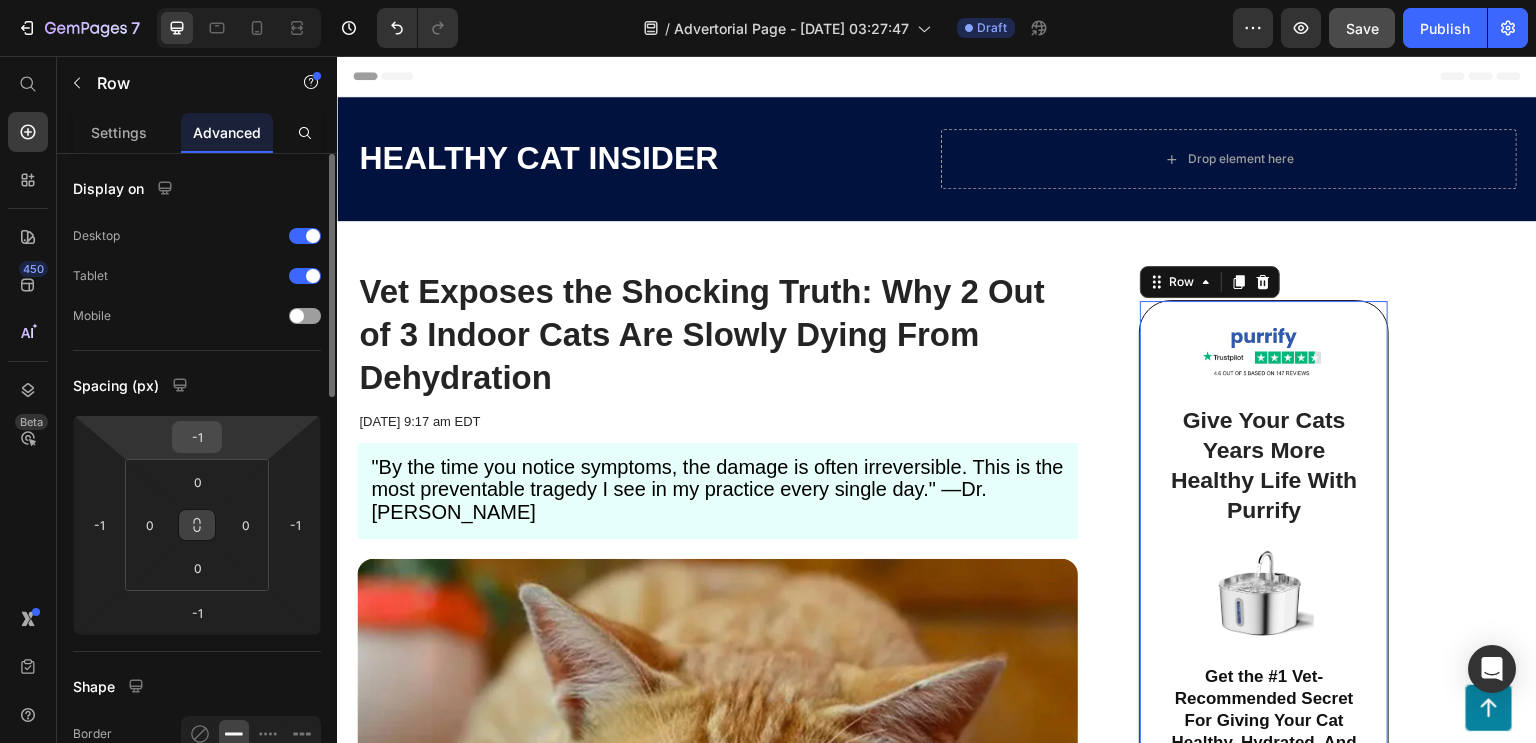 click on "-1" at bounding box center [197, 437] 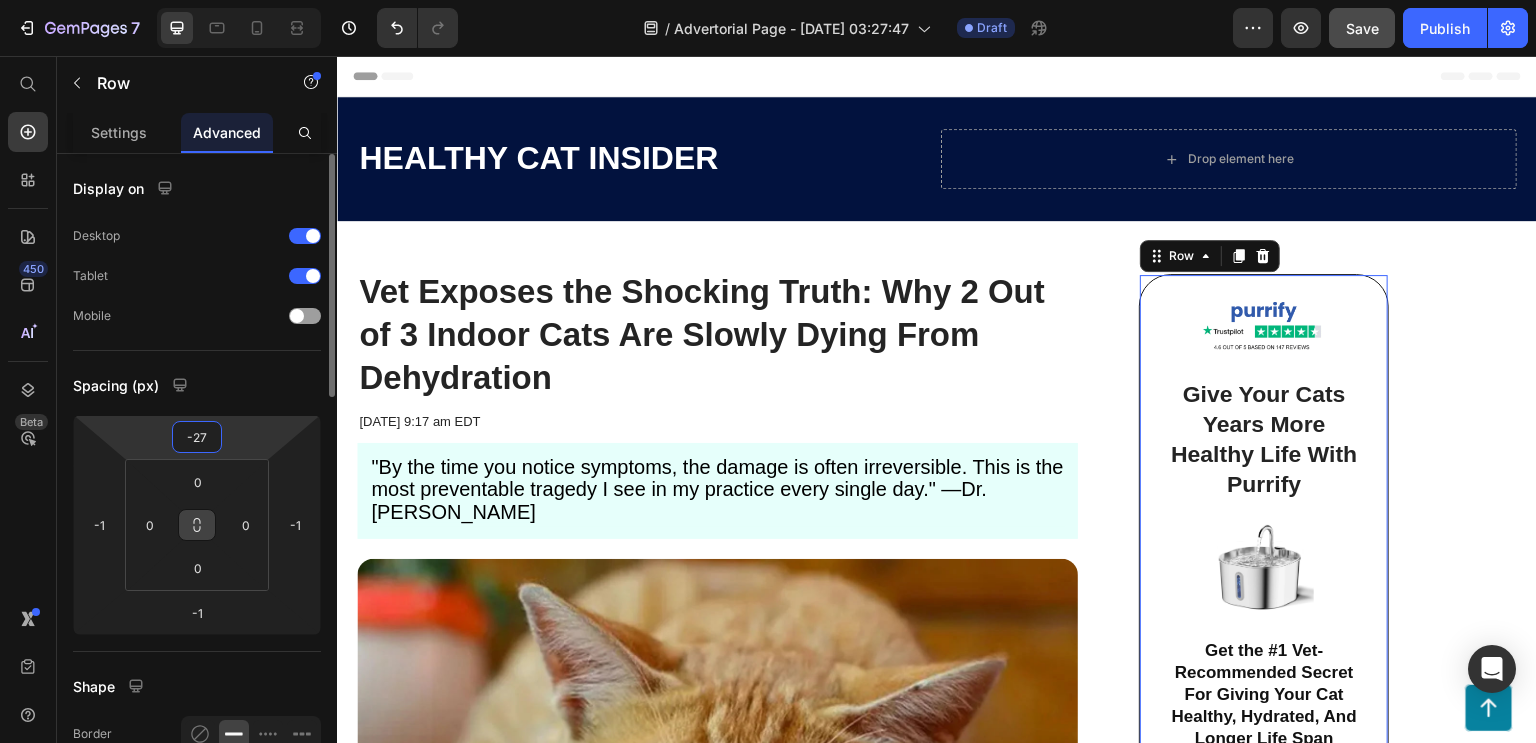 type on "-26" 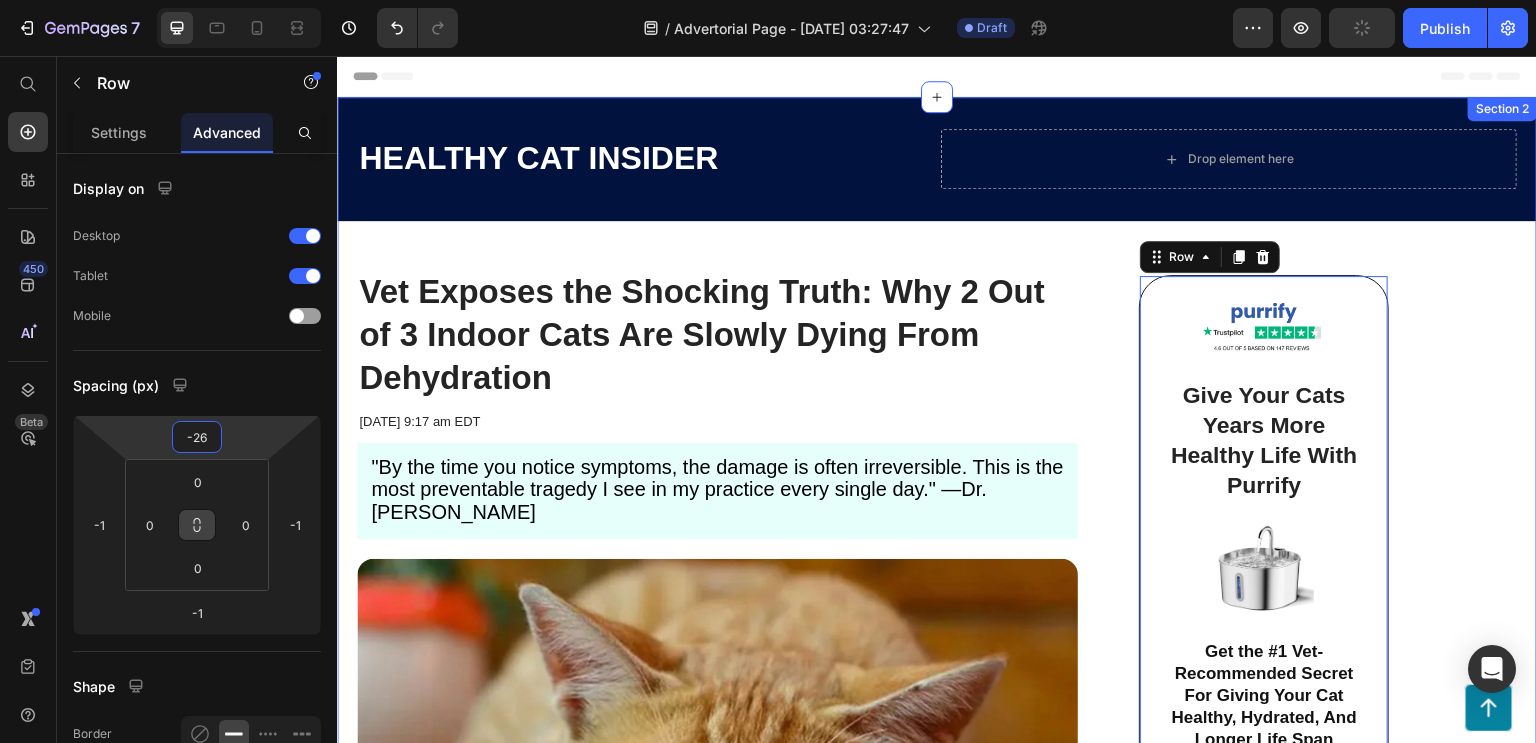 click on "HEALTHY CAT INSIDER Text Block
Drop element here Row Row Vet Exposes the Shocking Truth: Why 2 Out of 3 Indoor Cats Are Slowly Dying From Dehydration Heading May 01 2023 at 9:17 am EDT Text Block "By the time you notice symptoms, the damage is often irreversible. This is the most preventable tragedy I see in my practice every single day." —Dr. Sarah Chen Text Block Row Image Row Image Give Your Cats Years More Healthy Life With Purrify  Heading Image Get the #1 Vet-Recommended Secret For Giving Your Cat Healthy, Hydrated, And Longer Life Span   Heading Row Button Button Row   -1 Row" at bounding box center [937, 580] 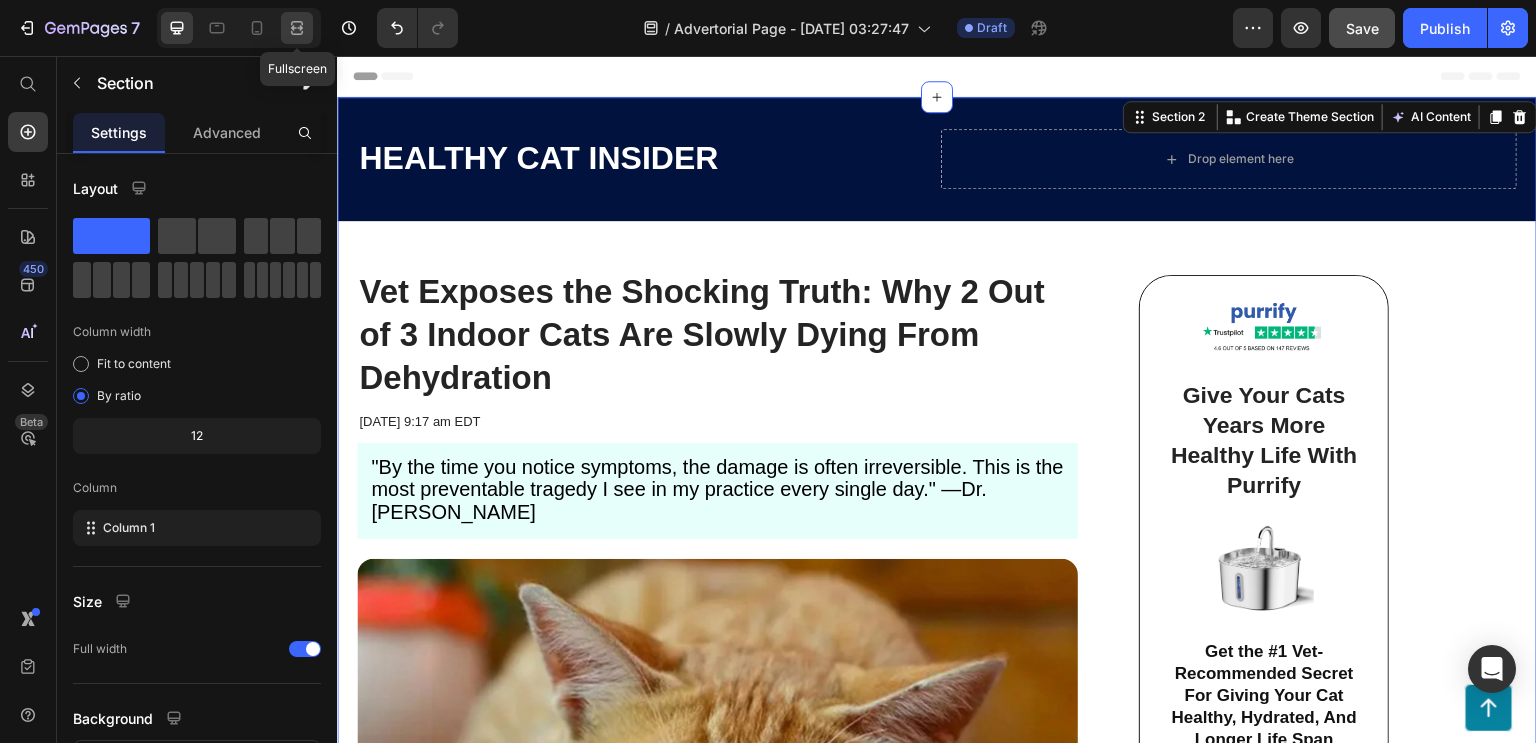 click 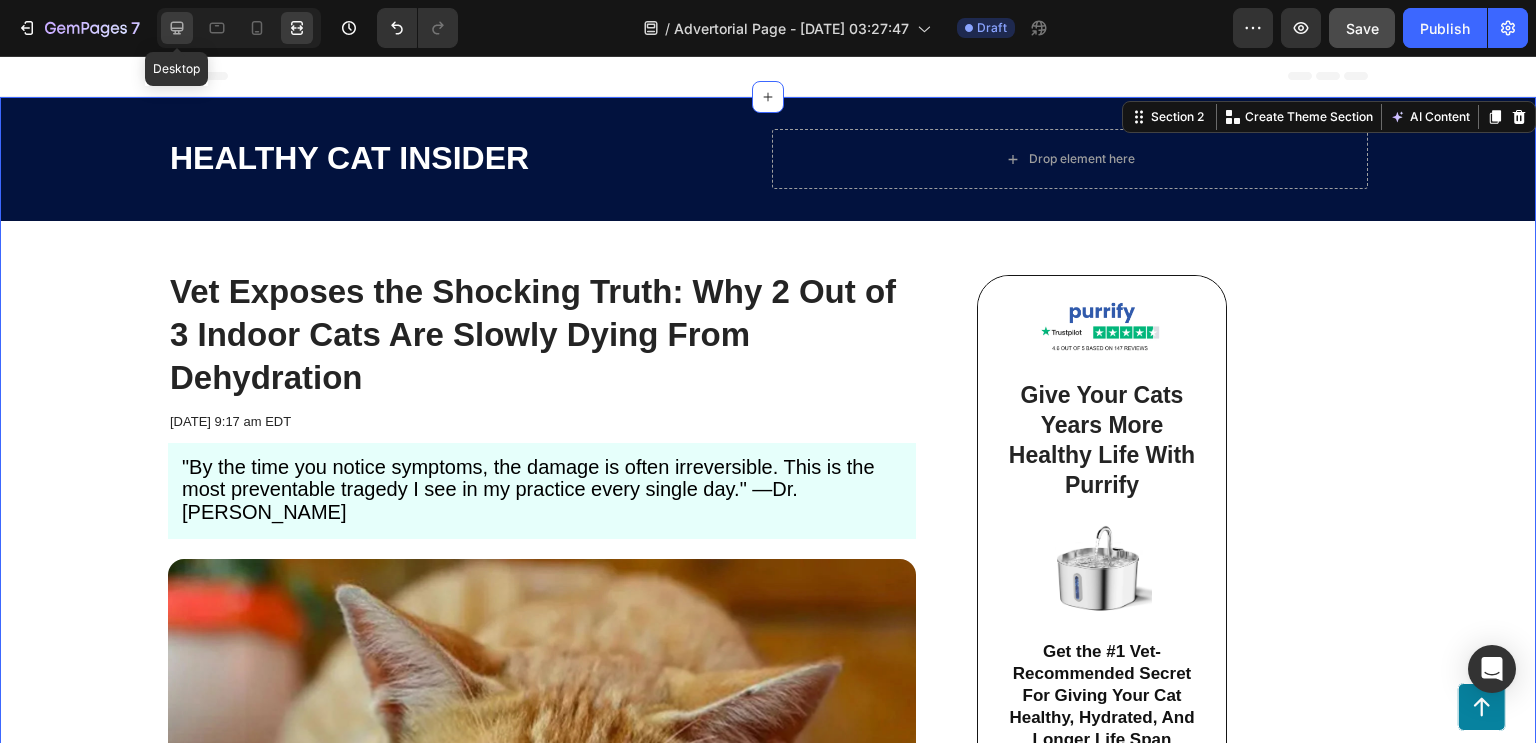 click 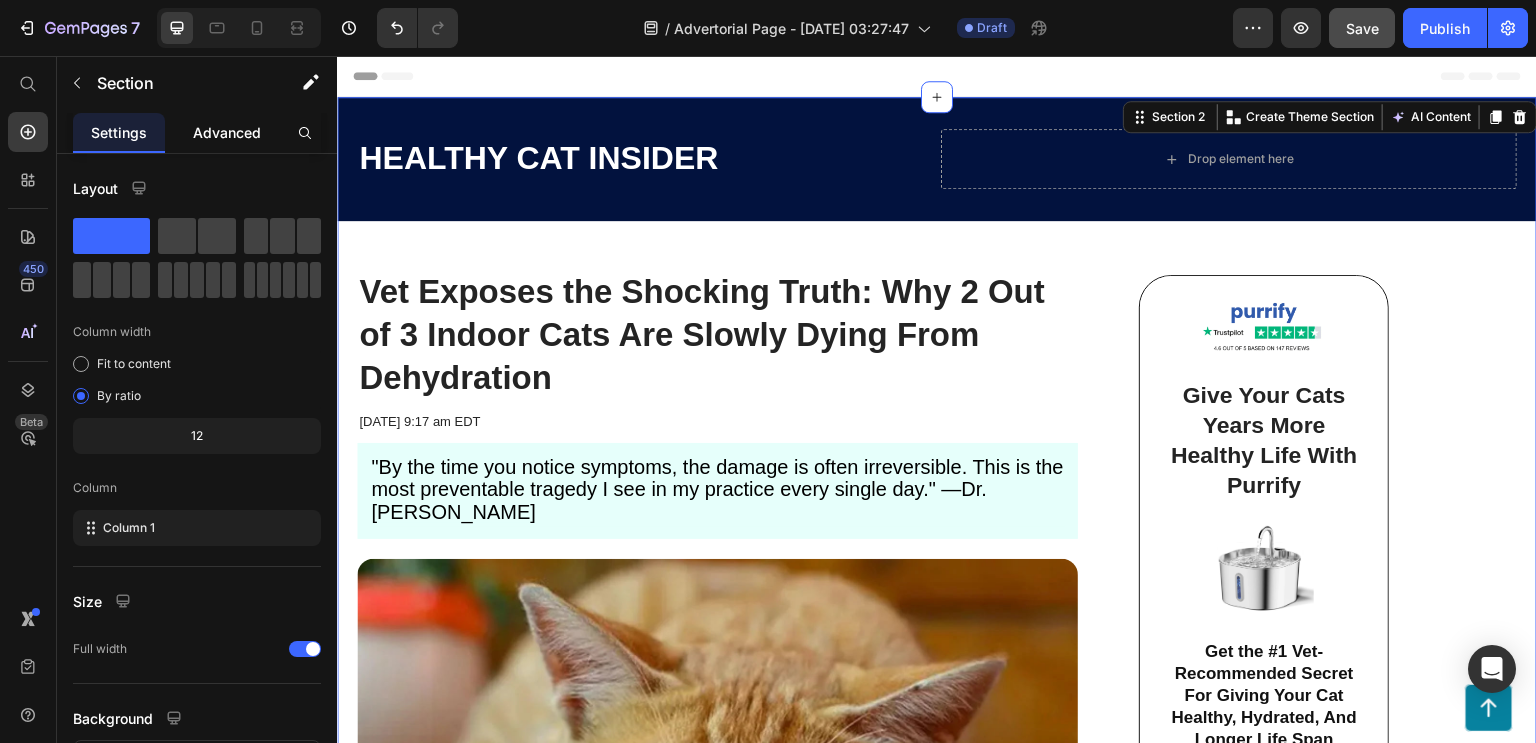 click on "Advanced" at bounding box center (227, 132) 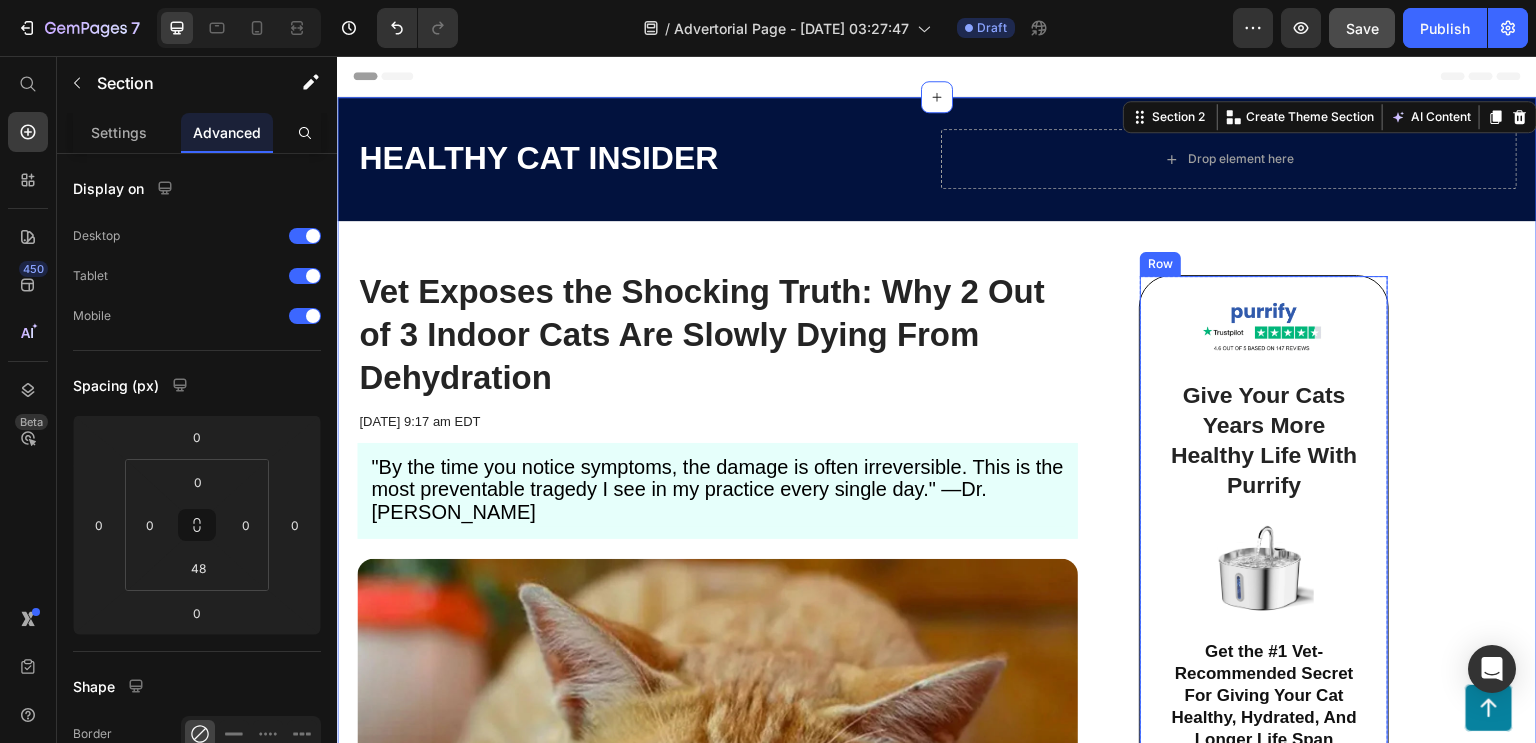 click on "Image Give Your Cats Years More Healthy Life With Purrify  Heading Image Get the #1 Vet-Recommended Secret For Giving Your Cat Healthy, Hydrated, And Longer Life Span   Heading Row" at bounding box center [1264, 538] 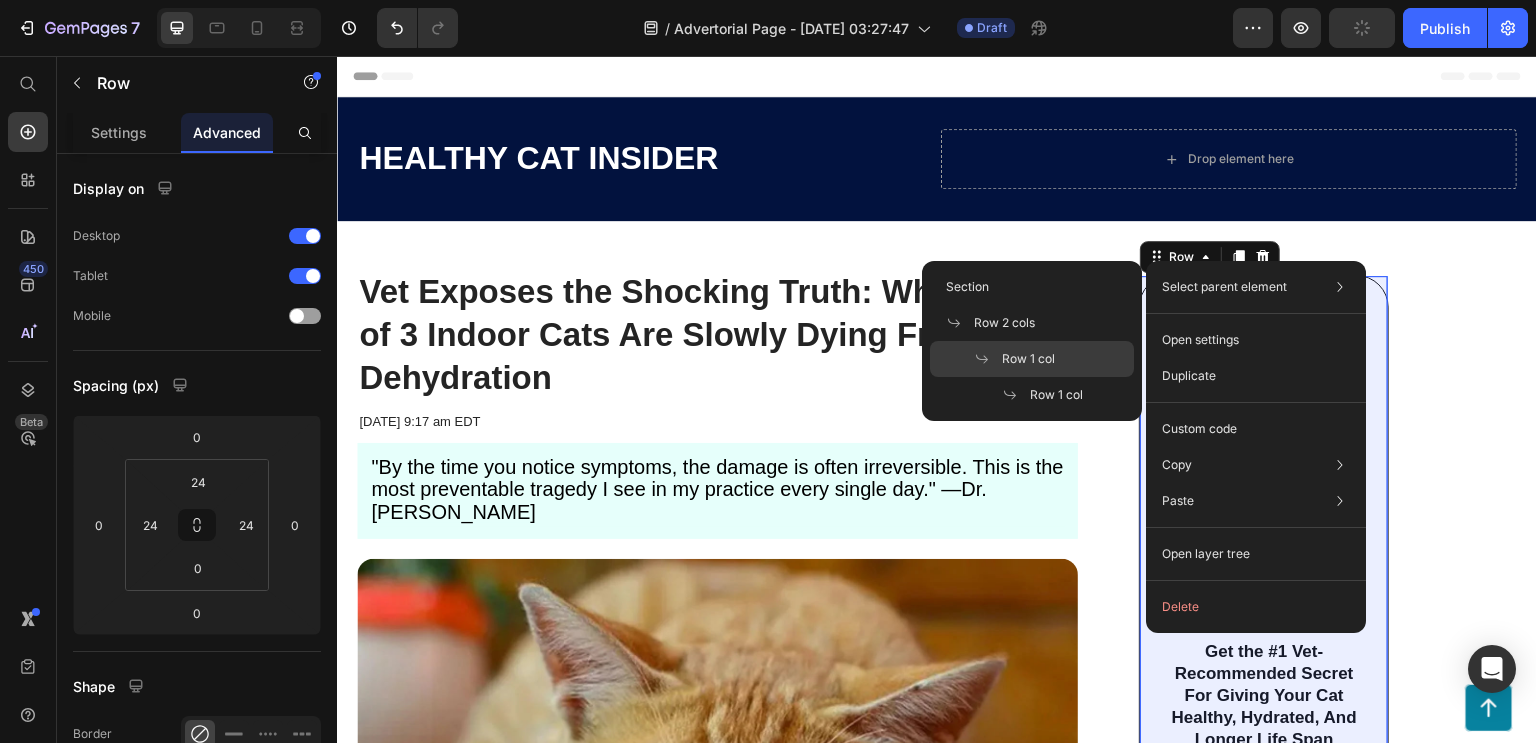 click on "Row 1 col" at bounding box center [1028, 359] 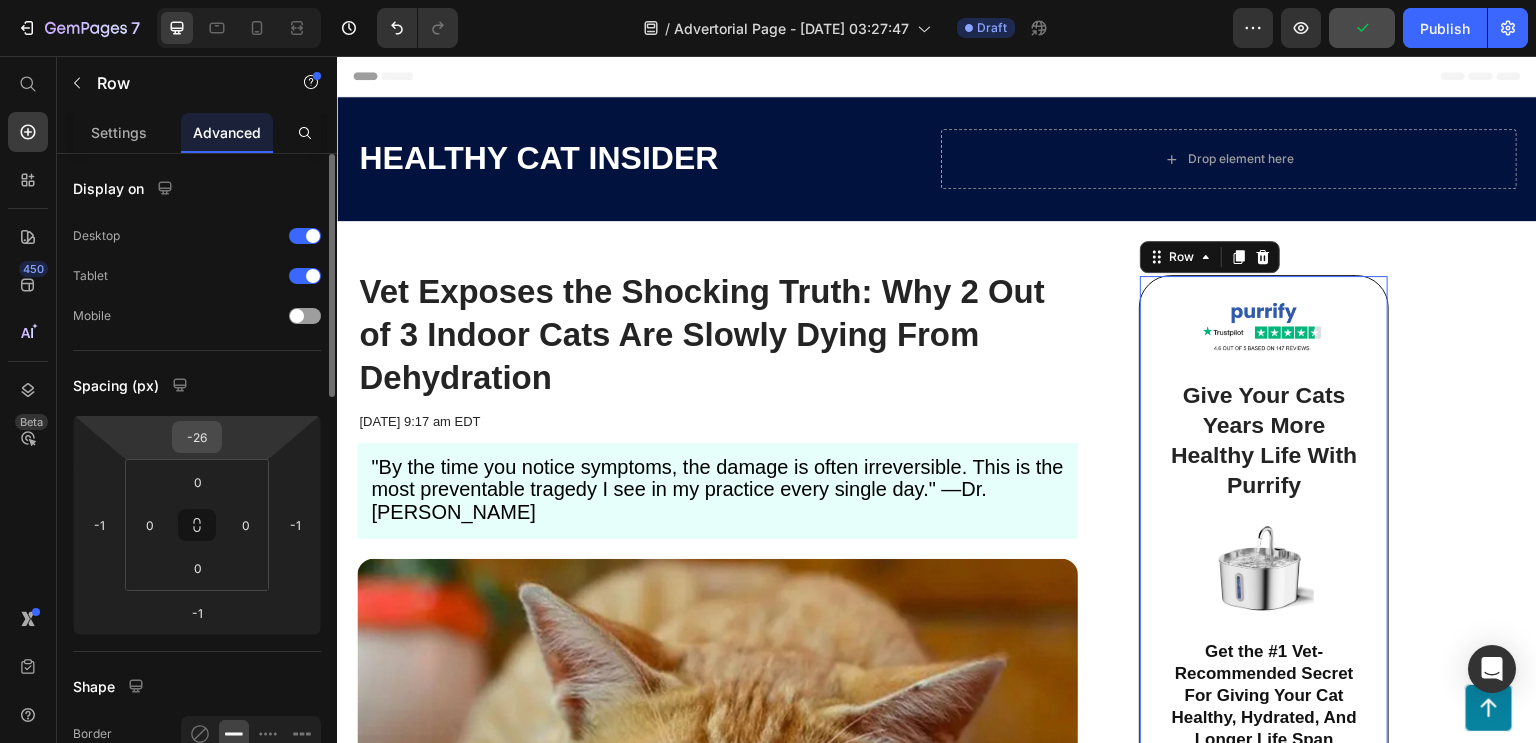 click on "-26" at bounding box center (197, 437) 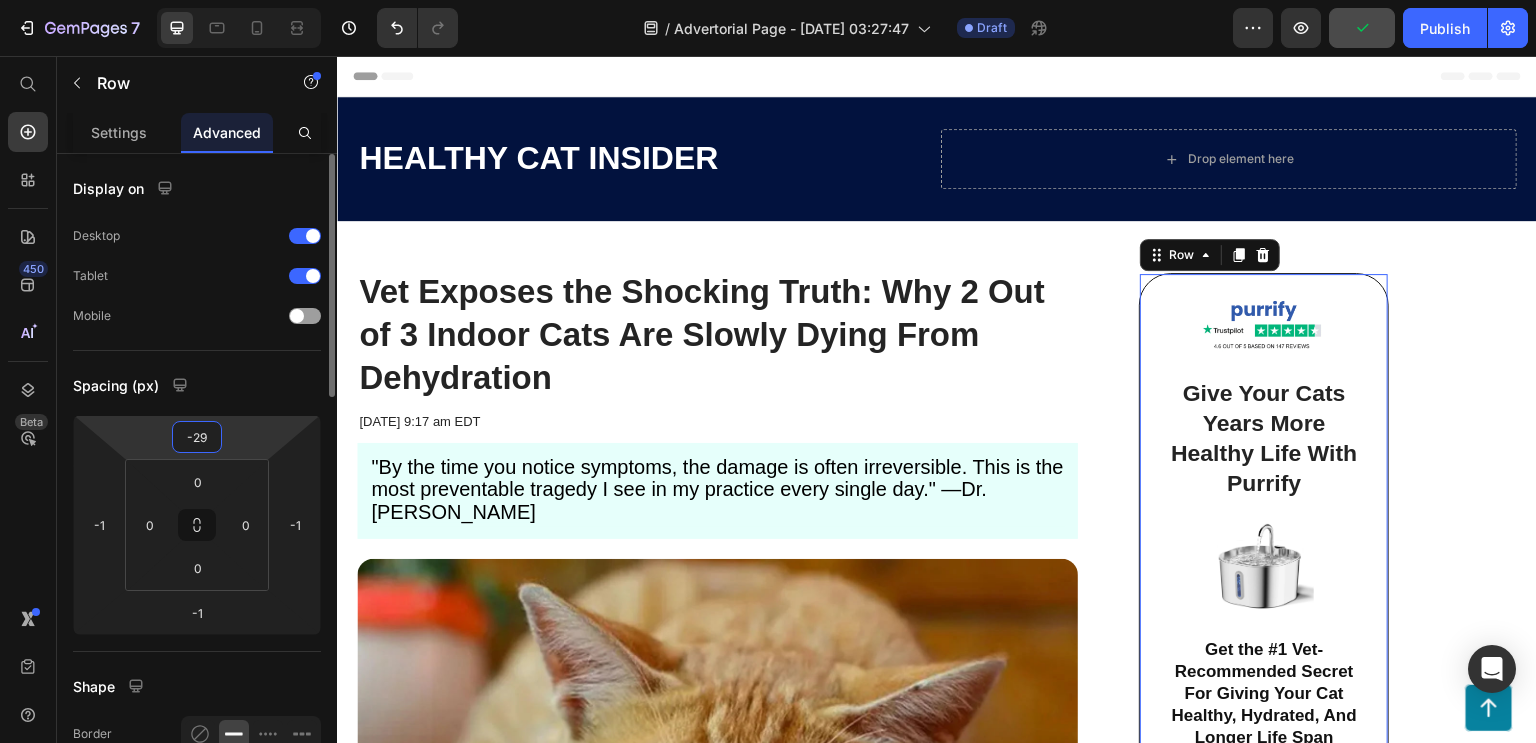 type on "-30" 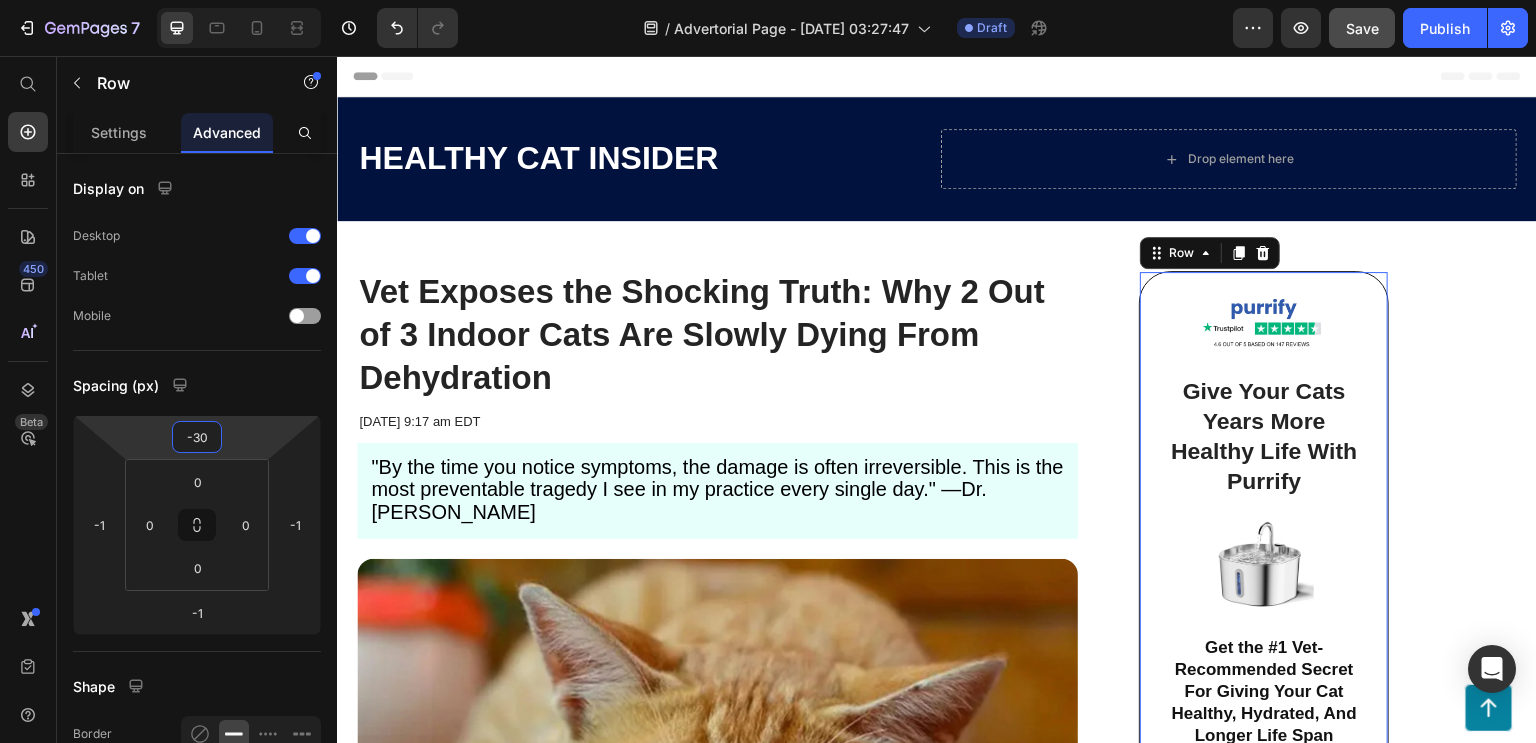 click at bounding box center (239, 28) 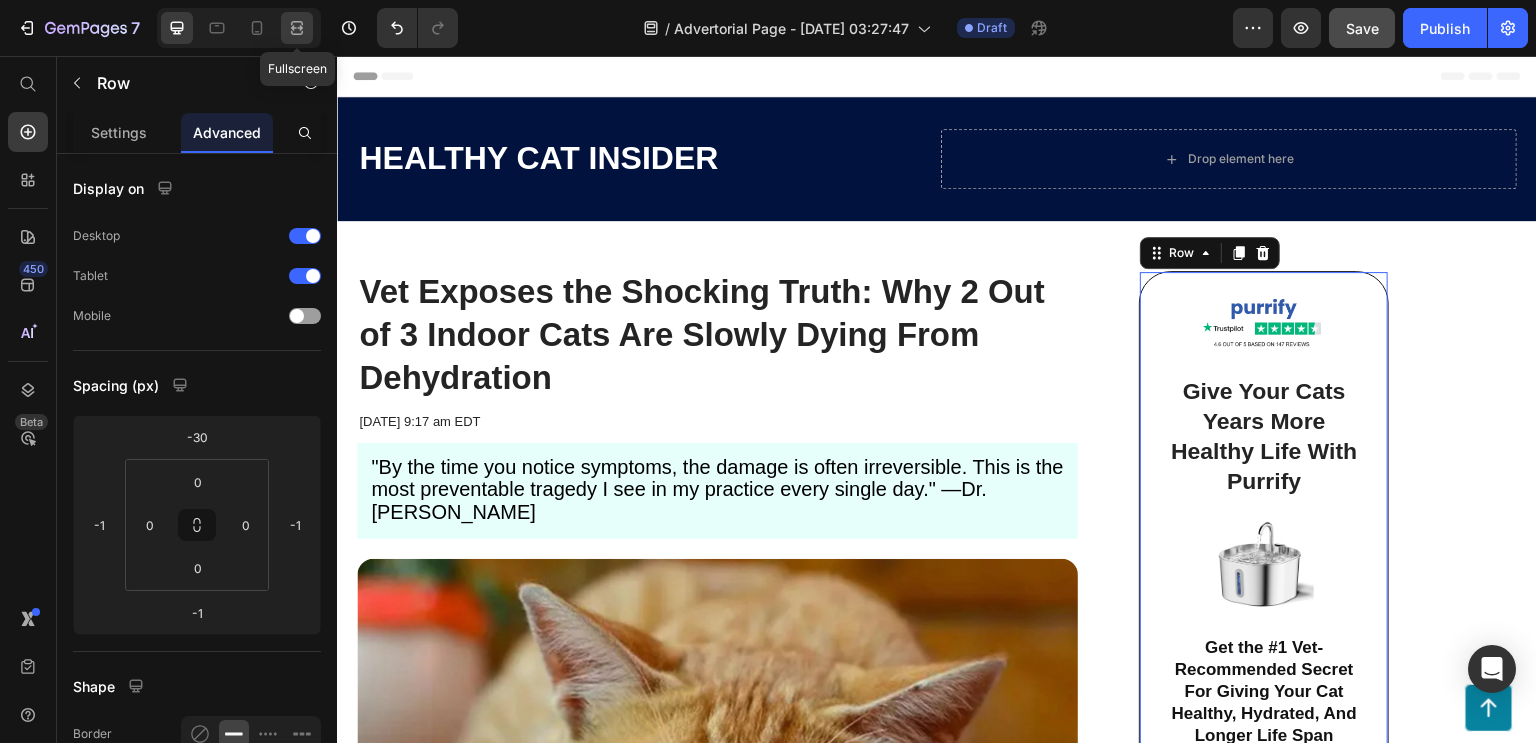 click 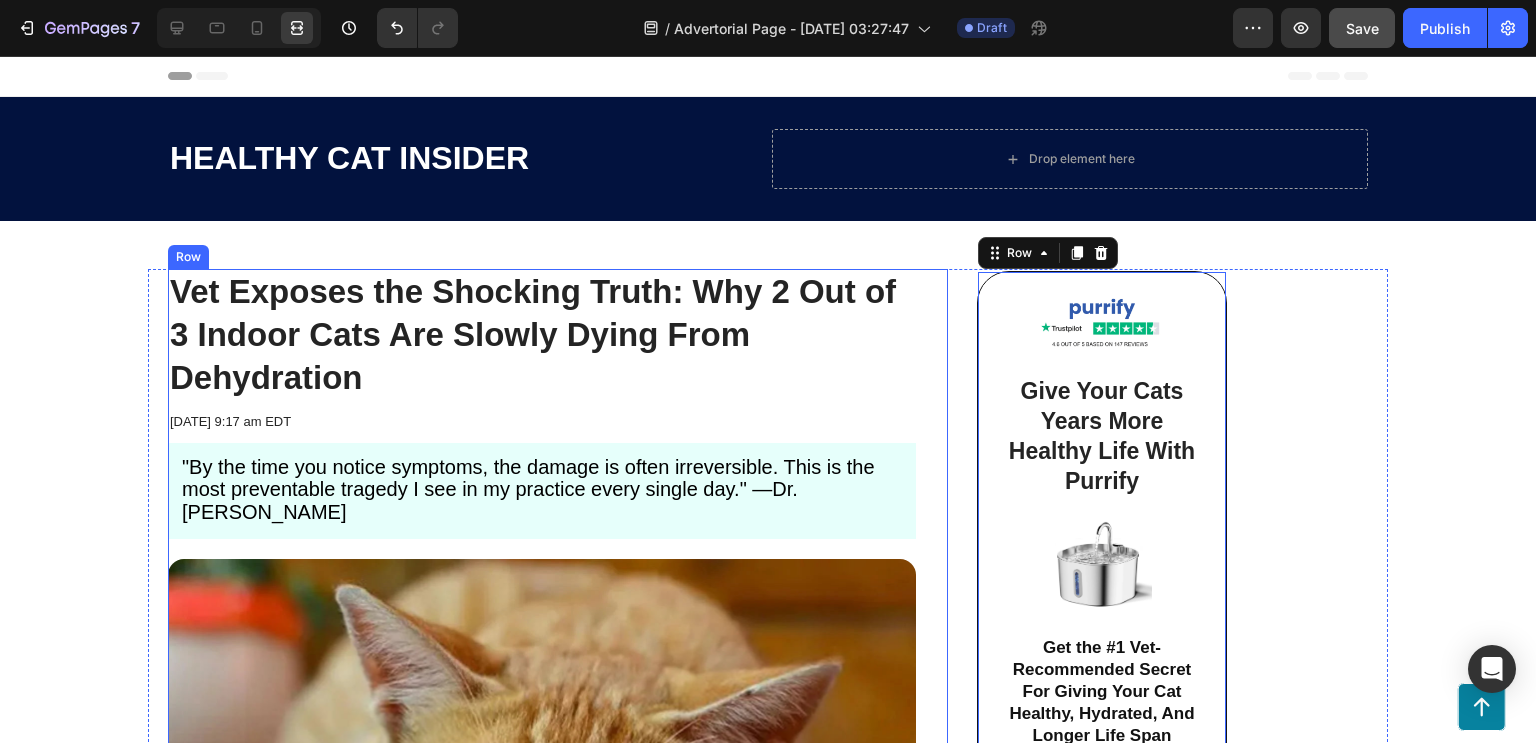 click on "Vet Exposes the Shocking Truth: Why 2 Out of 3 Indoor Cats Are Slowly Dying From Dehydration Heading [DATE] 9:17 am EDT Text Block "By the time you notice symptoms, the damage is often irreversible. This is the most preventable tragedy I see in my practice every single day." —Dr. [PERSON_NAME] Text Block Row Image Row" at bounding box center [558, 675] 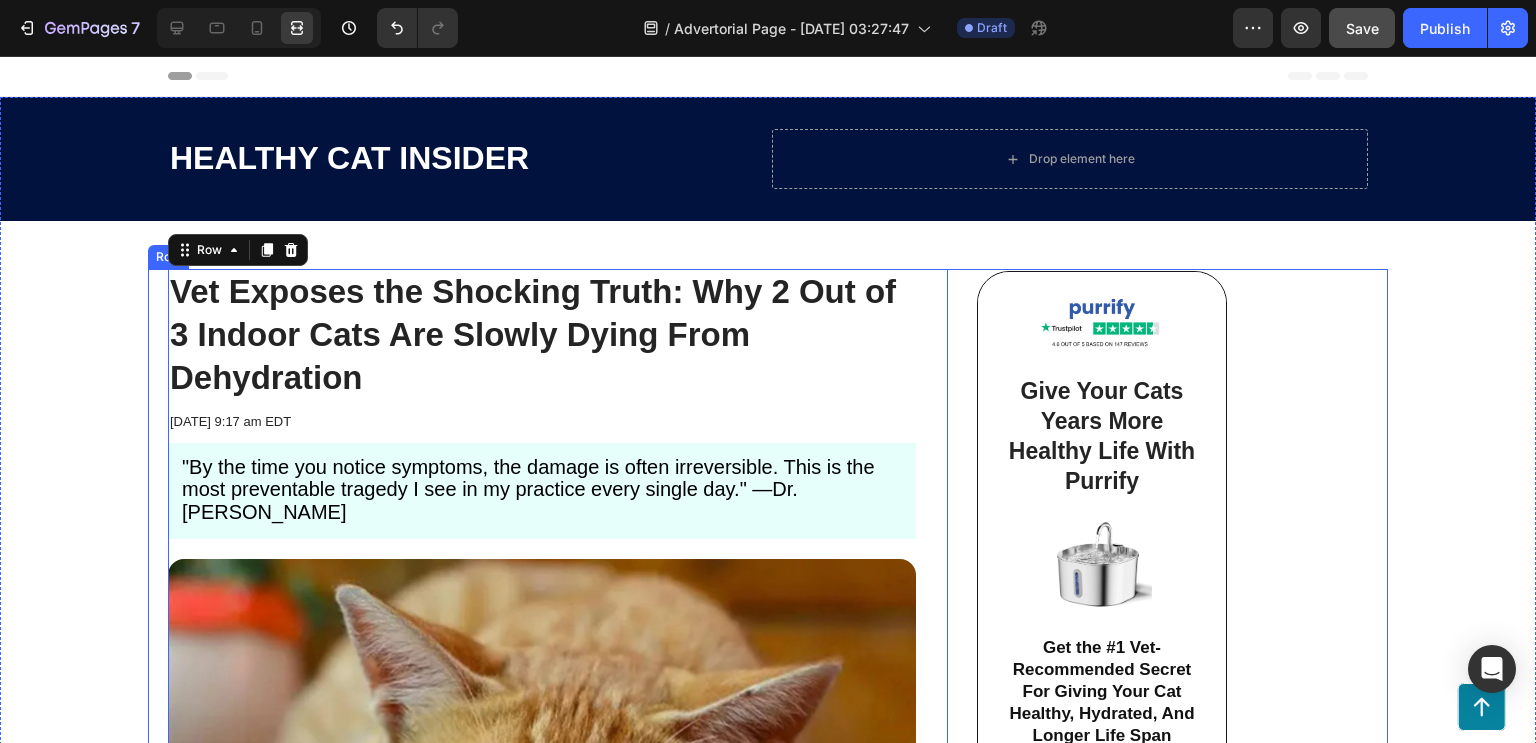 click on "Vet Exposes the Shocking Truth: Why 2 Out of 3 Indoor Cats Are Slowly Dying From Dehydration Heading May 01 2023 at 9:17 am EDT Text Block "By the time you notice symptoms, the damage is often irreversible. This is the most preventable tragedy I see in my practice every single day." —Dr. Sarah Chen Text Block Row Image Row   0 Image Give Your Cats Years More Healthy Life With Purrify  Heading Image Get the #1 Vet-Recommended Secret For Giving Your Cat Healthy, Hydrated, And Longer Life Span   Heading Row Button Button Row Row" at bounding box center (768, 675) 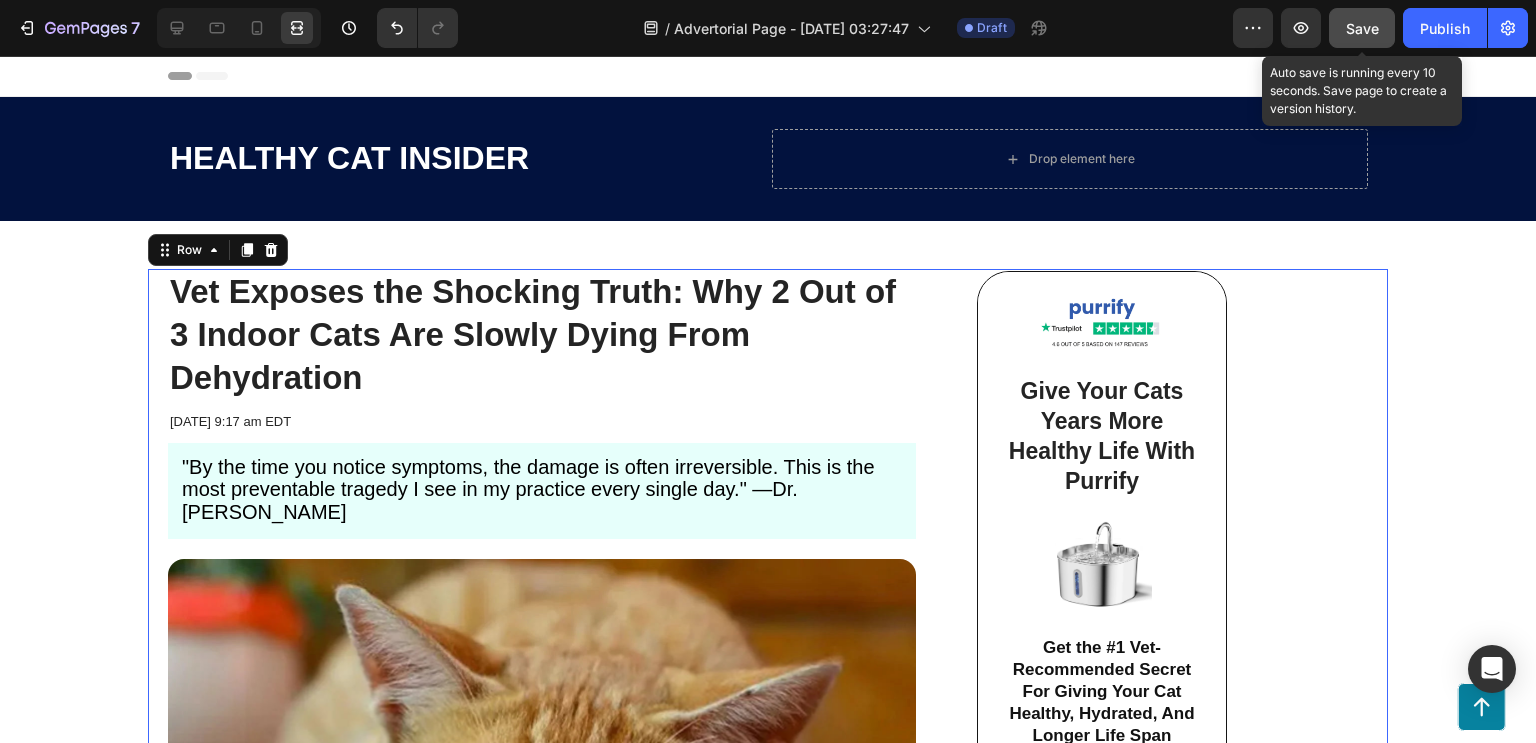click on "Save" at bounding box center [1362, 28] 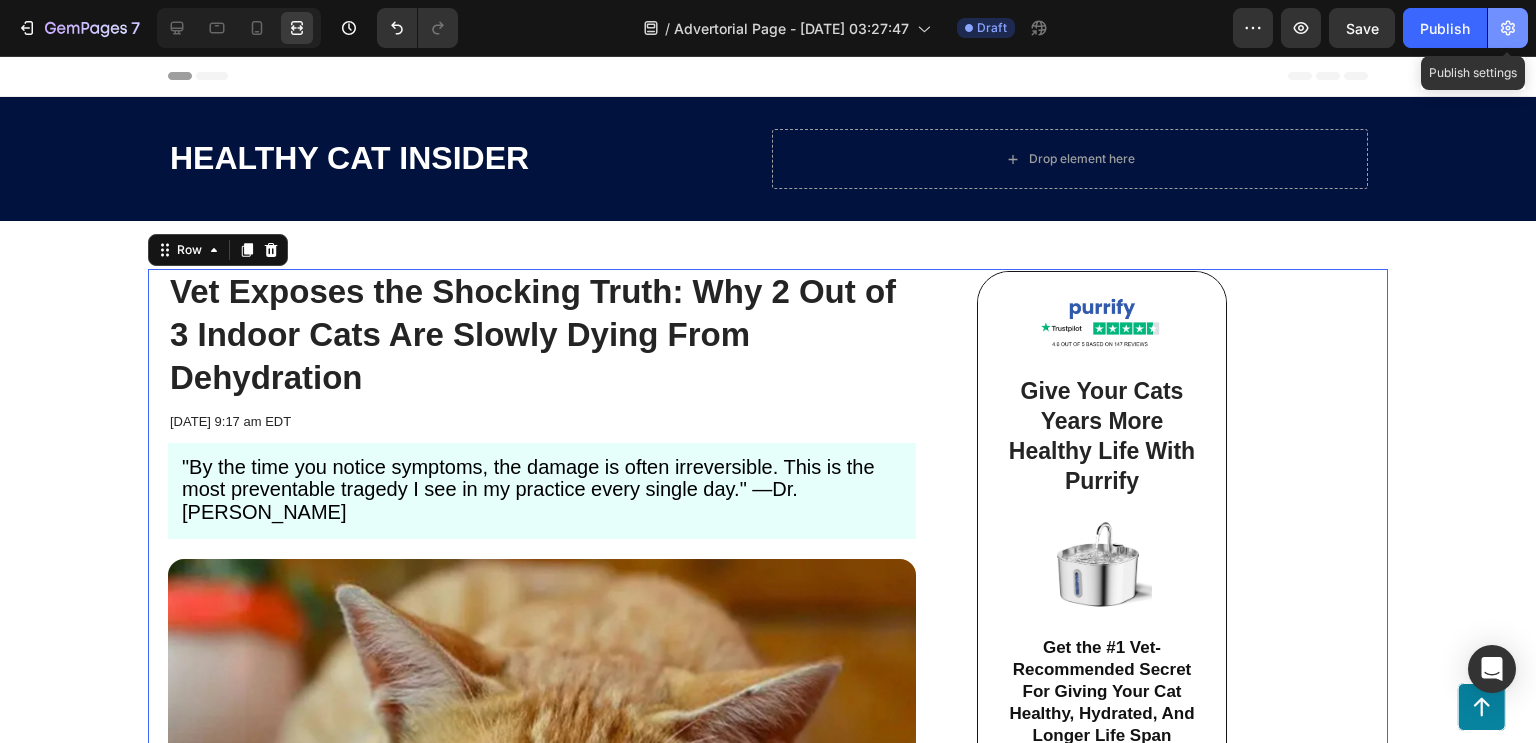 click 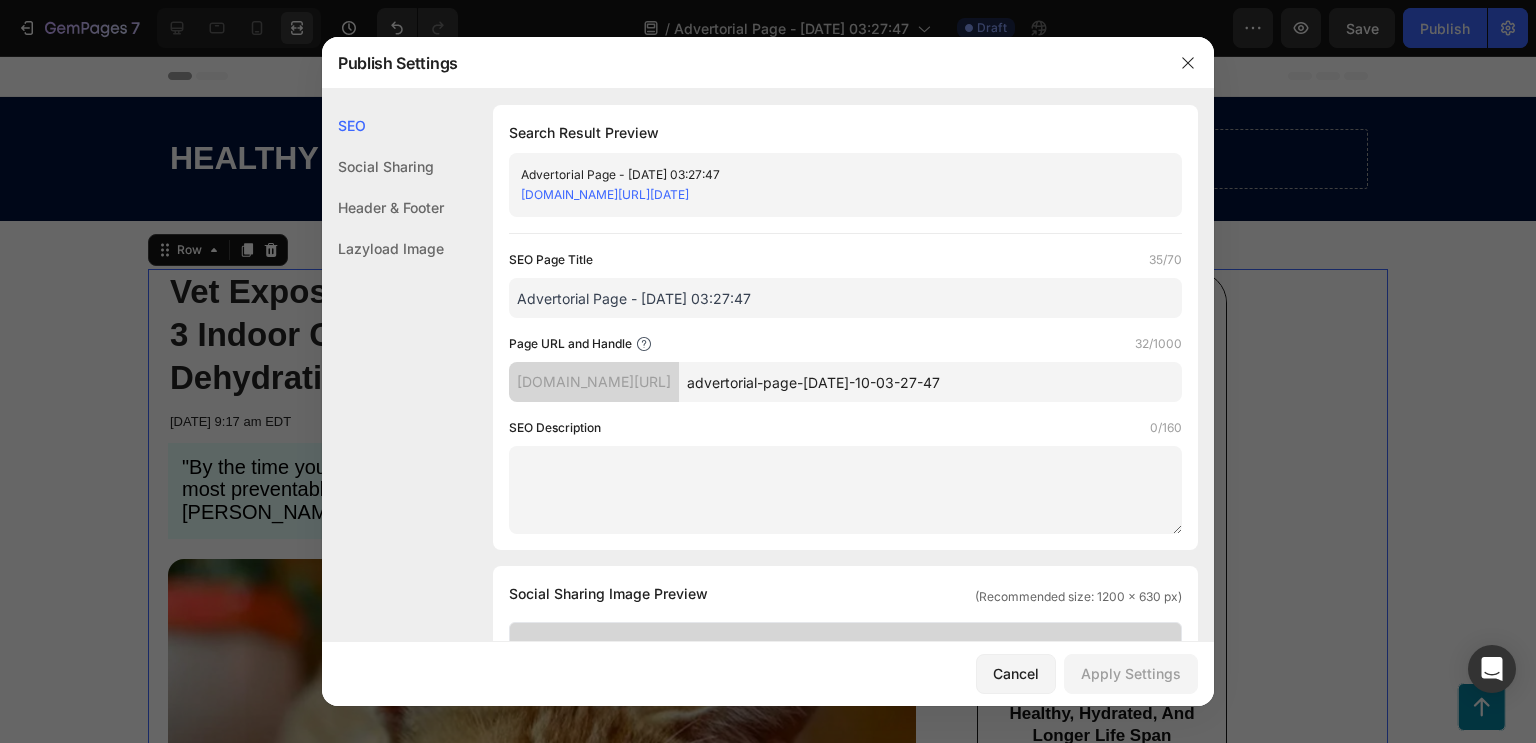 click on "Header & Footer" 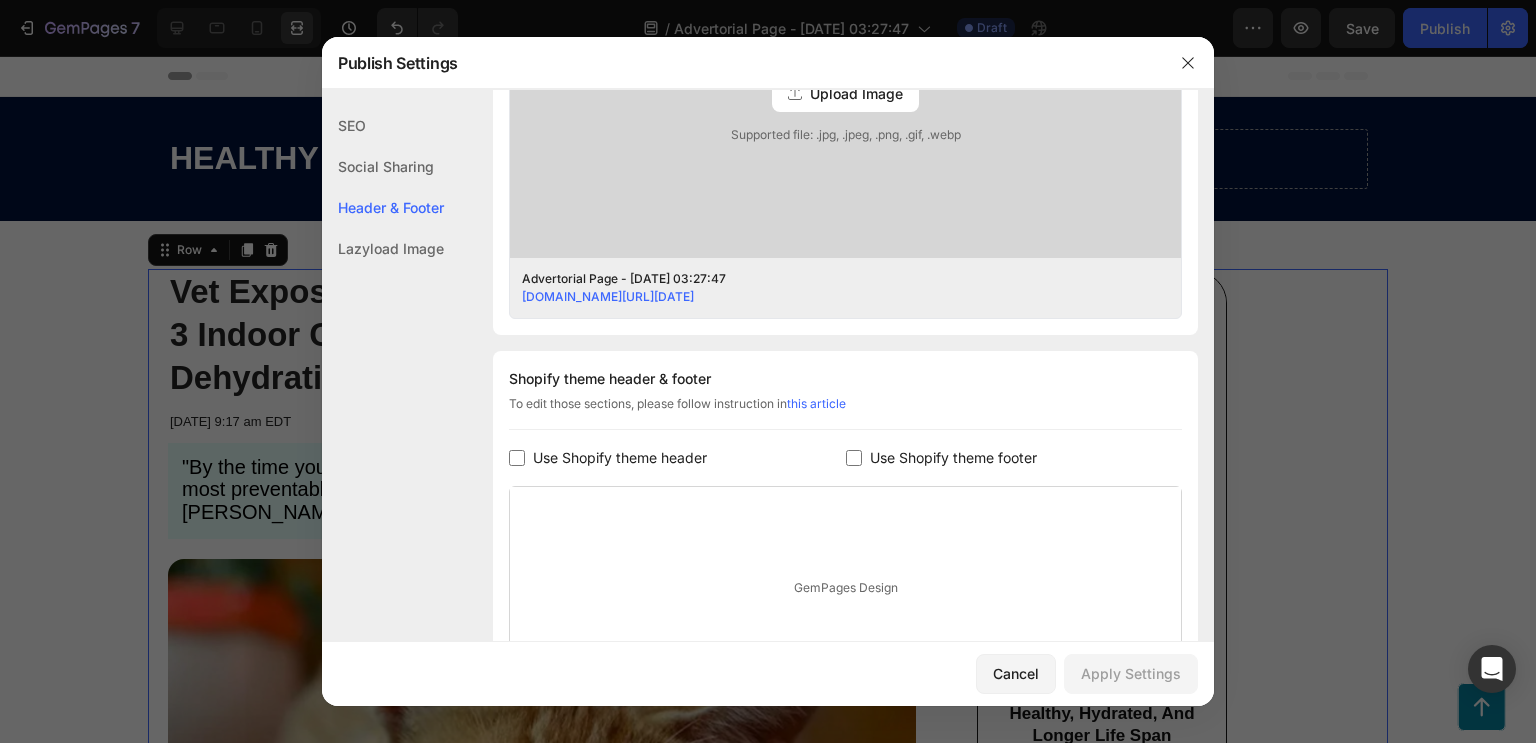 scroll, scrollTop: 904, scrollLeft: 0, axis: vertical 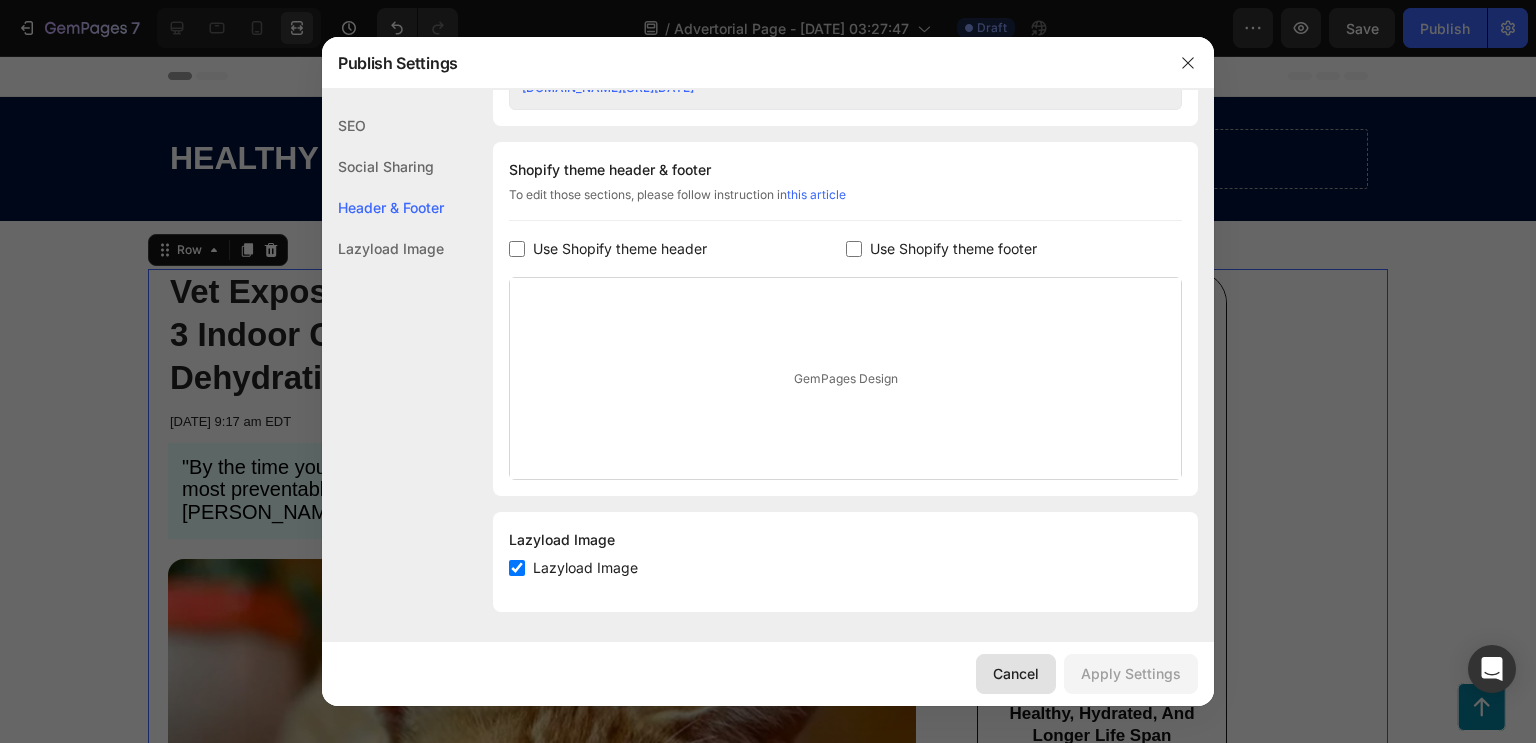 click on "Cancel" at bounding box center (1016, 673) 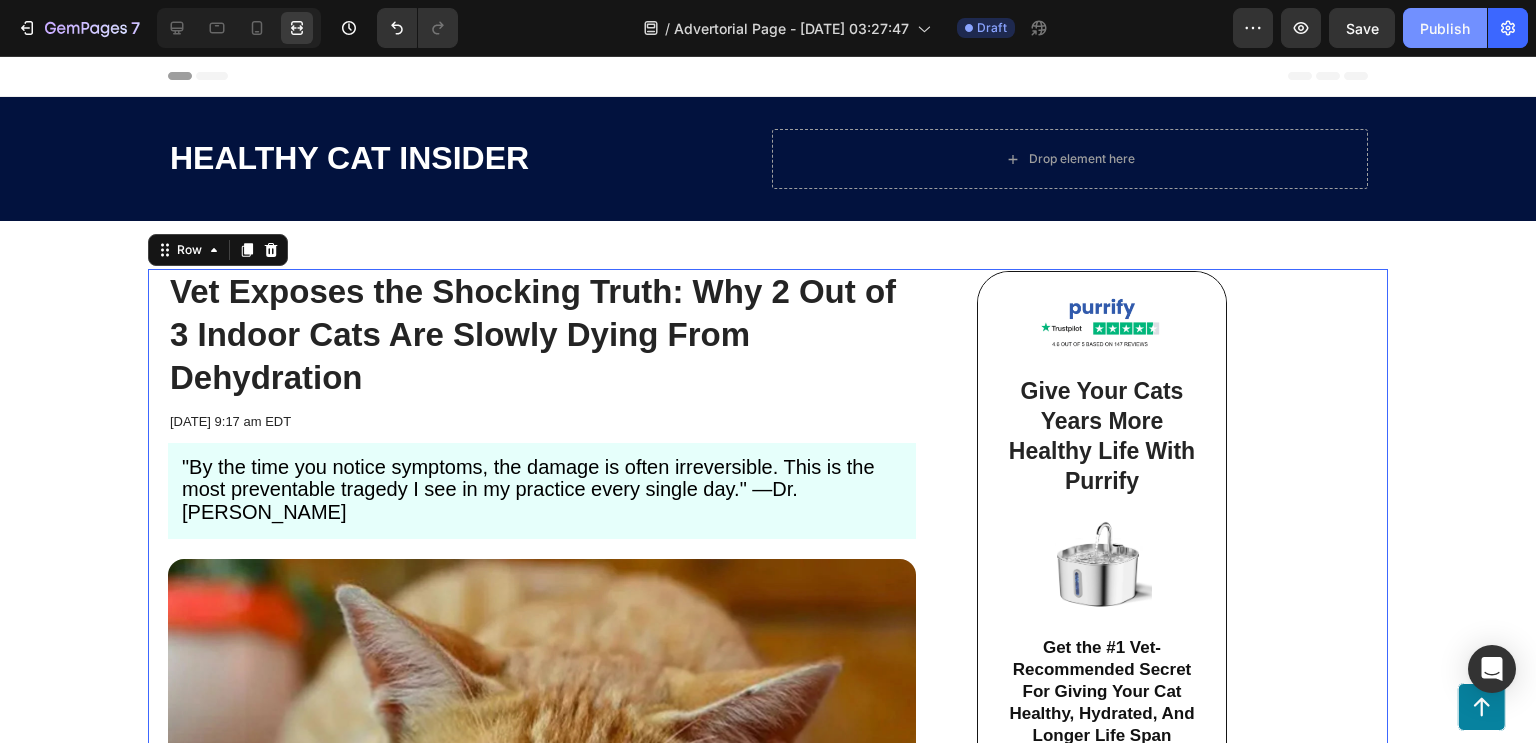 click on "Publish" at bounding box center (1445, 28) 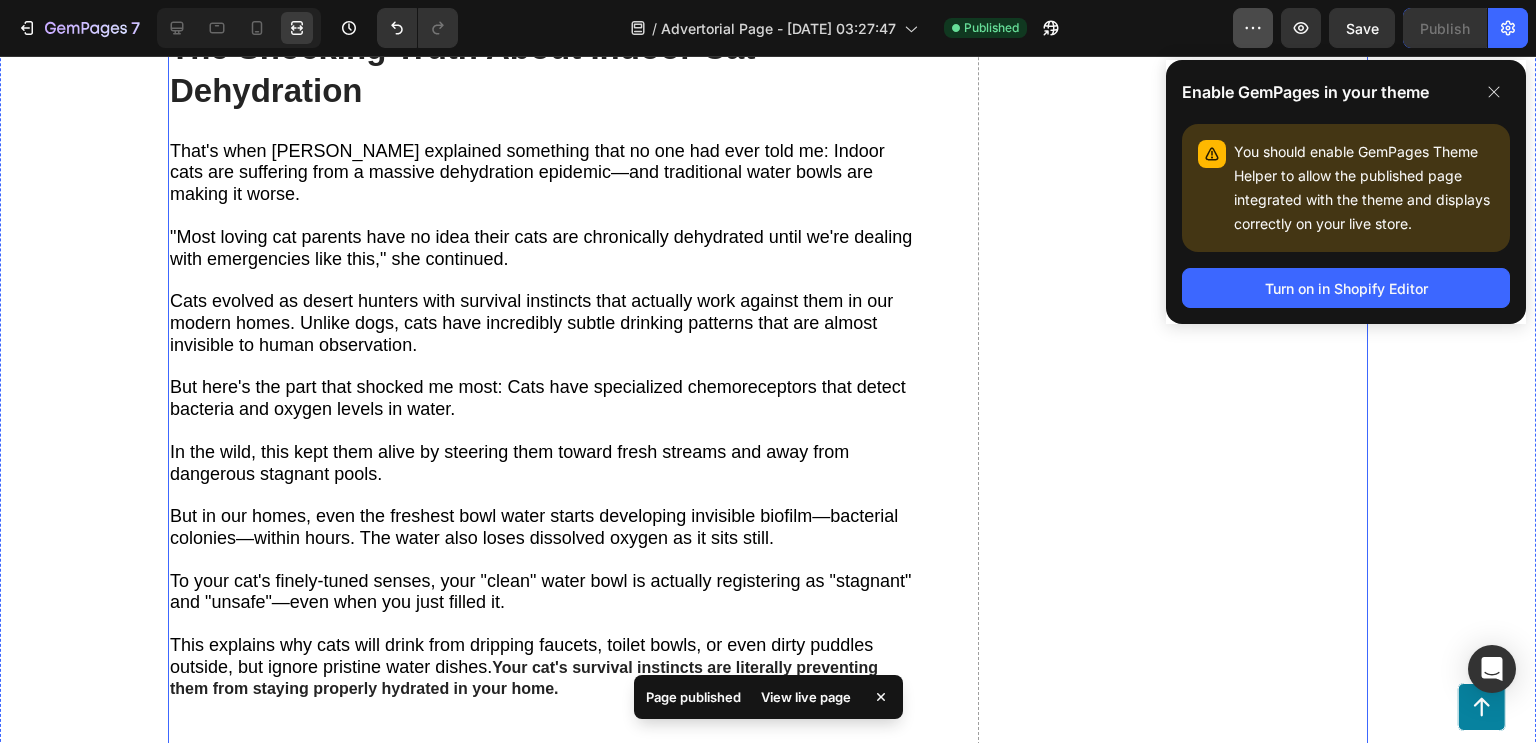 scroll, scrollTop: 2196, scrollLeft: 0, axis: vertical 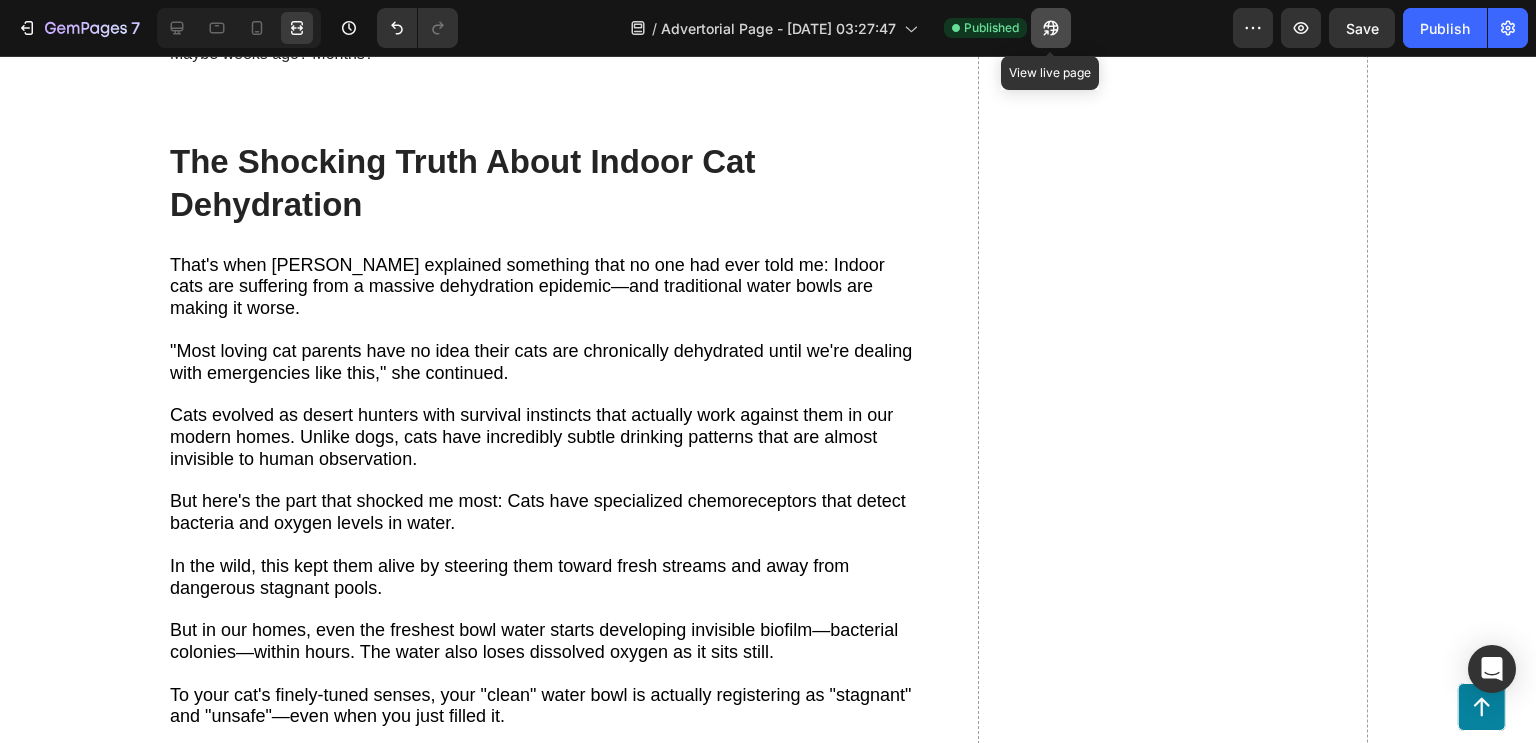 click 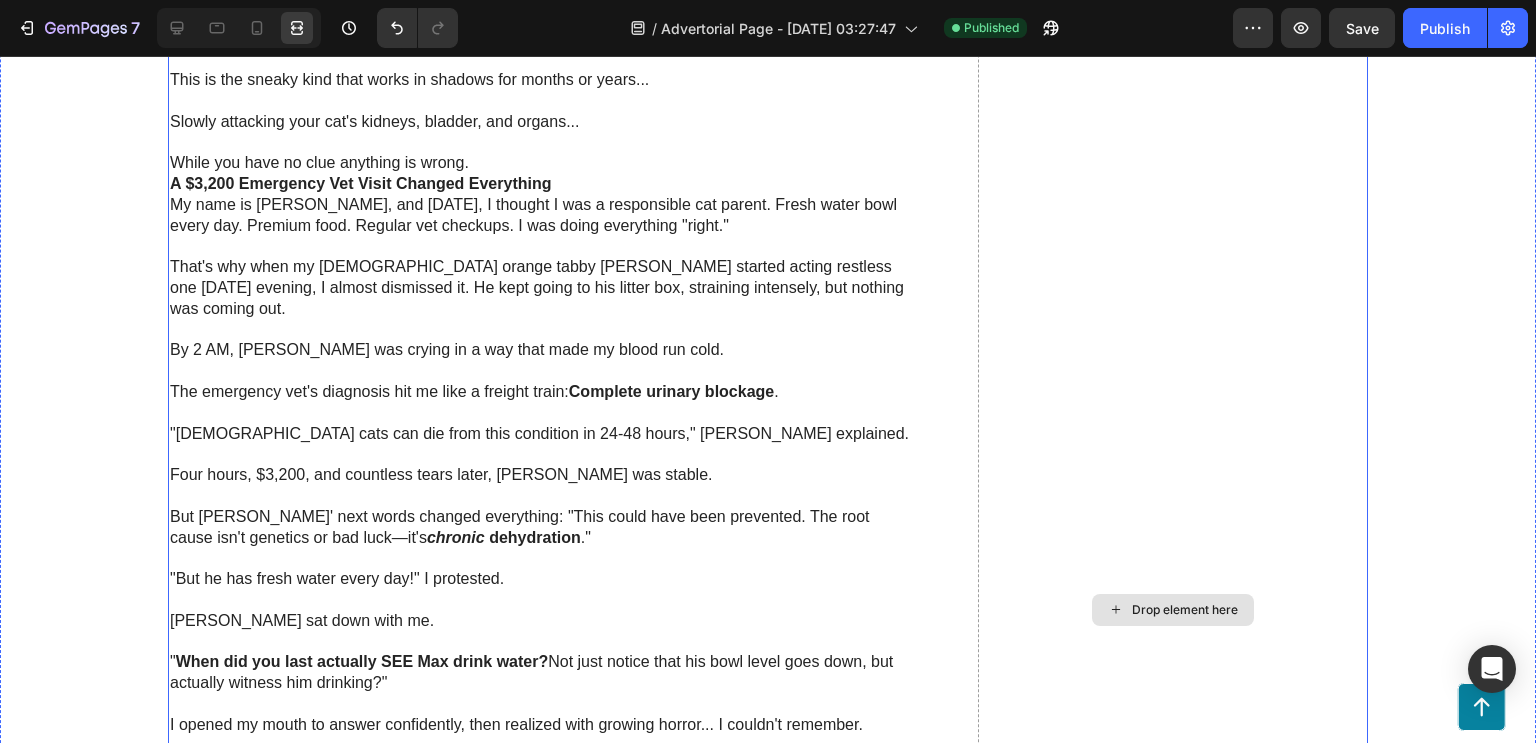 scroll, scrollTop: 0, scrollLeft: 0, axis: both 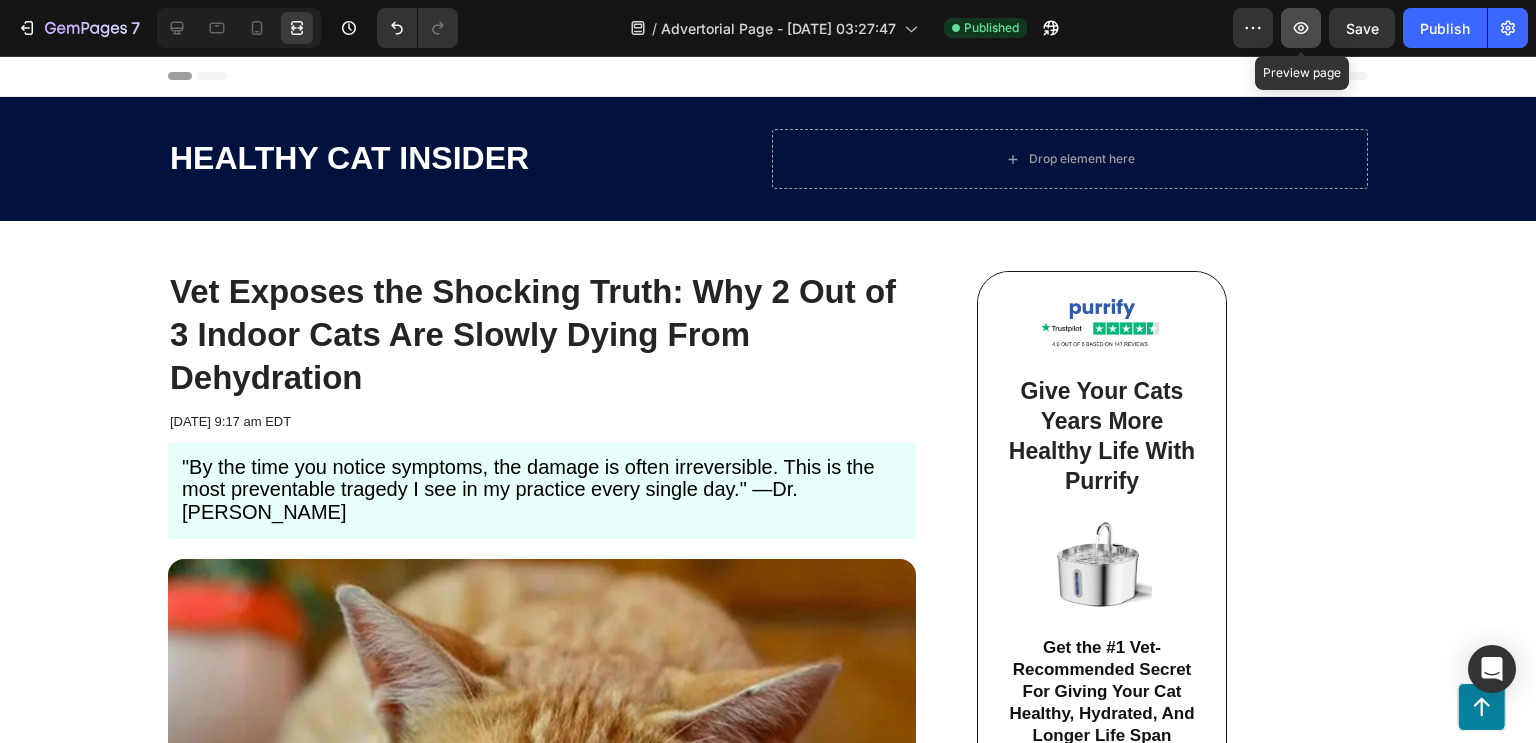 click 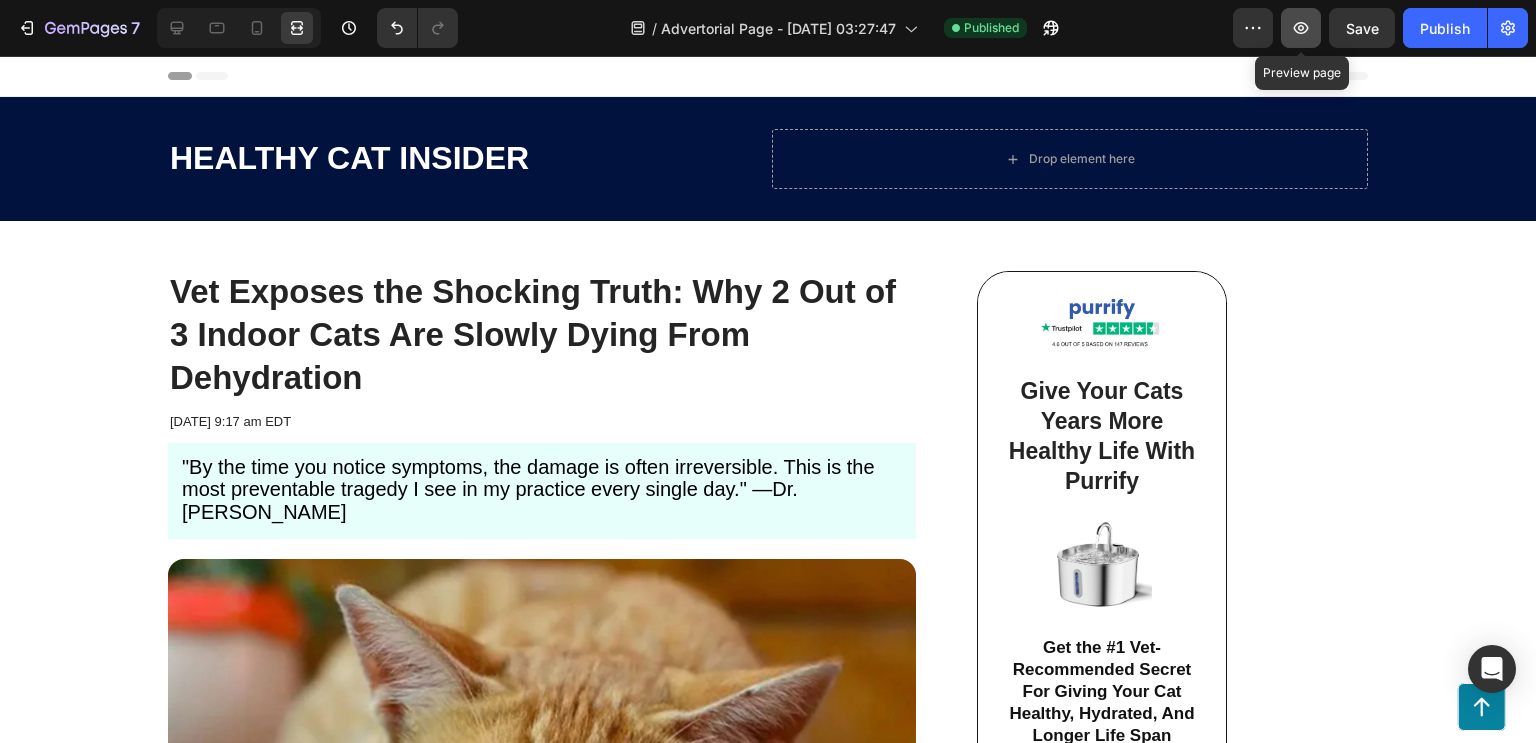 click 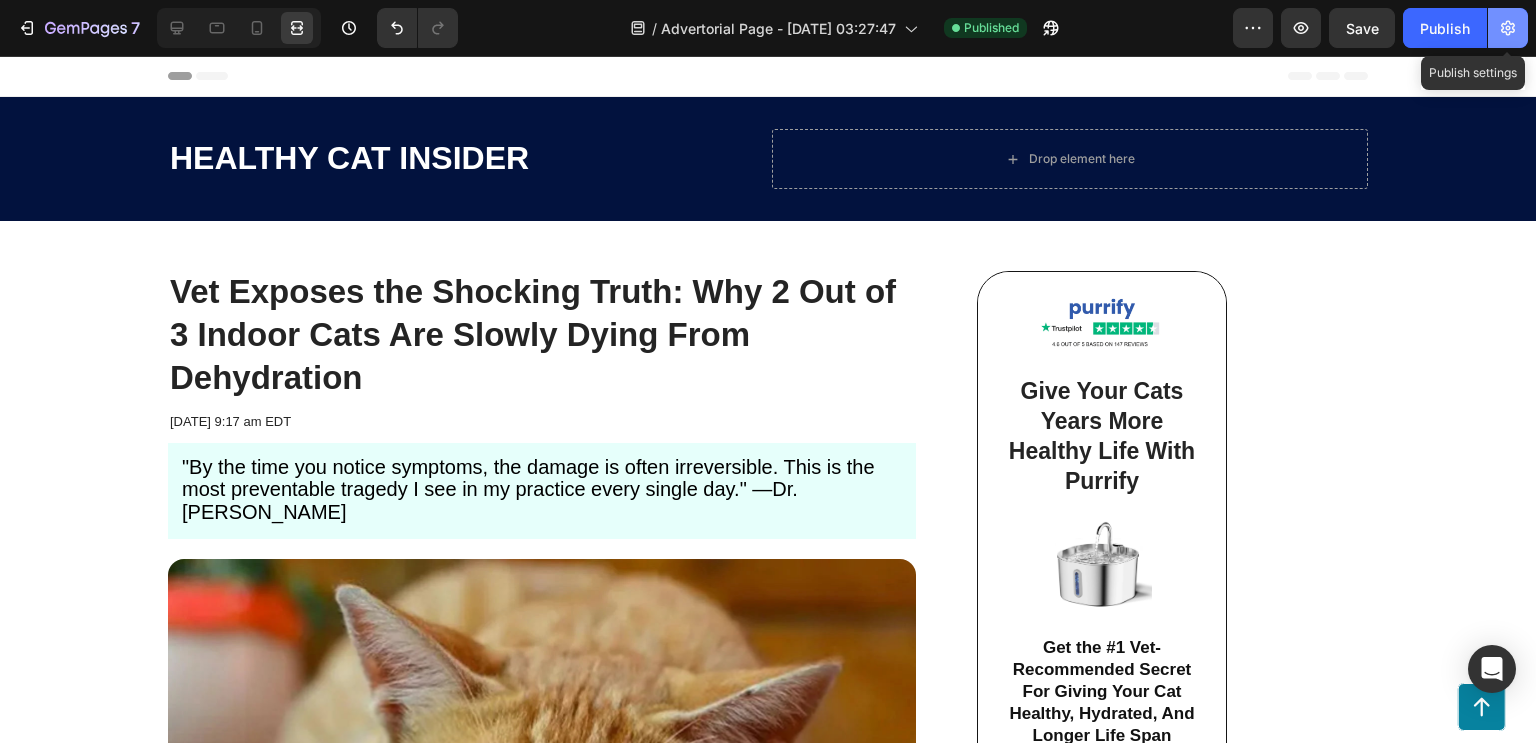 click 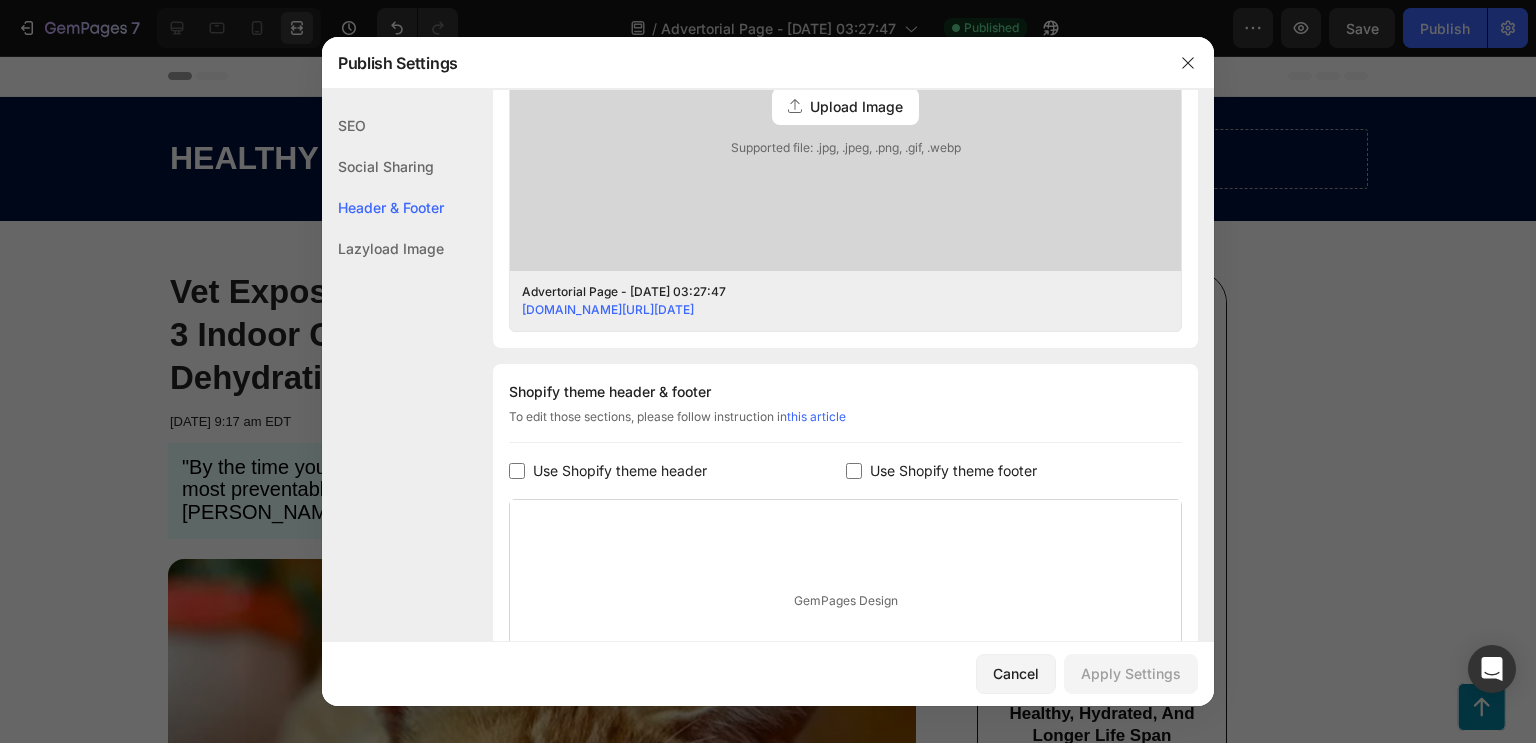 scroll, scrollTop: 640, scrollLeft: 0, axis: vertical 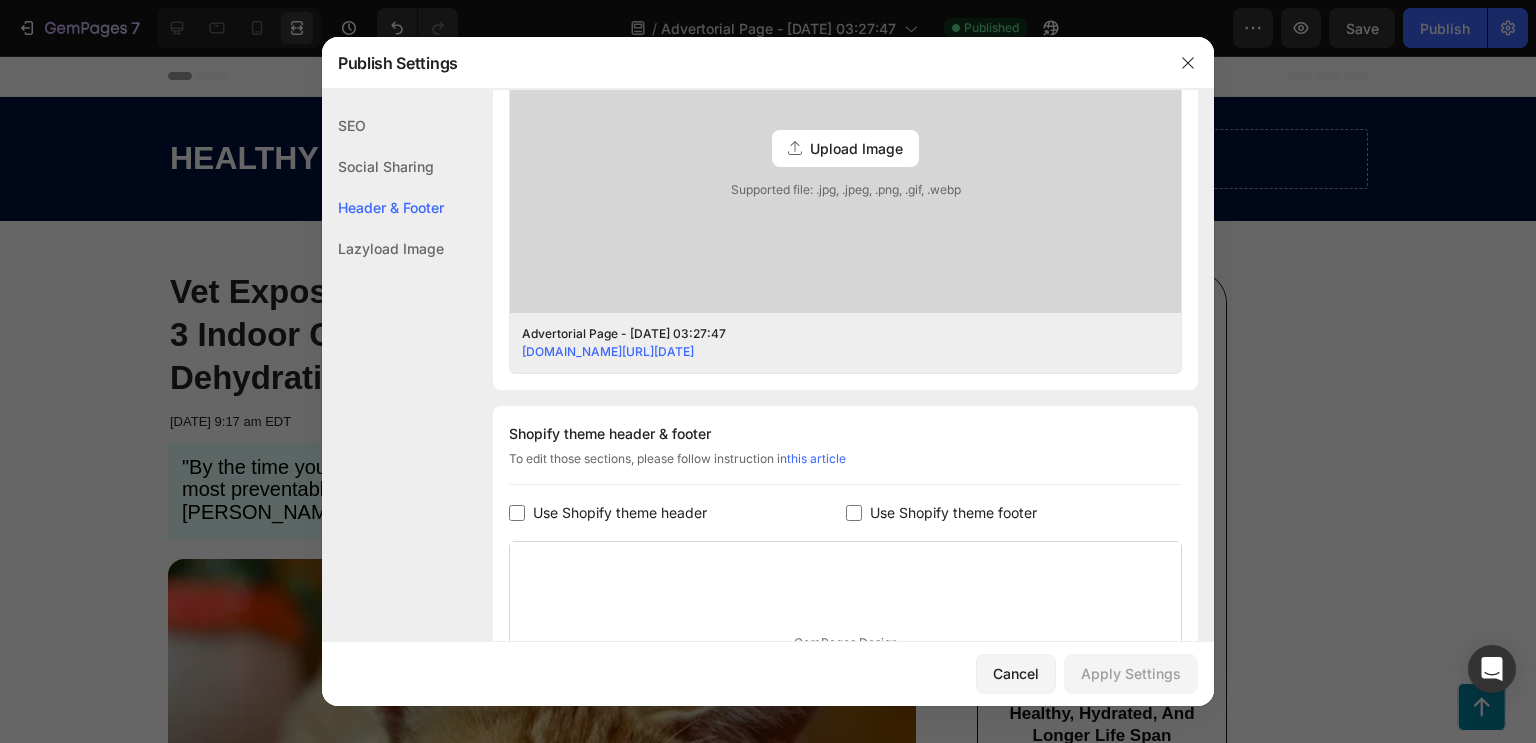 click at bounding box center [768, 371] 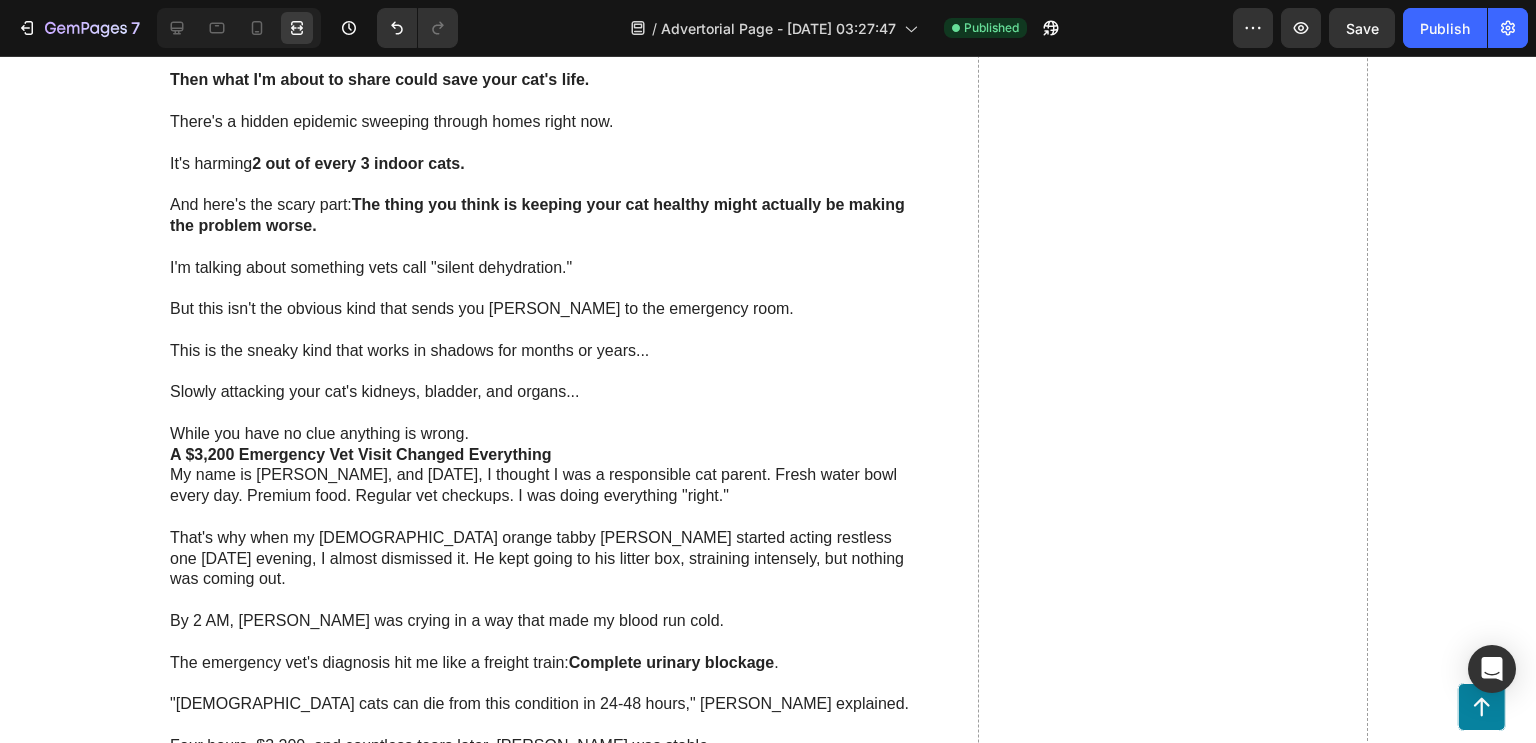 scroll, scrollTop: 3452, scrollLeft: 0, axis: vertical 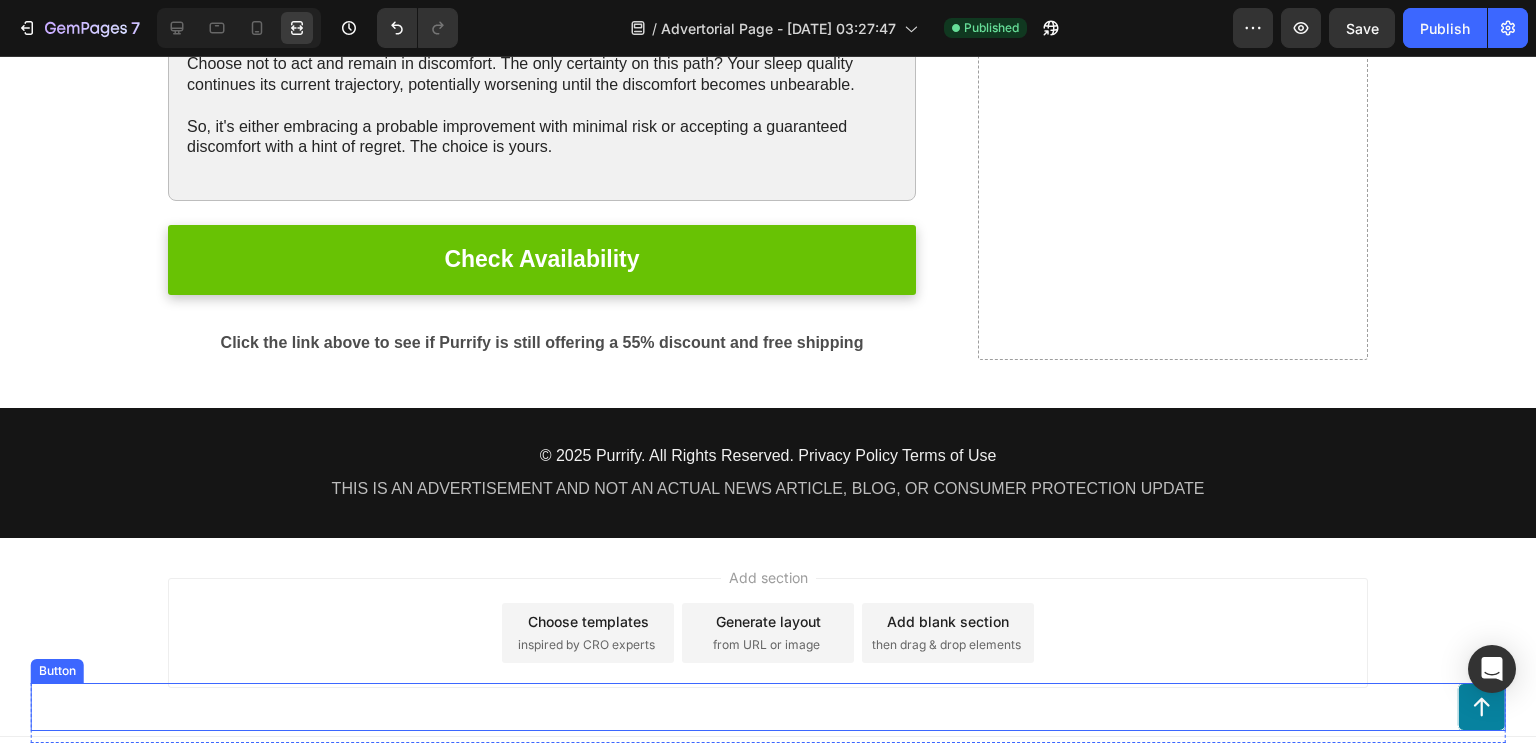 click on "Button" at bounding box center (768, 707) 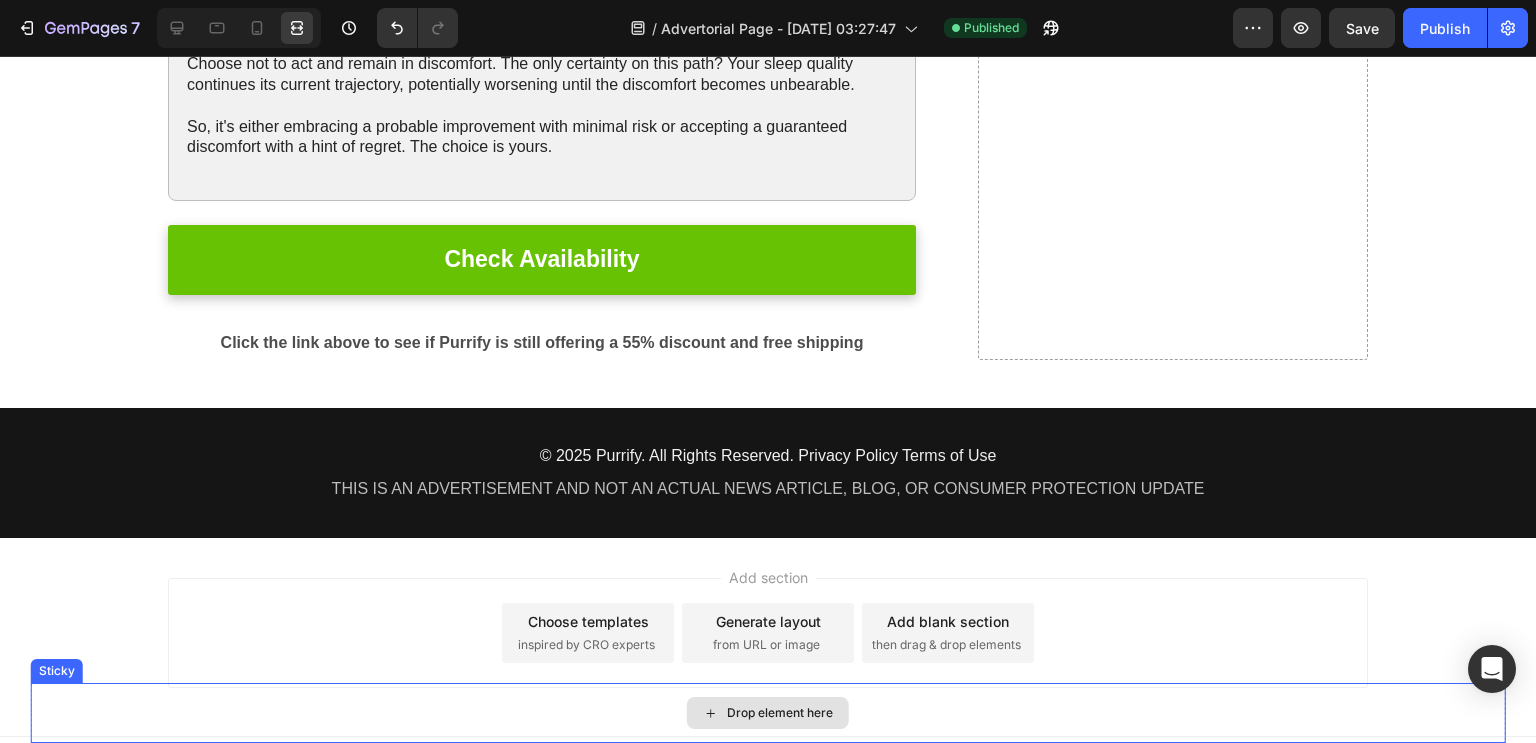 click on "Drop element here" at bounding box center (768, 713) 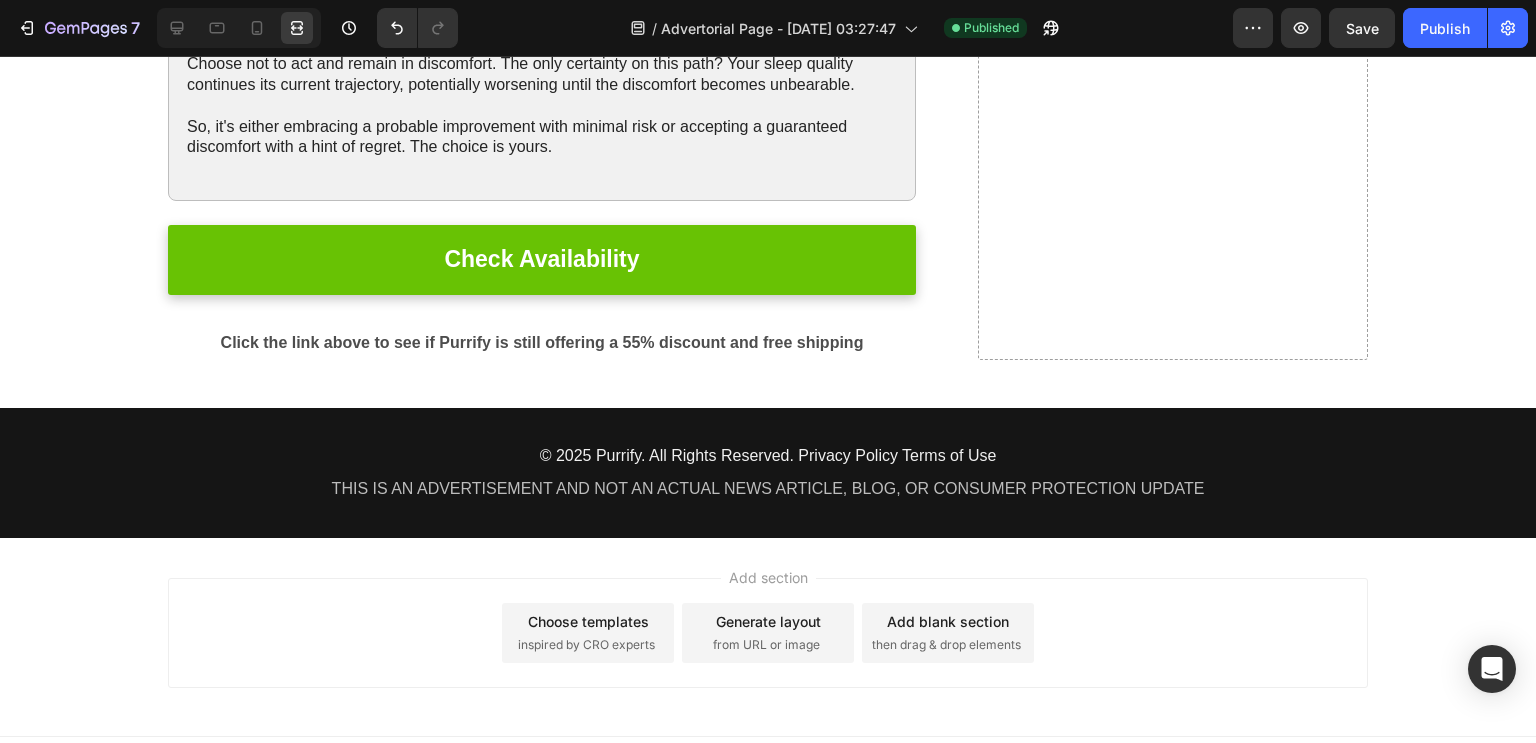 click on "Footer" at bounding box center [768, 757] 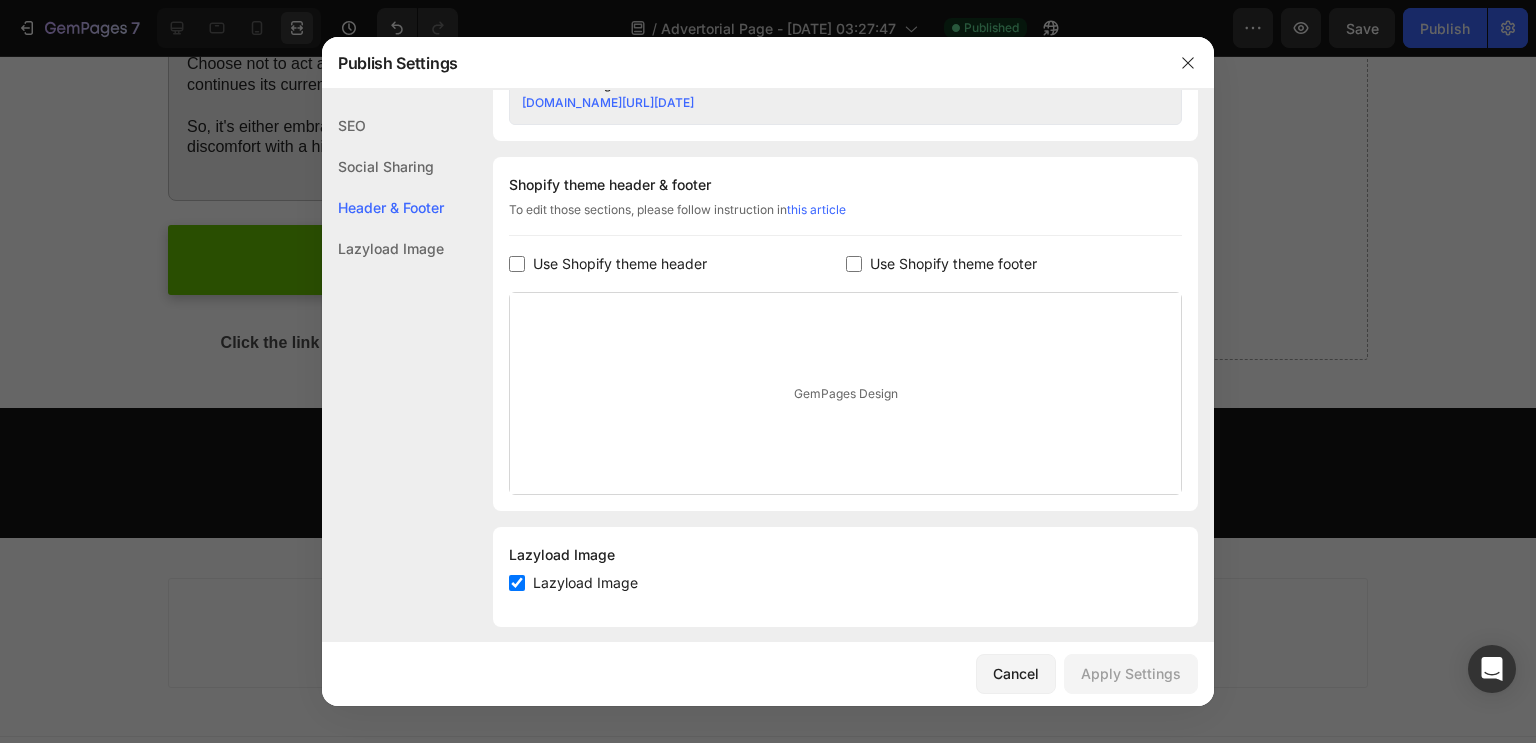 scroll, scrollTop: 904, scrollLeft: 0, axis: vertical 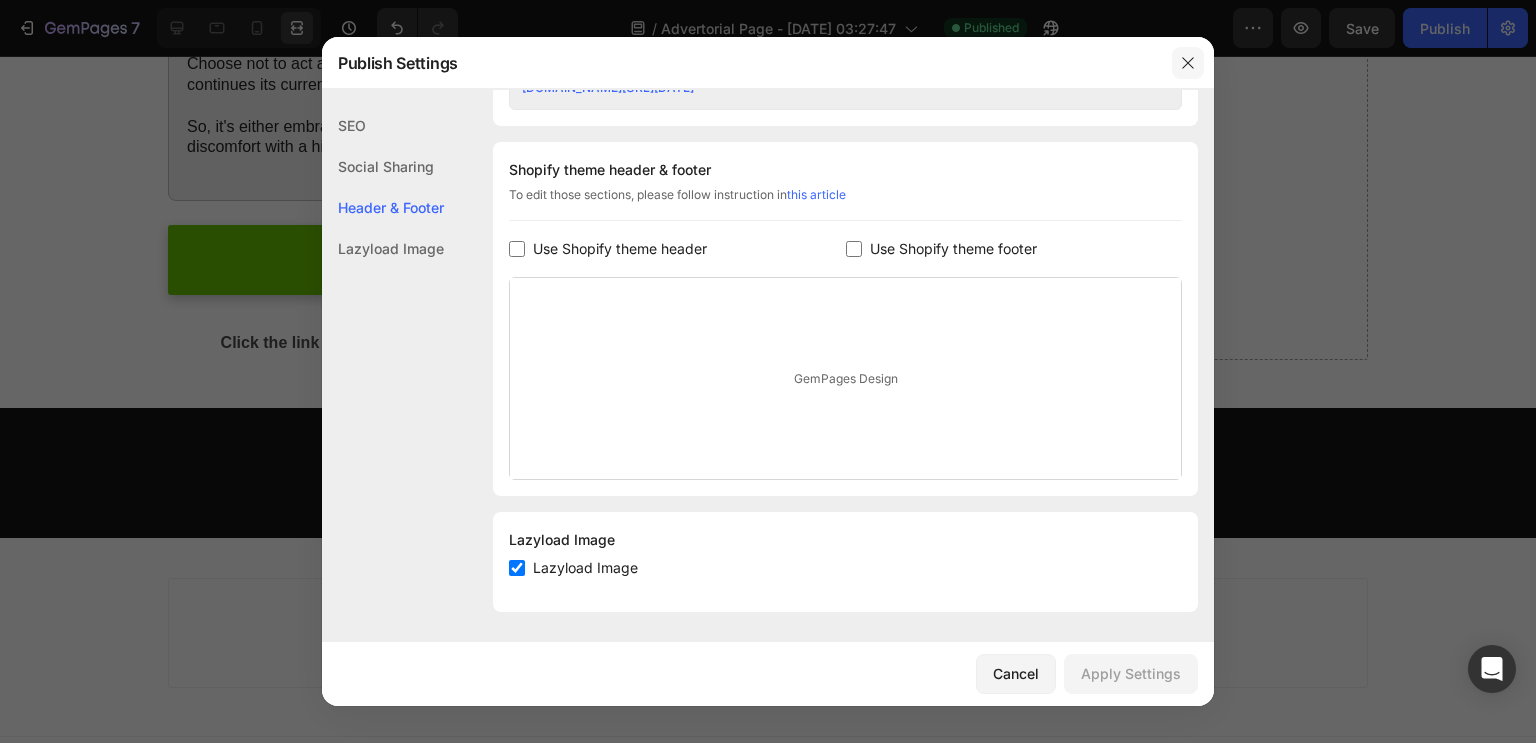 click 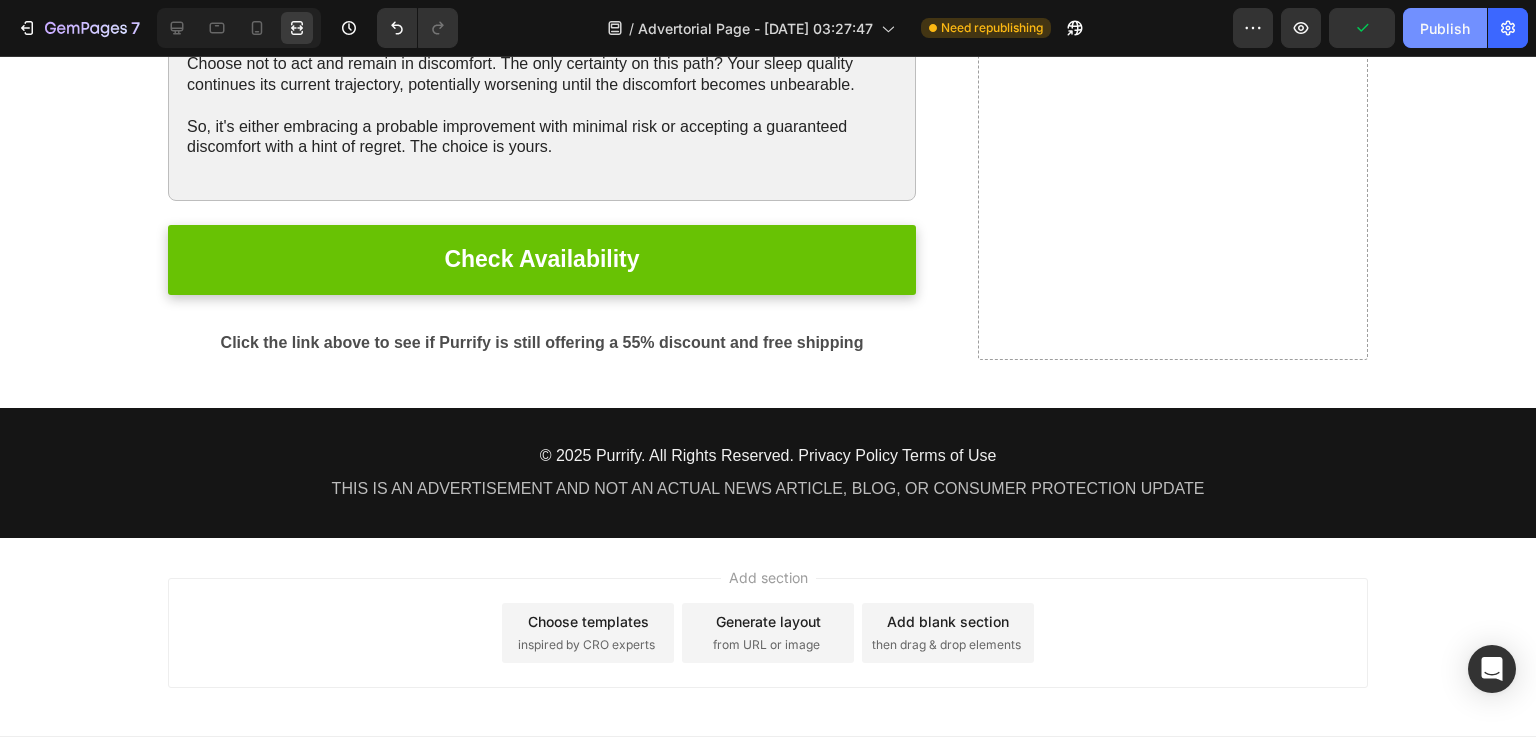 click on "Publish" at bounding box center (1445, 28) 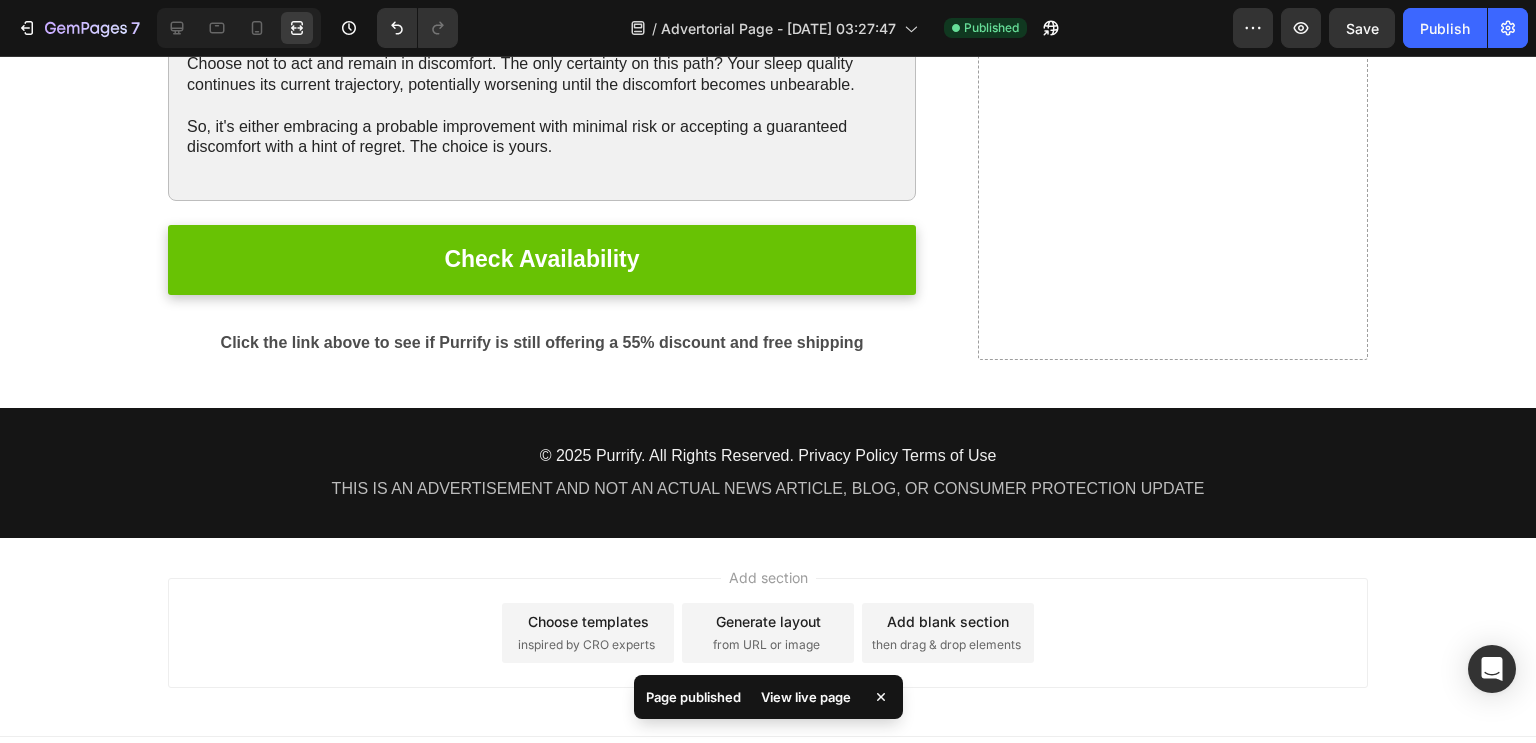 click on "View live page" at bounding box center [806, 697] 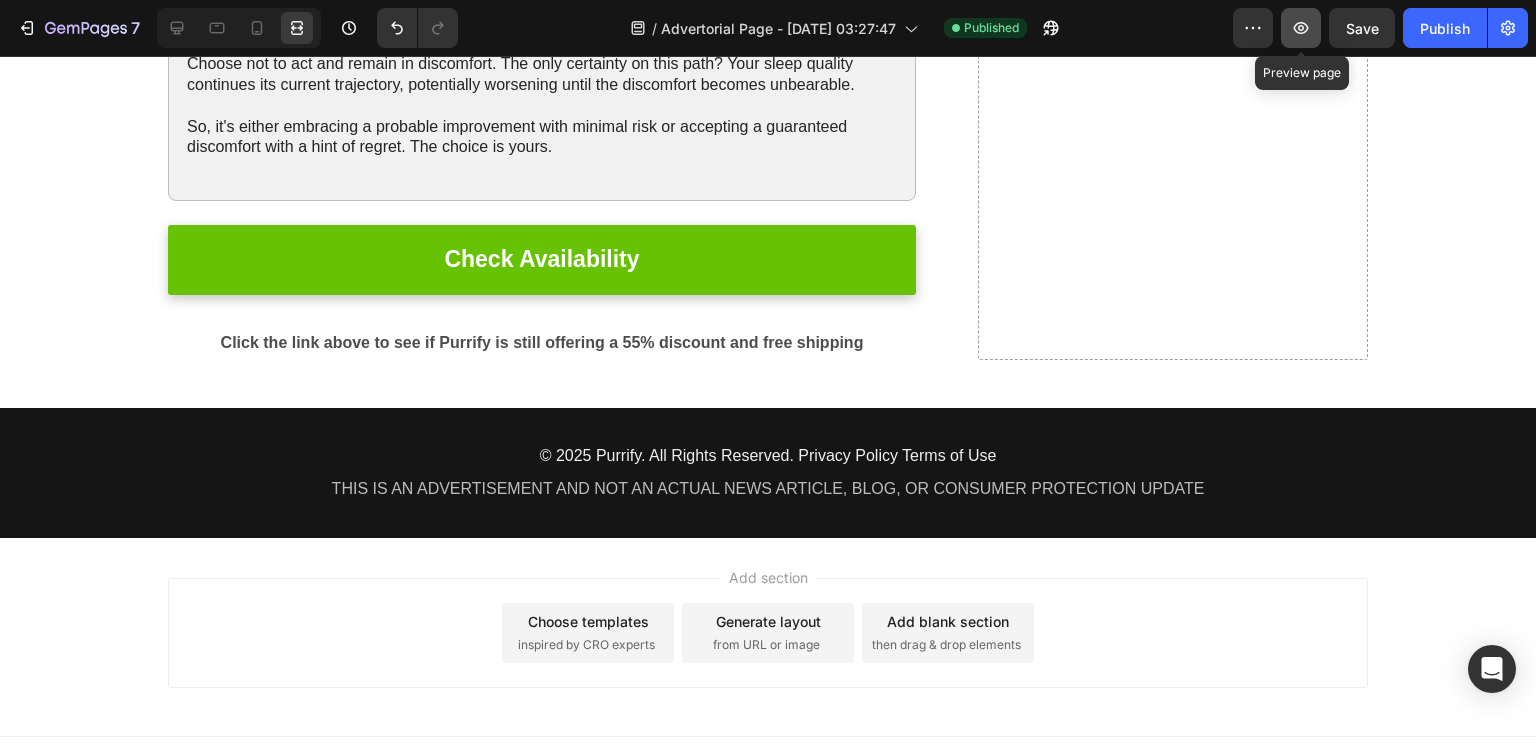 click 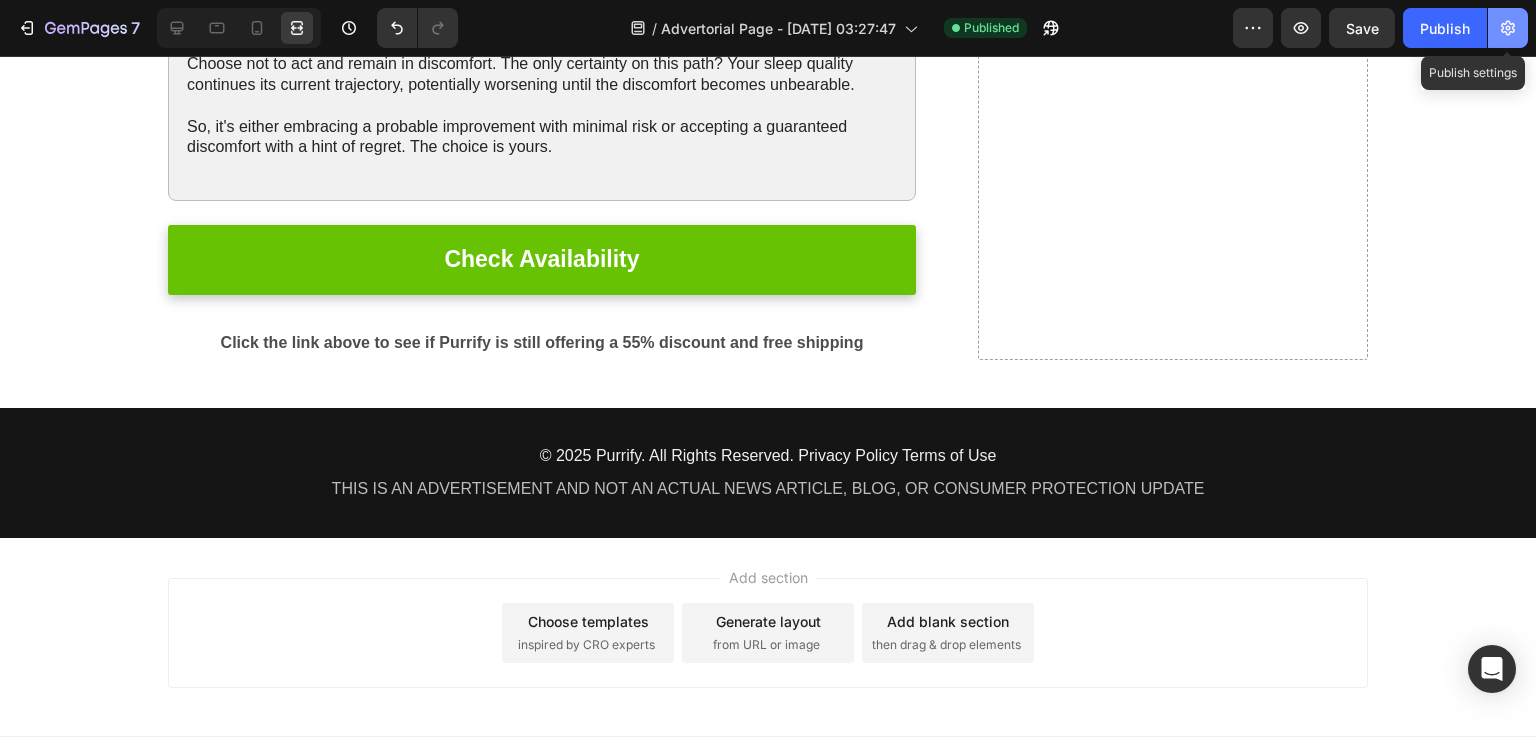 click 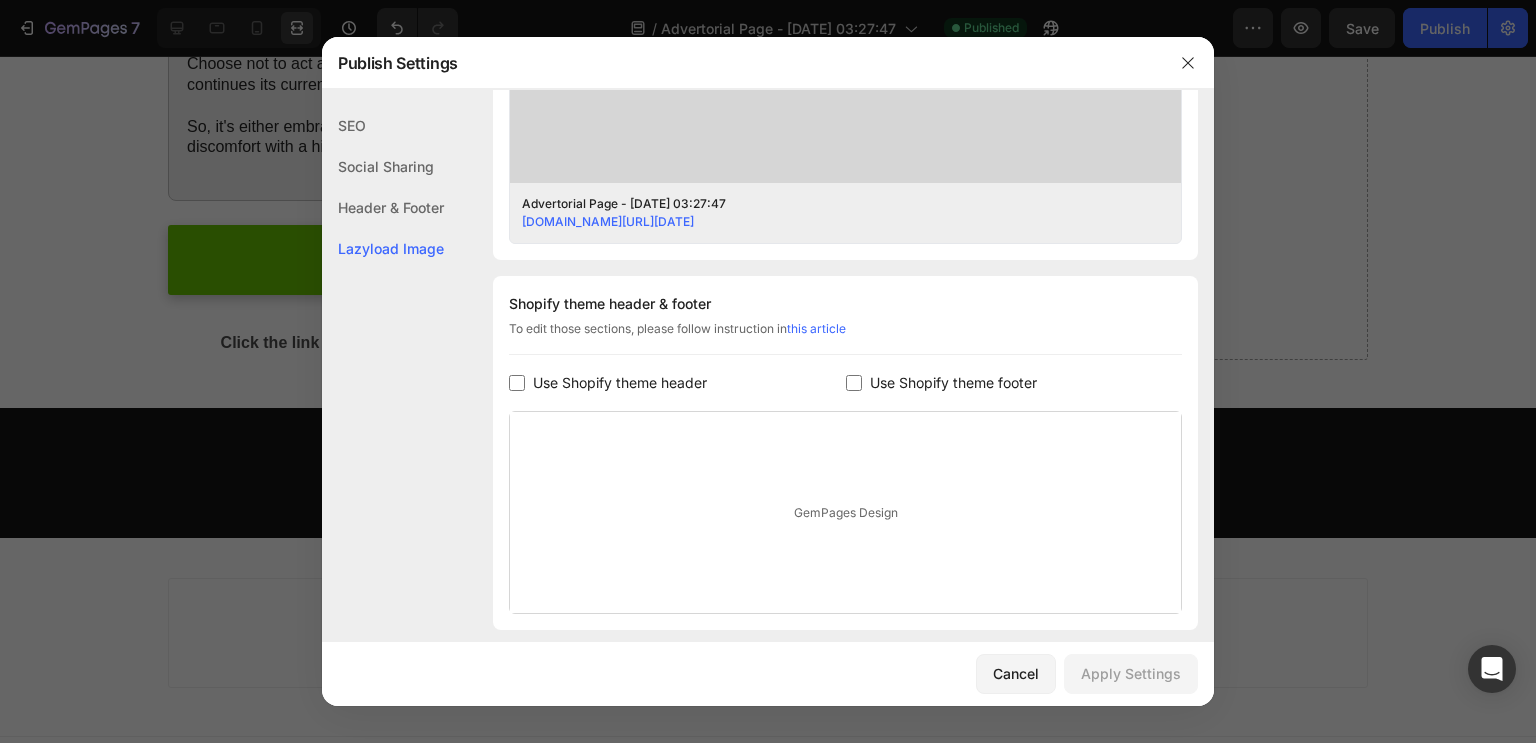 scroll, scrollTop: 768, scrollLeft: 0, axis: vertical 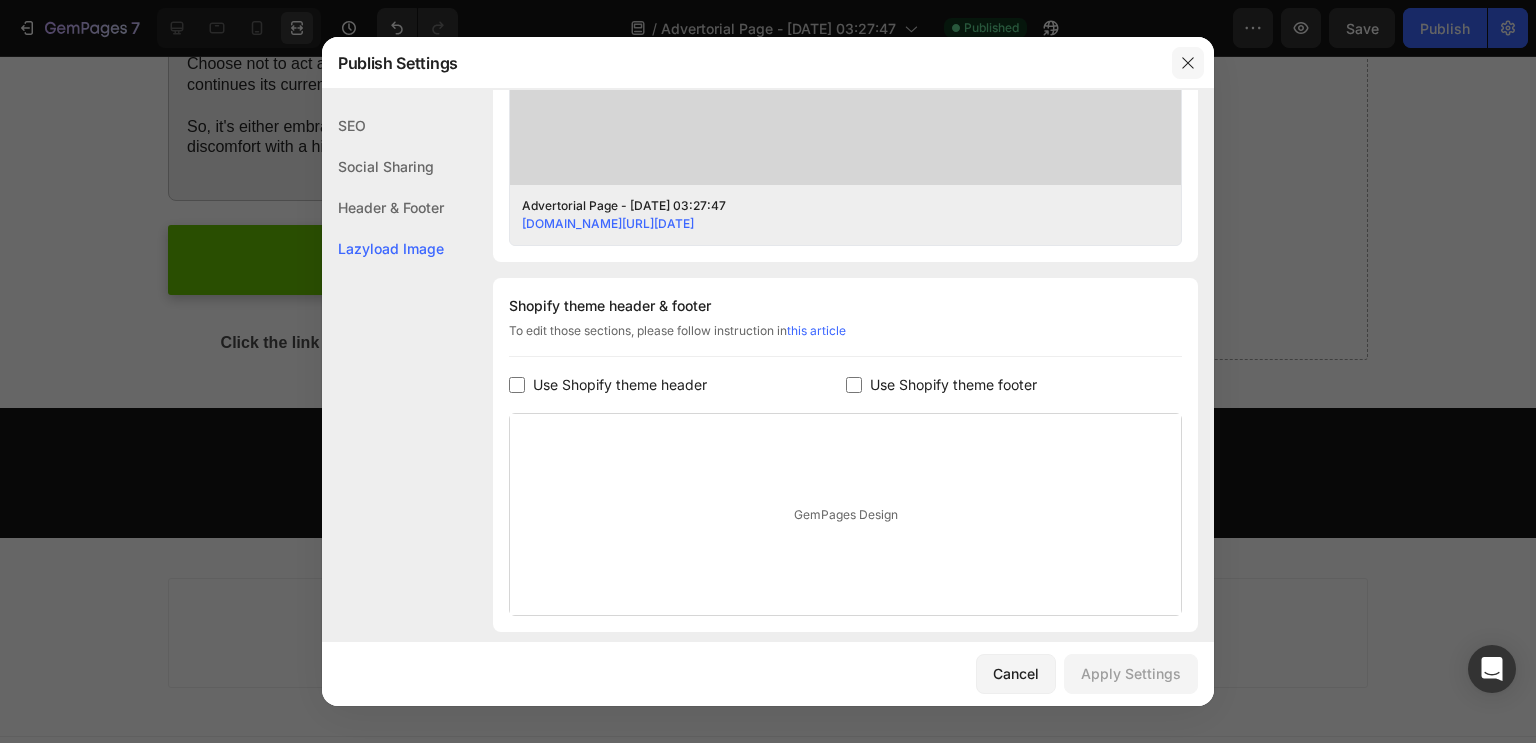 click at bounding box center (1188, 63) 